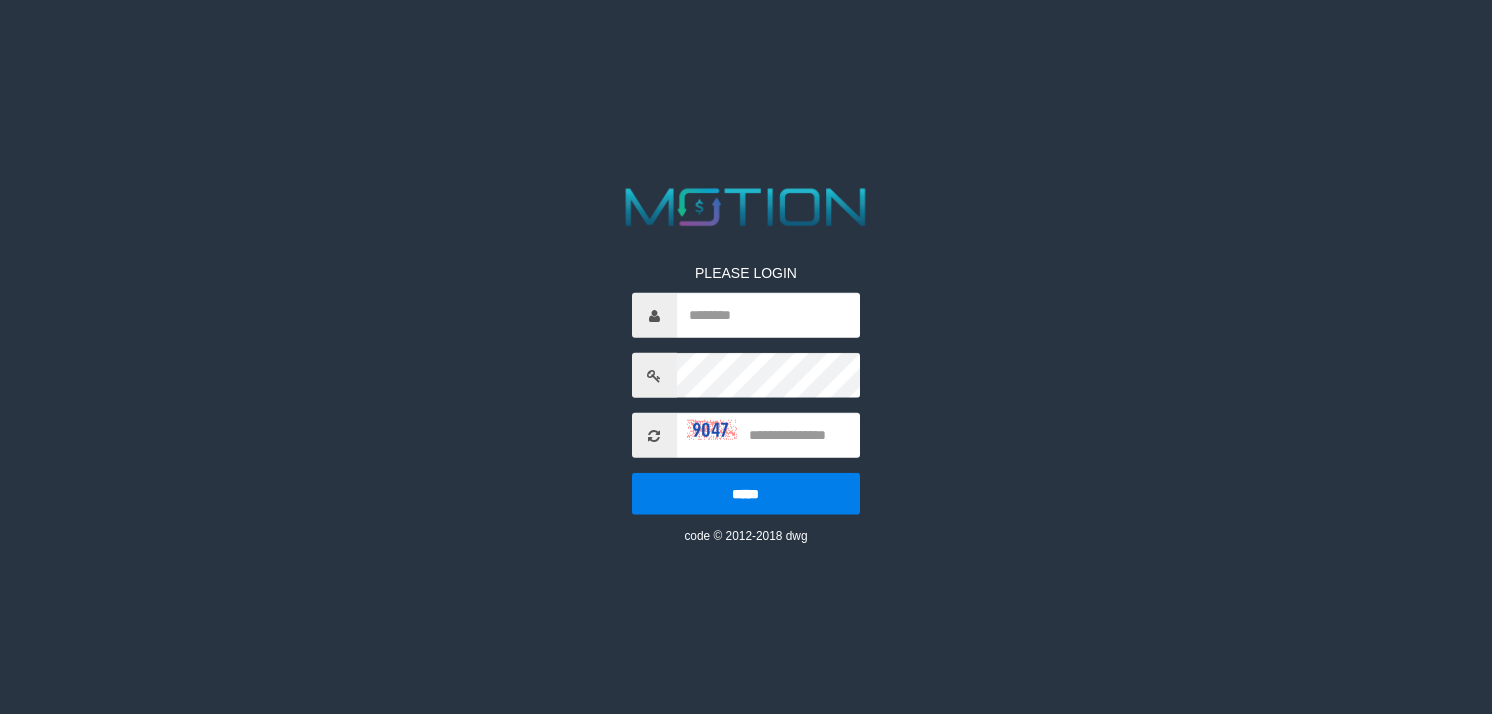 scroll, scrollTop: 0, scrollLeft: 0, axis: both 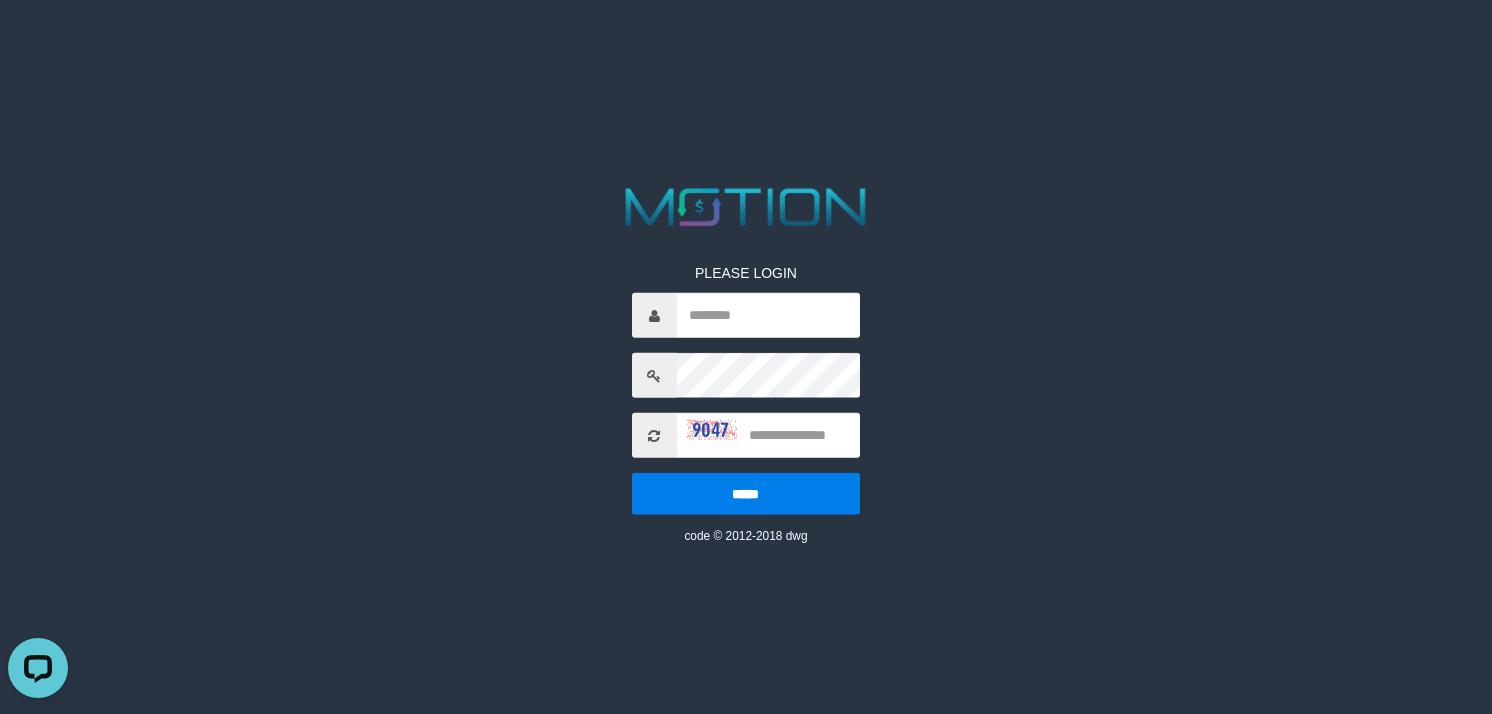 click on "PLEASE LOGIN
*****
code © 2012-2018 dwg" at bounding box center [746, 25] 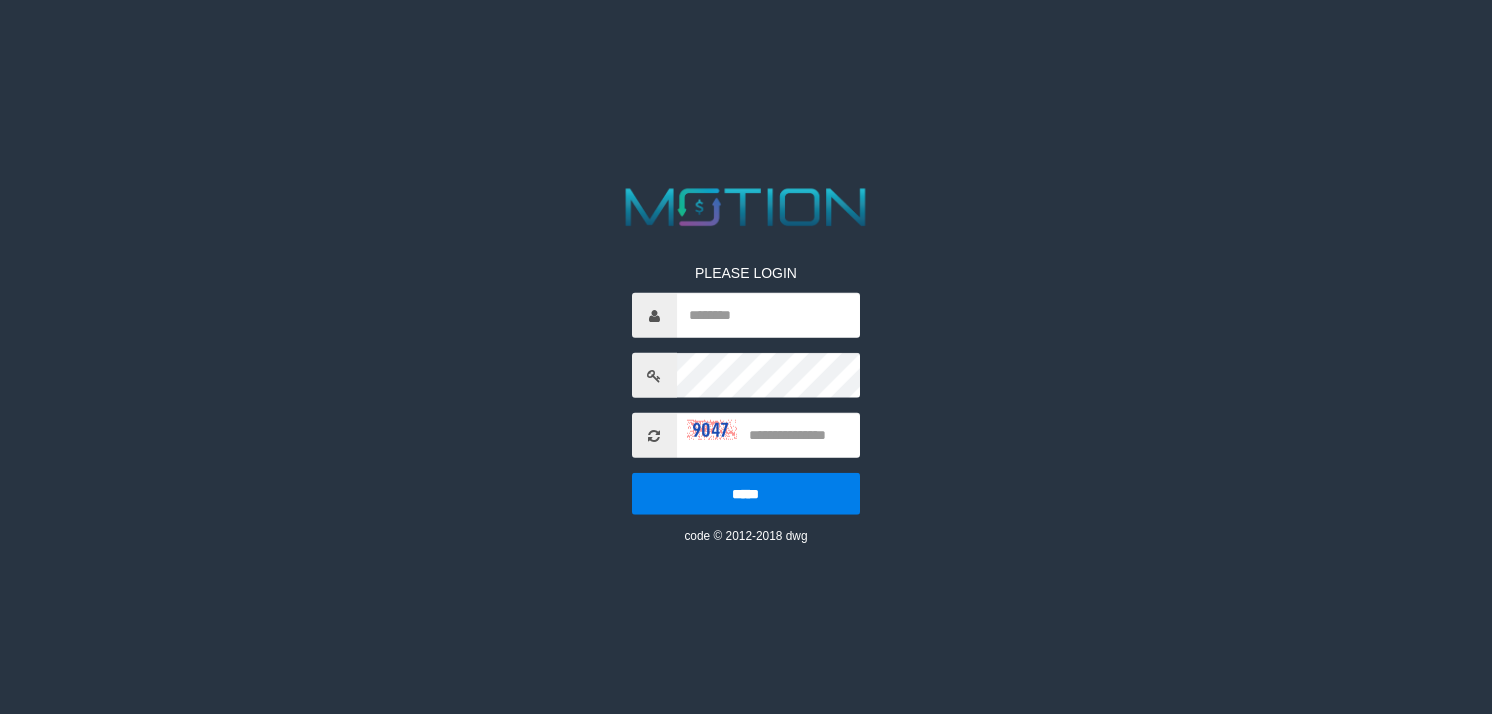 scroll, scrollTop: 0, scrollLeft: 0, axis: both 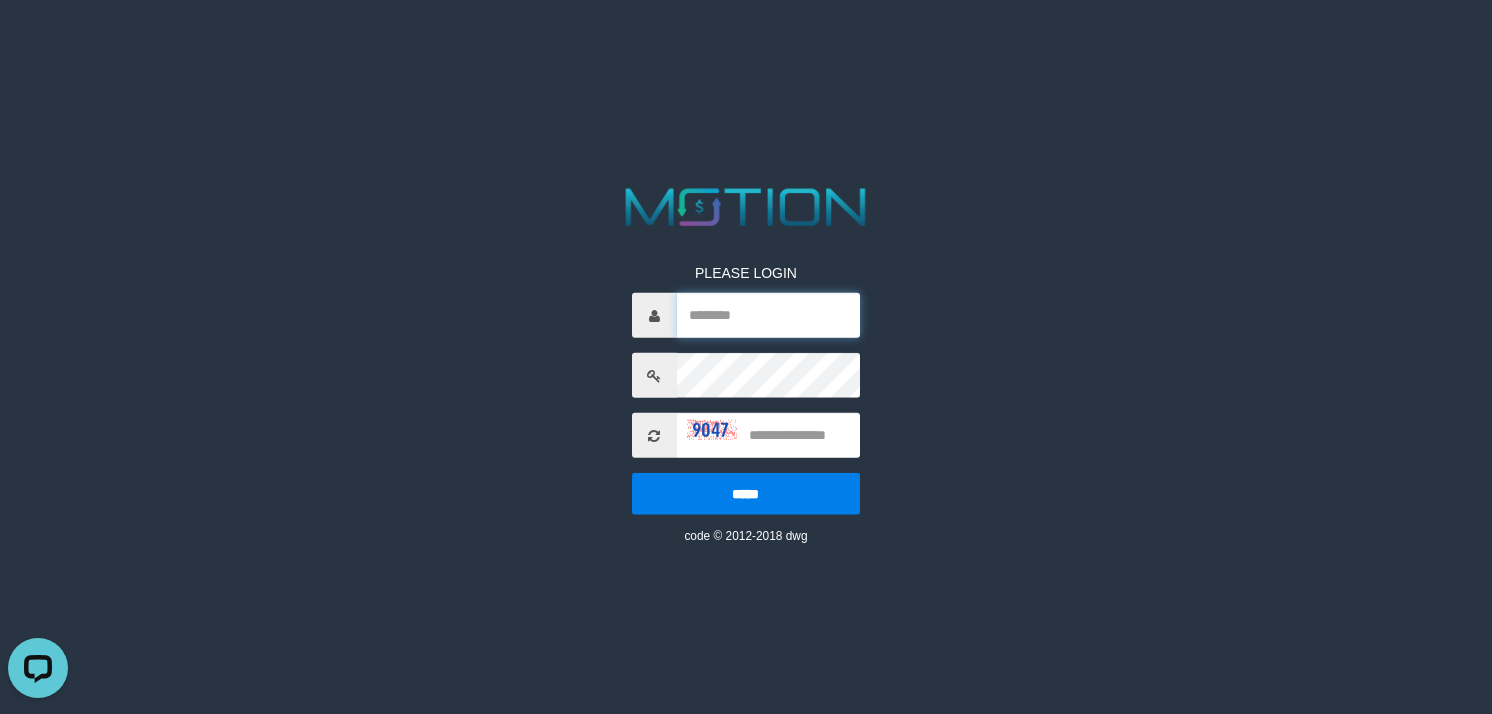 drag, startPoint x: 772, startPoint y: 296, endPoint x: 924, endPoint y: 262, distance: 155.75623 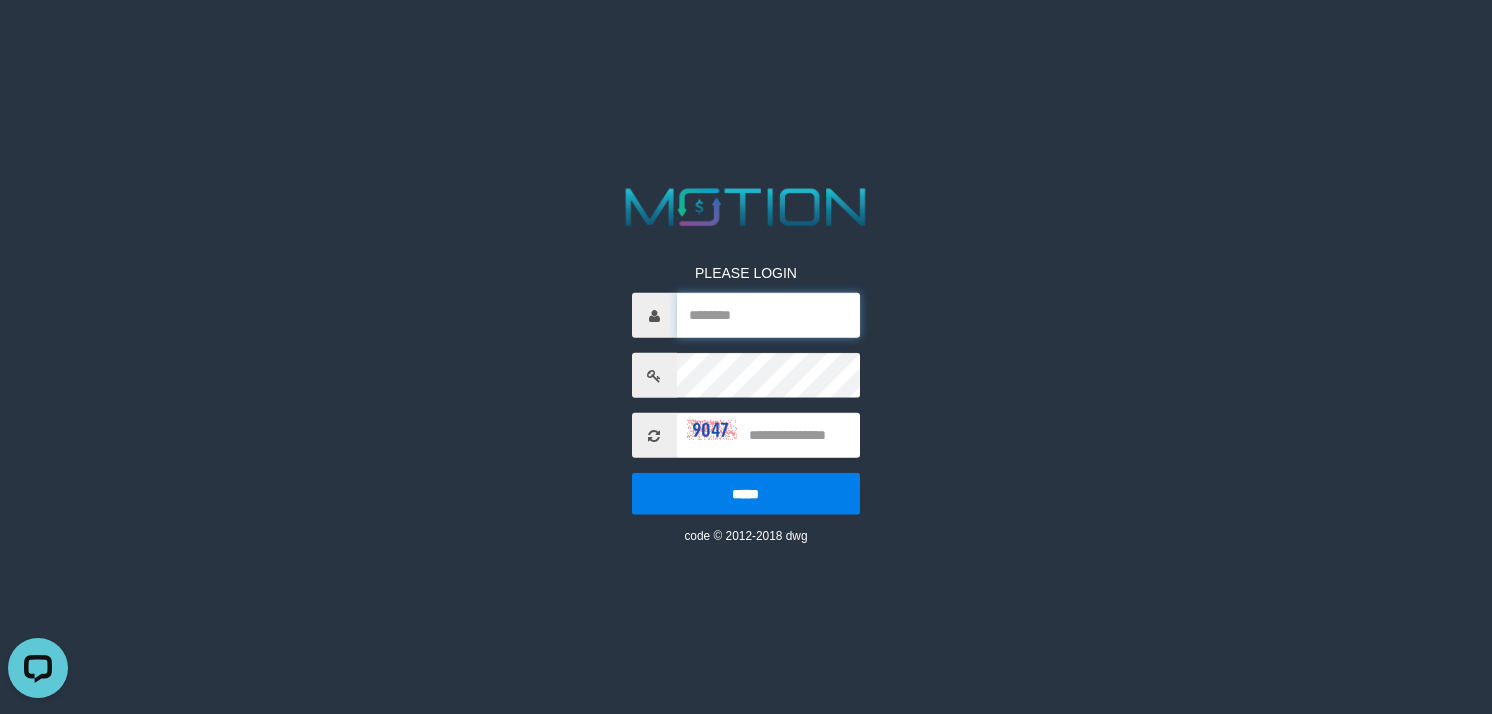 click at bounding box center (769, 315) 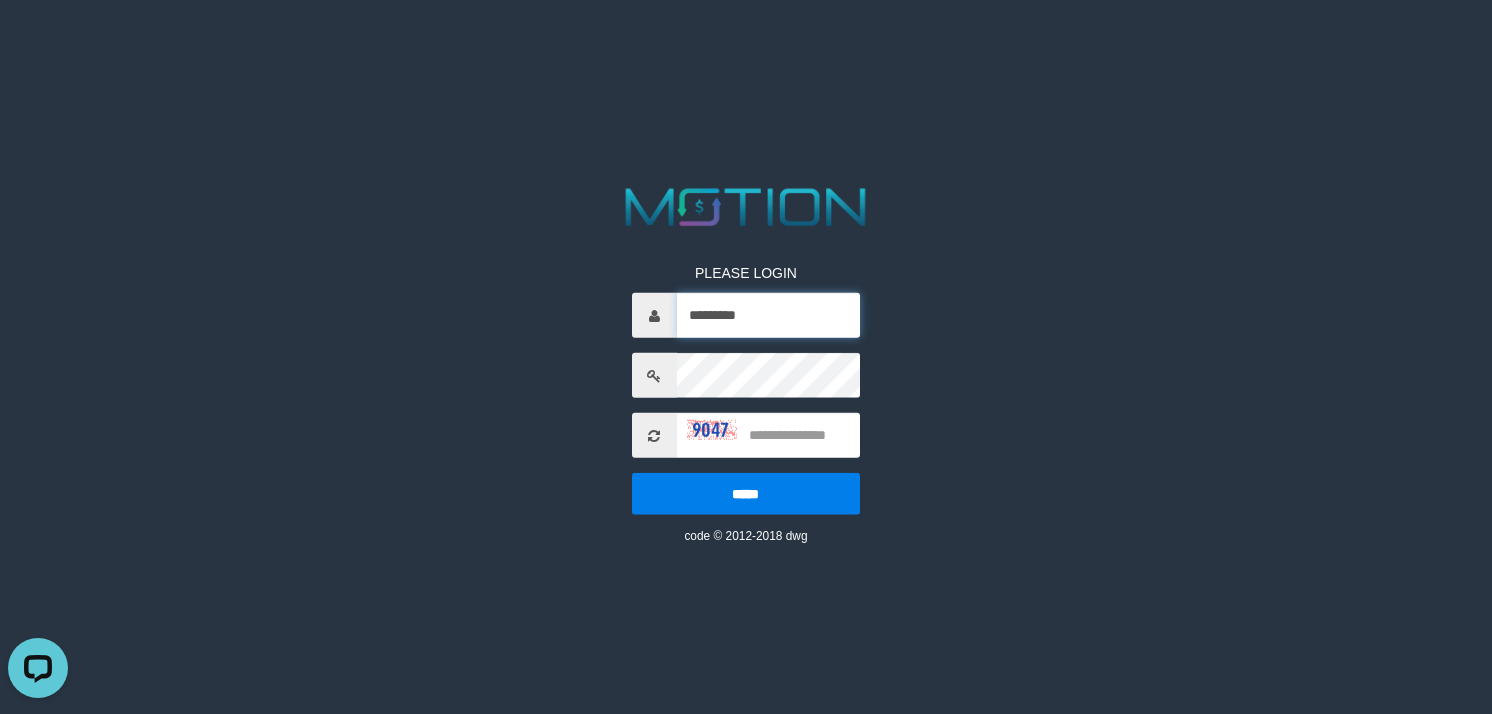 type on "*********" 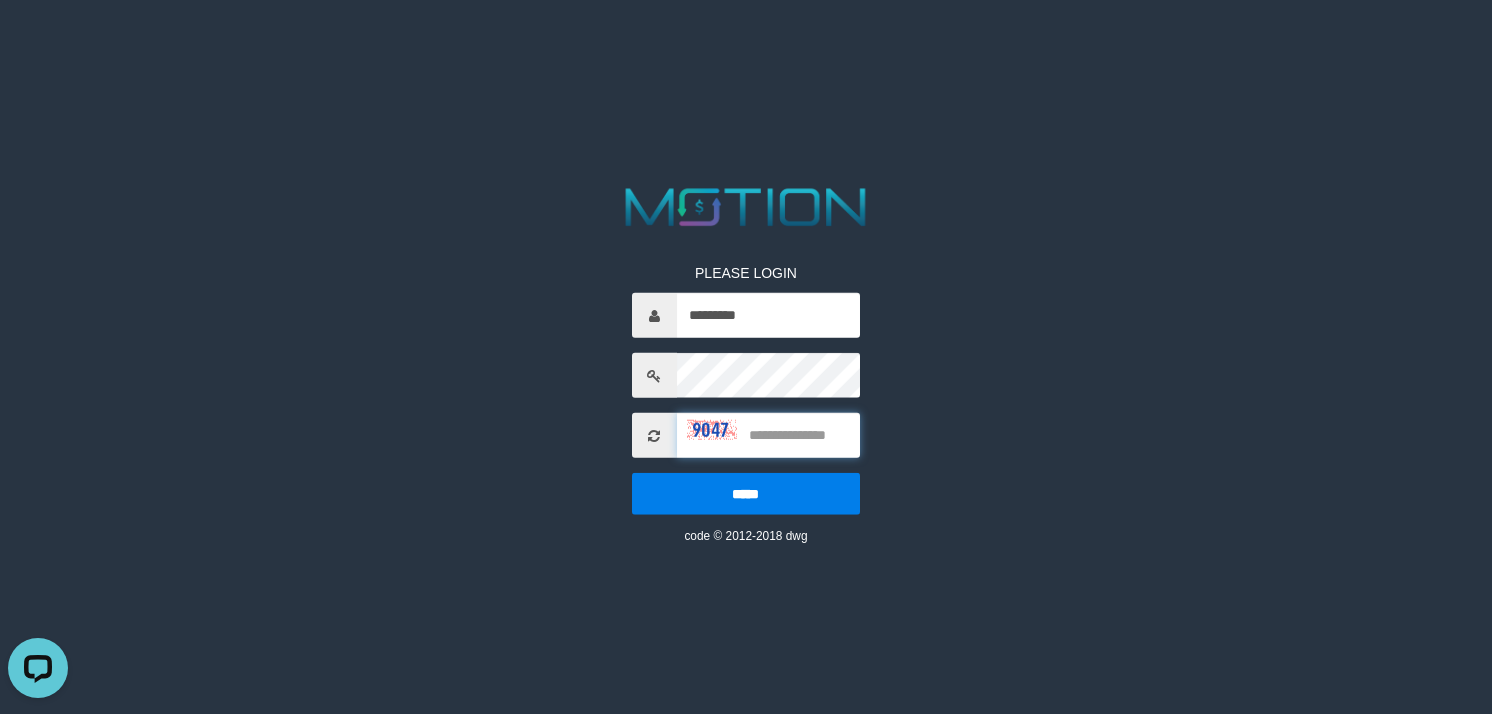 click at bounding box center (769, 435) 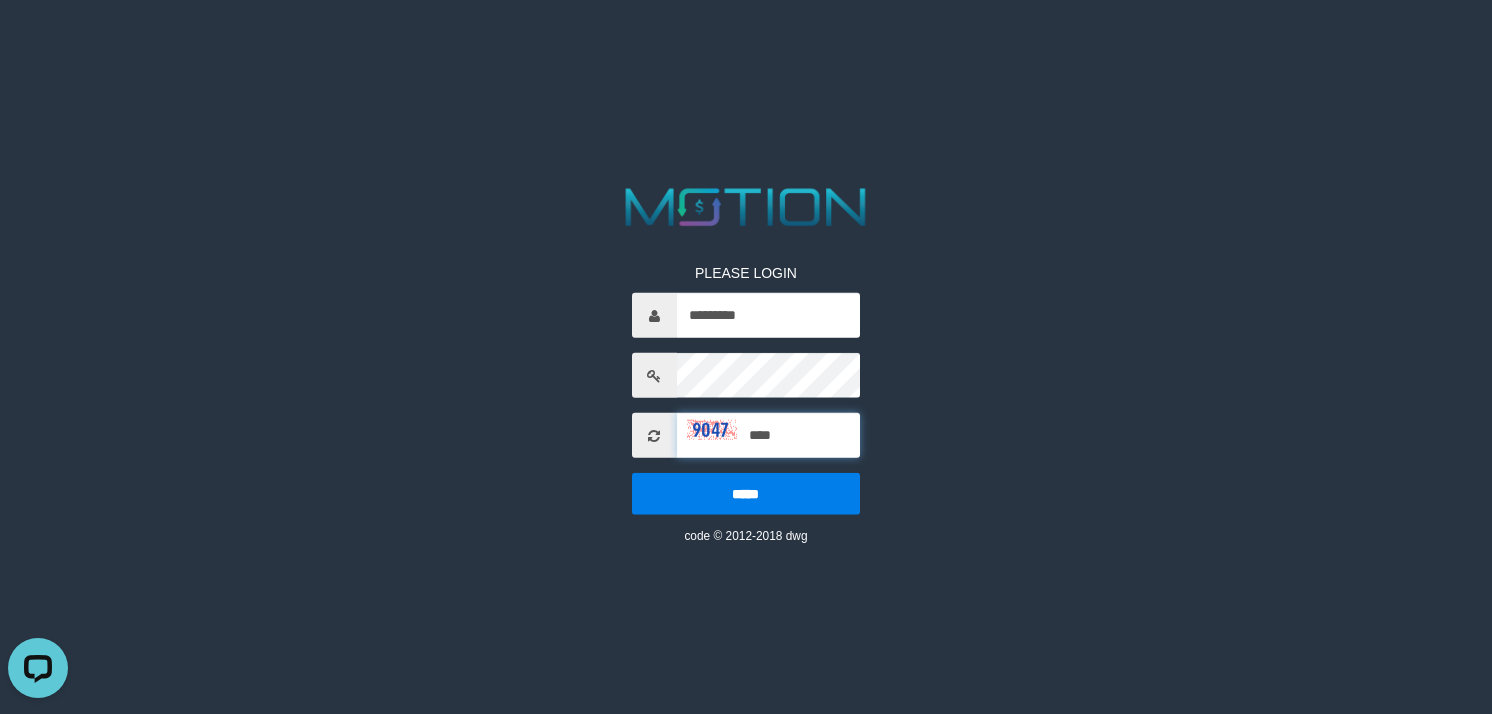 type on "****" 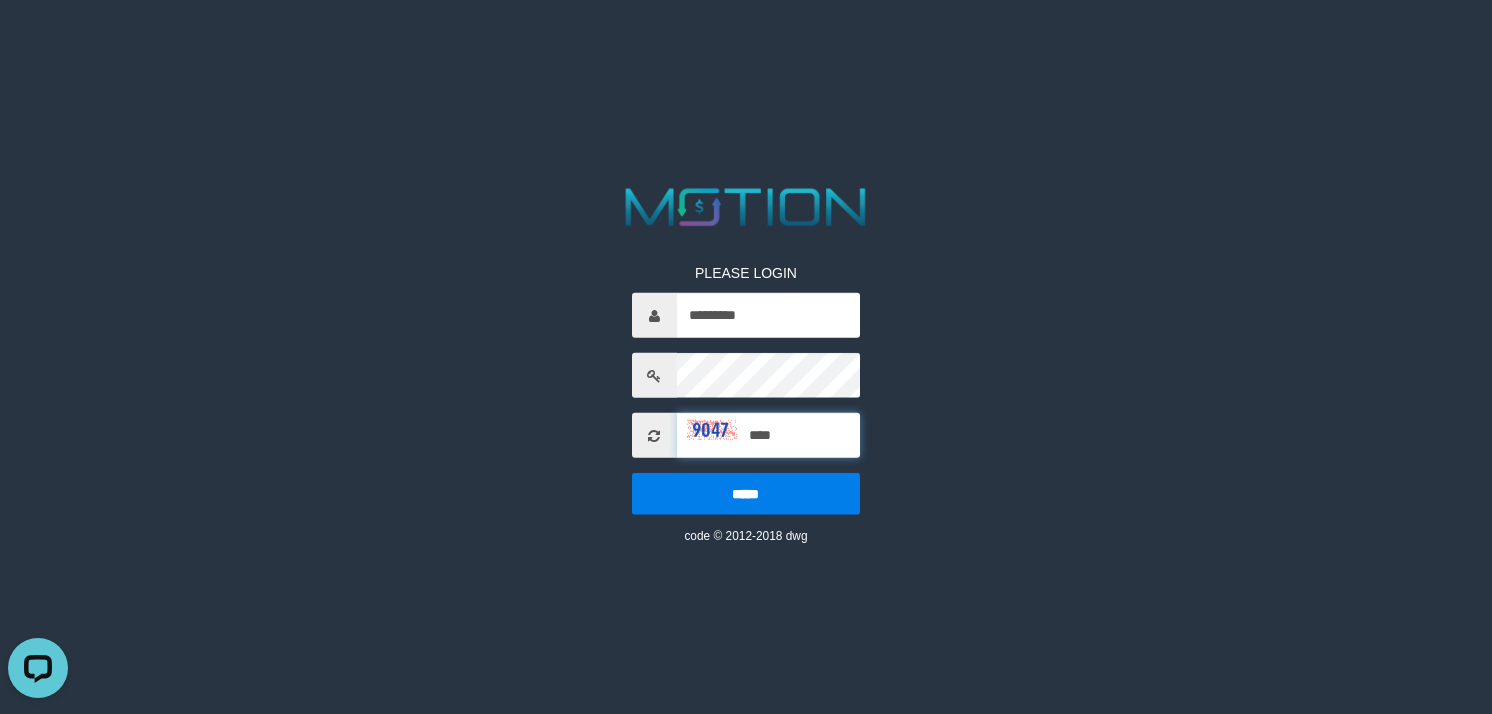 click on "*****" at bounding box center [746, 494] 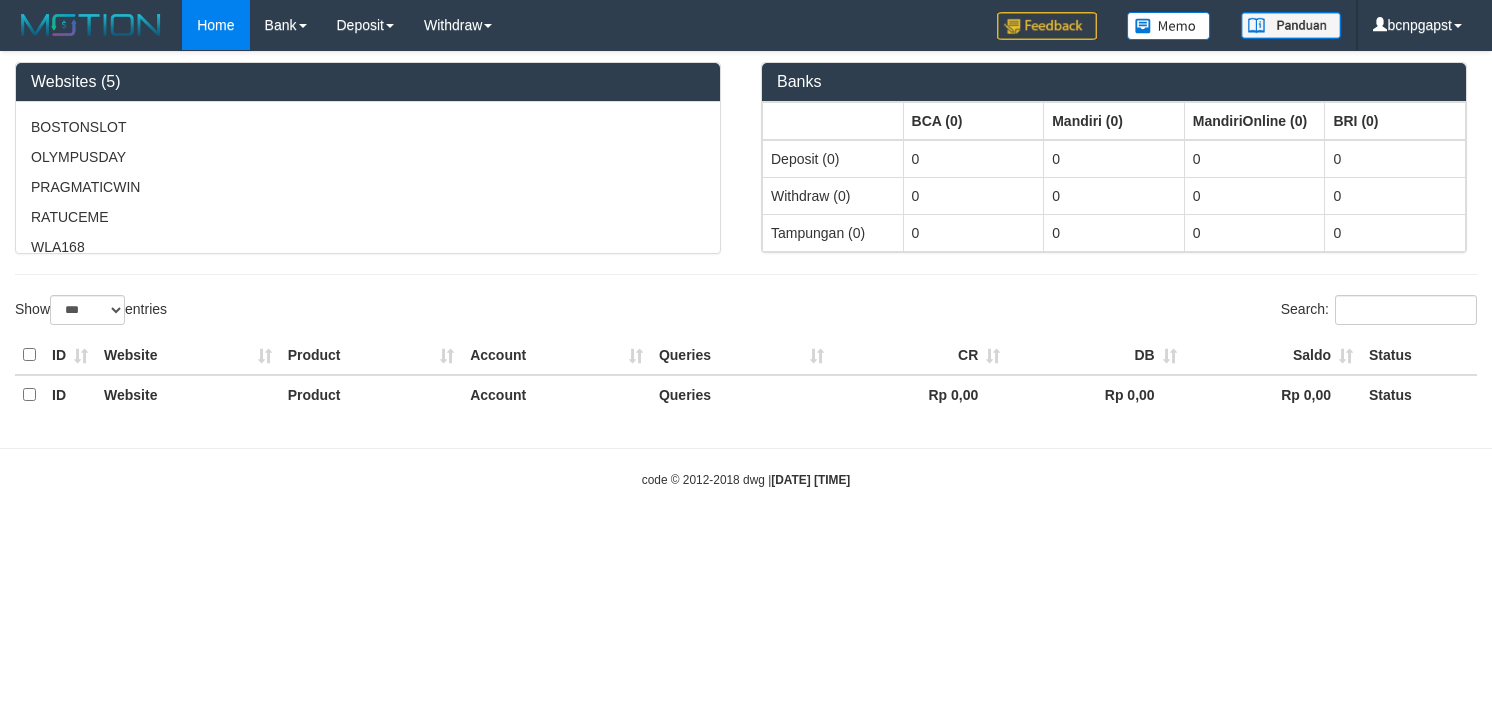 select on "***" 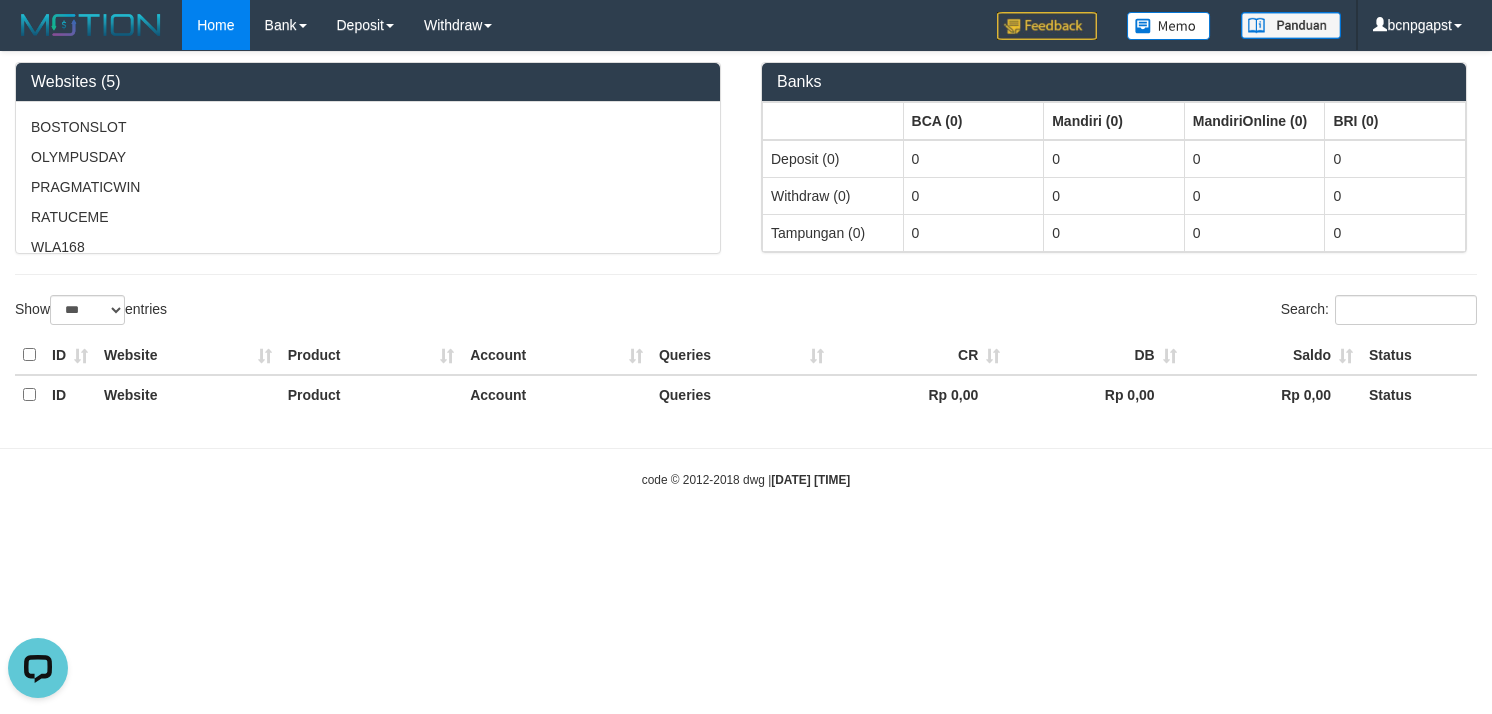 scroll, scrollTop: 0, scrollLeft: 0, axis: both 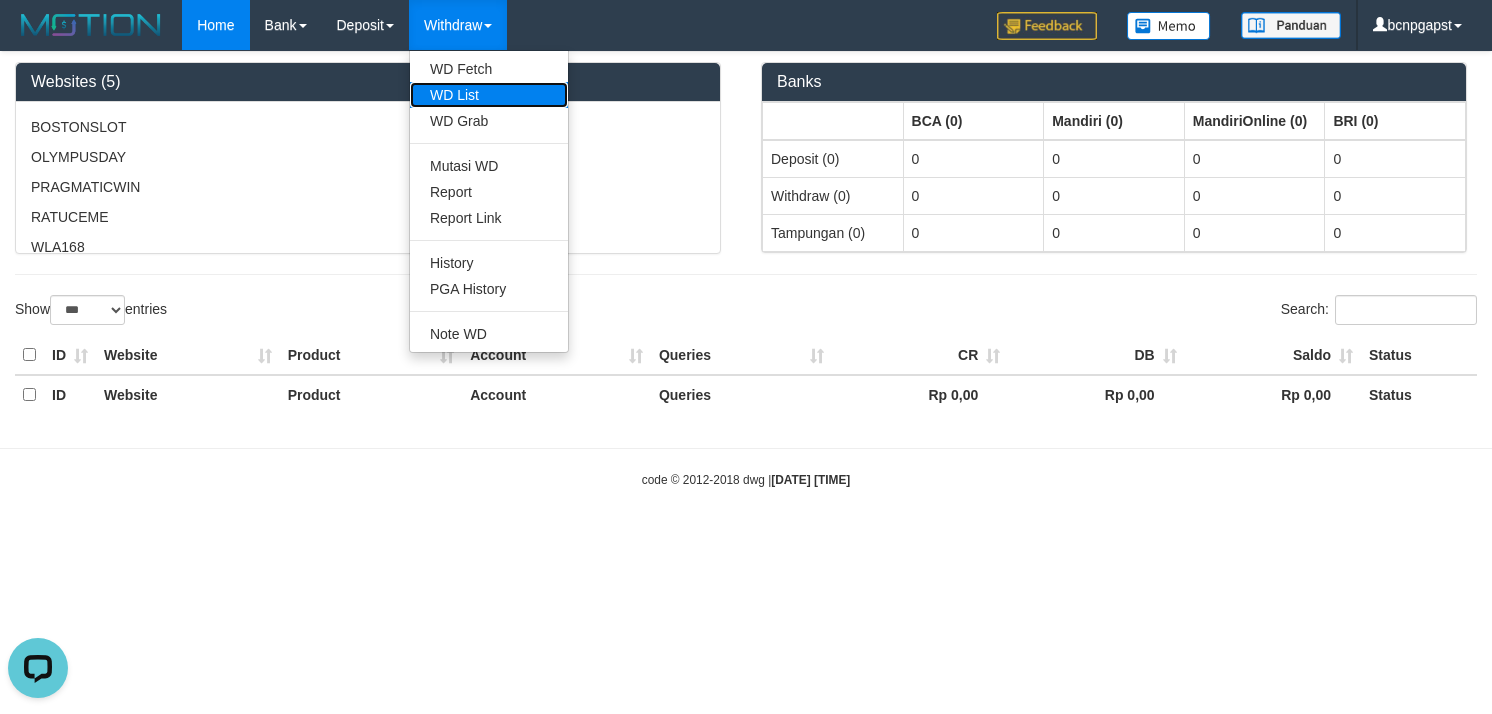 click on "WD List" at bounding box center [489, 95] 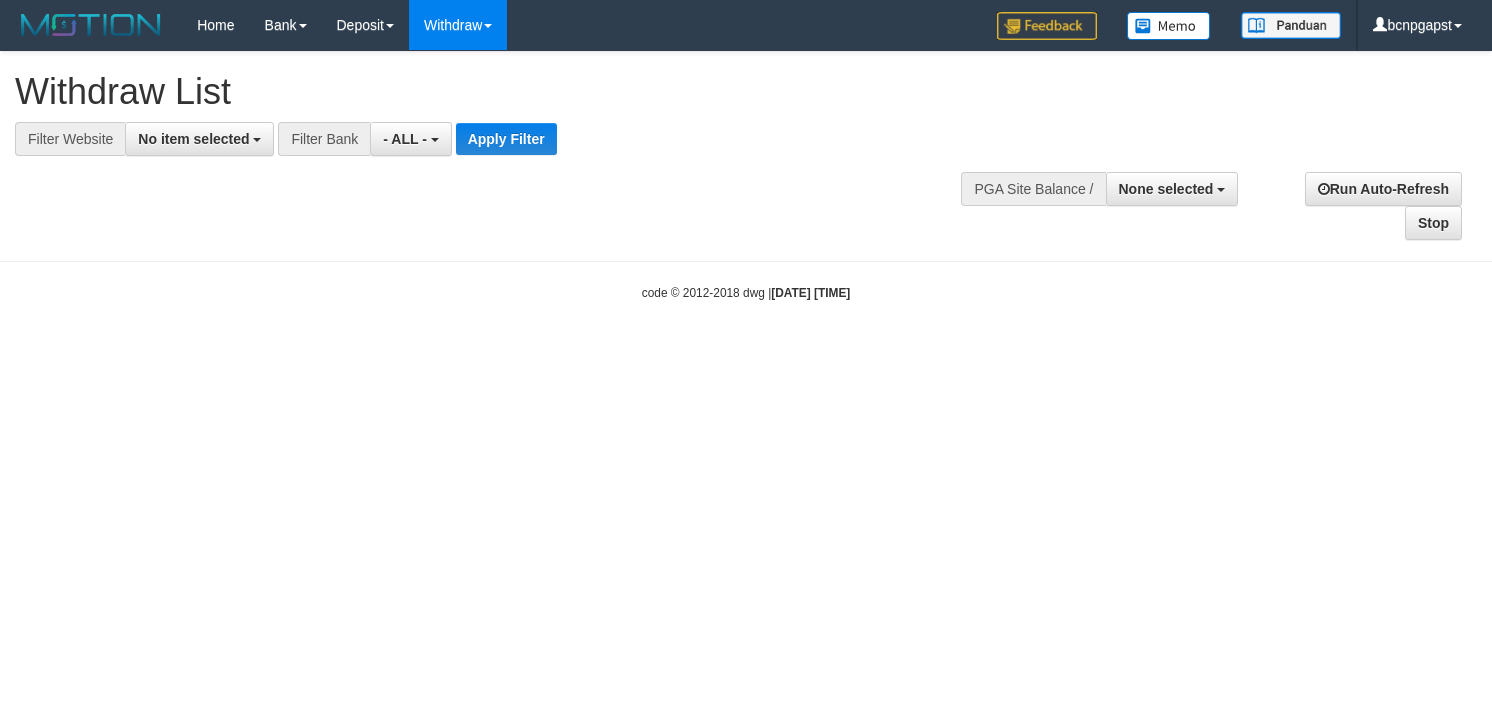 select 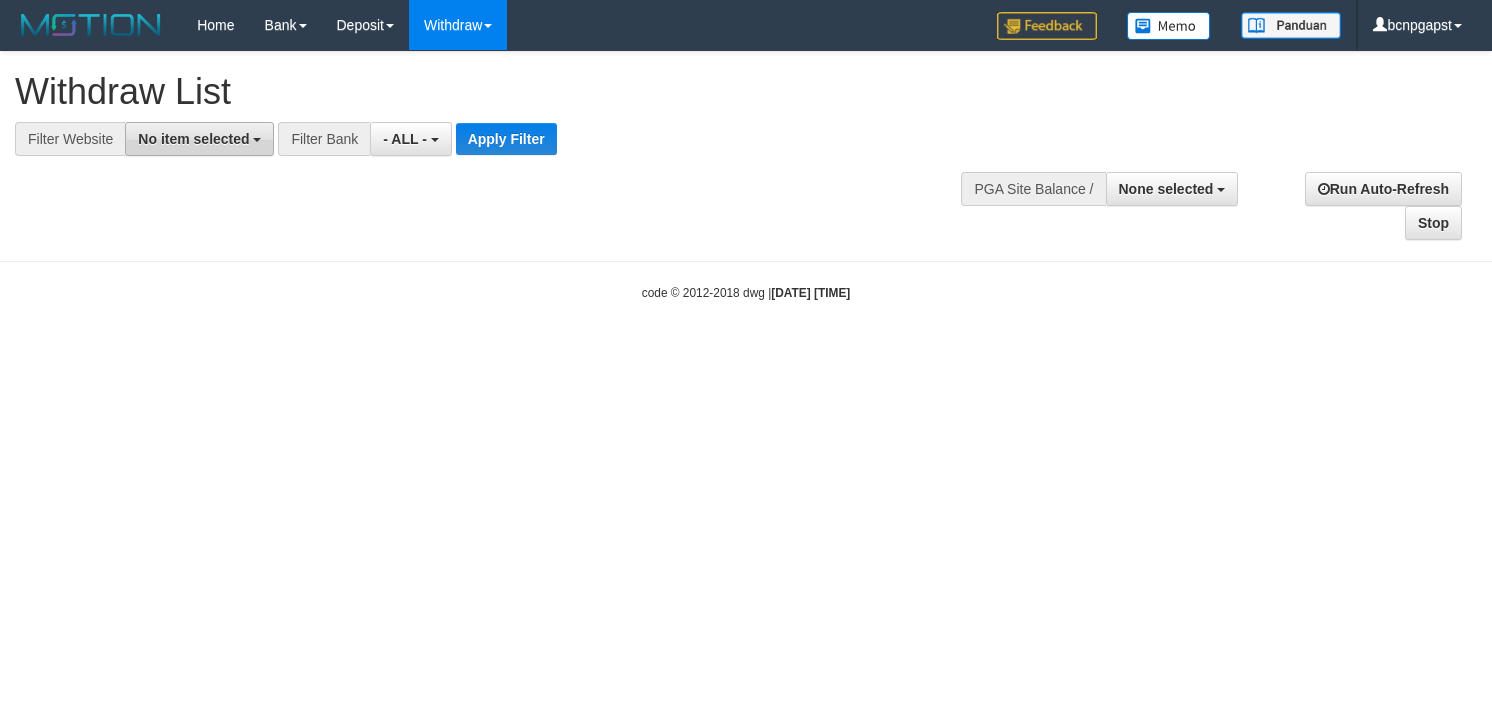 click on "No item selected" at bounding box center [199, 139] 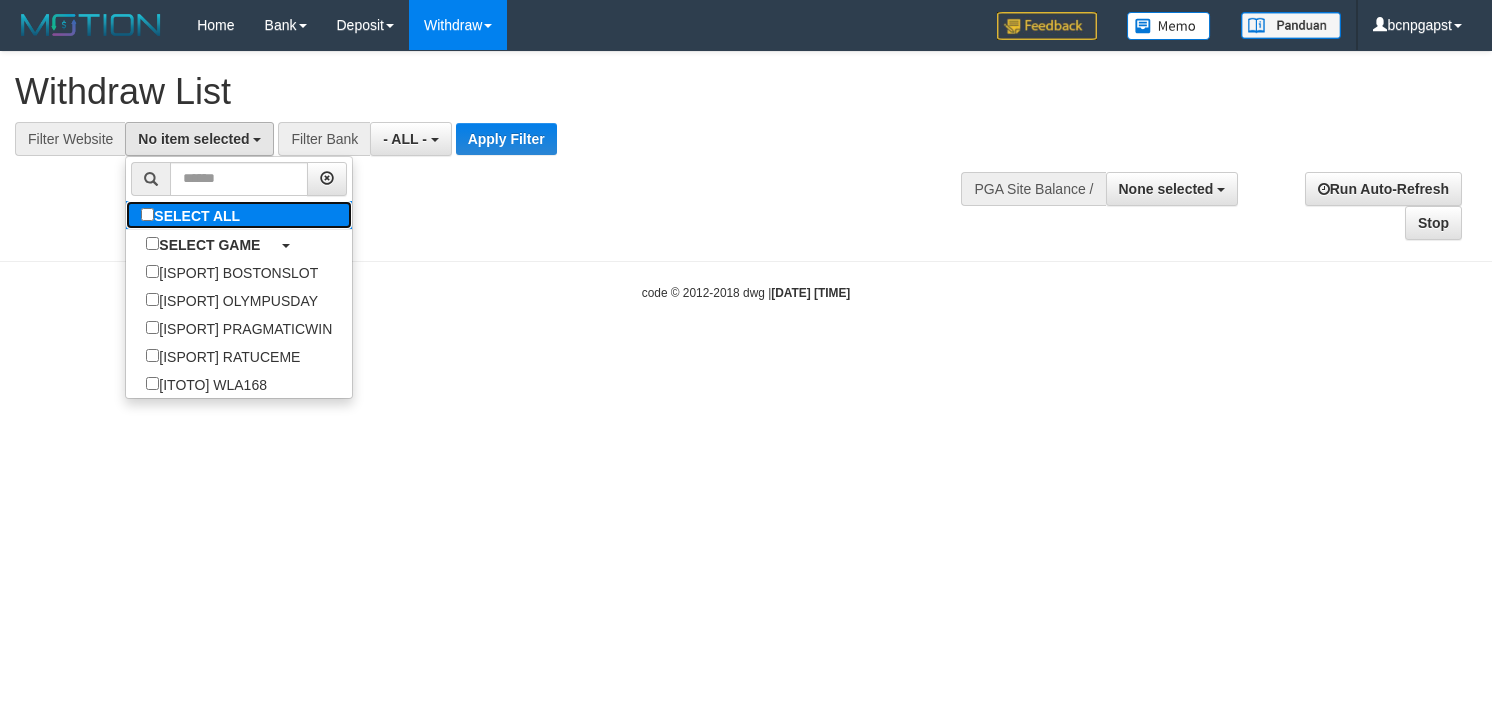 click on "Toggle navigation
Home
Bank
Account List
Load
By Website
Group
[ISPORT]													BOSTONSLOT
Group
[ISPORT]													OLYMPUSDAY
Group
[ISPORT]													PRAGMATICWIN
Group
[ISPORT]													RATUCEME
Group
[ITOTO]													WLA168
-" at bounding box center [746, 176] 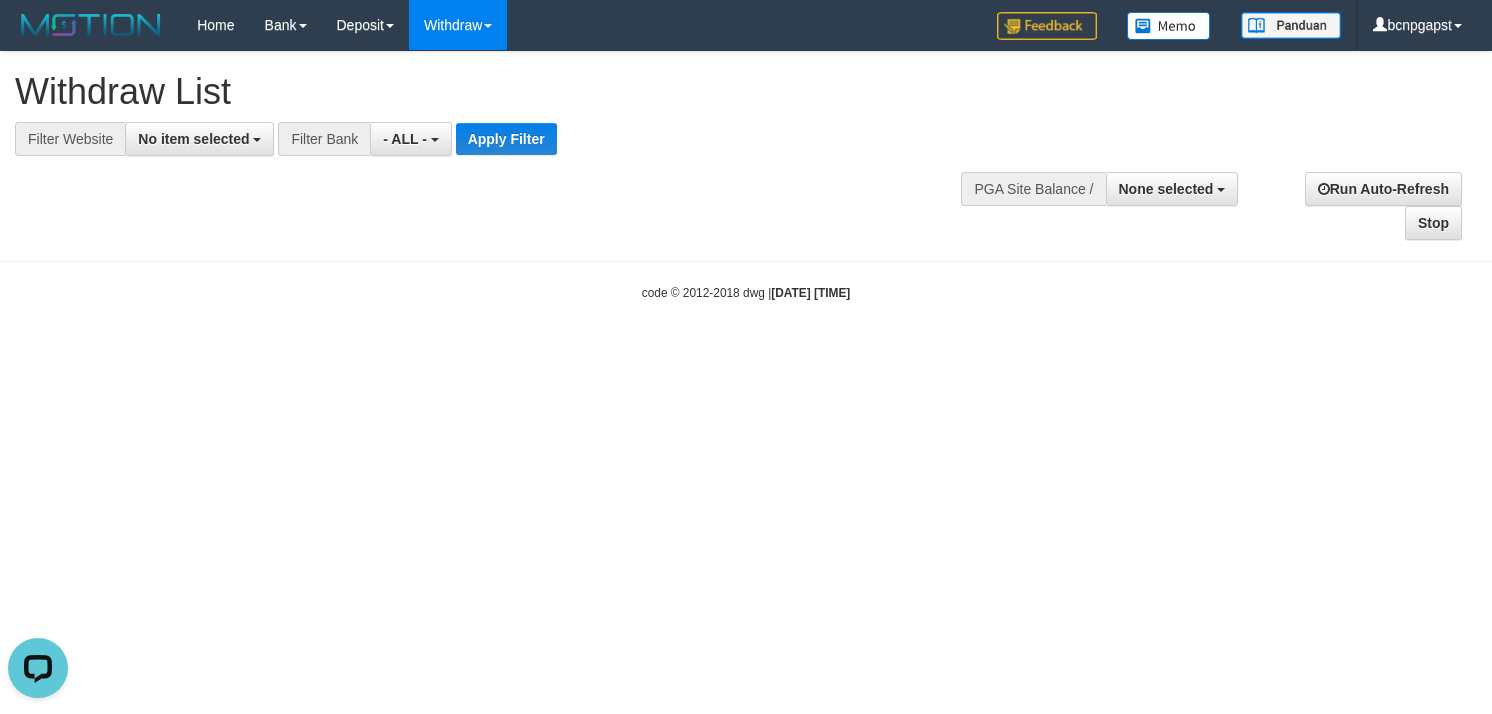 scroll, scrollTop: 0, scrollLeft: 0, axis: both 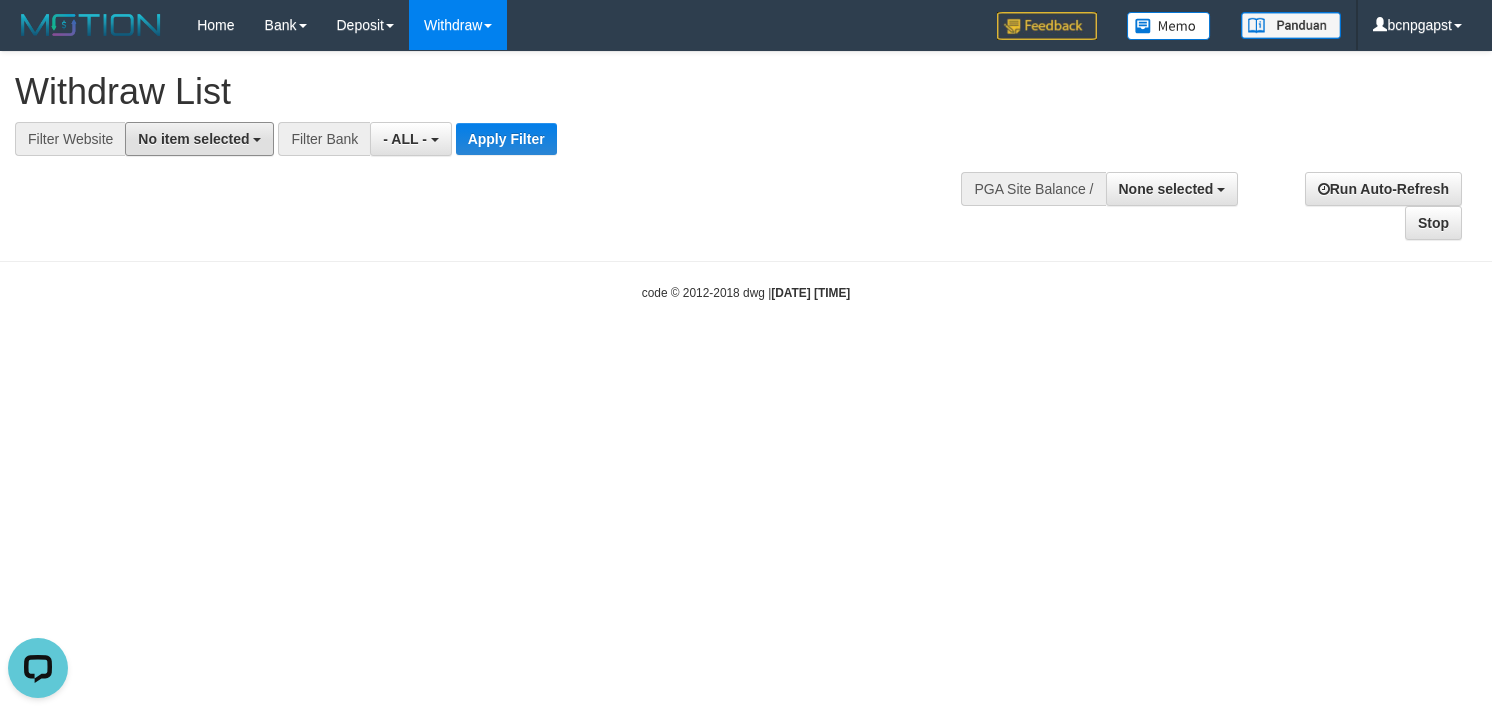 drag, startPoint x: 238, startPoint y: 150, endPoint x: 237, endPoint y: 188, distance: 38.013157 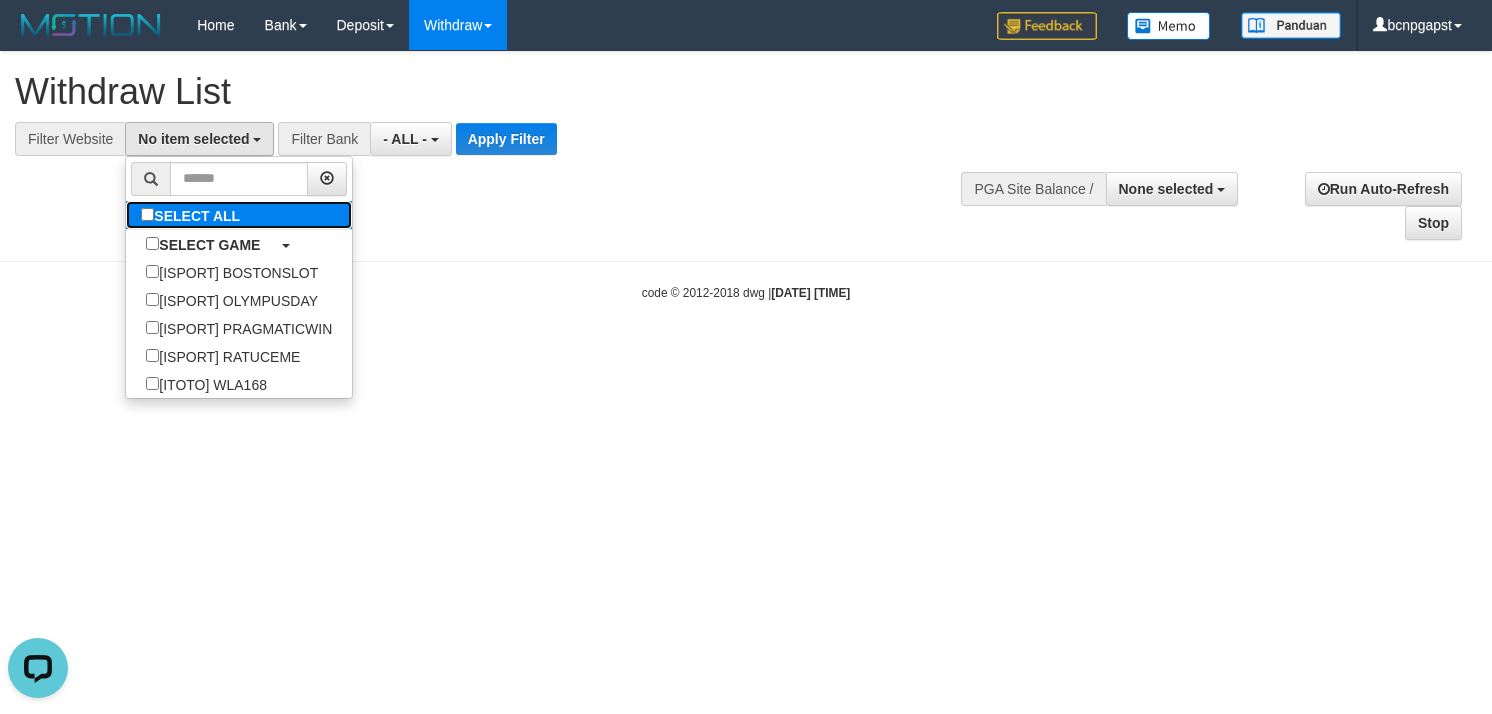 click on "SELECT ALL" at bounding box center [193, 215] 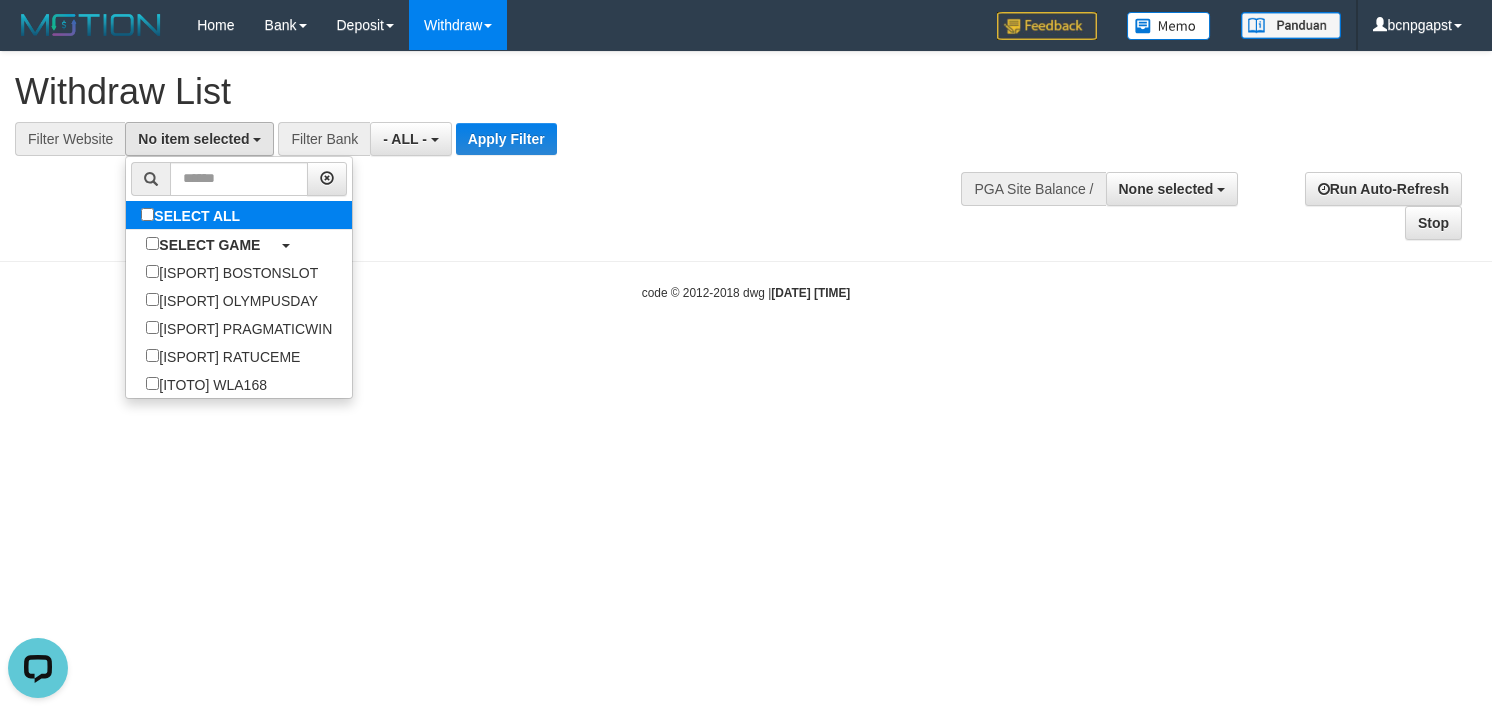 select on "****" 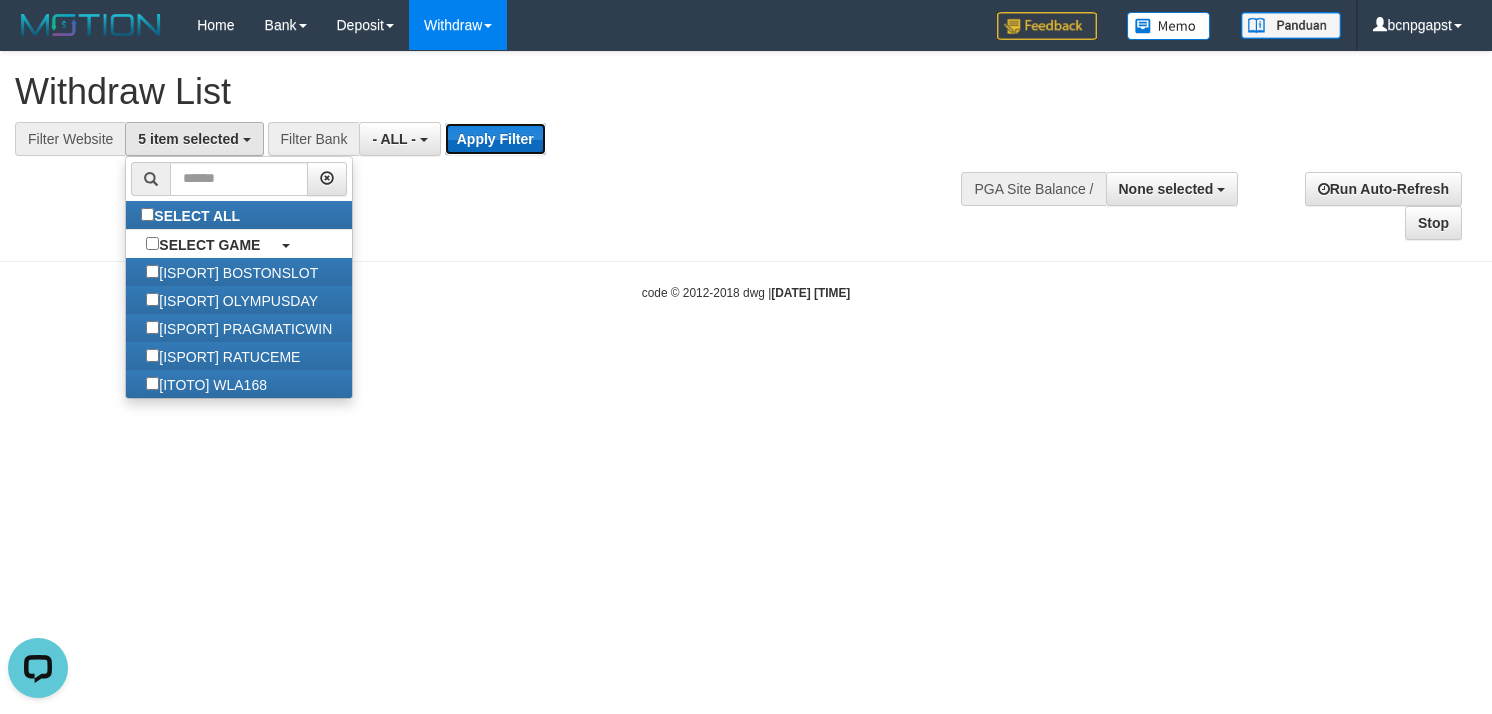 click on "Apply Filter" at bounding box center (495, 139) 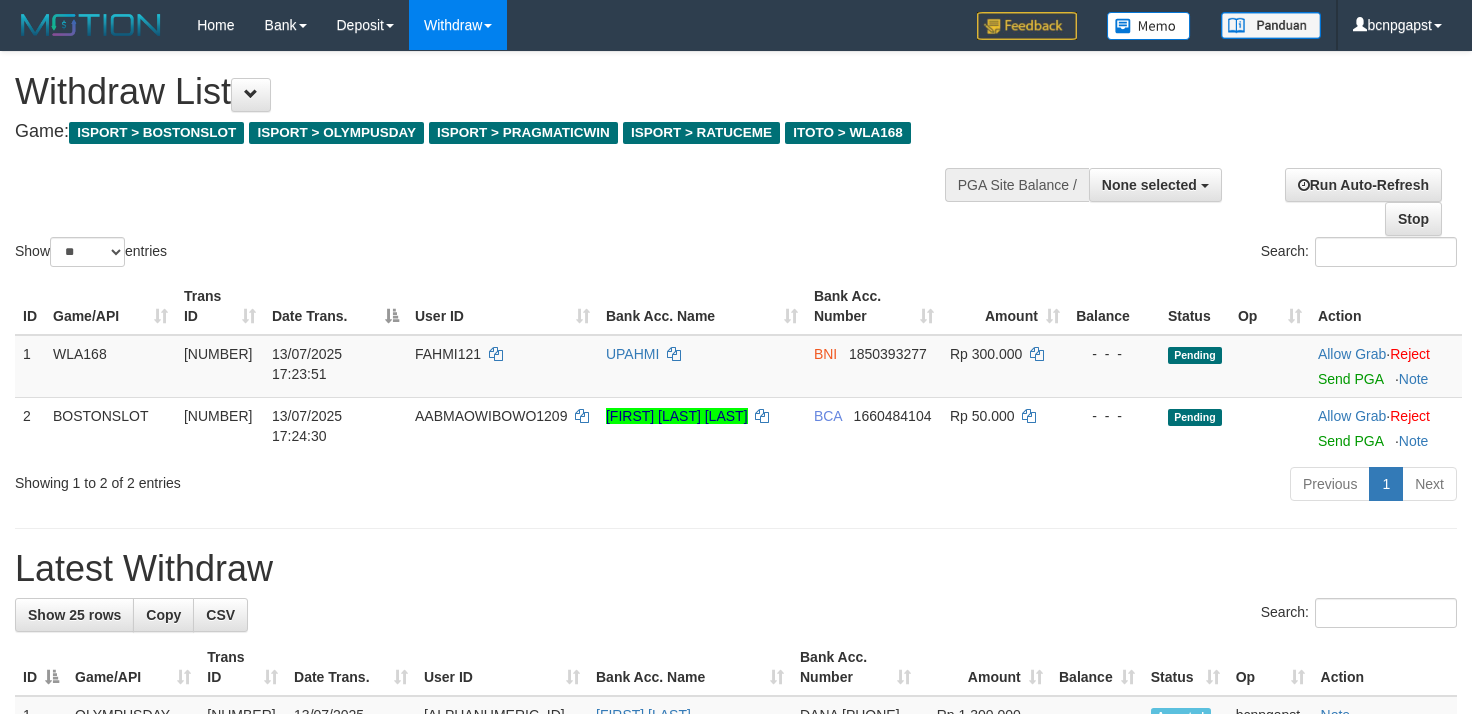select 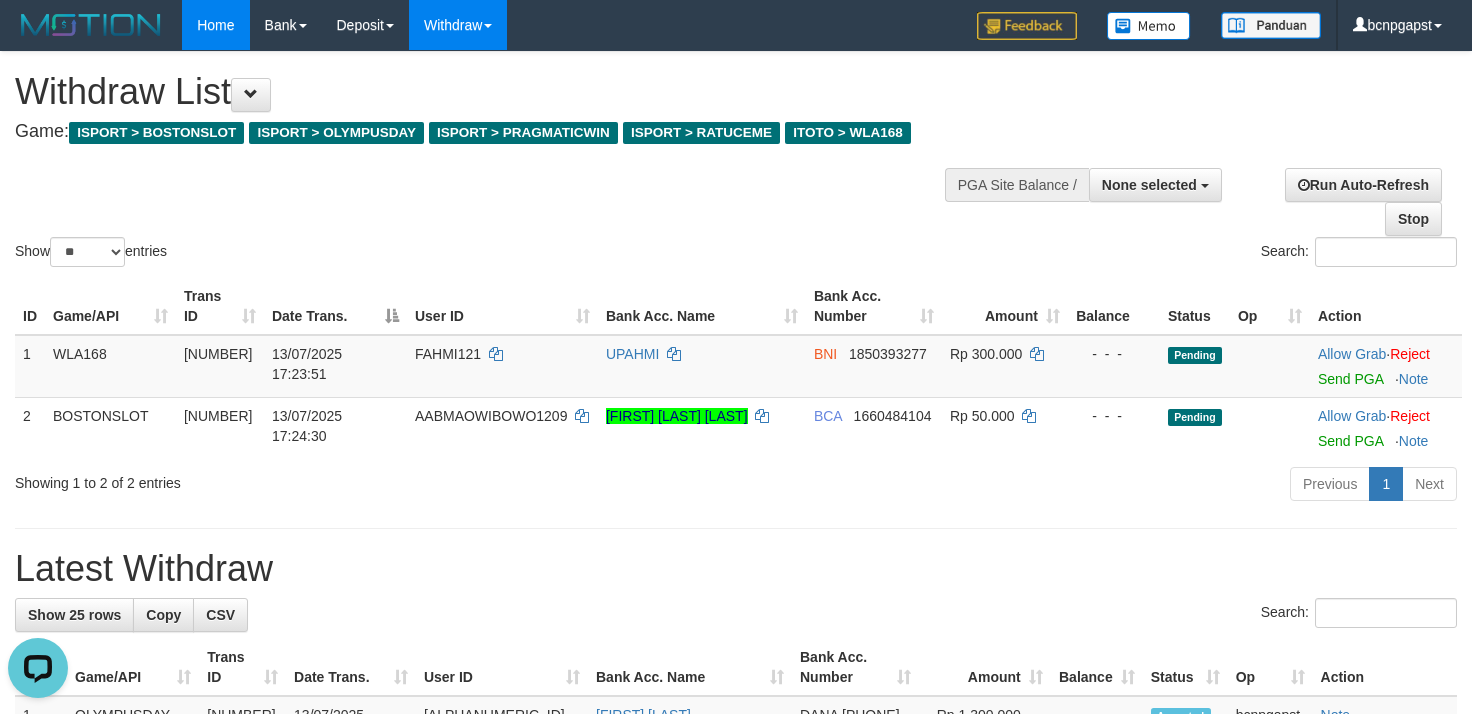 scroll, scrollTop: 0, scrollLeft: 0, axis: both 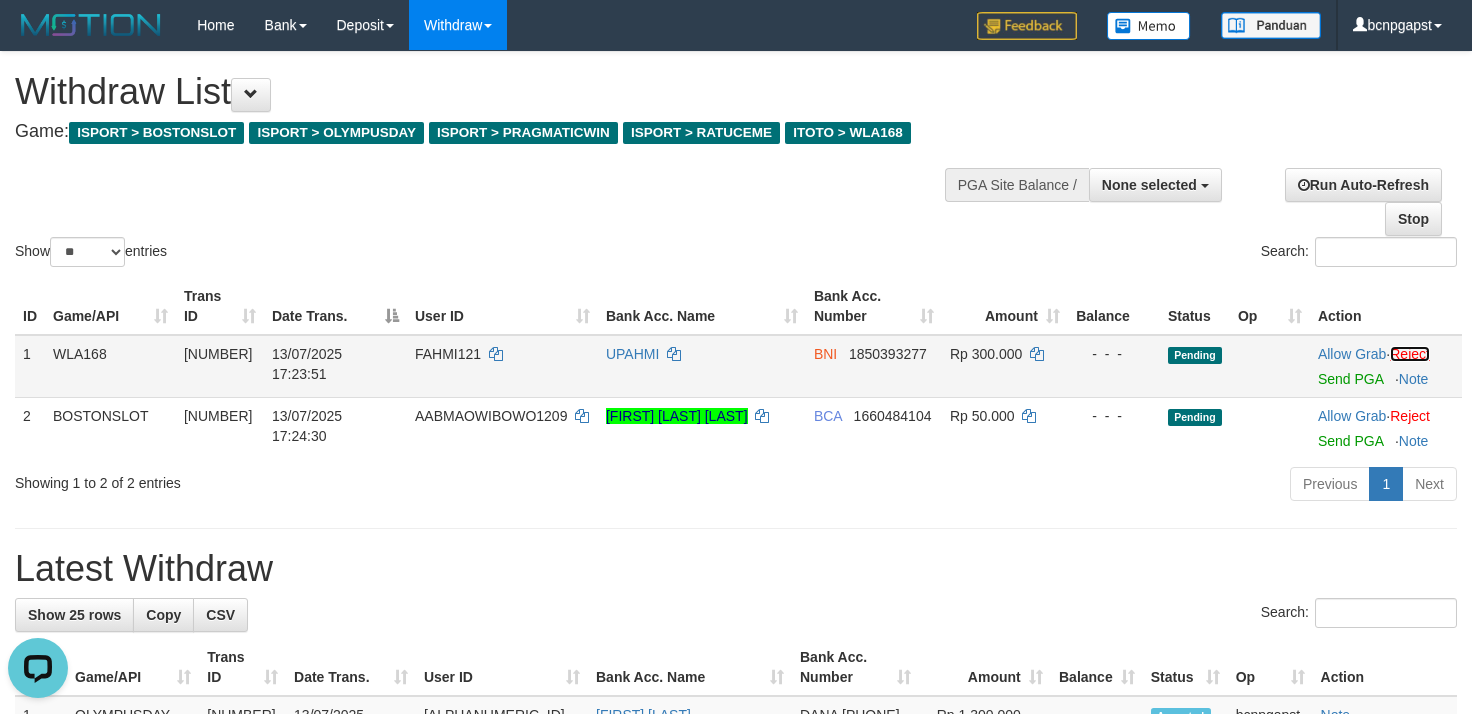 click on "Reject" at bounding box center [1410, 354] 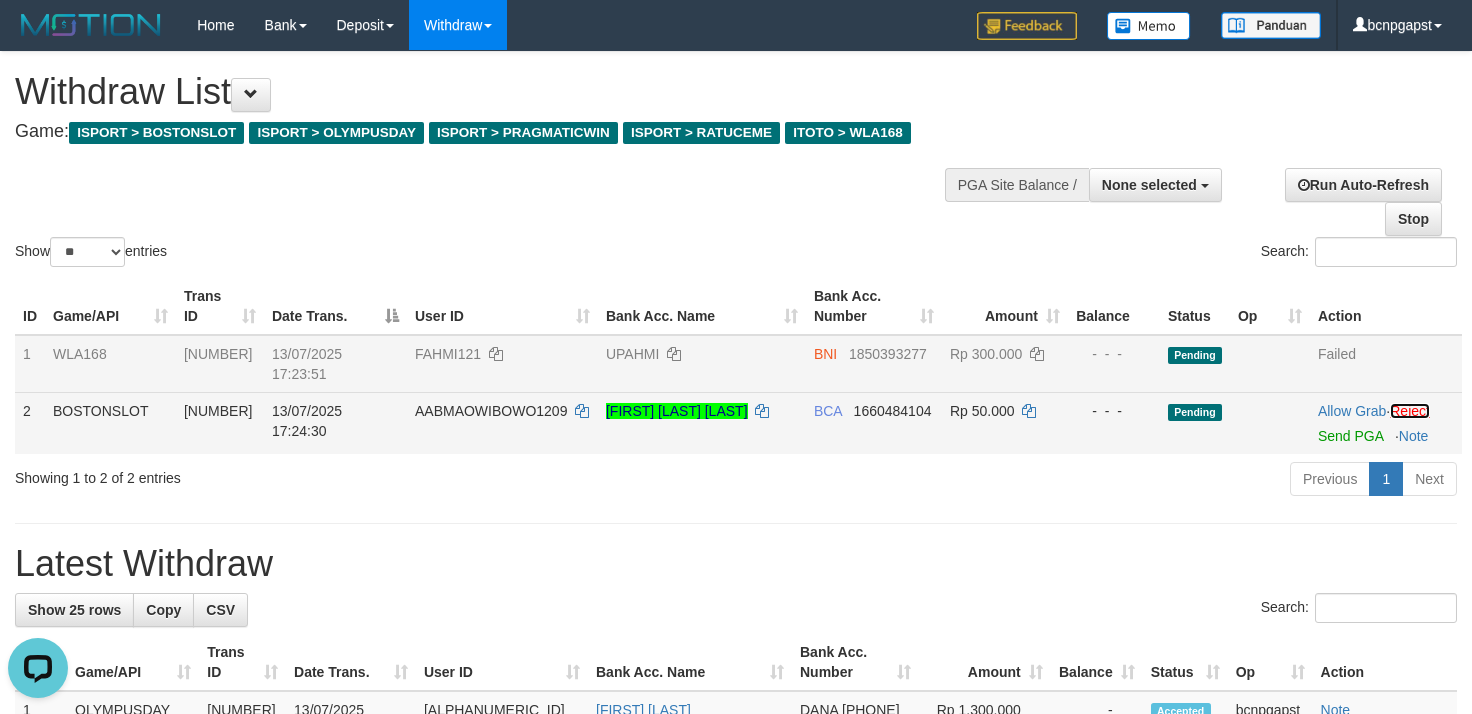 click on "Reject" at bounding box center [1410, 411] 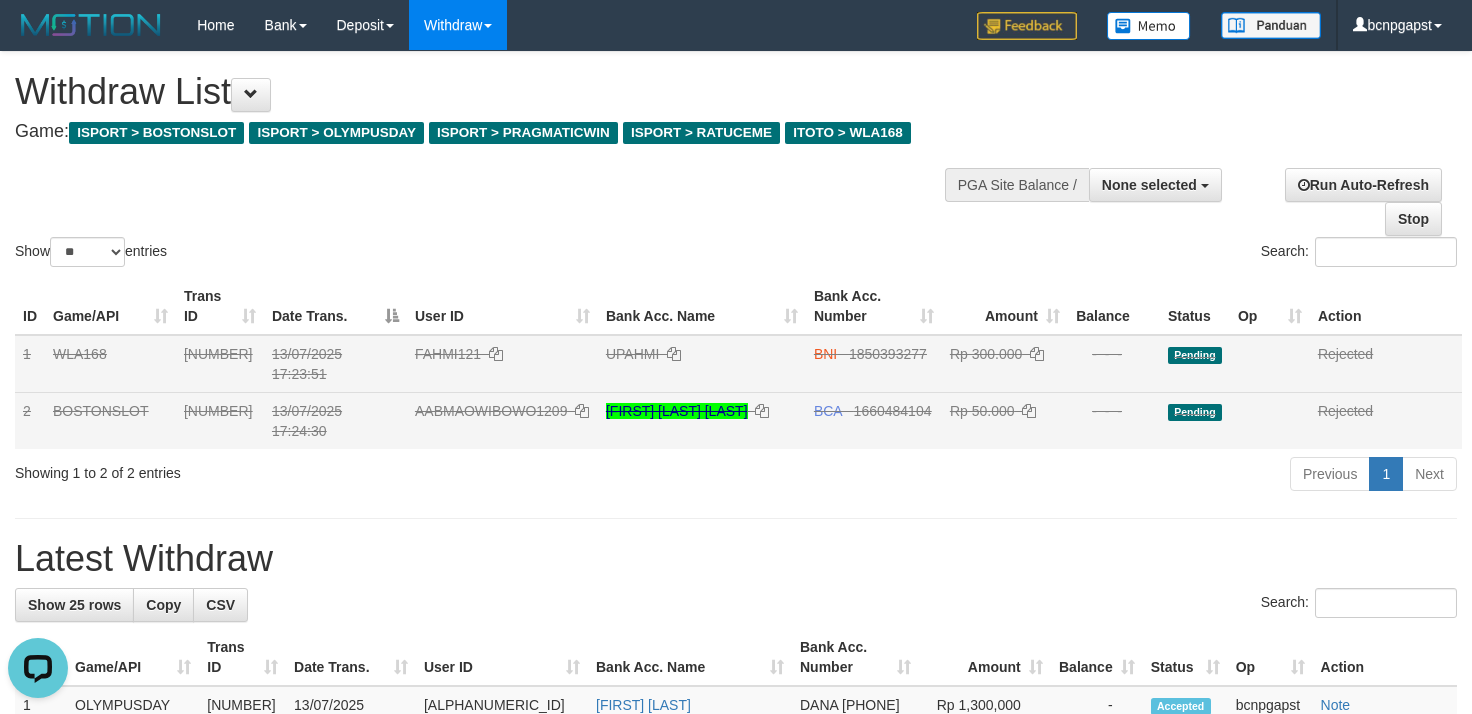 click on "Show  ** ** ** ***  entries Search:" at bounding box center [736, 161] 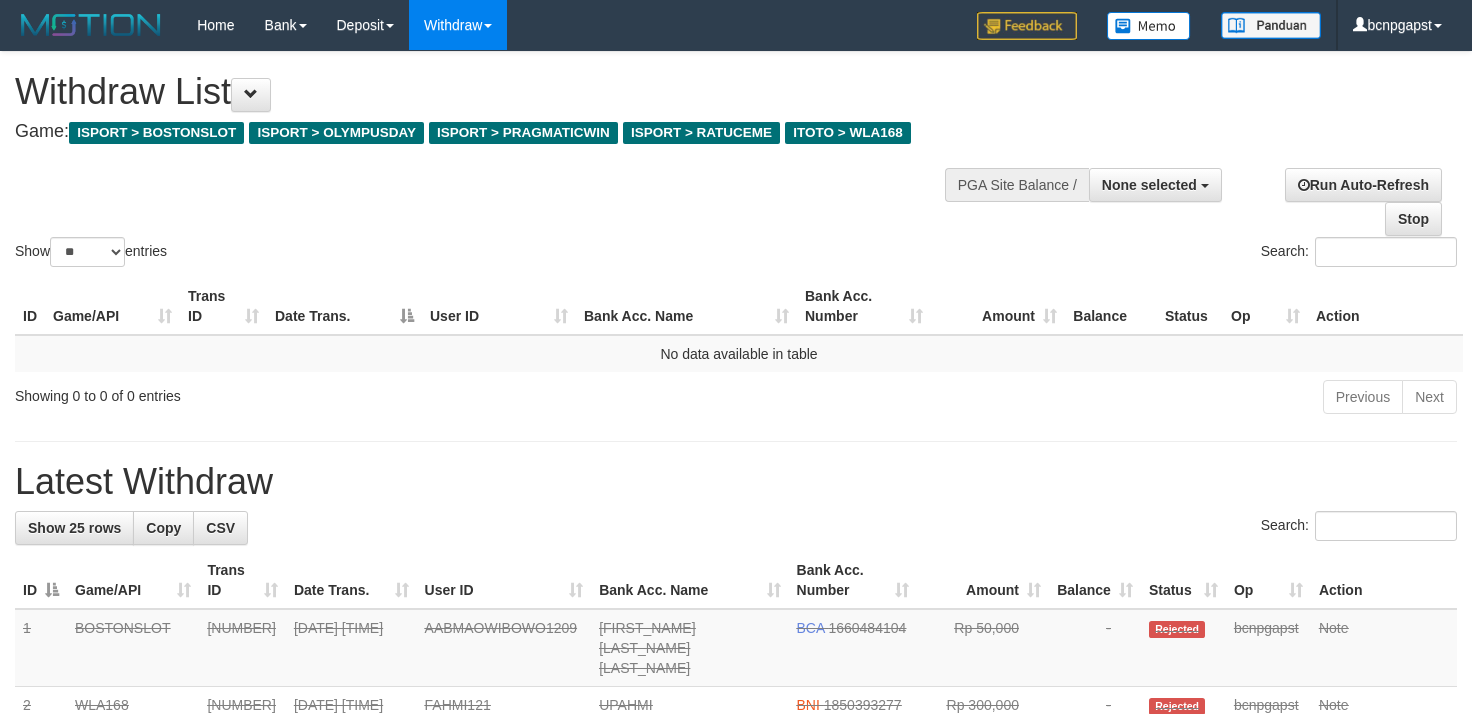 select 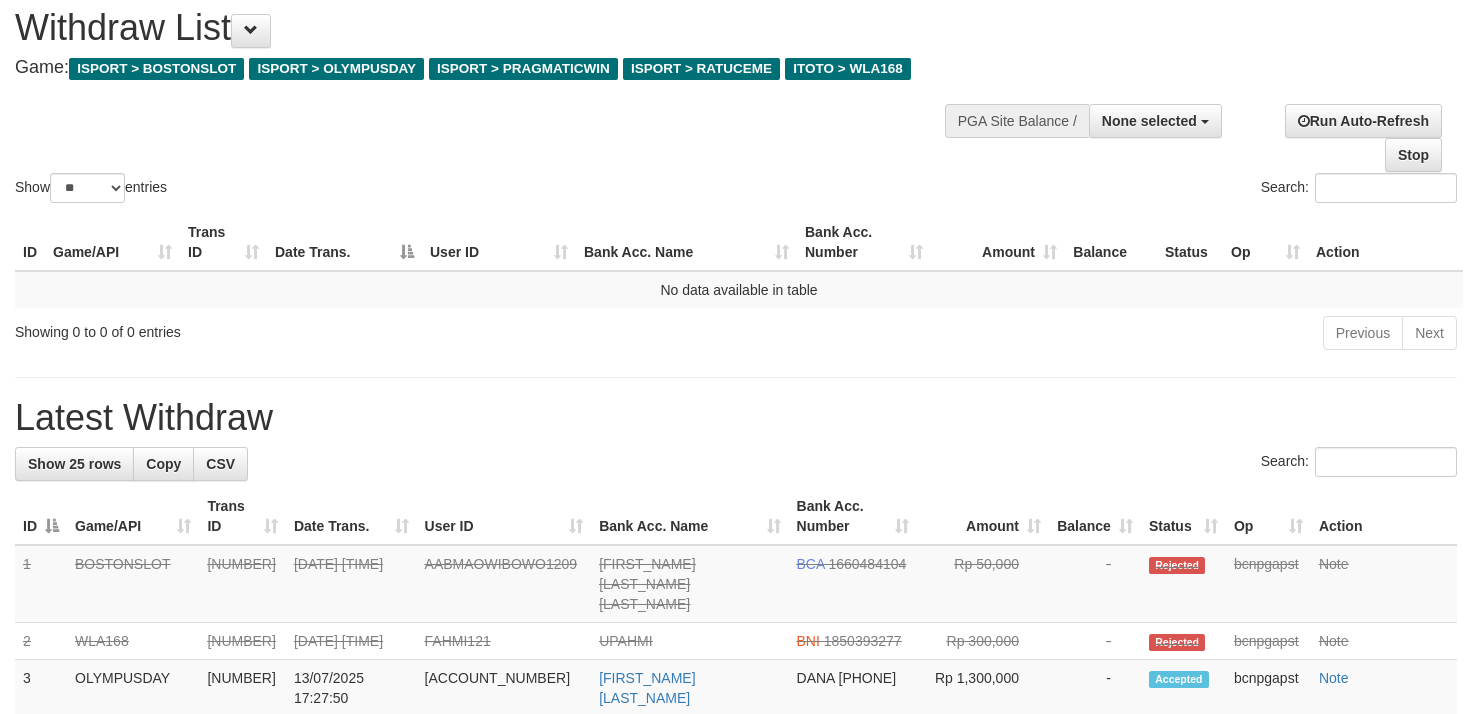 scroll, scrollTop: 0, scrollLeft: 0, axis: both 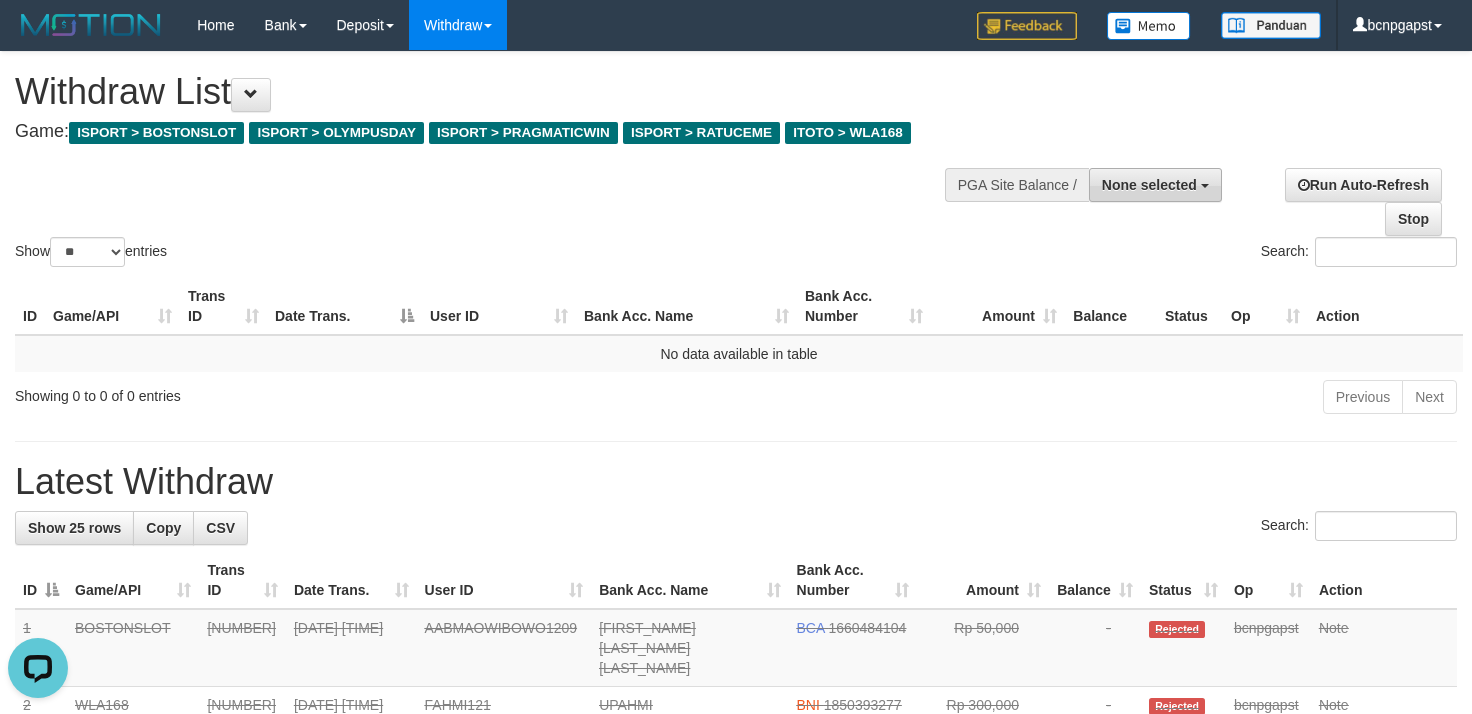 click on "None selected" at bounding box center (1155, 185) 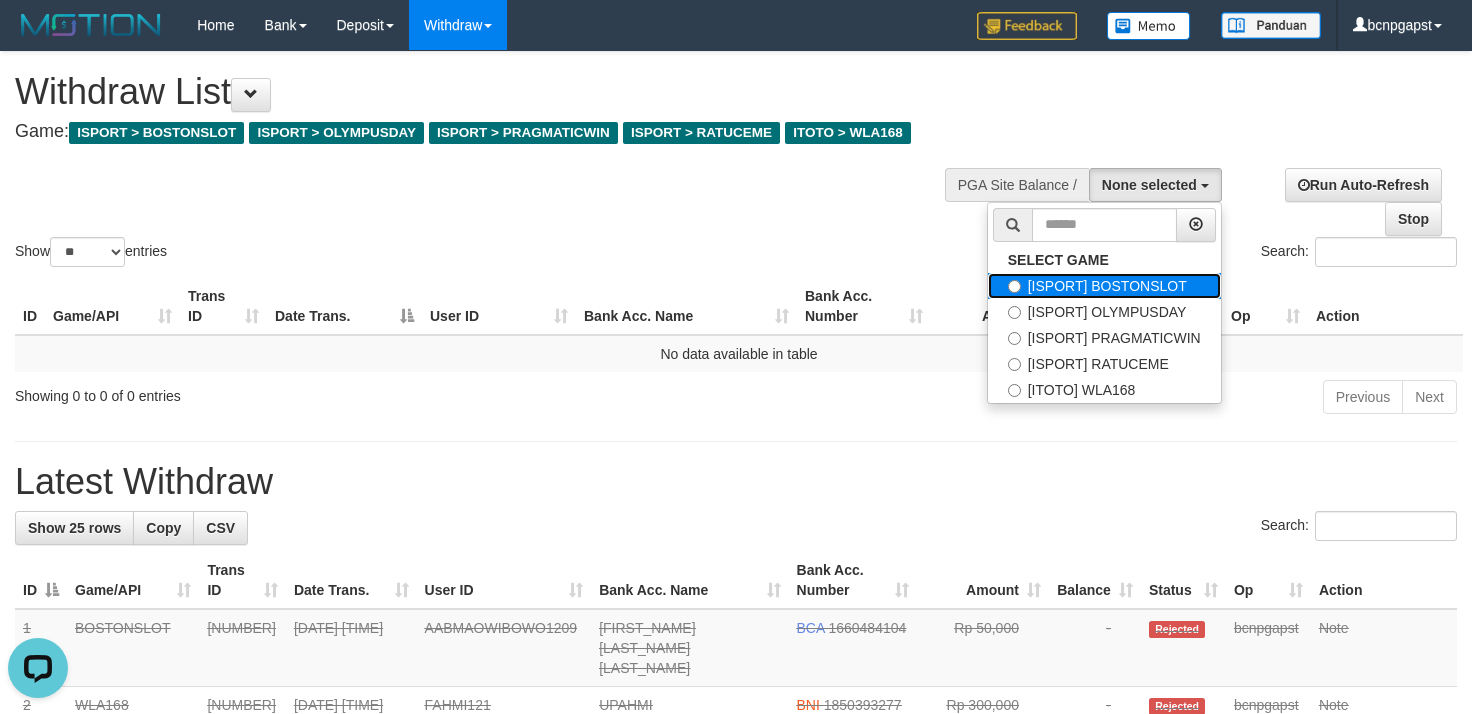 click on "[ISPORT] BOSTONSLOT" at bounding box center [1104, 286] 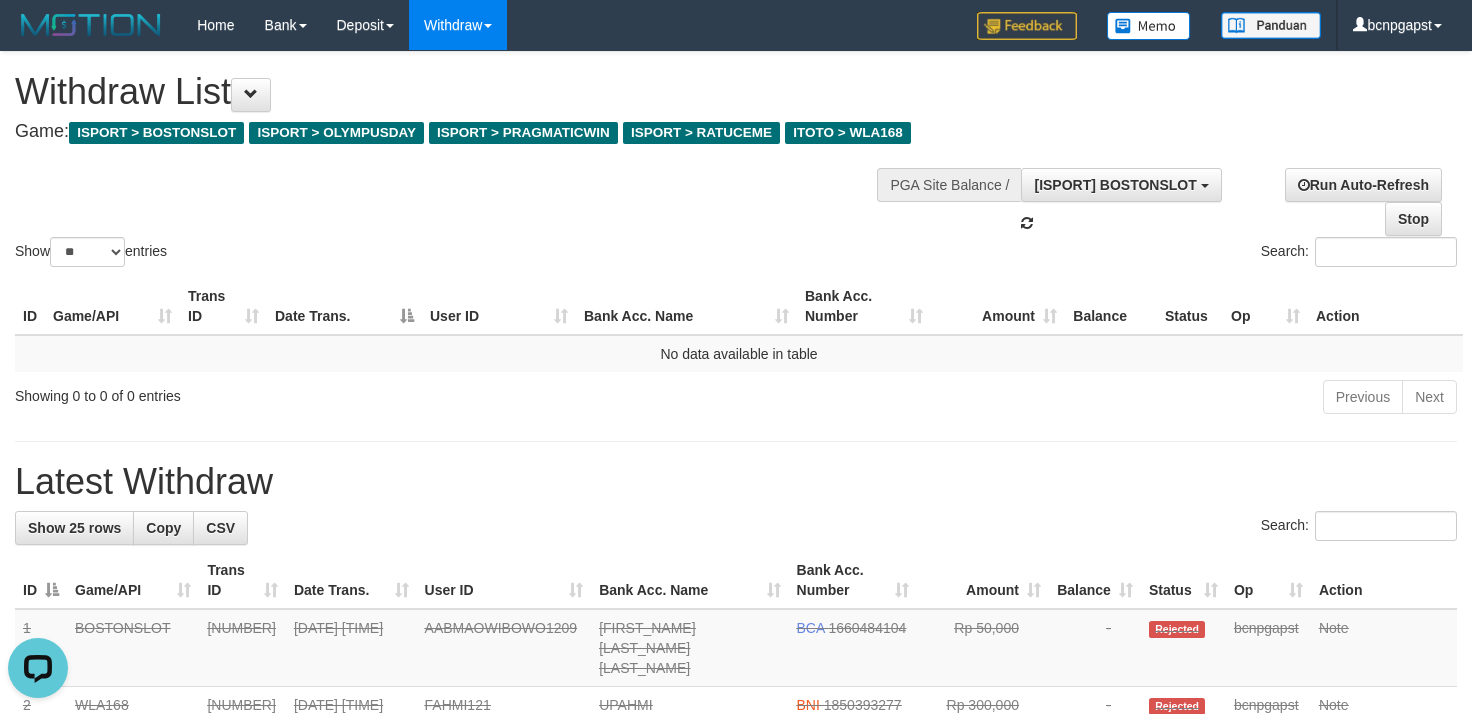 scroll, scrollTop: 17, scrollLeft: 0, axis: vertical 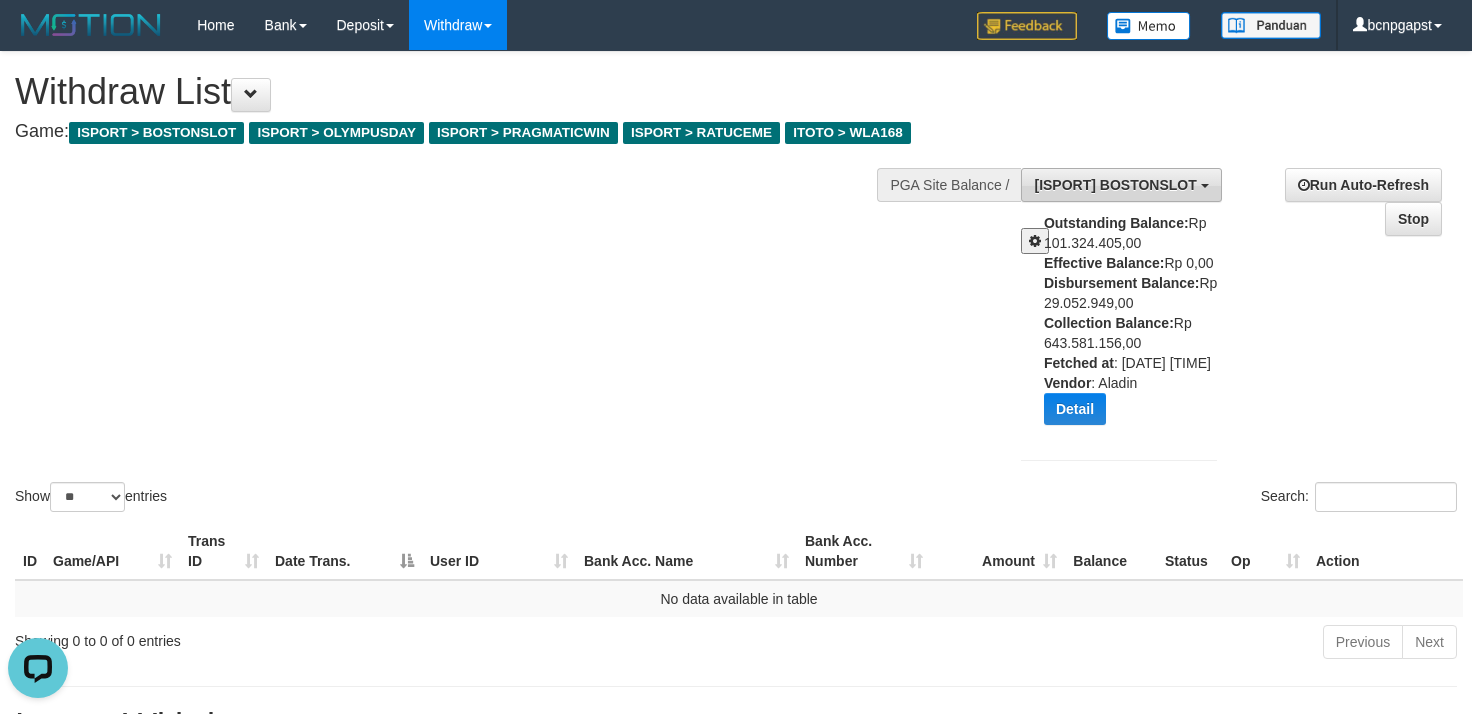 click on "[ISPORT] BOSTONSLOT" at bounding box center (1115, 185) 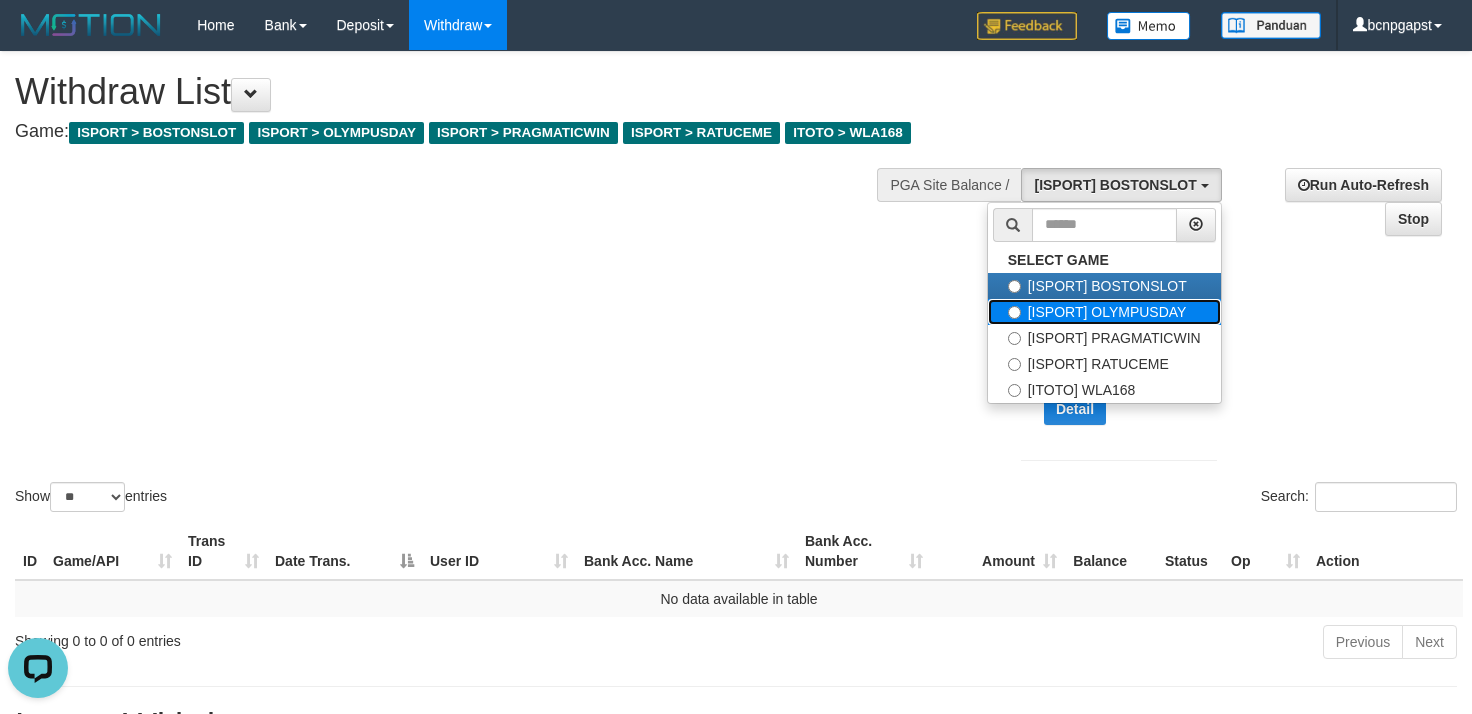 click on "[ISPORT] OLYMPUSDAY" at bounding box center (1104, 312) 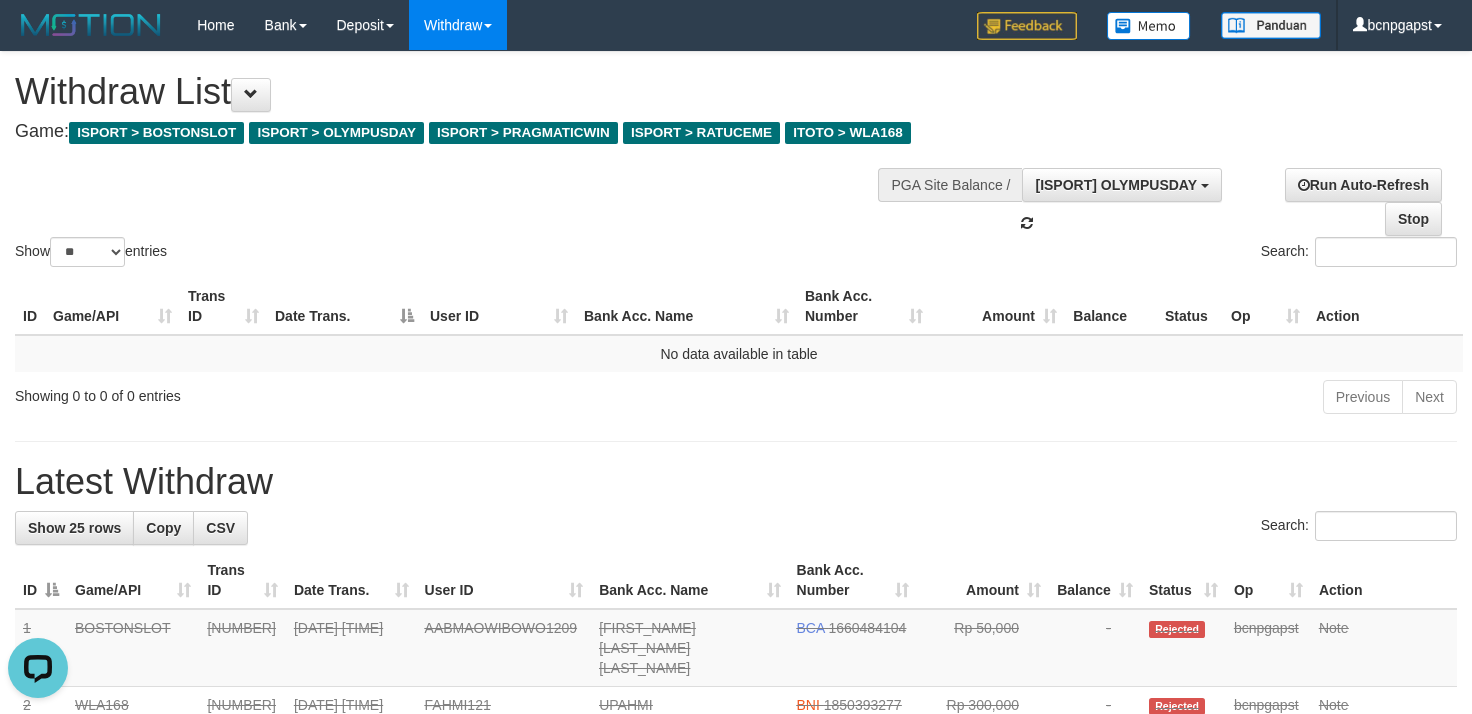 scroll, scrollTop: 34, scrollLeft: 0, axis: vertical 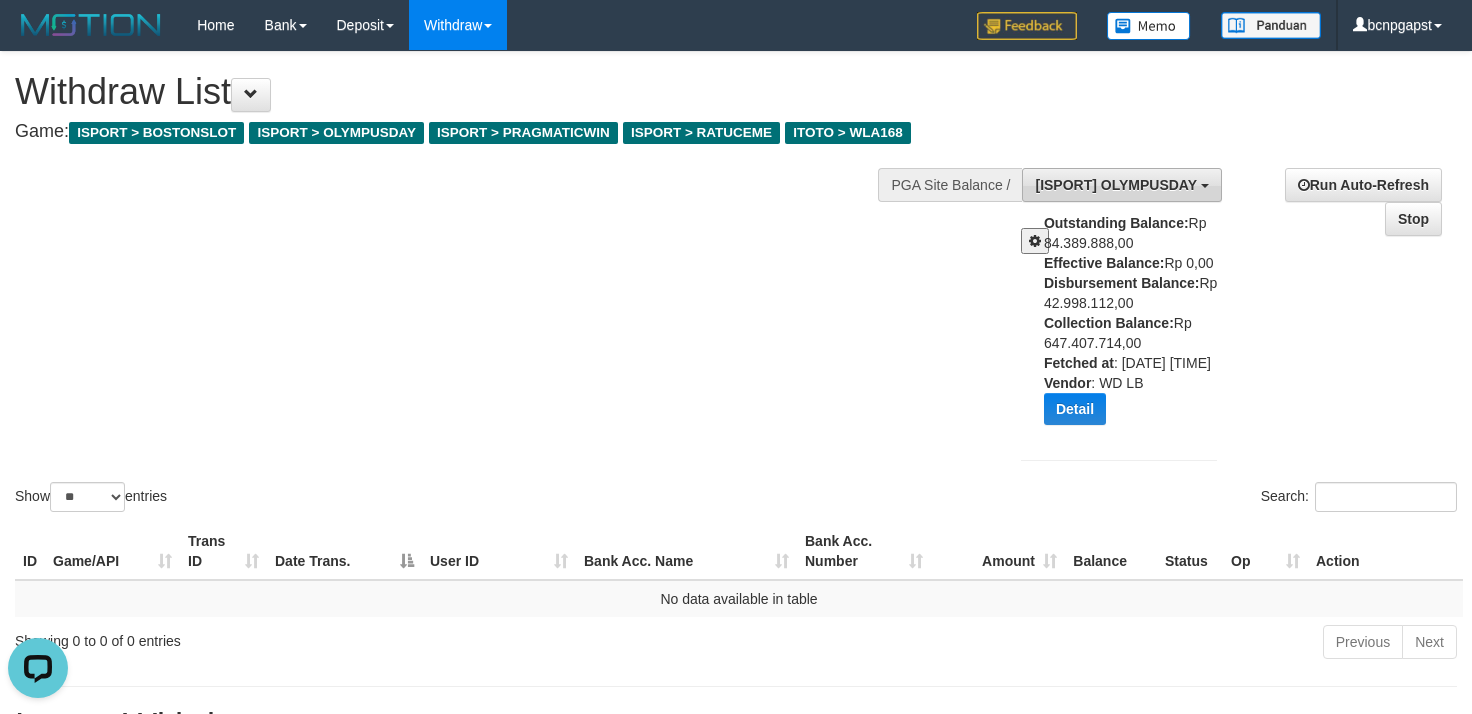 click on "[ISPORT] OLYMPUSDAY" at bounding box center [1115, 185] 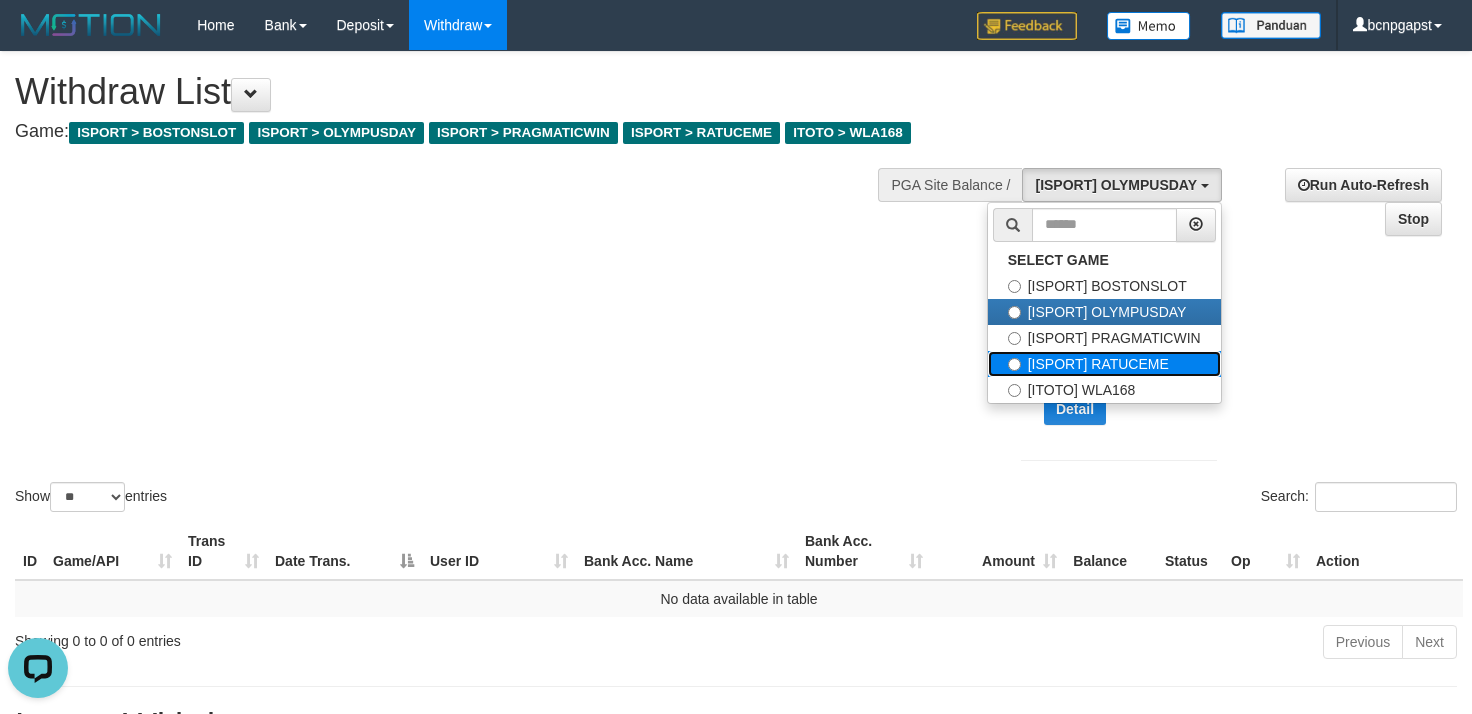 click on "[ISPORT] RATUCEME" at bounding box center (1104, 364) 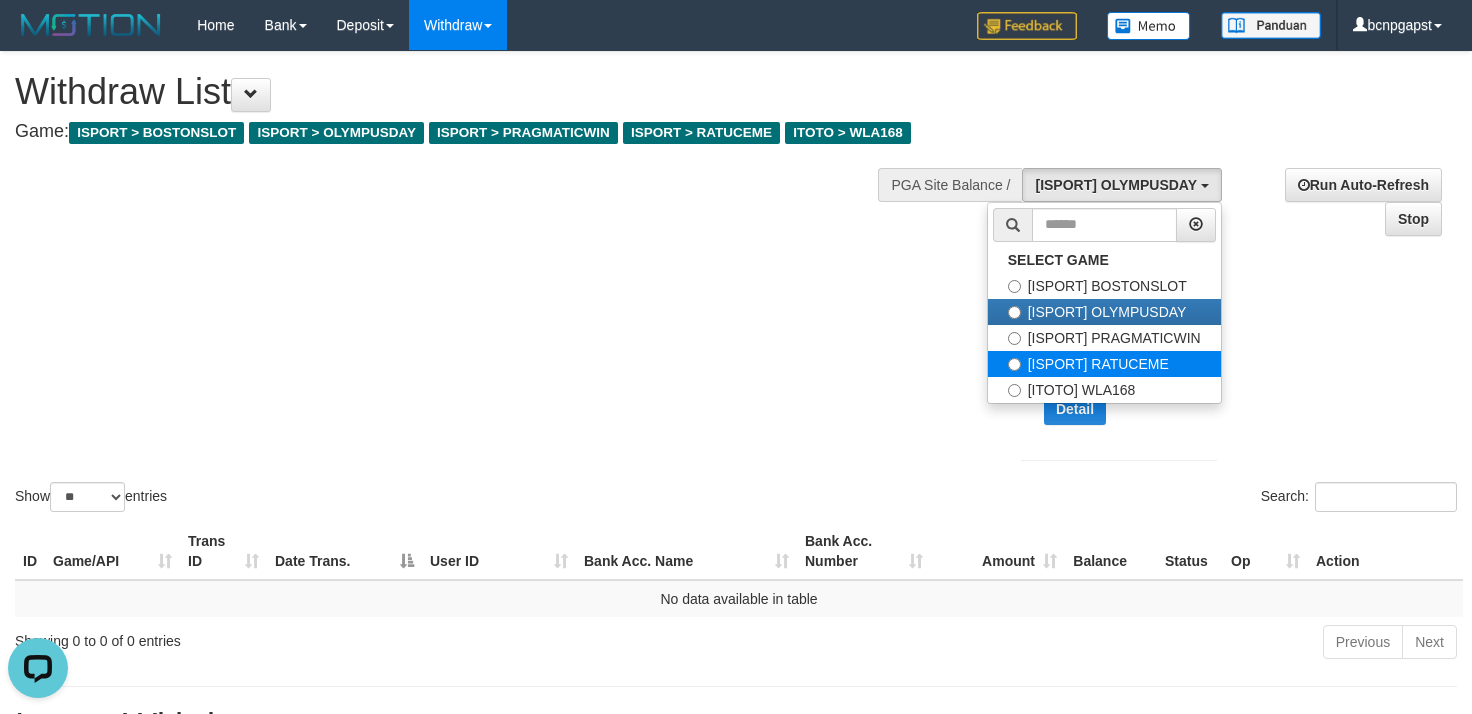 select on "****" 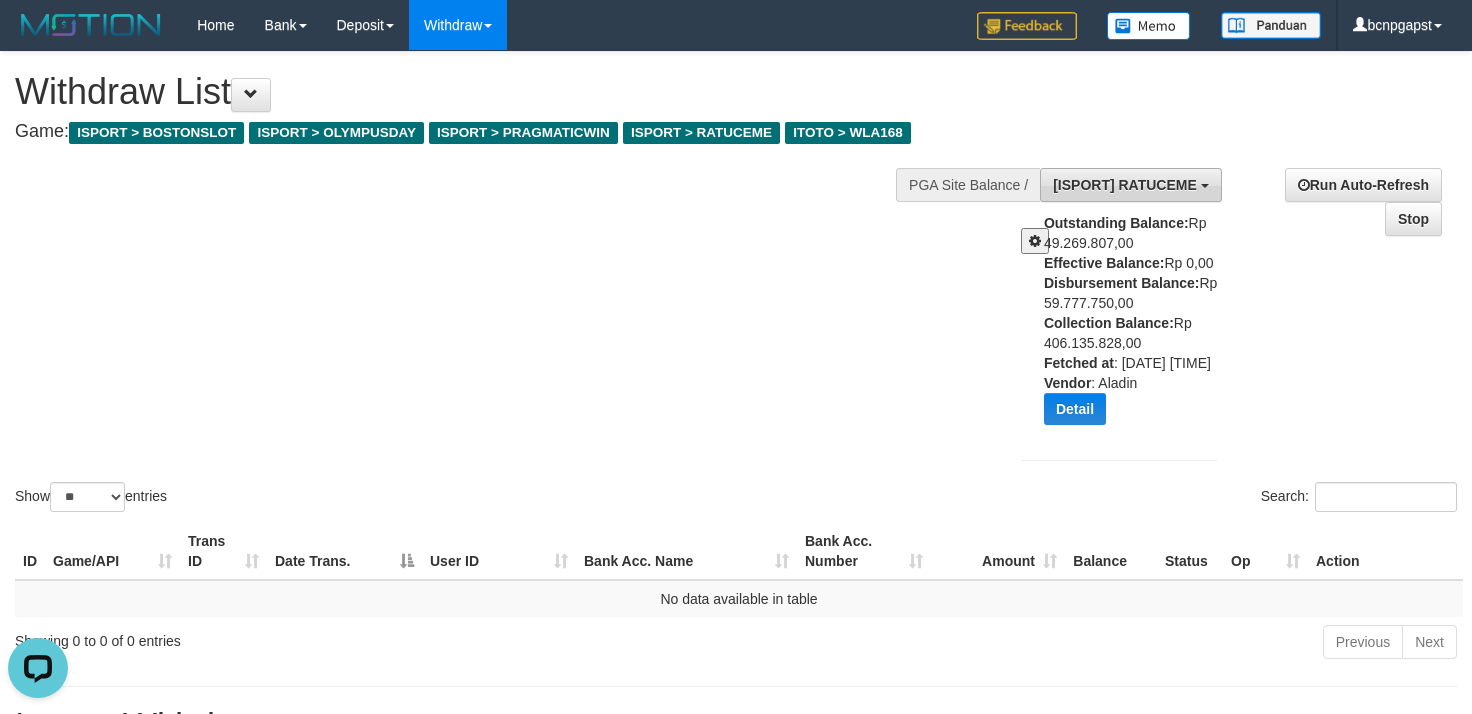 click on "[ISPORT] RATUCEME" at bounding box center [1125, 185] 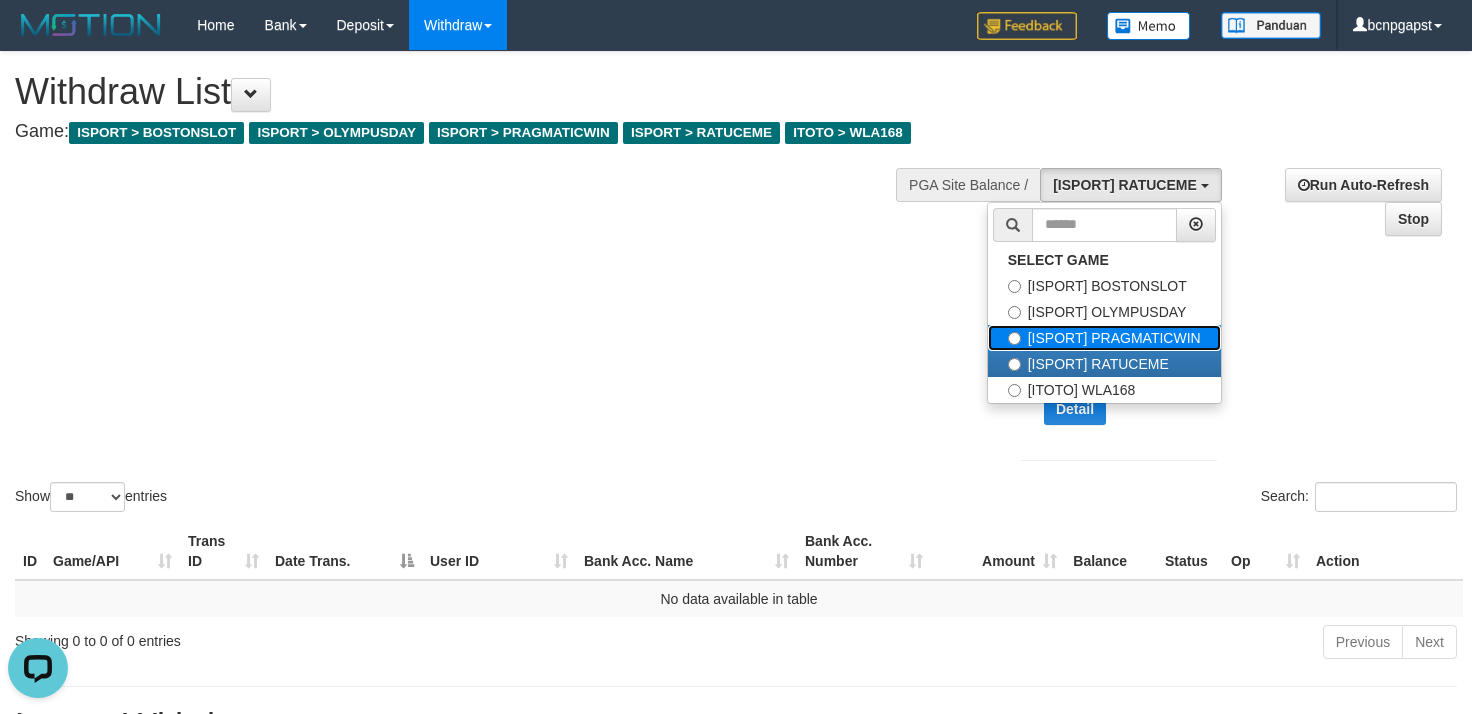 click on "[ISPORT] PRAGMATICWIN" at bounding box center (1104, 338) 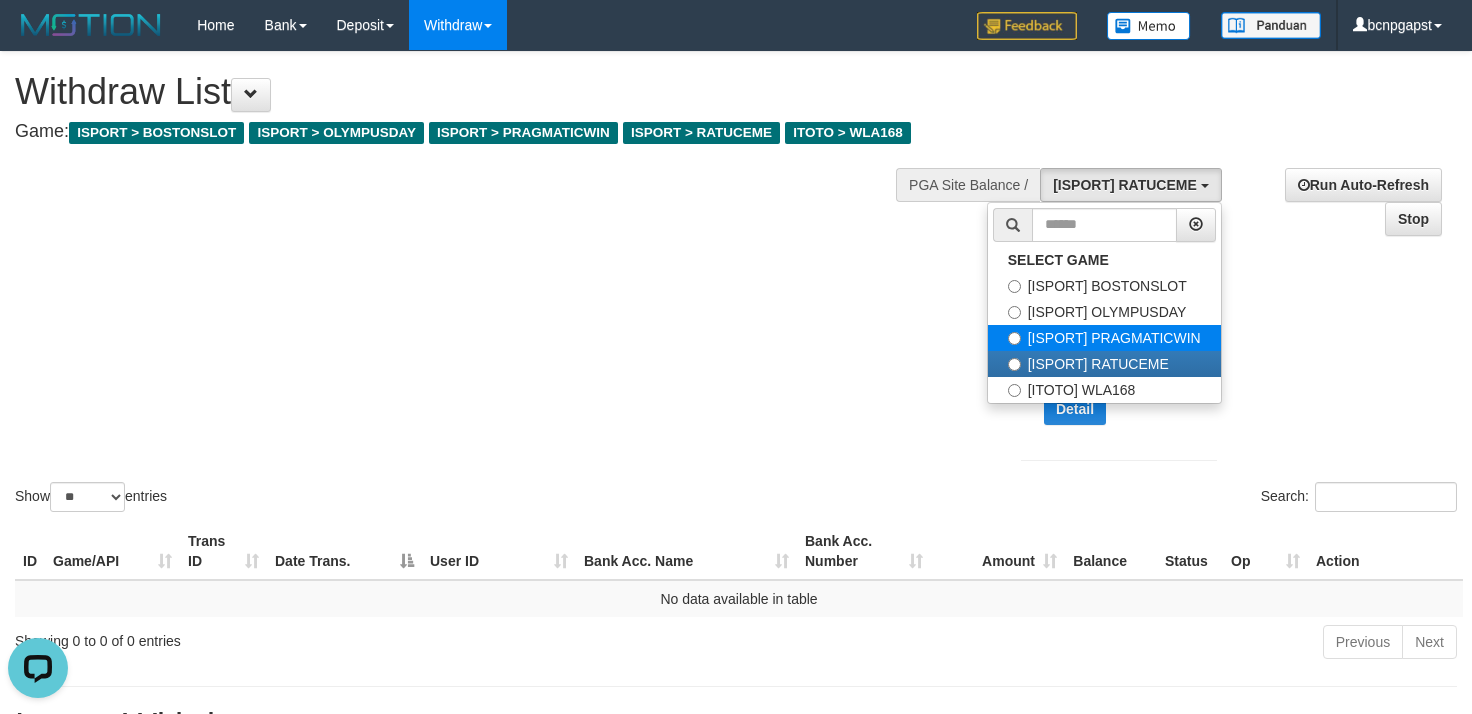 scroll, scrollTop: 68, scrollLeft: 0, axis: vertical 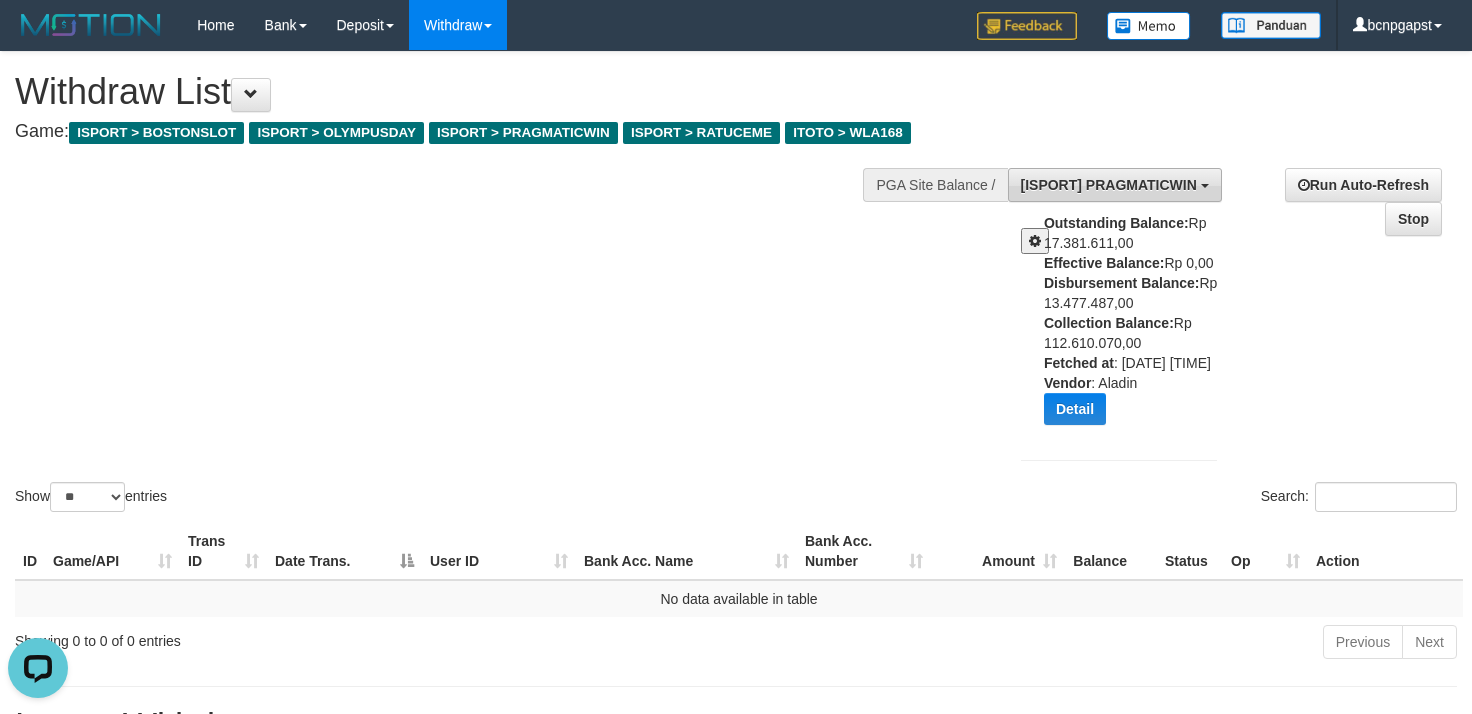 click on "[ISPORT] PRAGMATICWIN" at bounding box center (1109, 185) 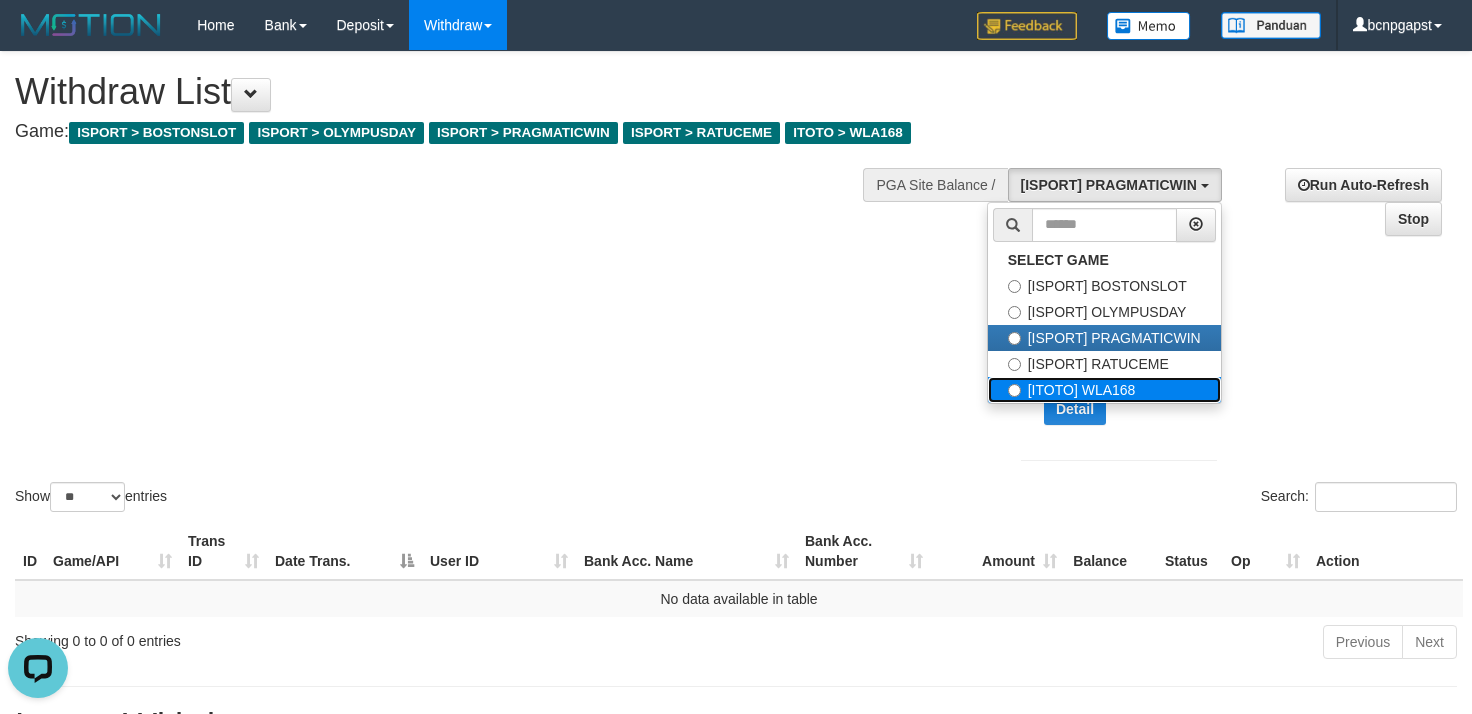 click on "[ITOTO] WLA168" at bounding box center [1104, 390] 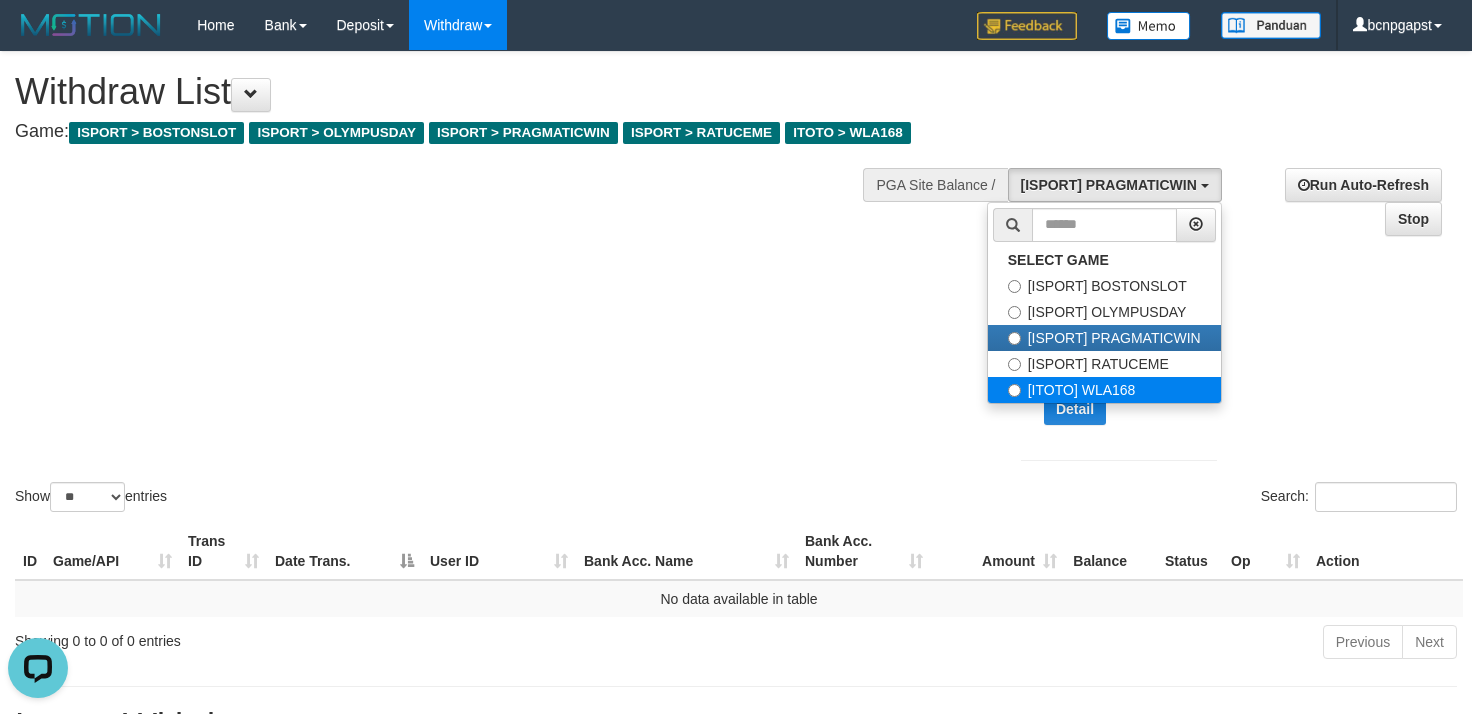 select on "****" 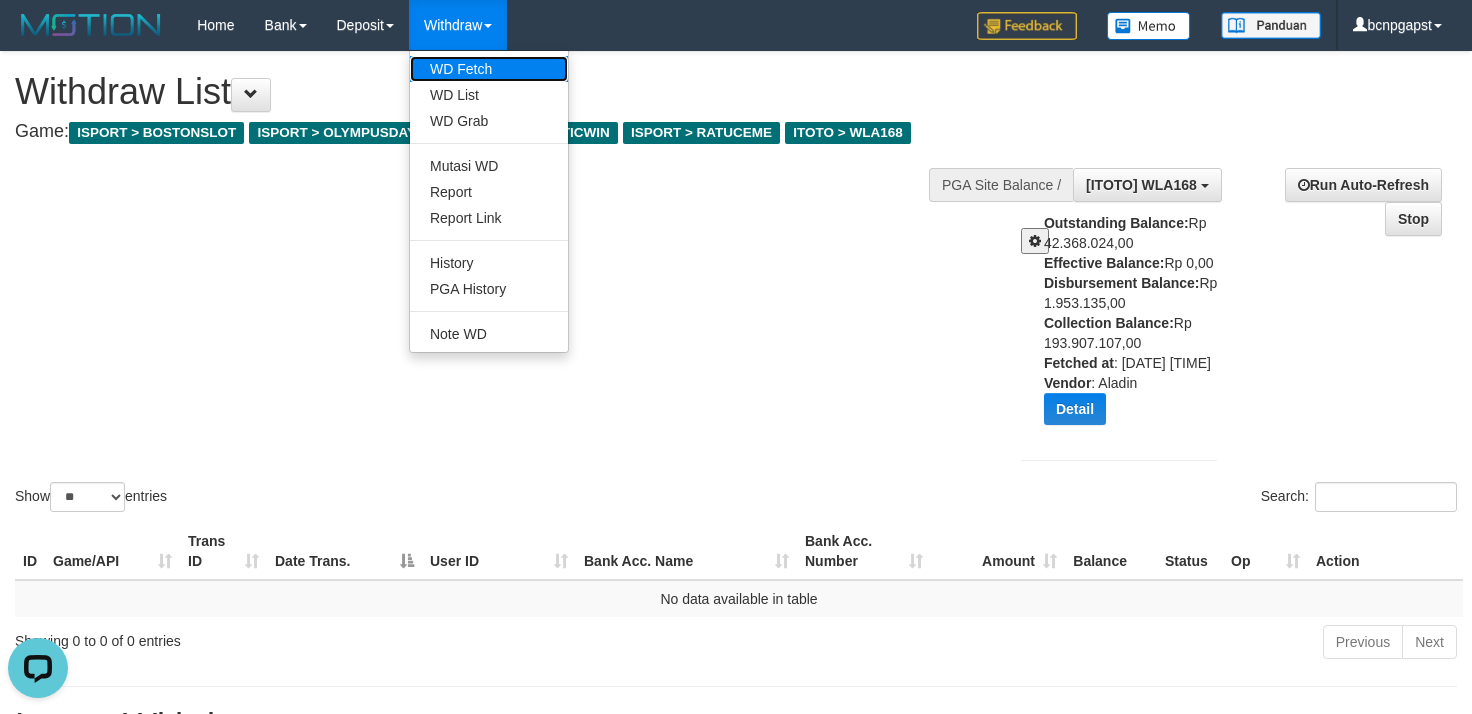 click on "WD Fetch" at bounding box center [489, 69] 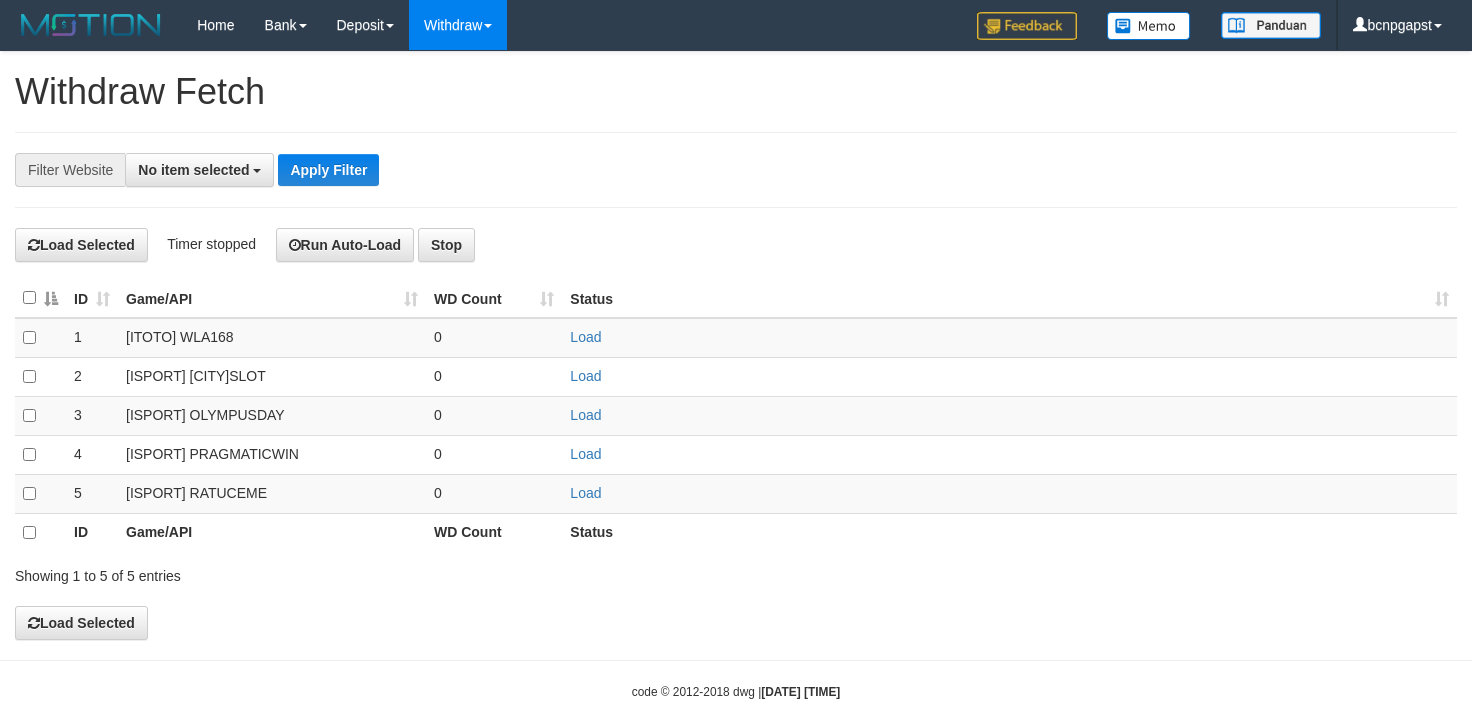 select 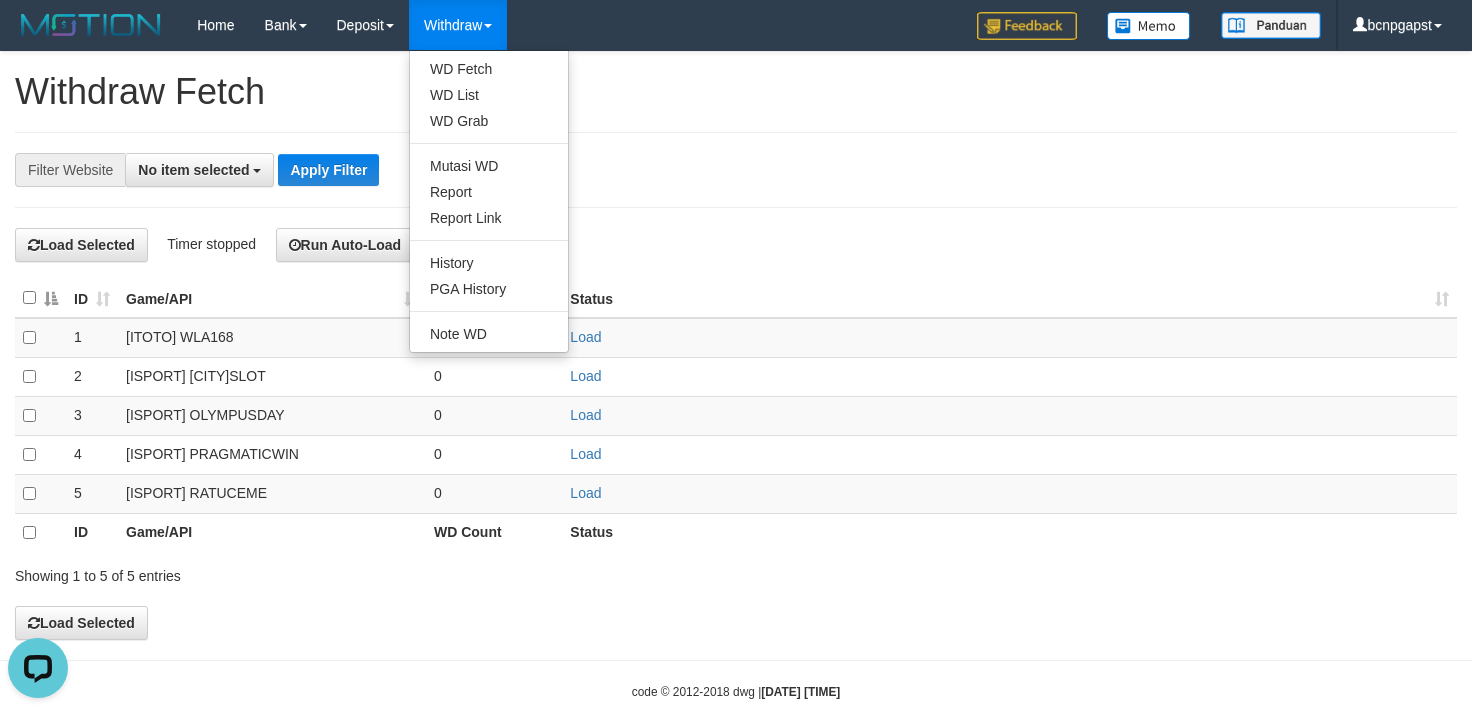 scroll, scrollTop: 0, scrollLeft: 0, axis: both 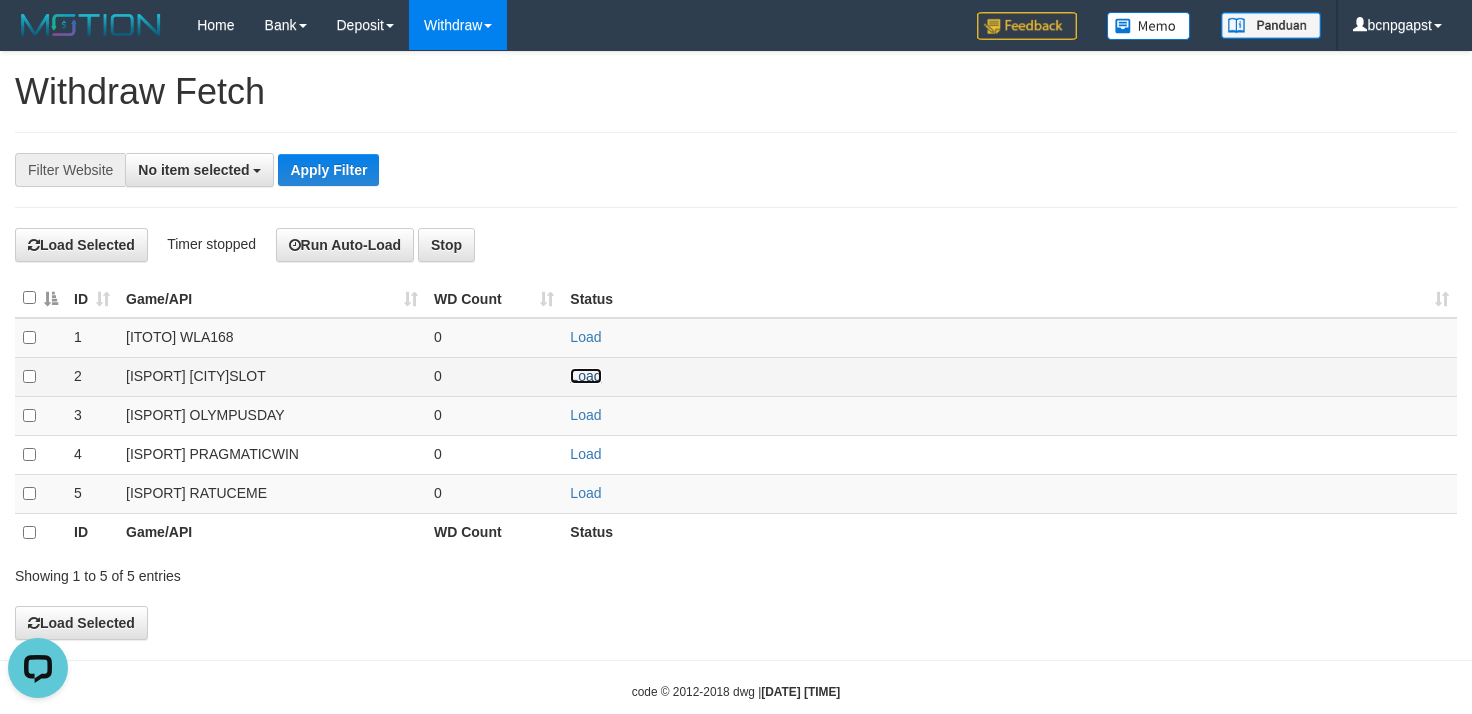 click on "Load" at bounding box center (585, 376) 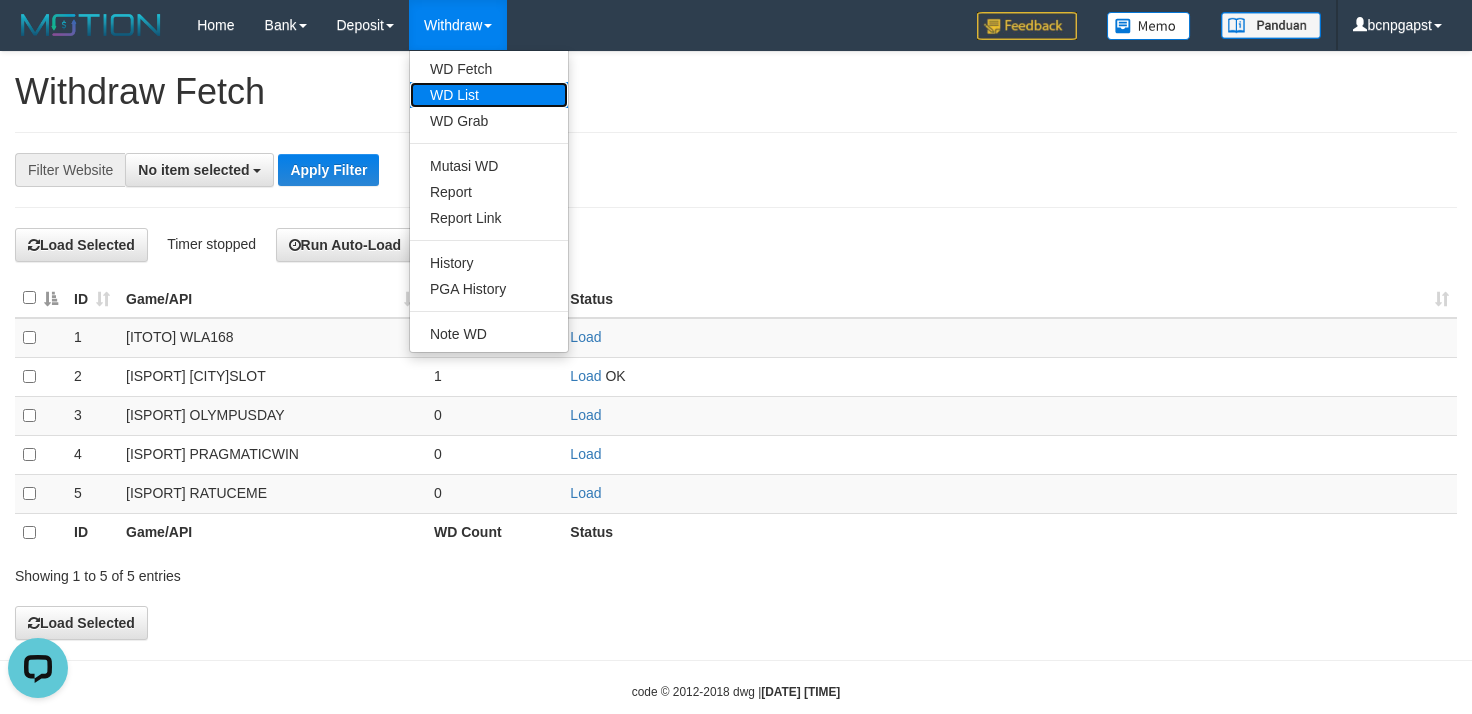 click on "WD List" at bounding box center (489, 95) 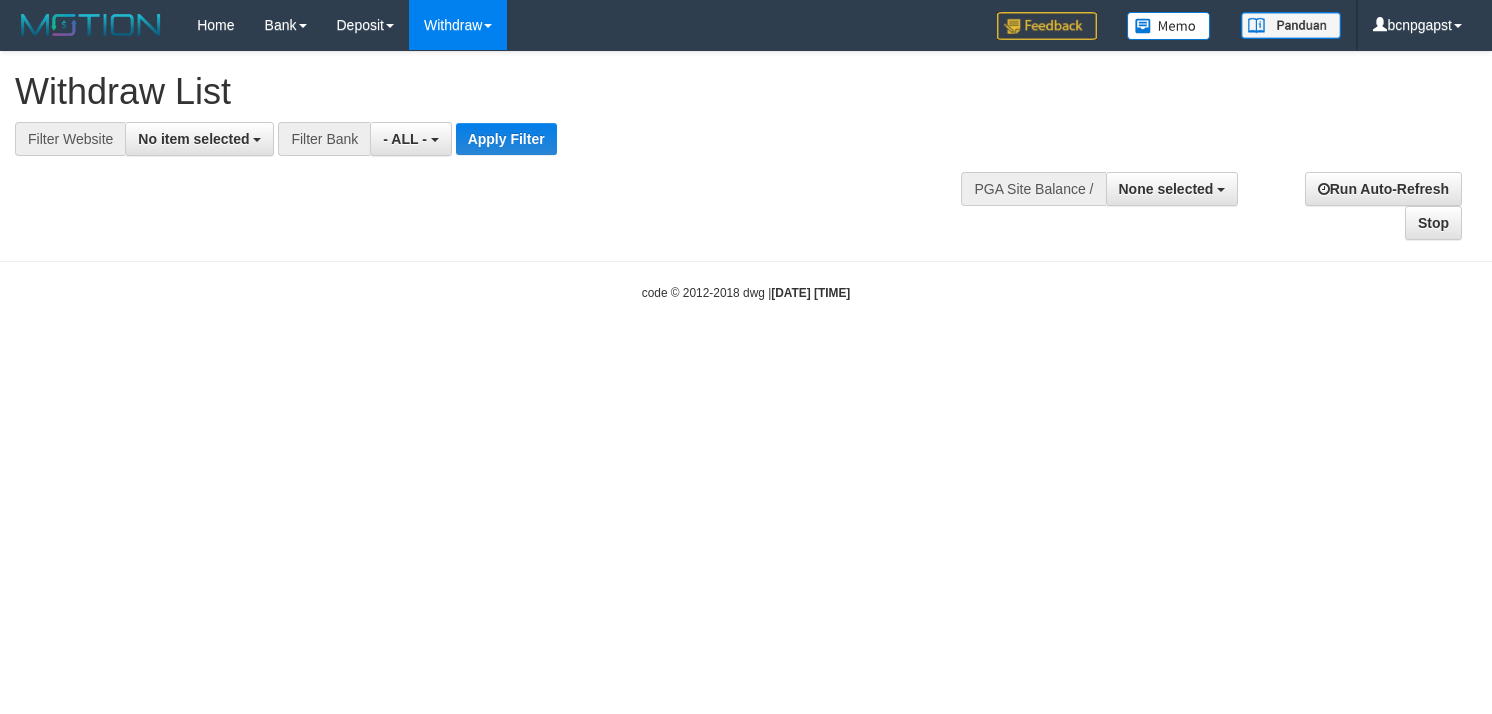 select 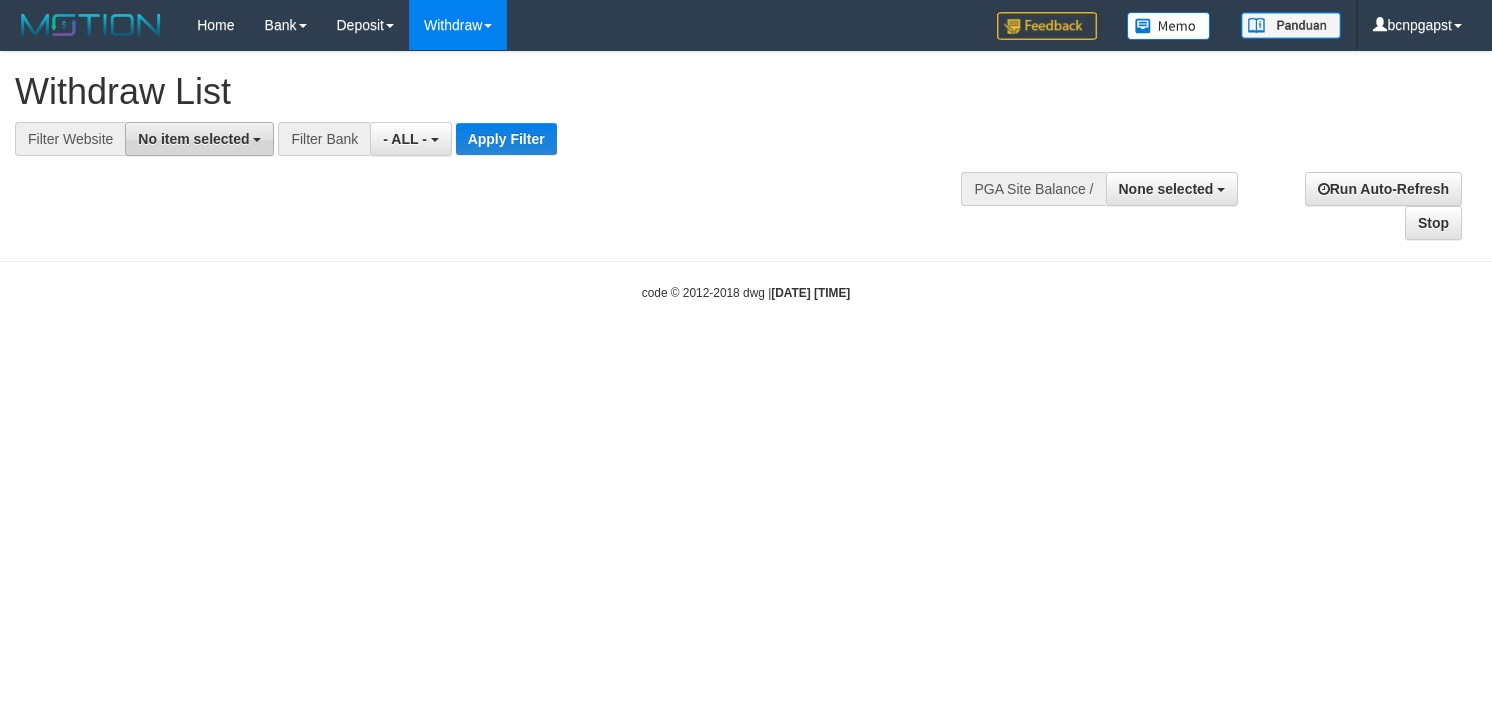 scroll, scrollTop: 0, scrollLeft: 0, axis: both 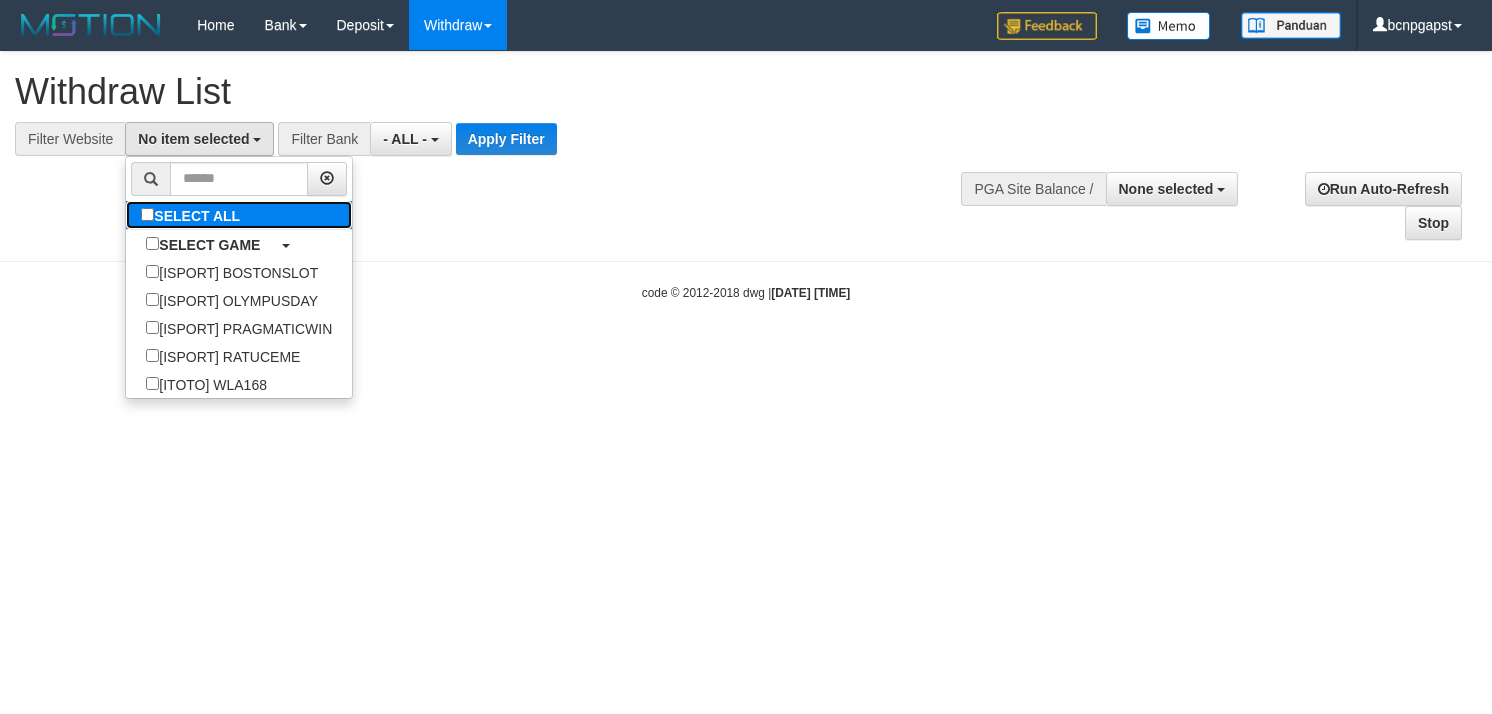 click on "SELECT ALL" at bounding box center (193, 215) 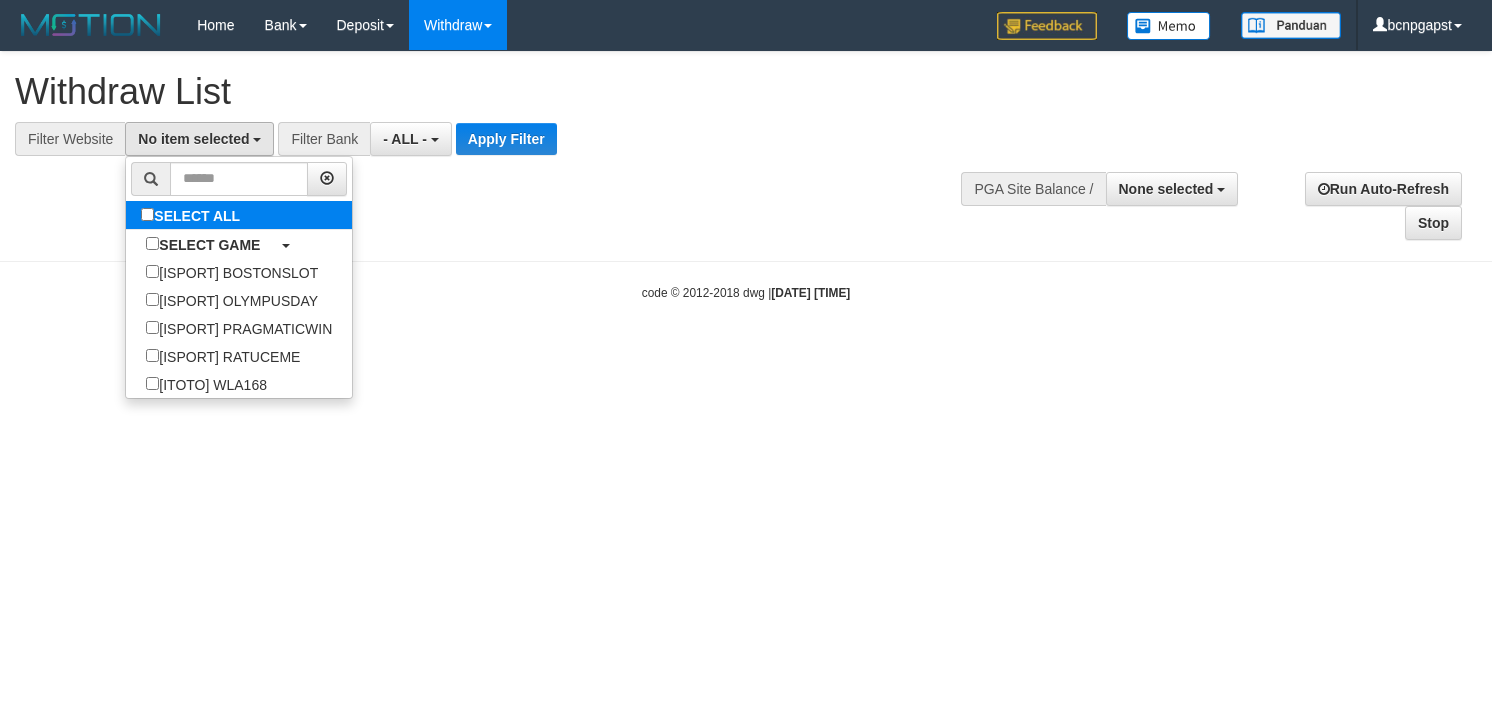 select on "****" 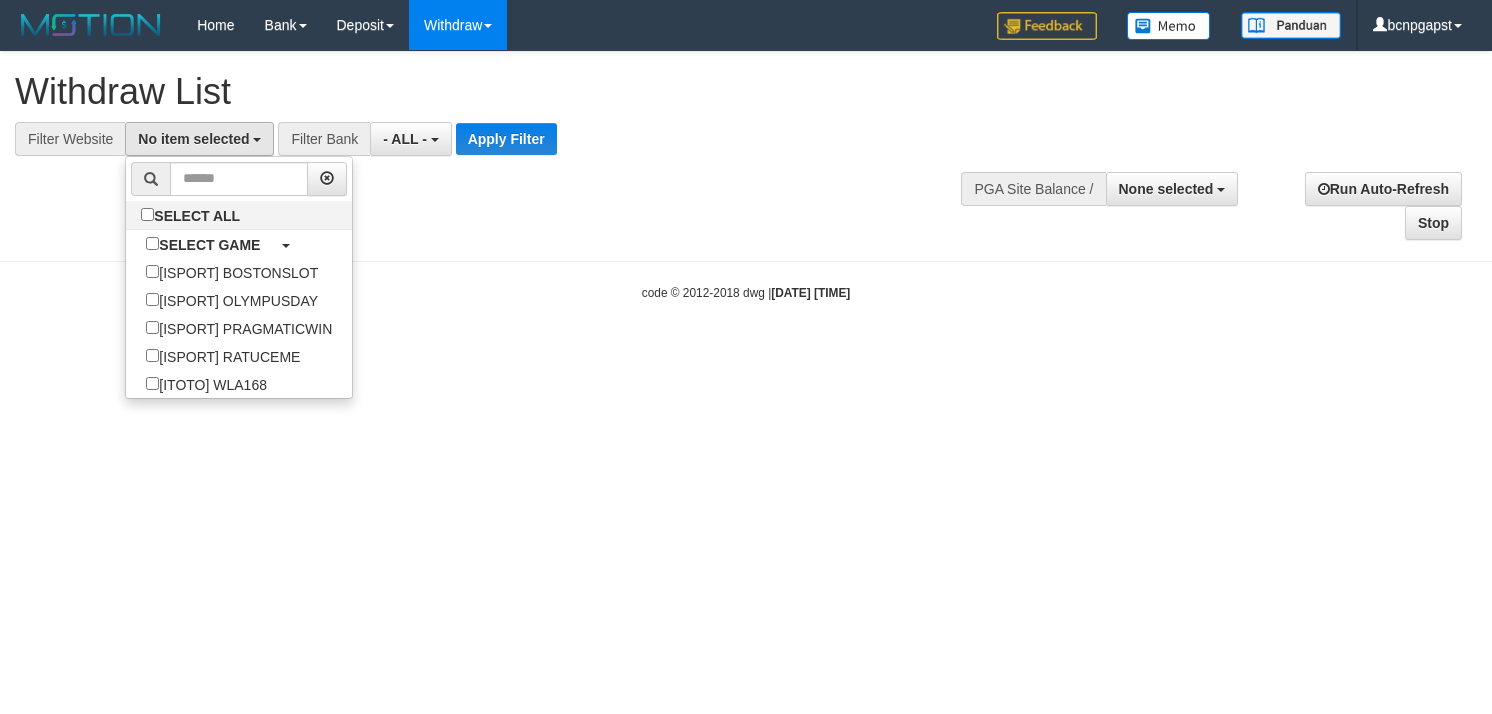 scroll, scrollTop: 17, scrollLeft: 0, axis: vertical 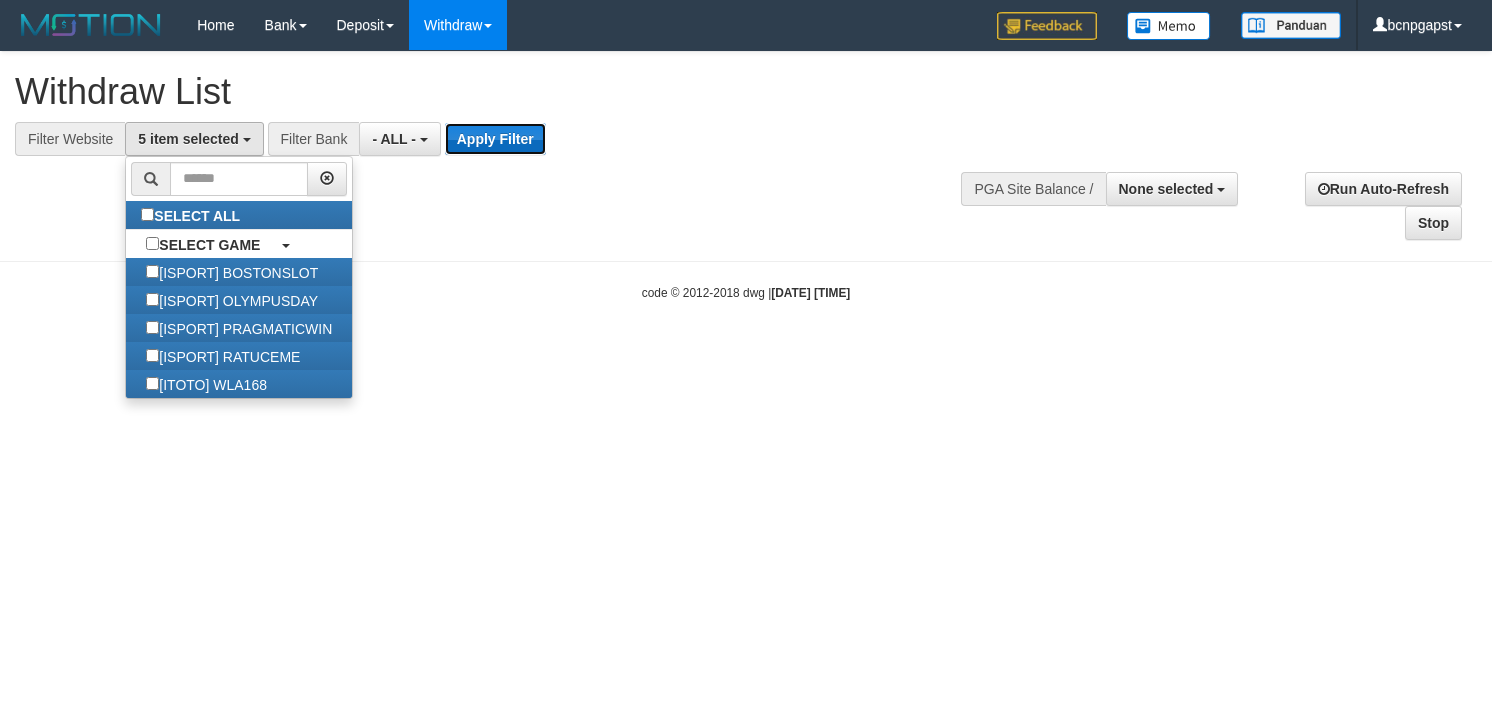 click on "Apply Filter" at bounding box center (495, 139) 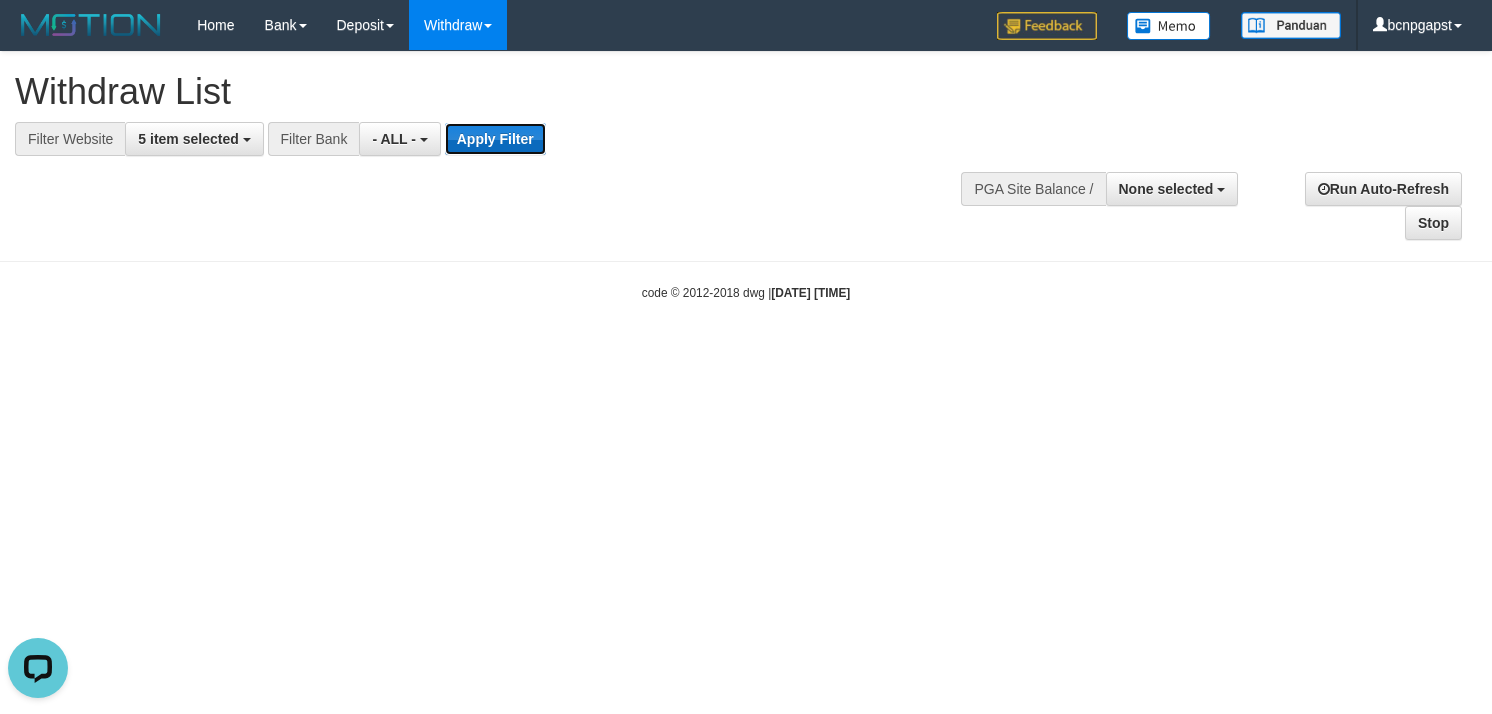 scroll, scrollTop: 0, scrollLeft: 0, axis: both 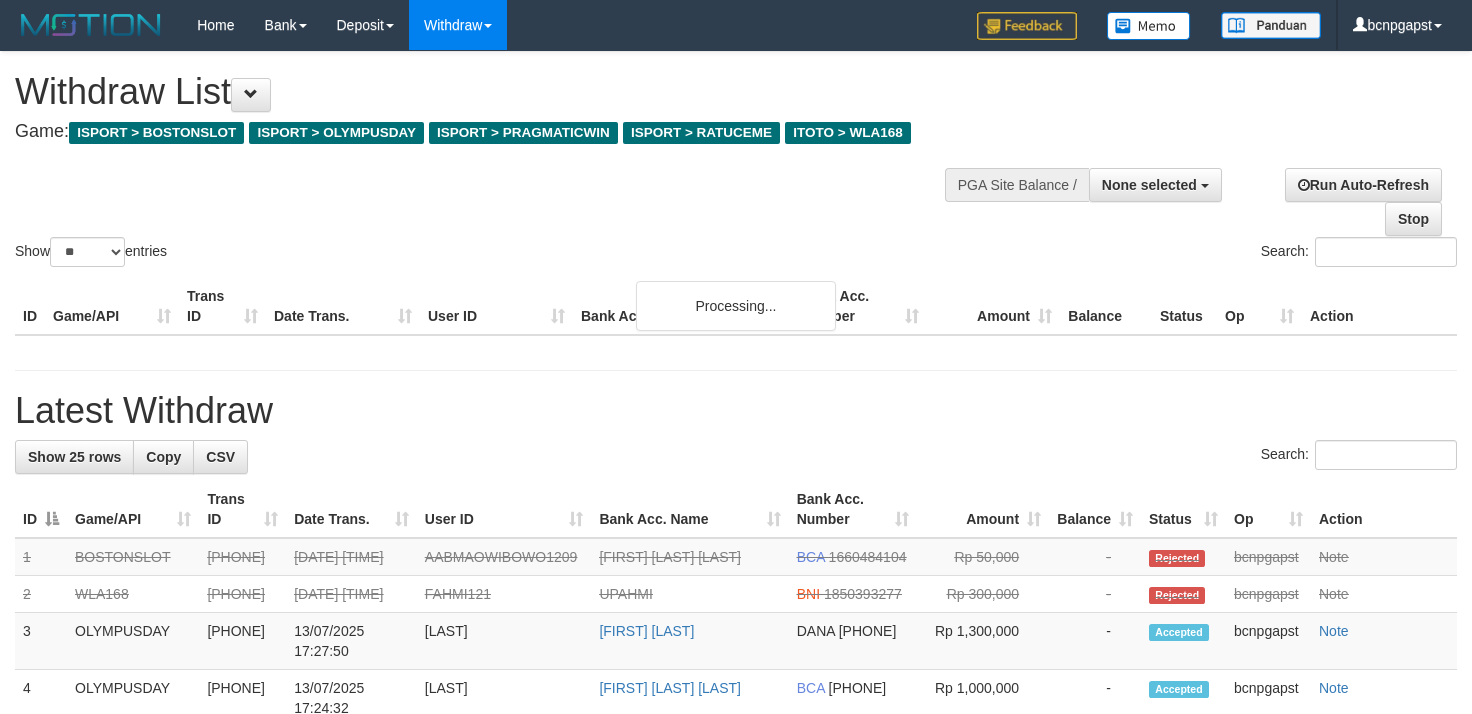 select 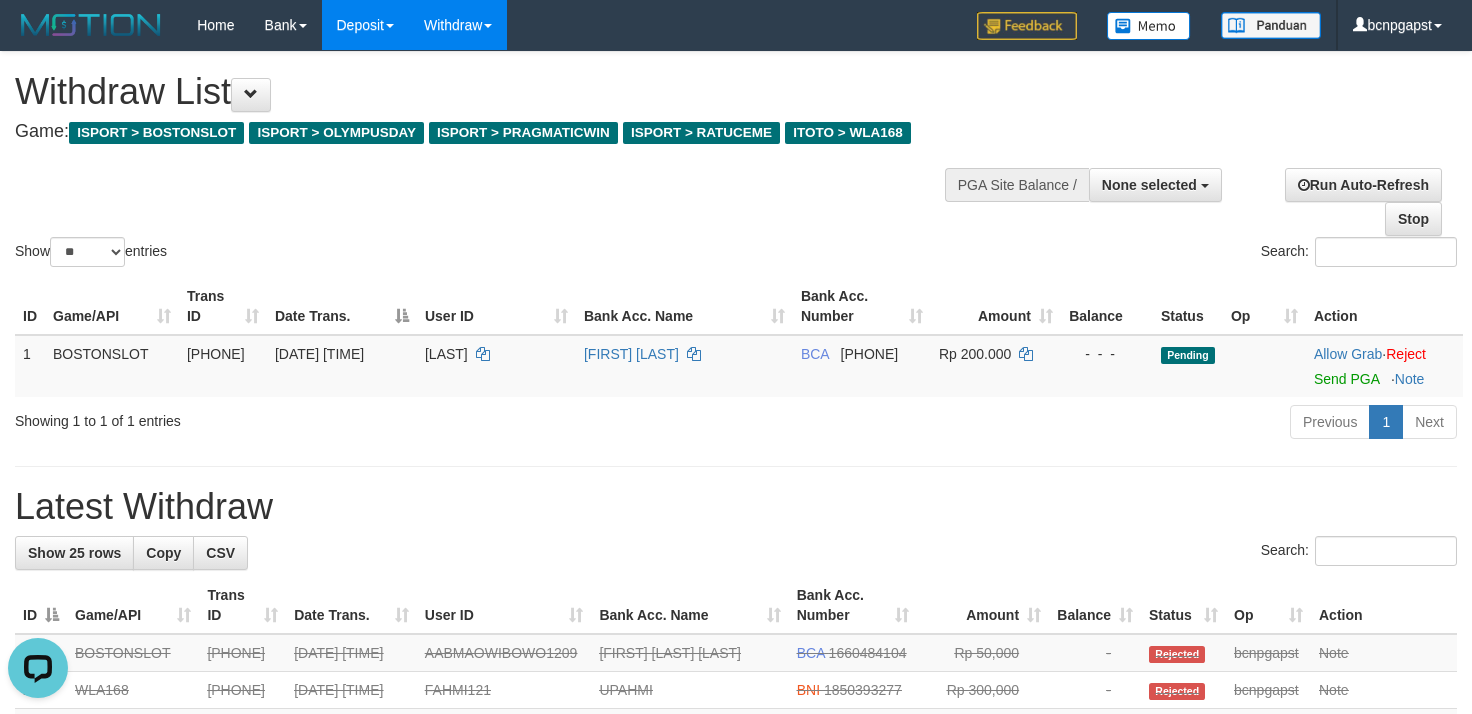 scroll, scrollTop: 0, scrollLeft: 0, axis: both 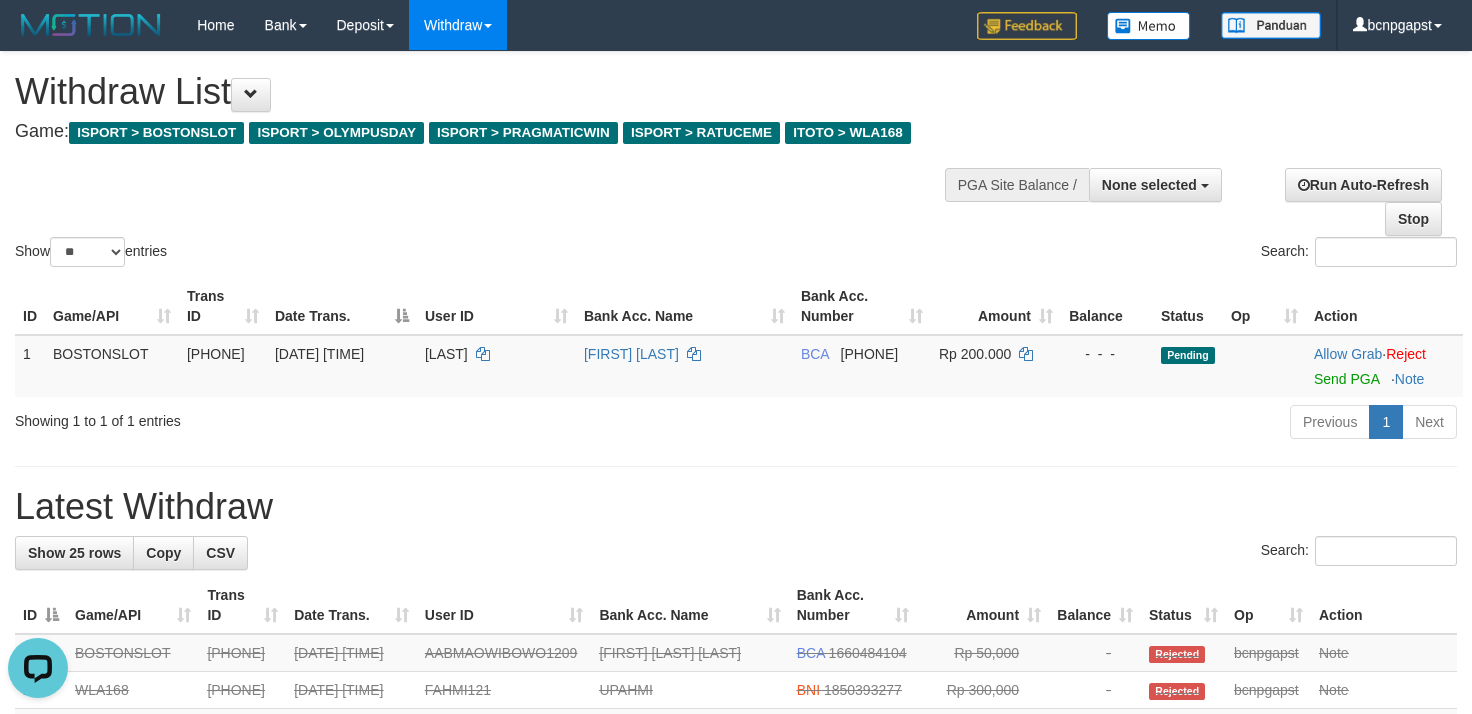 click on "Show  ** ** ** ***  entries" at bounding box center (368, 254) 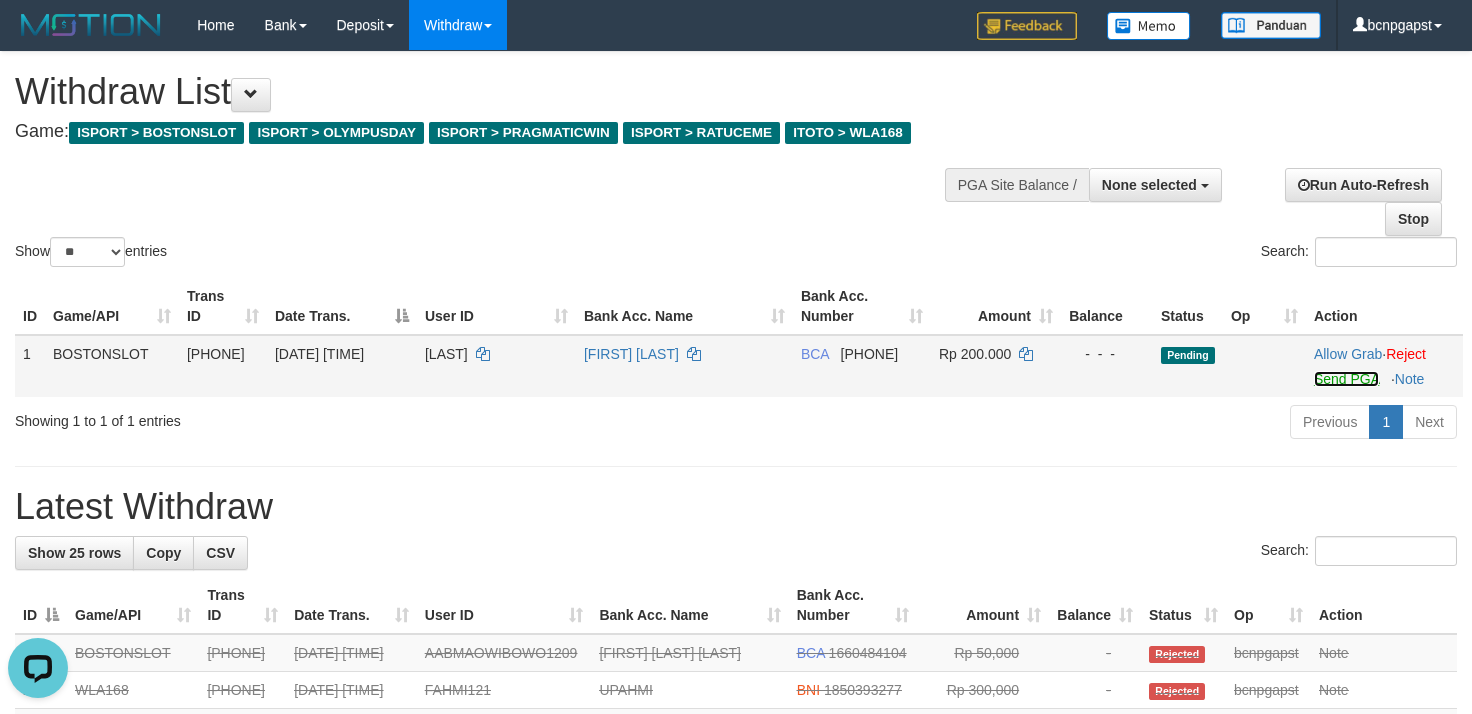click on "Send PGA" at bounding box center [1346, 379] 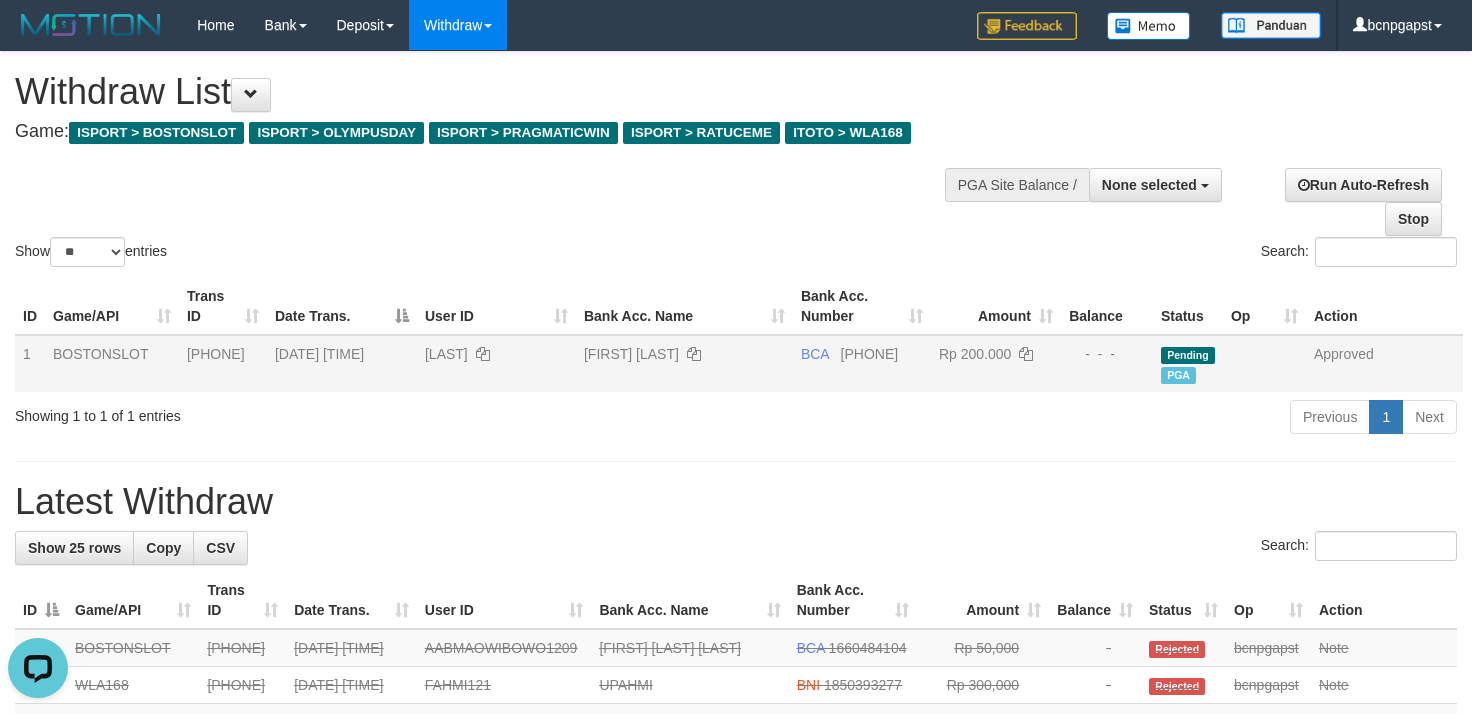 click on "Show  ** ** ** ***  entries" at bounding box center [368, 254] 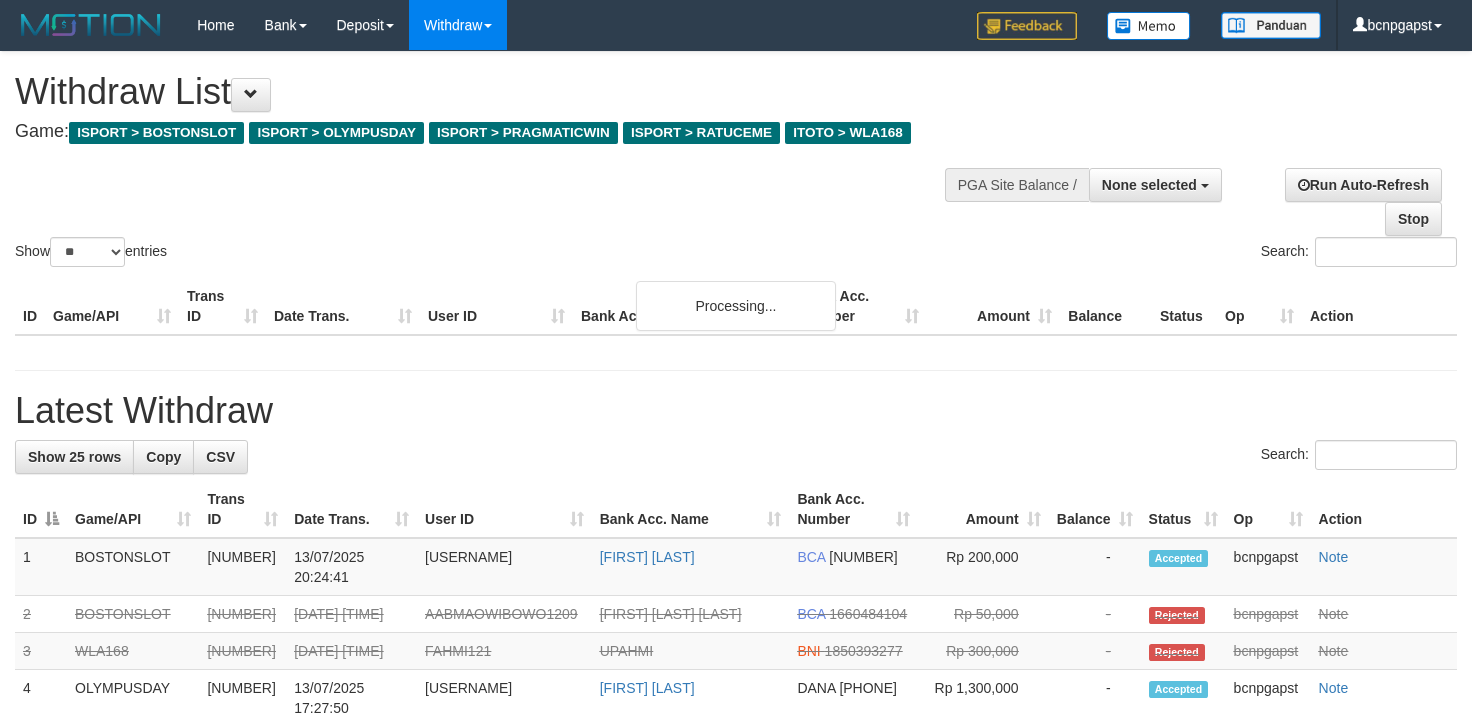 select 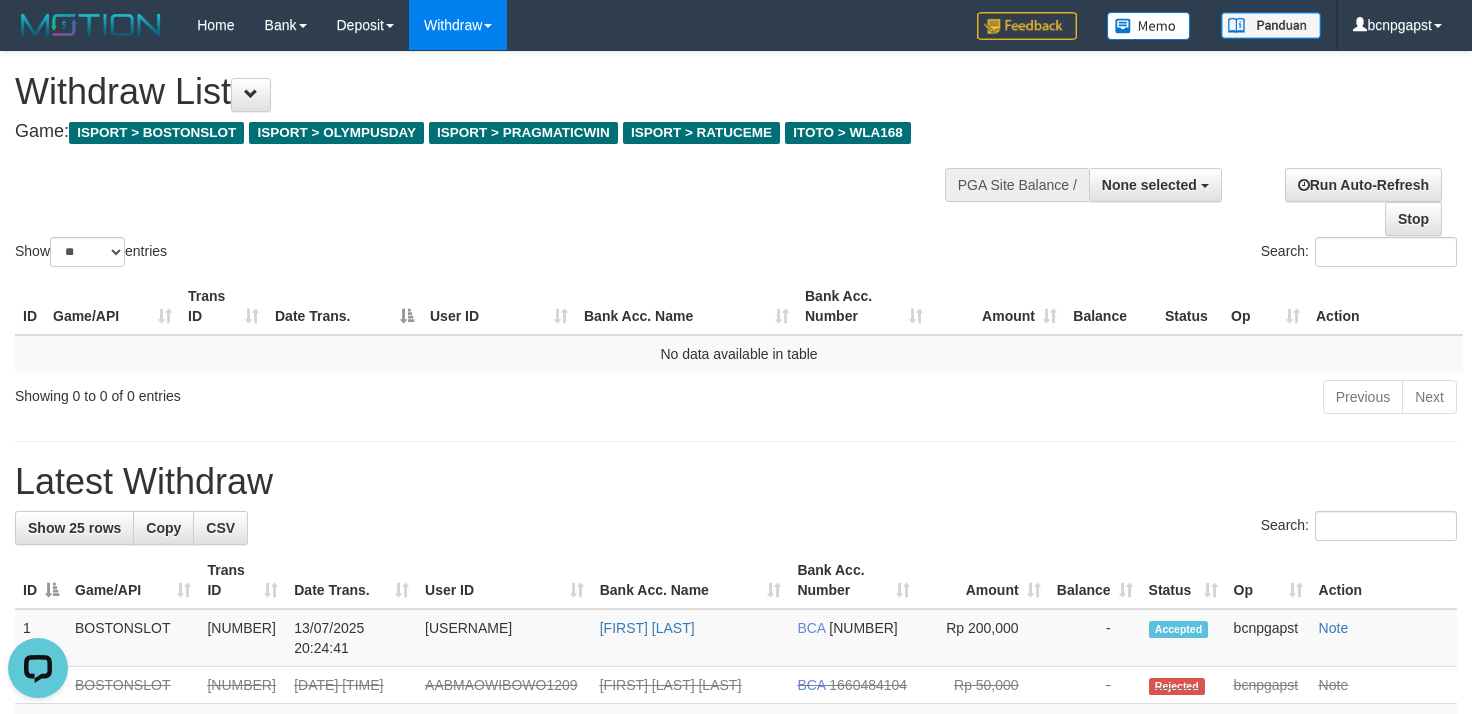 scroll, scrollTop: 0, scrollLeft: 0, axis: both 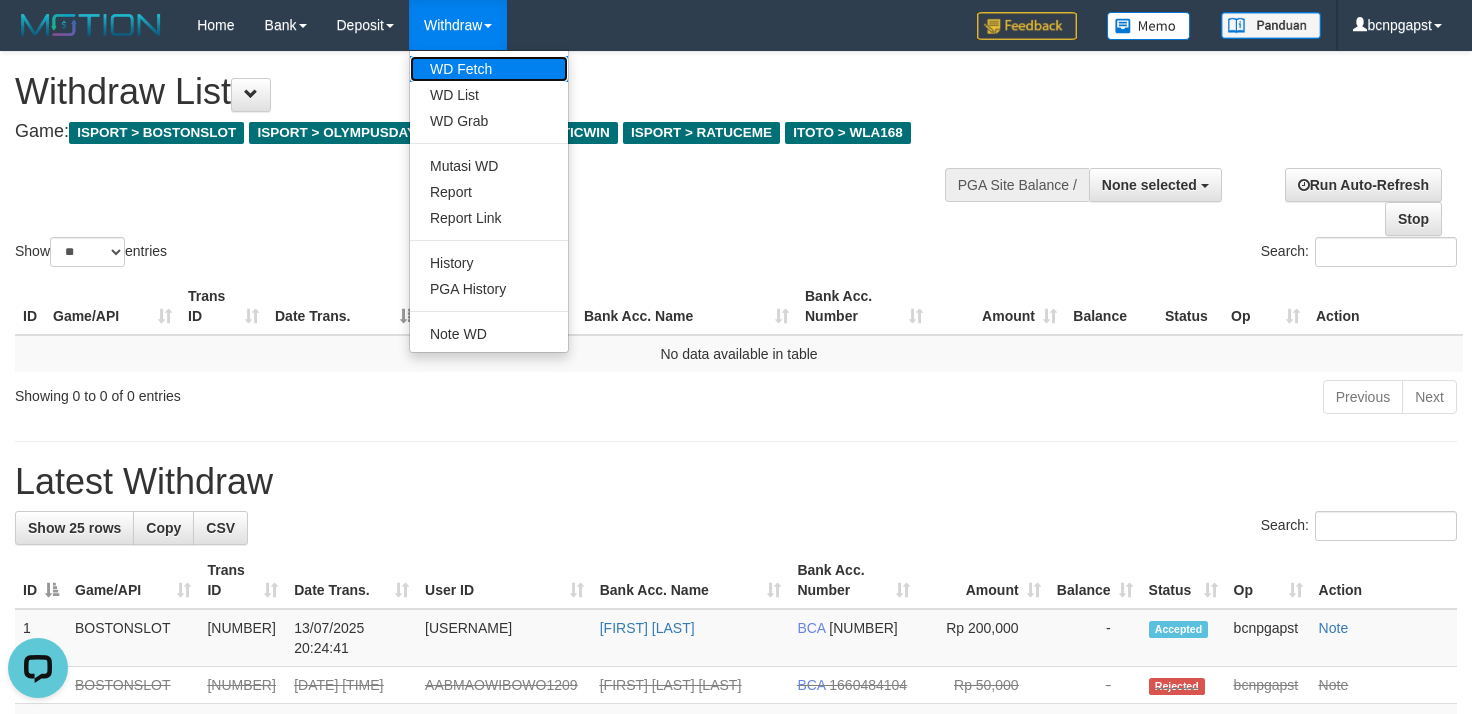 click on "WD Fetch" at bounding box center (489, 69) 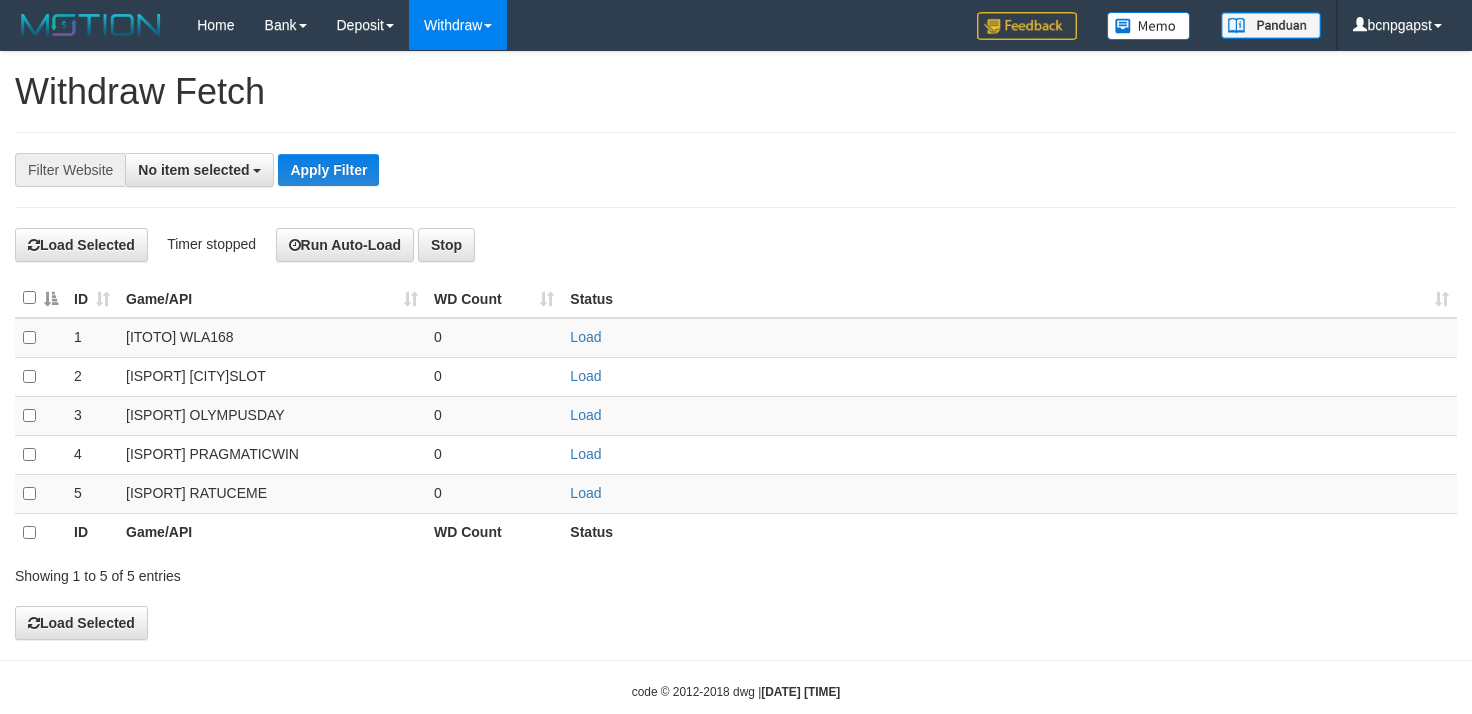 select 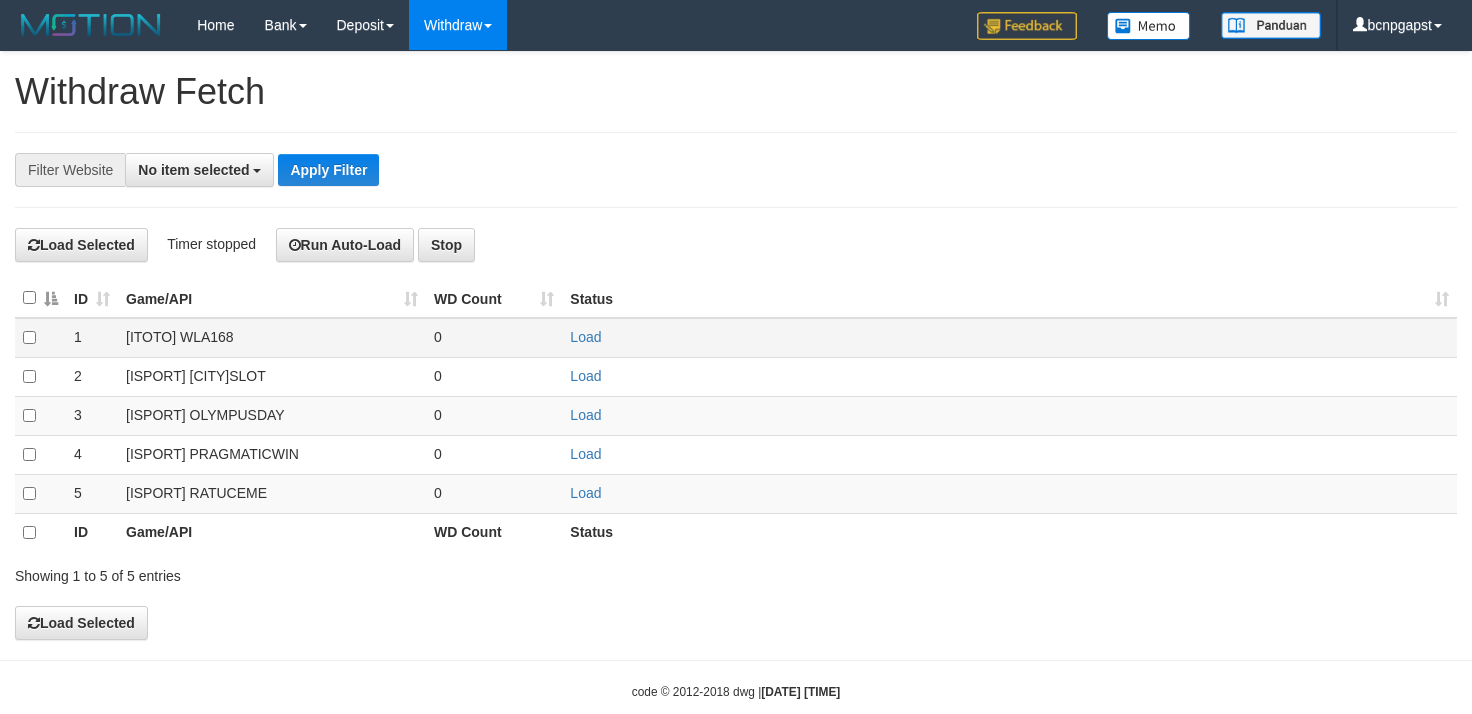 scroll, scrollTop: 0, scrollLeft: 0, axis: both 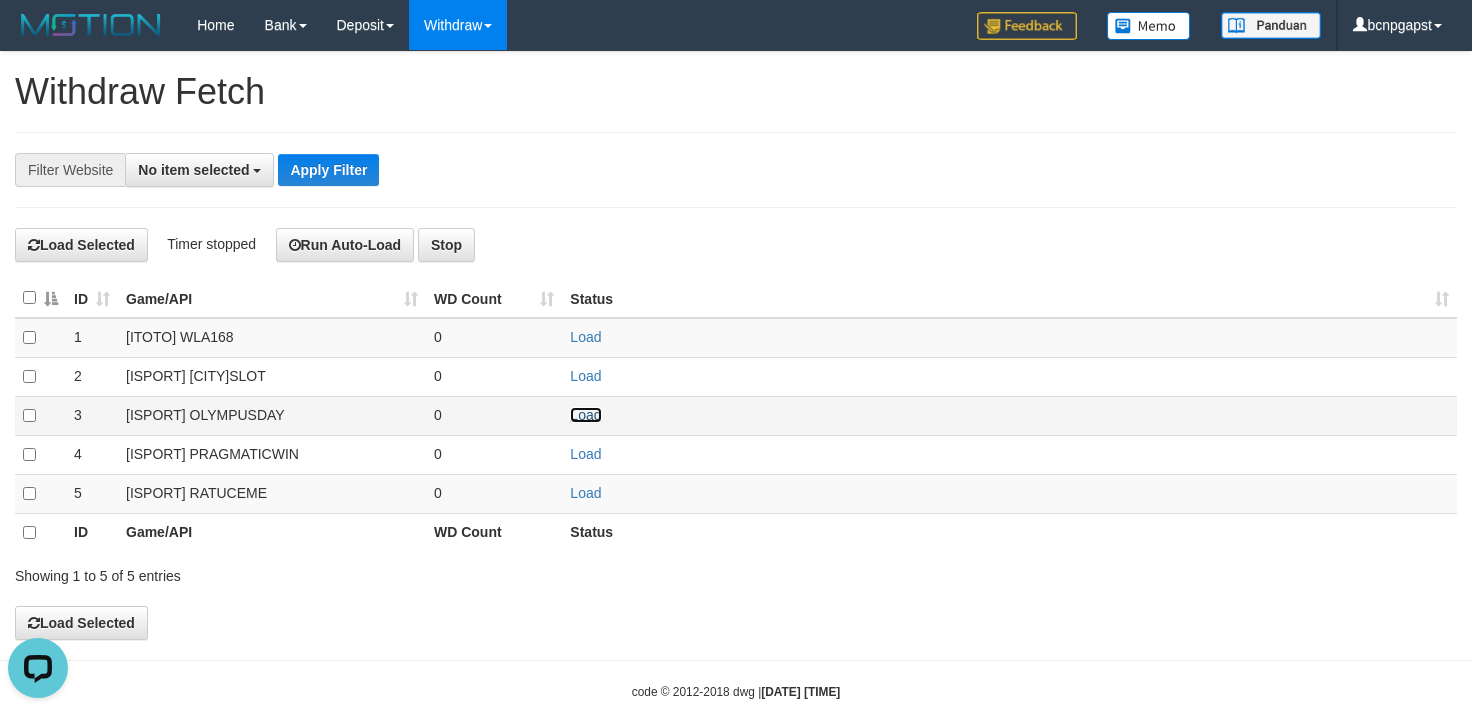 click on "Load" at bounding box center (585, 415) 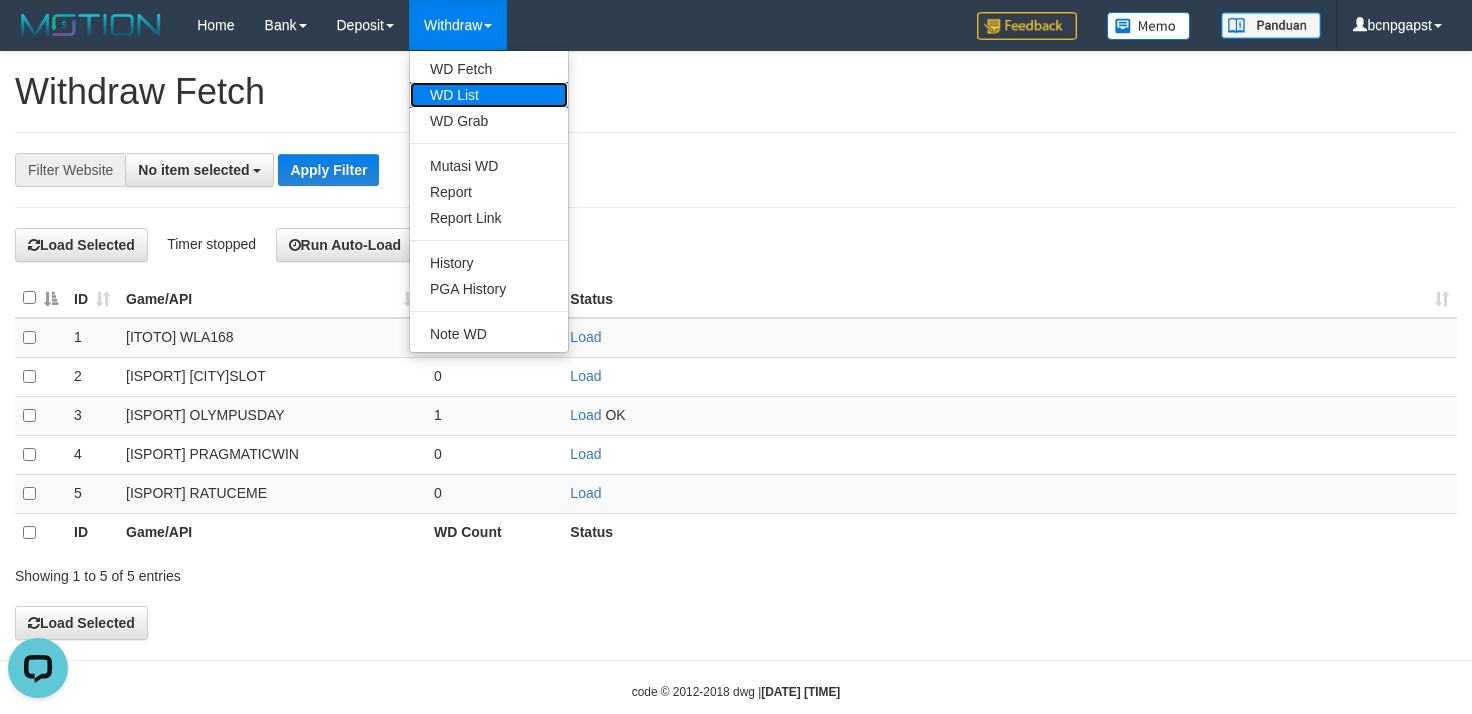 click on "WD List" at bounding box center [489, 95] 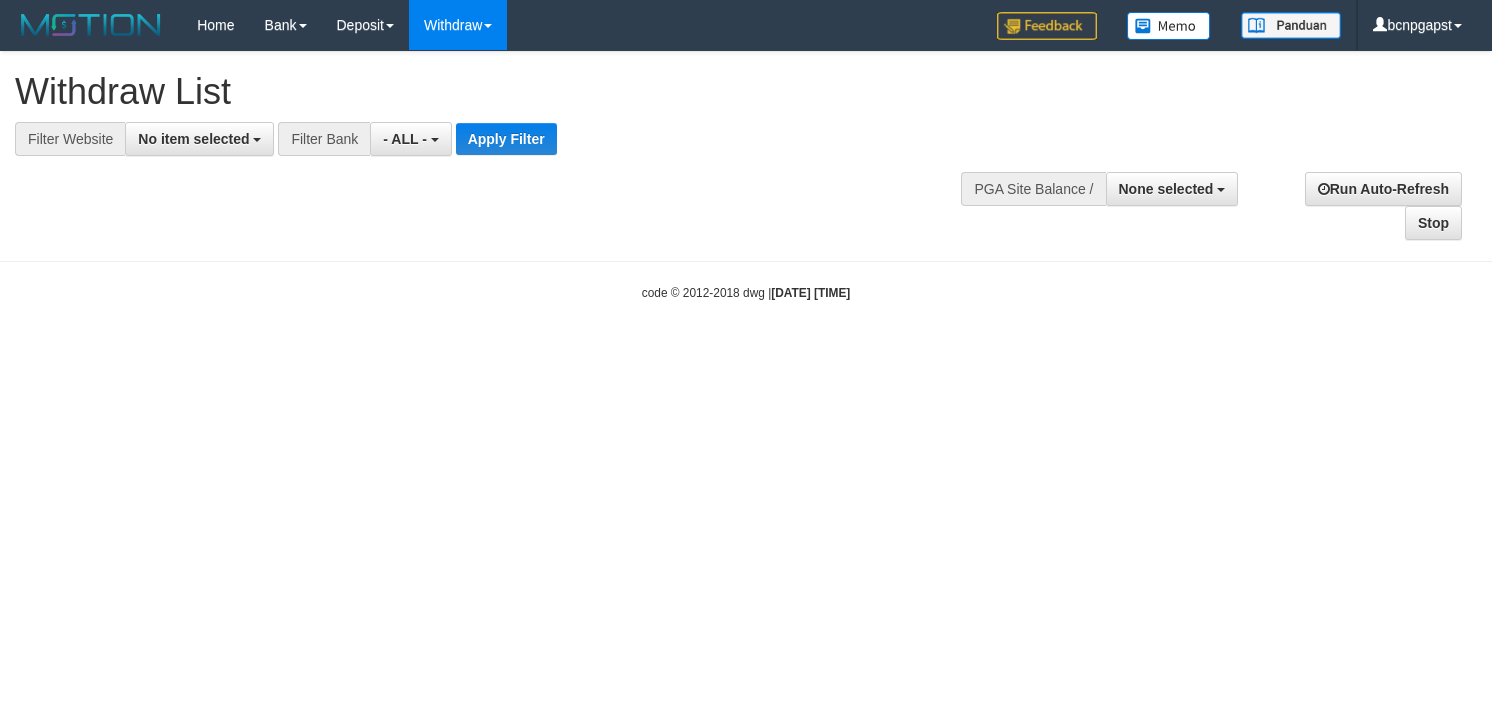 select 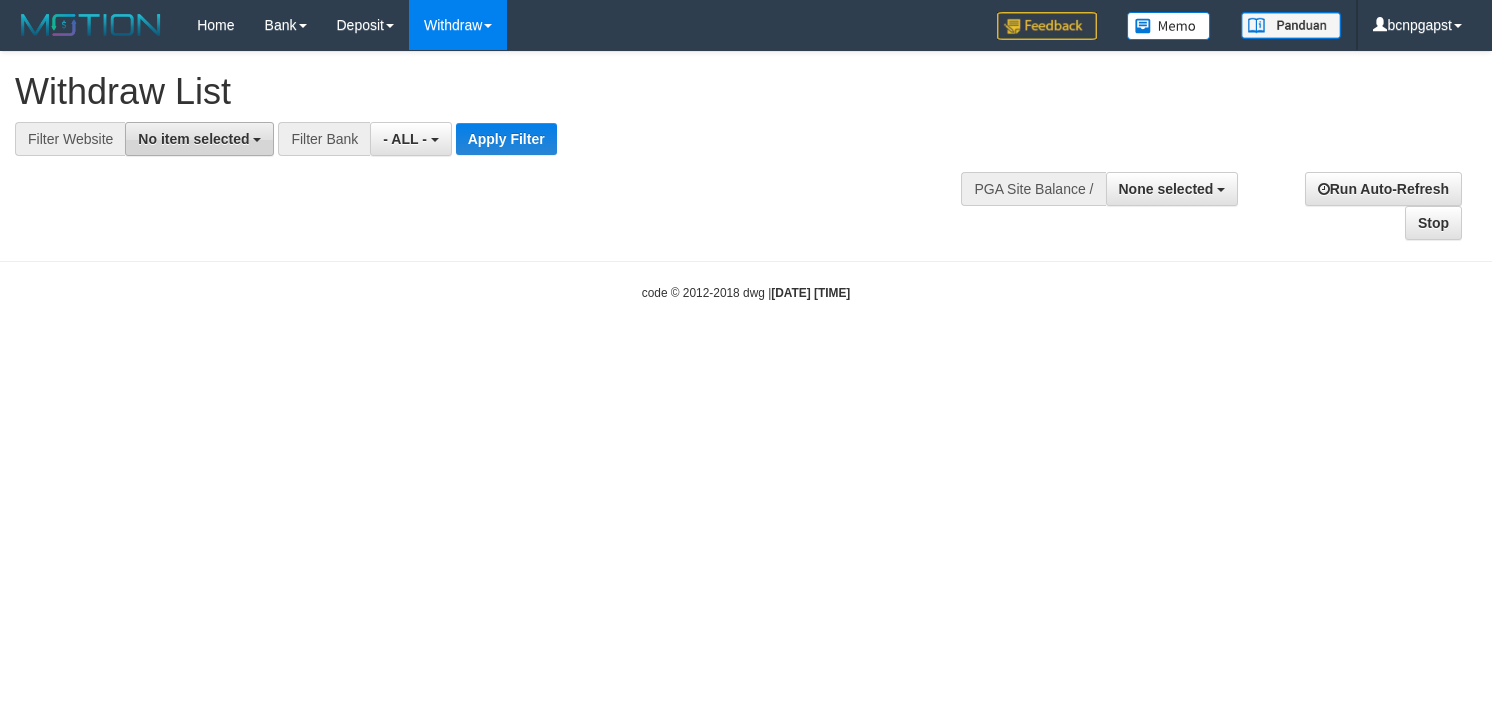 scroll, scrollTop: 0, scrollLeft: 0, axis: both 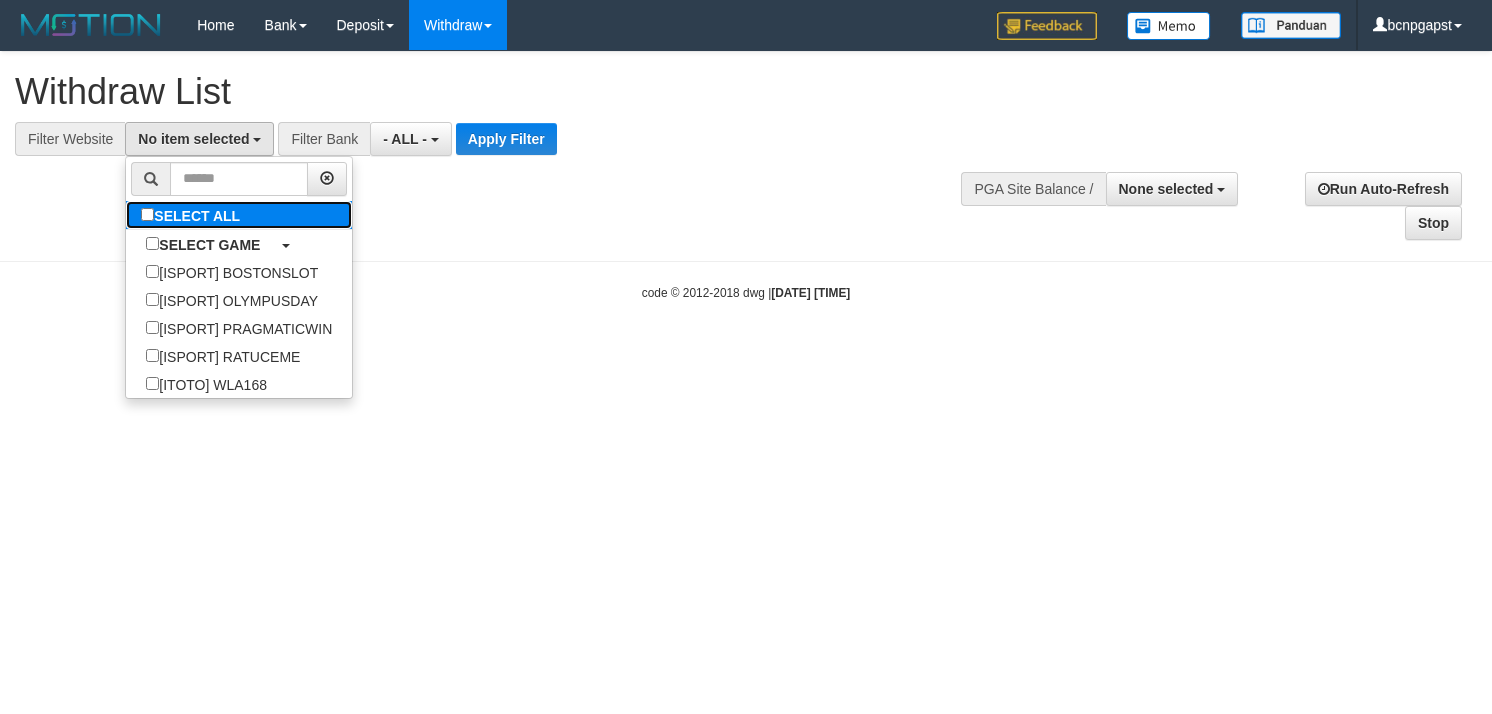 click on "SELECT ALL" at bounding box center (193, 215) 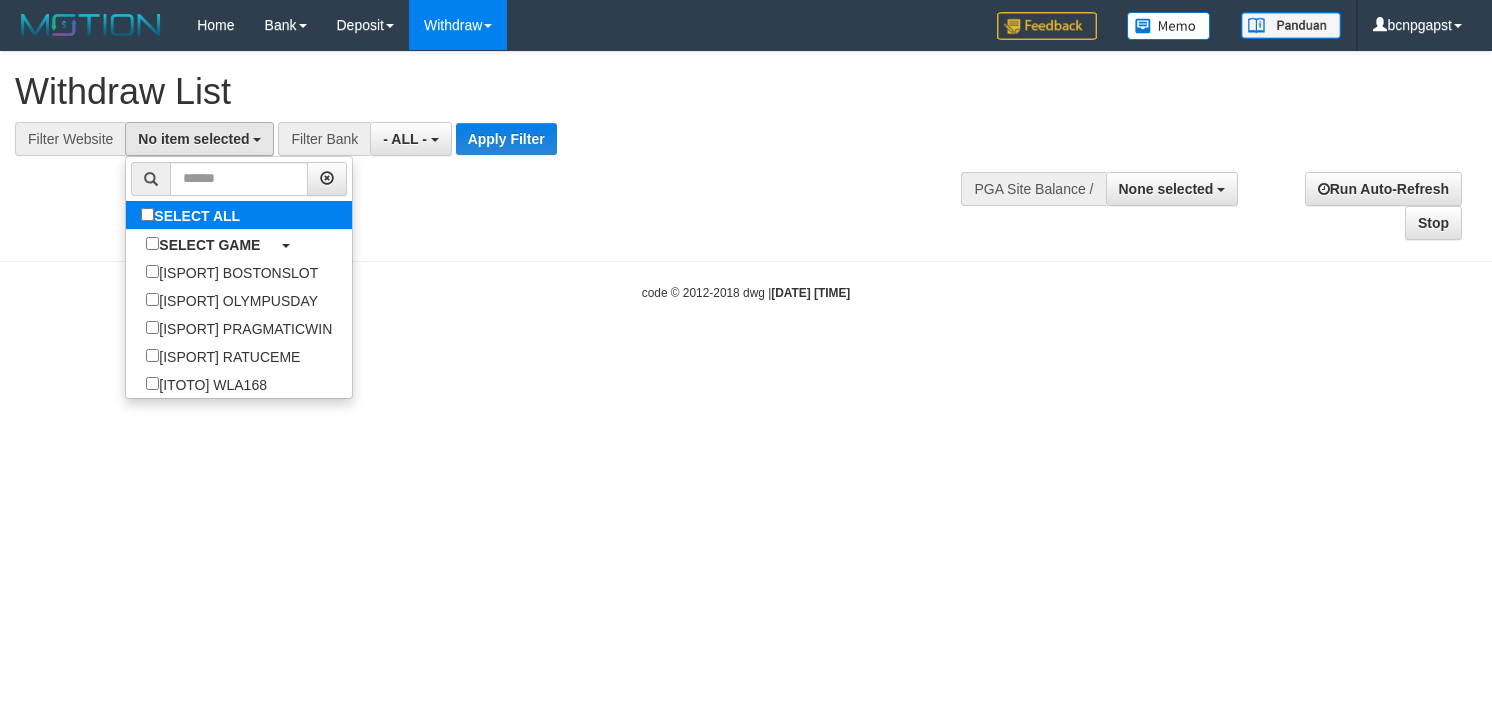 select on "****" 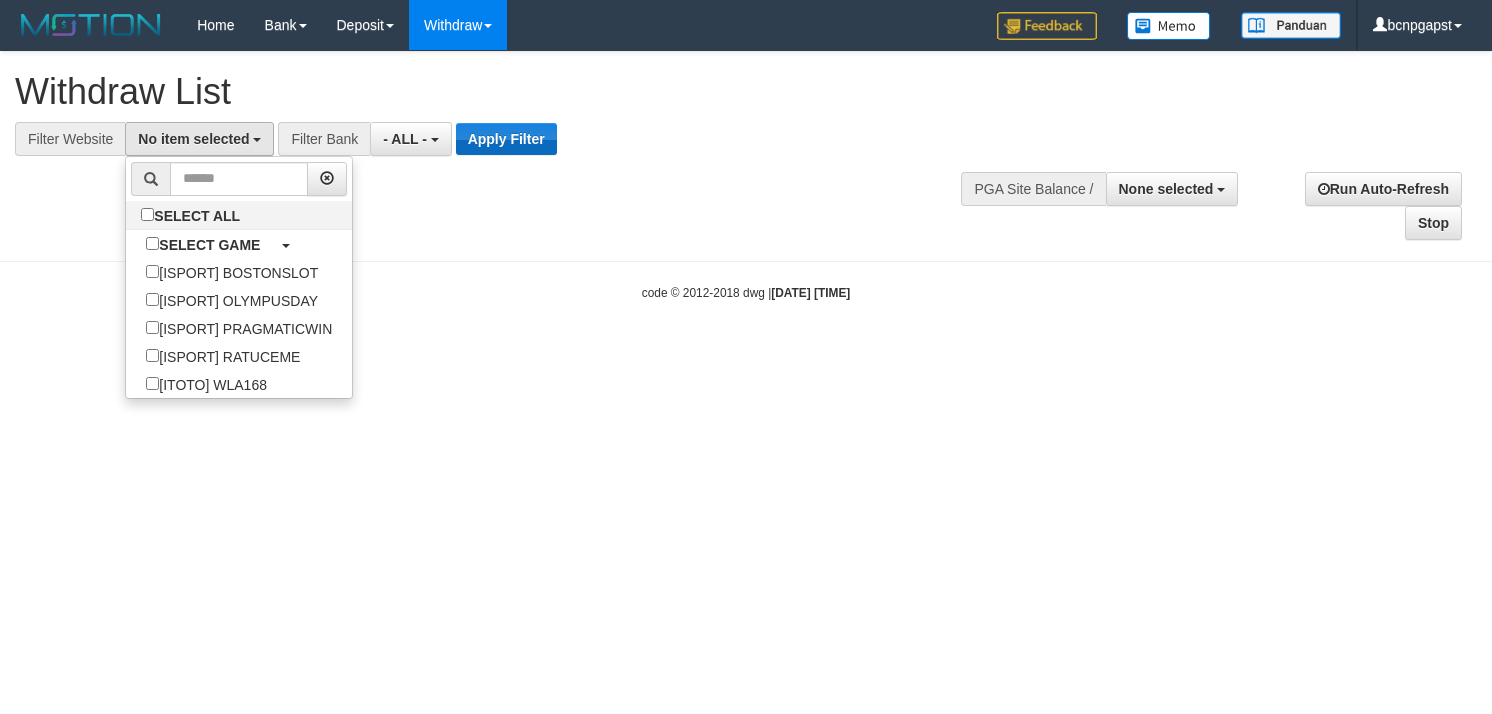 scroll, scrollTop: 17, scrollLeft: 0, axis: vertical 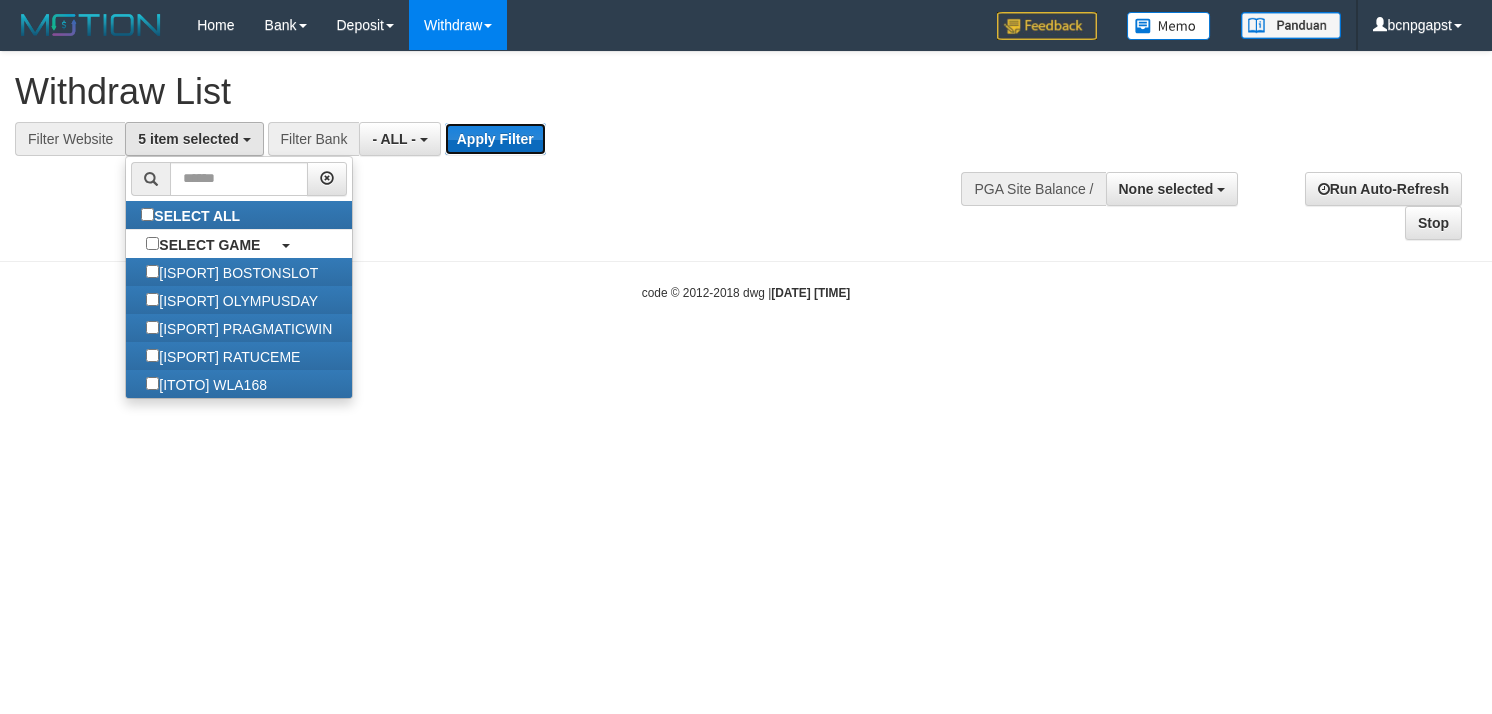 click on "Apply Filter" at bounding box center (495, 139) 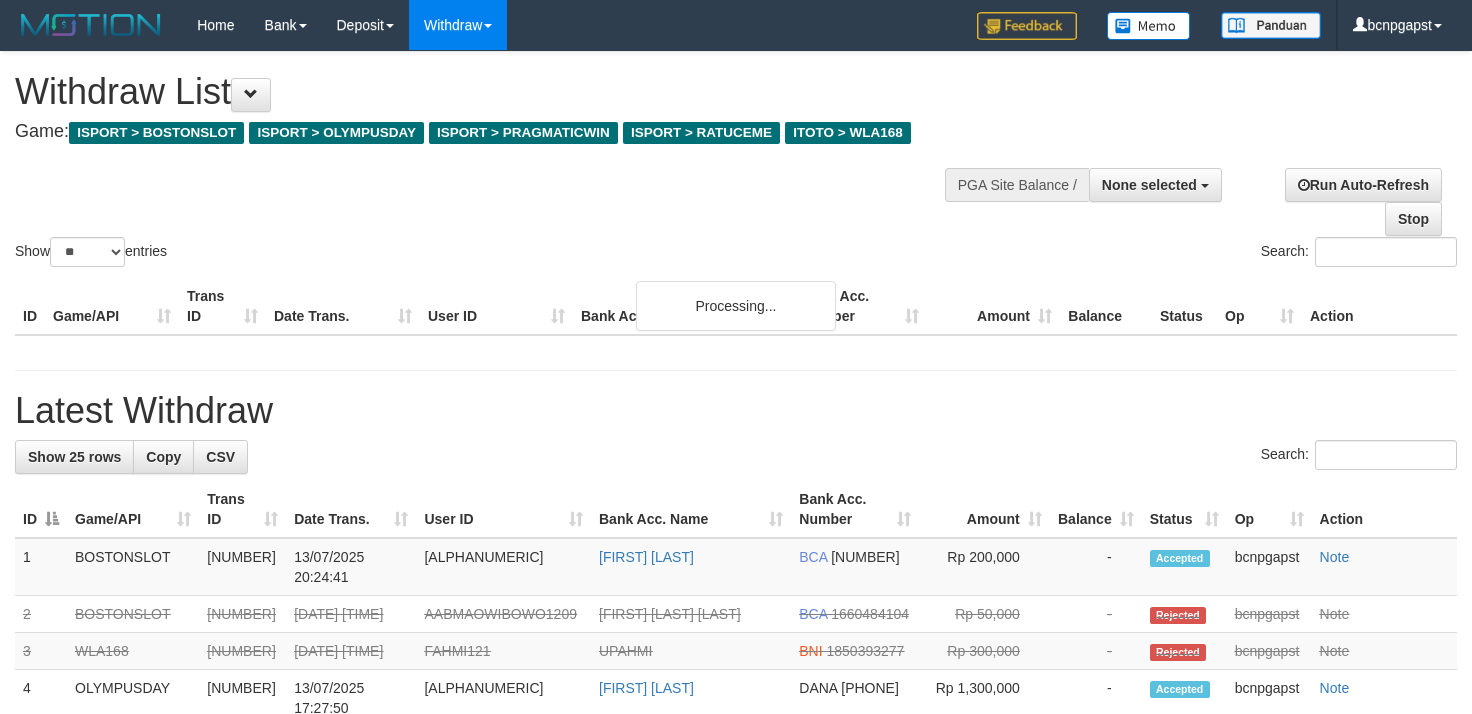 select 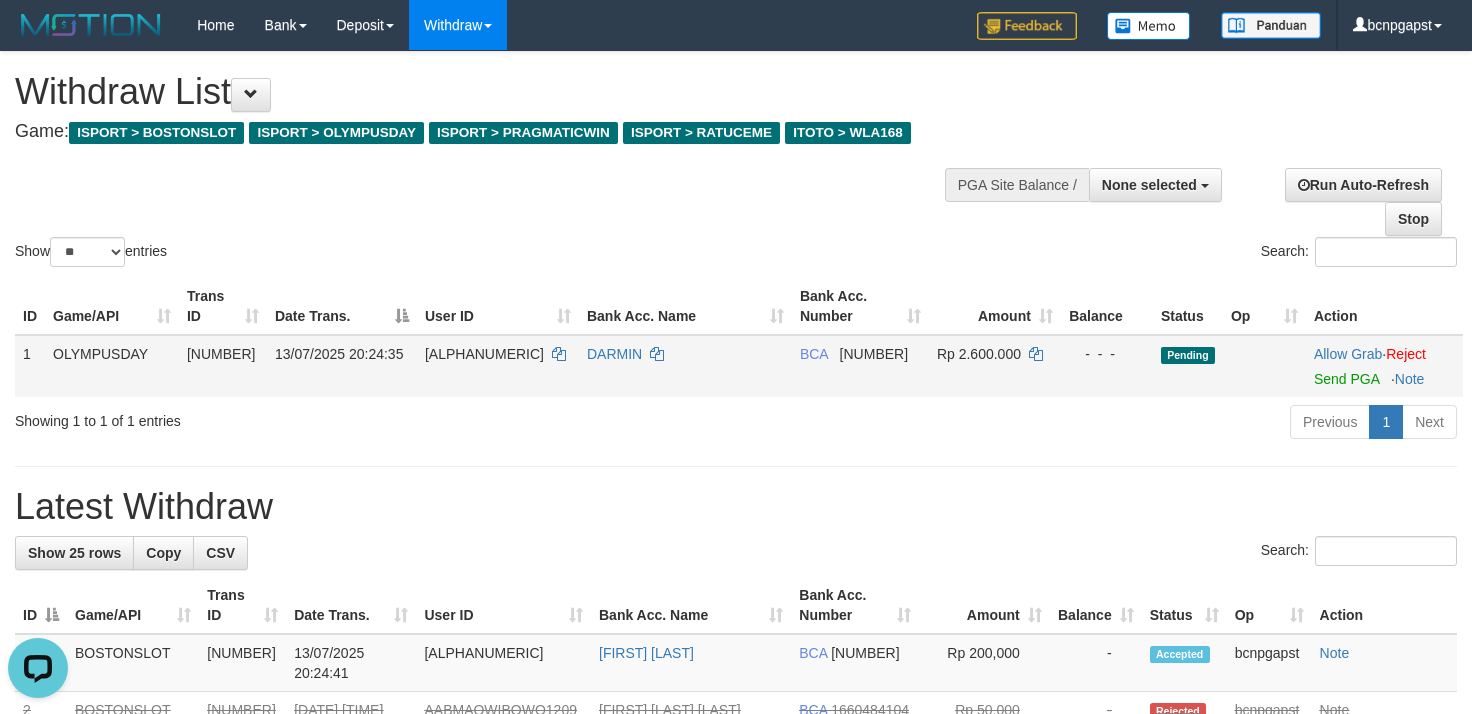 scroll, scrollTop: 0, scrollLeft: 0, axis: both 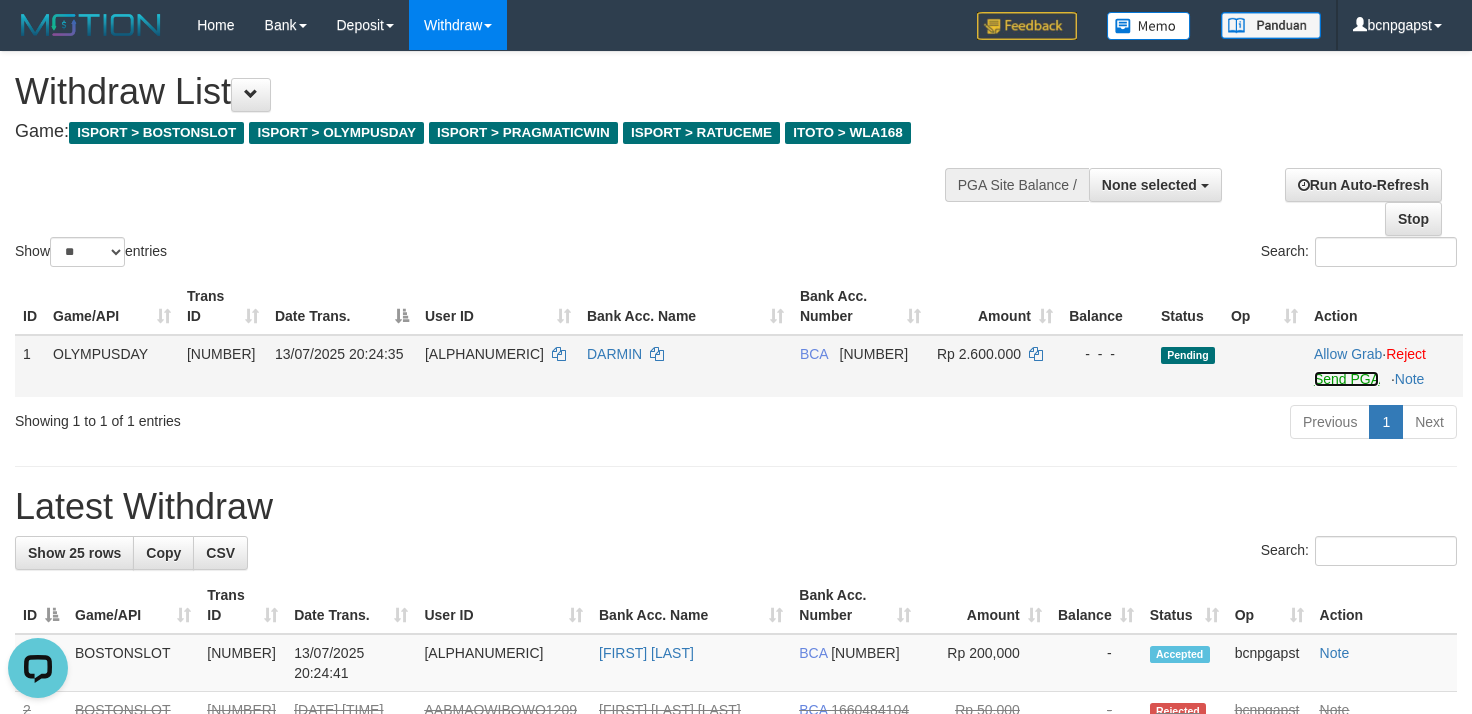 click on "Send PGA" at bounding box center [1346, 379] 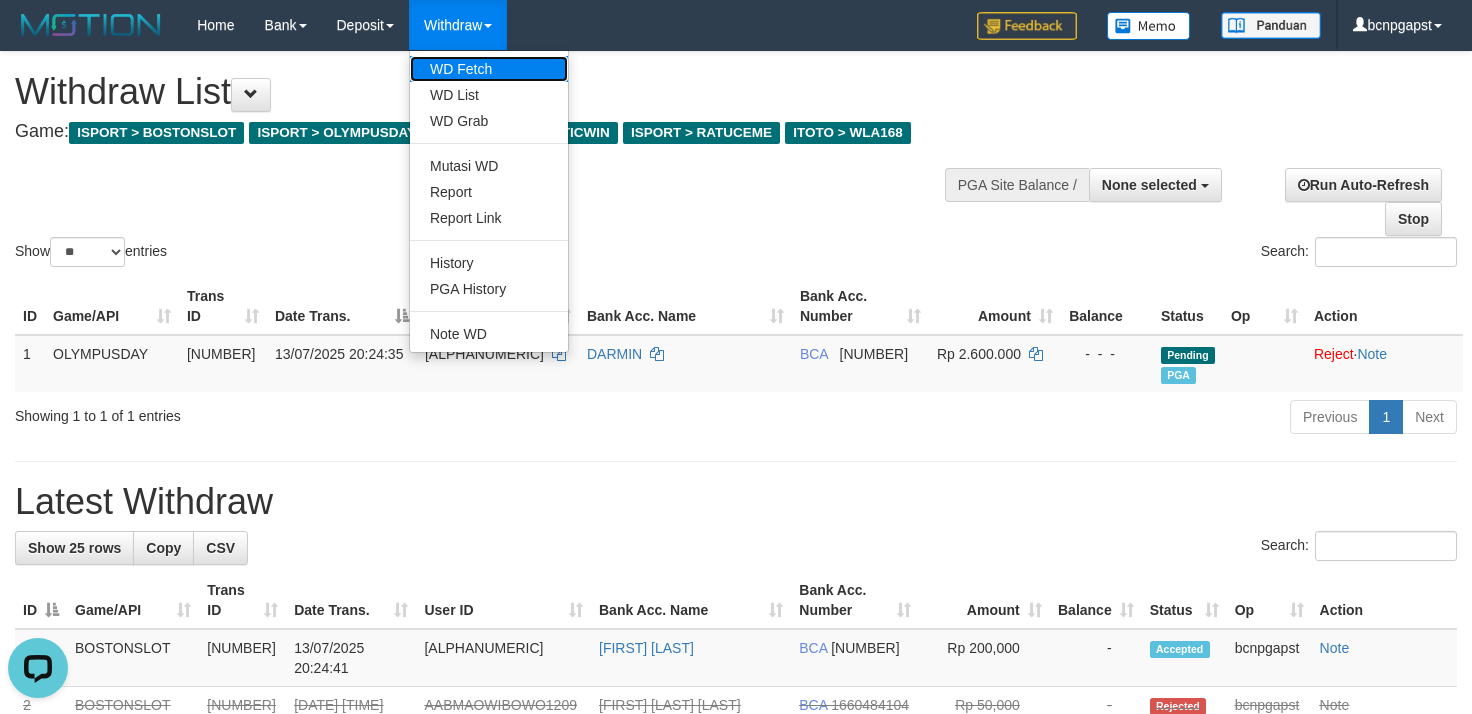 click on "WD Fetch" at bounding box center [489, 69] 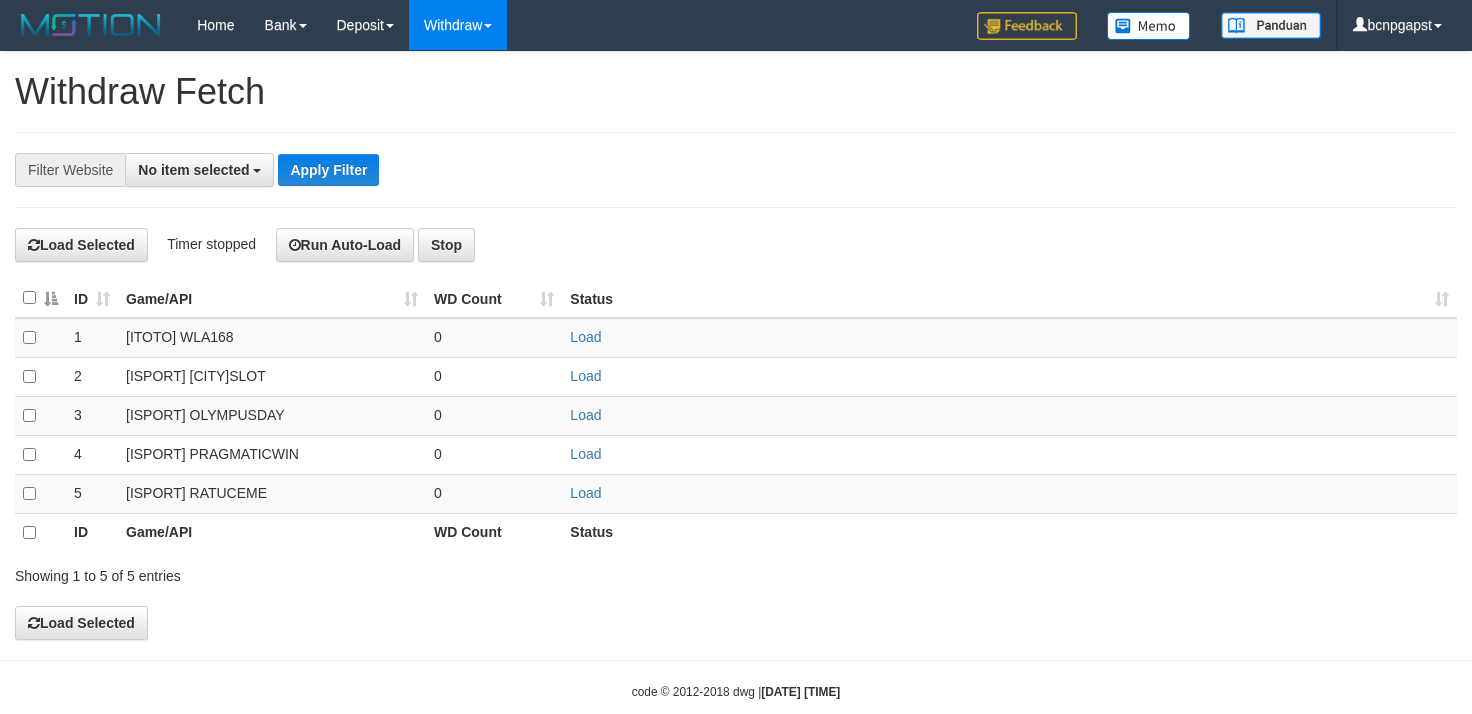 select 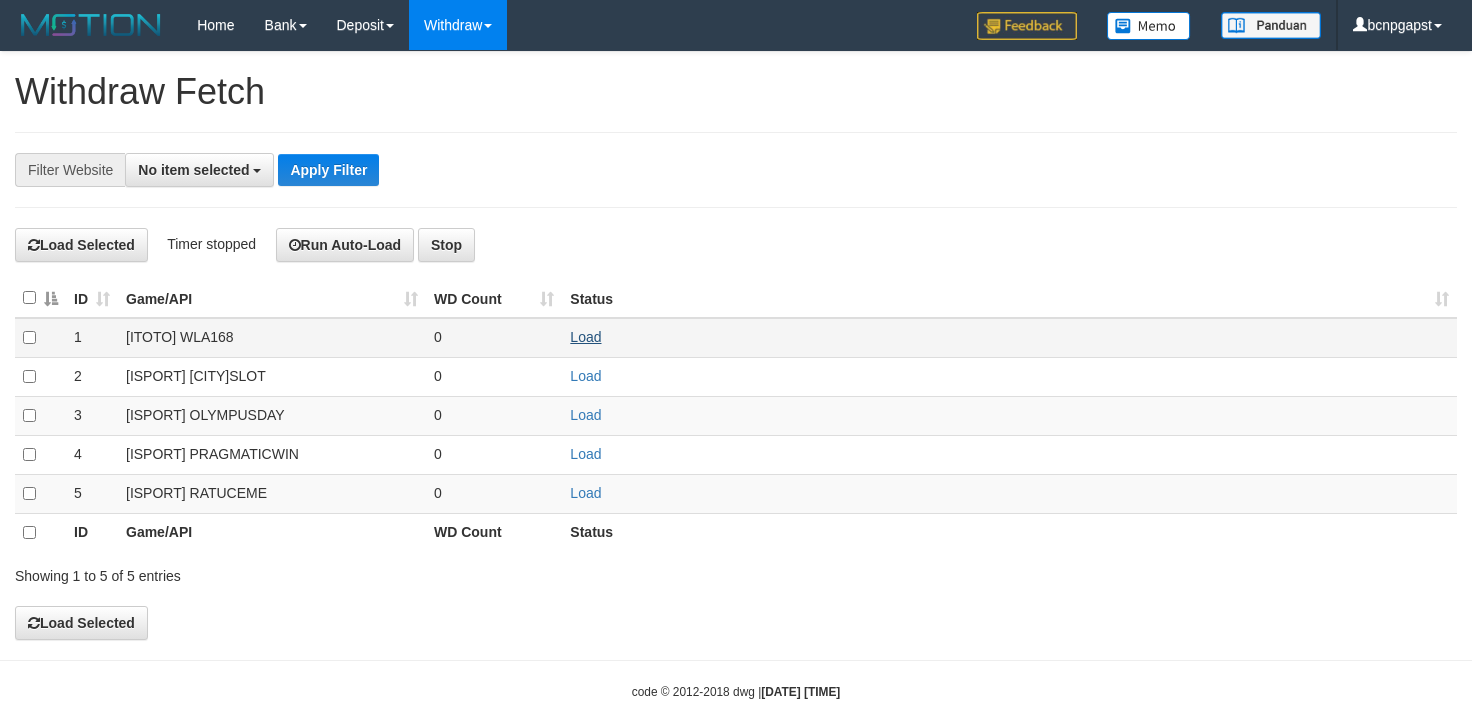 scroll, scrollTop: 0, scrollLeft: 0, axis: both 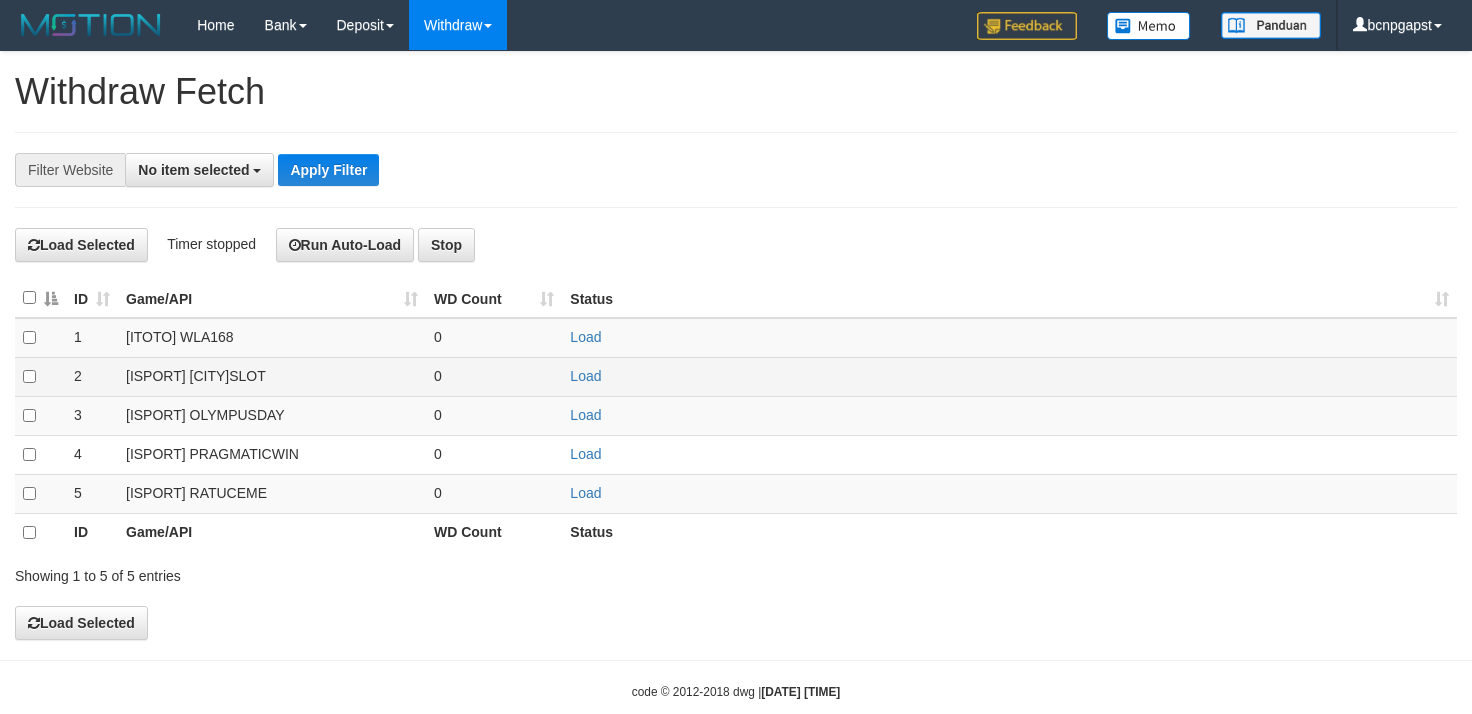 click on "Load" at bounding box center (1009, 376) 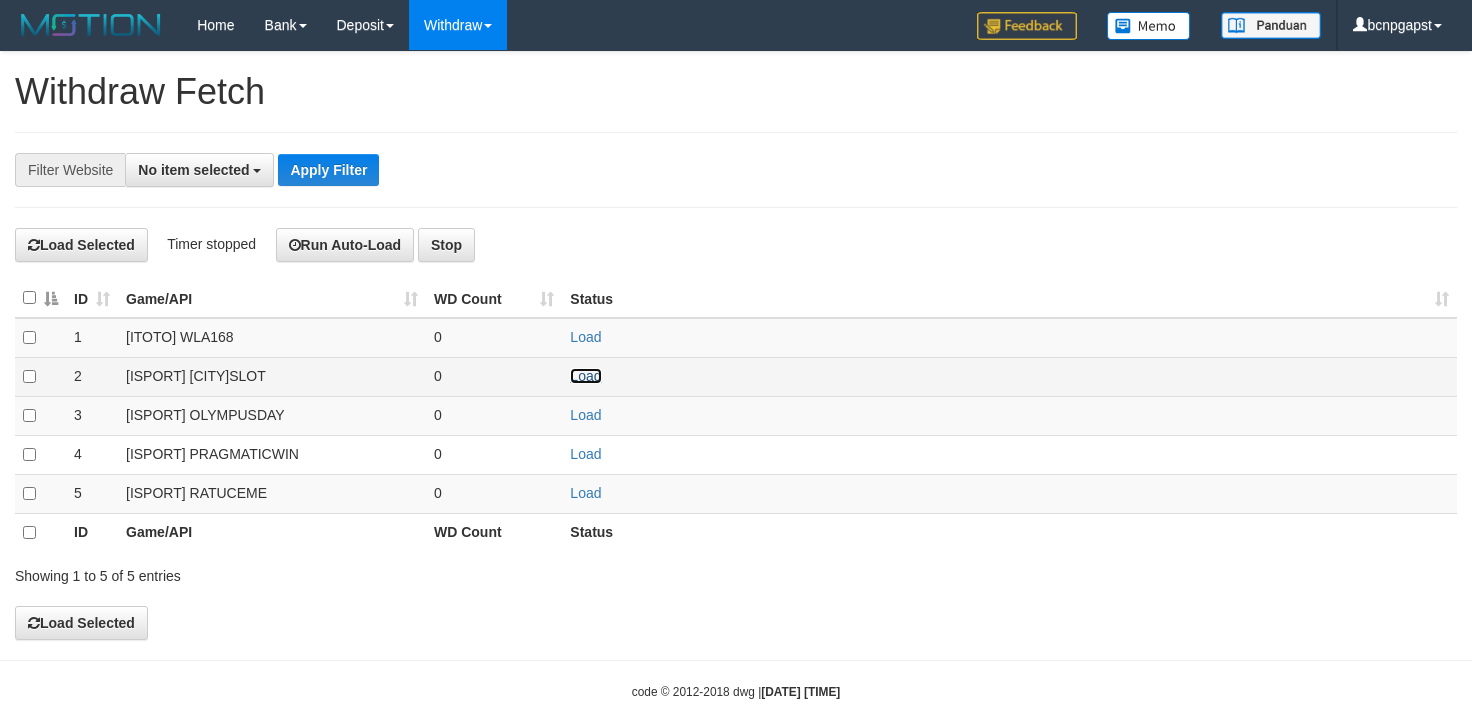 click on "Load" at bounding box center [585, 376] 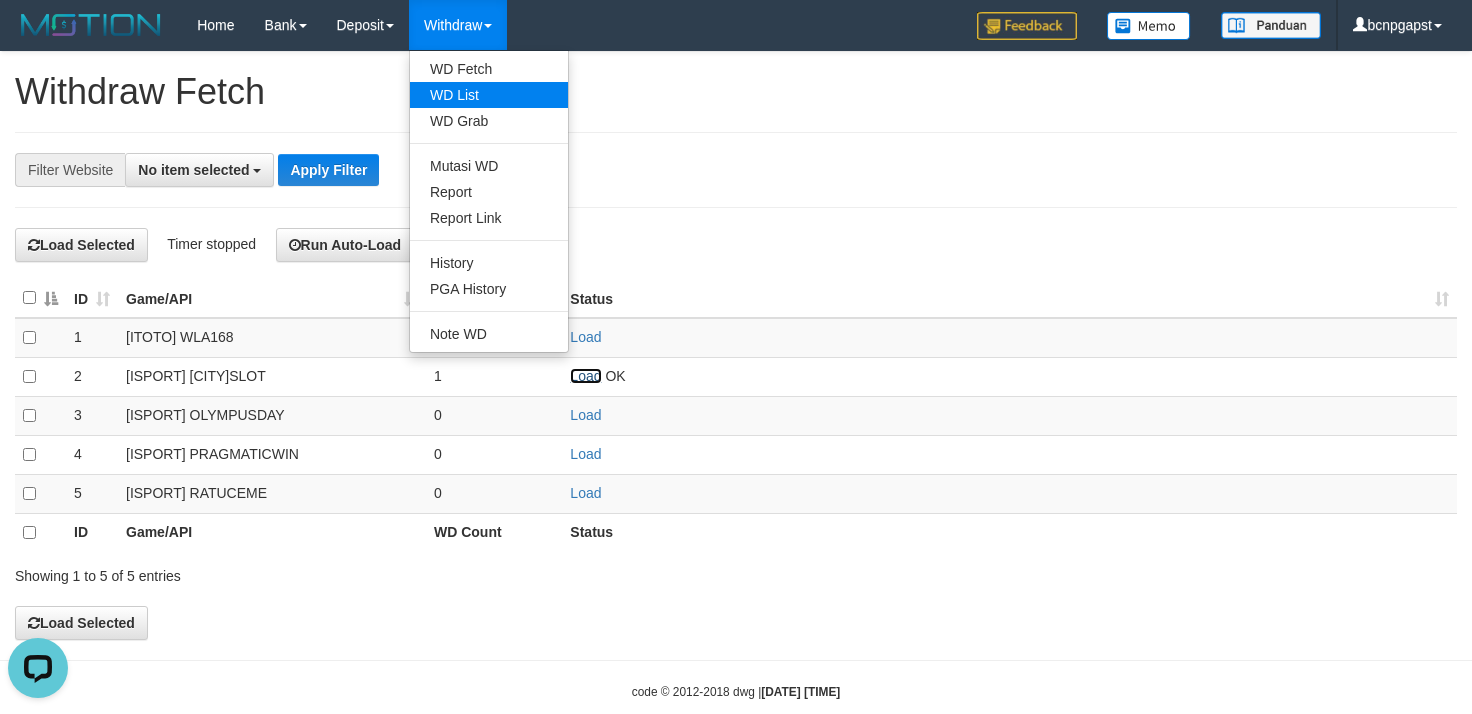 scroll, scrollTop: 0, scrollLeft: 0, axis: both 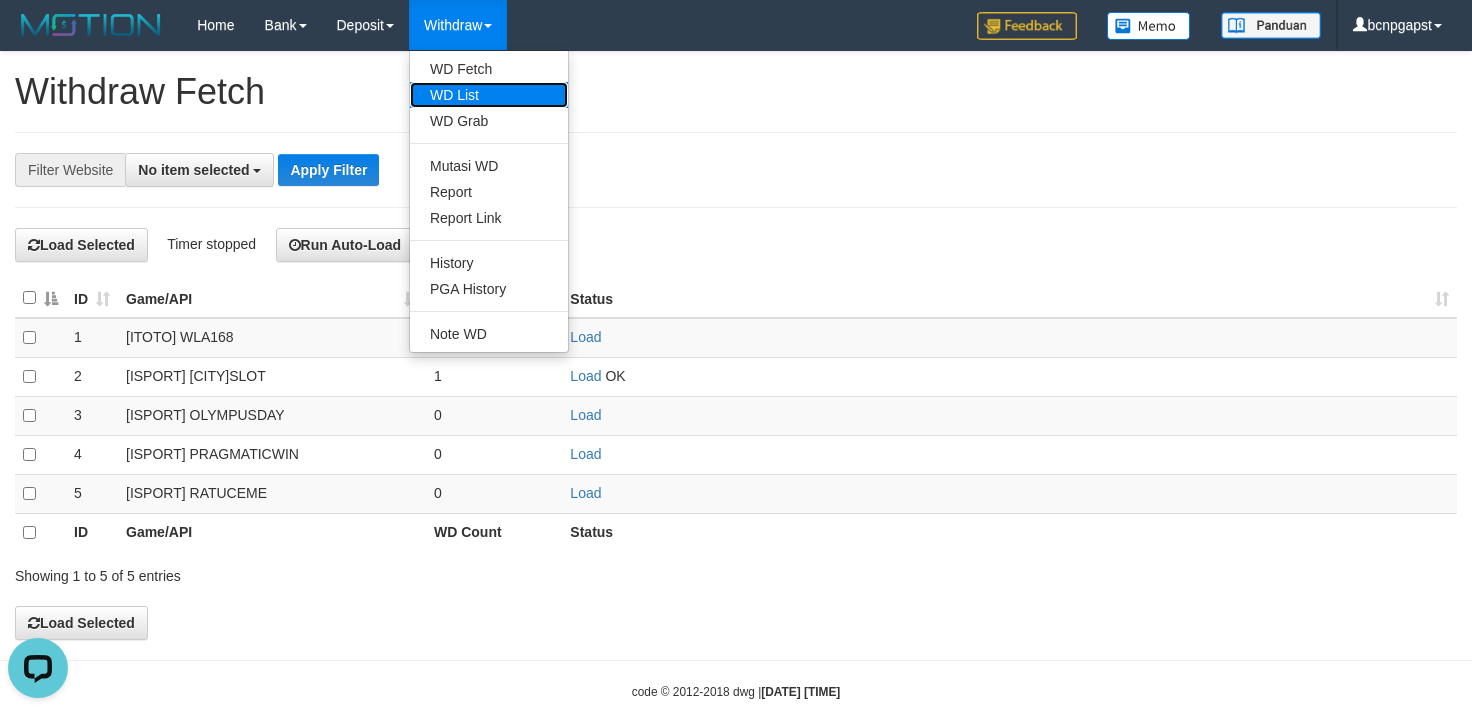 click on "WD List" at bounding box center [489, 95] 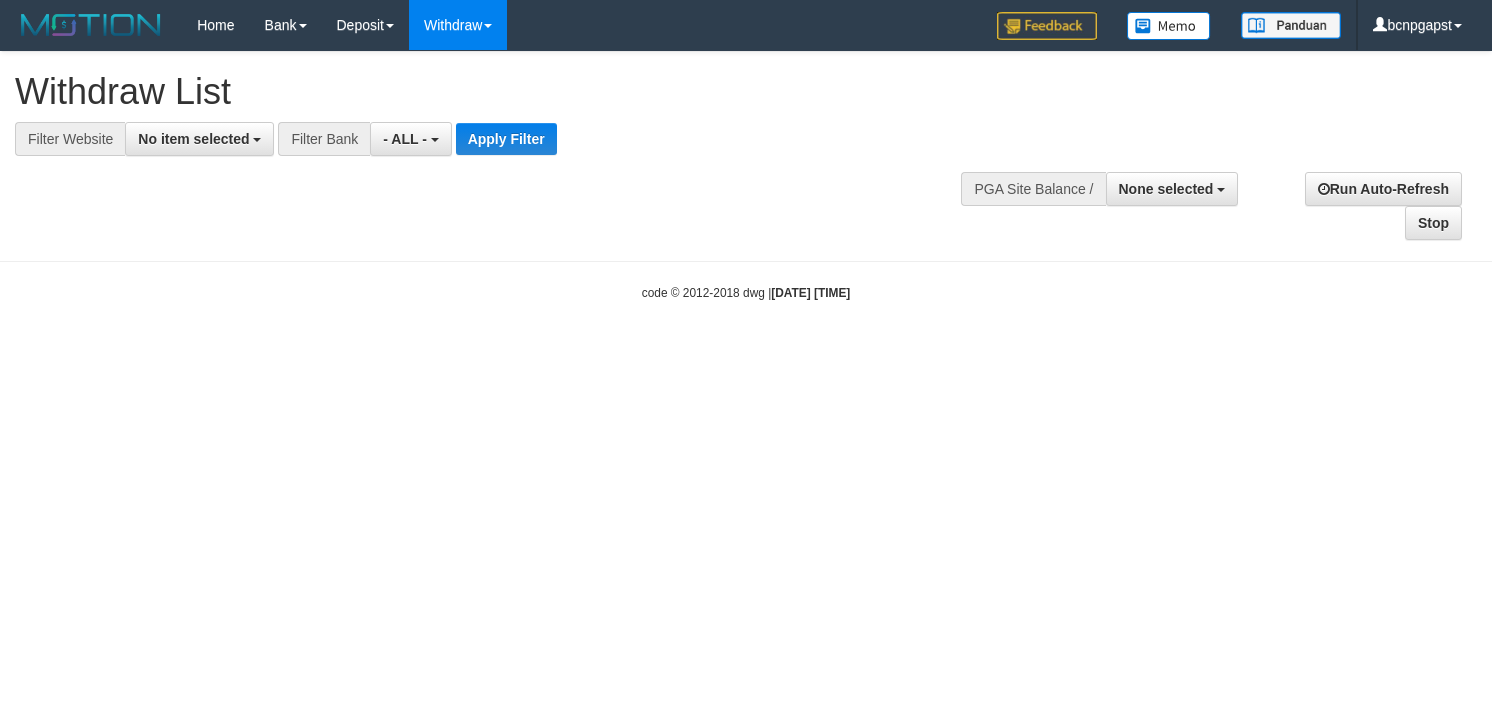 select 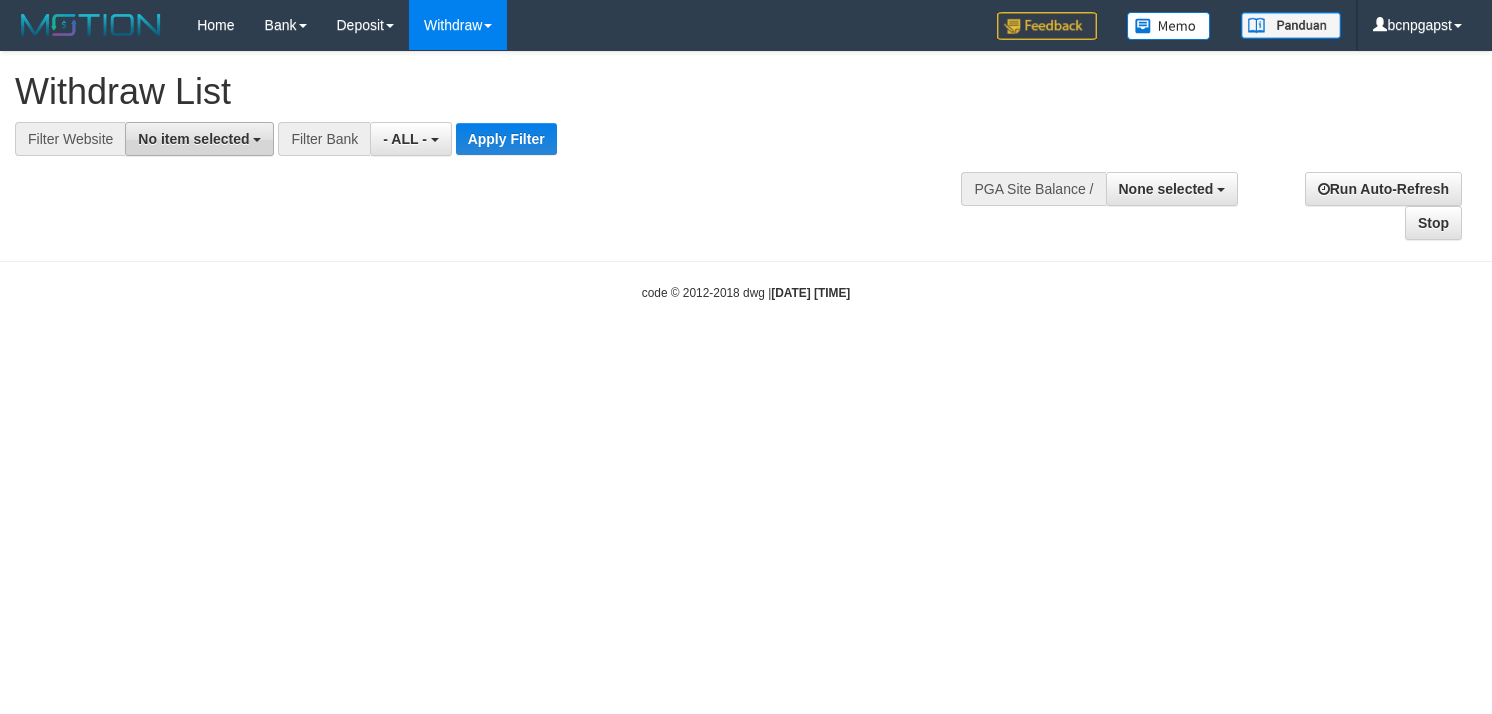 scroll, scrollTop: 0, scrollLeft: 0, axis: both 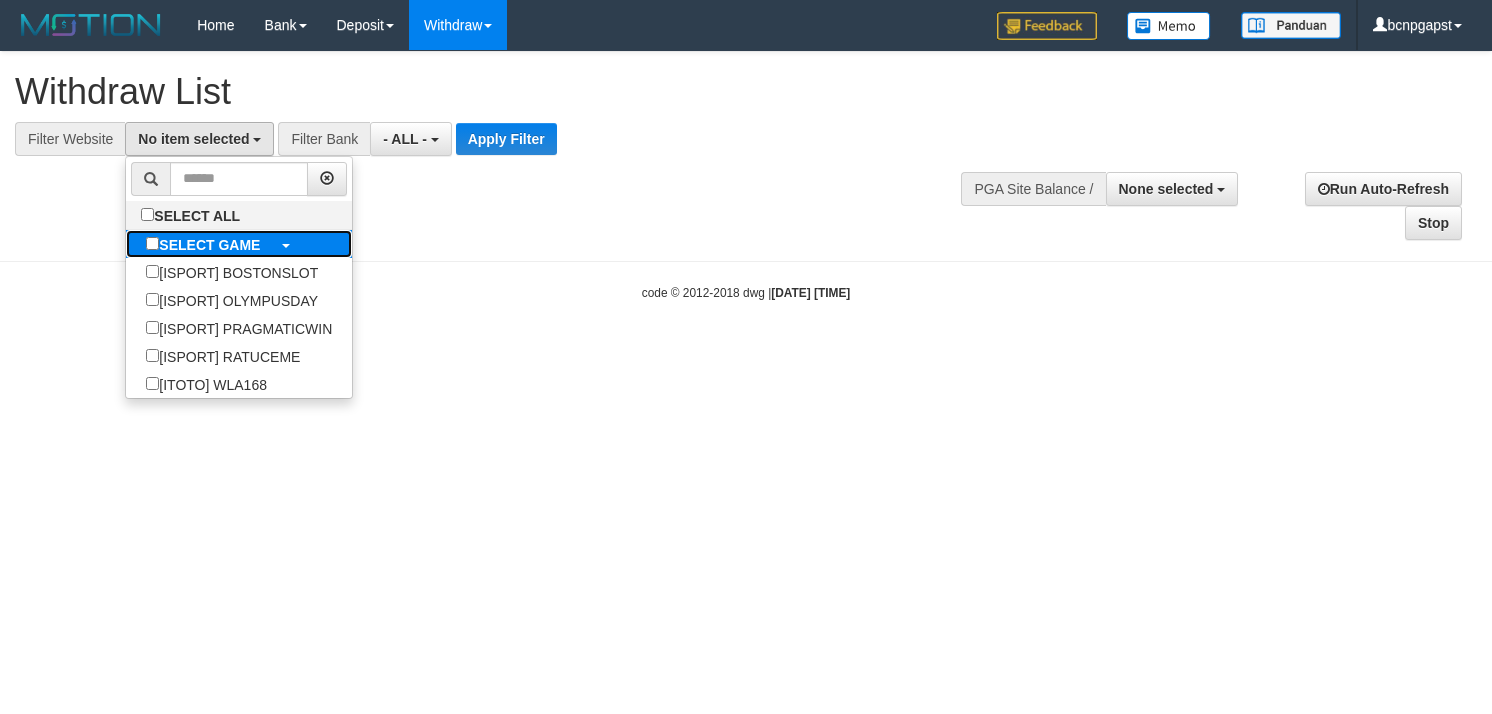 click on "SELECT GAME" at bounding box center (203, 244) 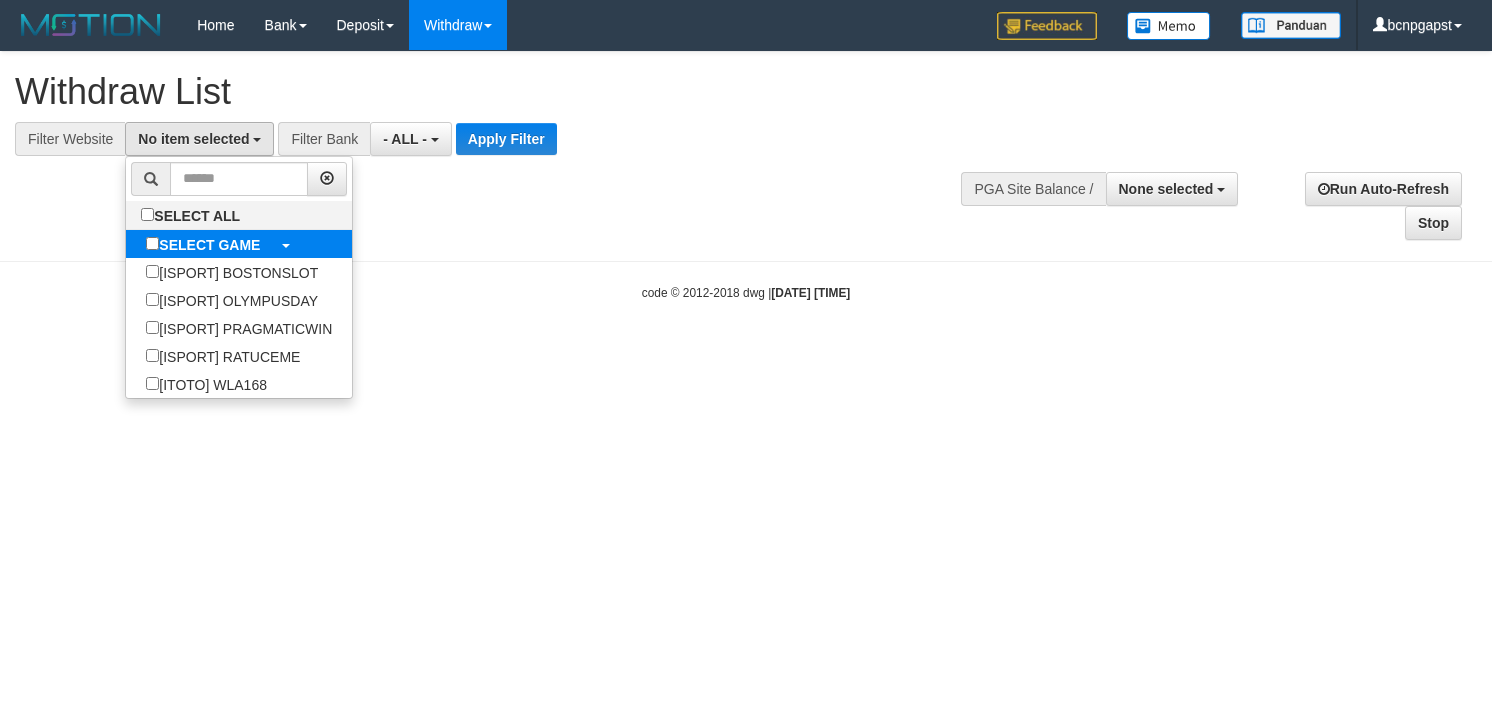 select on "****" 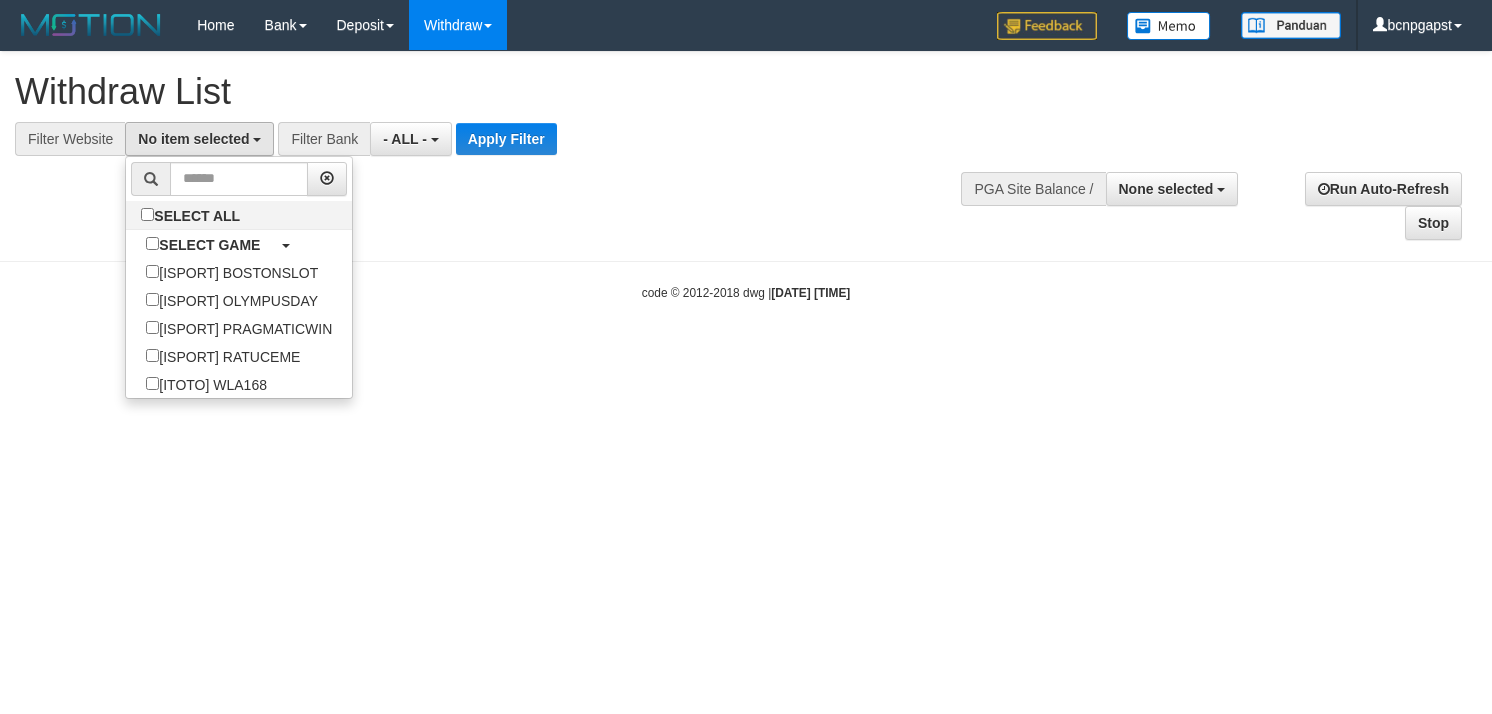 scroll, scrollTop: 17, scrollLeft: 0, axis: vertical 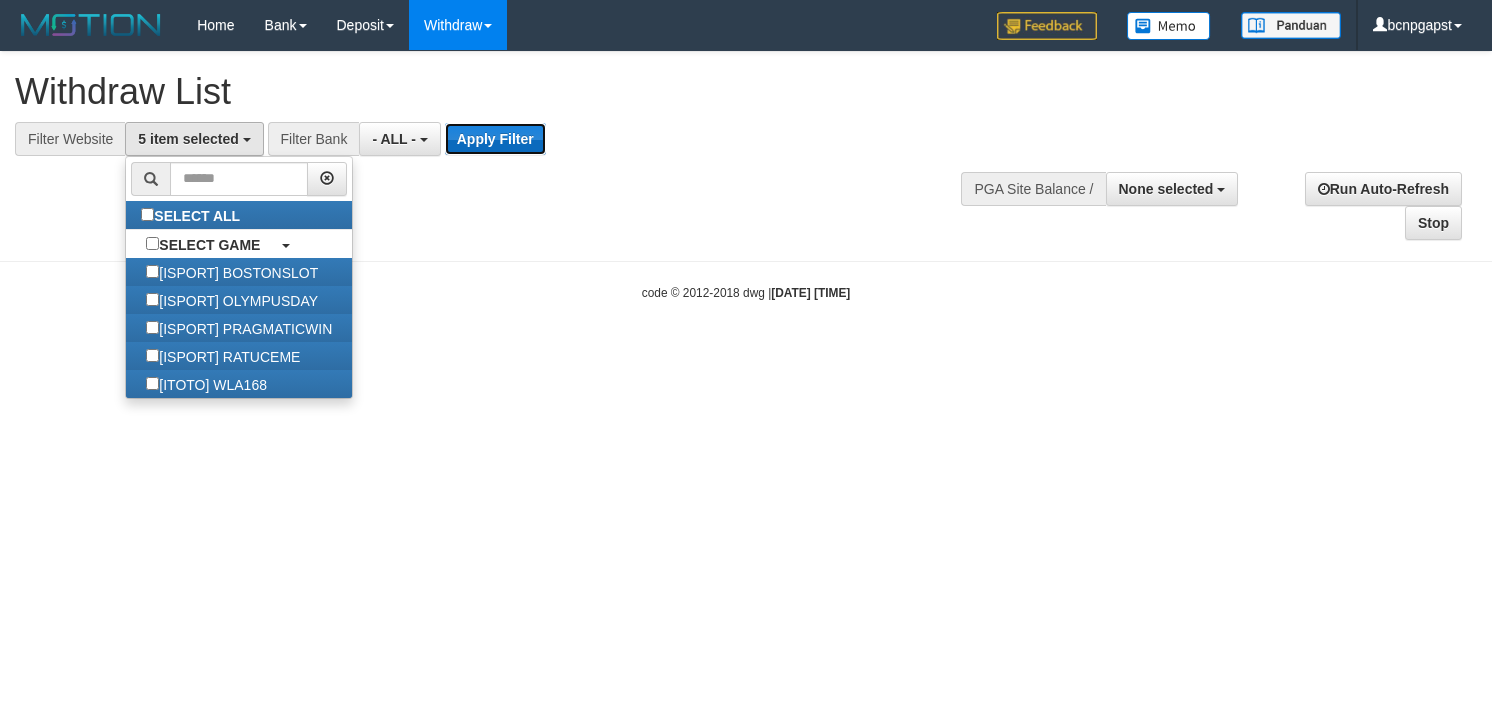 click on "Apply Filter" at bounding box center (495, 139) 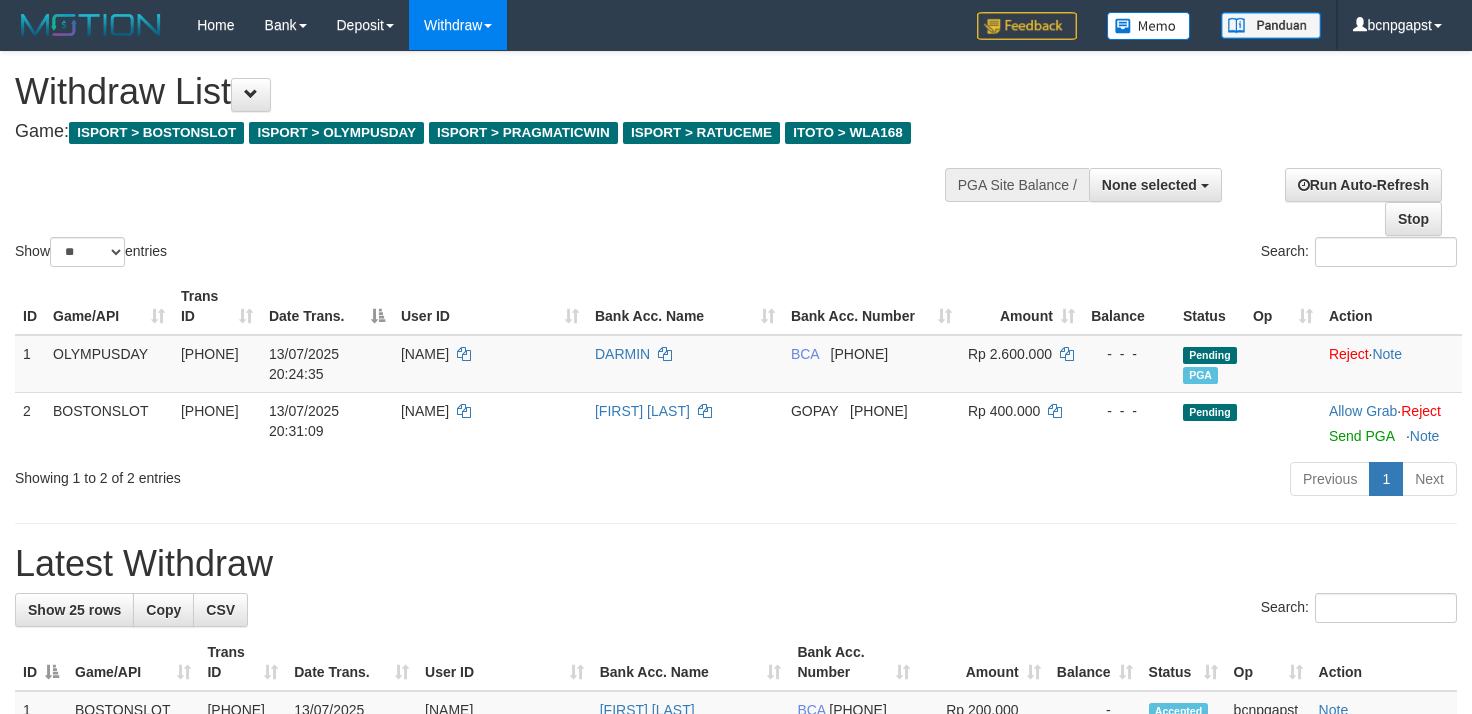 select 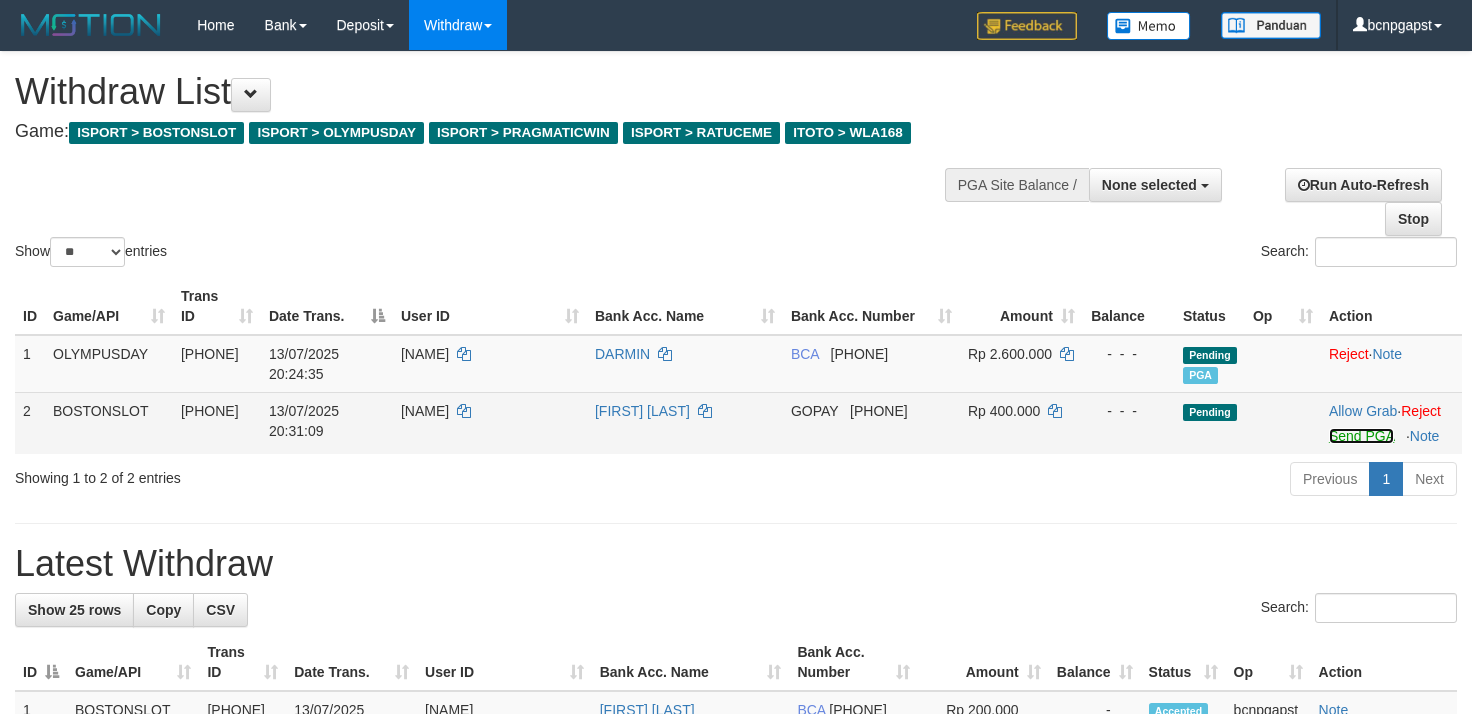 click on "Send PGA" at bounding box center (1361, 436) 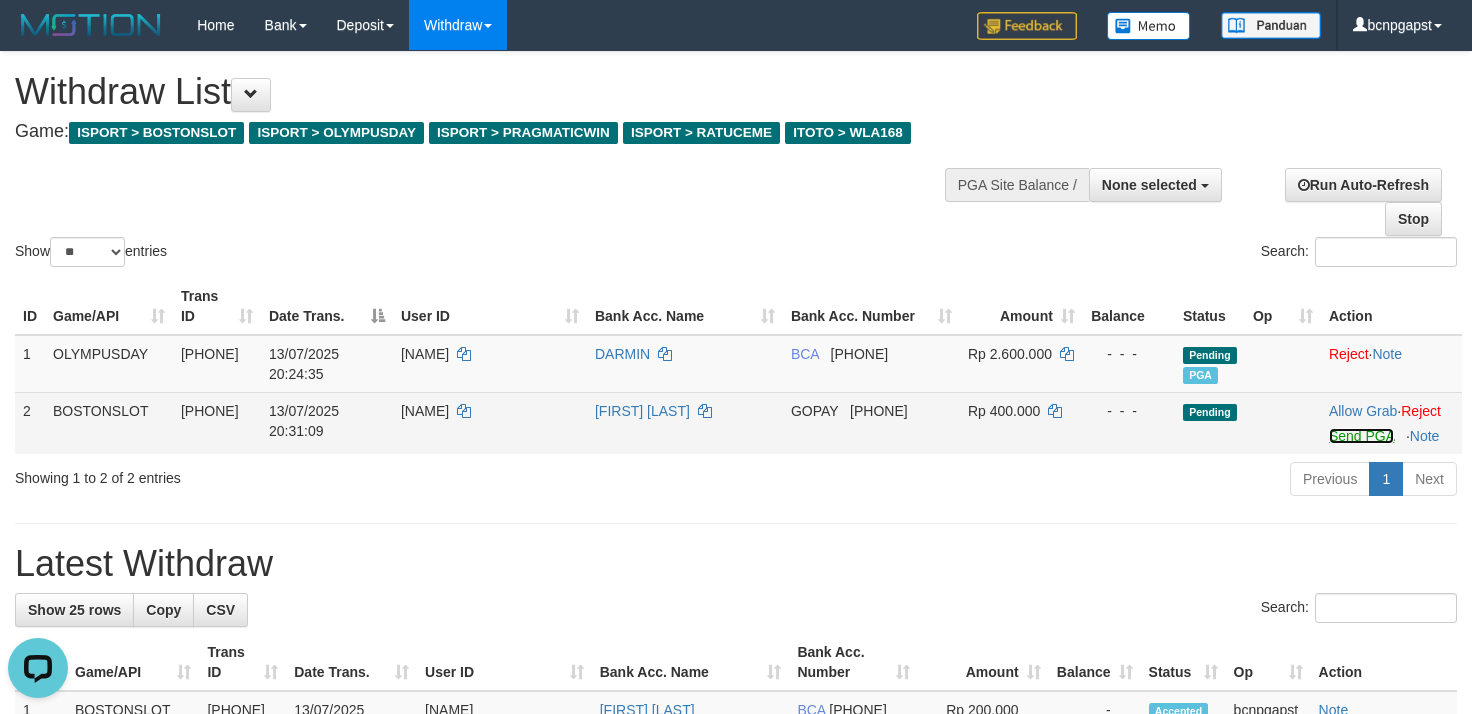 scroll, scrollTop: 0, scrollLeft: 0, axis: both 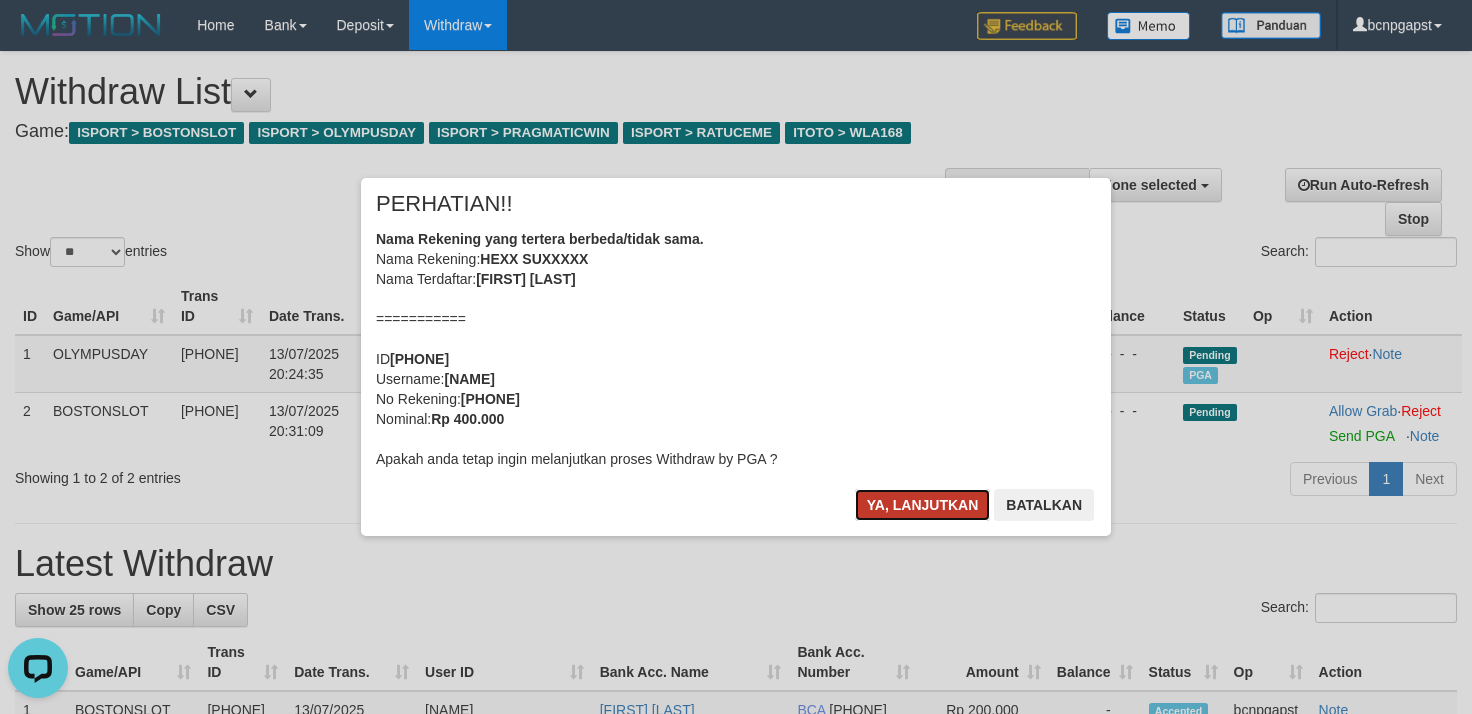 drag, startPoint x: 898, startPoint y: 496, endPoint x: 740, endPoint y: 440, distance: 167.63054 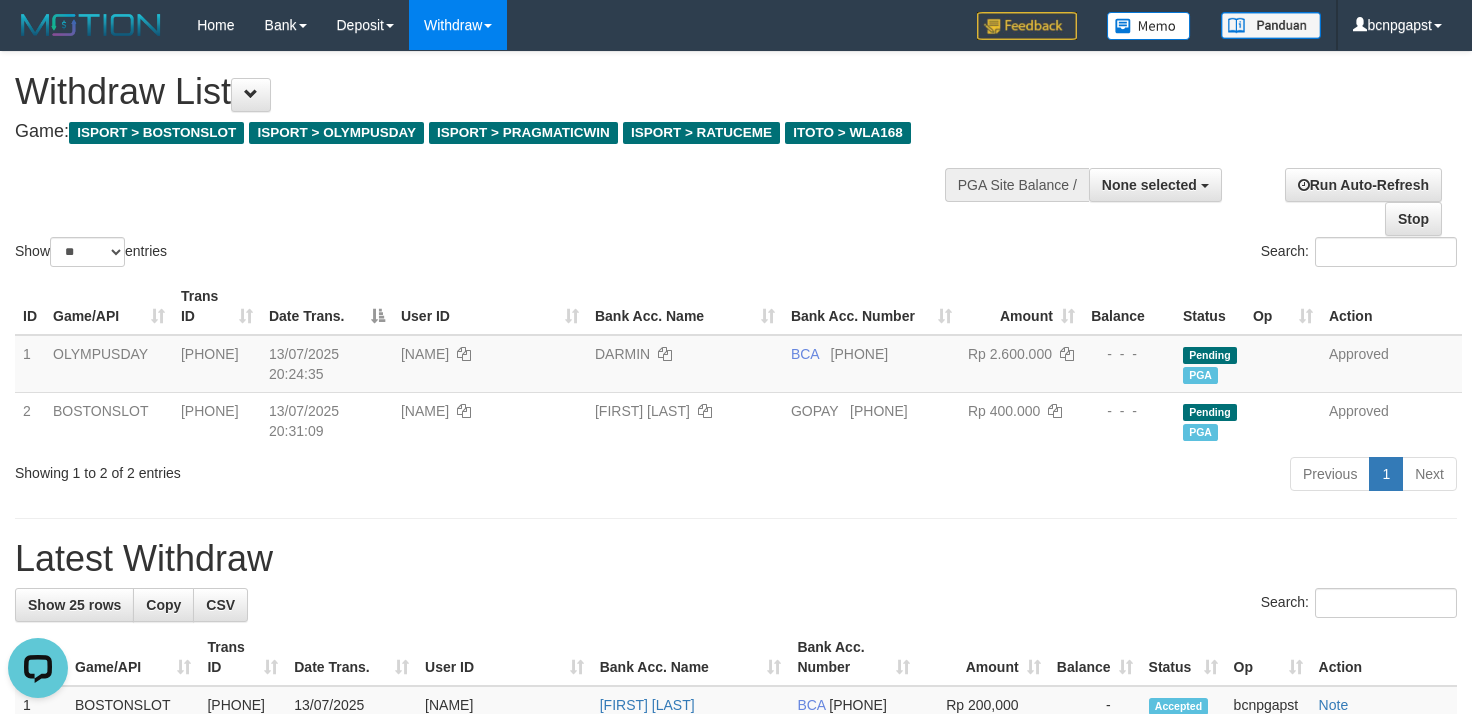 click on "Show  ** ** ** ***  entries Search:" at bounding box center [736, 161] 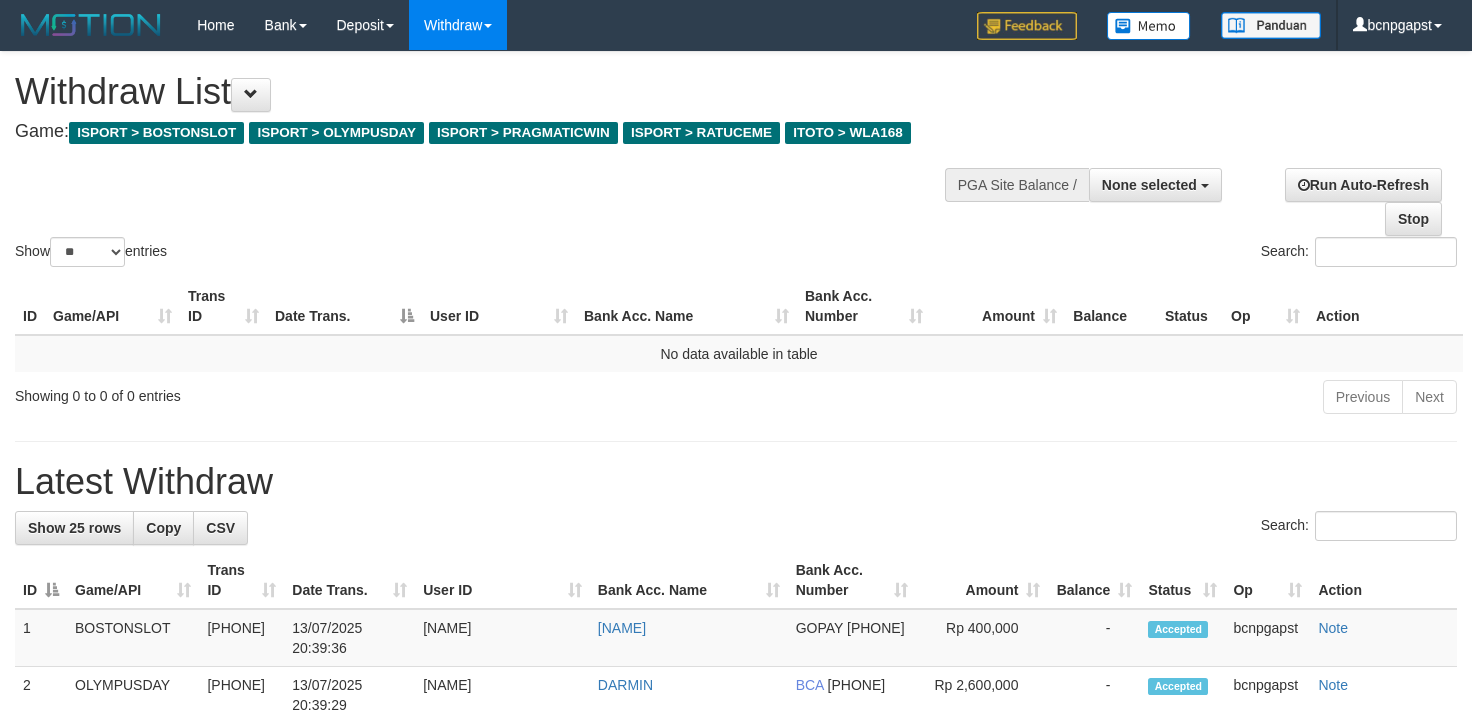 select 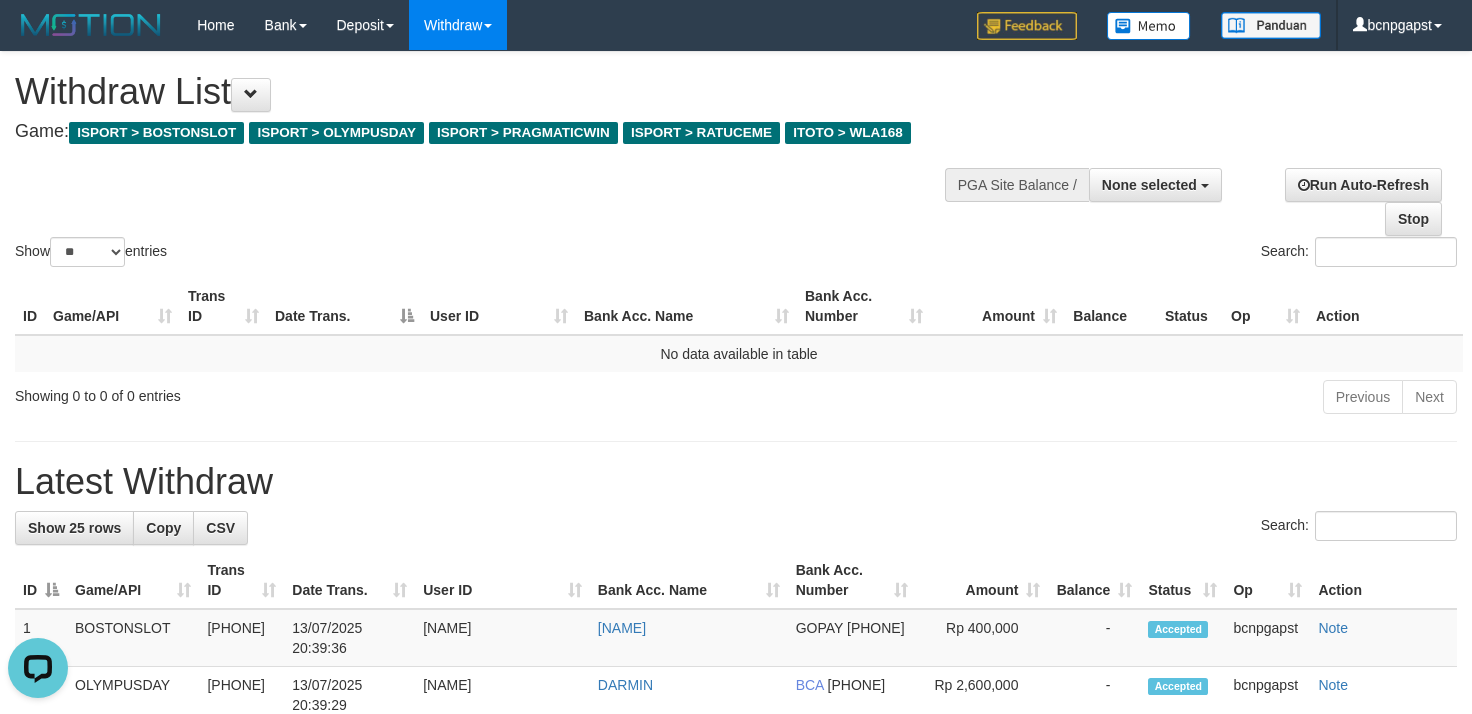 scroll, scrollTop: 0, scrollLeft: 0, axis: both 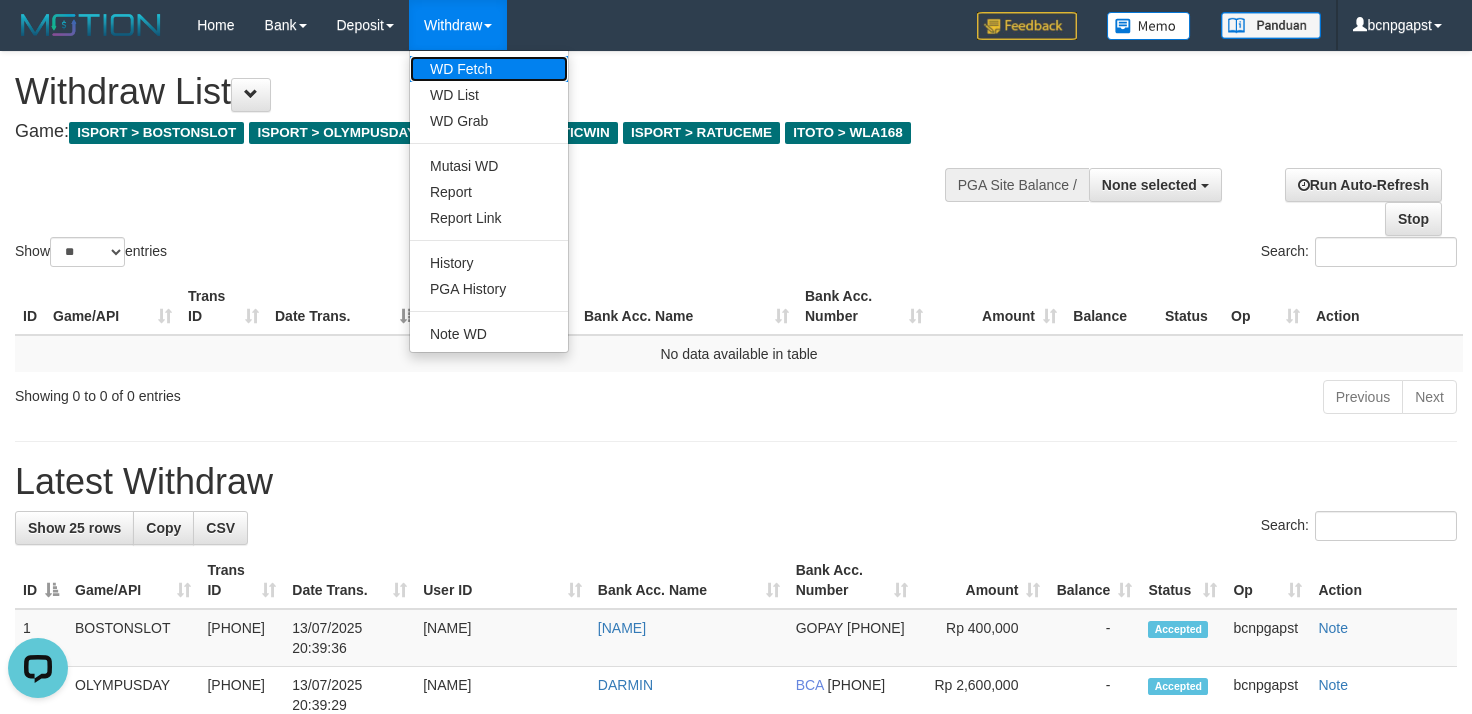 click on "WD Fetch" at bounding box center [489, 69] 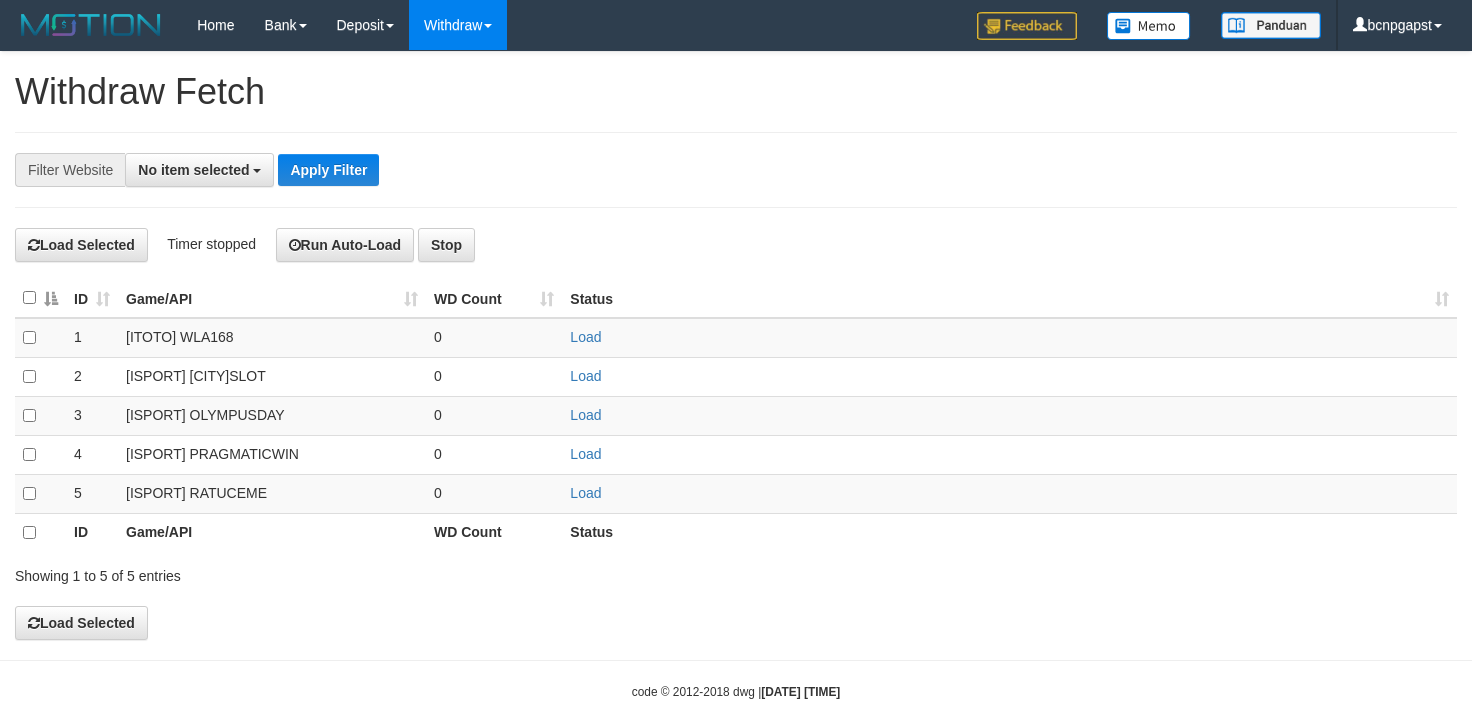 select 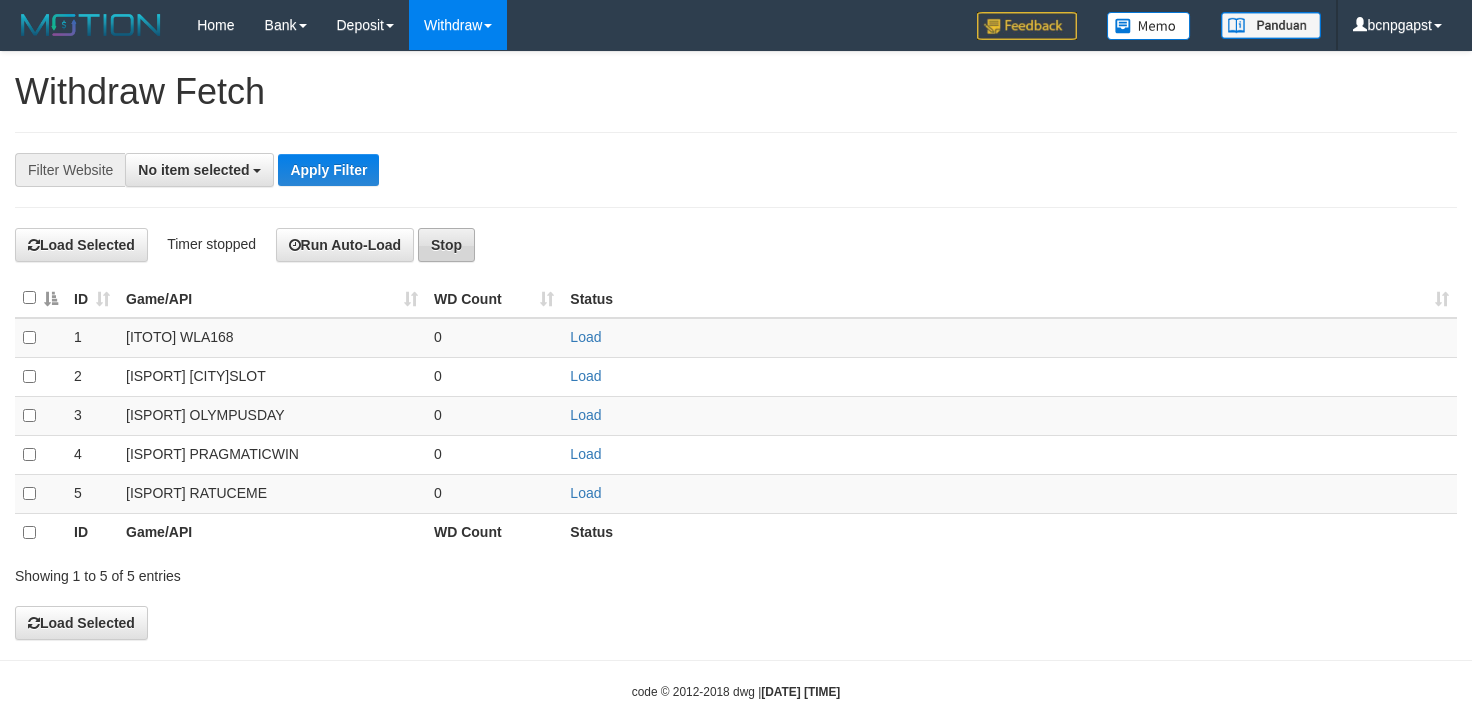scroll, scrollTop: 0, scrollLeft: 0, axis: both 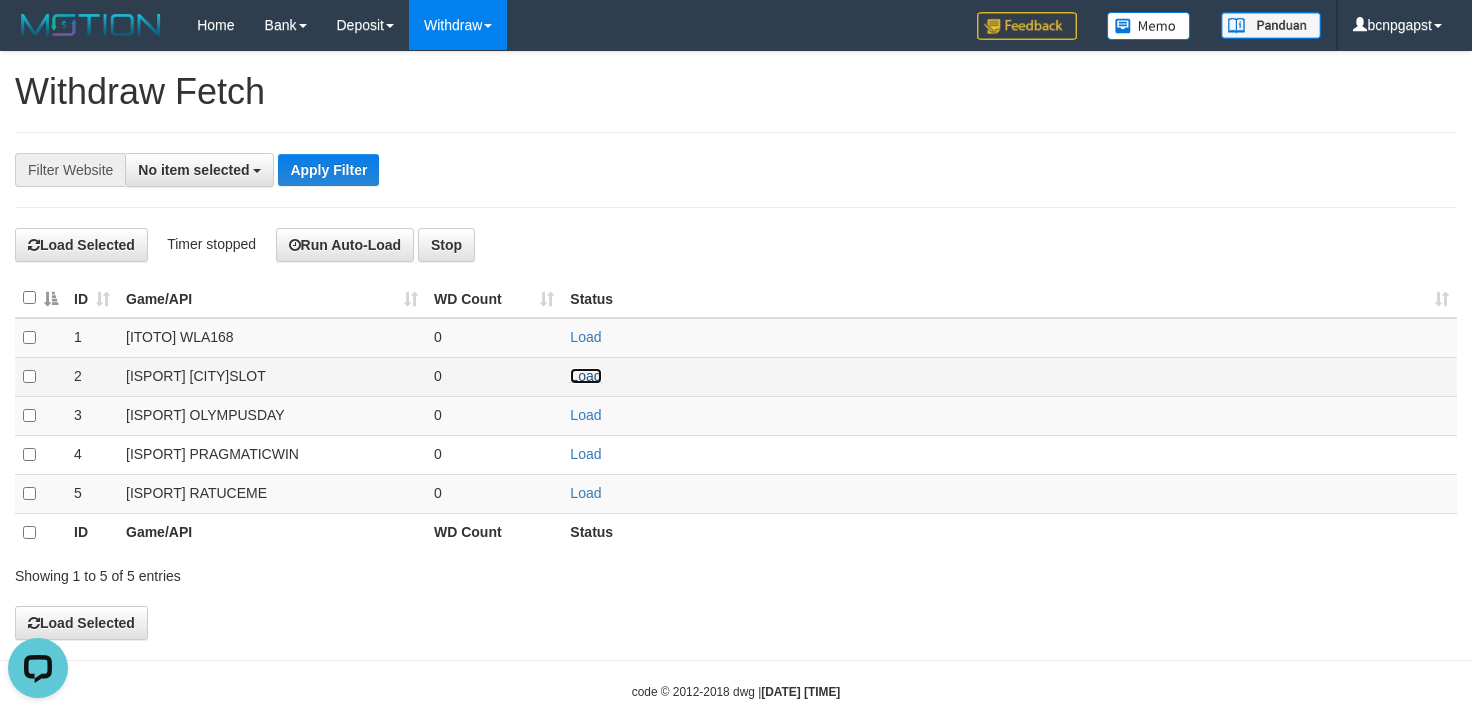 click on "Load" at bounding box center [585, 376] 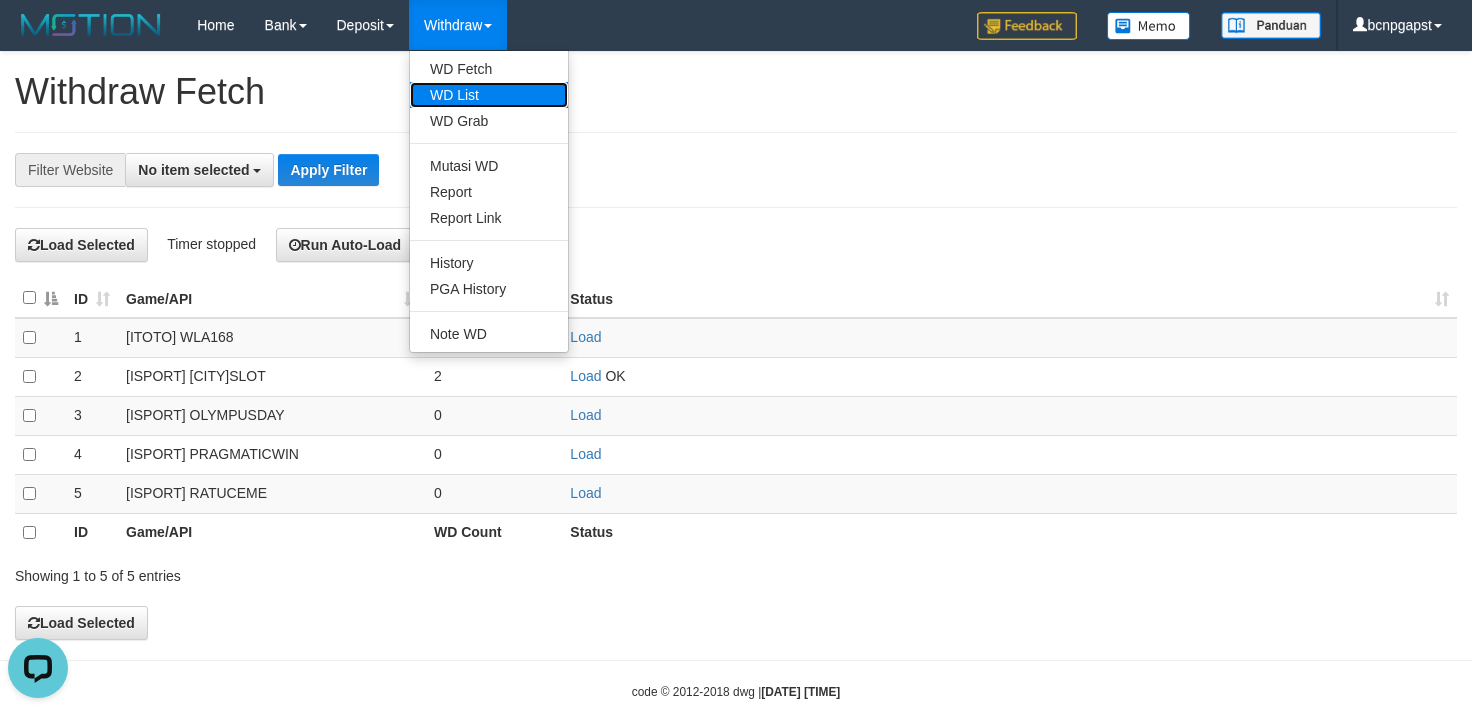 click on "WD List" at bounding box center [489, 95] 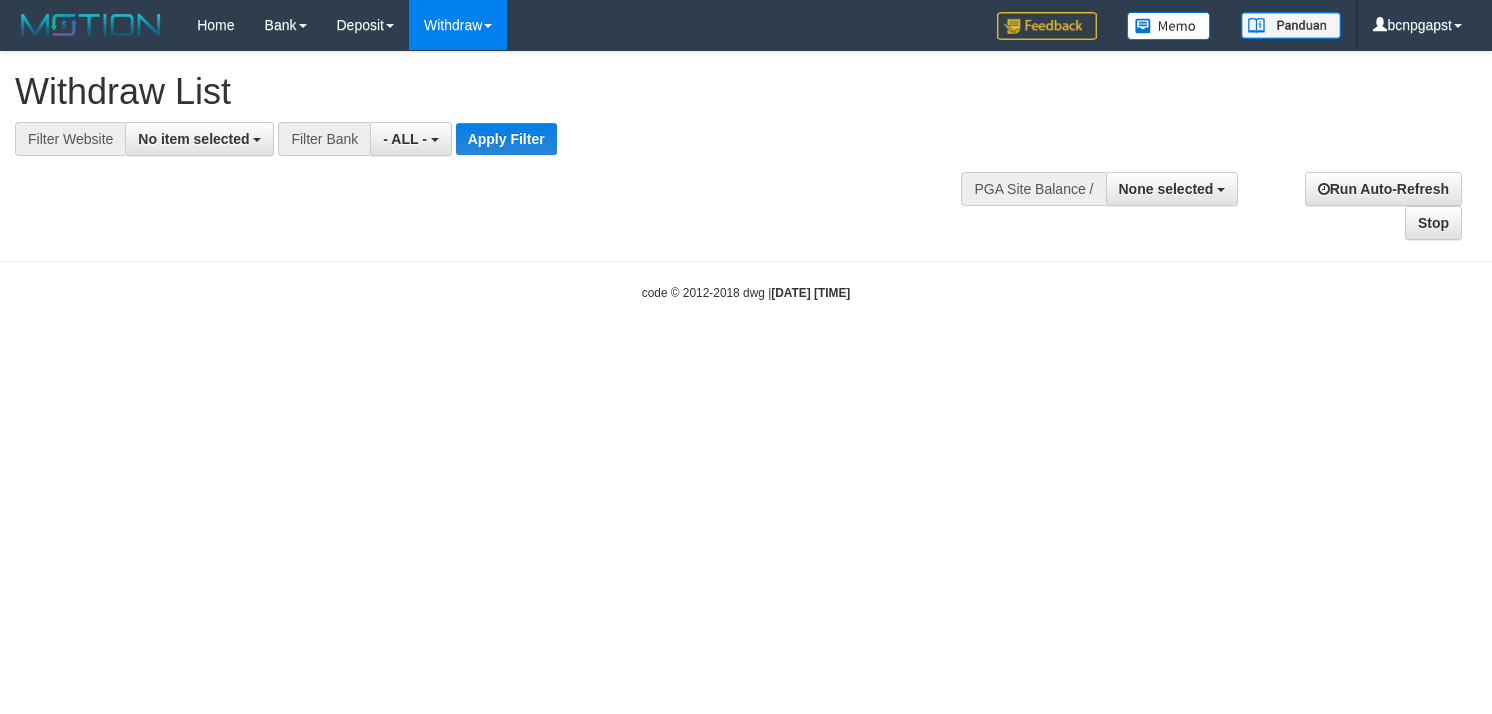 select 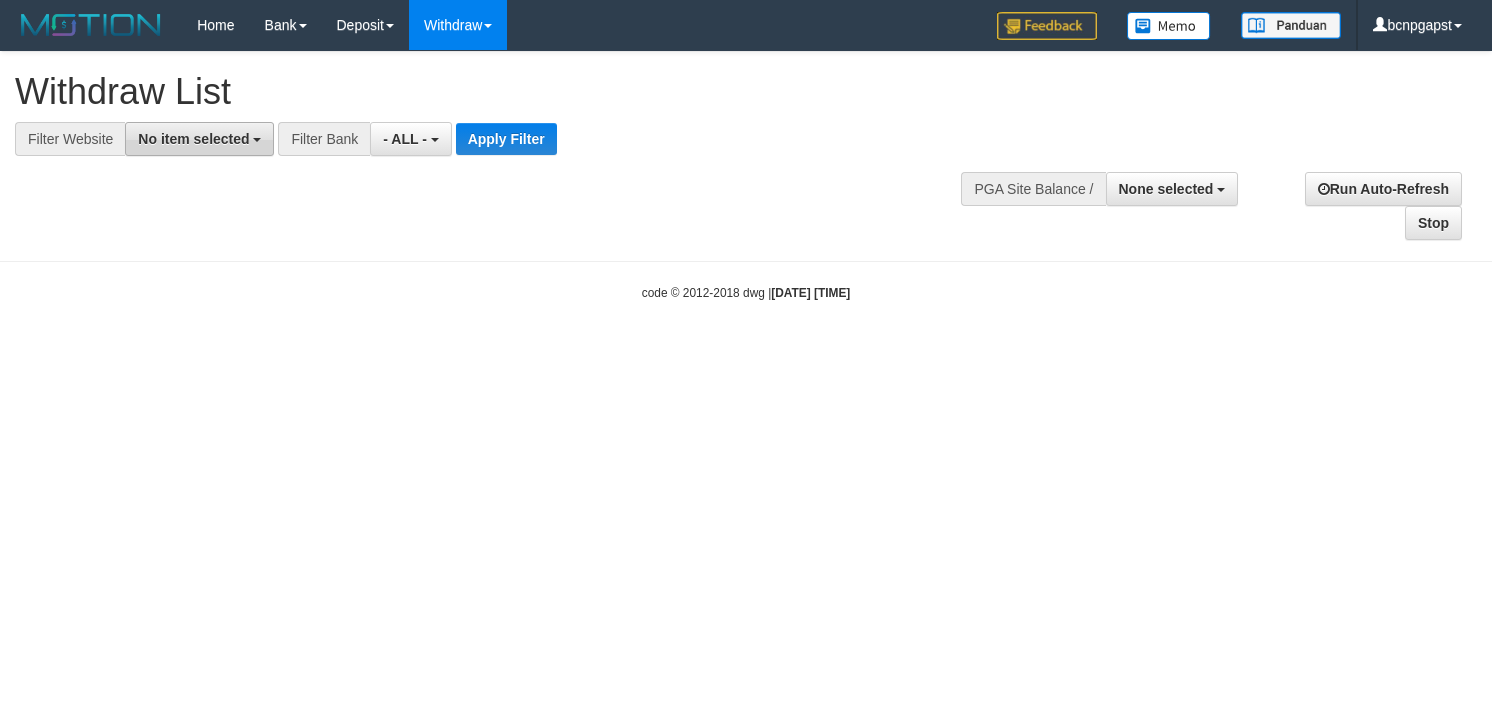 click on "No item selected" at bounding box center (193, 139) 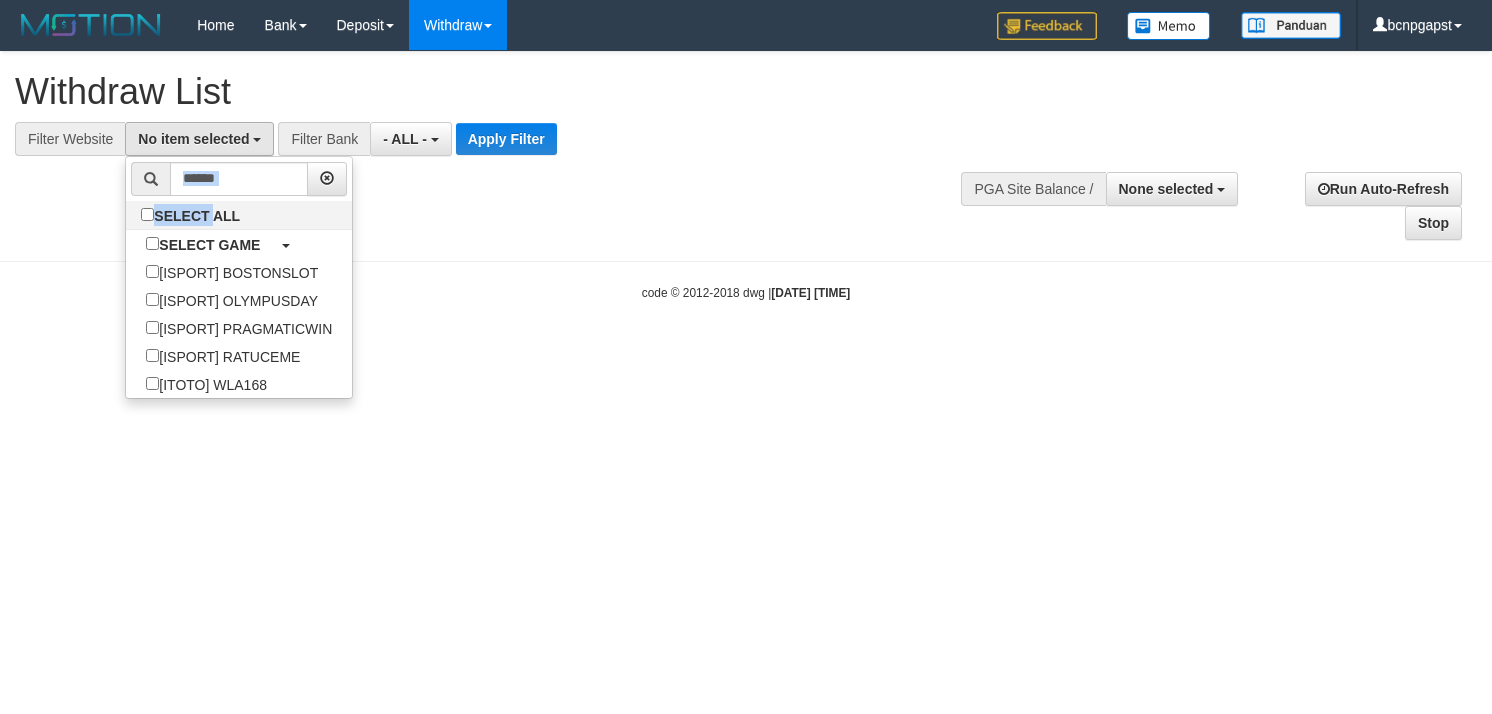 click on "SELECT ALL  SELECT GAME
[ISPORT] BOSTONSLOT
[ISPORT] OLYMPUSDAY
[ISPORT] PRAGMATICWIN
[ISPORT] RATUCEME
[ITOTO] WLA168" at bounding box center (239, 277) 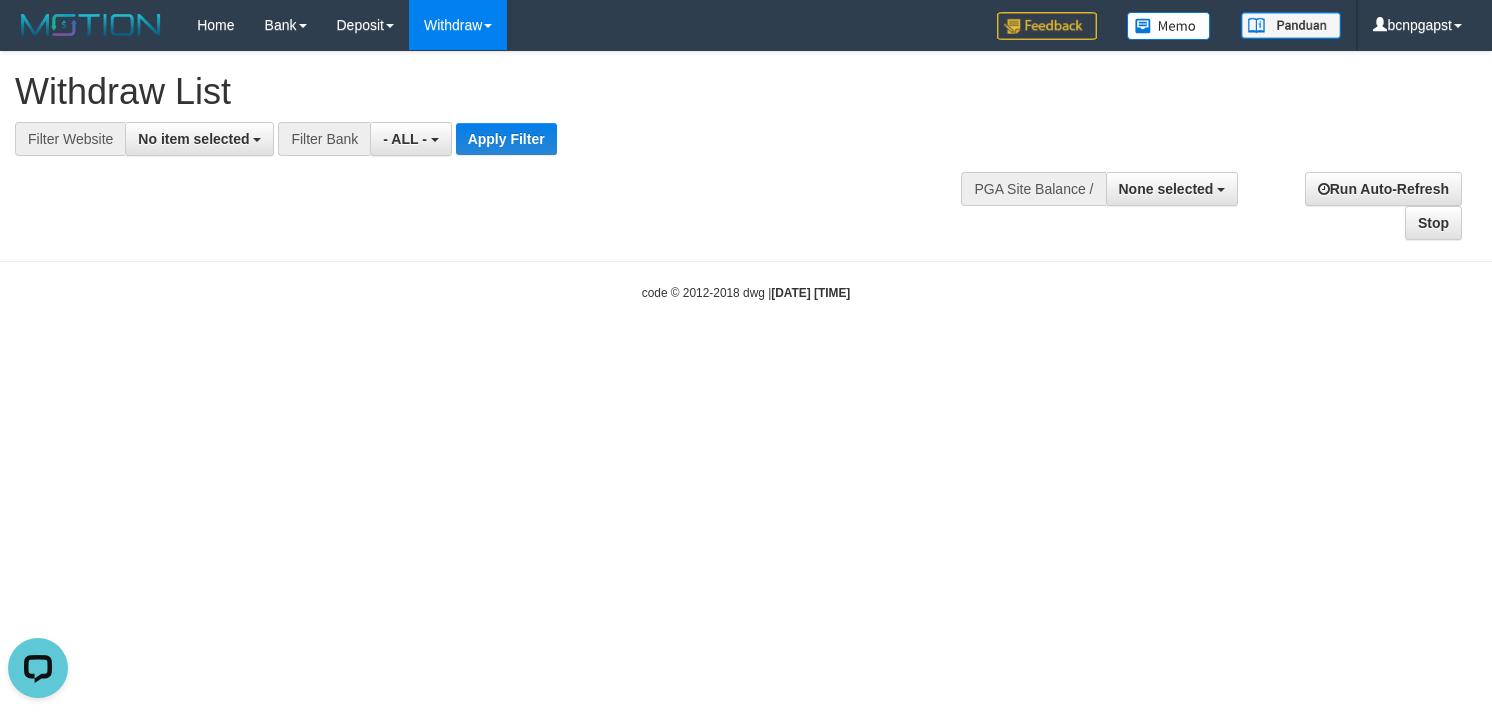 scroll, scrollTop: 0, scrollLeft: 0, axis: both 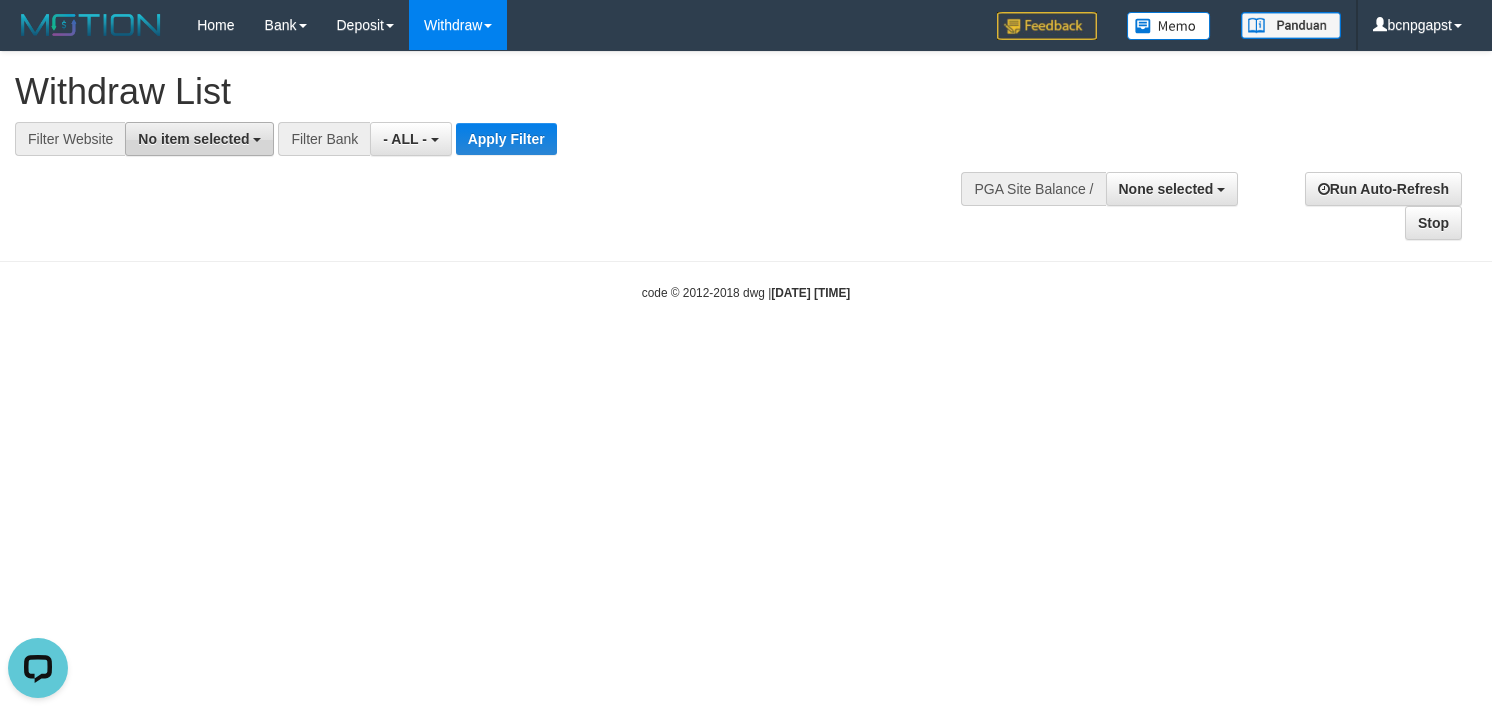 click on "No item selected" at bounding box center (199, 139) 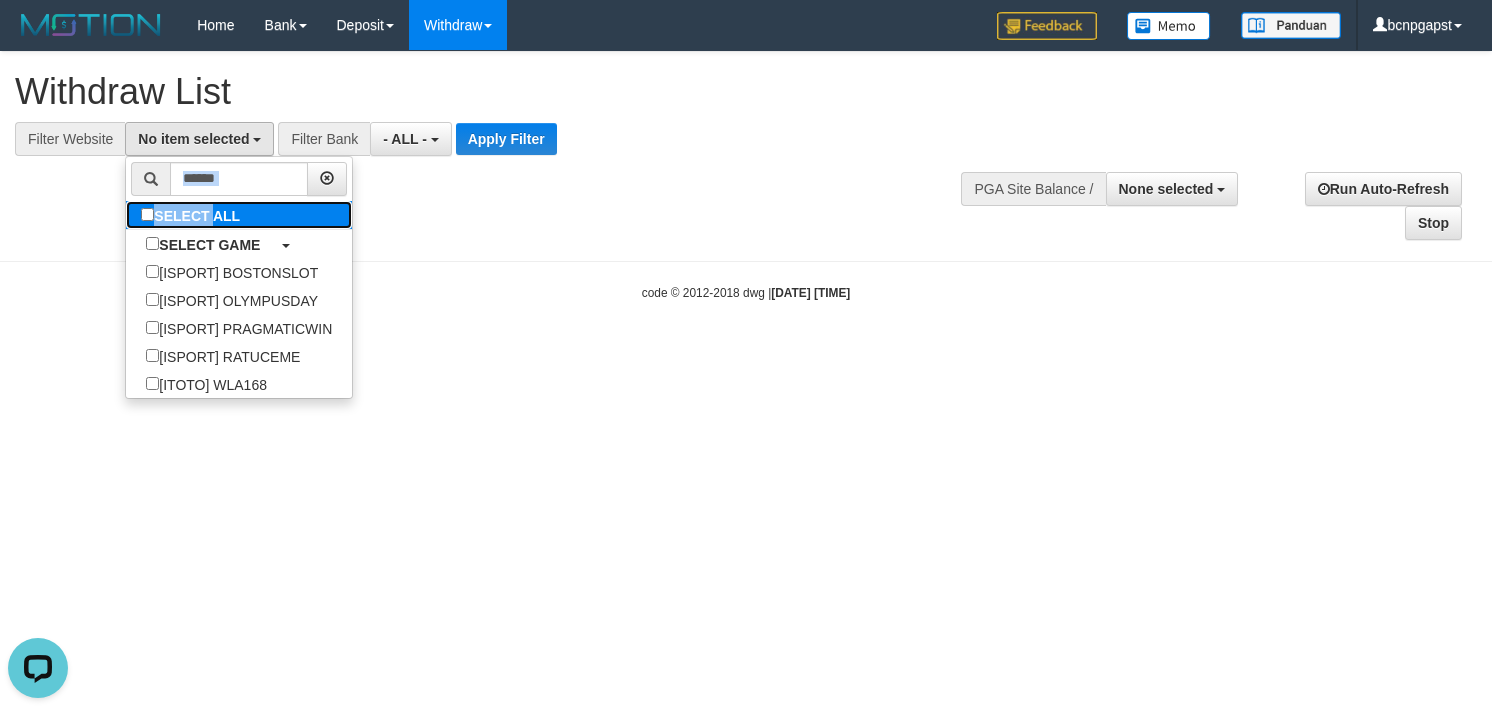 click on "SELECT ALL" at bounding box center (193, 215) 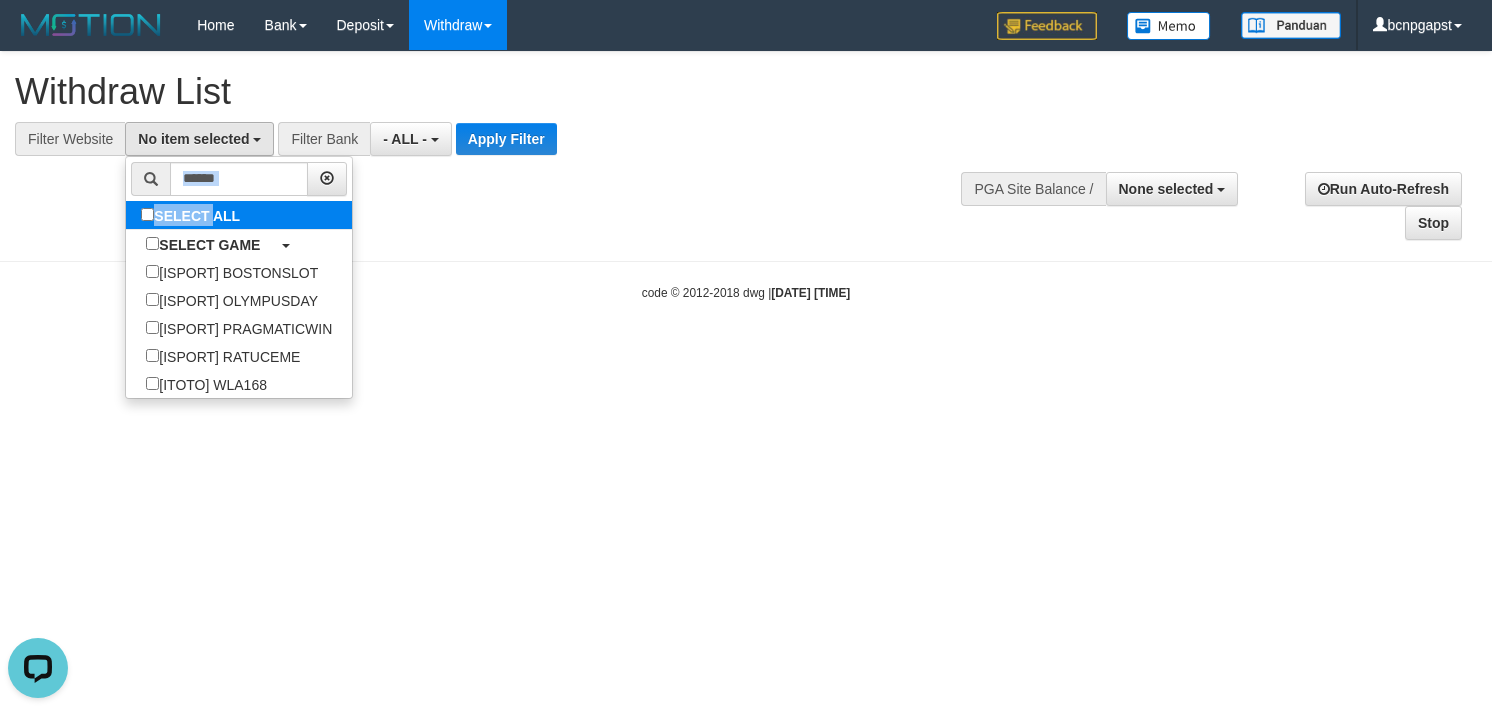 select on "****" 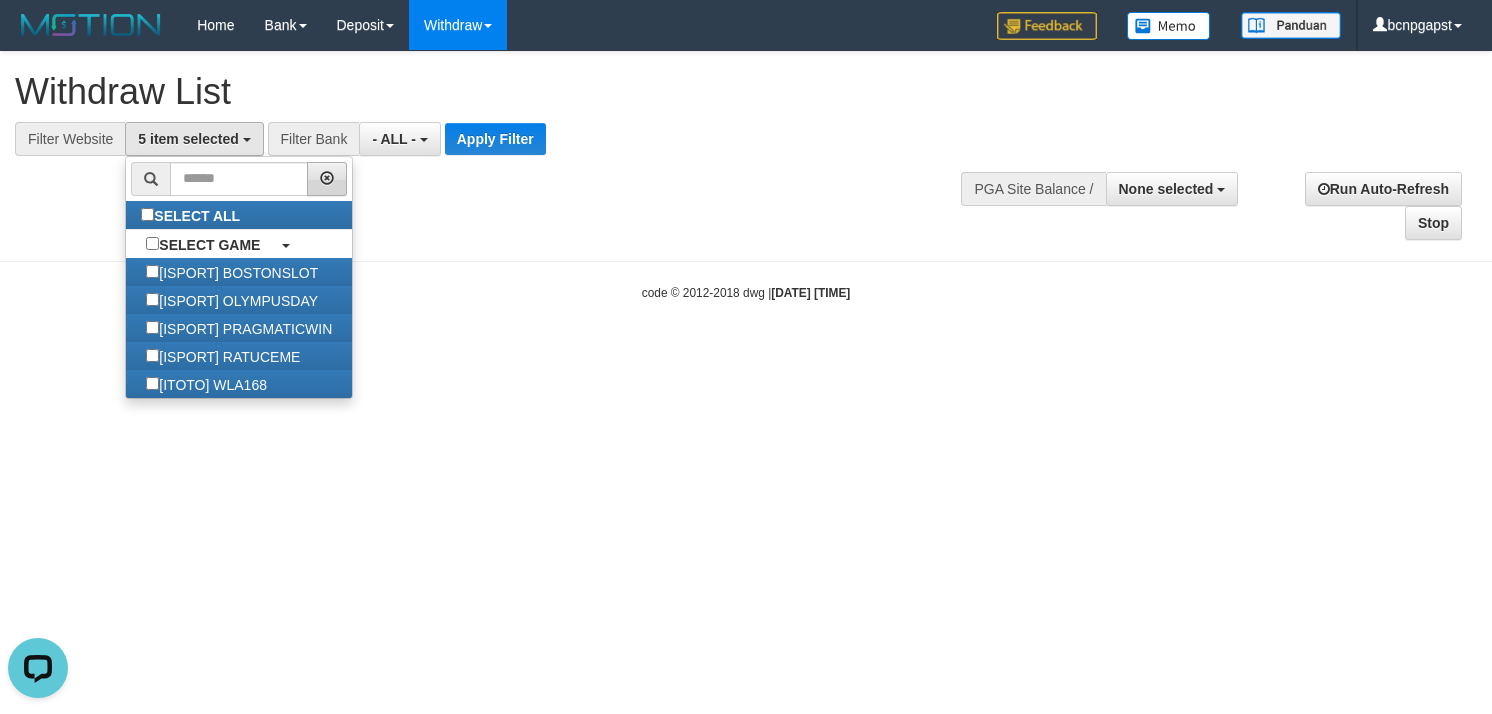 scroll, scrollTop: 17, scrollLeft: 0, axis: vertical 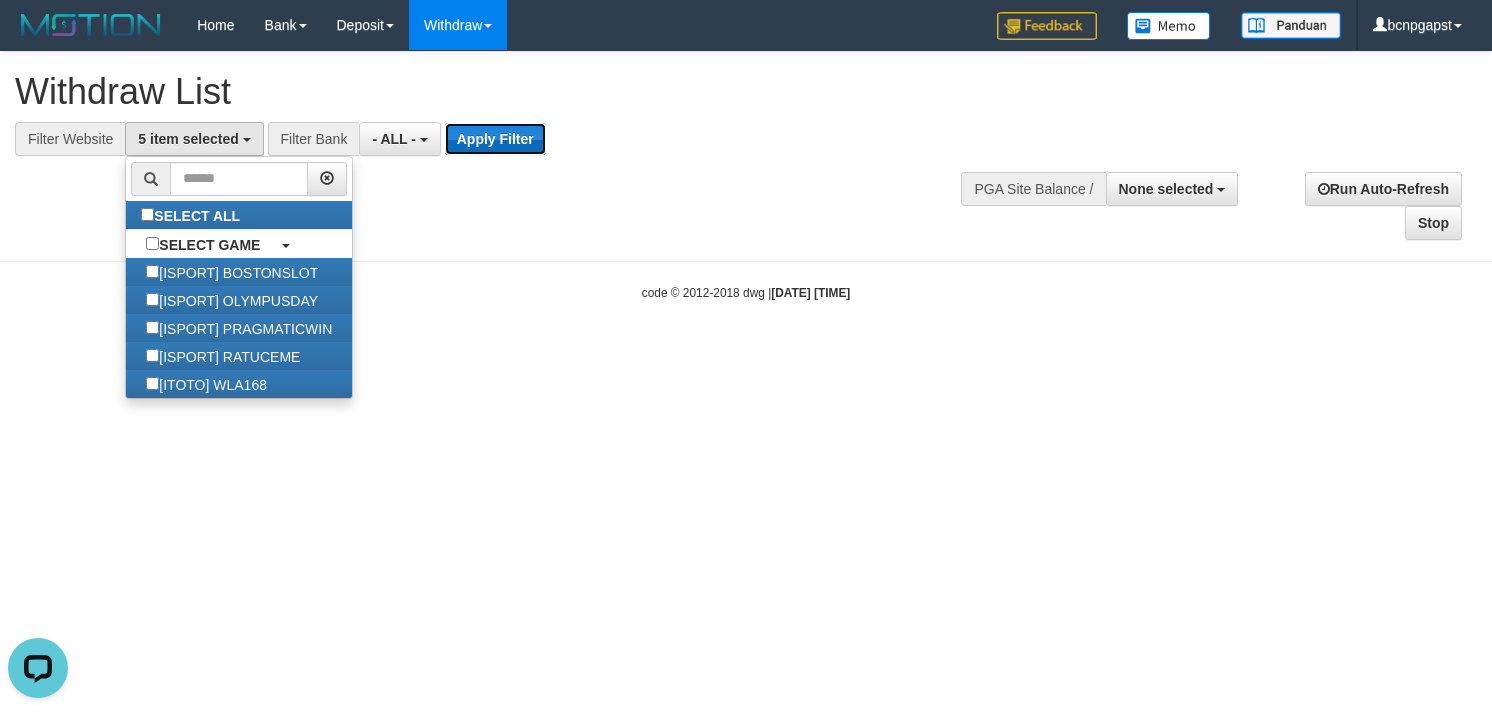 click on "Apply Filter" at bounding box center (495, 139) 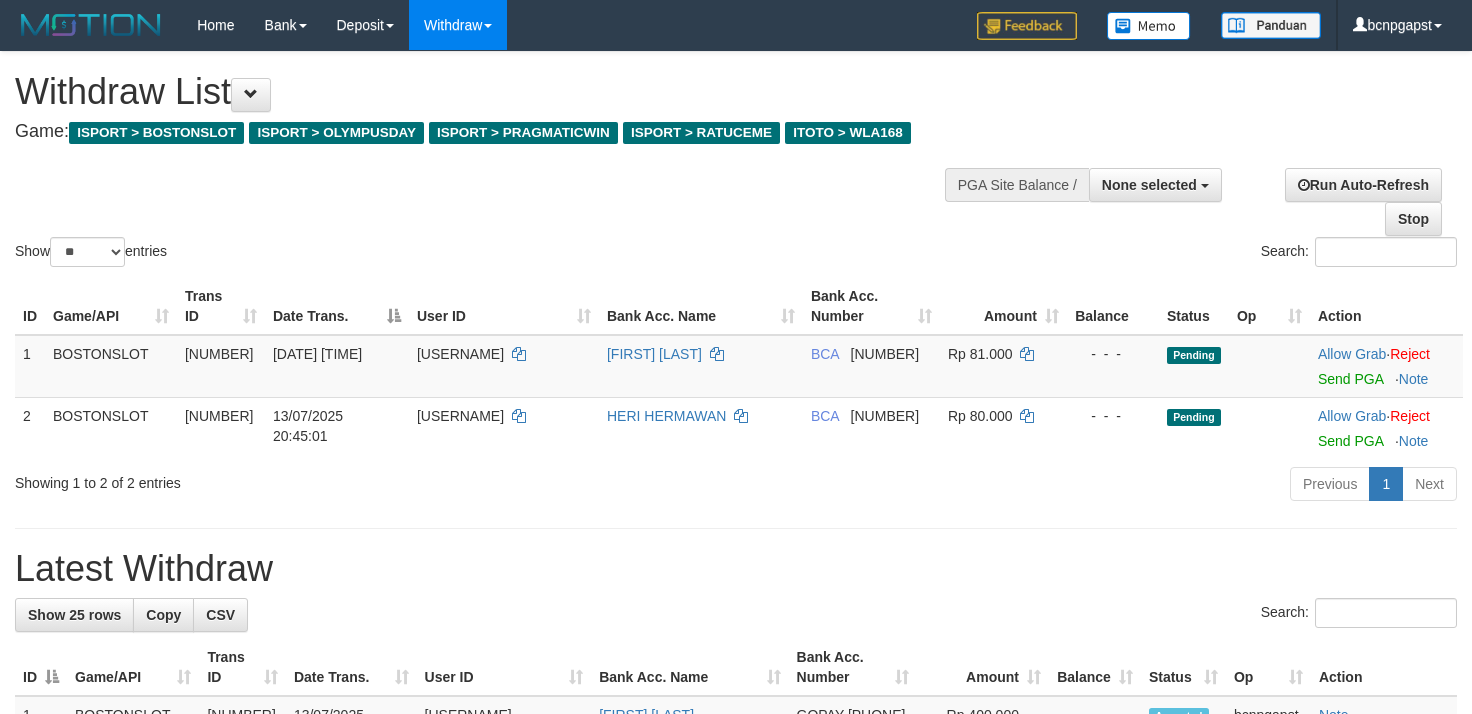 select 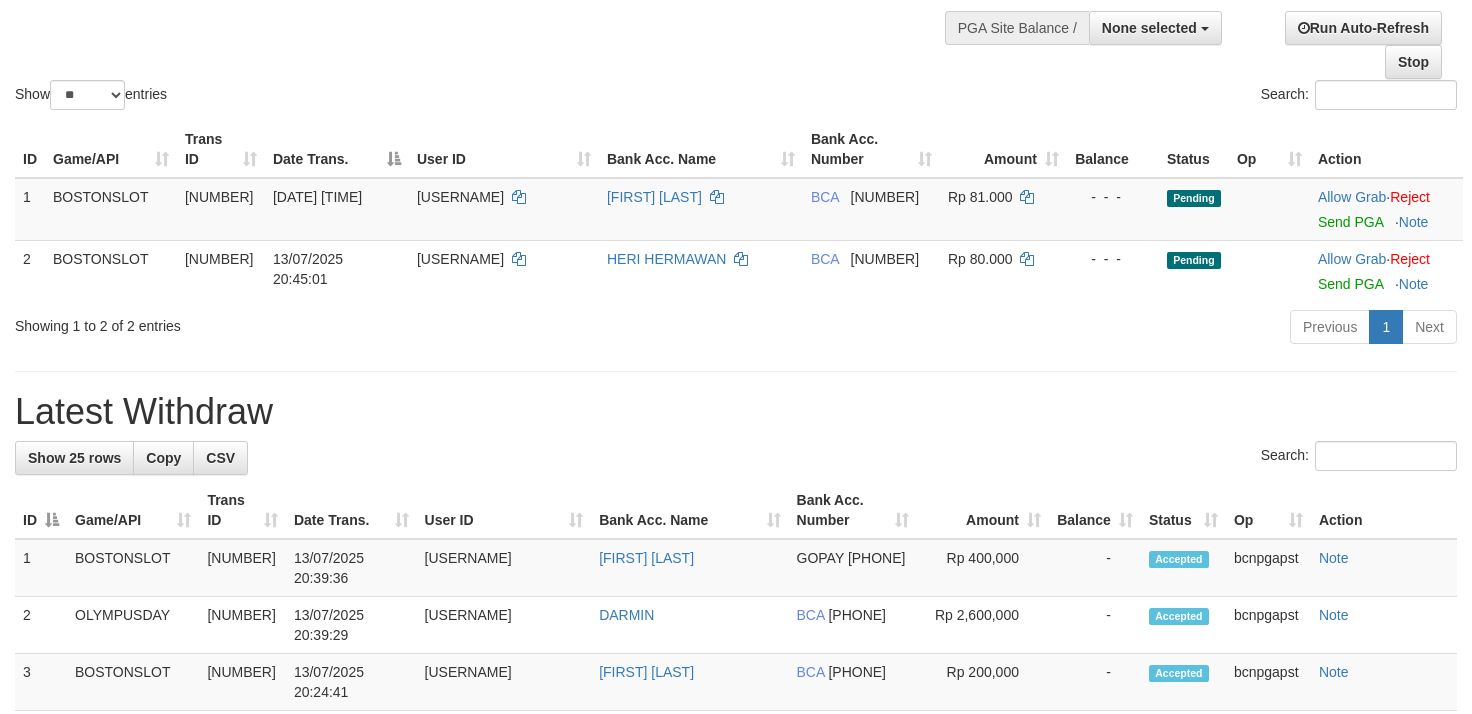 scroll, scrollTop: 222, scrollLeft: 0, axis: vertical 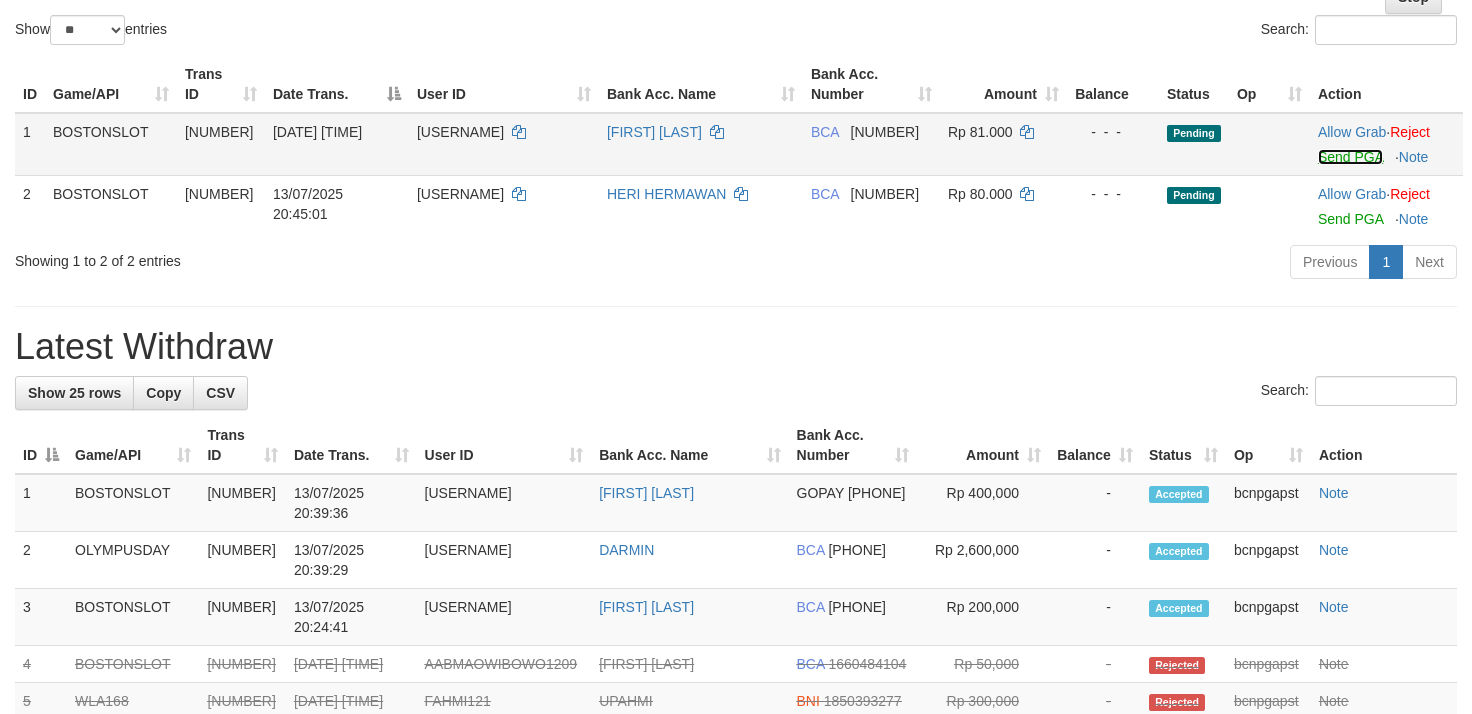 click on "Send PGA" at bounding box center [1350, 157] 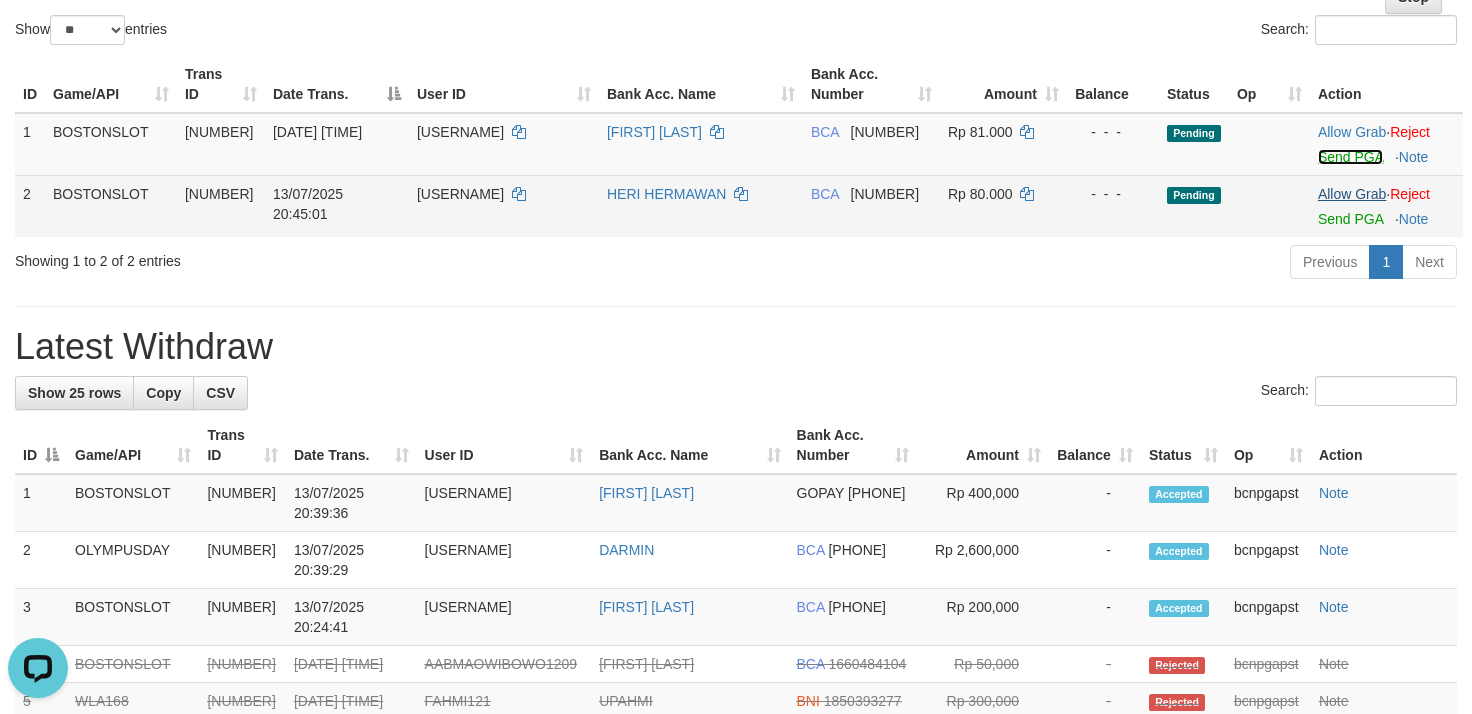 scroll, scrollTop: 0, scrollLeft: 0, axis: both 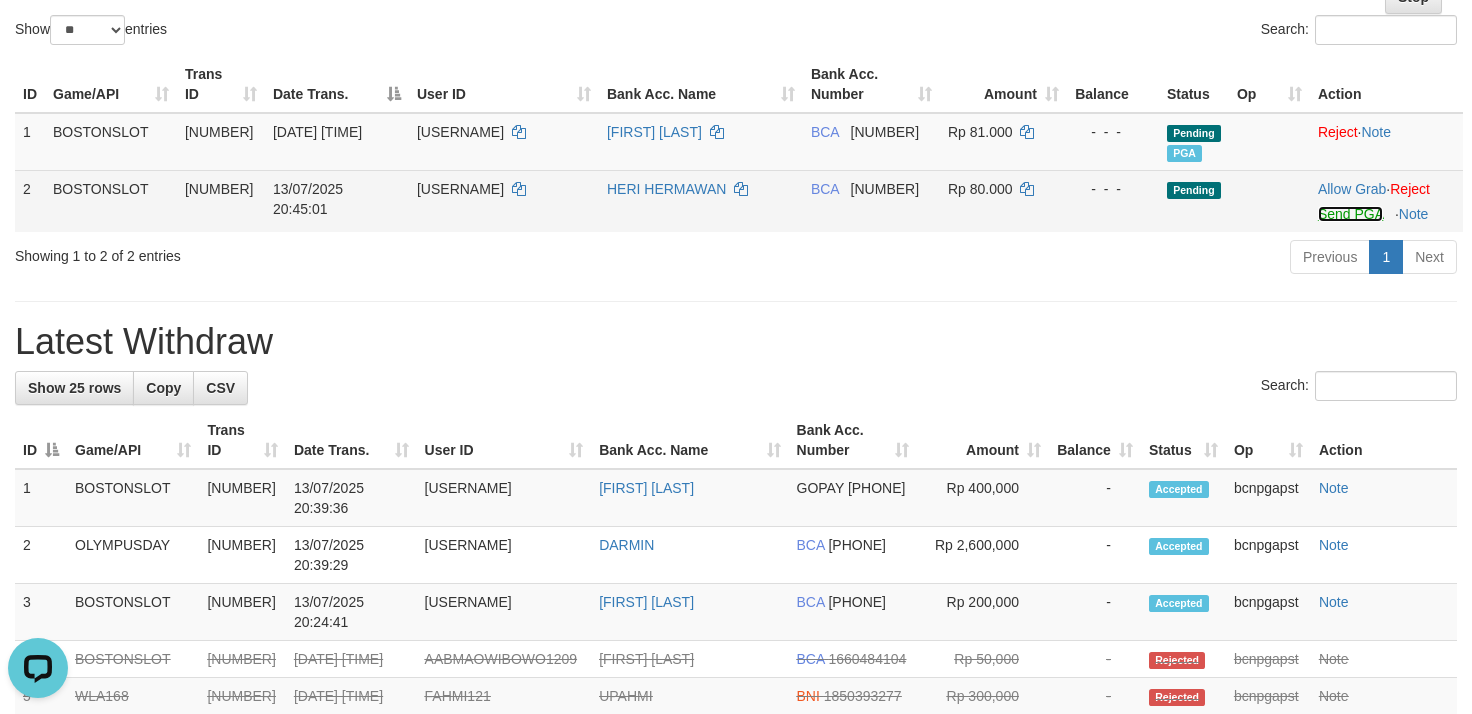 click on "Send PGA" at bounding box center [1350, 214] 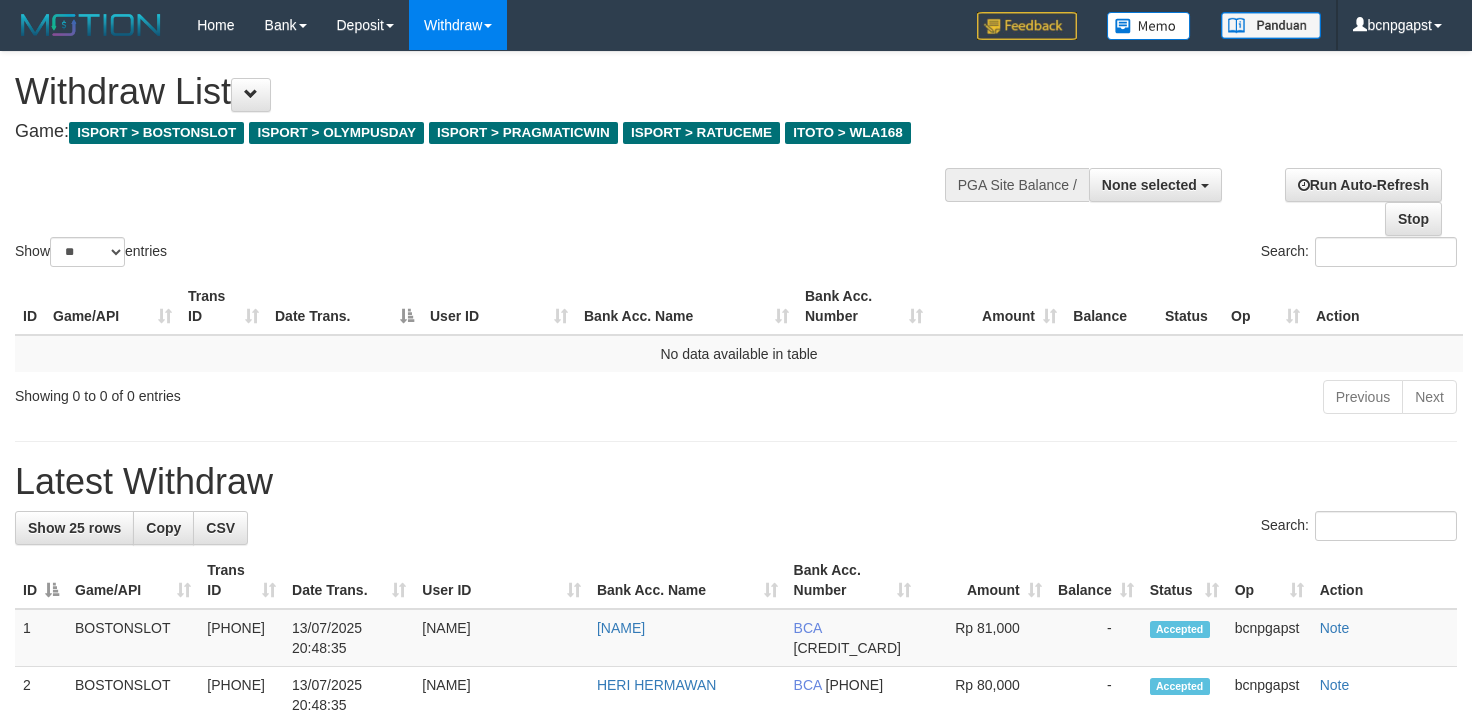 select 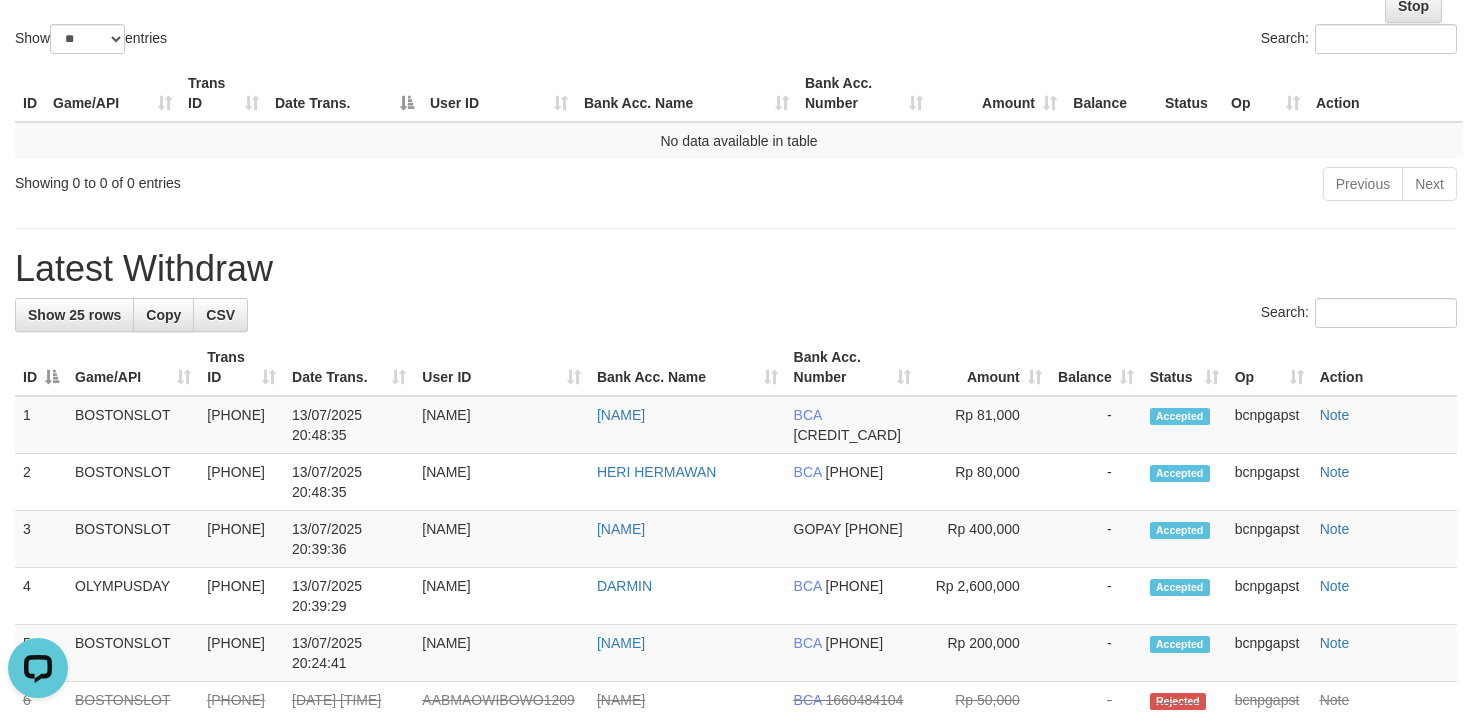 scroll, scrollTop: 213, scrollLeft: 0, axis: vertical 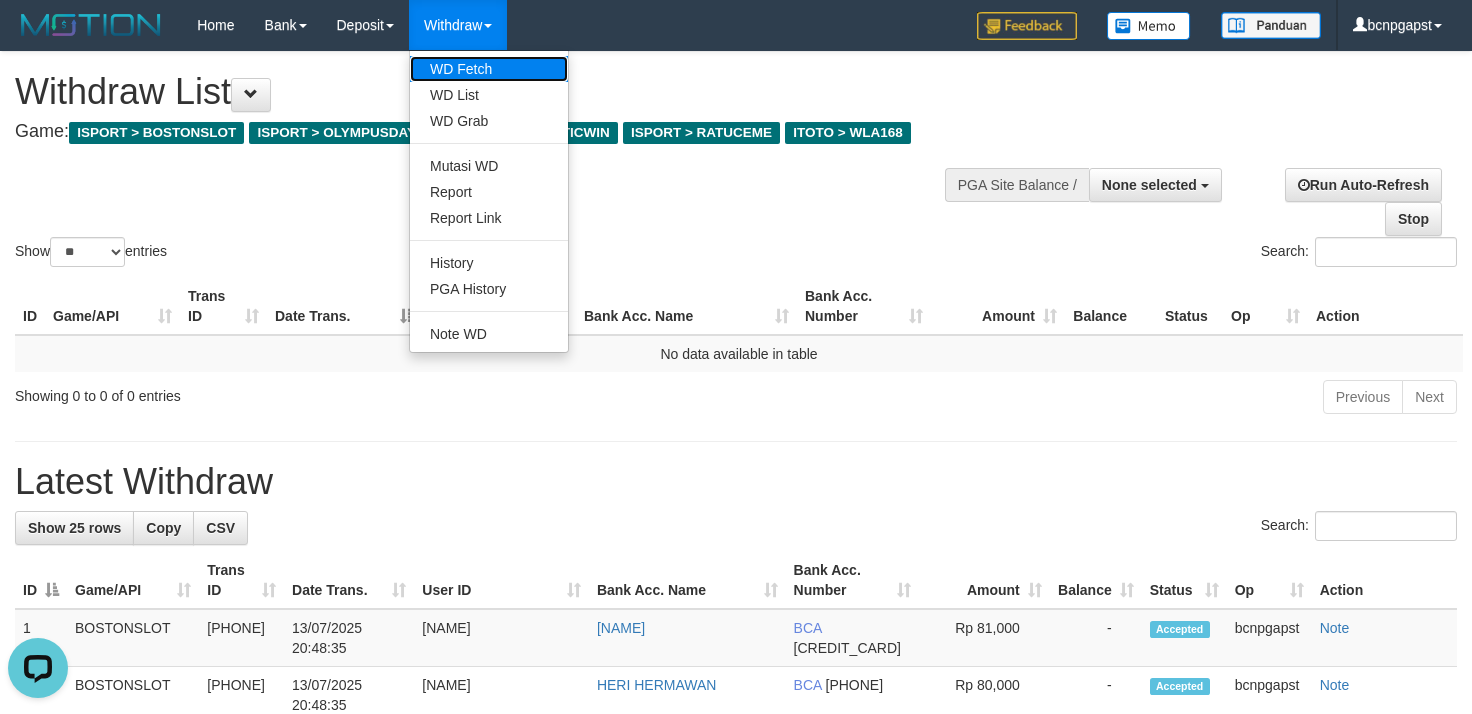 click on "WD Fetch" at bounding box center (489, 69) 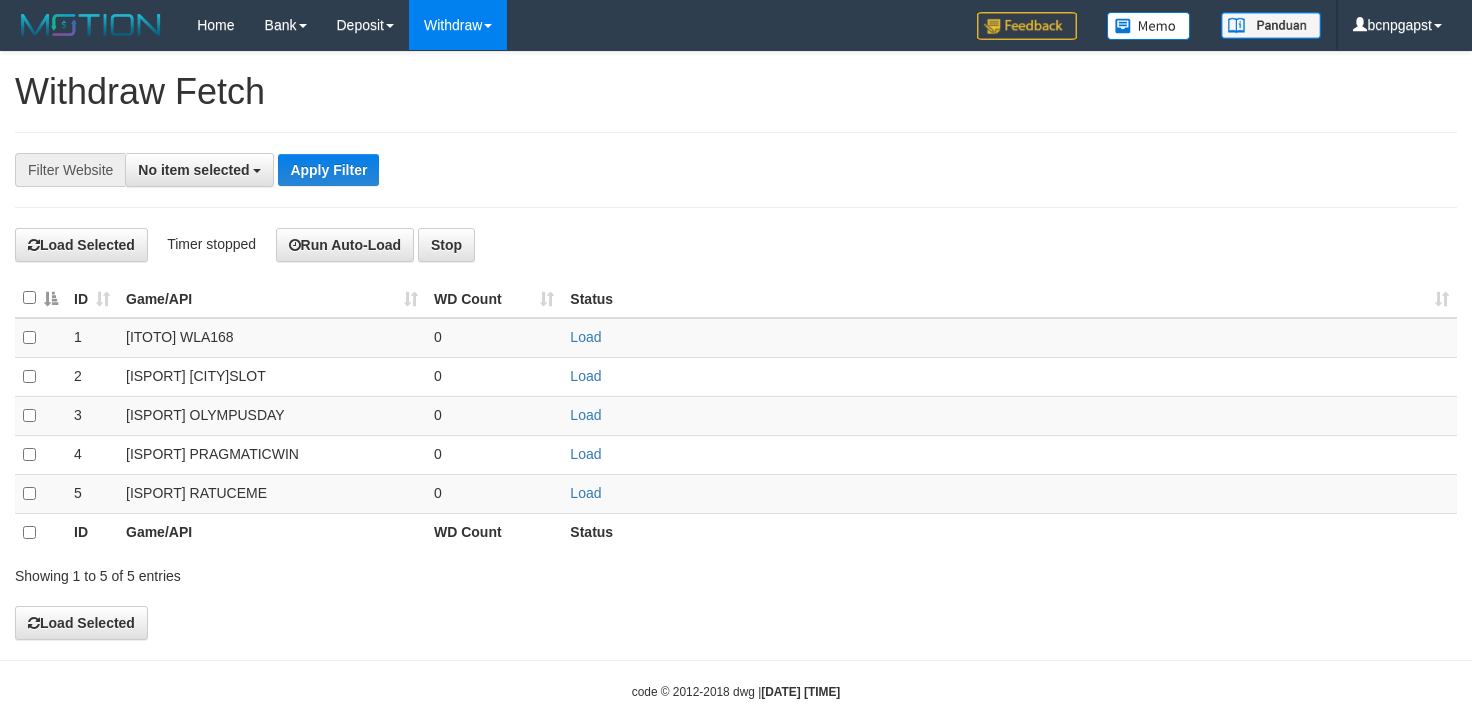 select 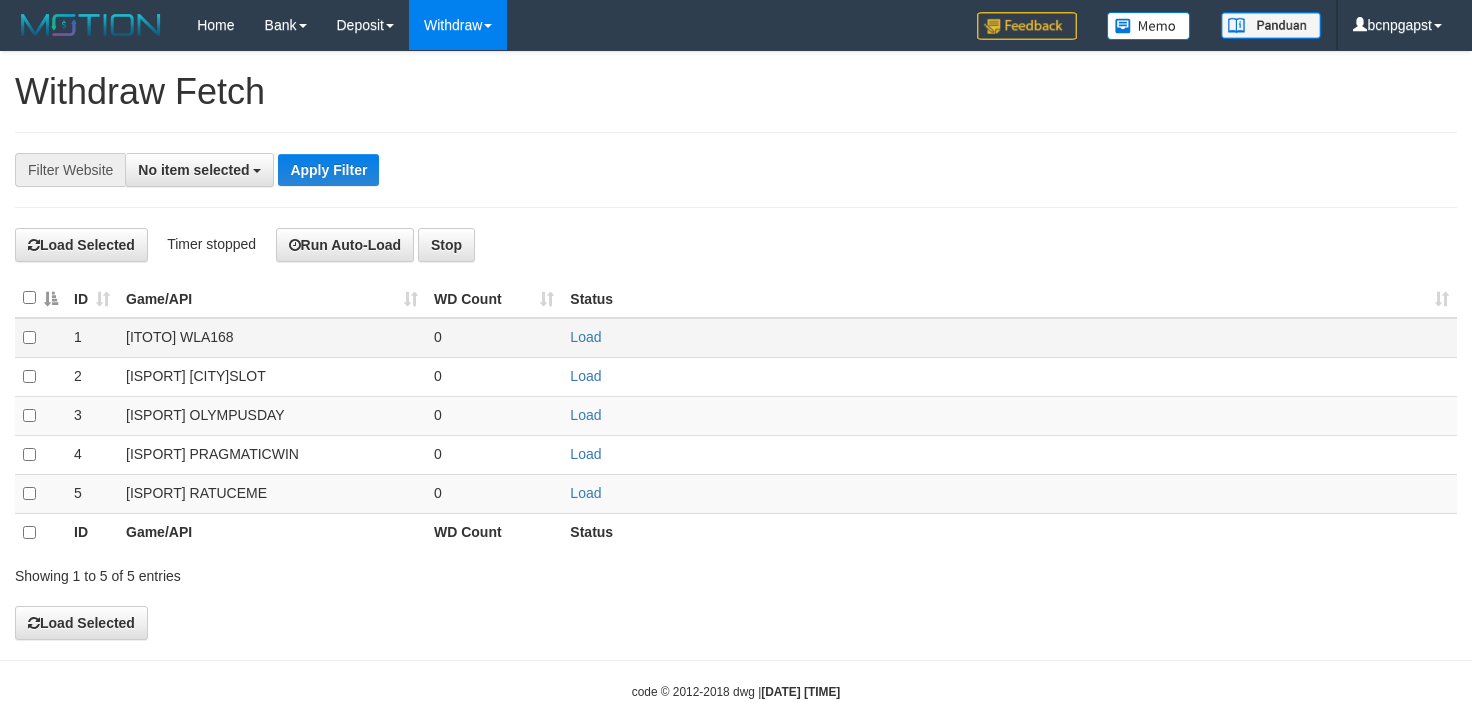 scroll, scrollTop: 0, scrollLeft: 0, axis: both 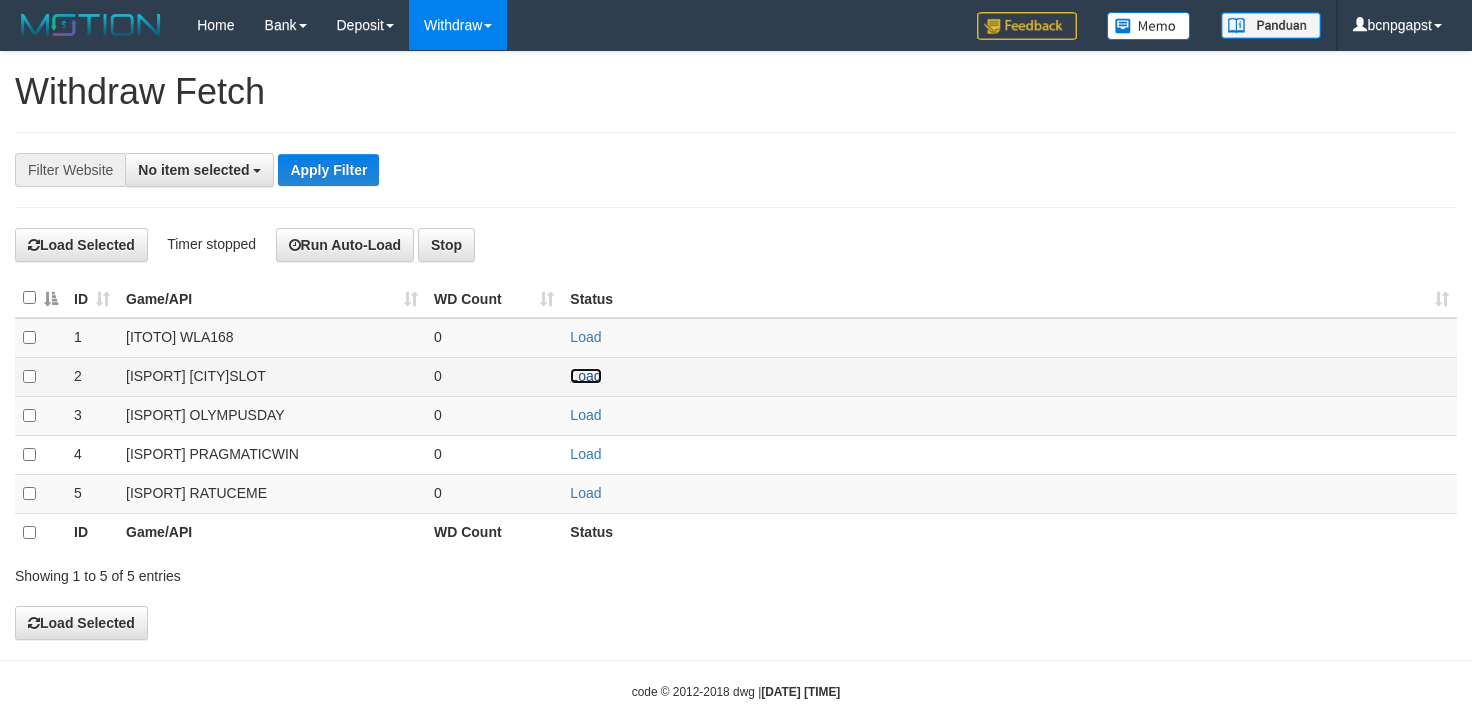 click on "Load" at bounding box center [585, 376] 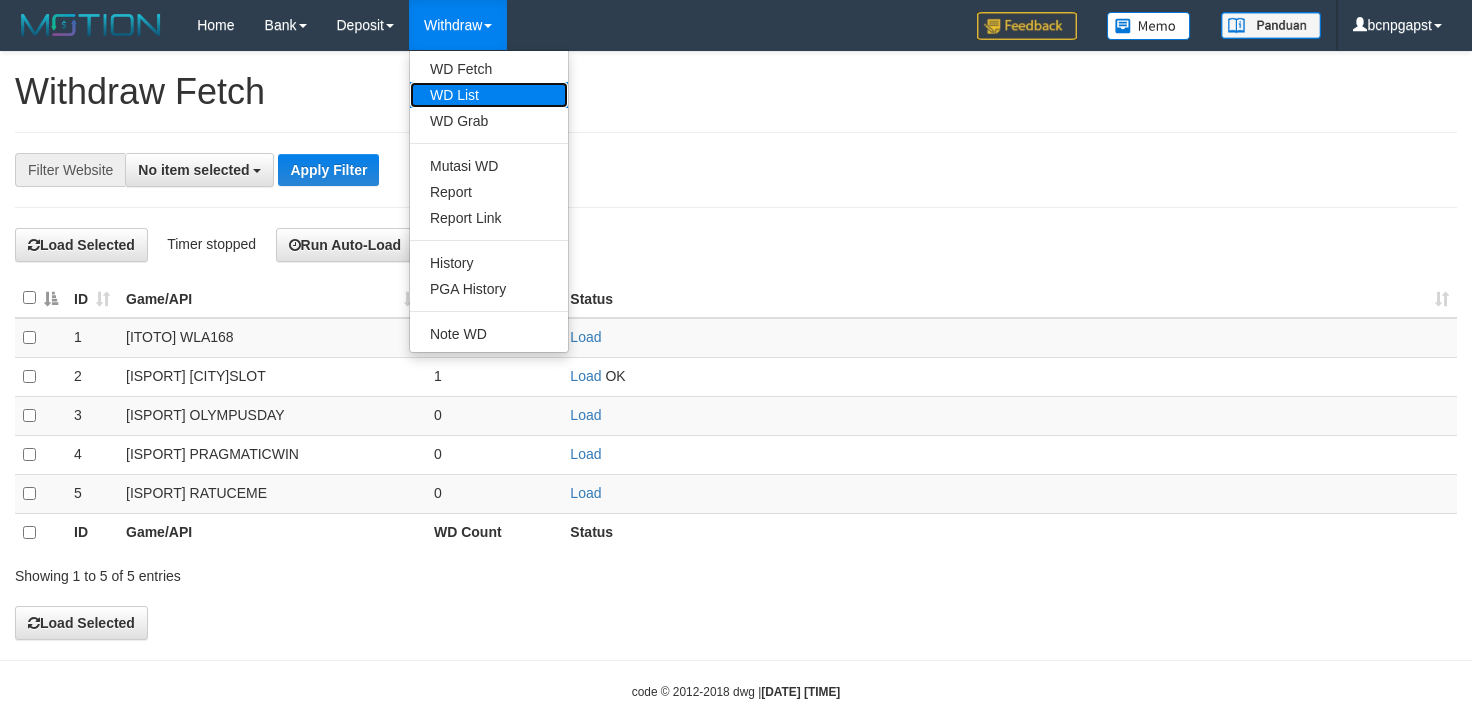 click on "WD List" at bounding box center [489, 95] 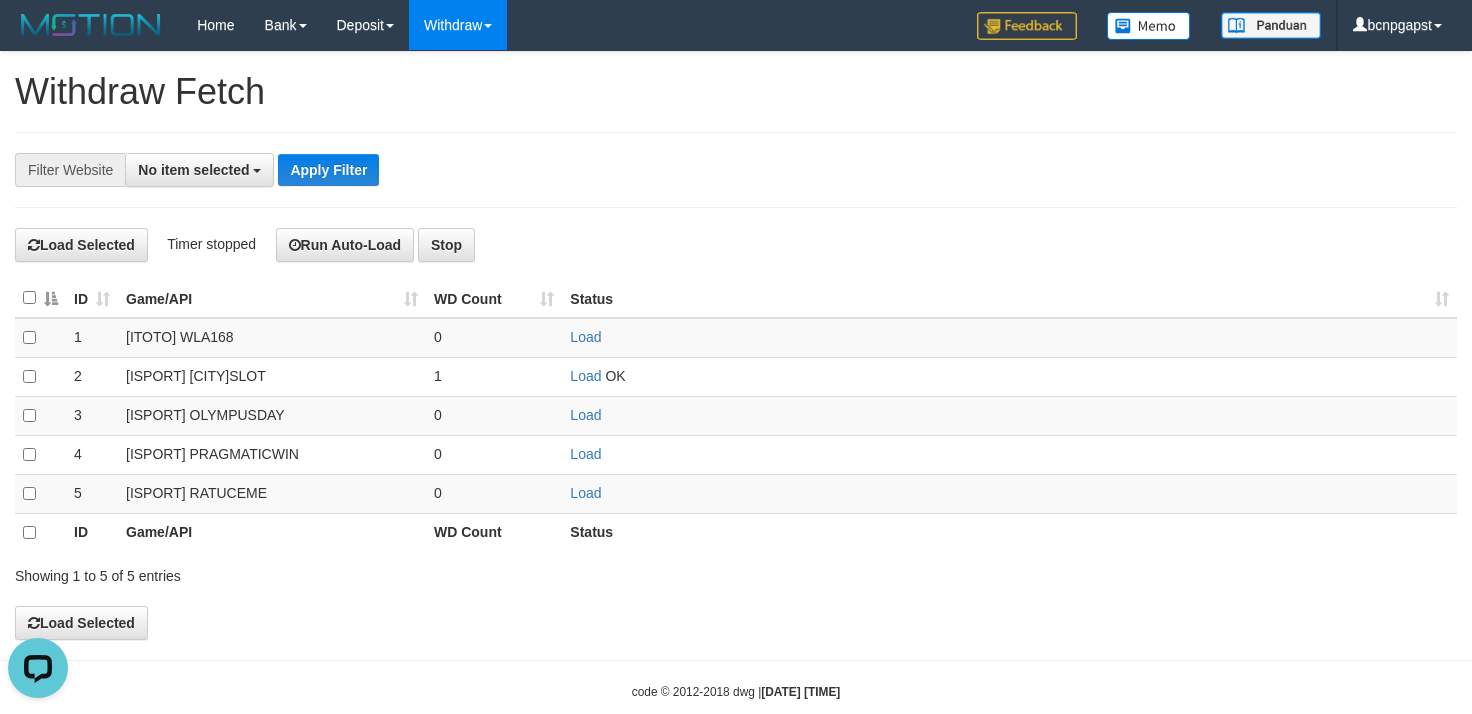 scroll, scrollTop: 0, scrollLeft: 0, axis: both 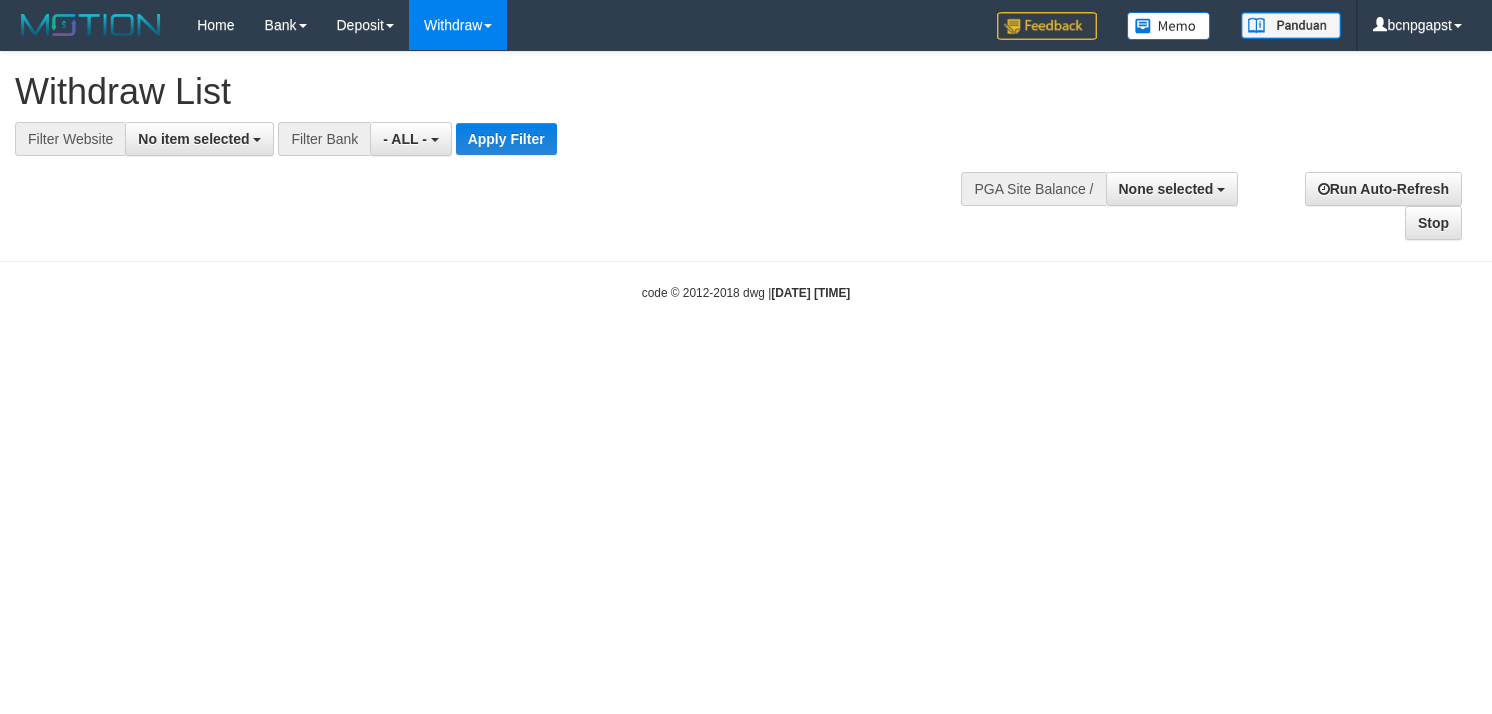 select 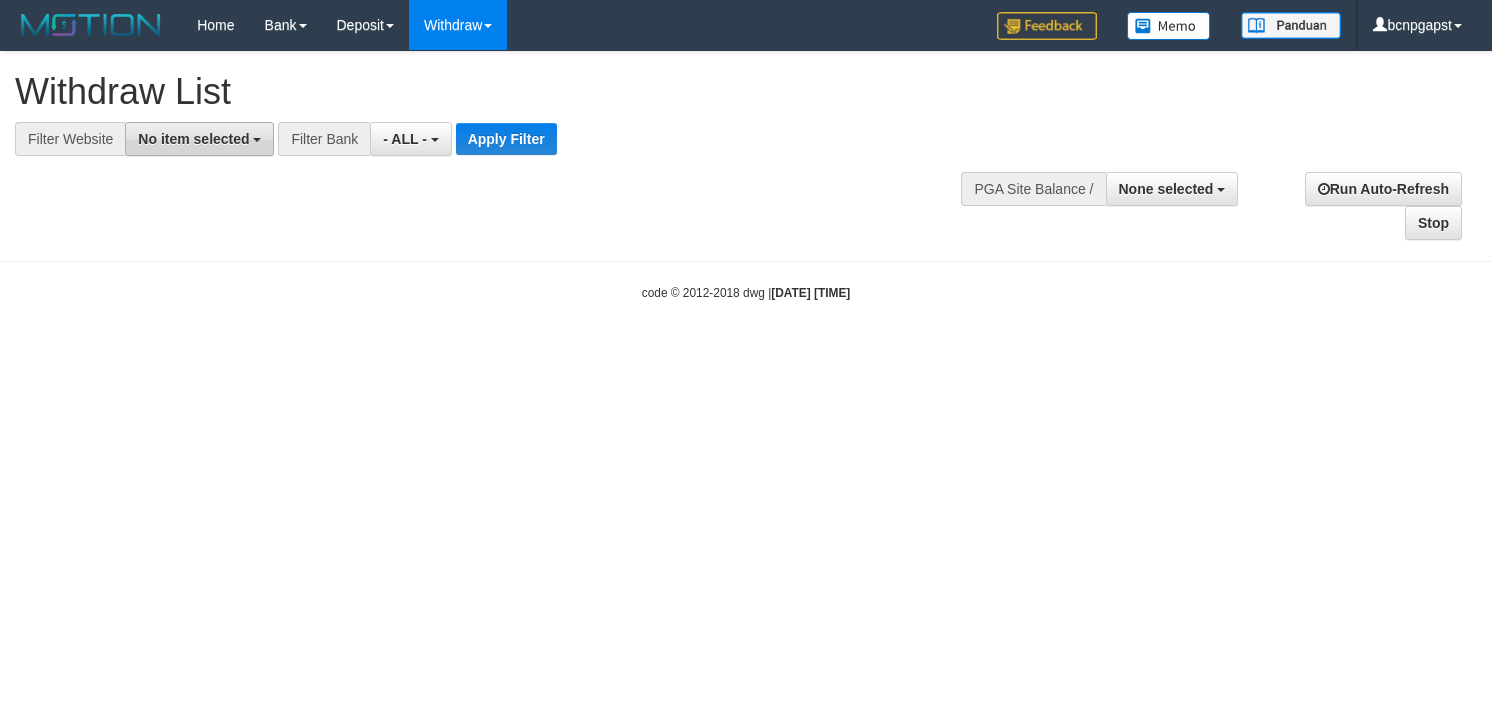 scroll, scrollTop: 0, scrollLeft: 0, axis: both 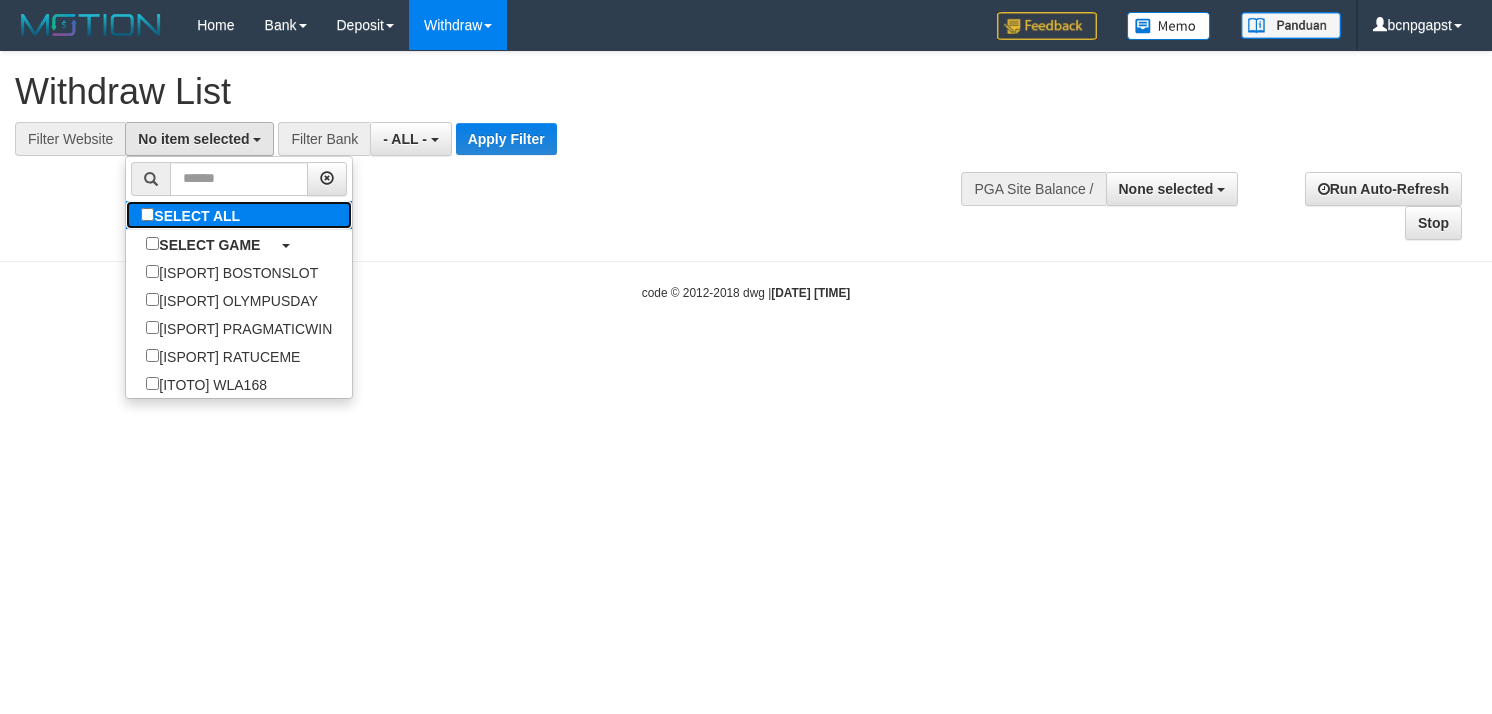 click on "SELECT ALL" at bounding box center (193, 215) 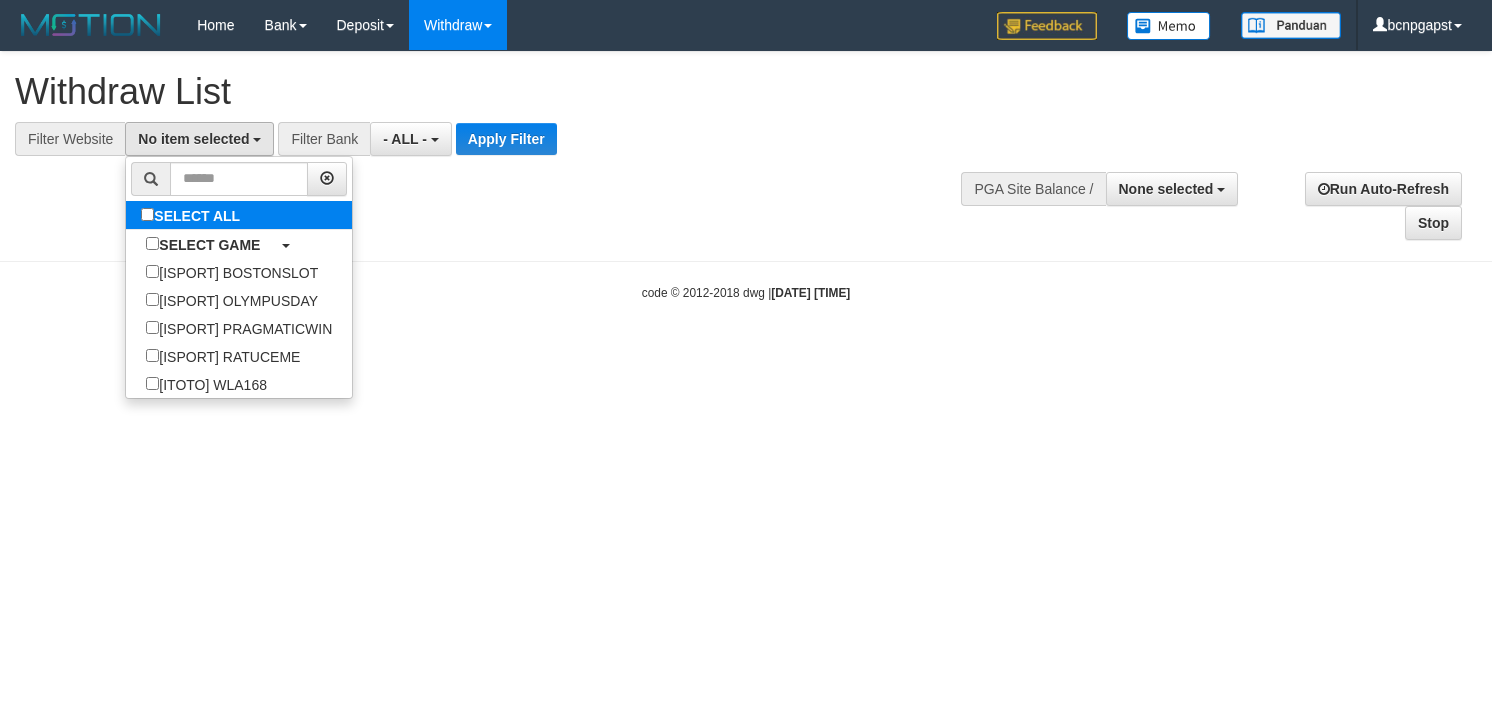 select on "****" 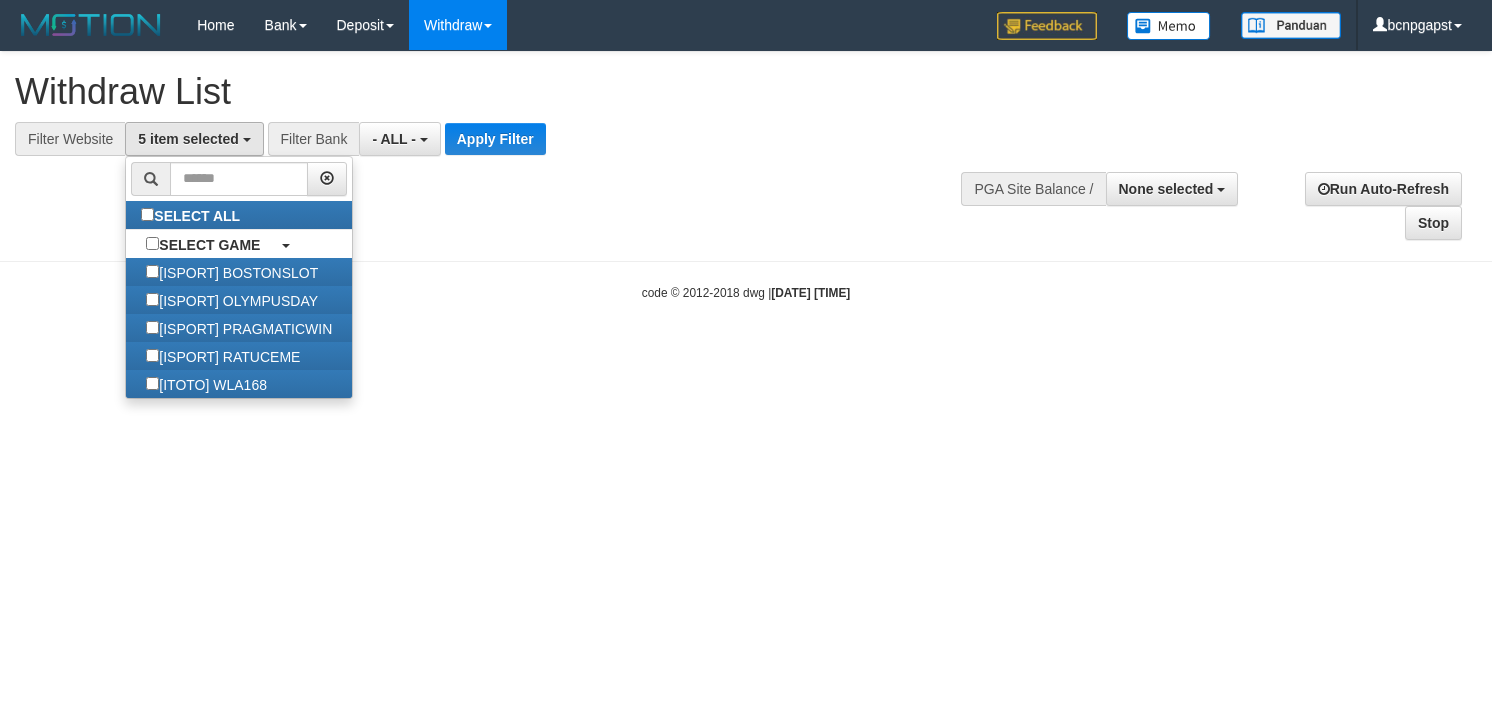 scroll, scrollTop: 17, scrollLeft: 0, axis: vertical 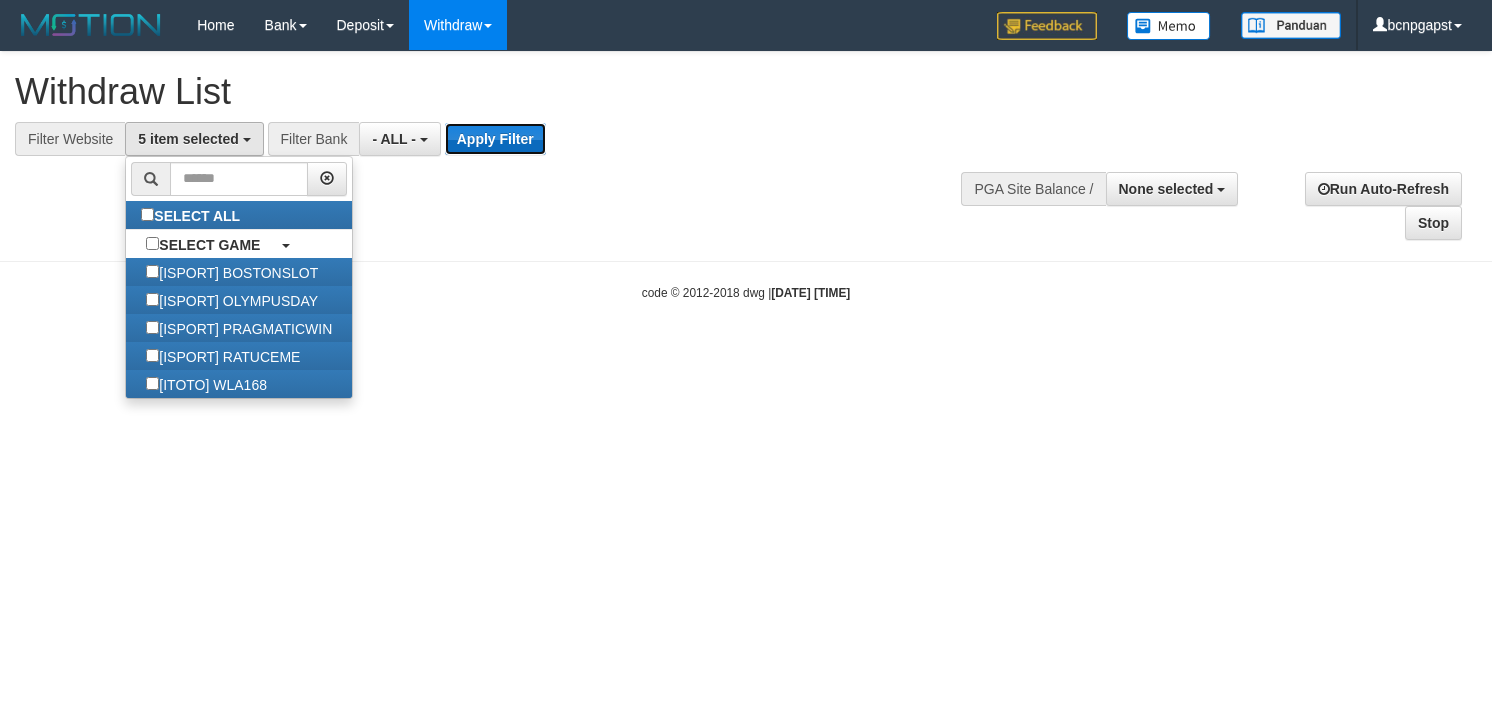 click on "Apply Filter" at bounding box center [495, 139] 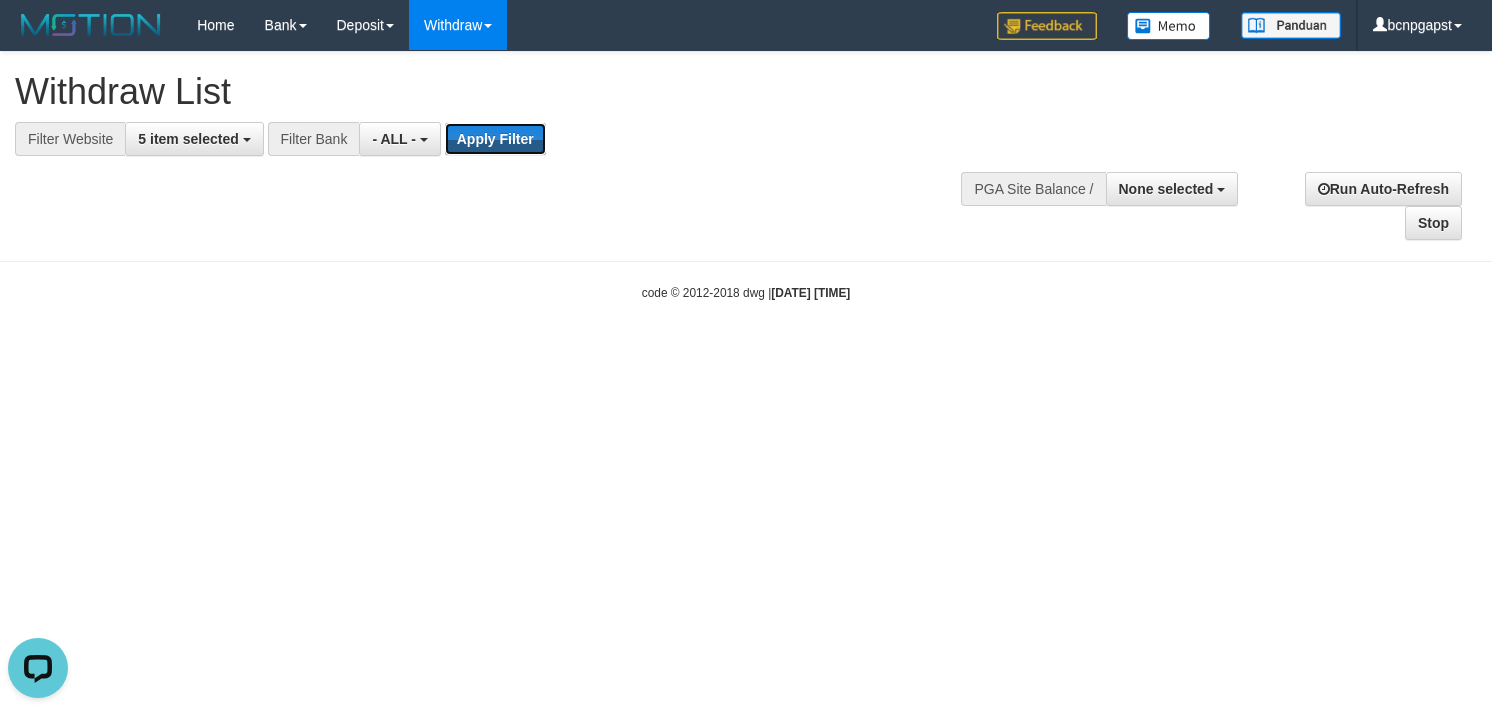 scroll, scrollTop: 0, scrollLeft: 0, axis: both 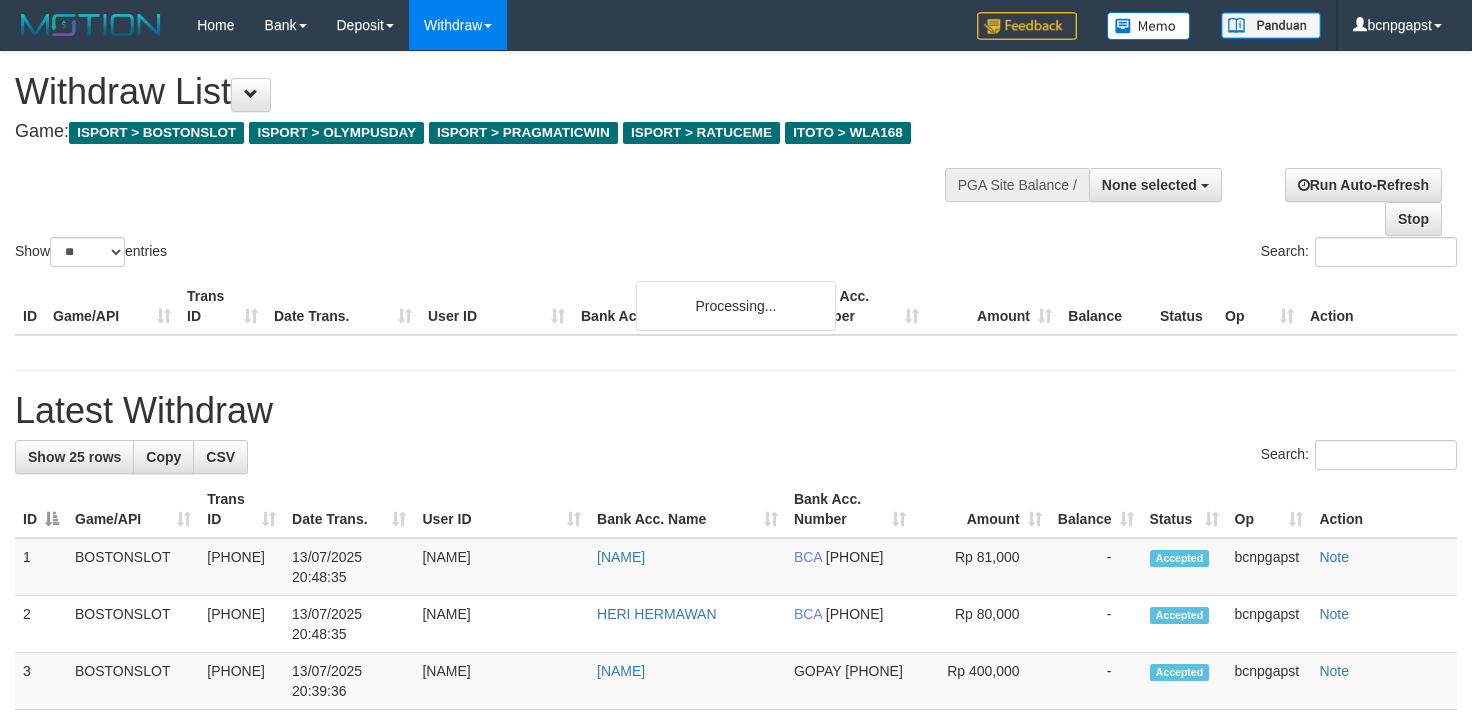 select 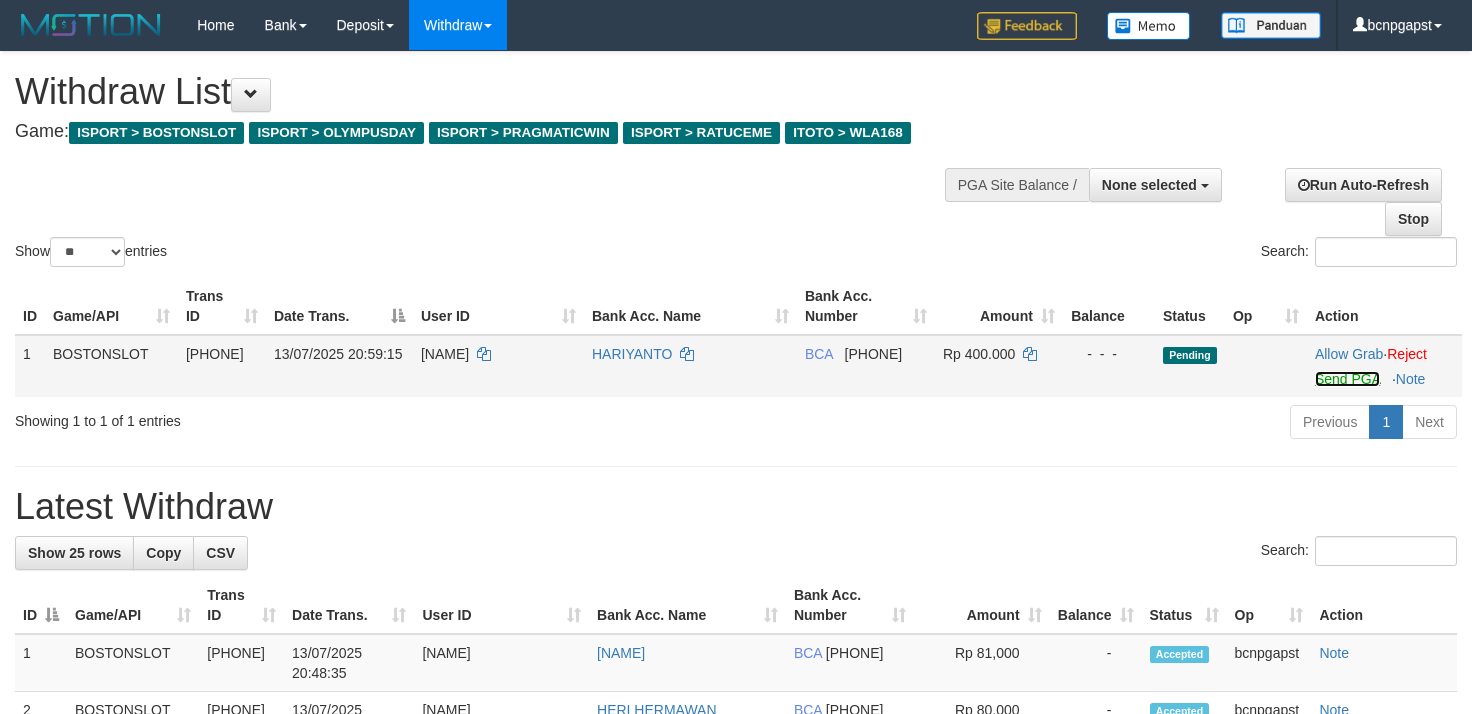 click on "Send PGA" at bounding box center (1347, 379) 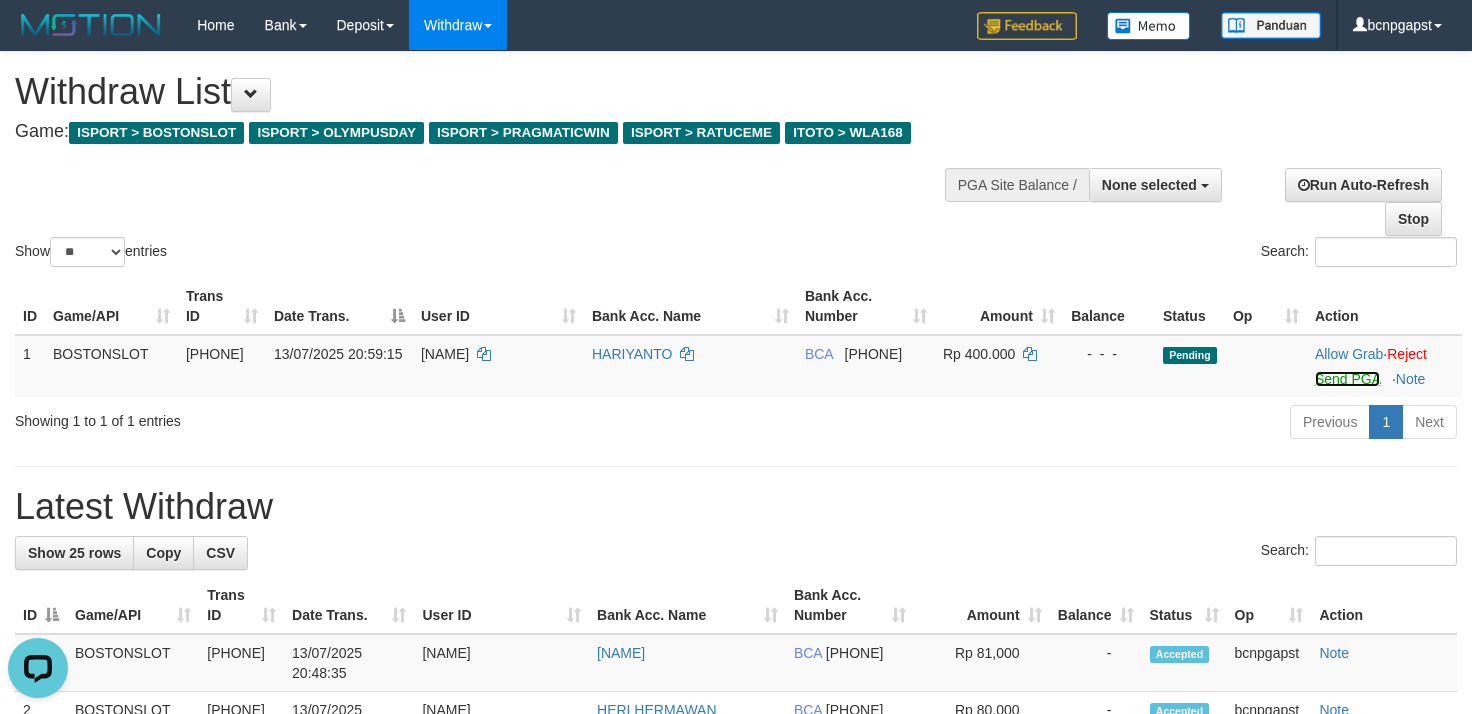 scroll, scrollTop: 0, scrollLeft: 0, axis: both 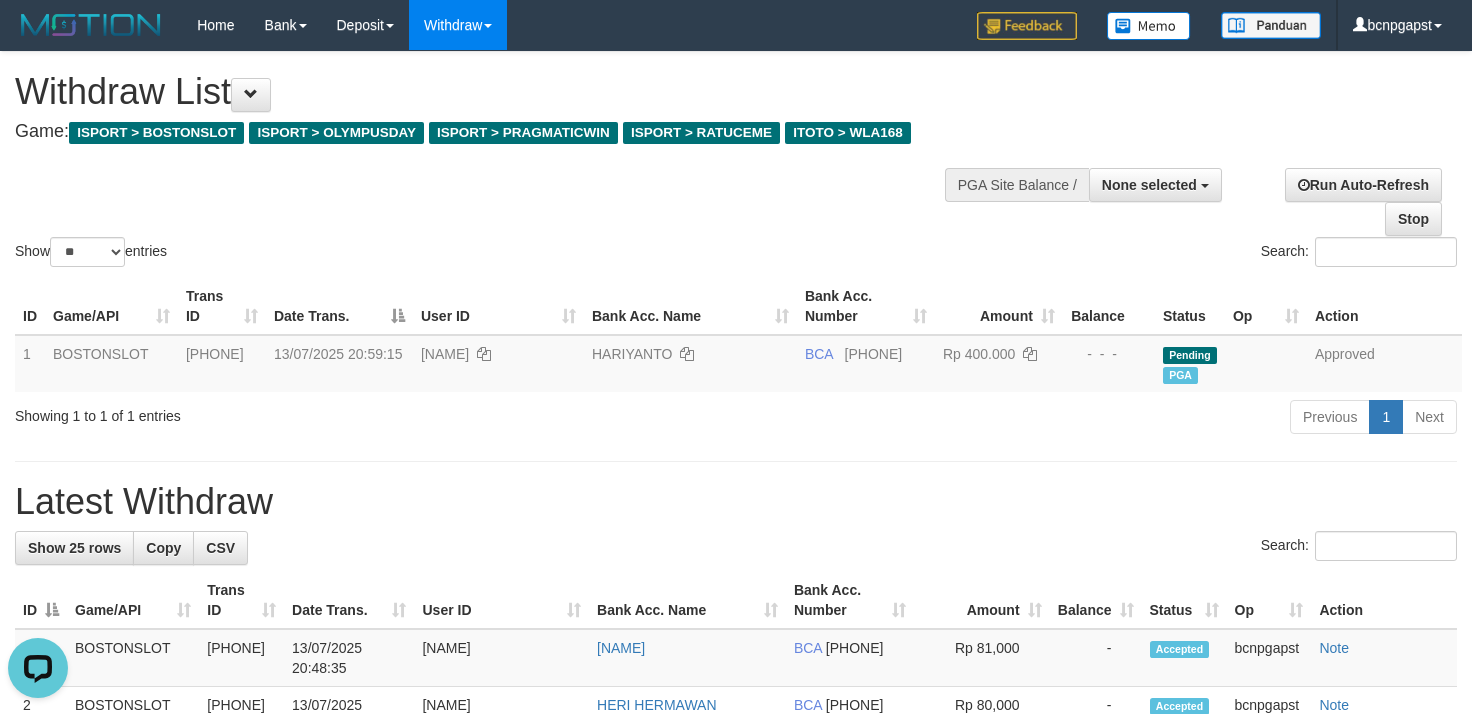 drag, startPoint x: 685, startPoint y: 200, endPoint x: 586, endPoint y: 202, distance: 99.0202 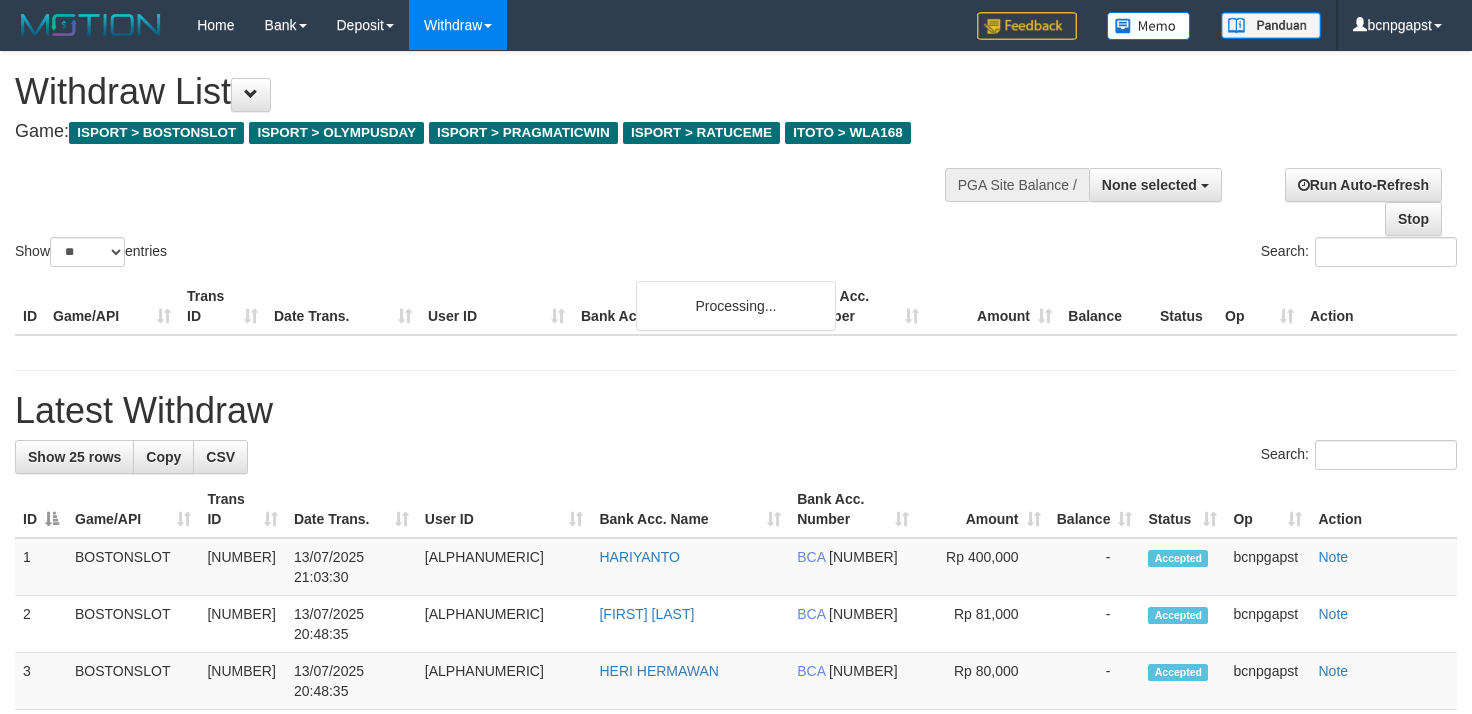 select 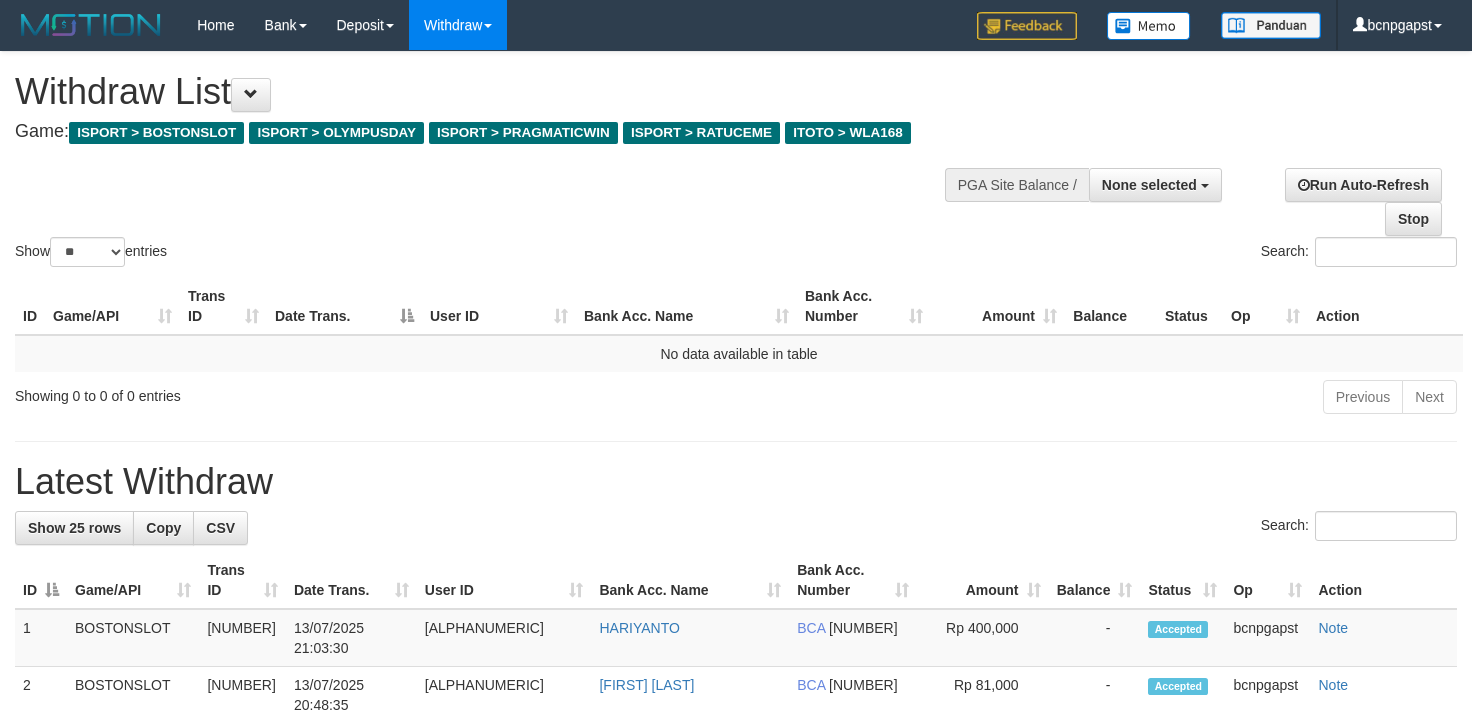 scroll, scrollTop: 0, scrollLeft: 0, axis: both 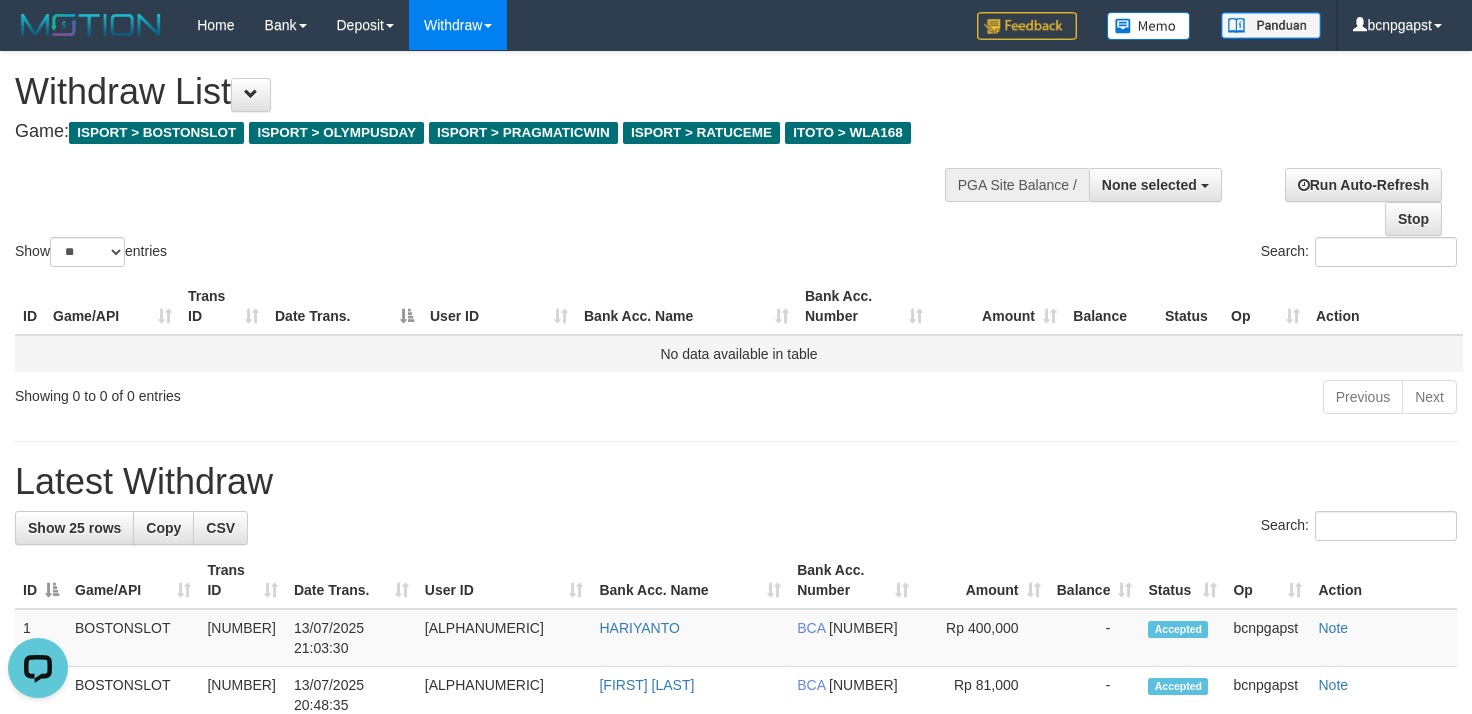 drag, startPoint x: 734, startPoint y: 417, endPoint x: 694, endPoint y: 372, distance: 60.207973 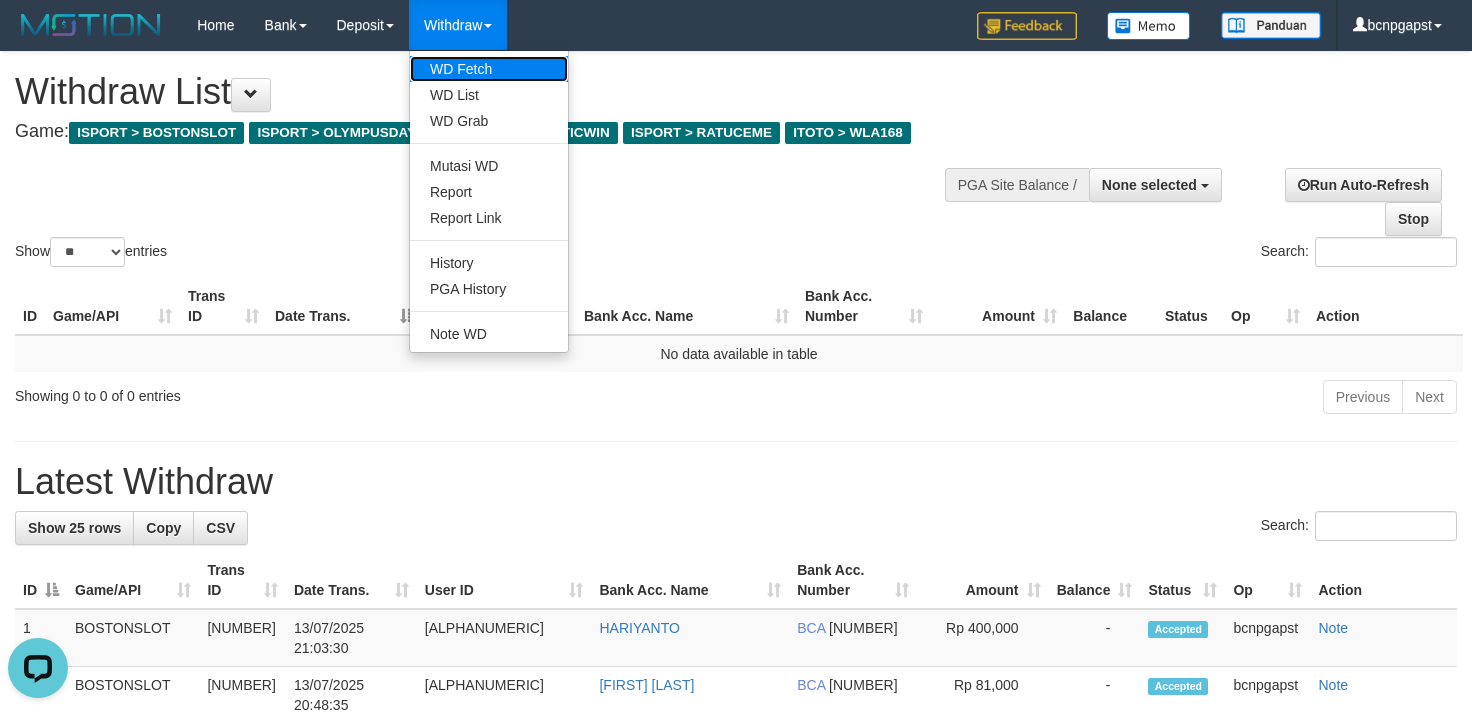 click on "WD Fetch" at bounding box center [489, 69] 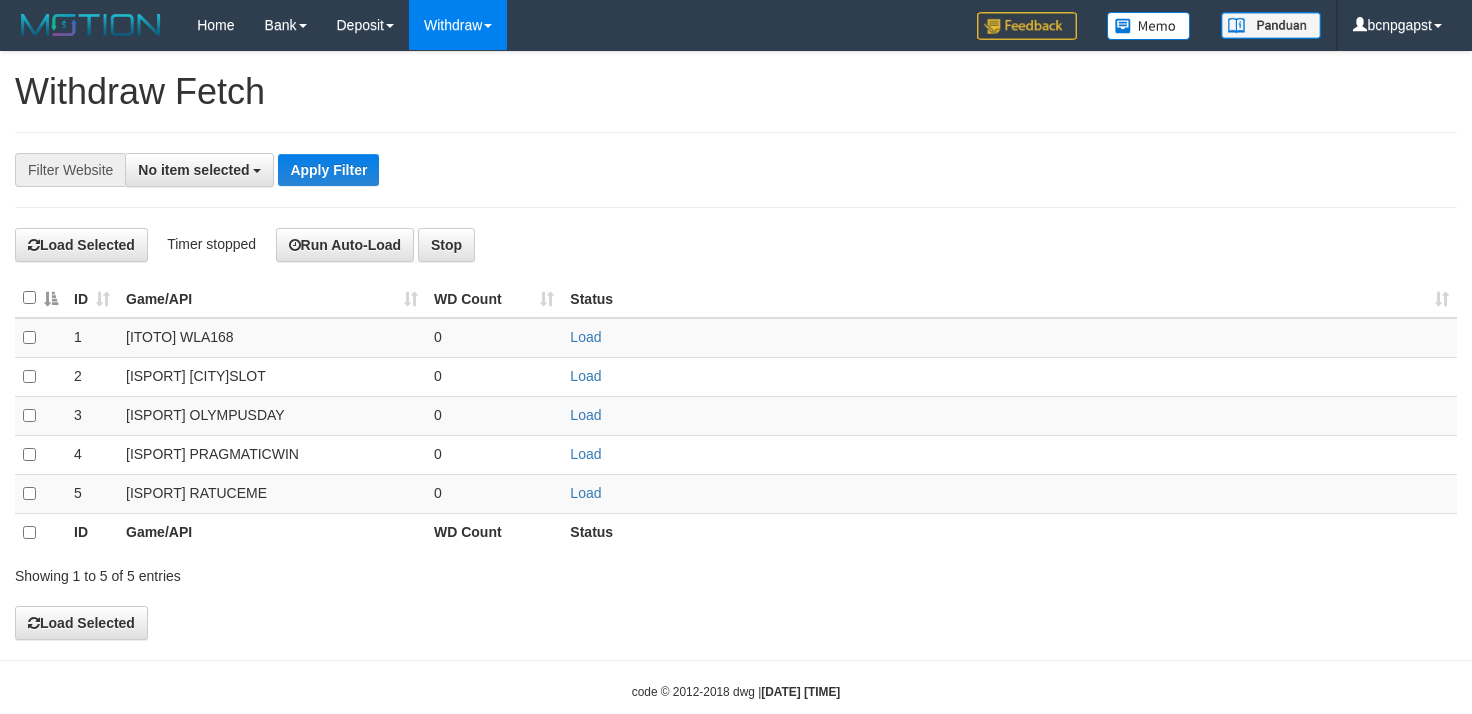 select 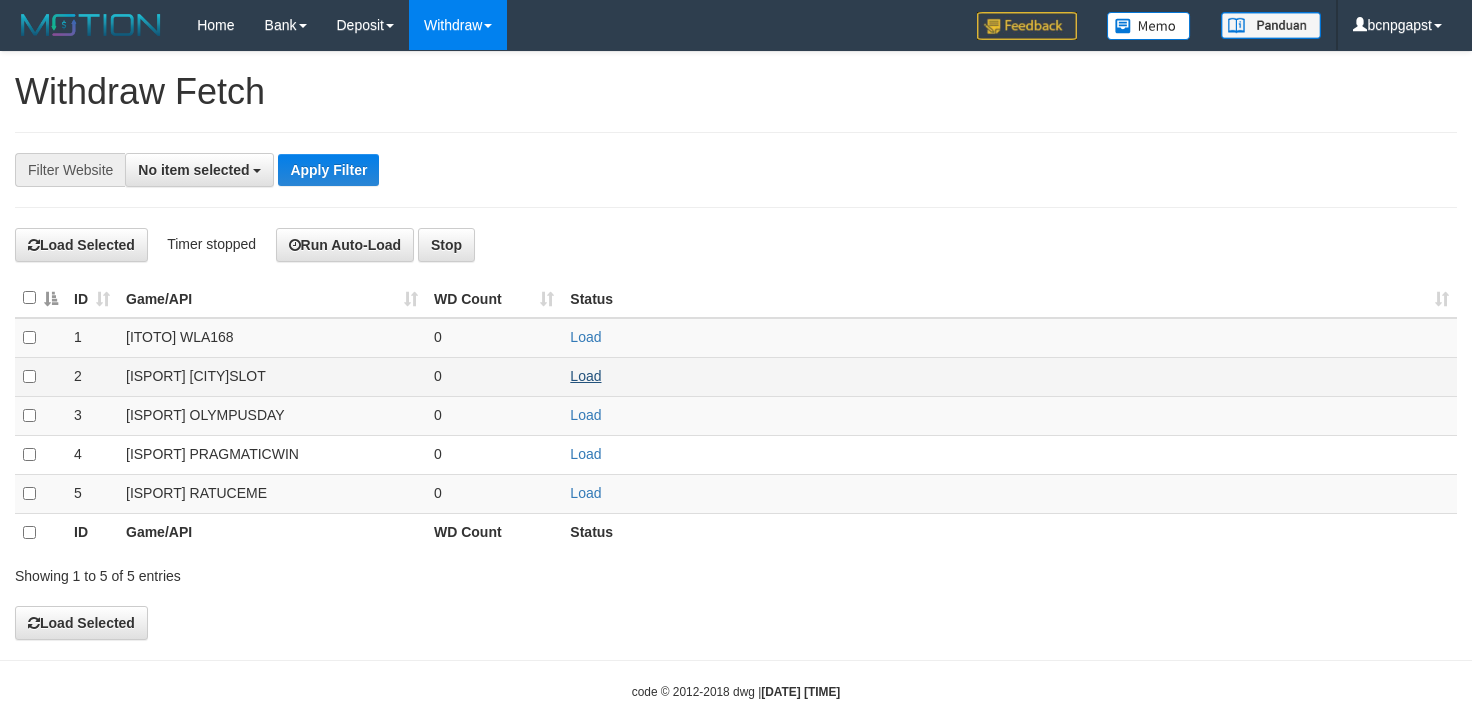 scroll, scrollTop: 0, scrollLeft: 0, axis: both 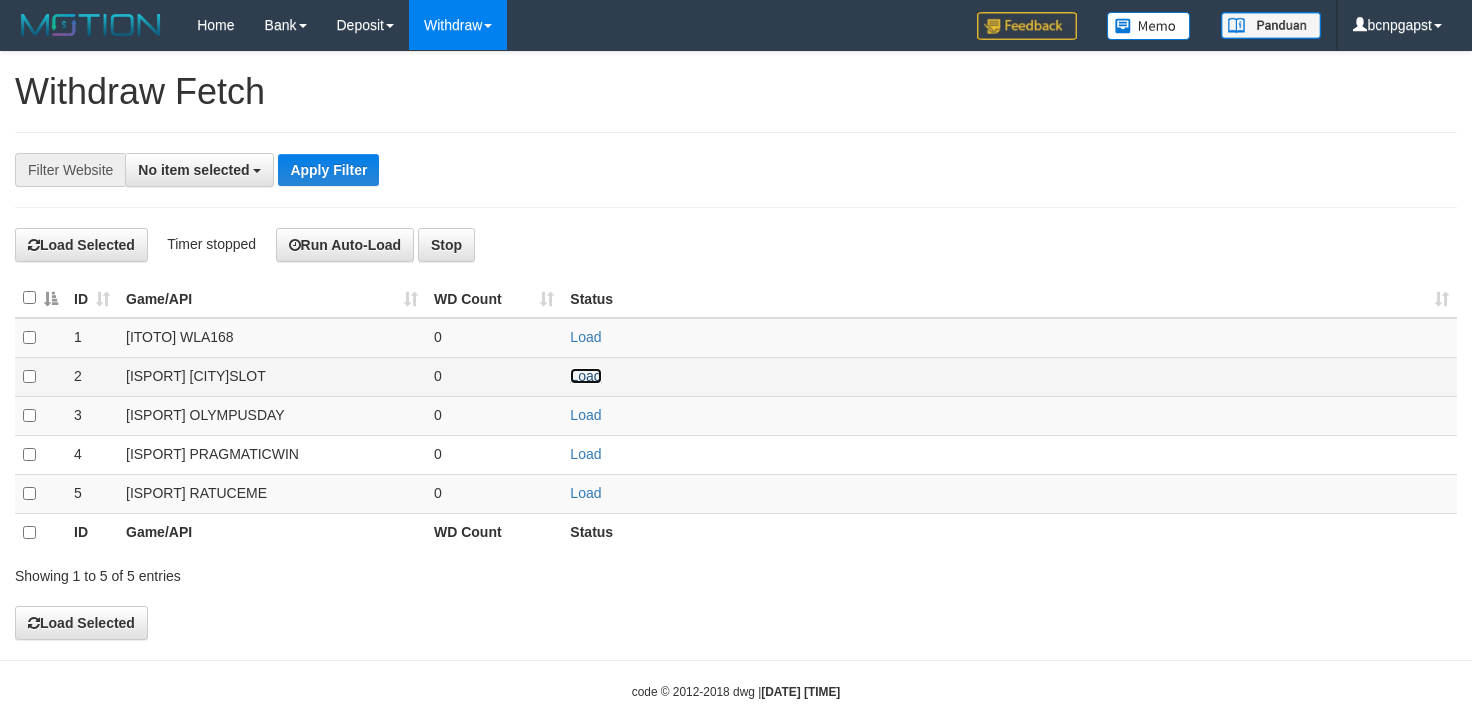 click on "Load" at bounding box center (585, 376) 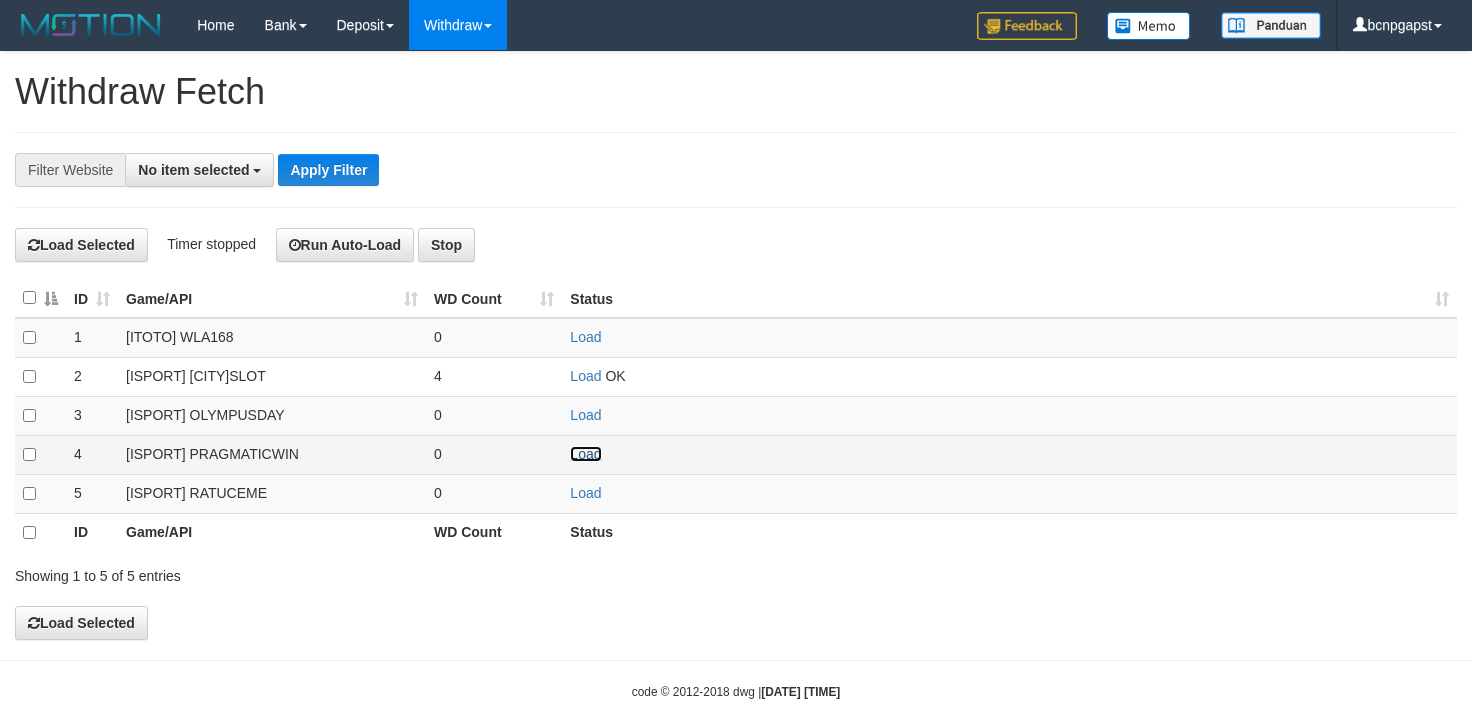click on "Load" at bounding box center [585, 454] 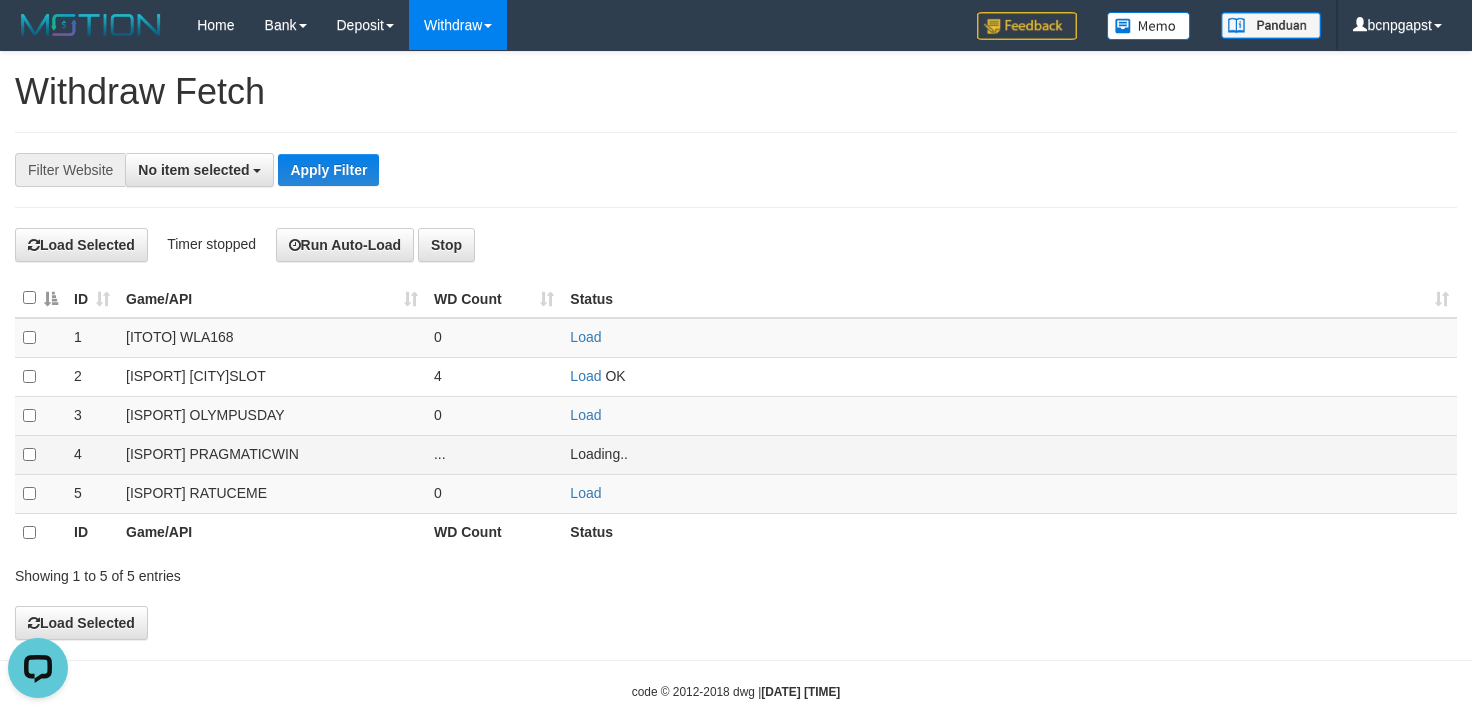 scroll, scrollTop: 0, scrollLeft: 0, axis: both 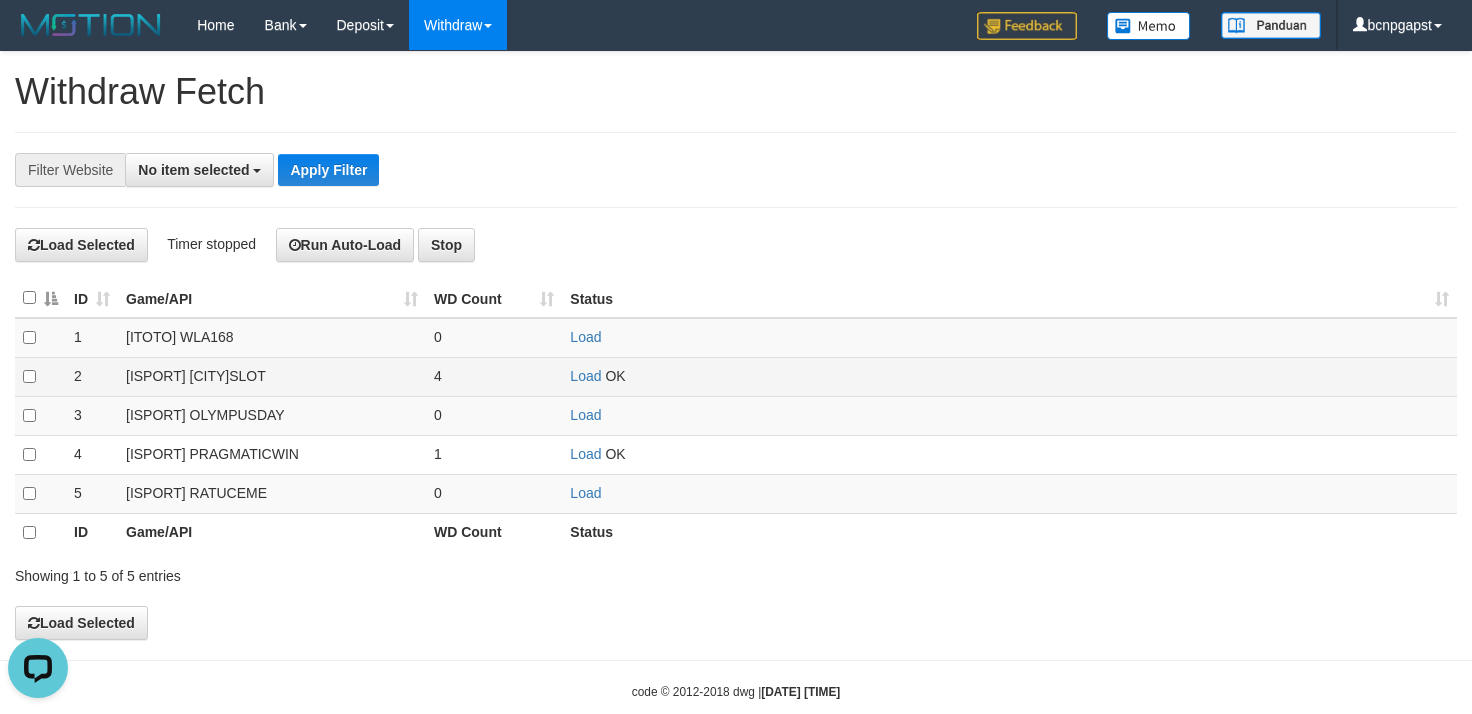 drag, startPoint x: 854, startPoint y: 369, endPoint x: 624, endPoint y: 88, distance: 363.1267 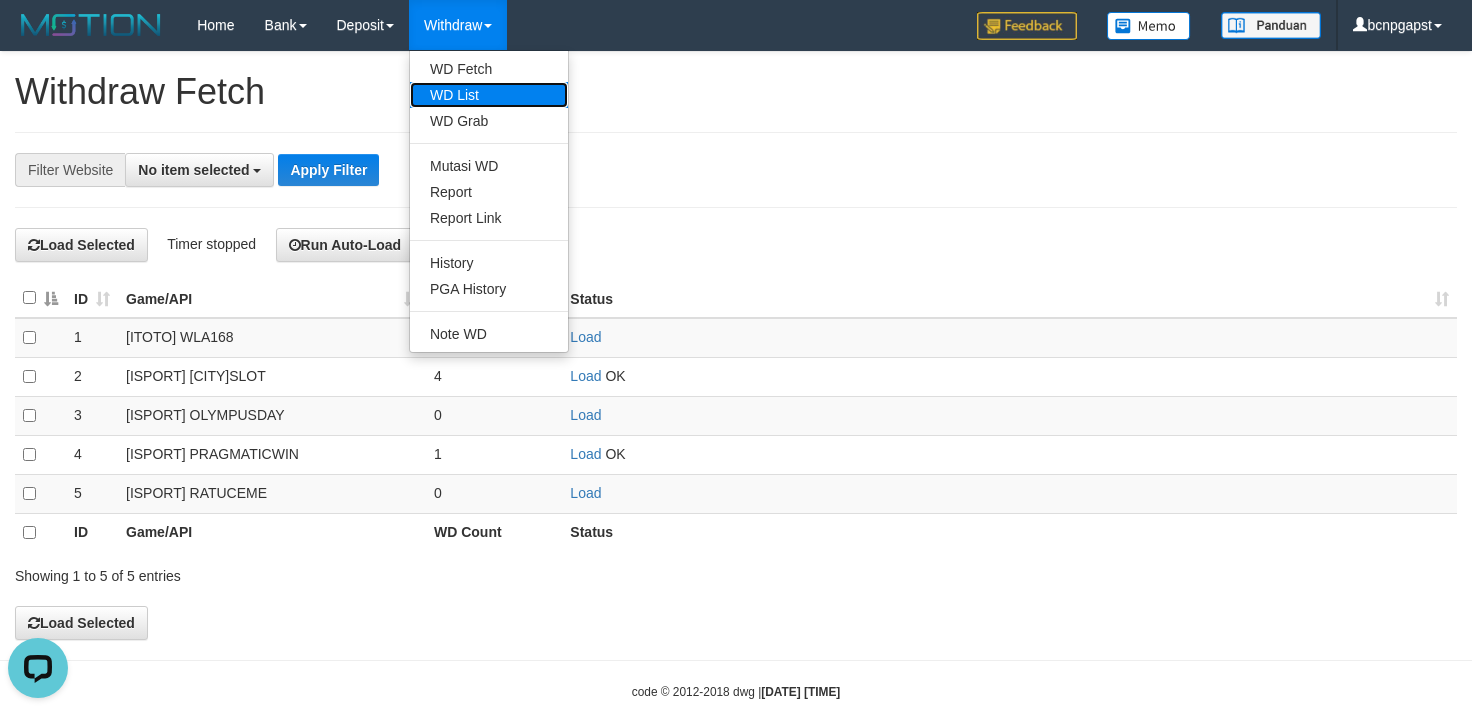 click on "WD List" at bounding box center (489, 95) 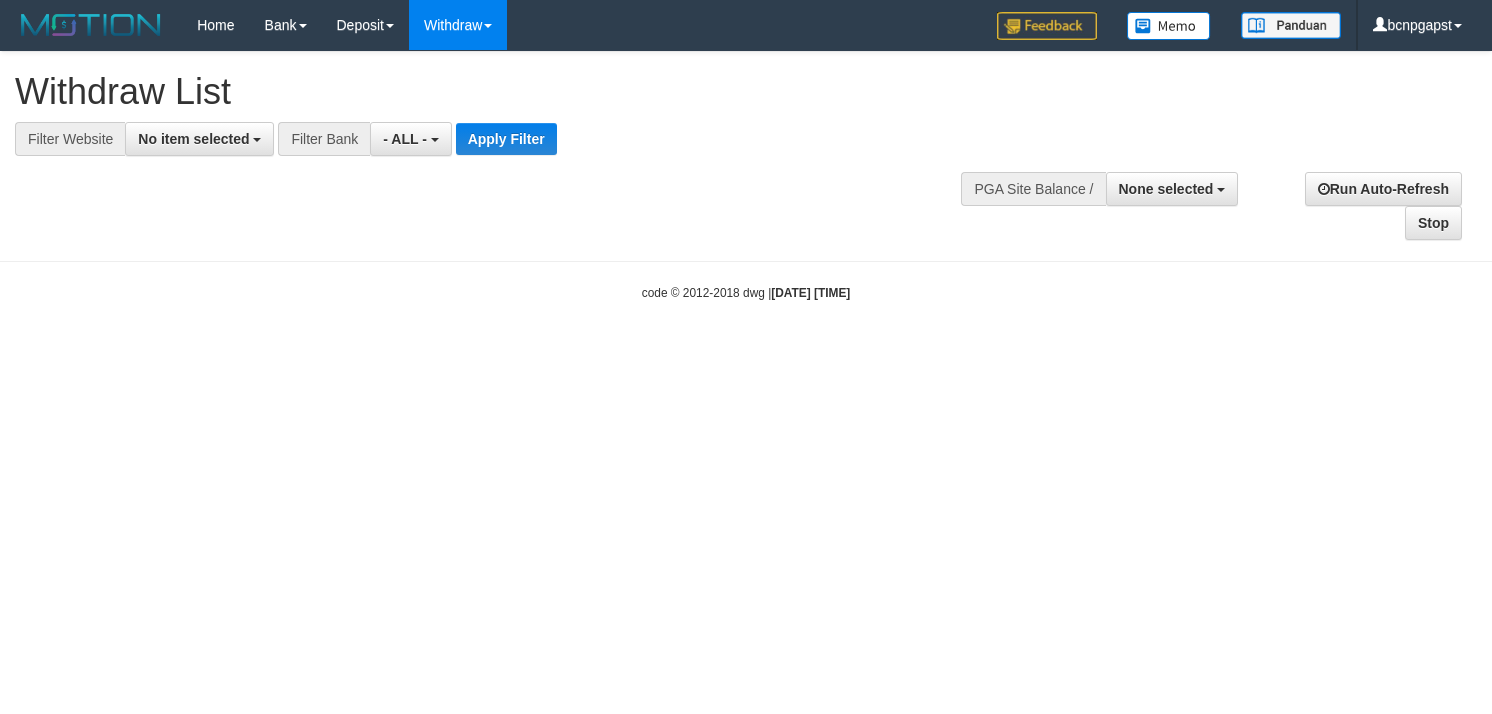select 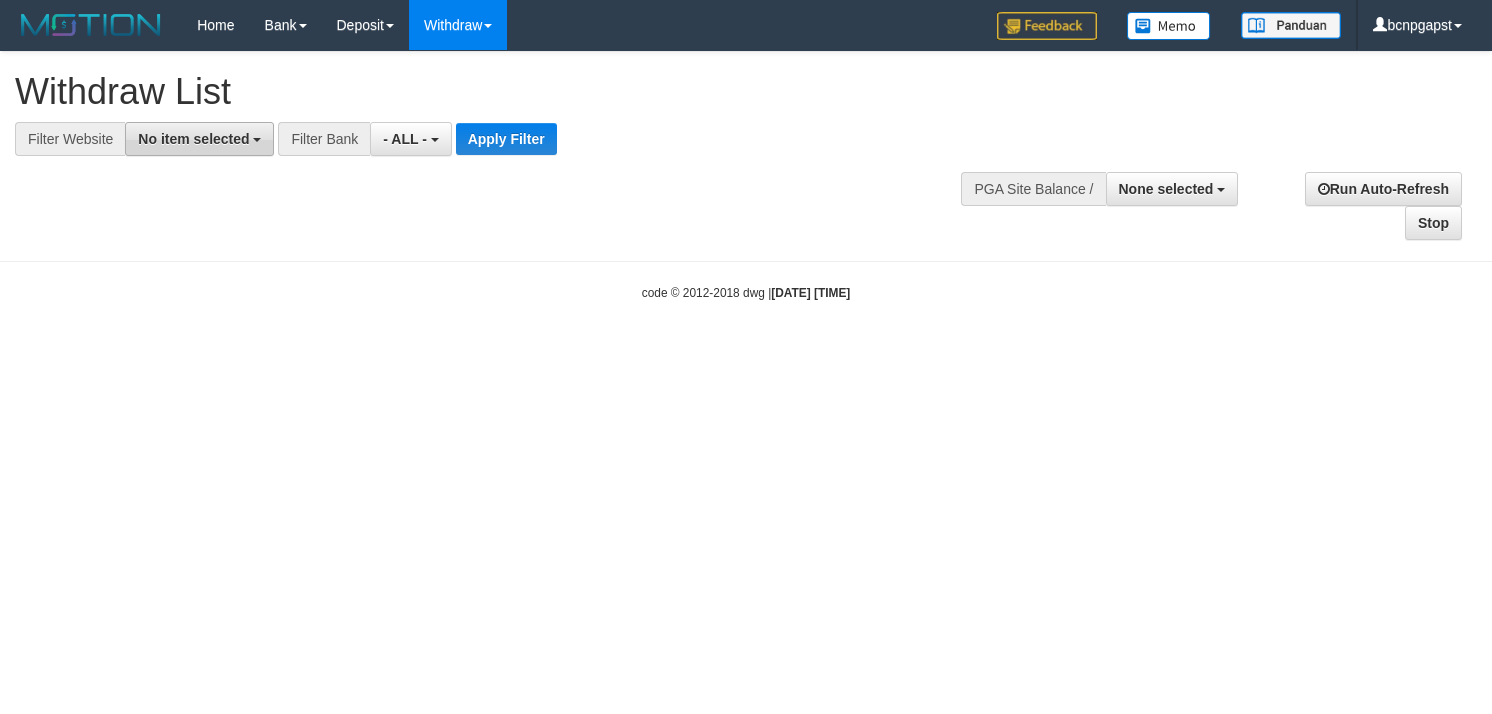 scroll, scrollTop: 0, scrollLeft: 0, axis: both 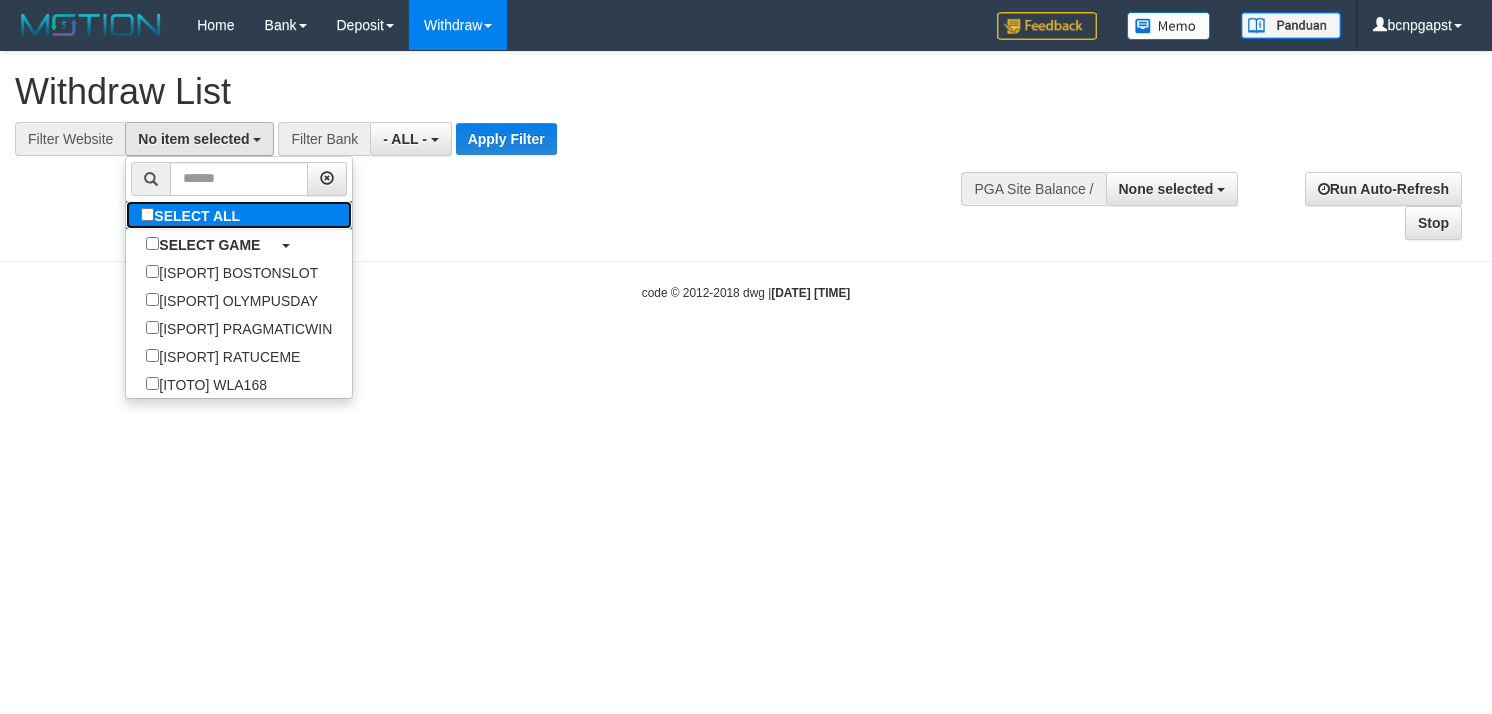click on "SELECT ALL" at bounding box center (193, 215) 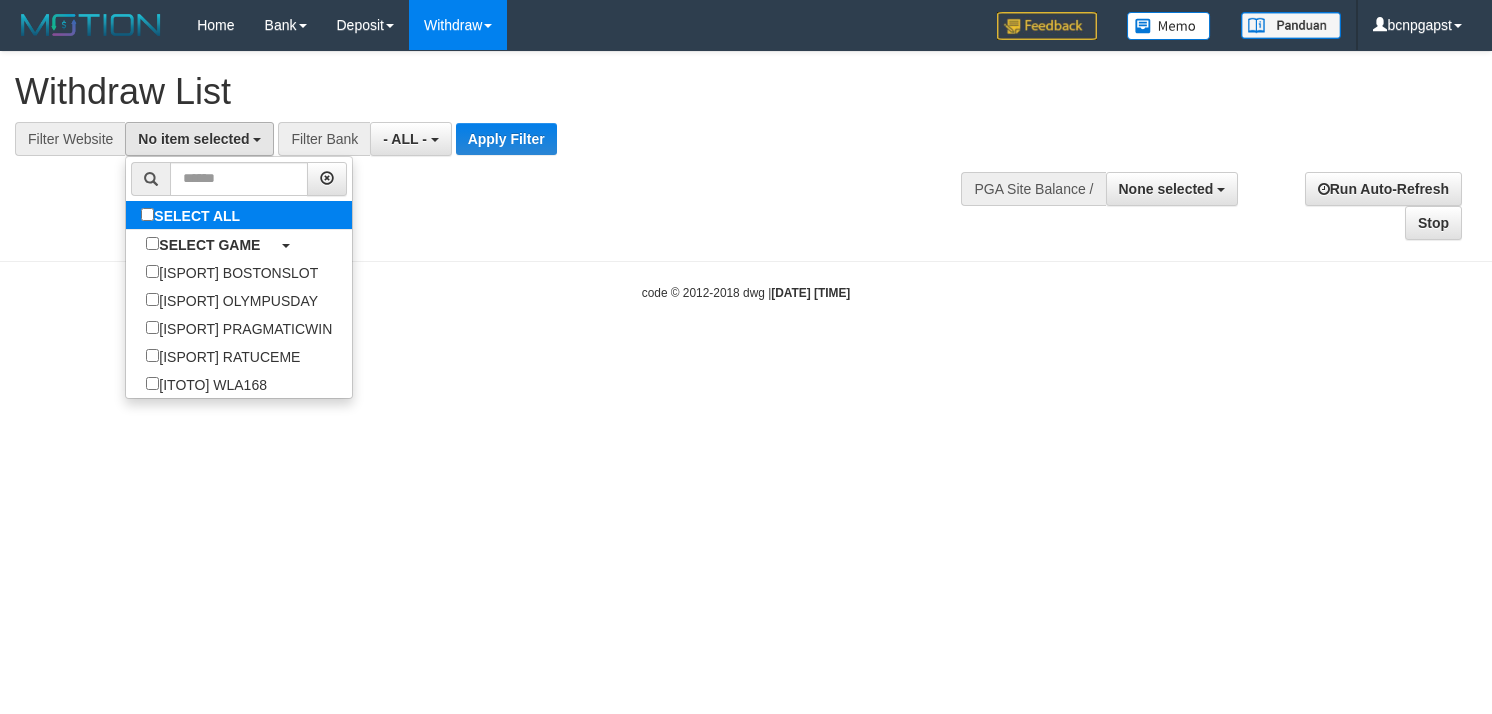 select on "****" 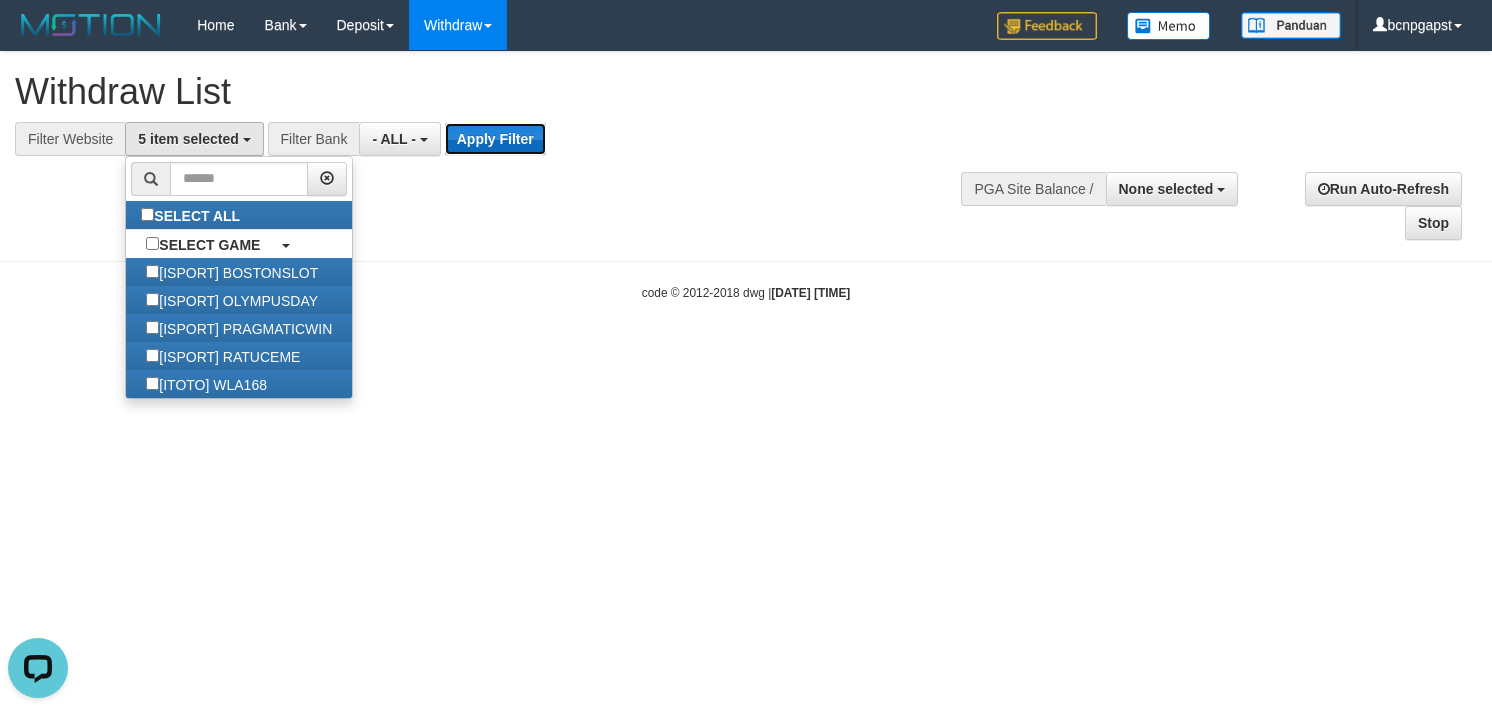 scroll, scrollTop: 0, scrollLeft: 0, axis: both 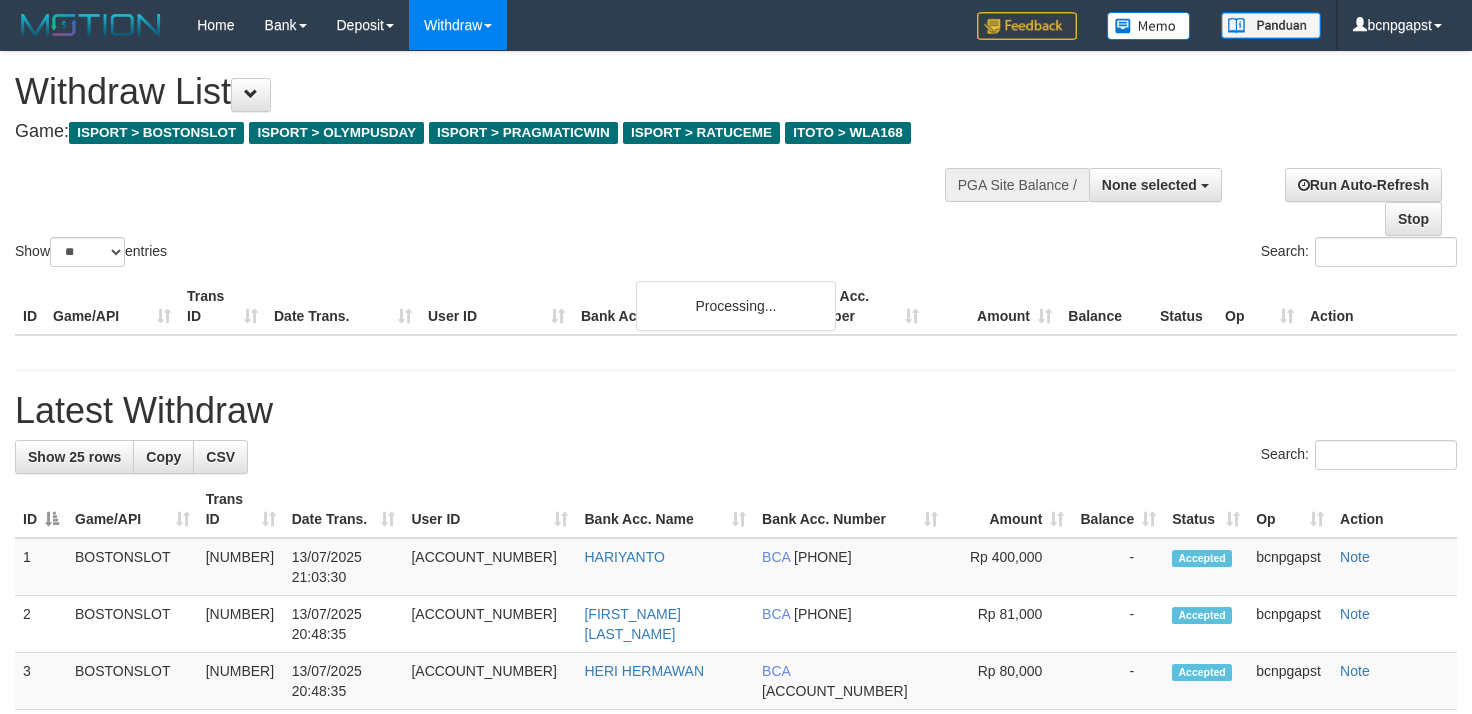 select 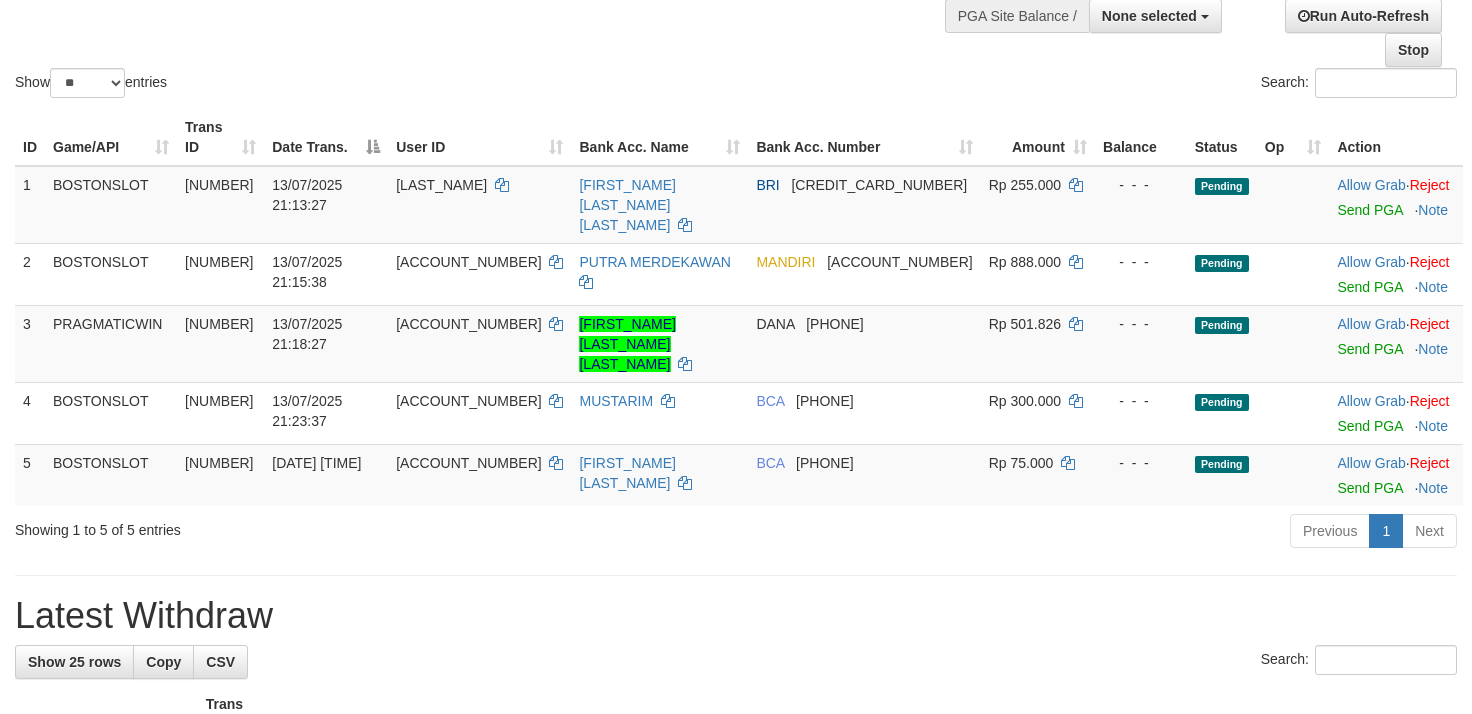 scroll, scrollTop: 222, scrollLeft: 0, axis: vertical 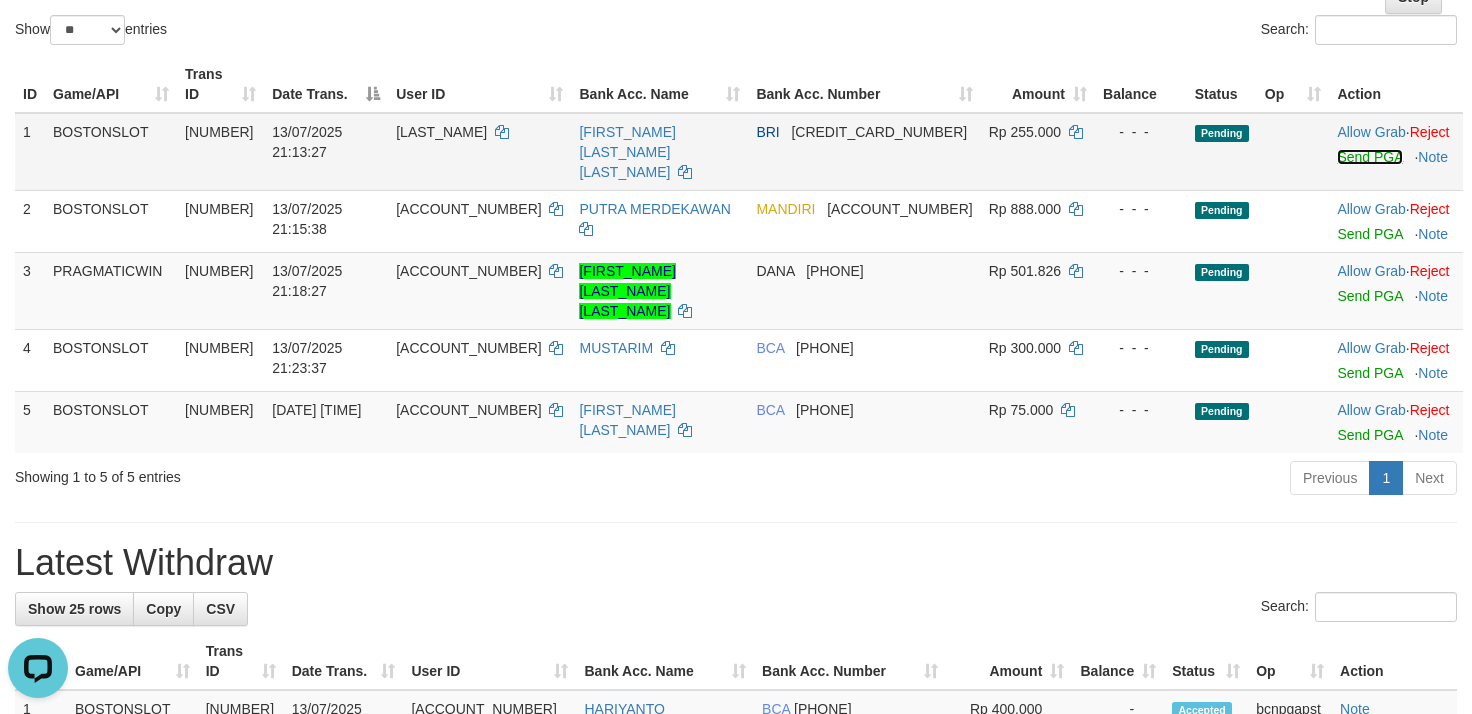 click on "Send PGA" at bounding box center [1369, 157] 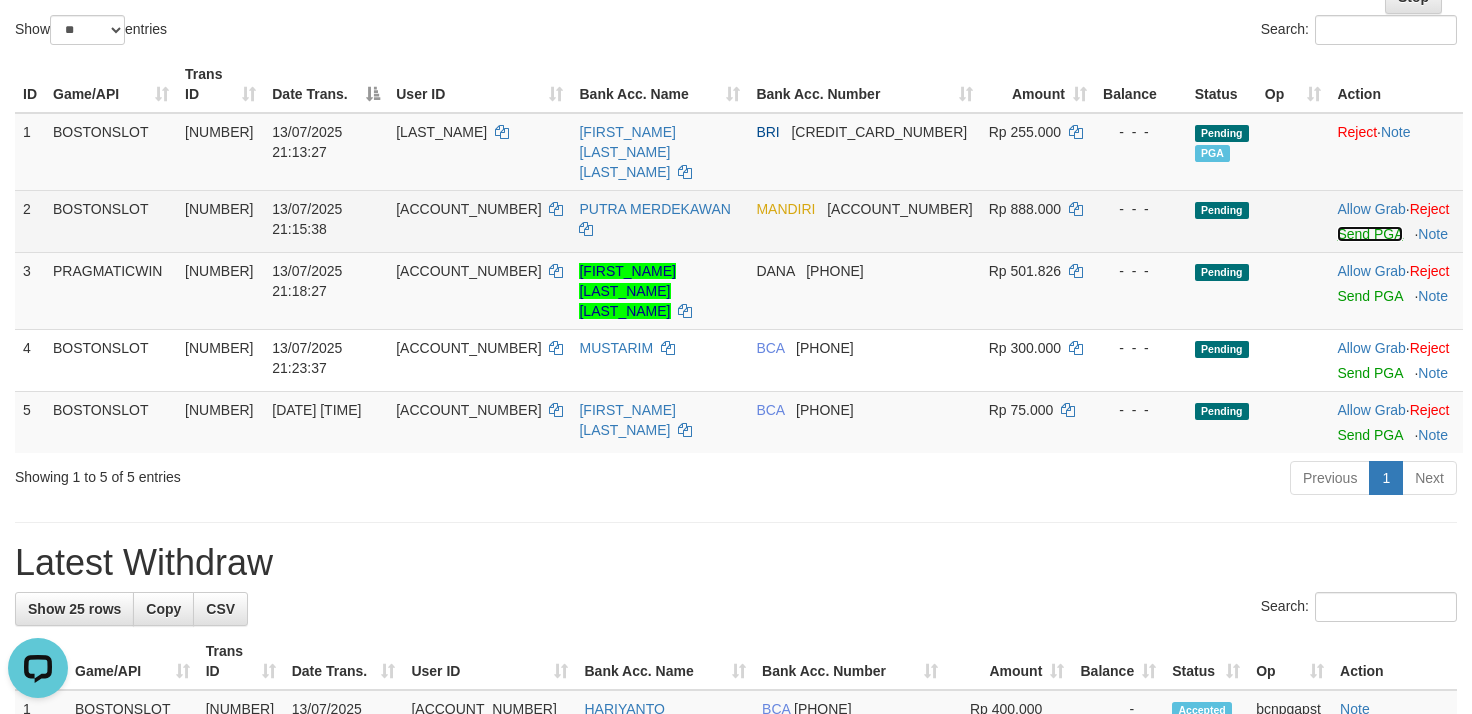 click on "Send PGA" at bounding box center [1369, 234] 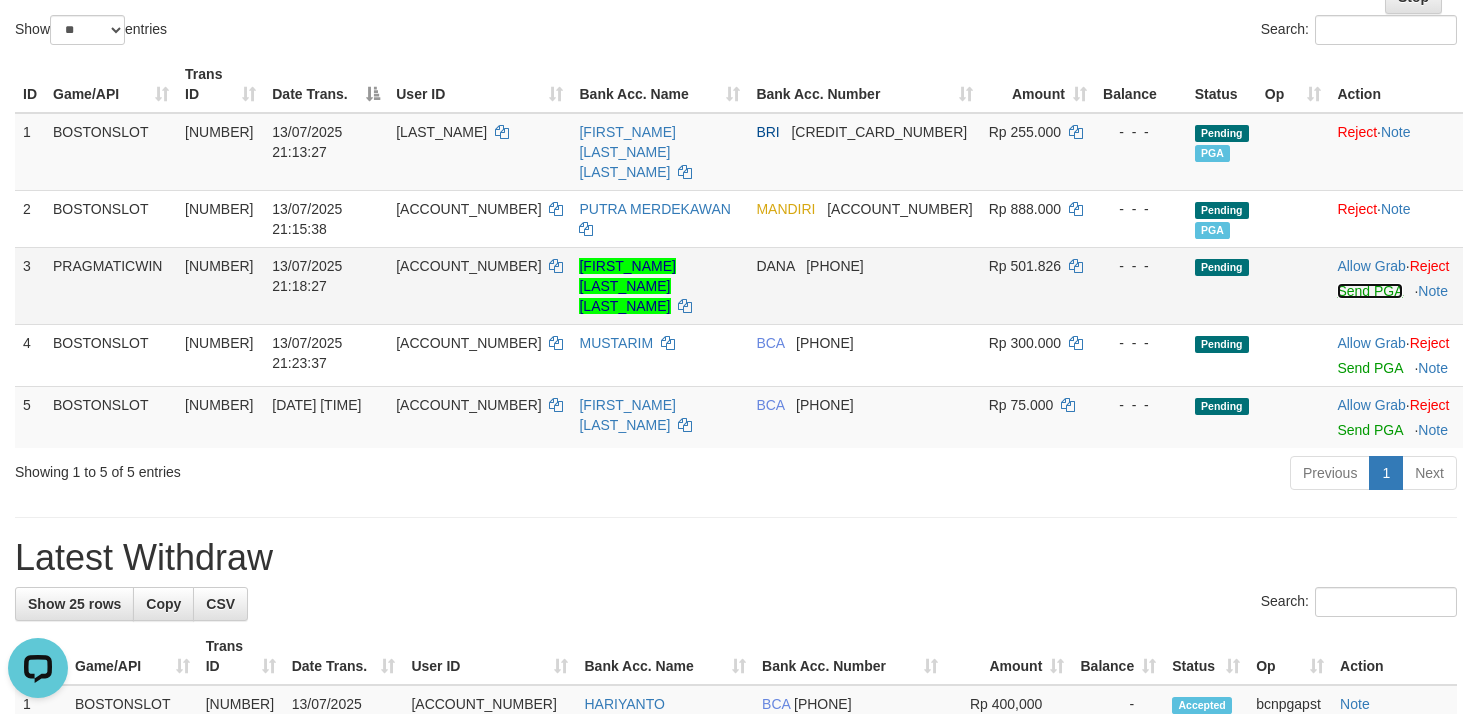 click on "Send PGA" at bounding box center [1369, 291] 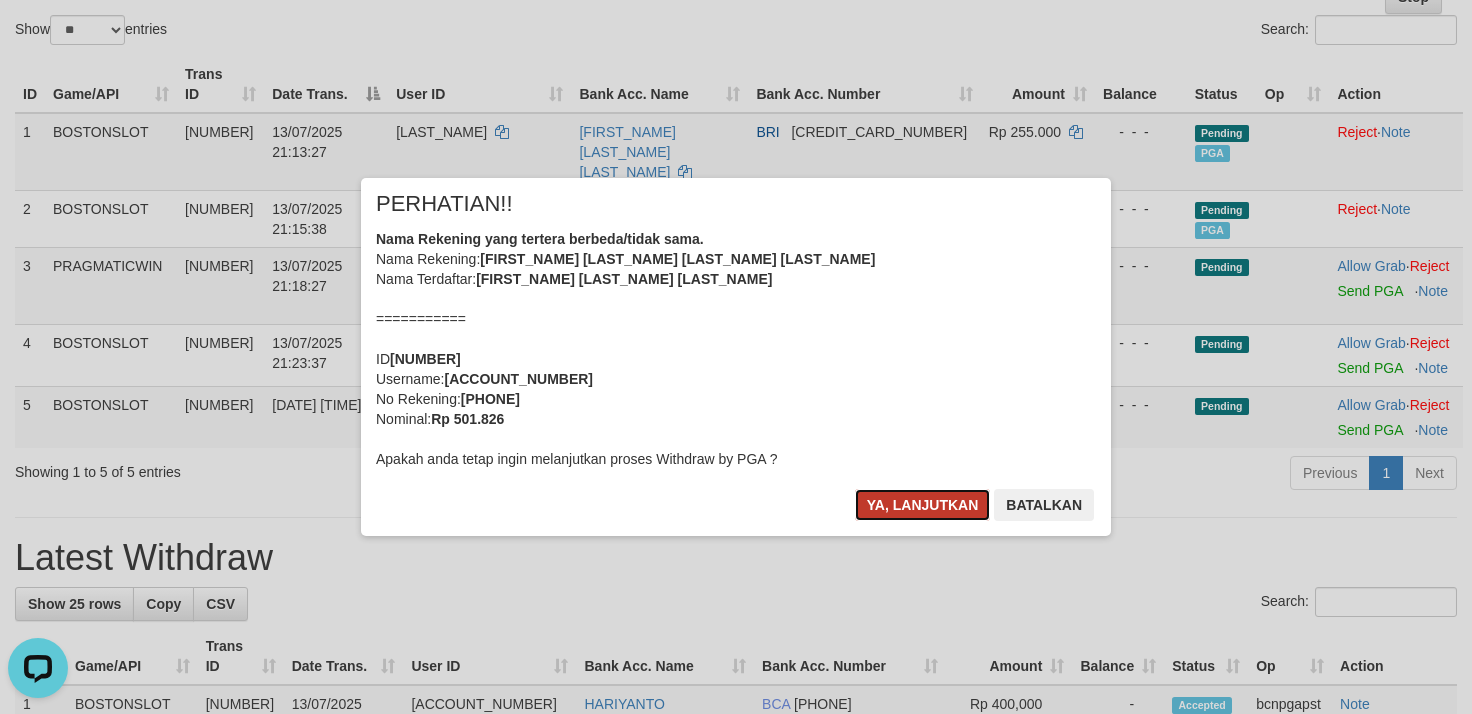 click on "Ya, lanjutkan" at bounding box center (923, 505) 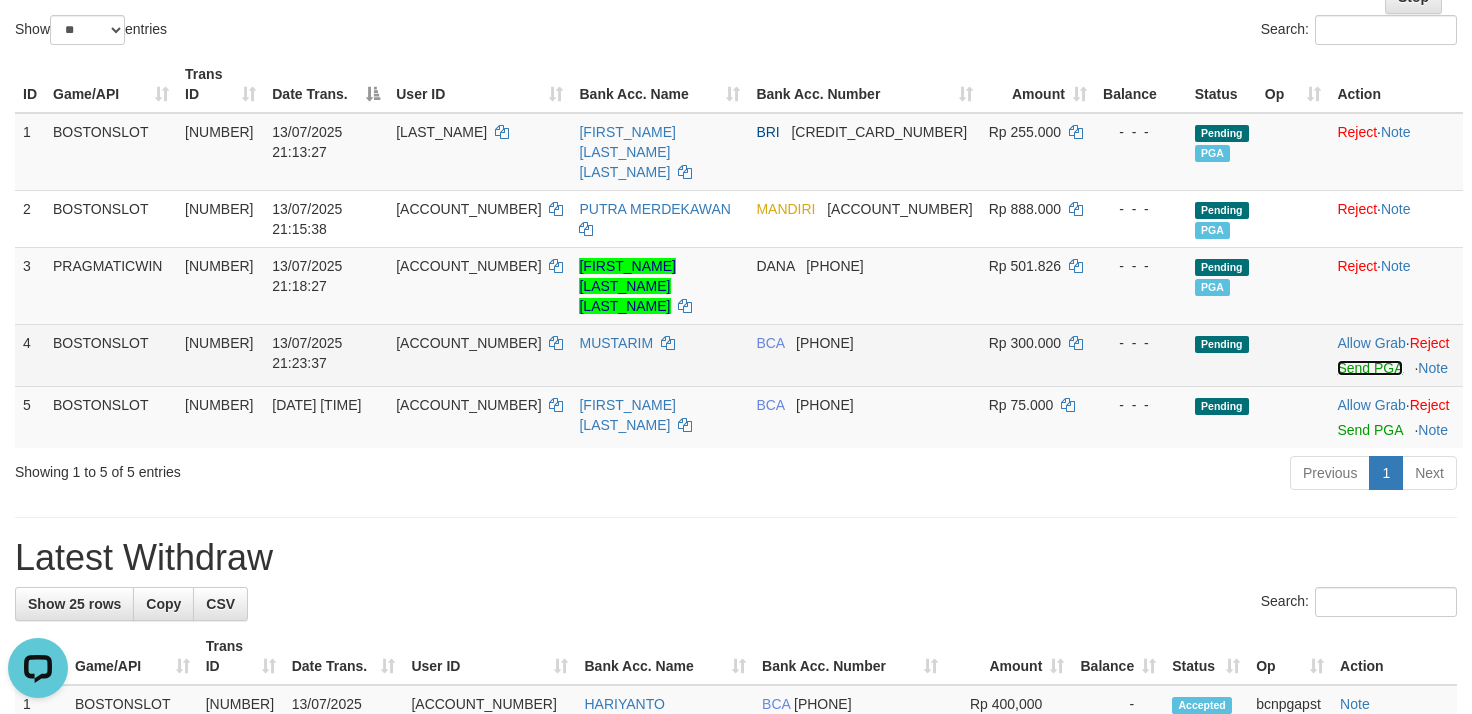 click on "Send PGA" at bounding box center [1369, 368] 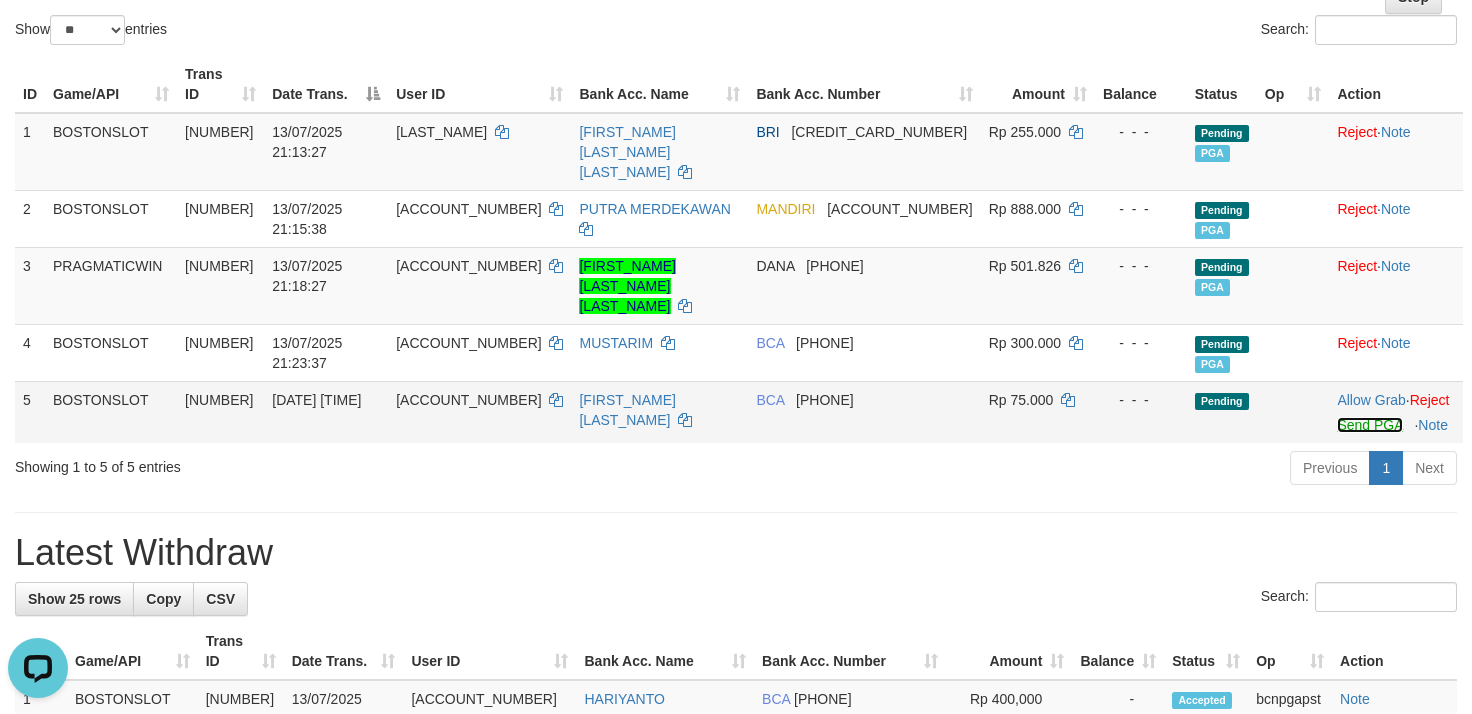 click on "Send PGA" at bounding box center (1369, 425) 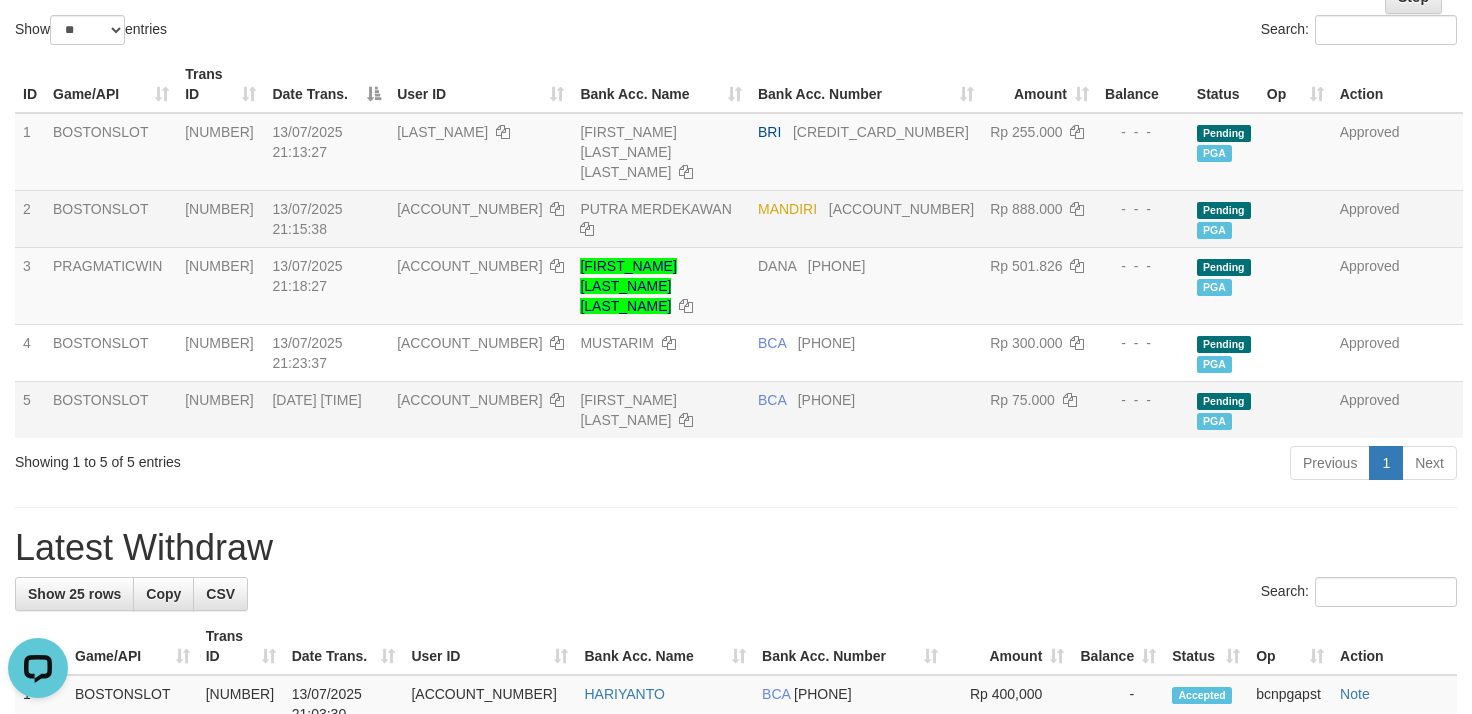 scroll, scrollTop: 0, scrollLeft: 0, axis: both 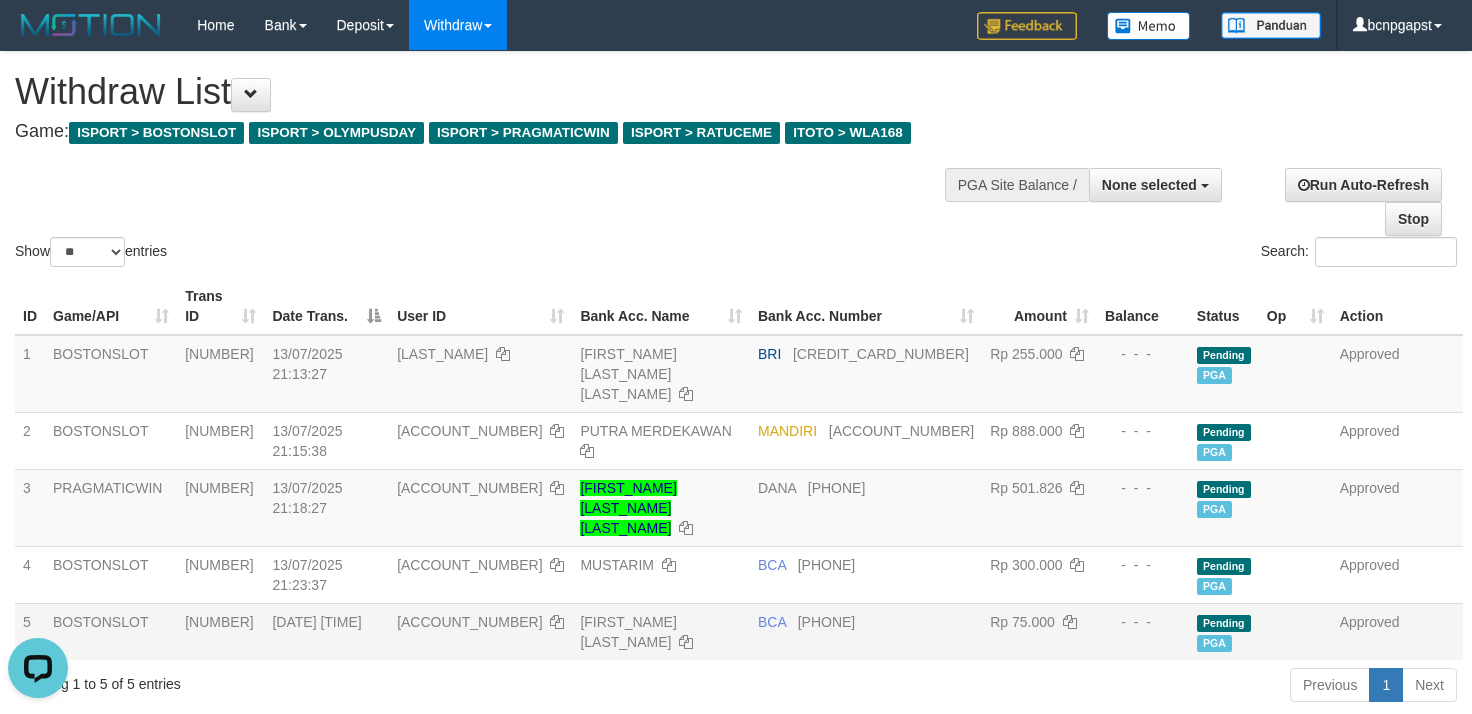 click on "Search:" at bounding box center [1104, 254] 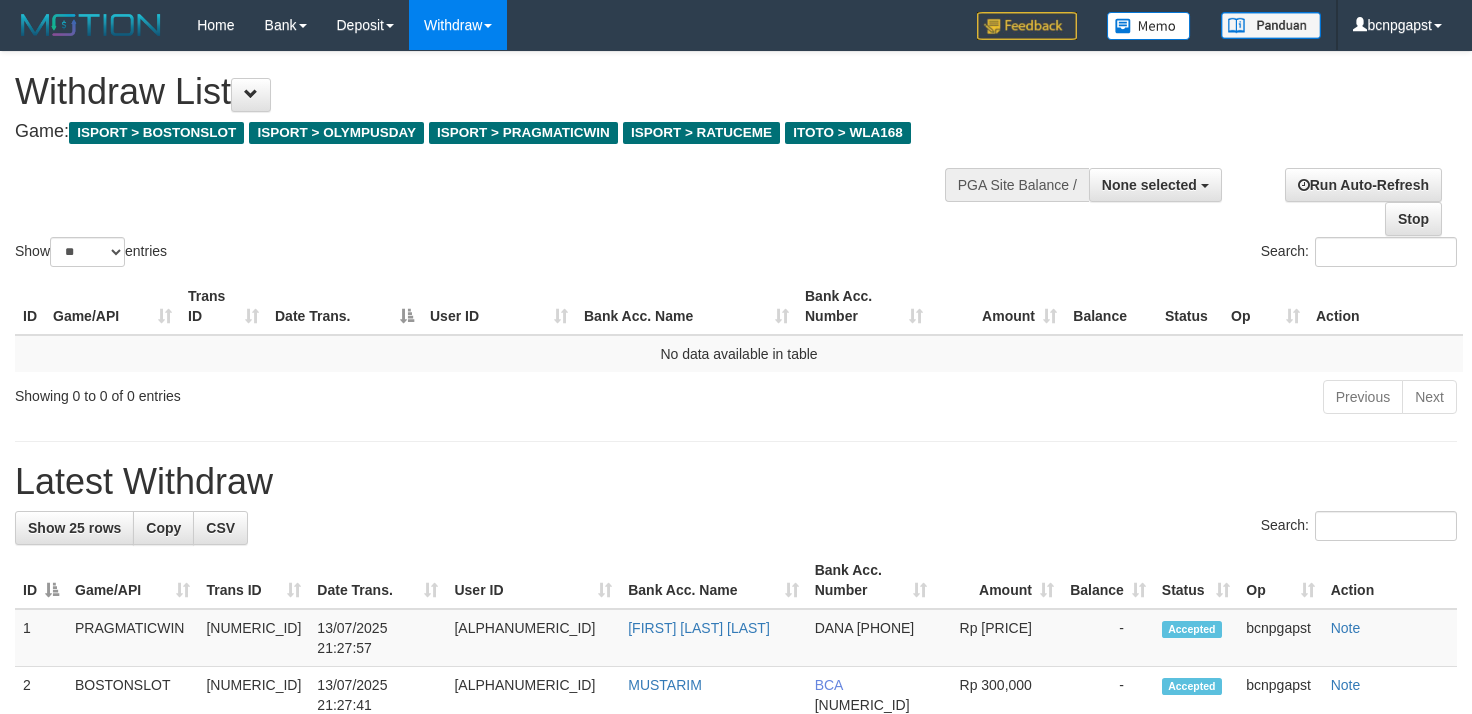 select 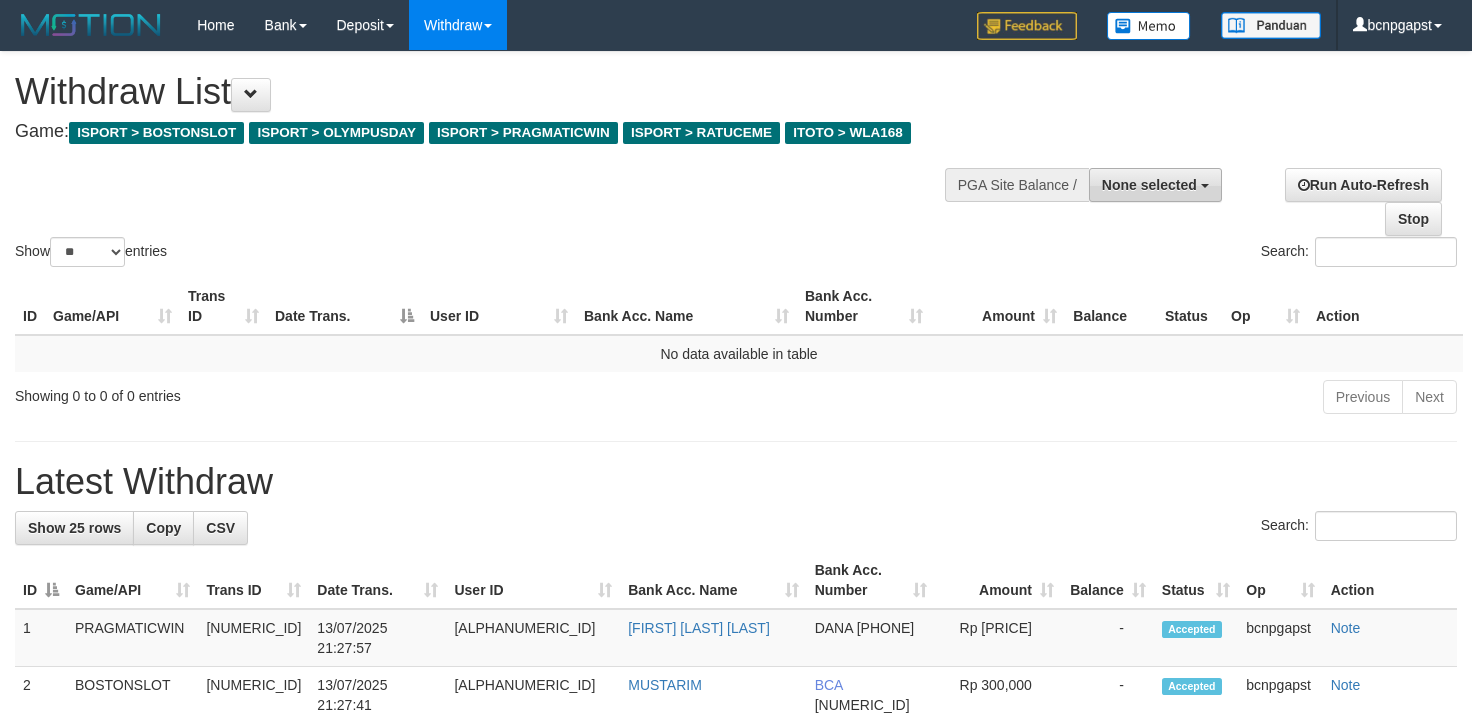 scroll, scrollTop: 0, scrollLeft: 0, axis: both 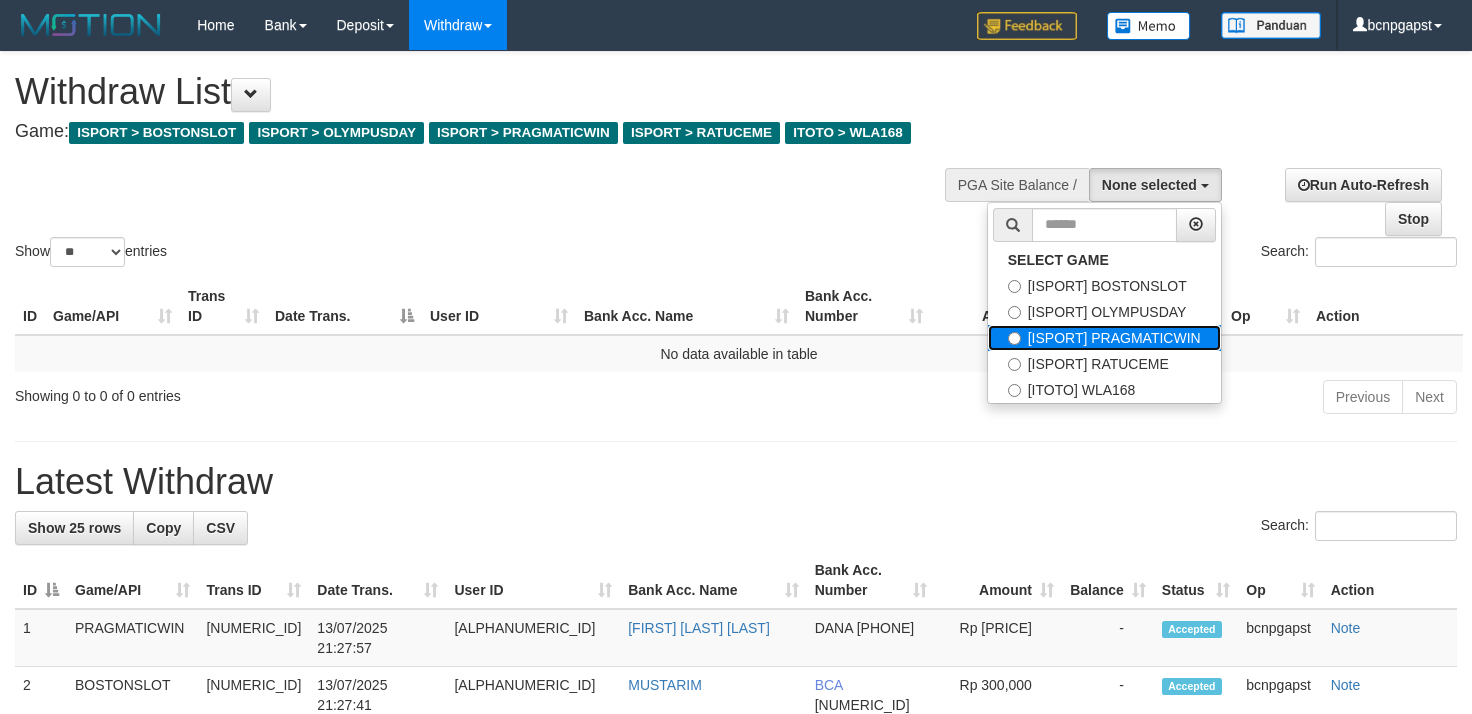 click on "[ISPORT] PRAGMATICWIN" at bounding box center (1104, 338) 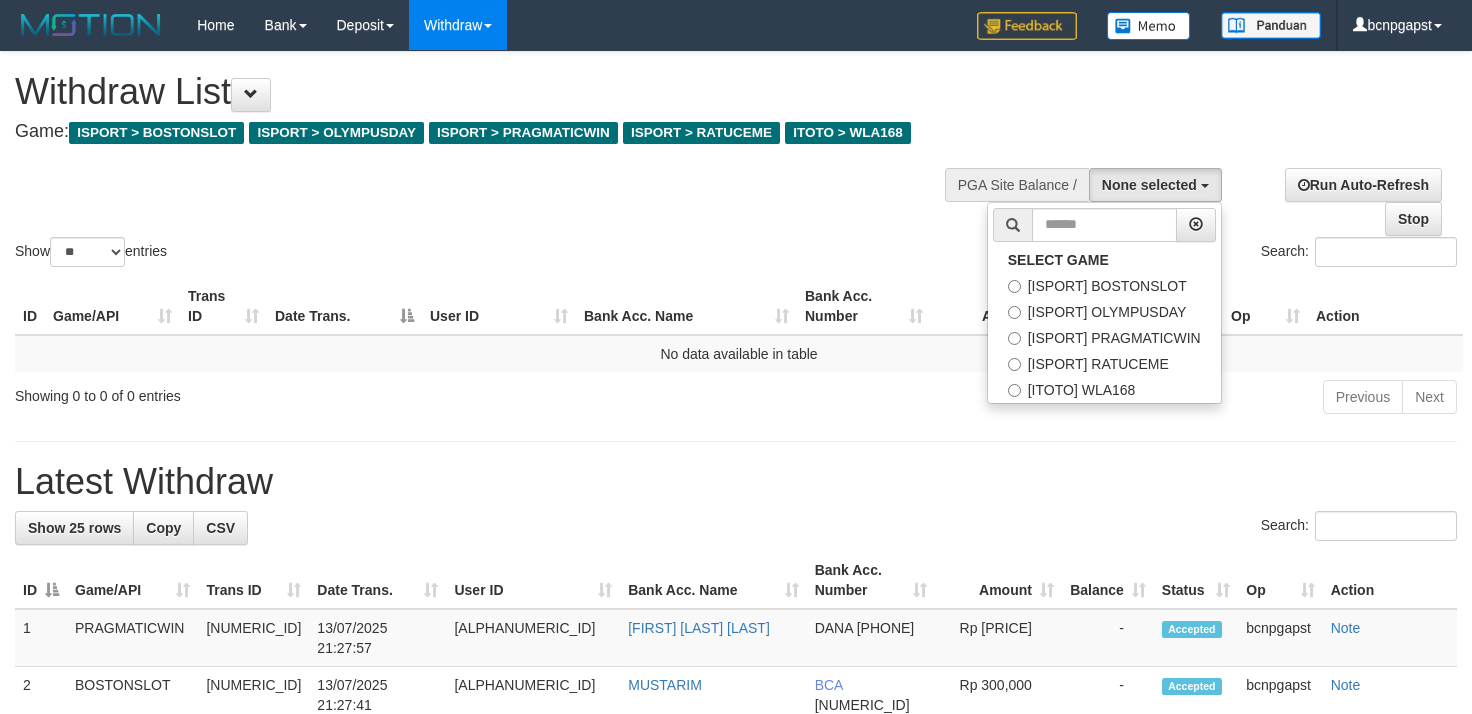 select on "****" 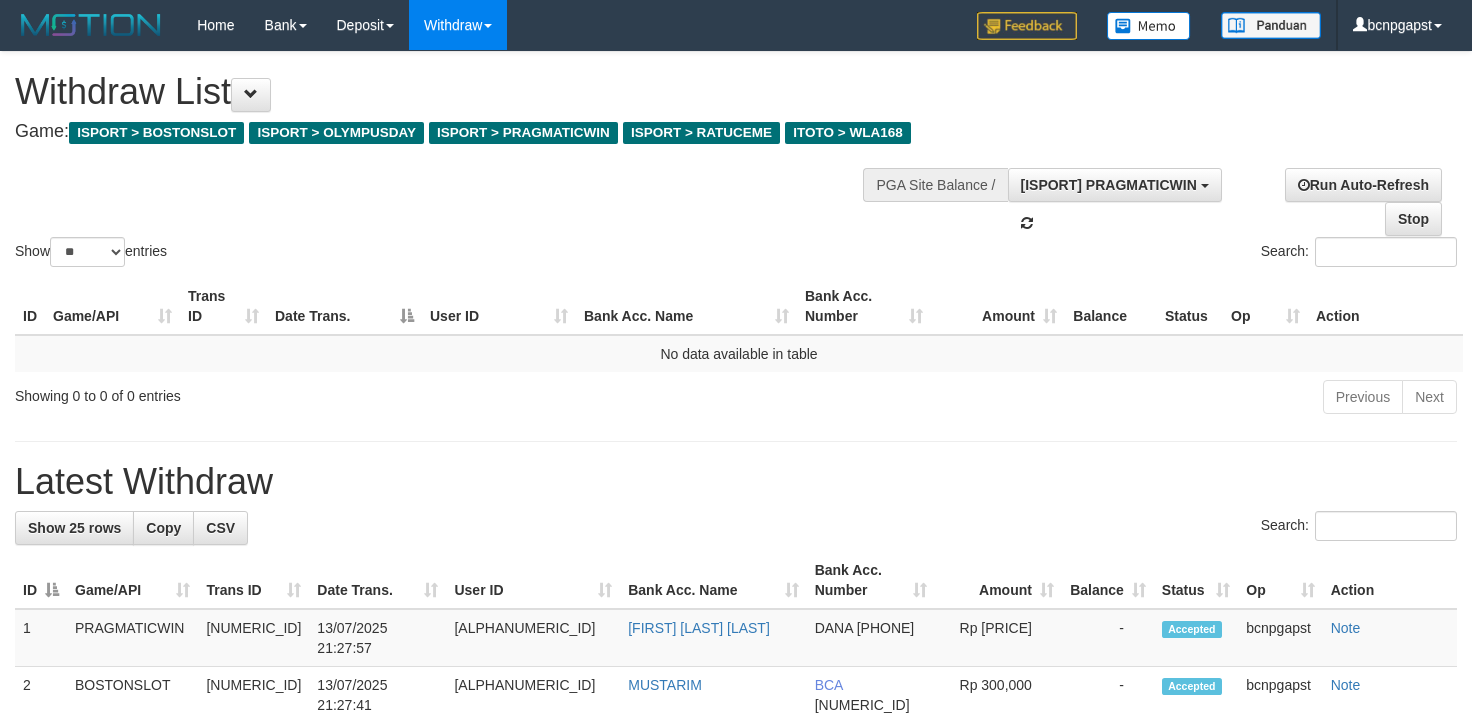 scroll, scrollTop: 52, scrollLeft: 0, axis: vertical 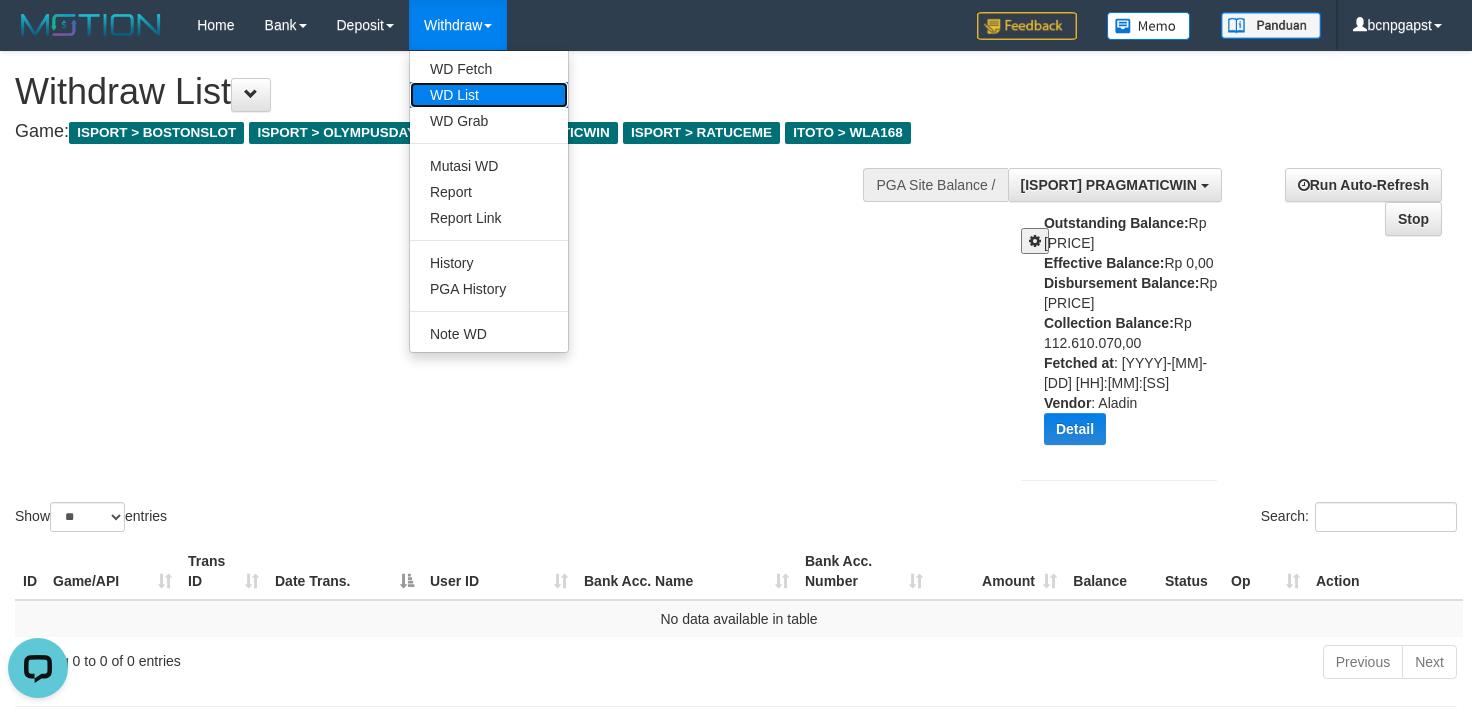 click on "WD List" at bounding box center (489, 95) 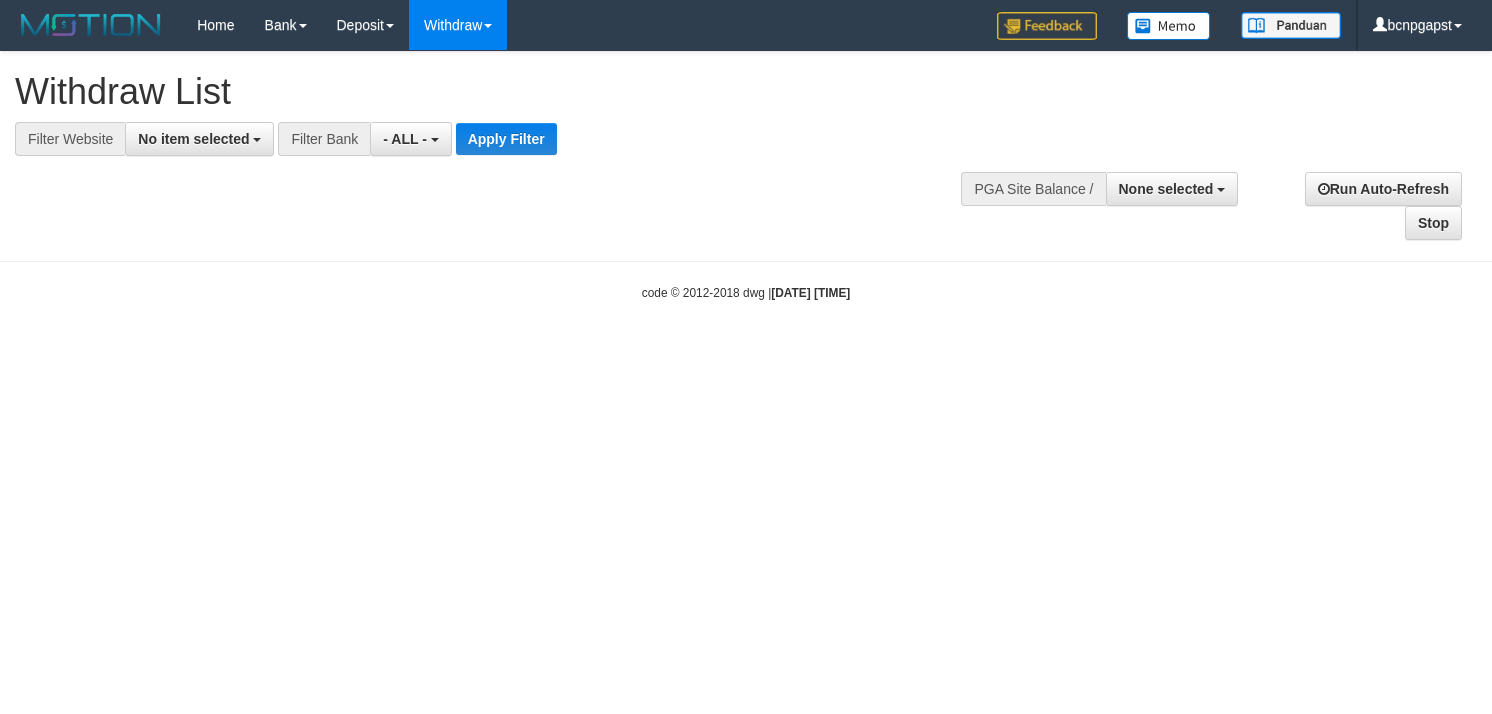 select 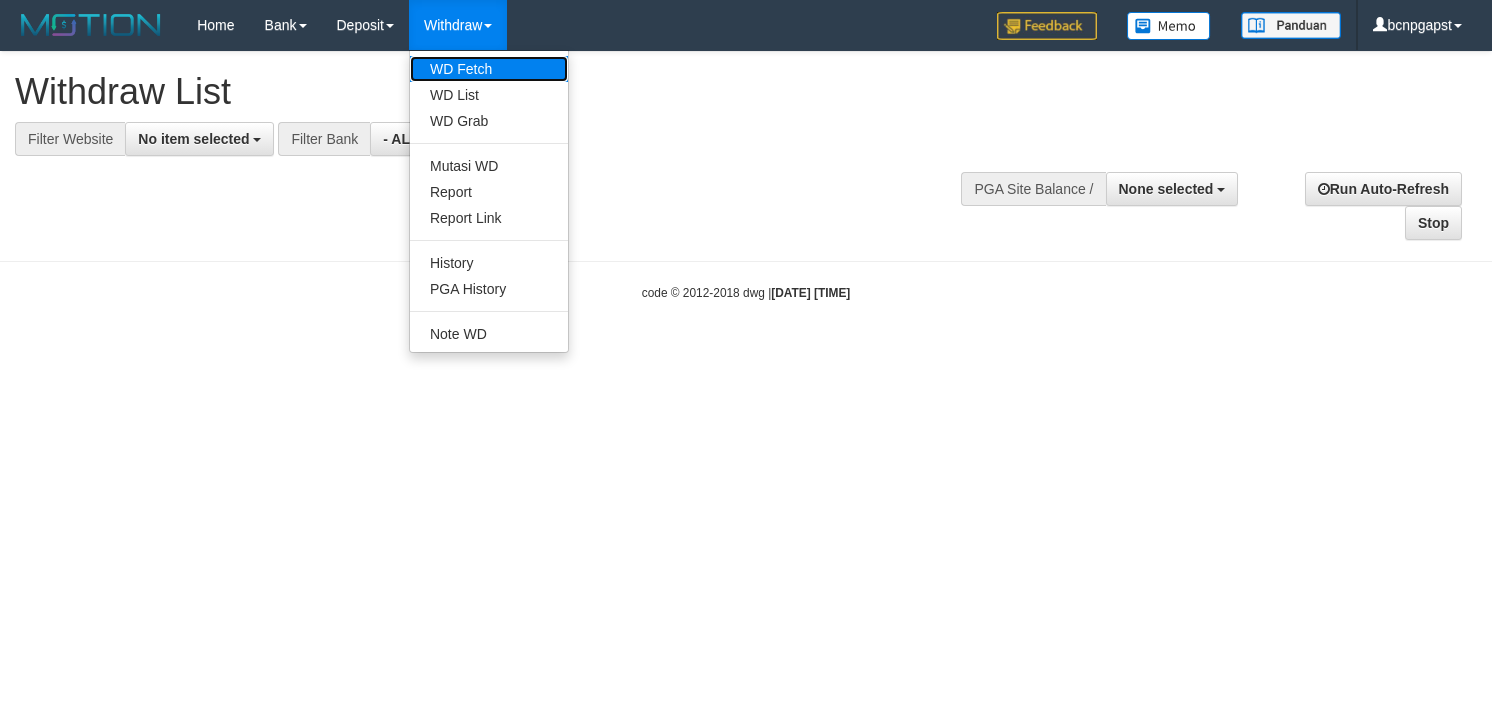 click on "WD Fetch" at bounding box center [489, 69] 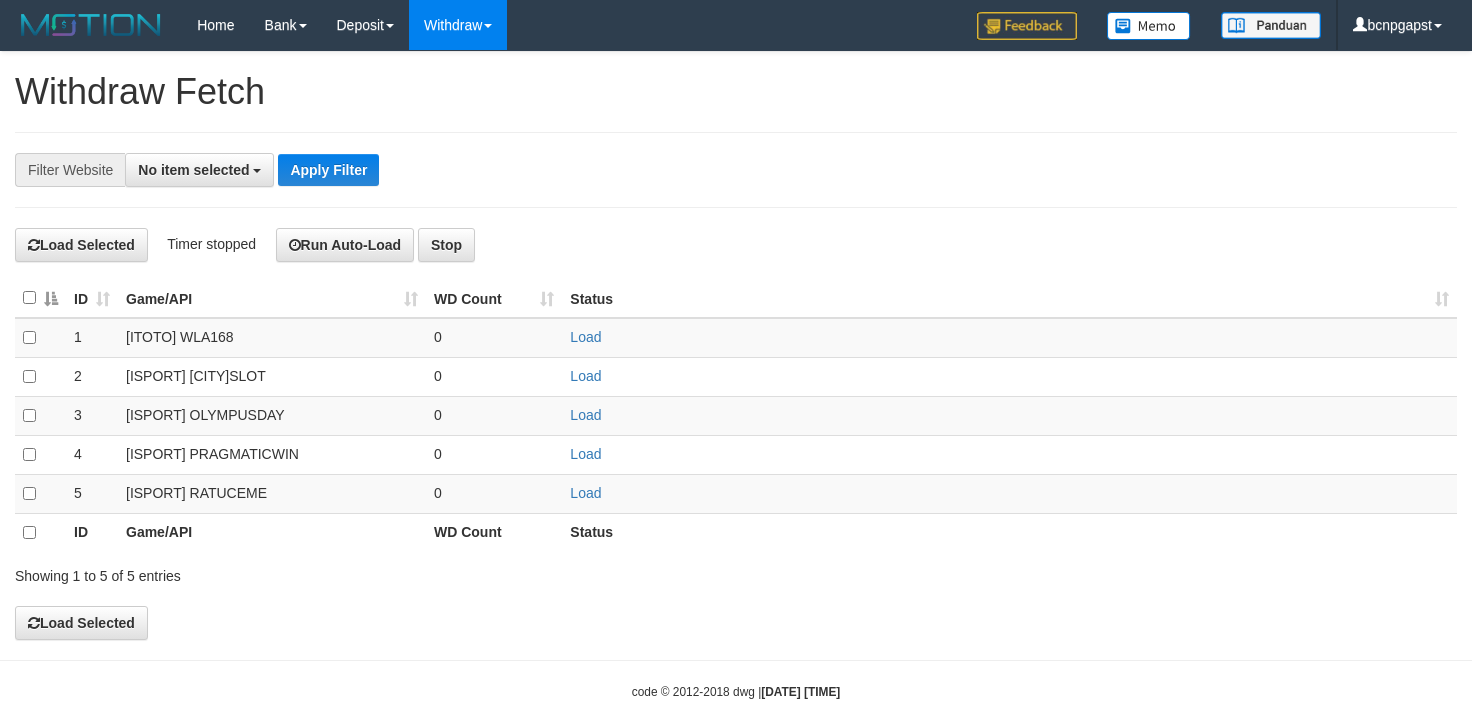 select 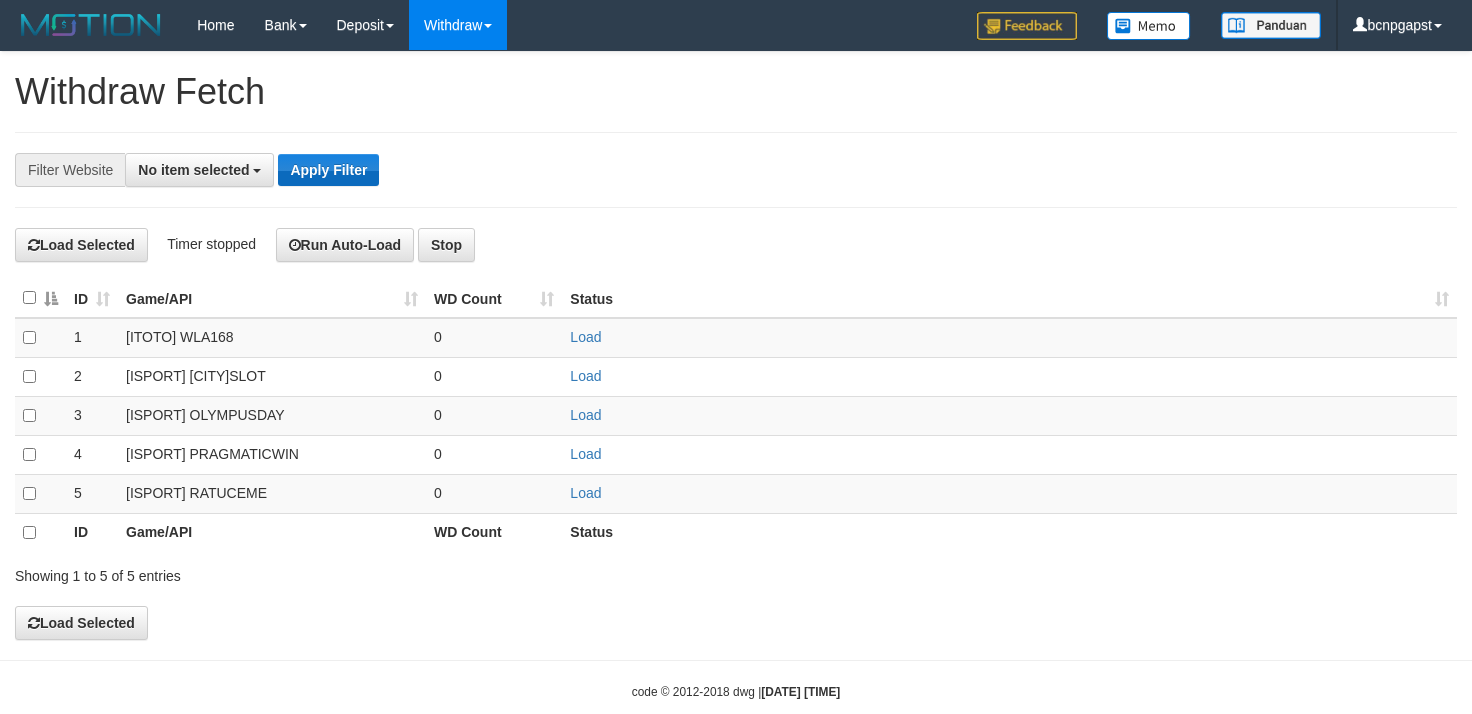 scroll, scrollTop: 0, scrollLeft: 0, axis: both 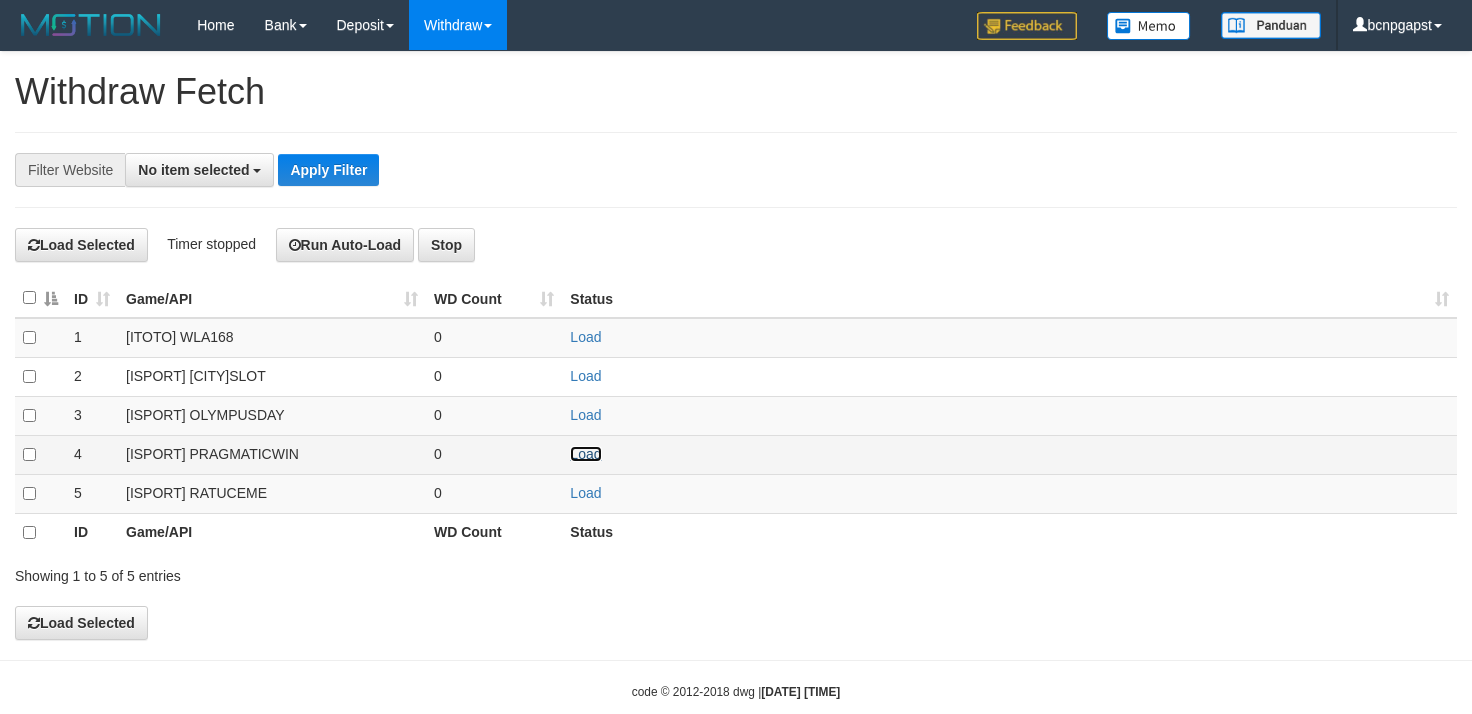 click on "Load" at bounding box center [585, 454] 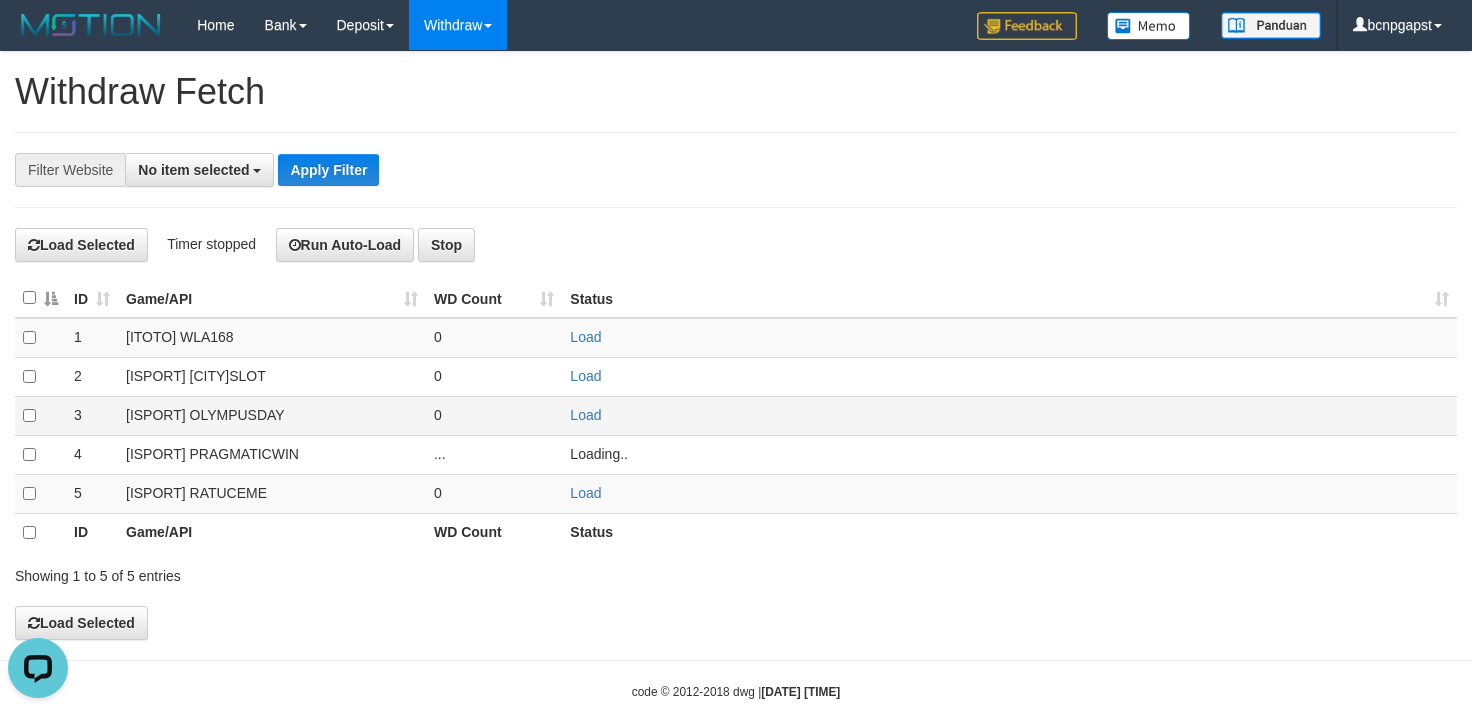 scroll, scrollTop: 0, scrollLeft: 0, axis: both 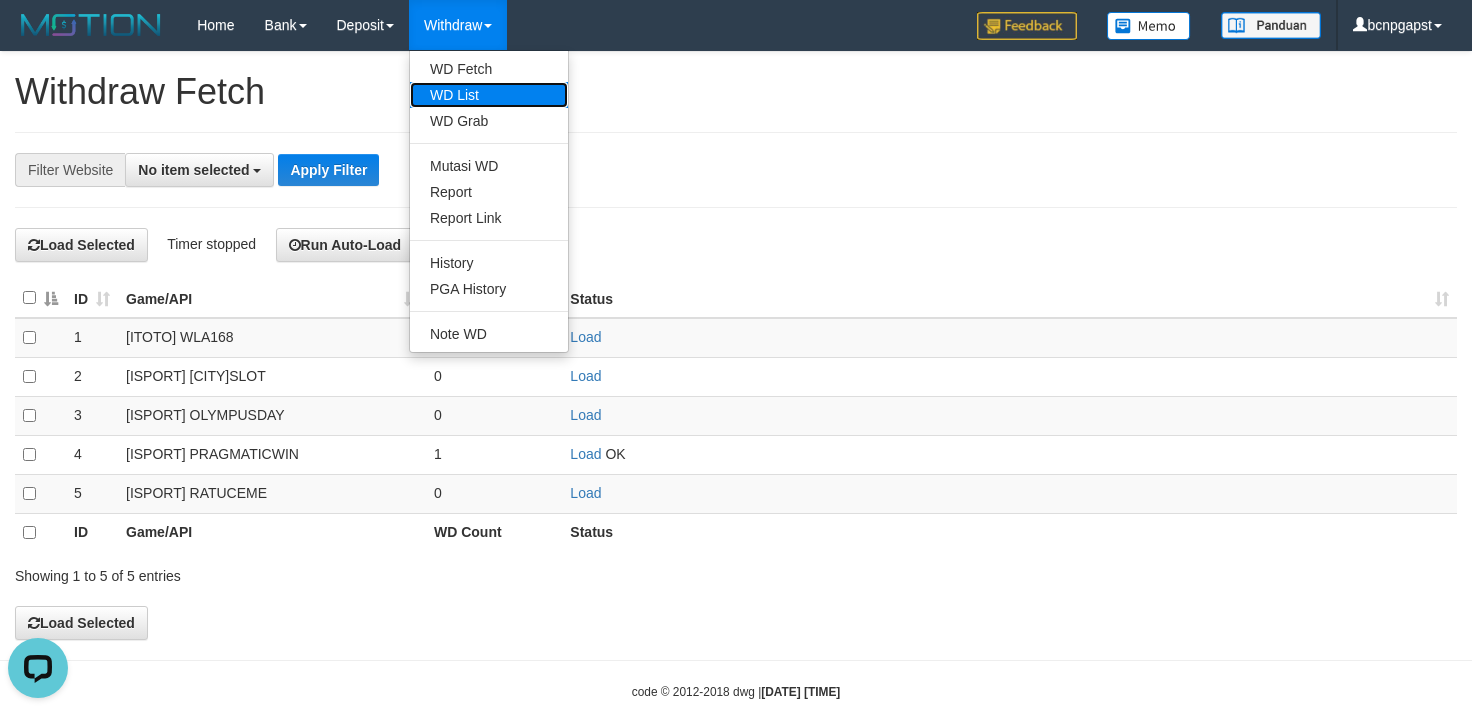 click on "WD List" at bounding box center (489, 95) 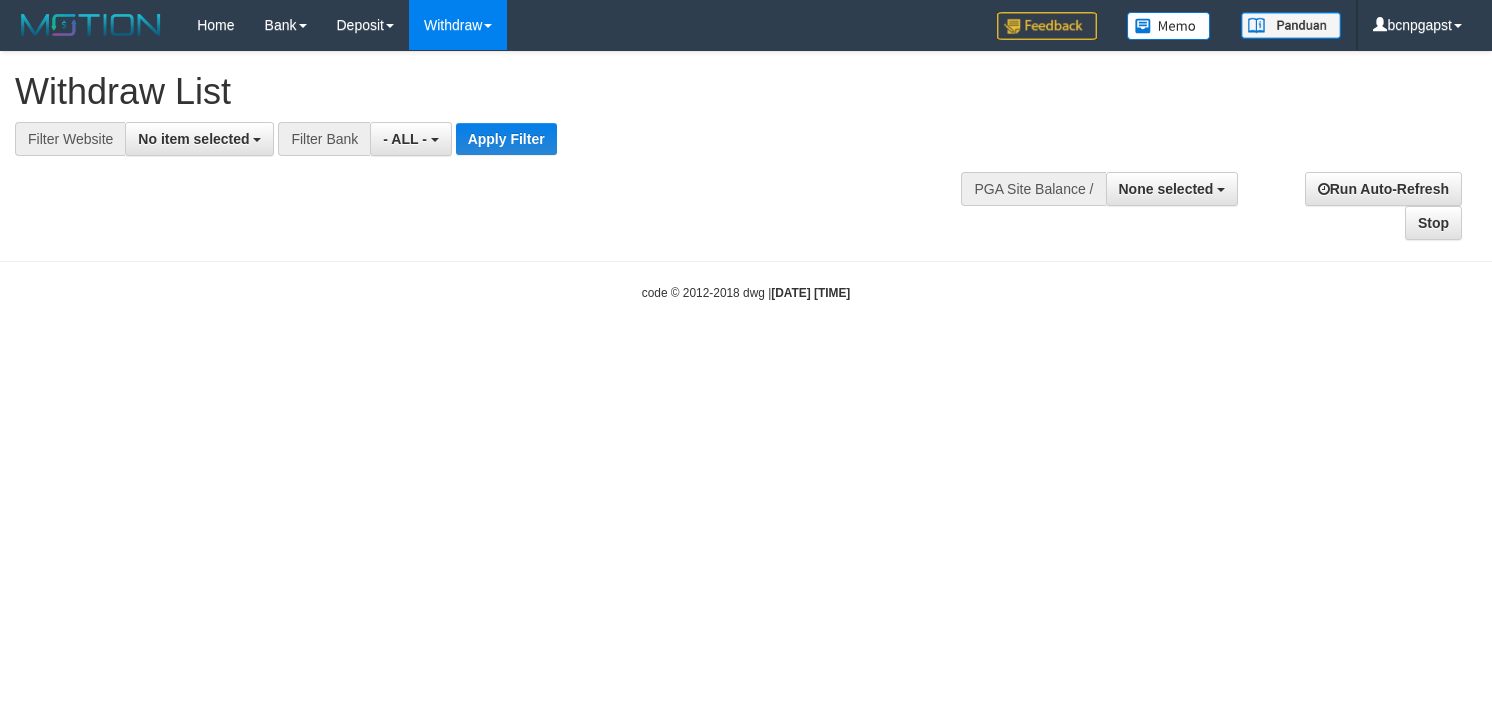 select 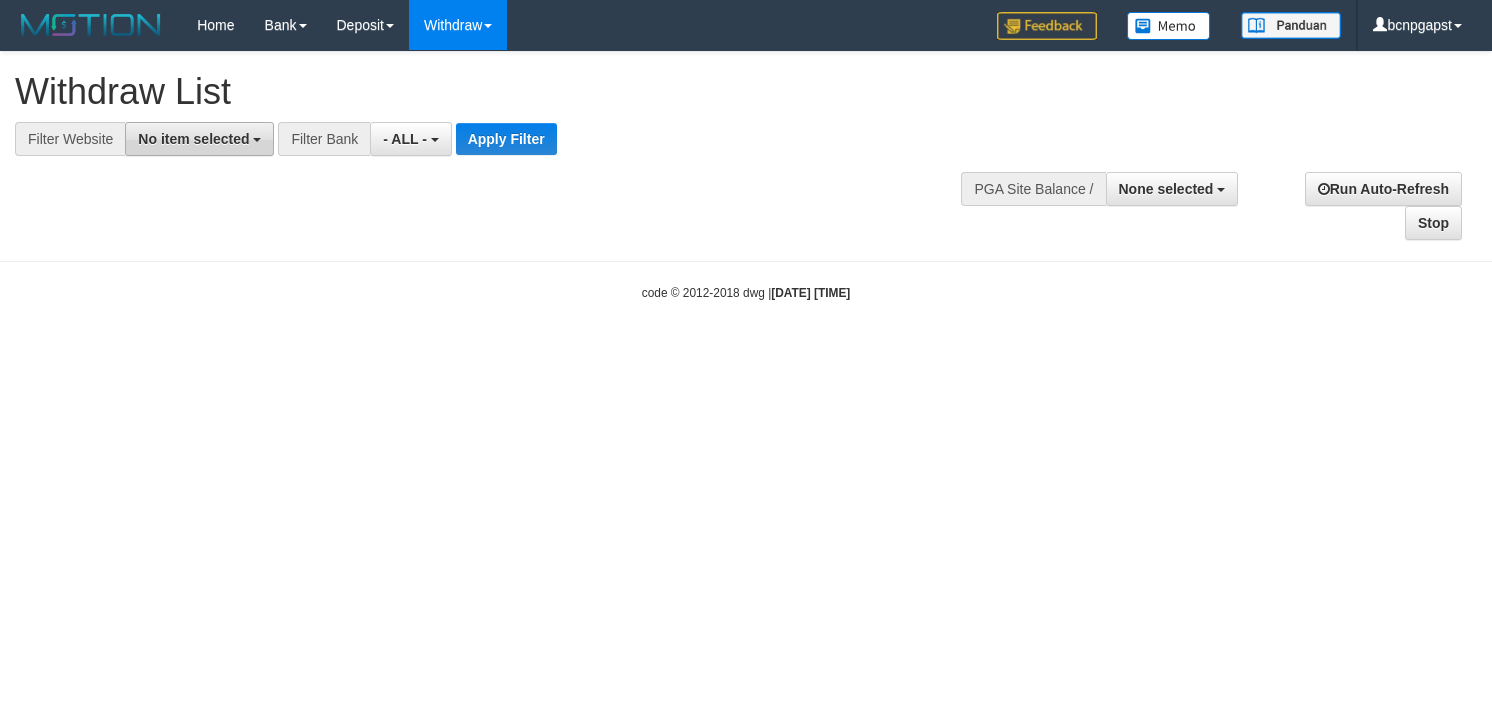 scroll, scrollTop: 0, scrollLeft: 0, axis: both 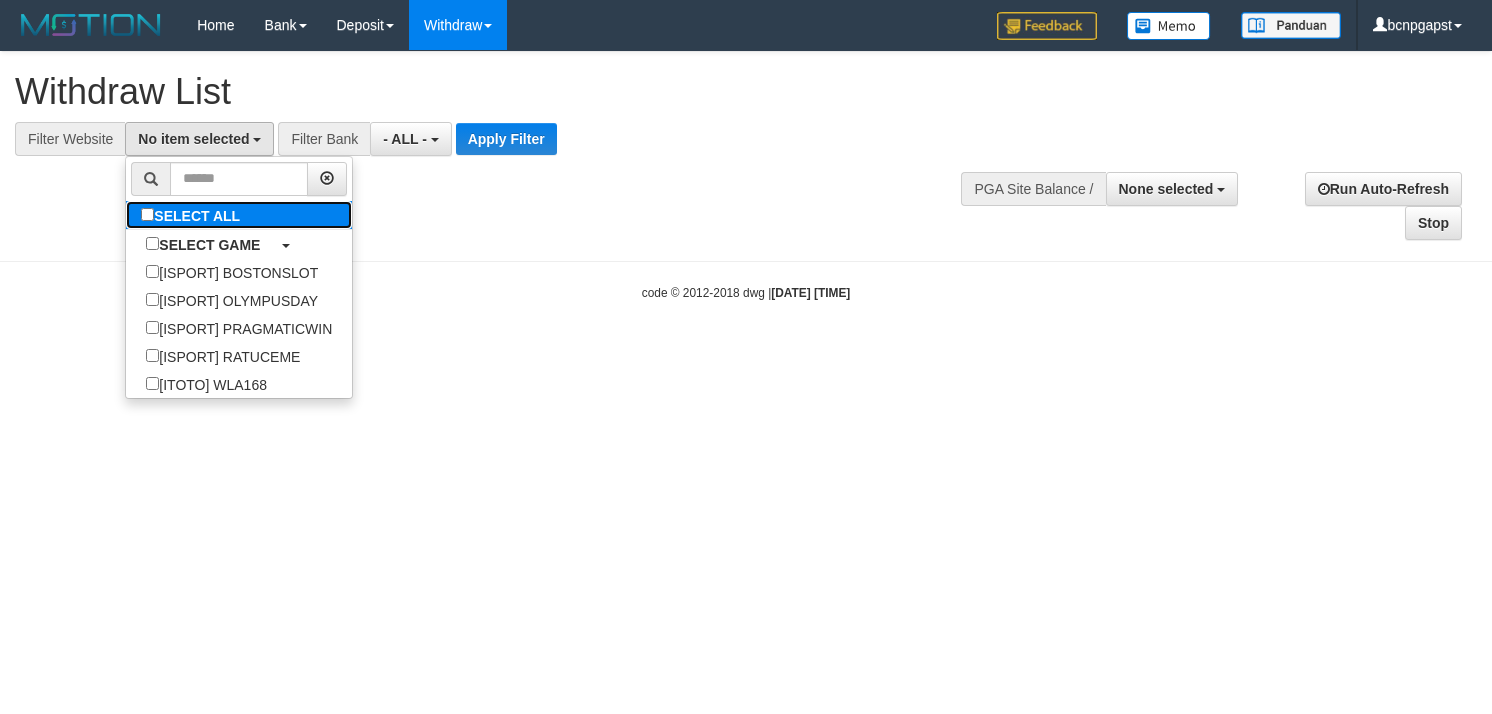 click on "SELECT ALL" at bounding box center [193, 215] 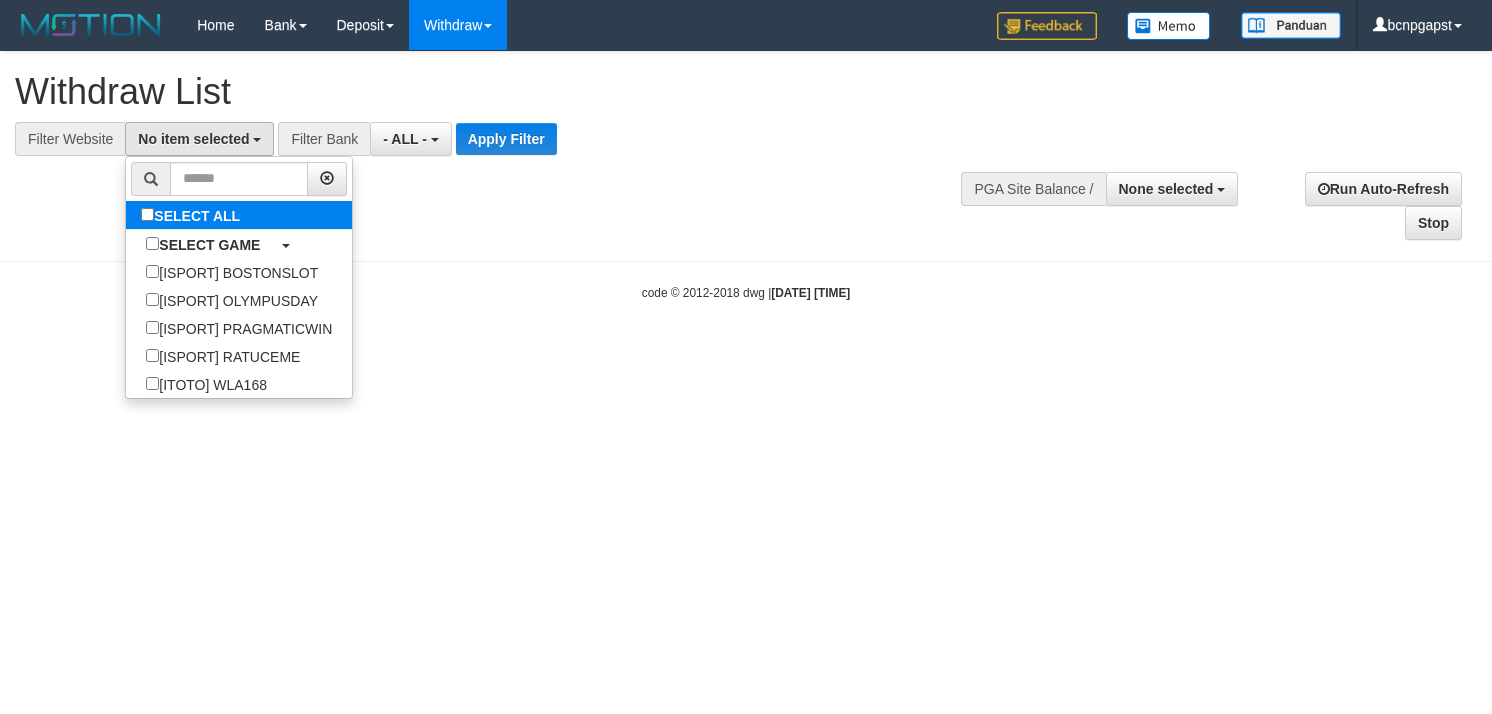 select on "****" 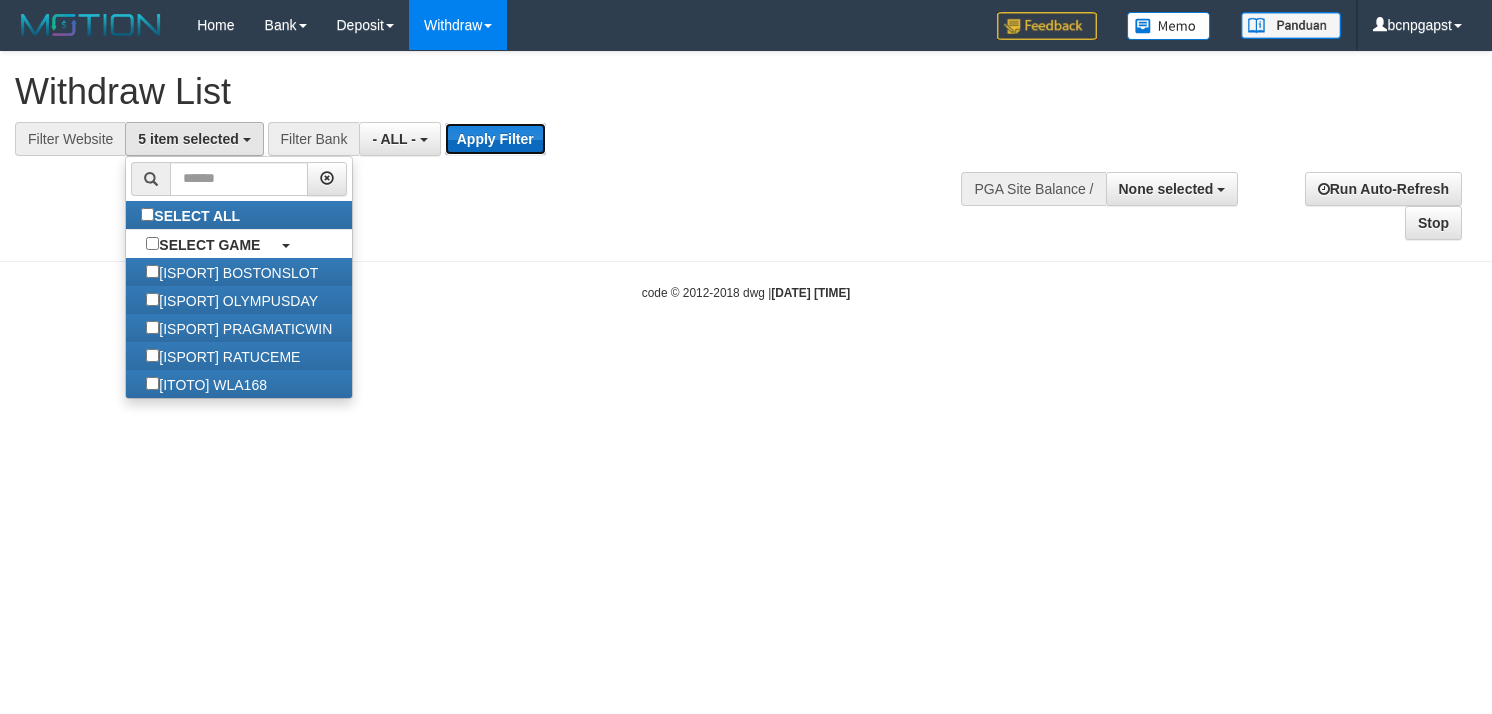 click on "Apply Filter" at bounding box center [495, 139] 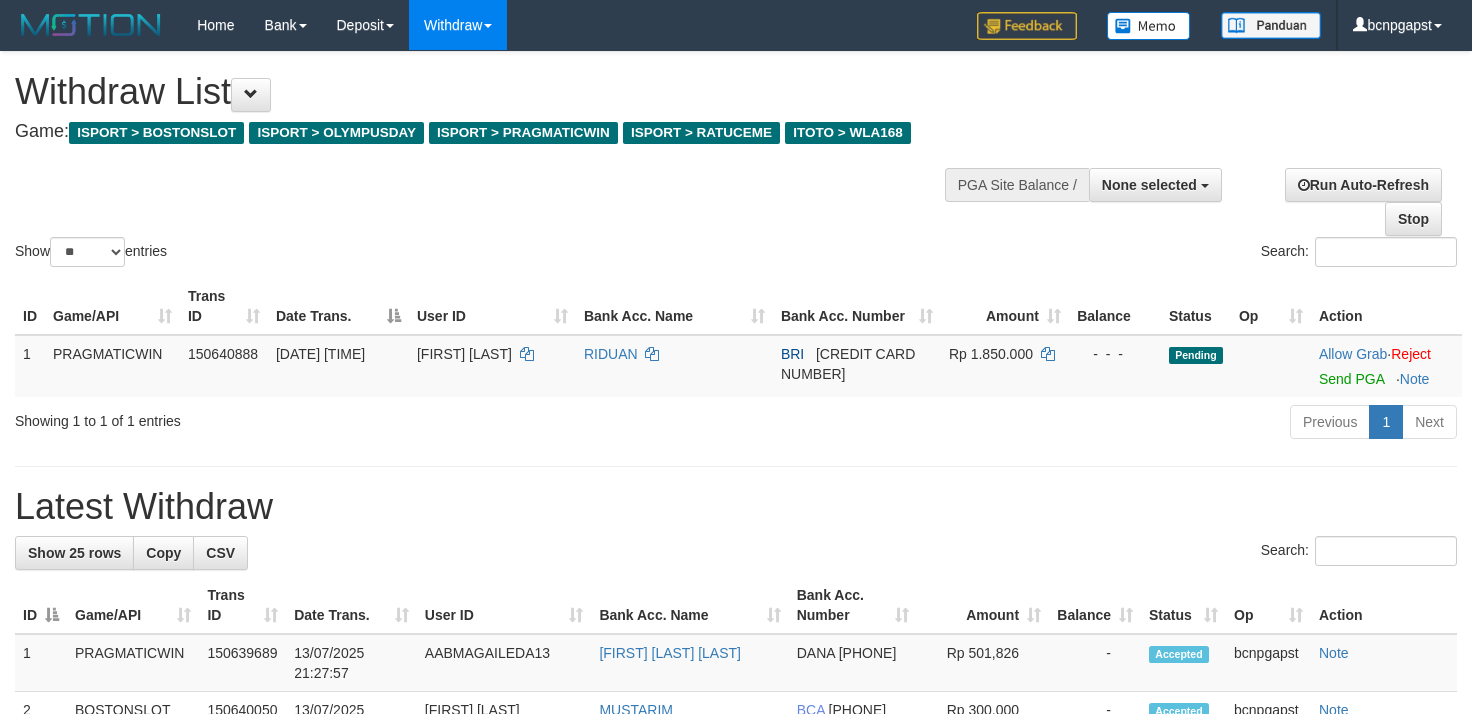 select 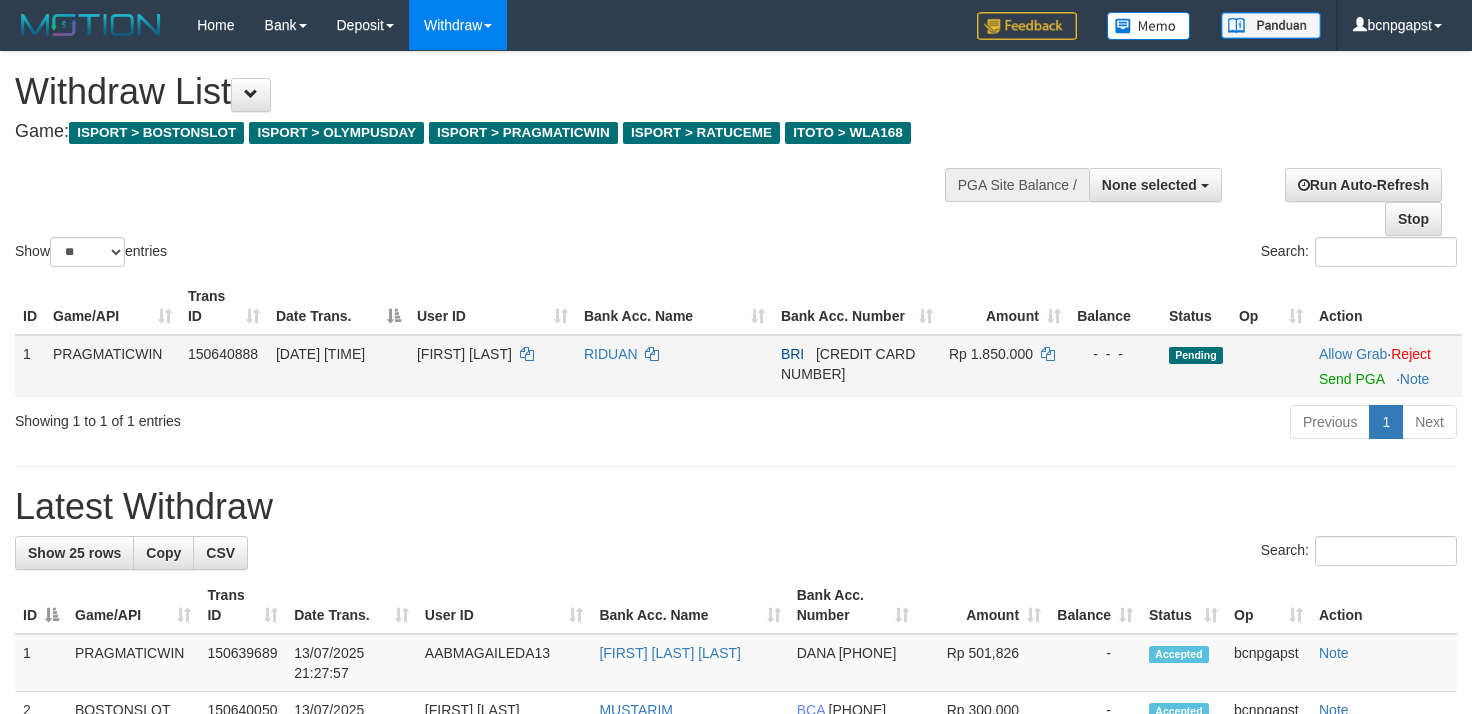 scroll, scrollTop: 0, scrollLeft: 0, axis: both 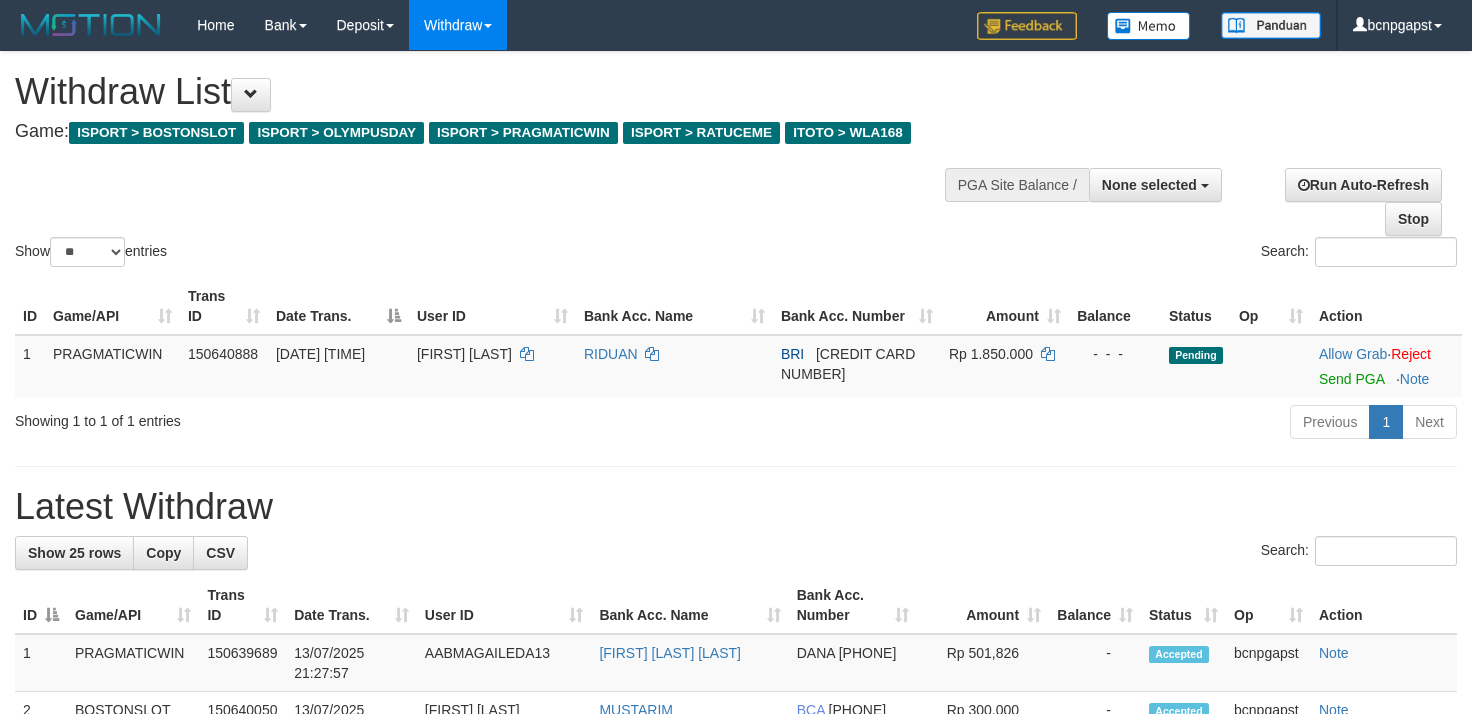 click on "ID Game/API Trans ID Date Trans. User ID Bank Acc. Name Bank Acc. Number Amount Balance Status Op Action
1 PRAGMATICWIN [ID] [DATE] [TIME] [FIRST] [LAST]    [LAST]    BRI     [CREDIT CARD NUMBER] Rp [PRICE]    -  -  - Pending Allow Grab   ·    Reject Send PGA     ·    Note Processing..." at bounding box center (736, 337) 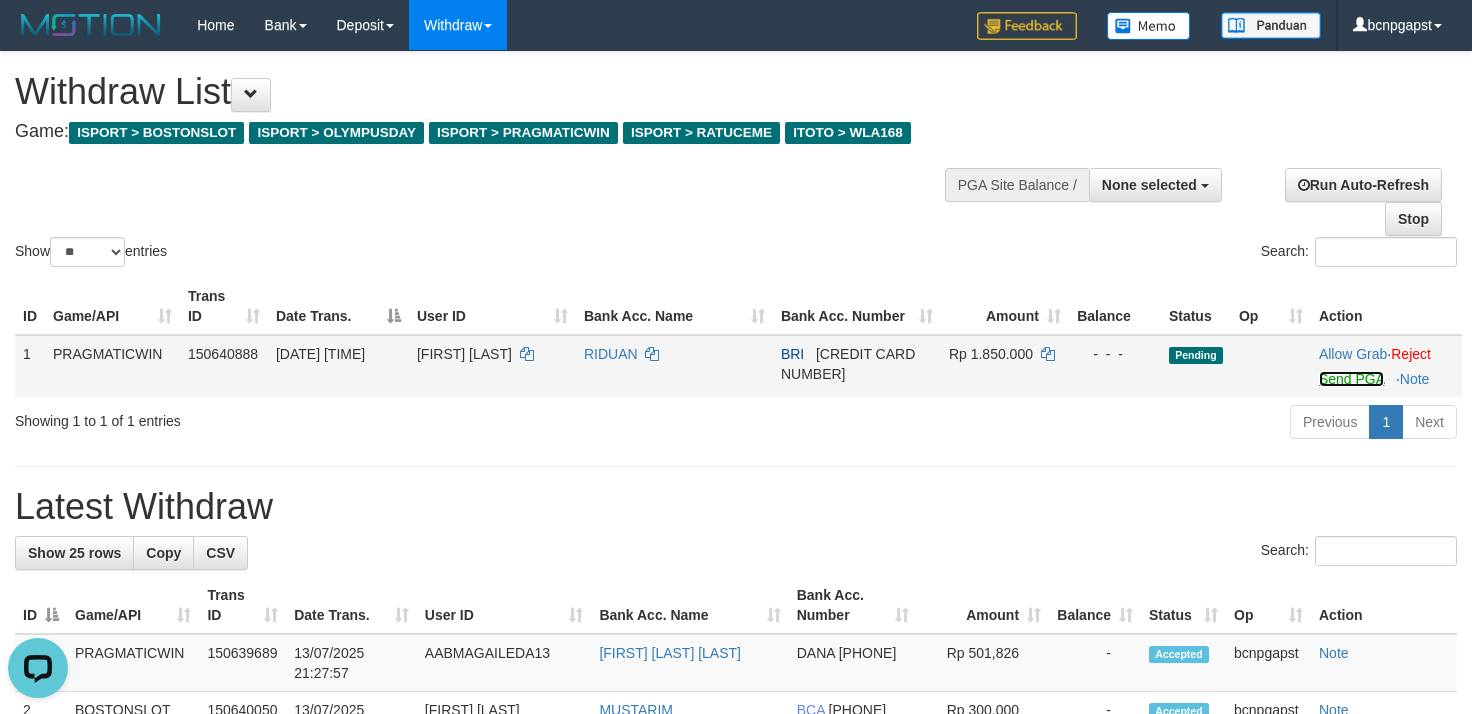 scroll, scrollTop: 0, scrollLeft: 0, axis: both 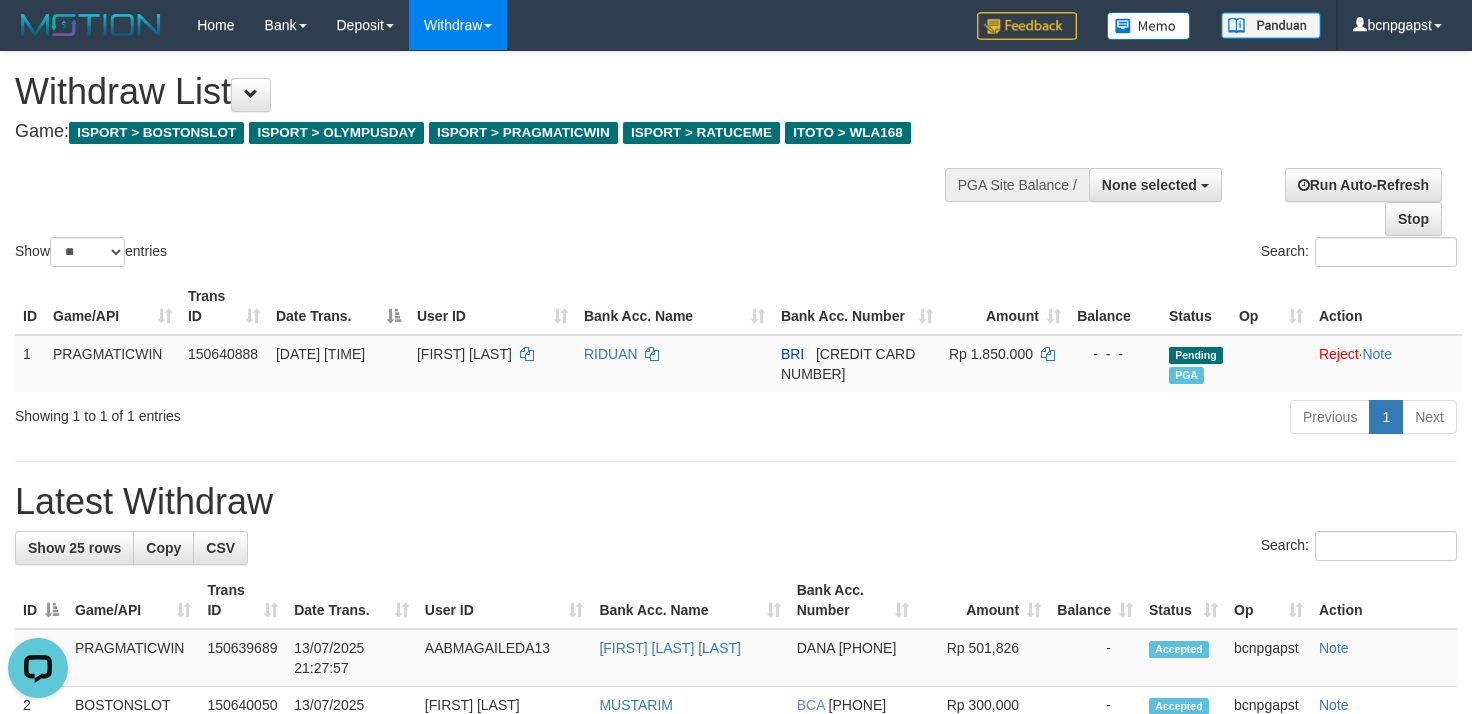 click on "Show  ** ** ** ***  entries Search:" at bounding box center [736, 161] 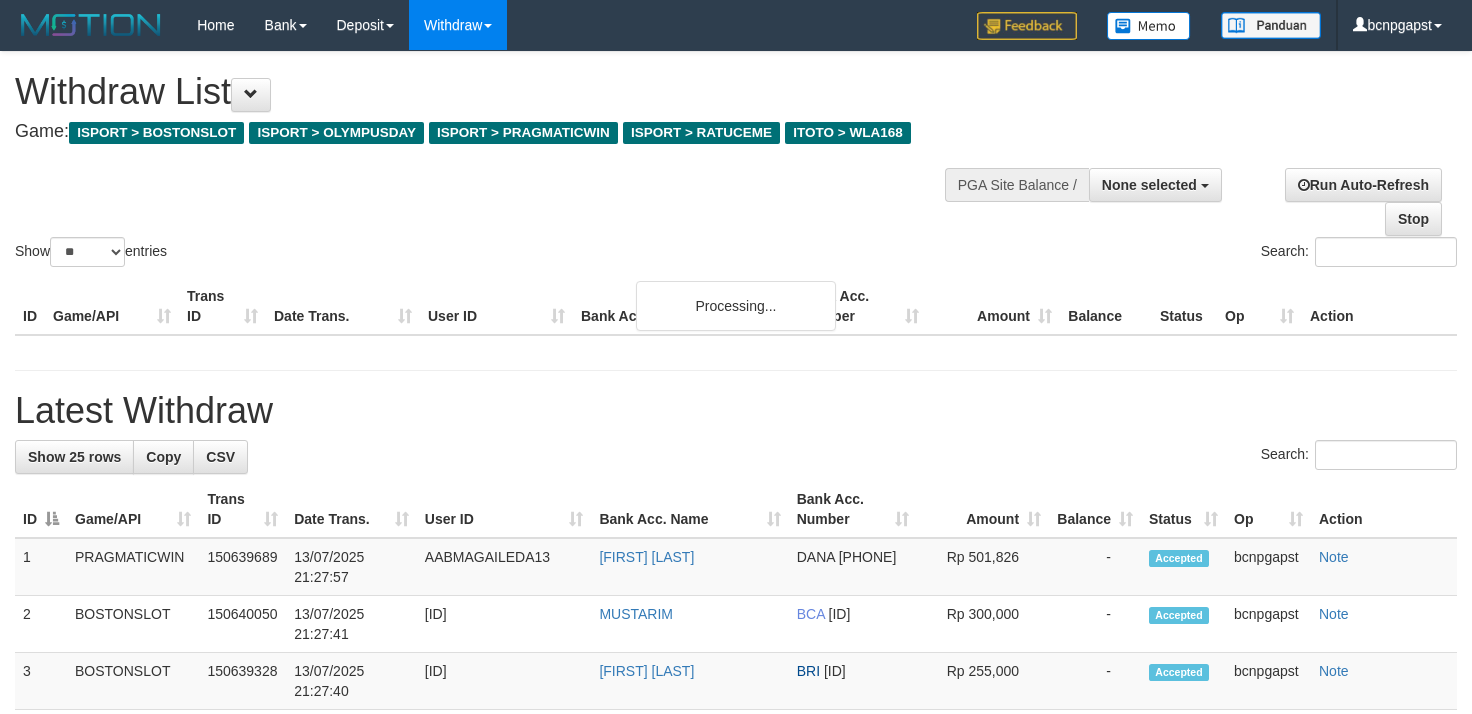select 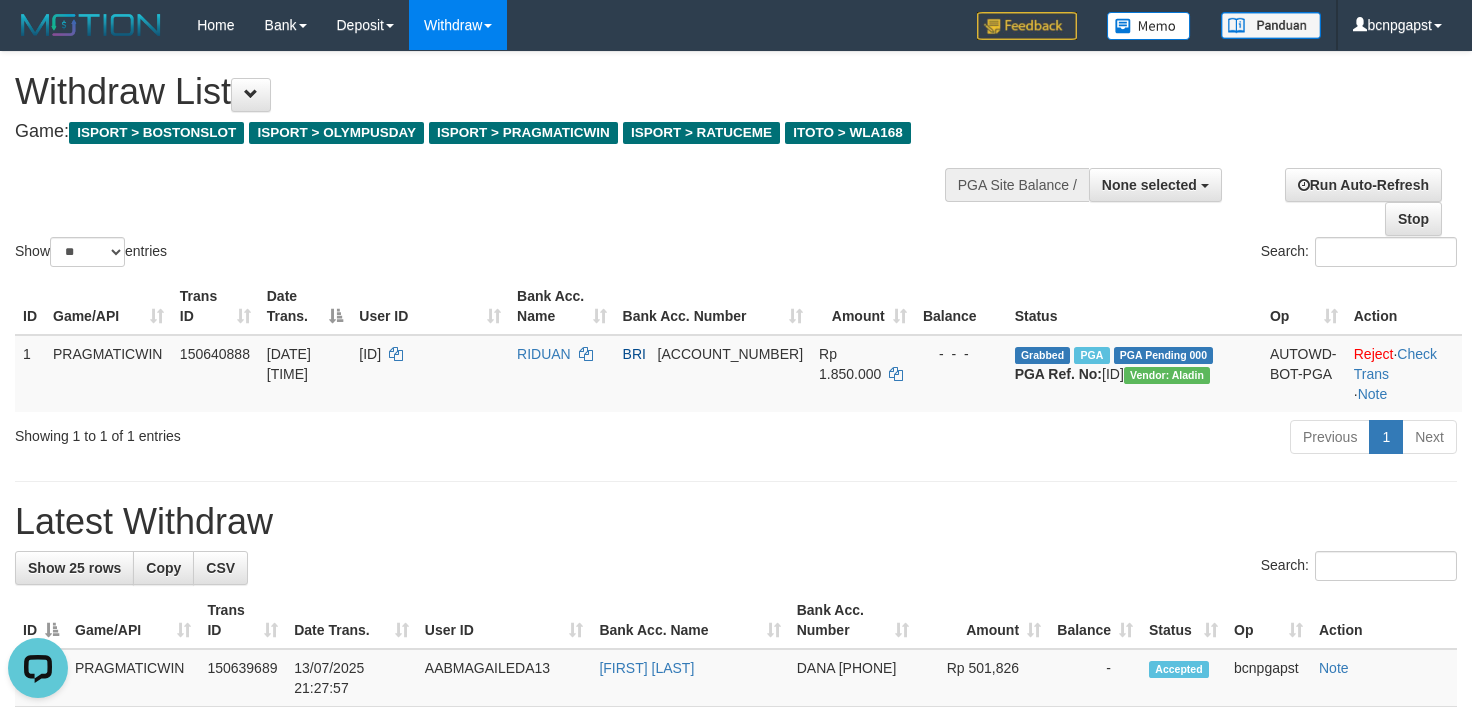 scroll, scrollTop: 0, scrollLeft: 0, axis: both 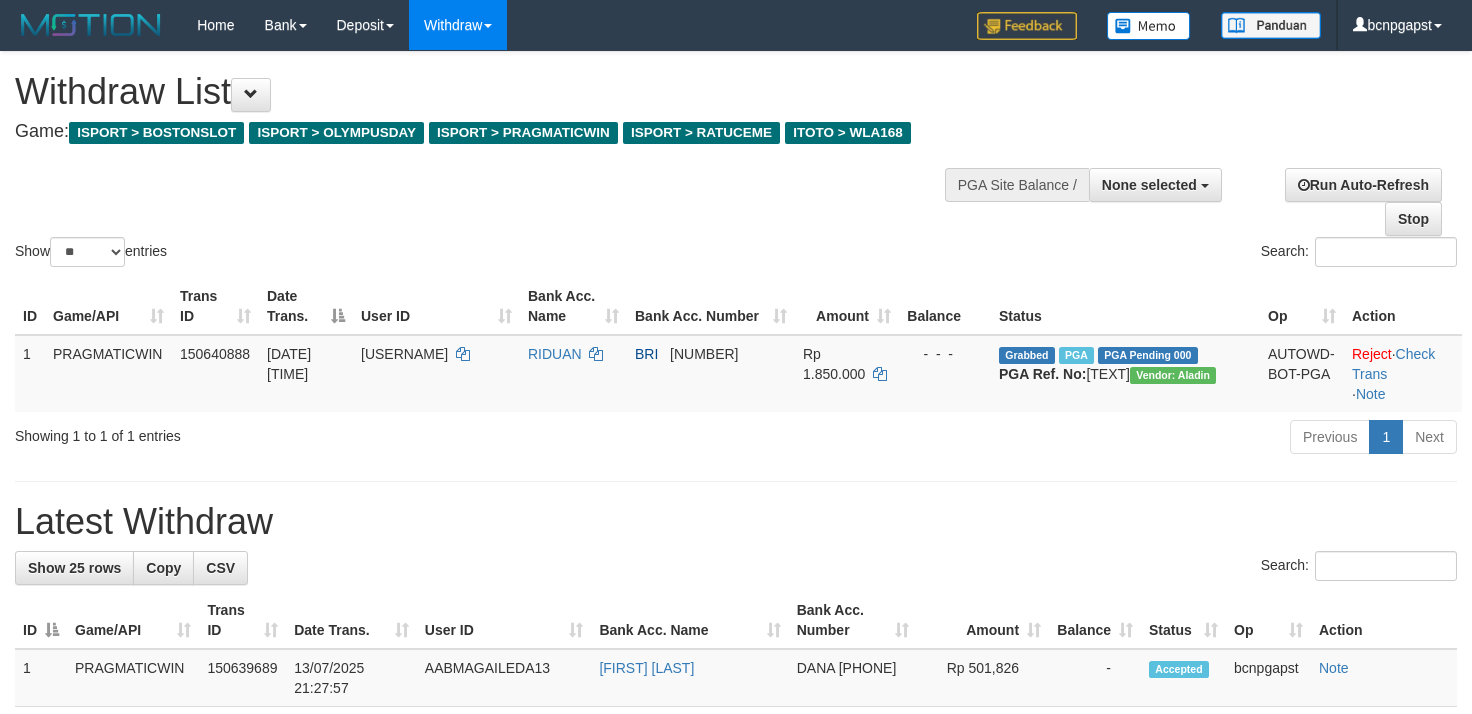 select 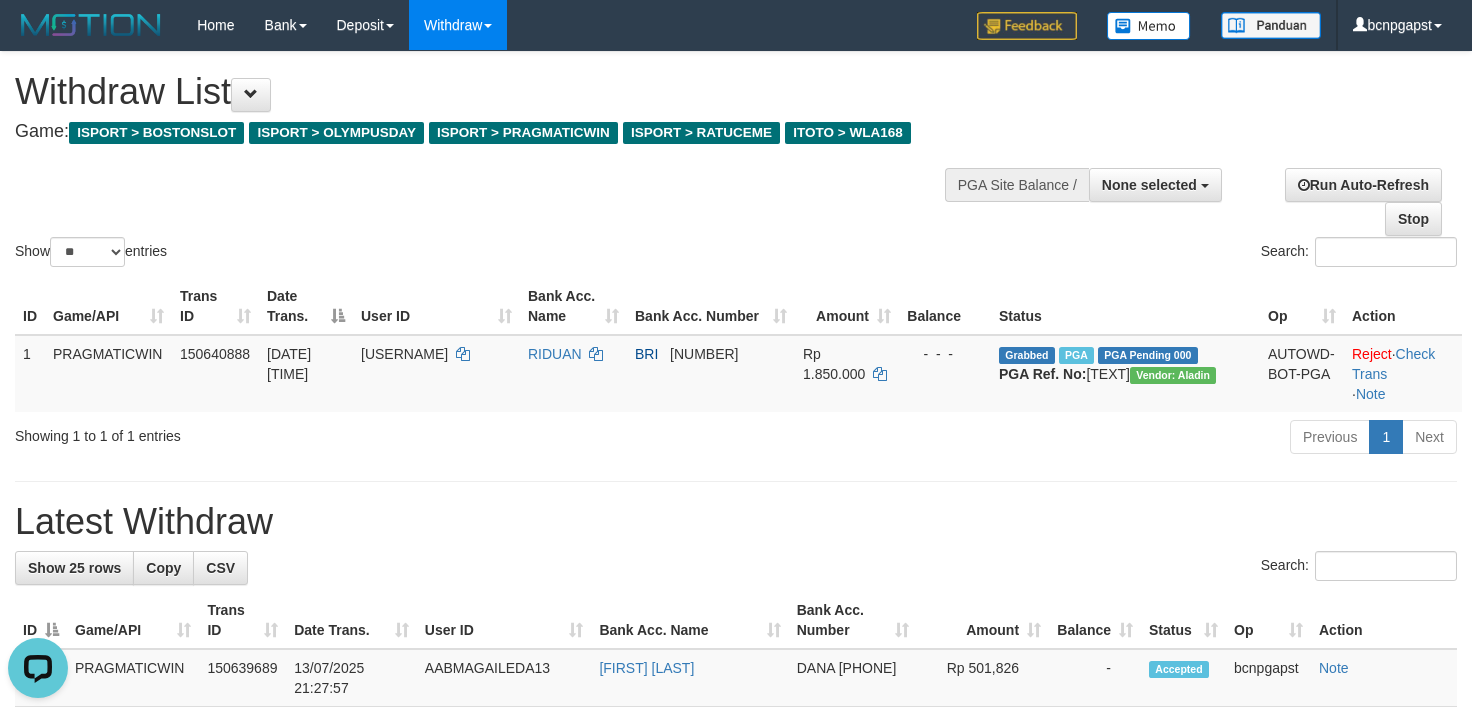 scroll, scrollTop: 0, scrollLeft: 0, axis: both 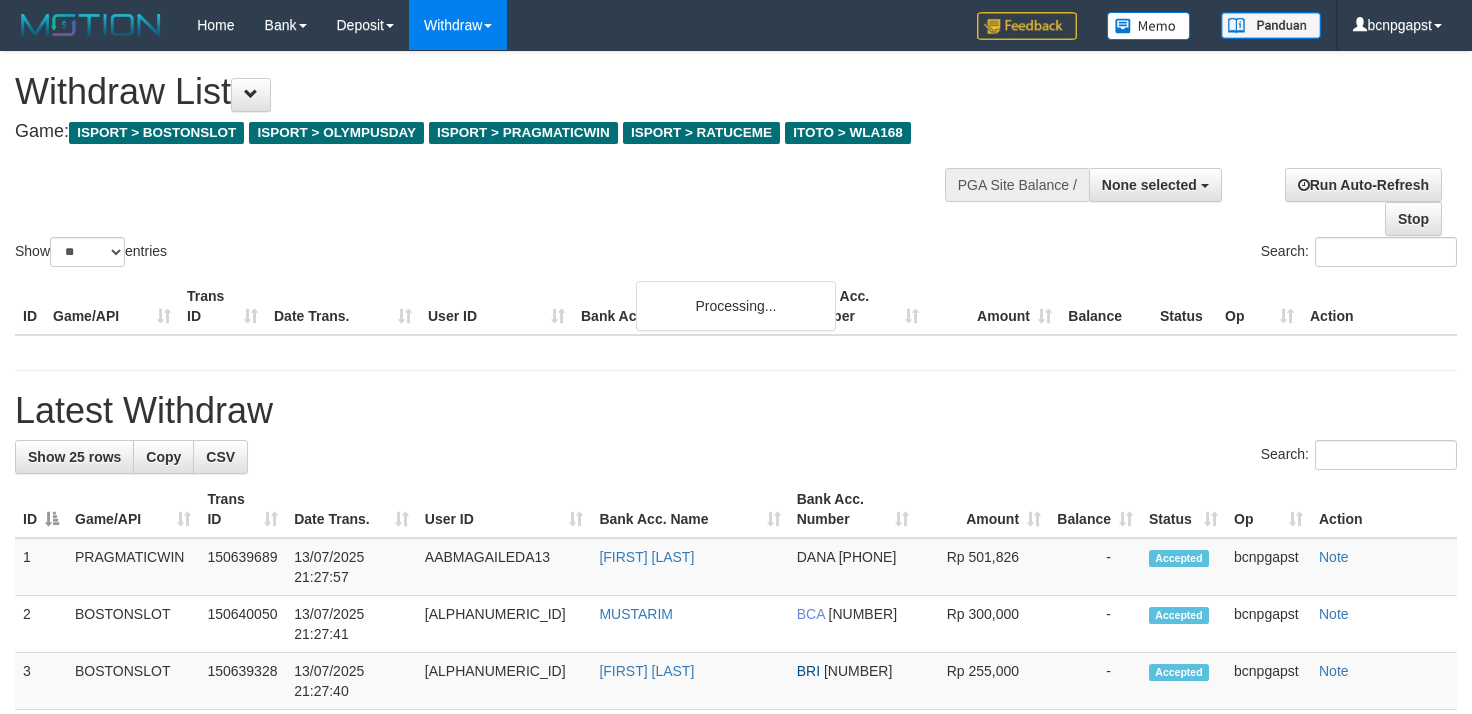 select 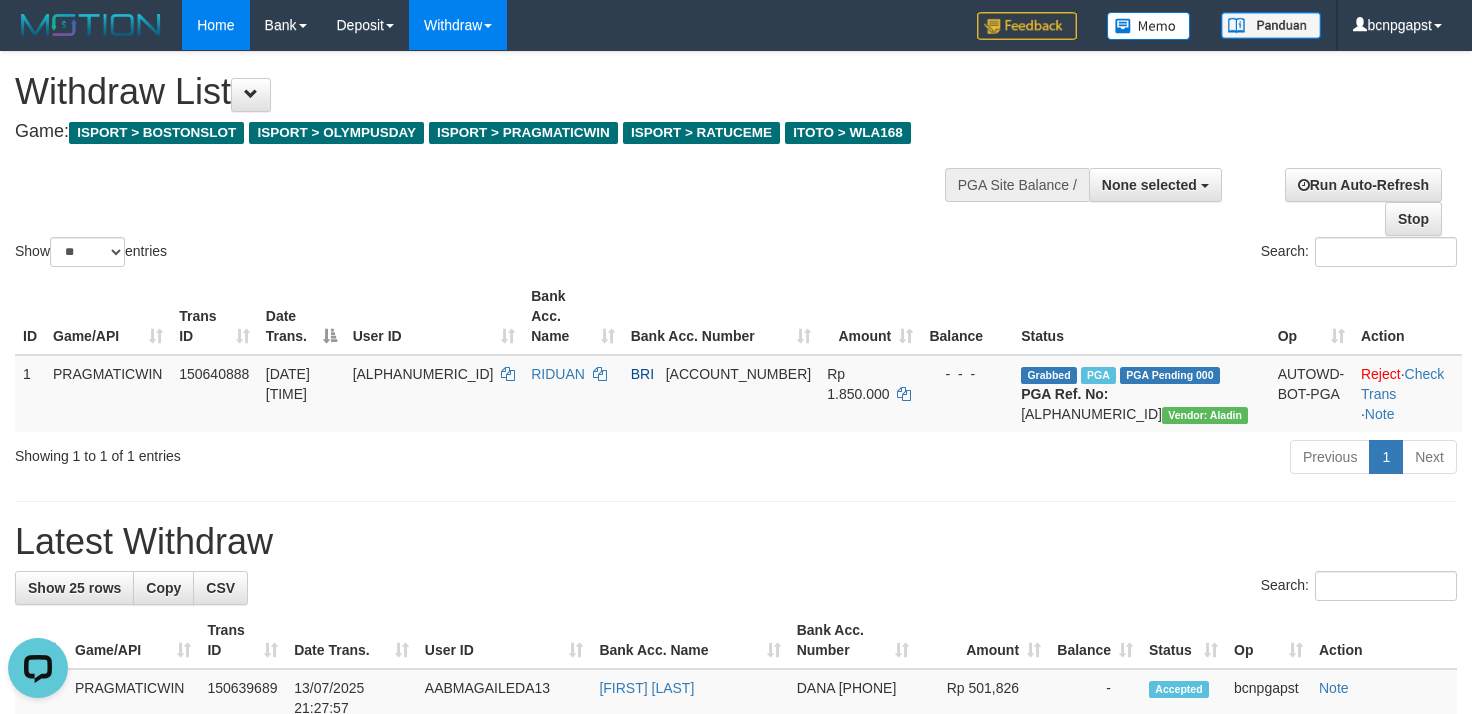 scroll, scrollTop: 0, scrollLeft: 0, axis: both 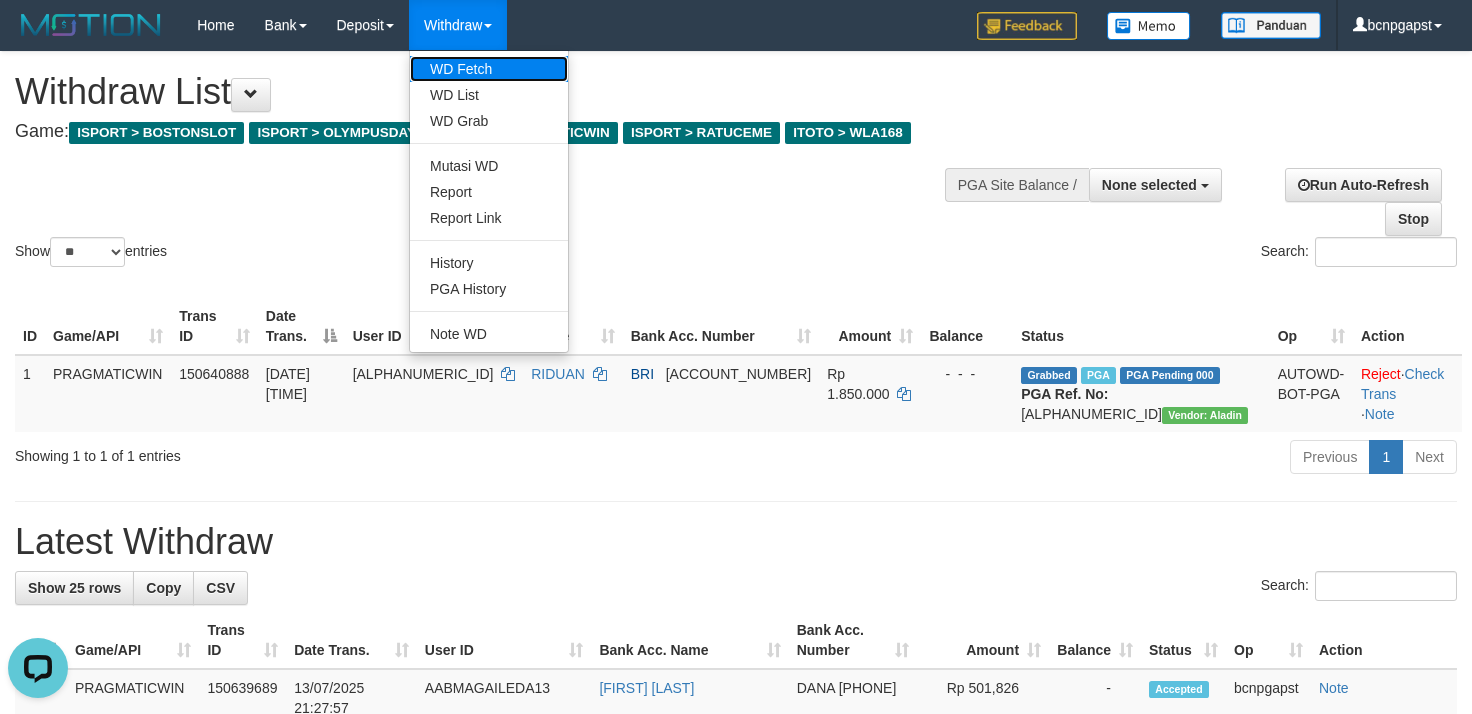 click on "WD Fetch" at bounding box center [489, 69] 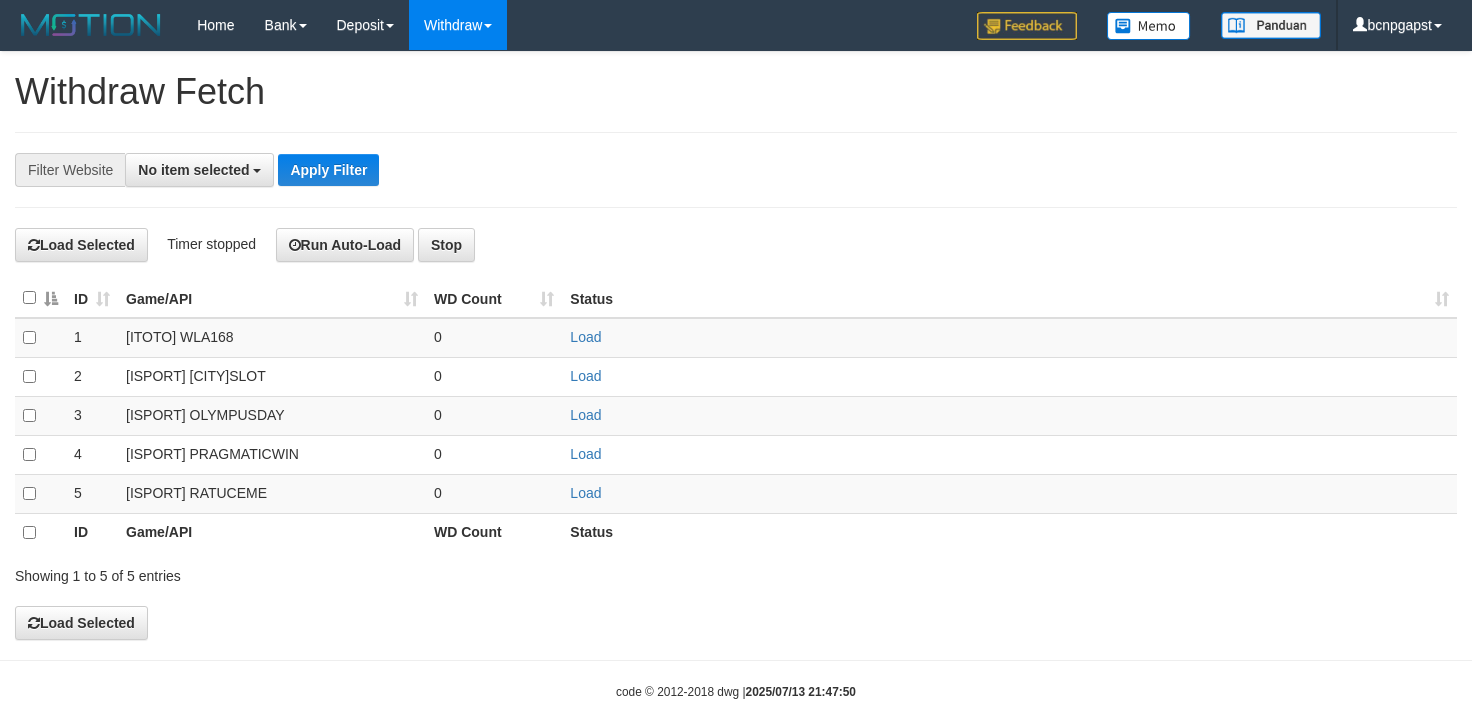 select 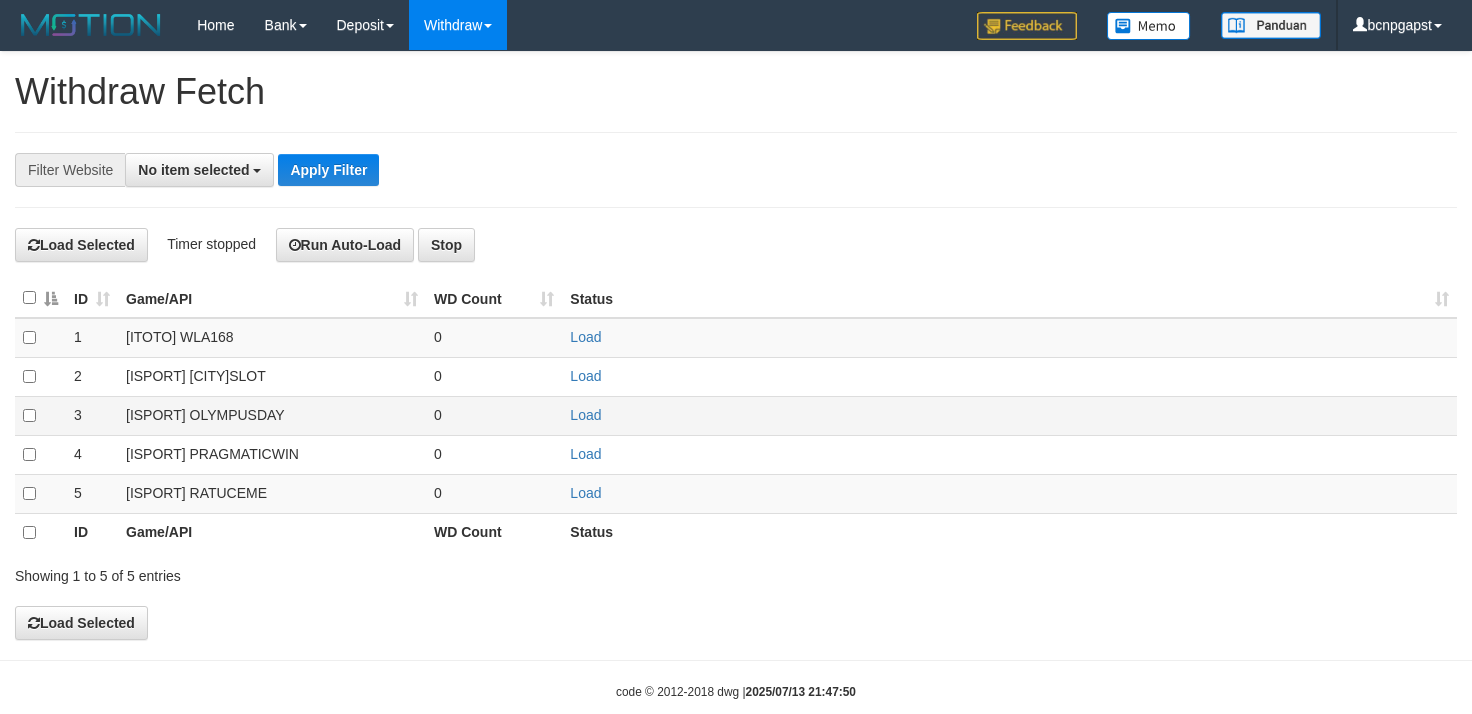 scroll, scrollTop: 0, scrollLeft: 0, axis: both 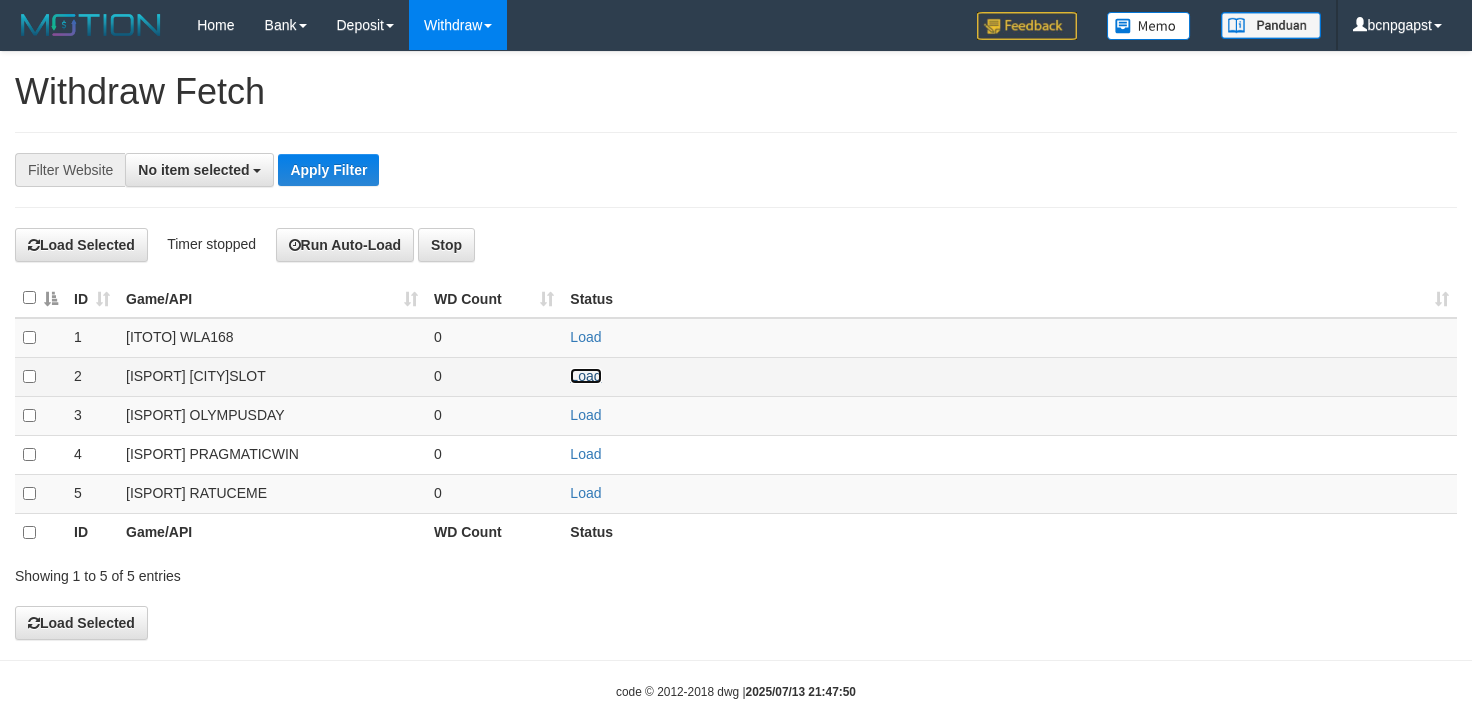 click on "Load" at bounding box center (585, 376) 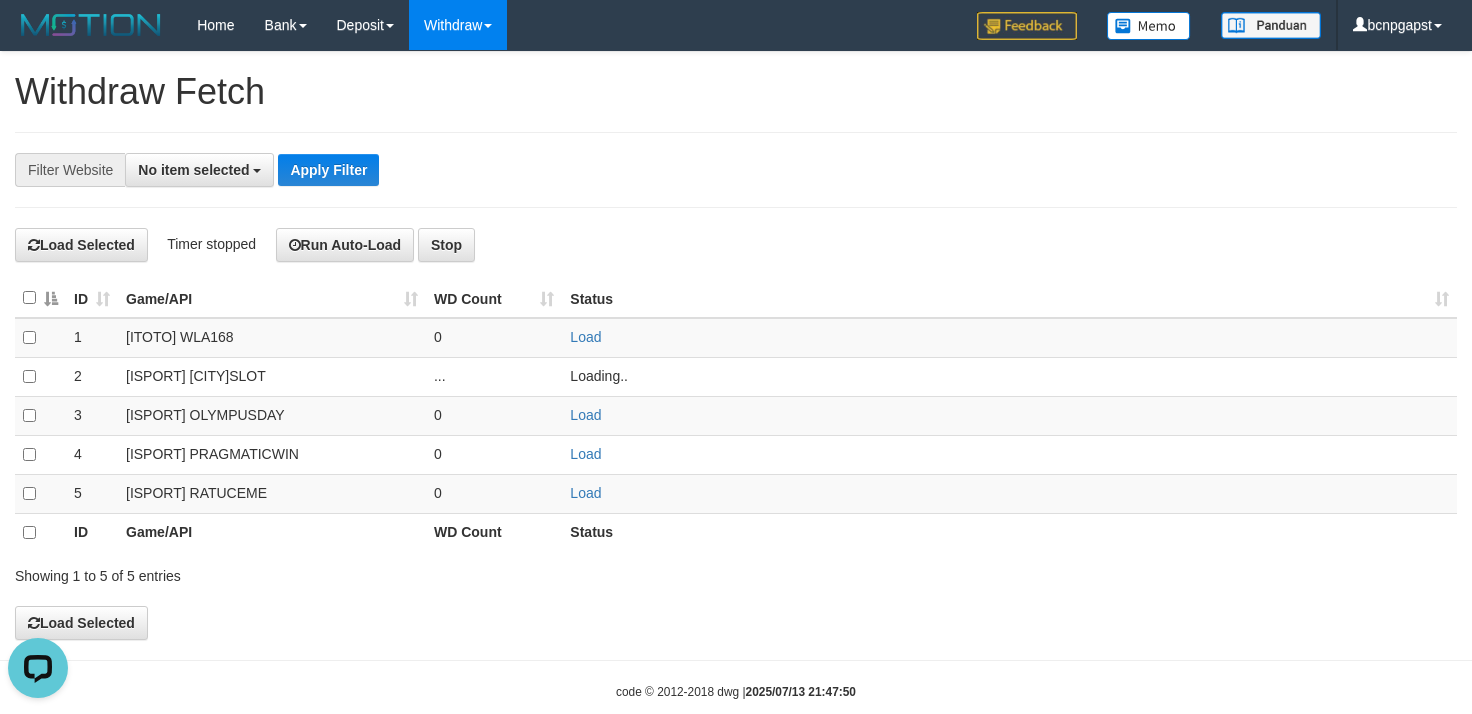 scroll, scrollTop: 0, scrollLeft: 0, axis: both 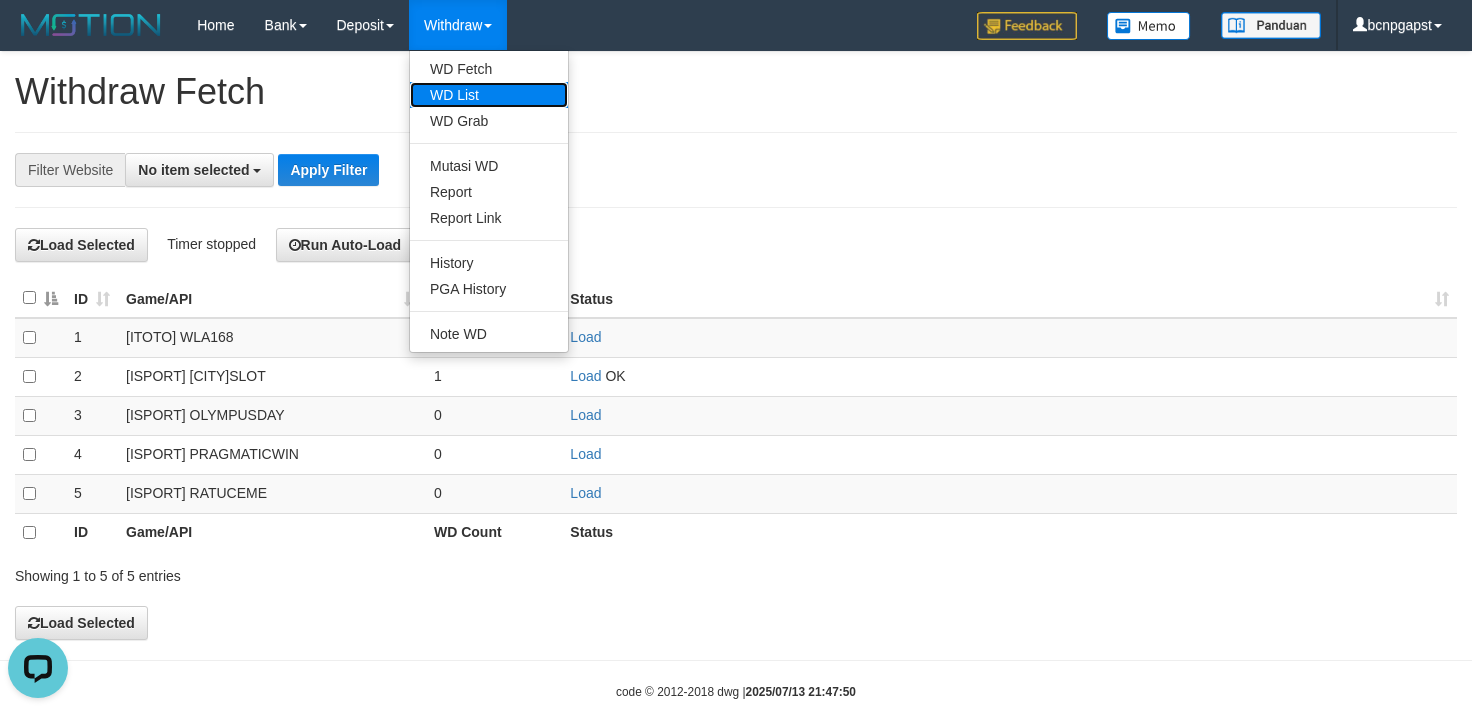 click on "WD List" at bounding box center (489, 95) 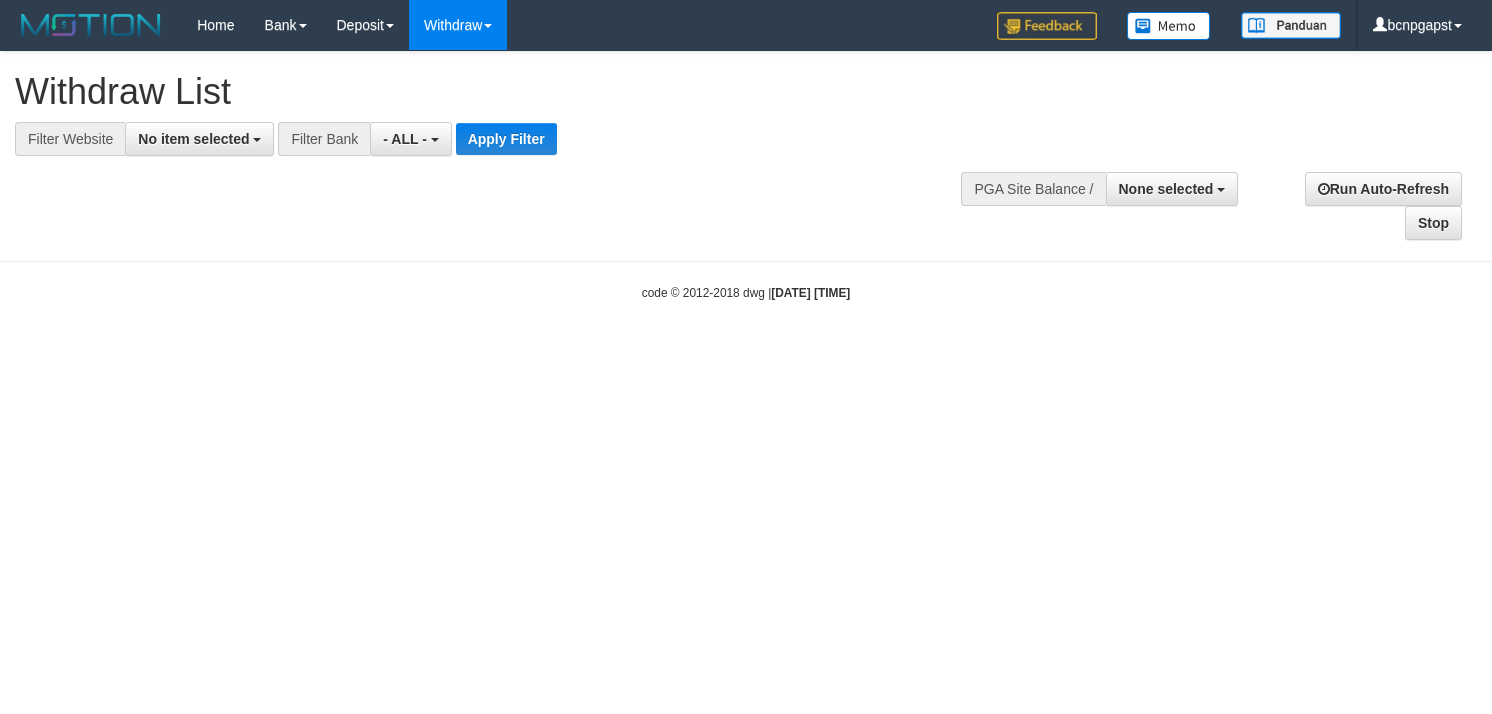 select 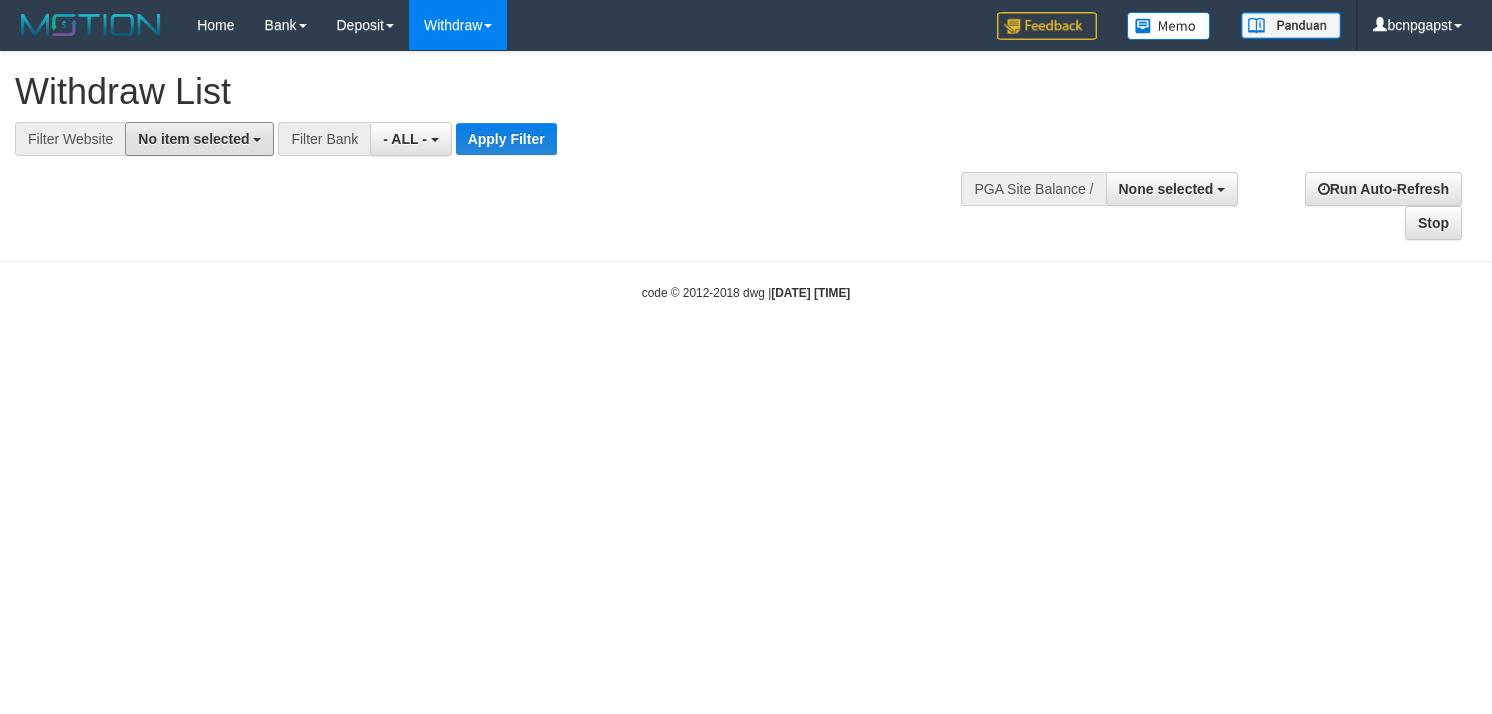 click on "No item selected" at bounding box center [199, 139] 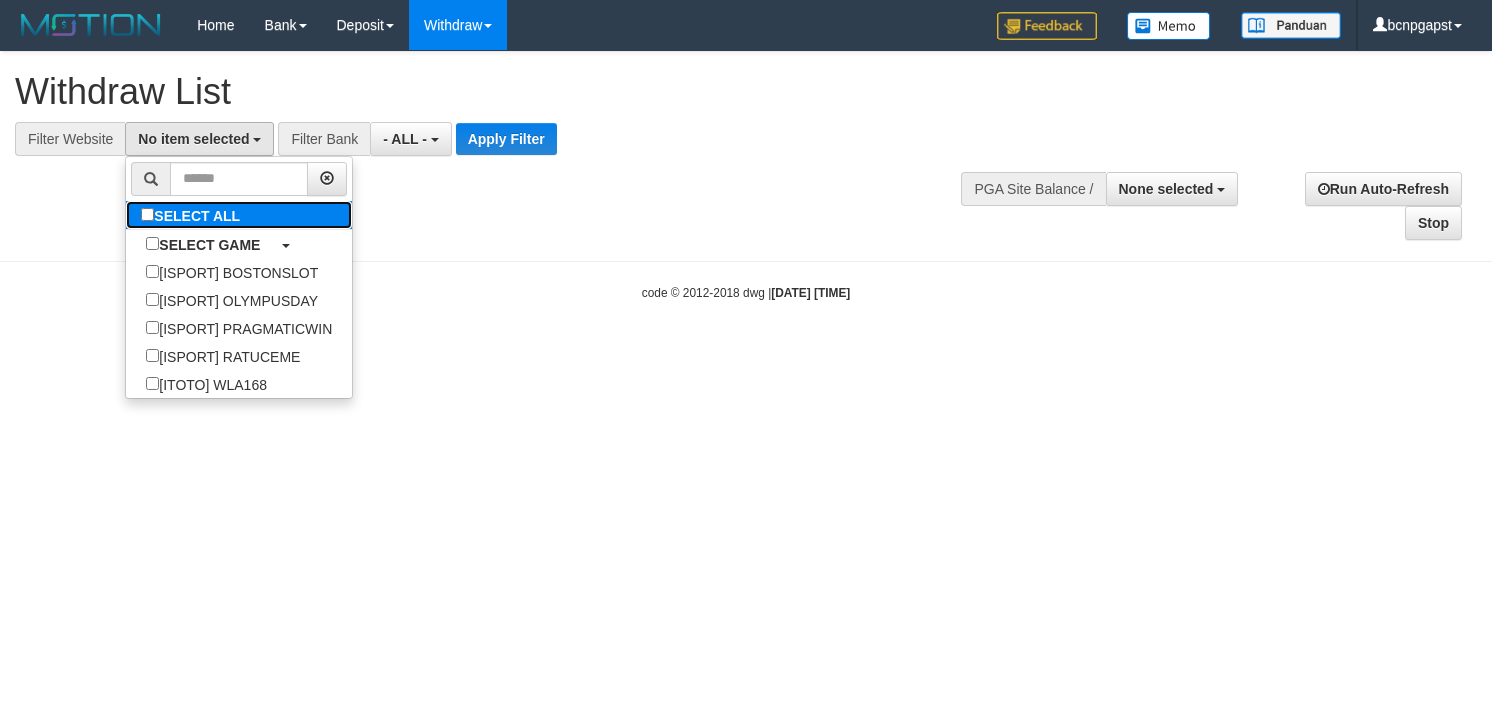 click on "SELECT ALL" at bounding box center (193, 215) 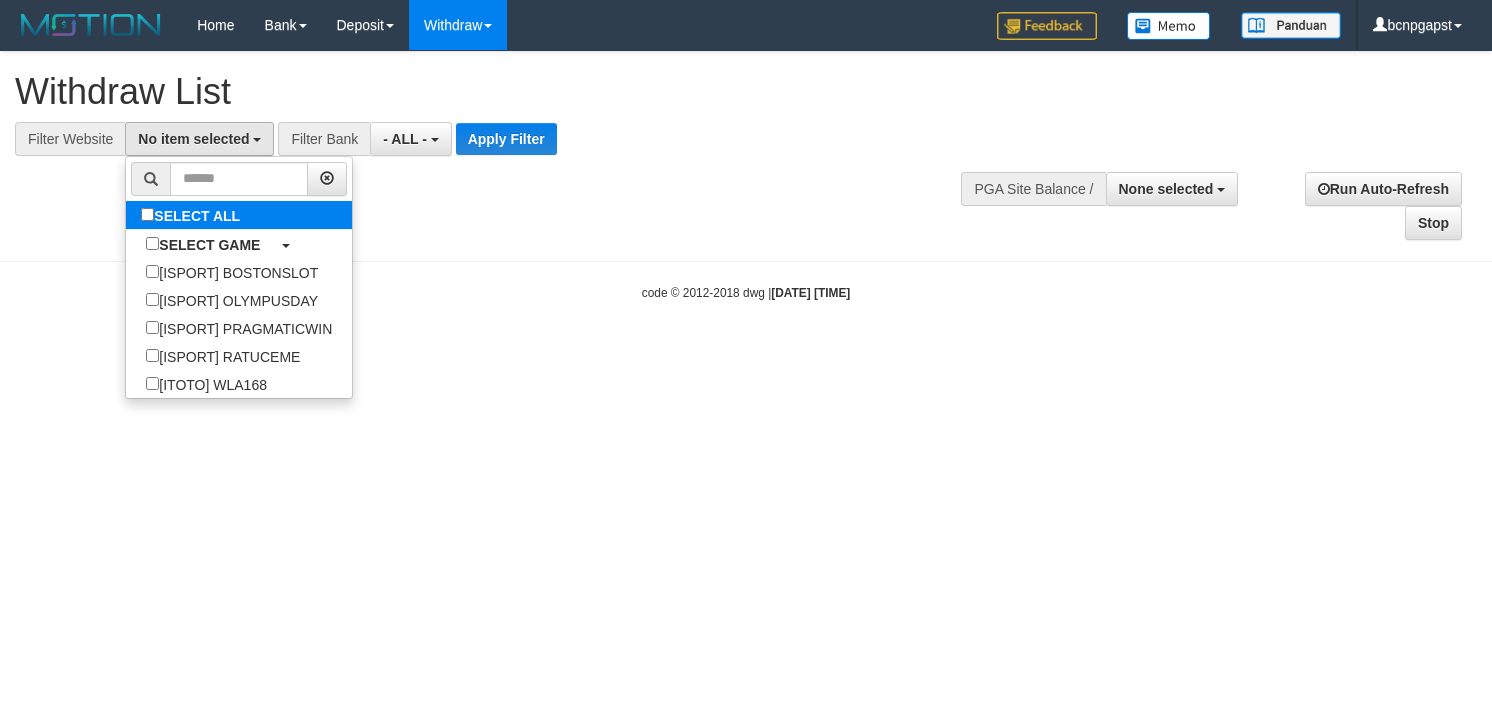 select on "****" 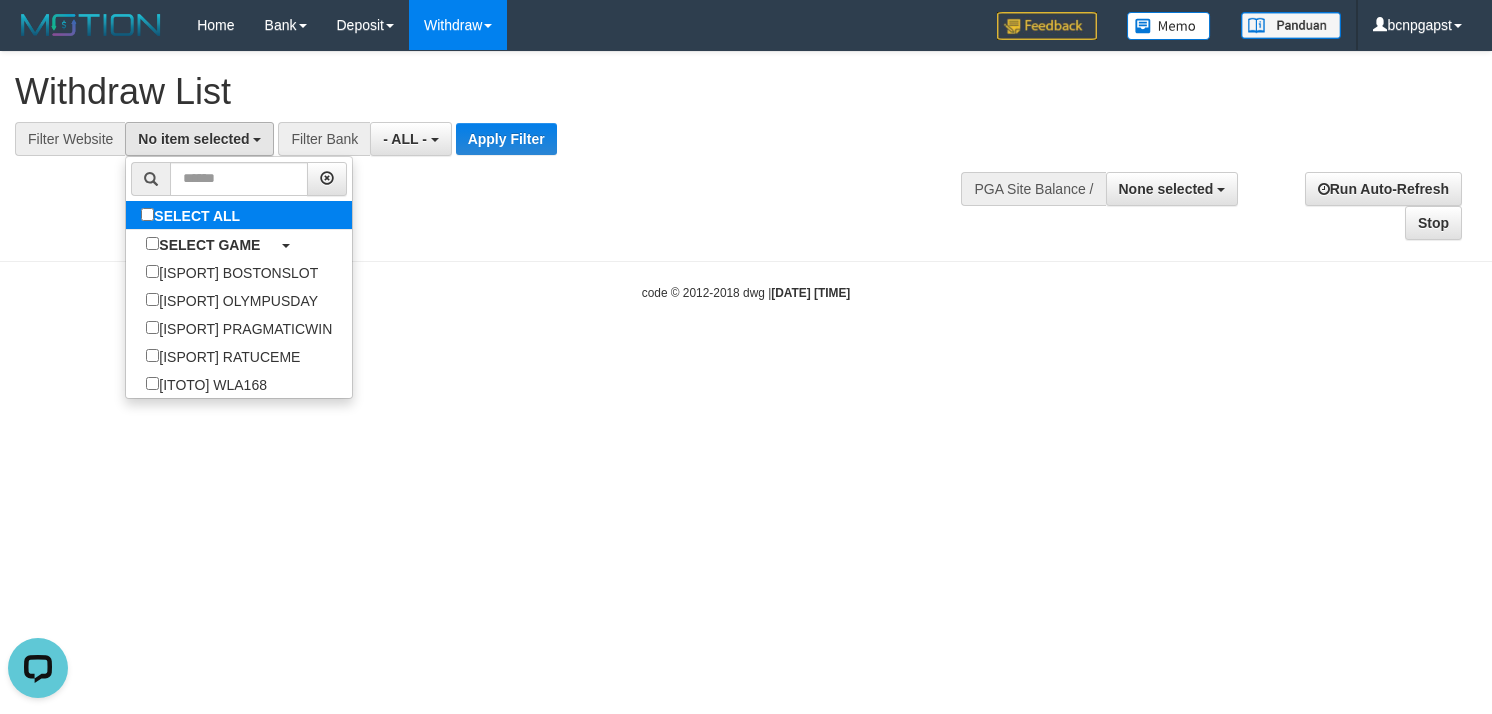 scroll, scrollTop: 0, scrollLeft: 0, axis: both 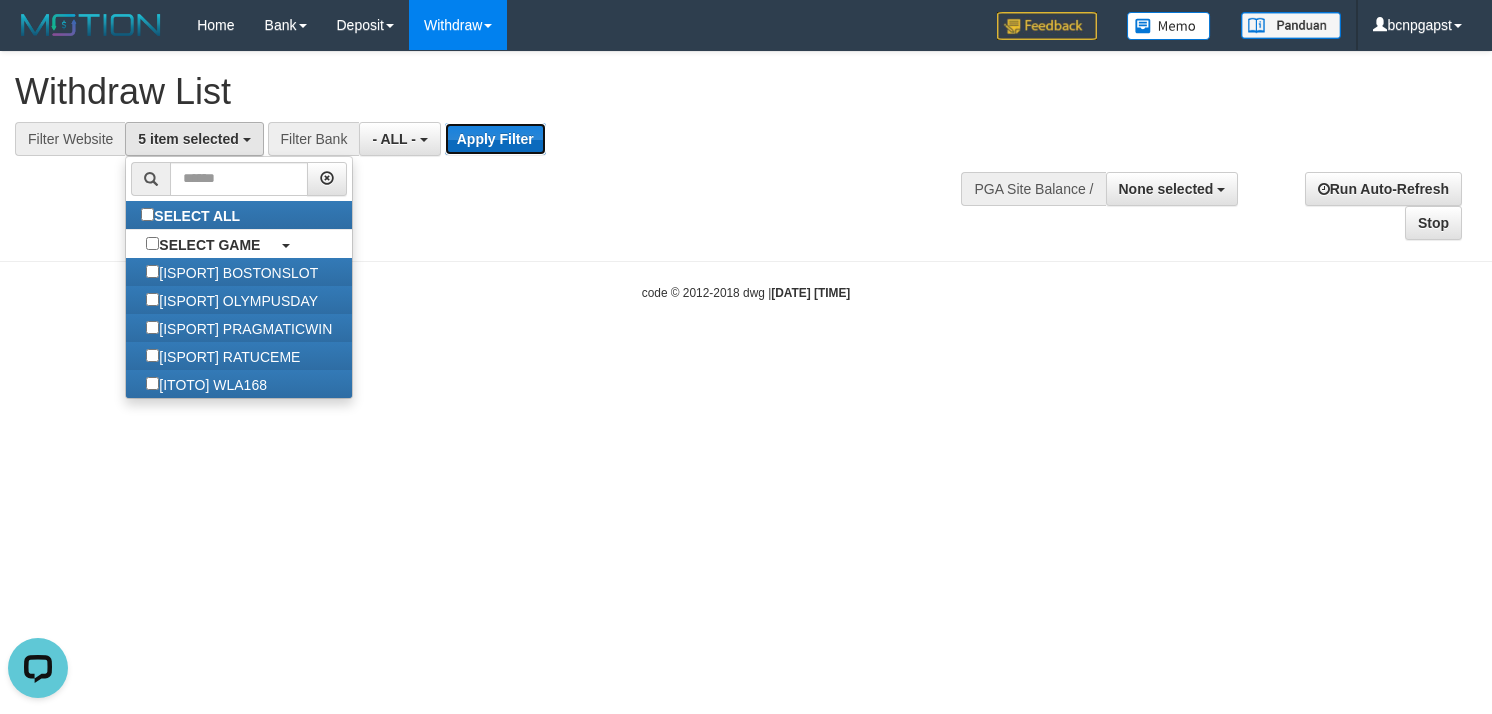 click on "Apply Filter" at bounding box center [495, 139] 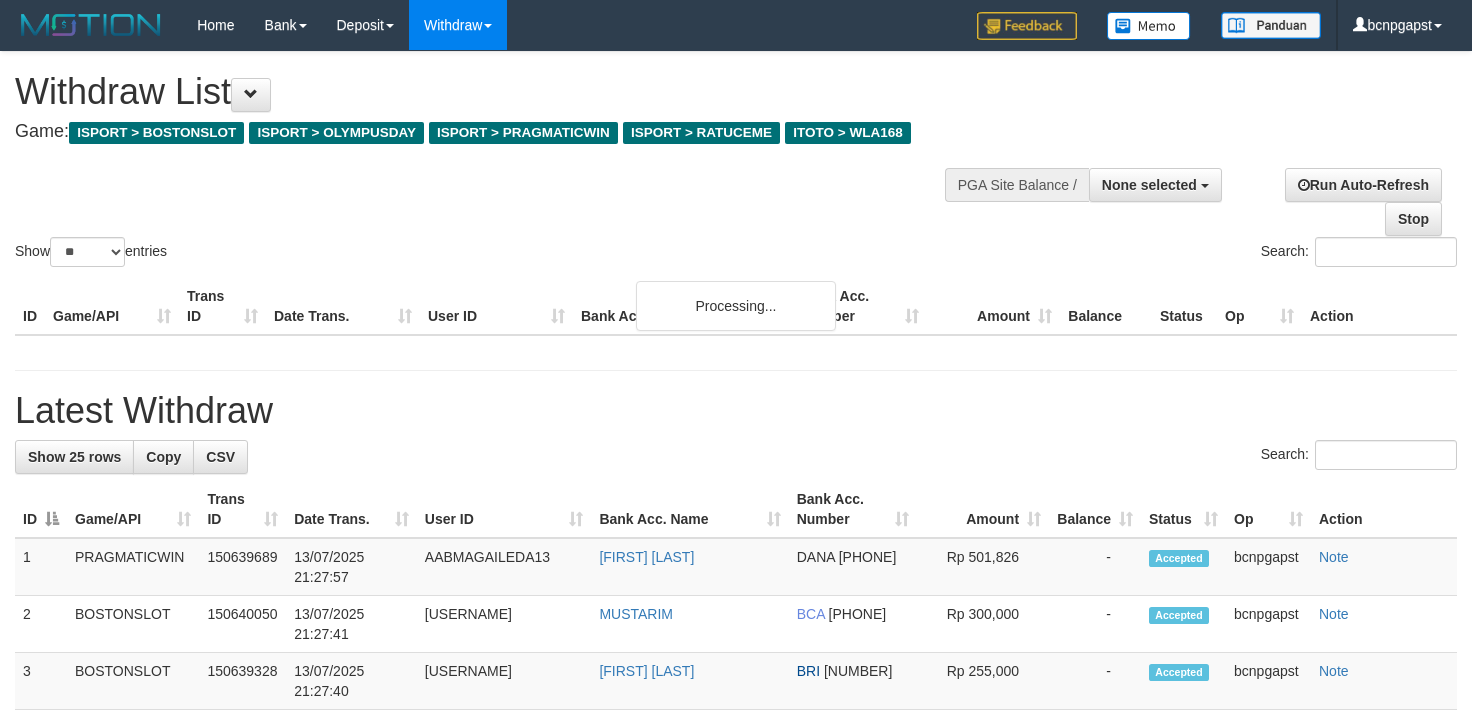 select 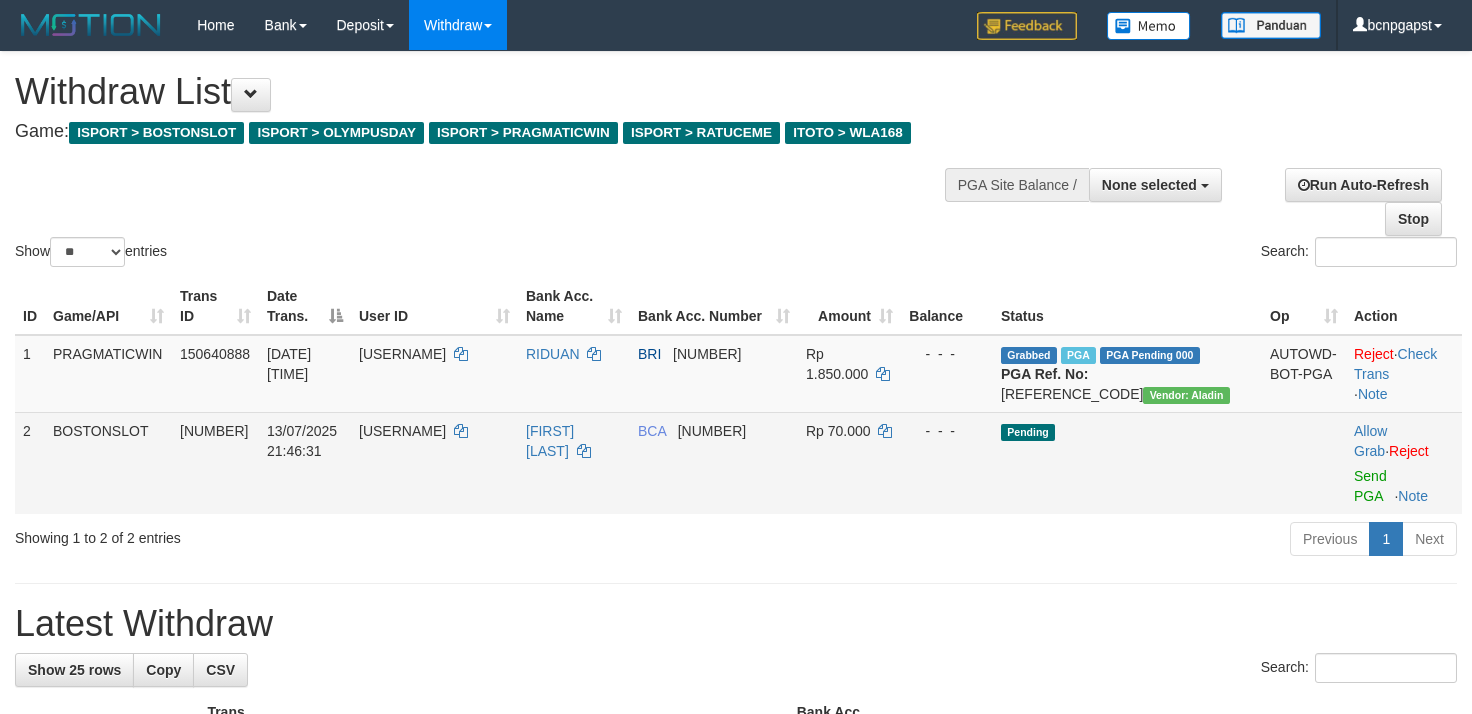 click on "Allow Grab   ·    Reject Send PGA     ·    Note" at bounding box center [1404, 463] 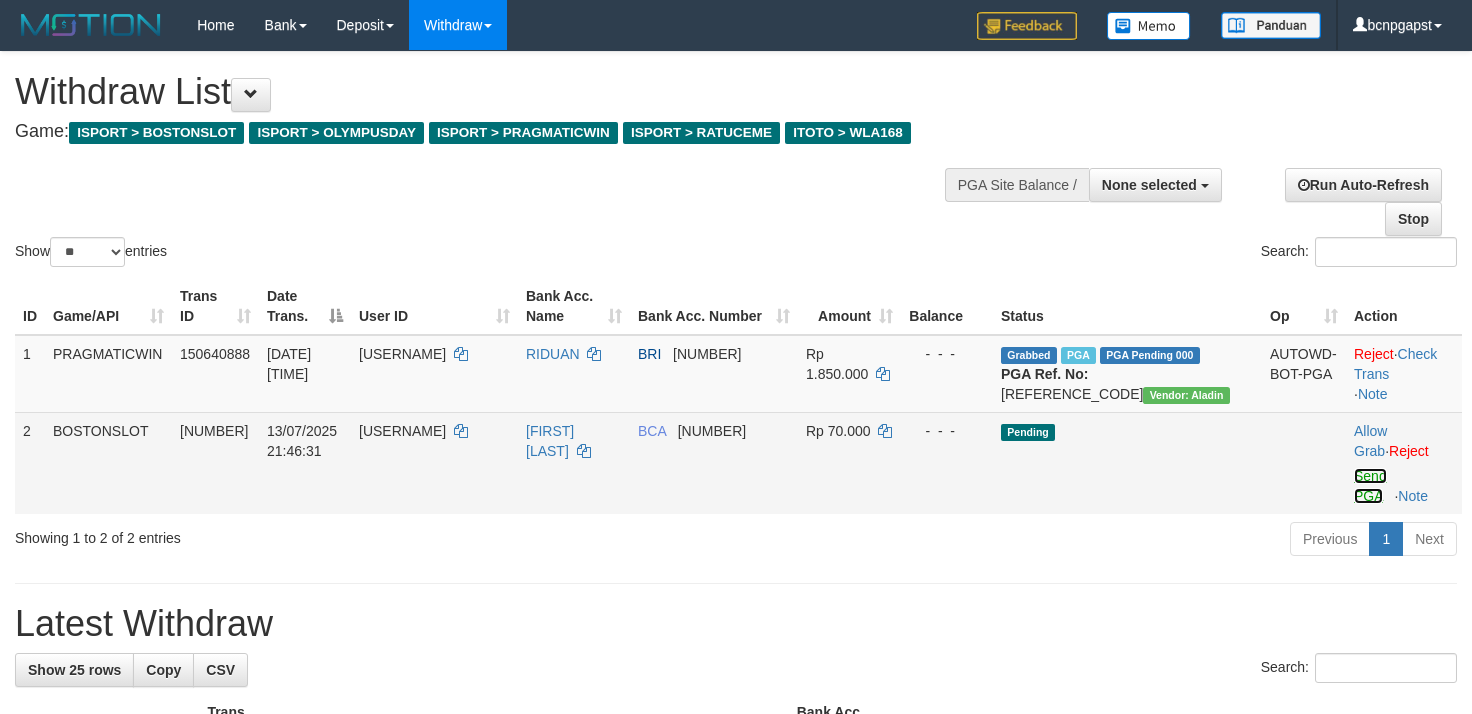 click on "Send PGA" at bounding box center [1370, 486] 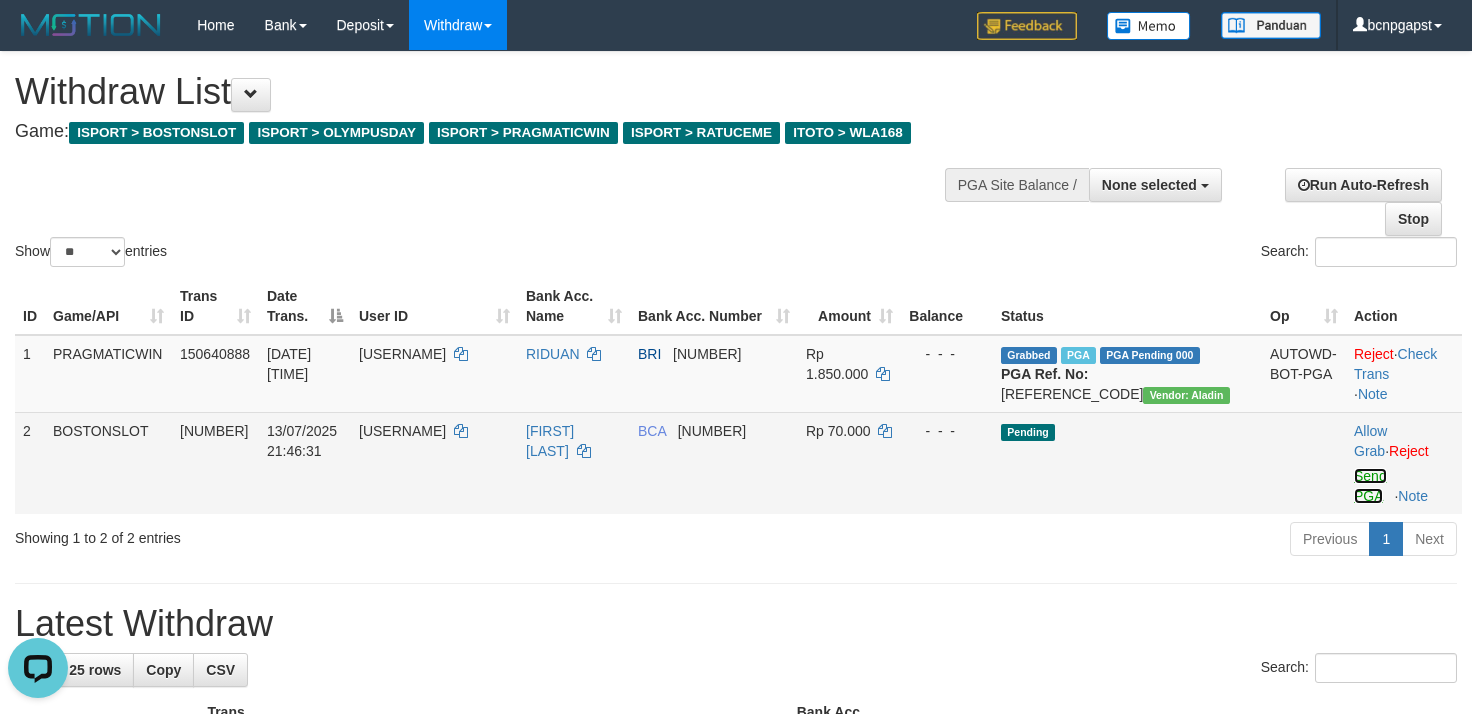 scroll, scrollTop: 0, scrollLeft: 0, axis: both 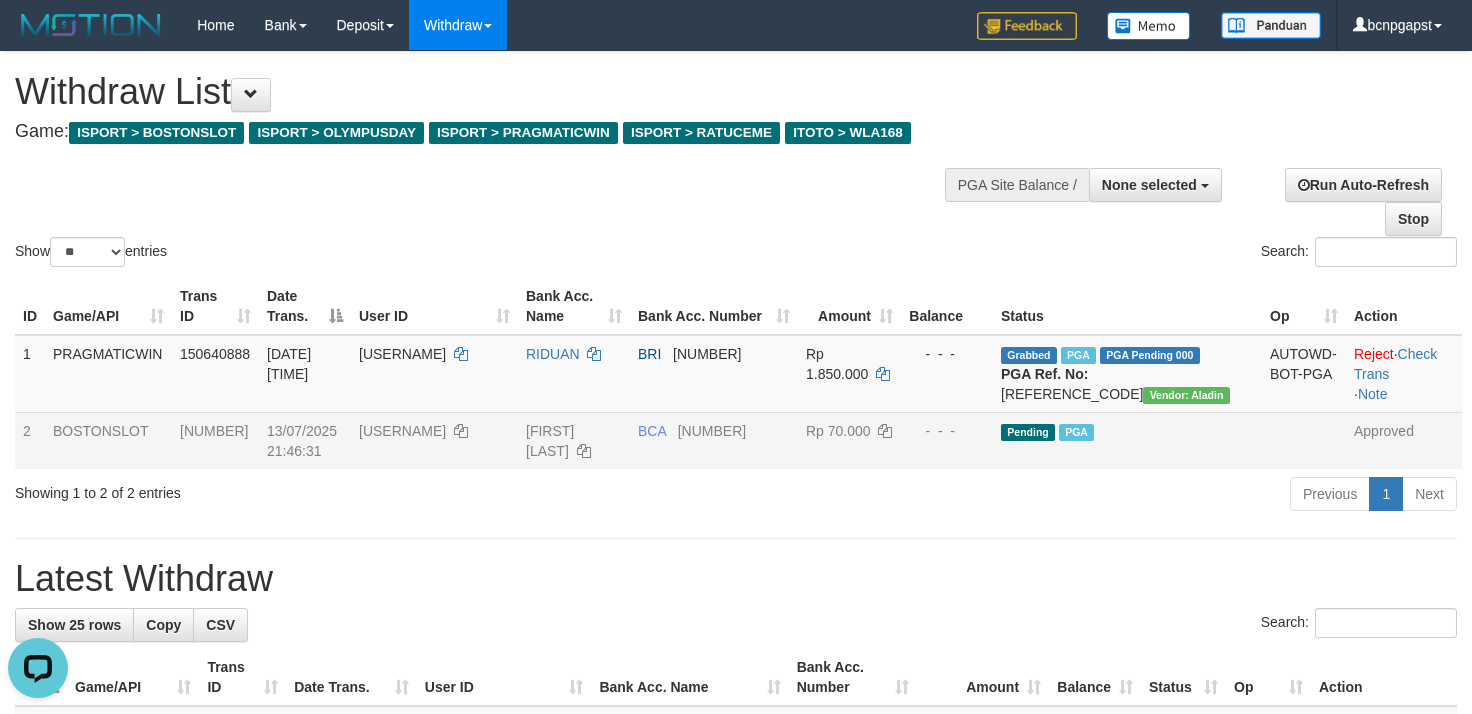 click on "Show  ** ** ** ***  entries Search:" at bounding box center (736, 161) 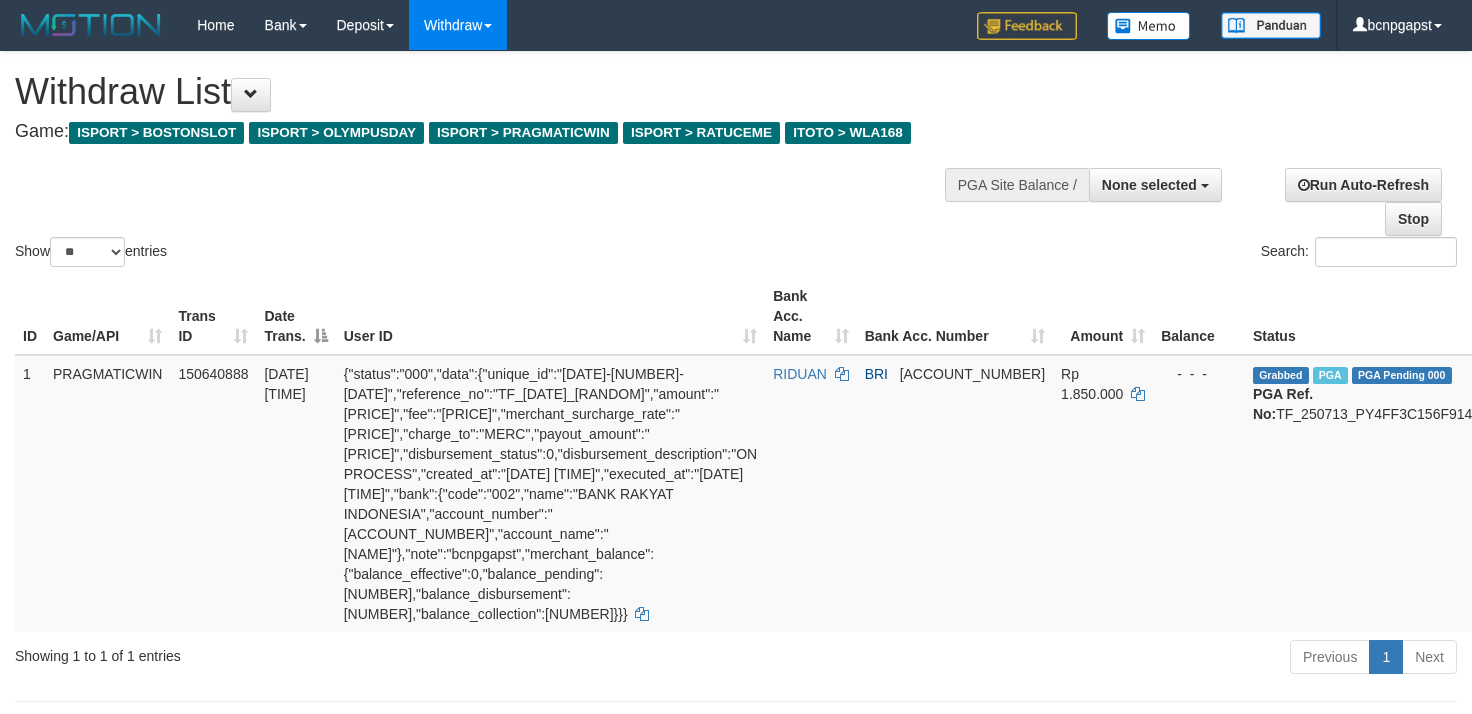 select 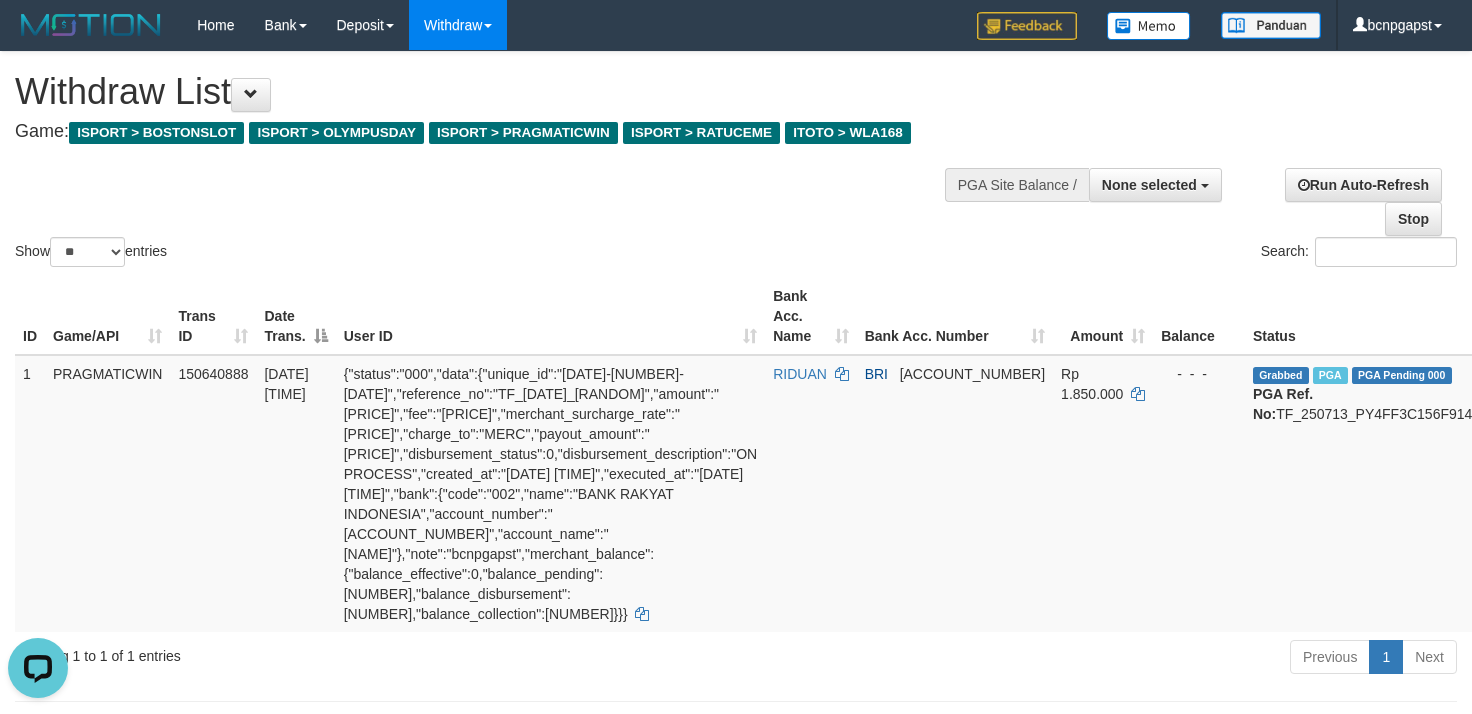 scroll, scrollTop: 0, scrollLeft: 0, axis: both 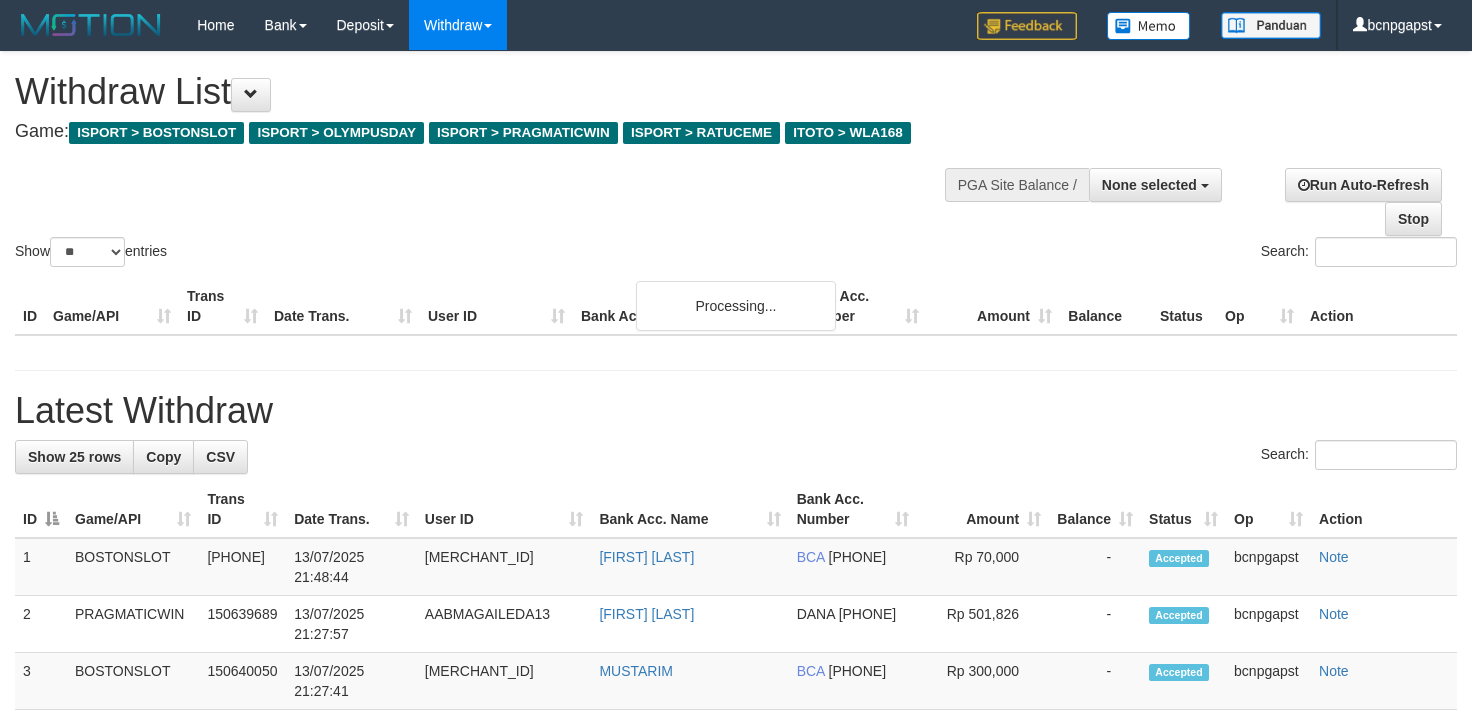 select 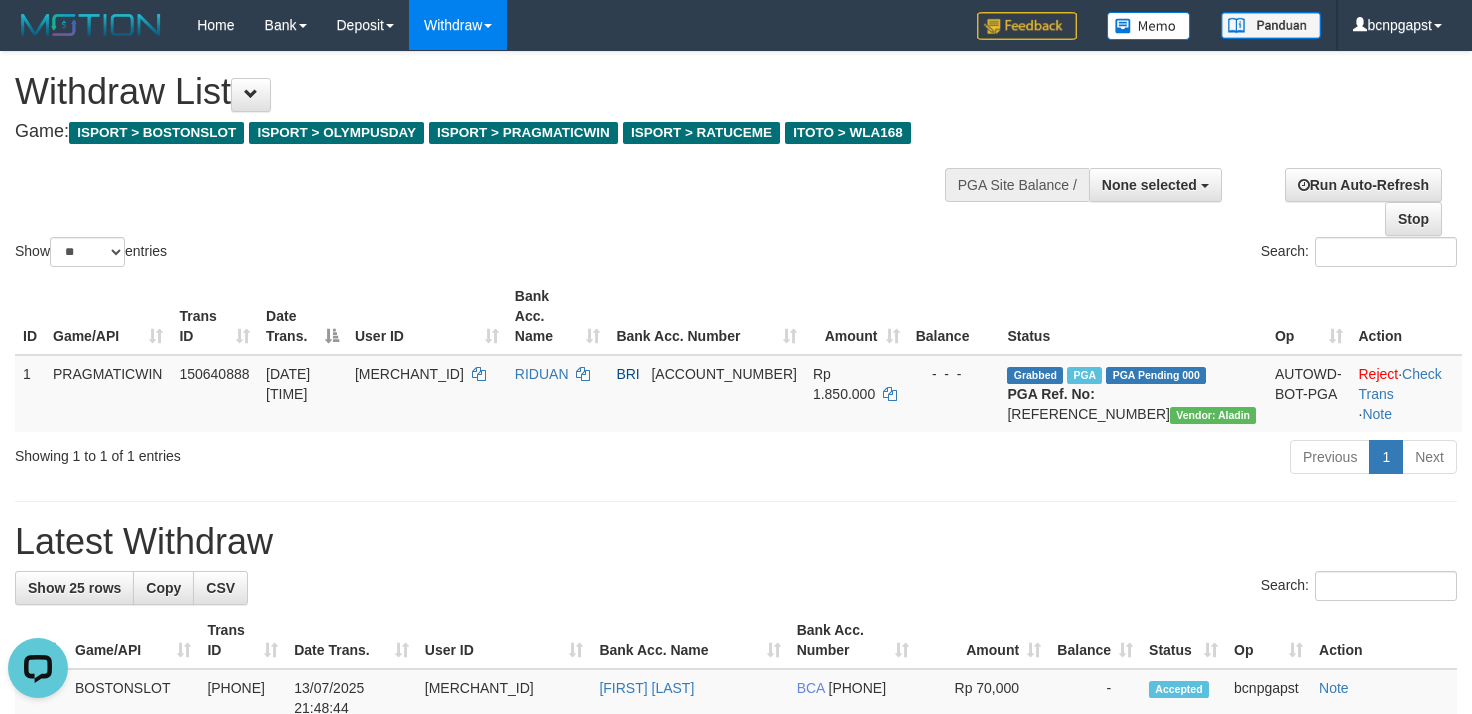 scroll, scrollTop: 0, scrollLeft: 0, axis: both 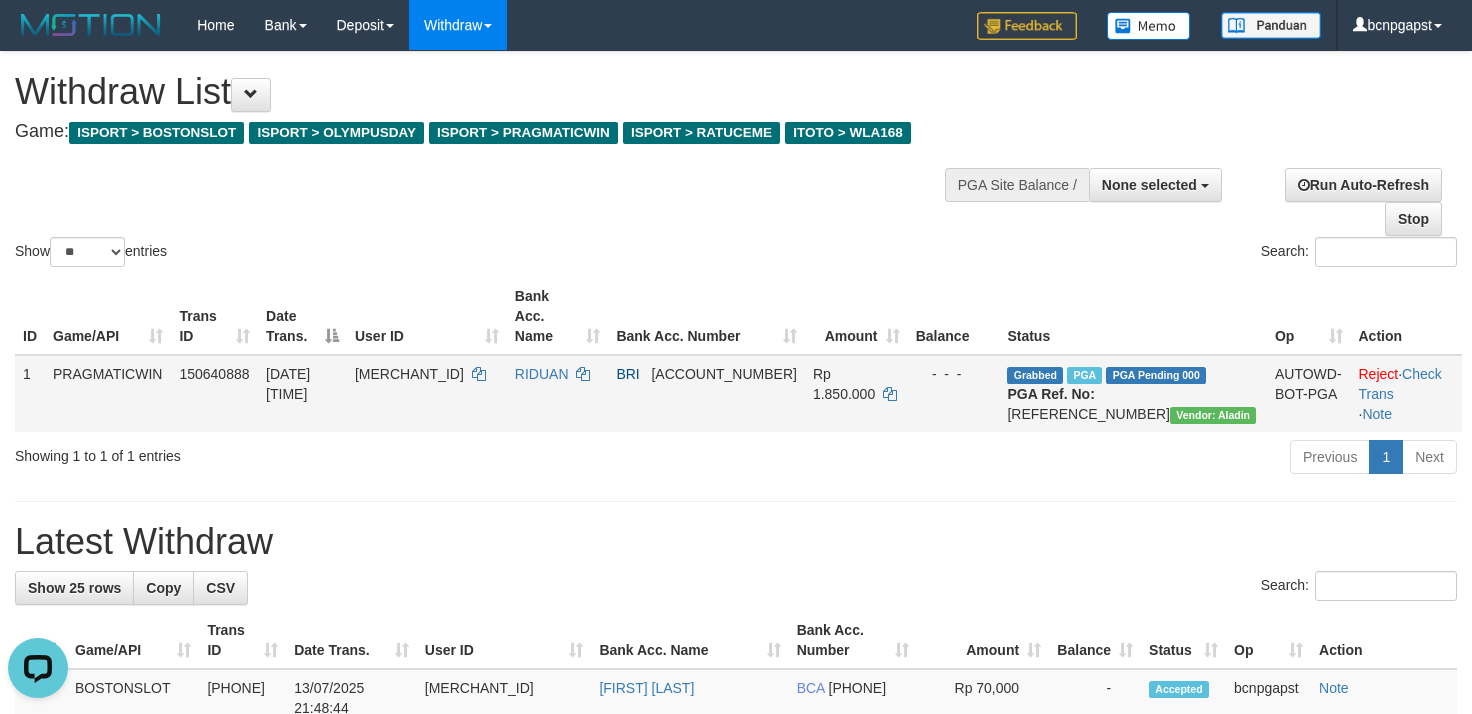 click on "Grabbed   PGA   PGA Pending 000 {"status":"000","data":{"unique_id":"1444-150640888-20250713","reference_no":"TF_250713_PY4FF3C156F9144GBNEA","amount":"1850000.00","fee":"0.00","merchant_surcharge_rate":"0.00","charge_to":"MERC","payout_amount":"1850000.00","disbursement_status":0,"disbursement_description":"ON PROCESS","created_at":"2025-07-13 21:36:44","executed_at":"2025-07-13 21:36:44","bank":{"code":"002","name":"BANK RAKYAT INDONESIA","account_number":"790301012560532","account_name":"RIDUAN"},"note":"bcnpgapst","merchant_balance":{"balance_effective":0,"balance_pending":18009312,"balance_disbursement":11125661,"balance_collection":112610070}}} PGA Ref. No:  TF_250713_PY4FF3C156F9144GBNEA  Vendor: Aladin" at bounding box center [1133, 393] 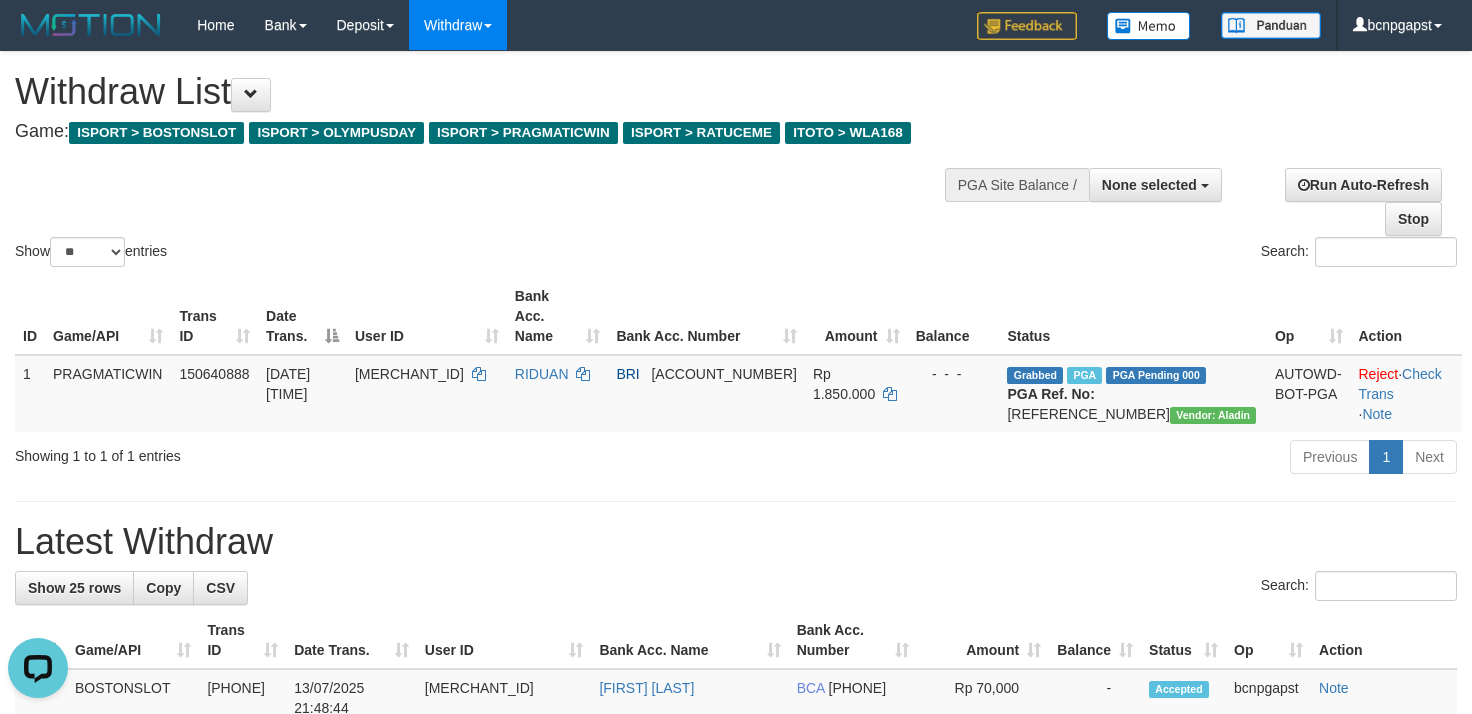 click on "**********" at bounding box center [736, 1120] 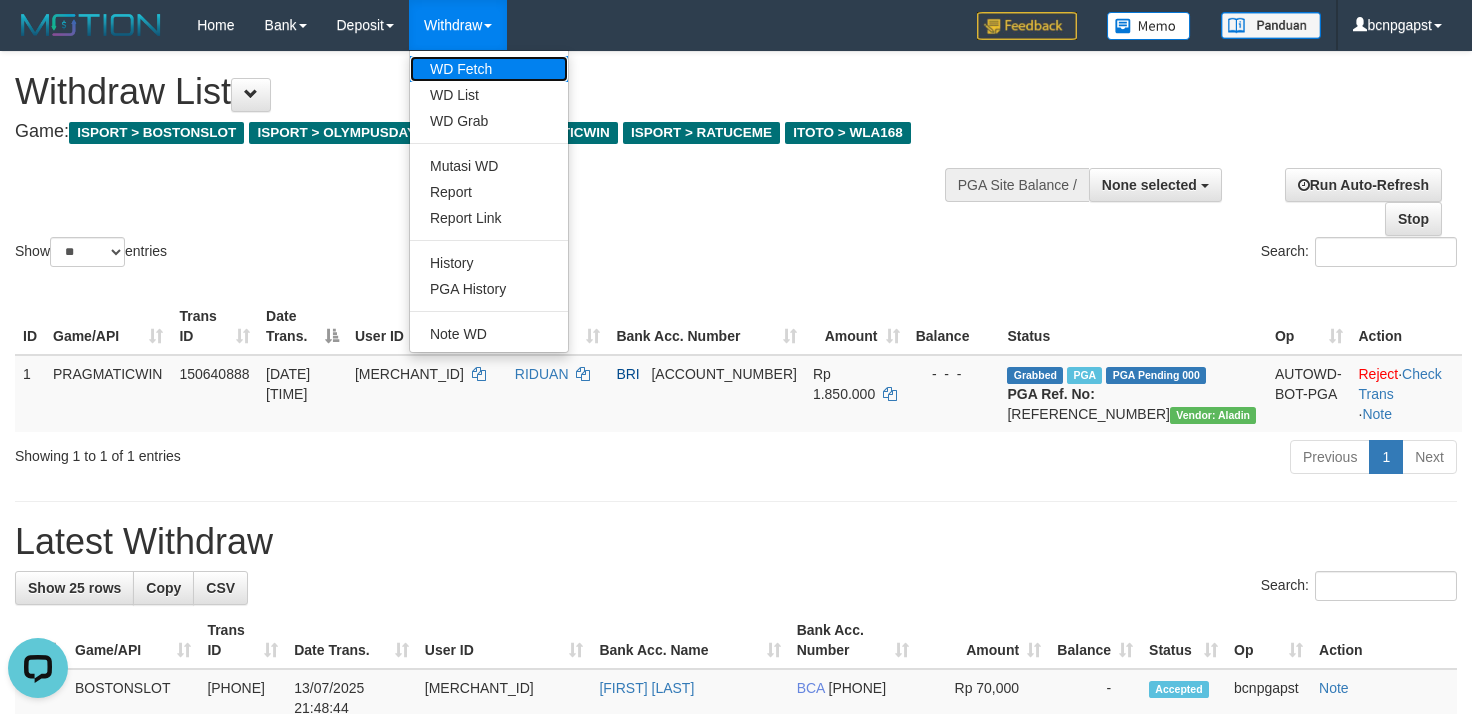 click on "WD Fetch" at bounding box center [489, 69] 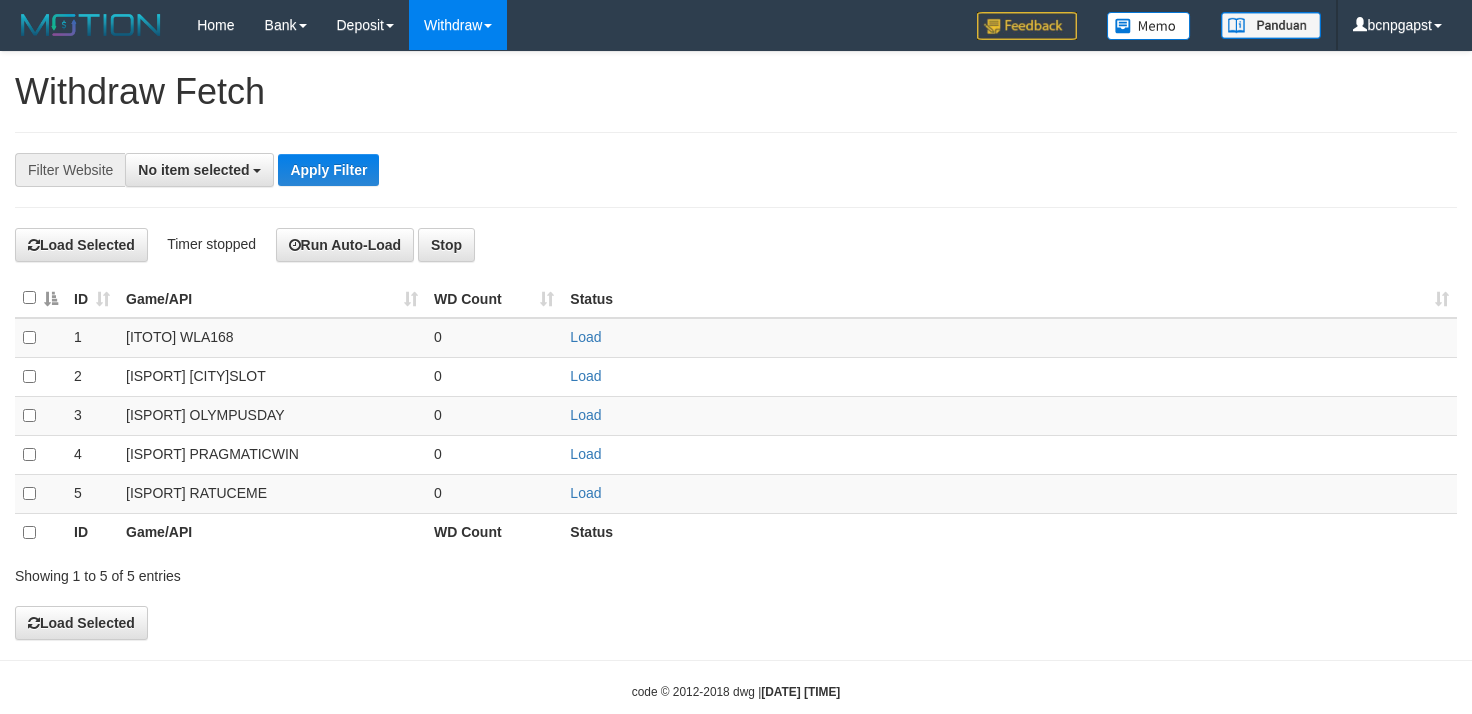 select 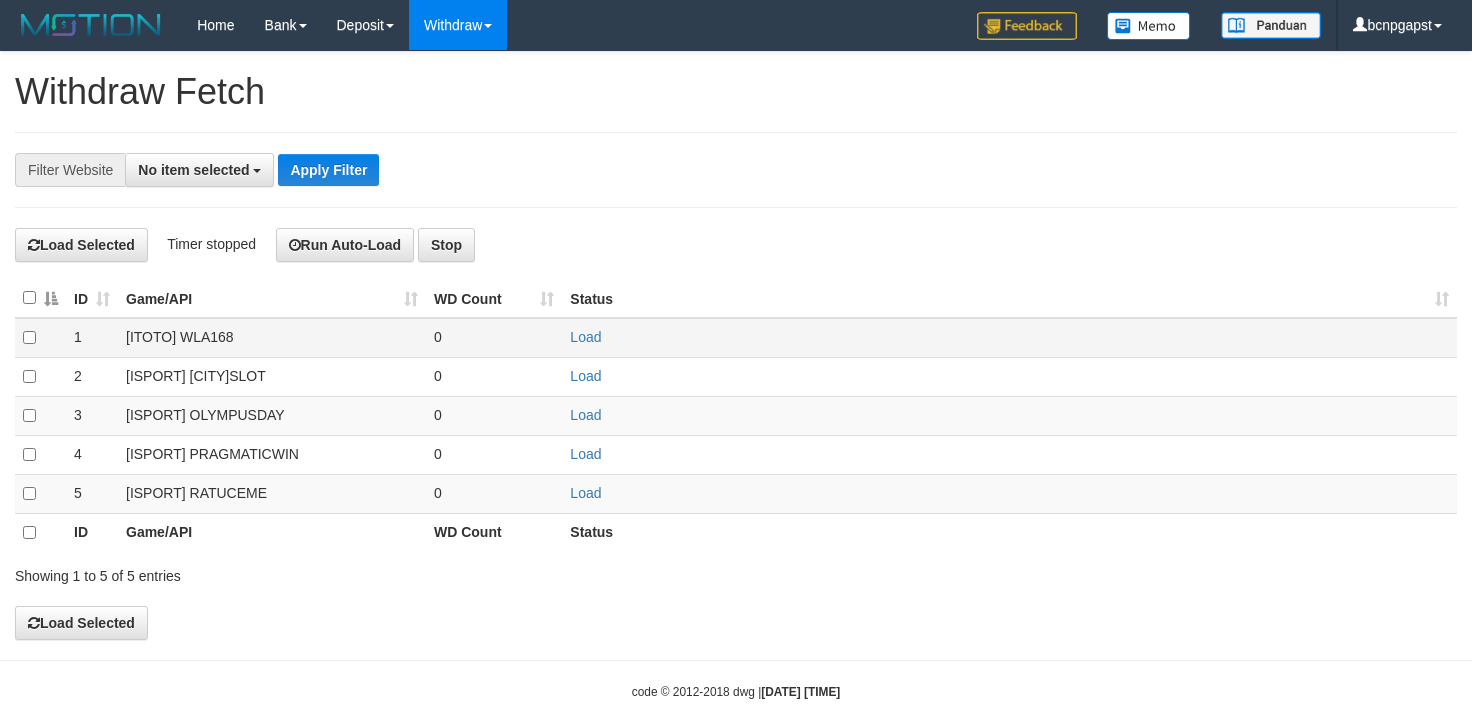 scroll, scrollTop: 0, scrollLeft: 0, axis: both 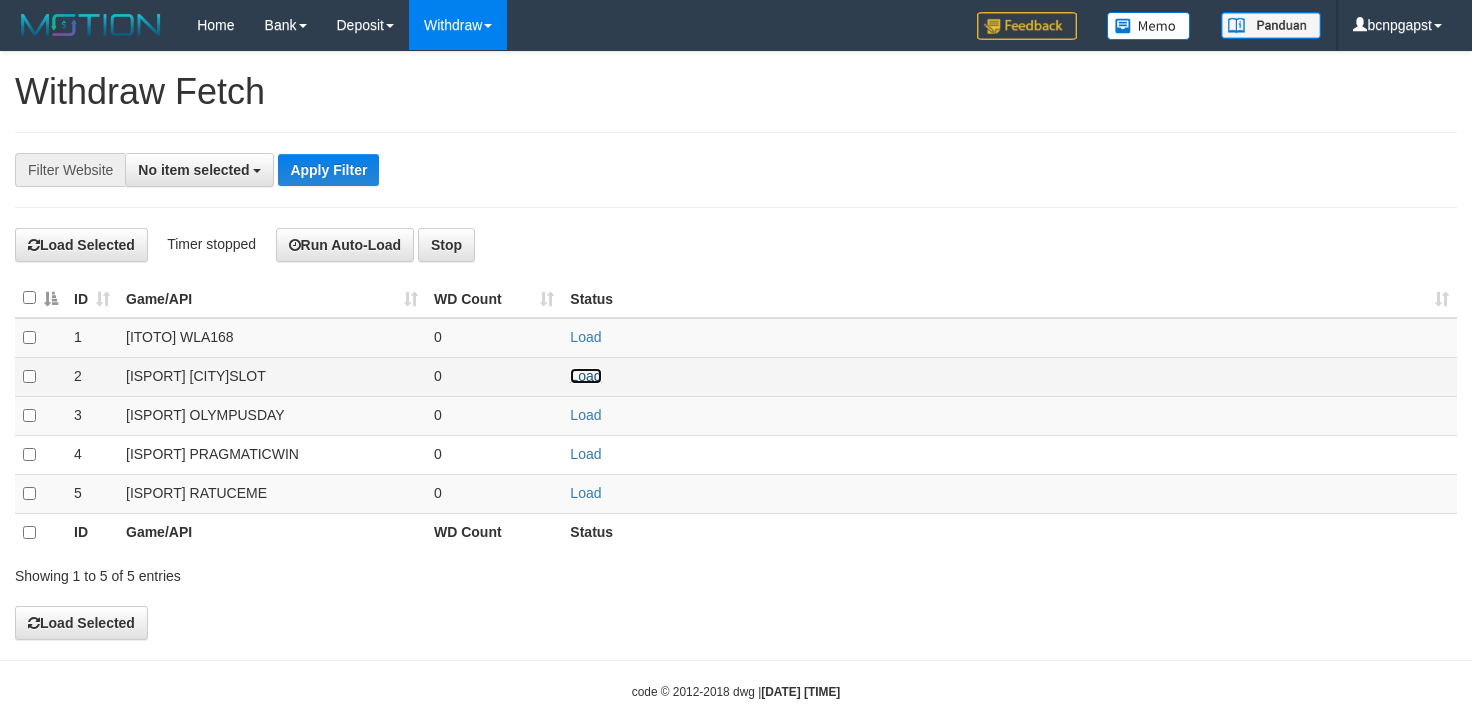 click on "Load" at bounding box center (585, 376) 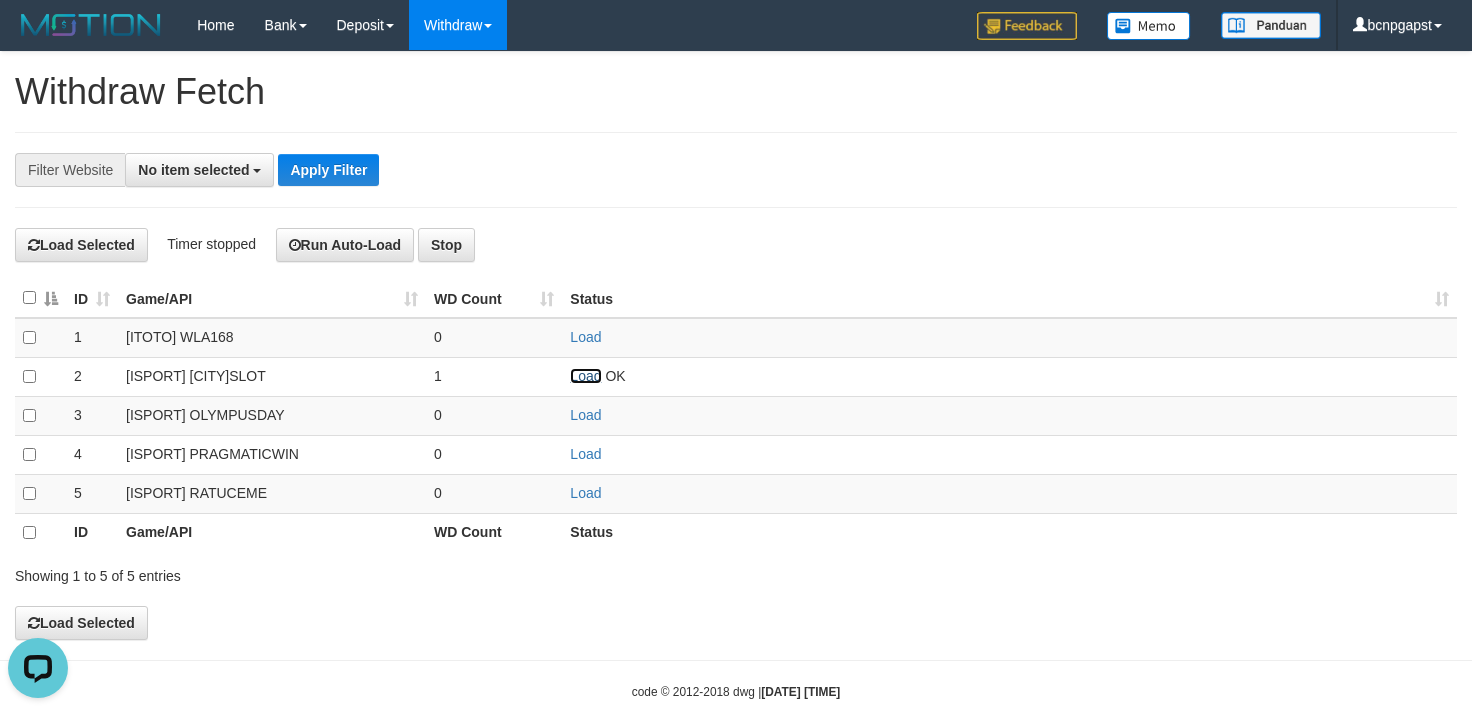 scroll, scrollTop: 0, scrollLeft: 0, axis: both 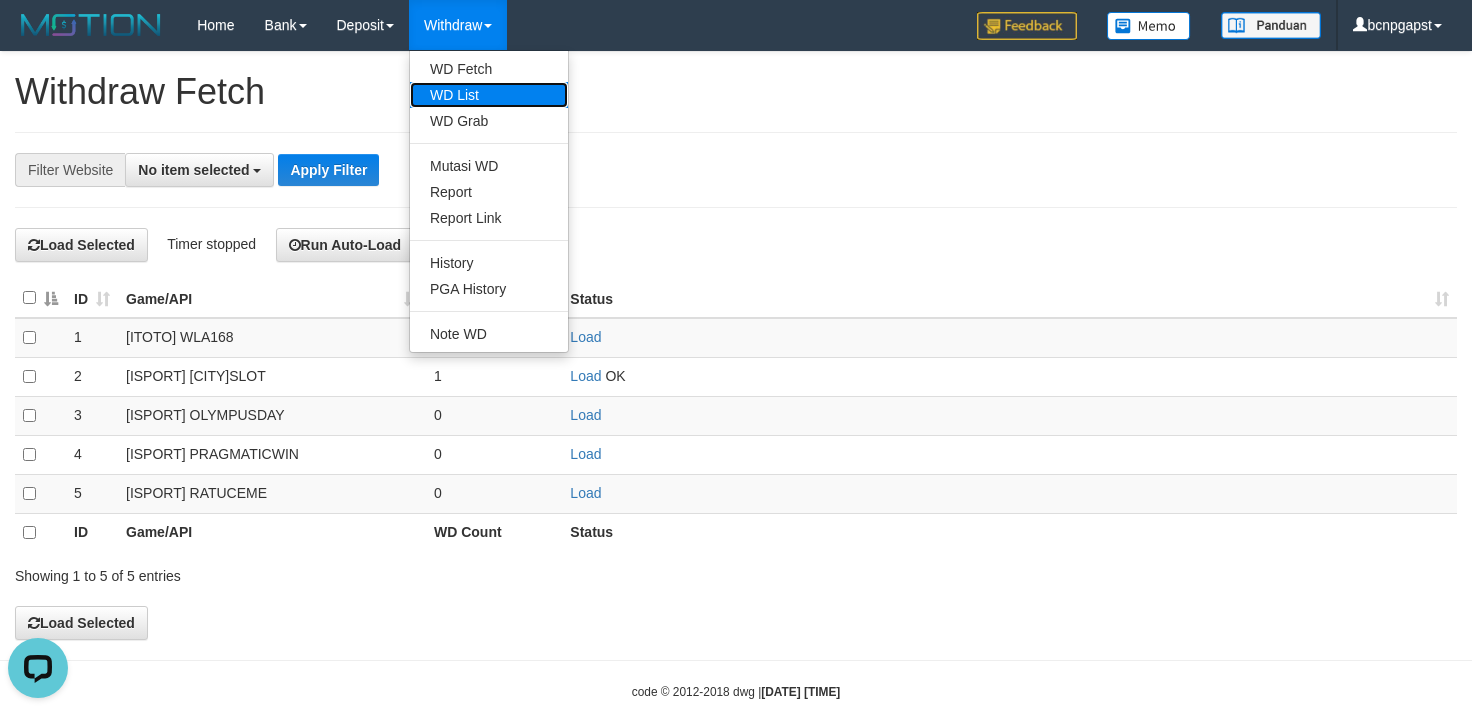 click on "WD List" at bounding box center (489, 95) 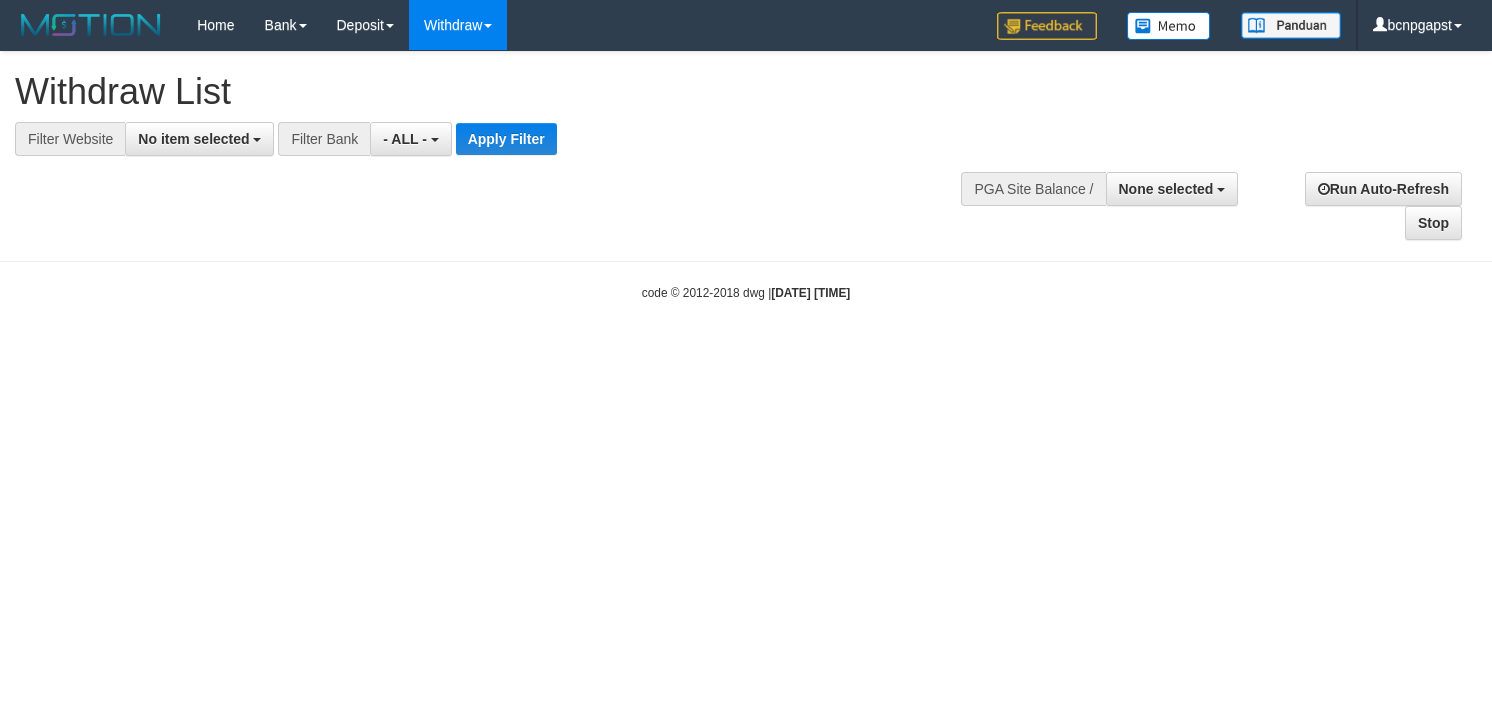 select 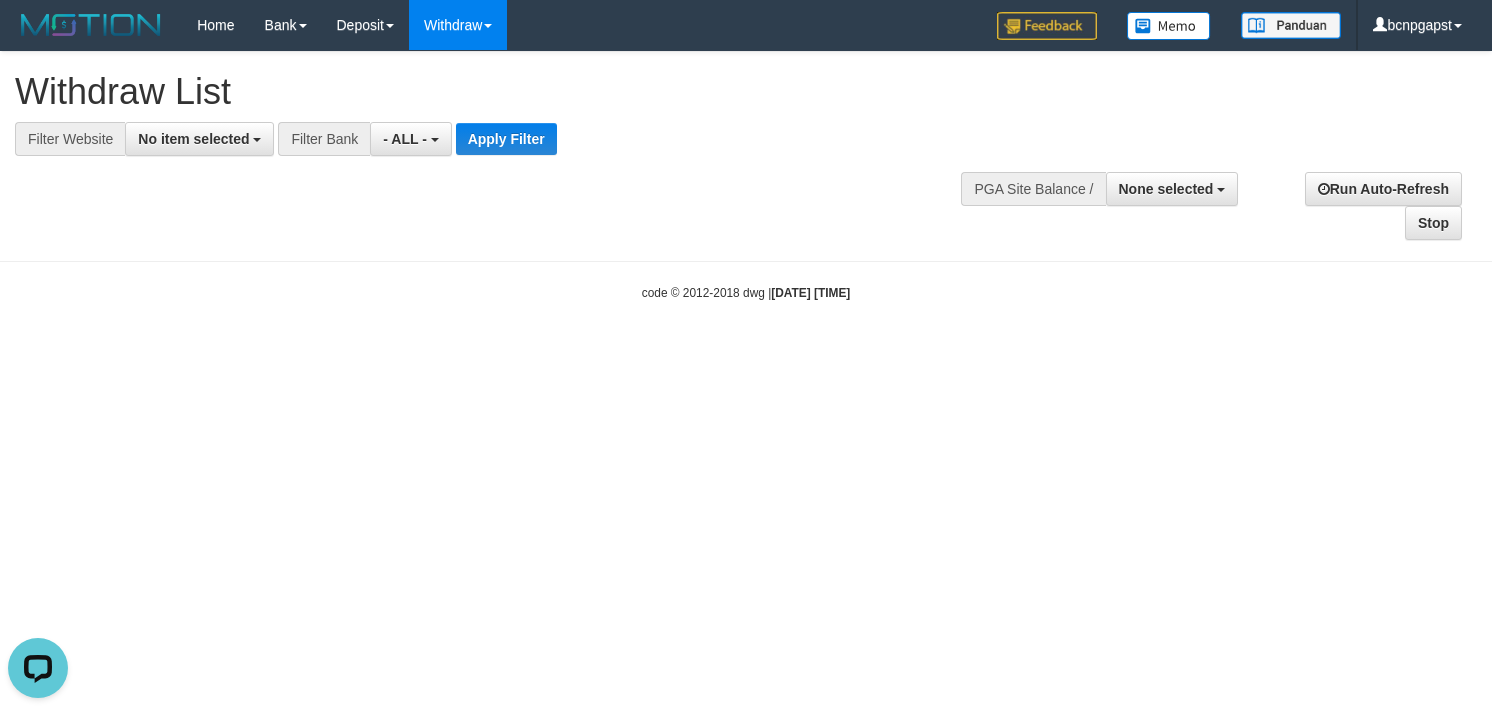scroll, scrollTop: 0, scrollLeft: 0, axis: both 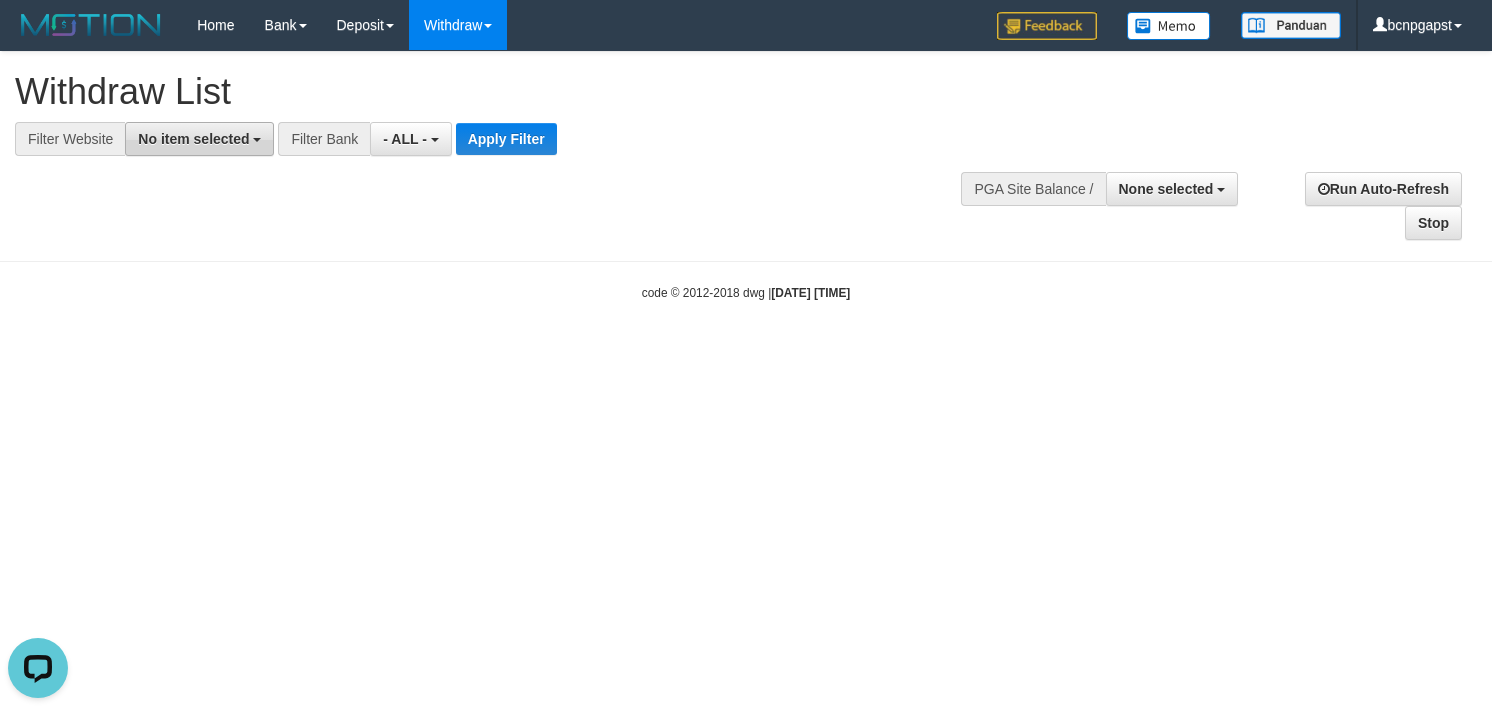 drag, startPoint x: 154, startPoint y: 141, endPoint x: 182, endPoint y: 150, distance: 29.410883 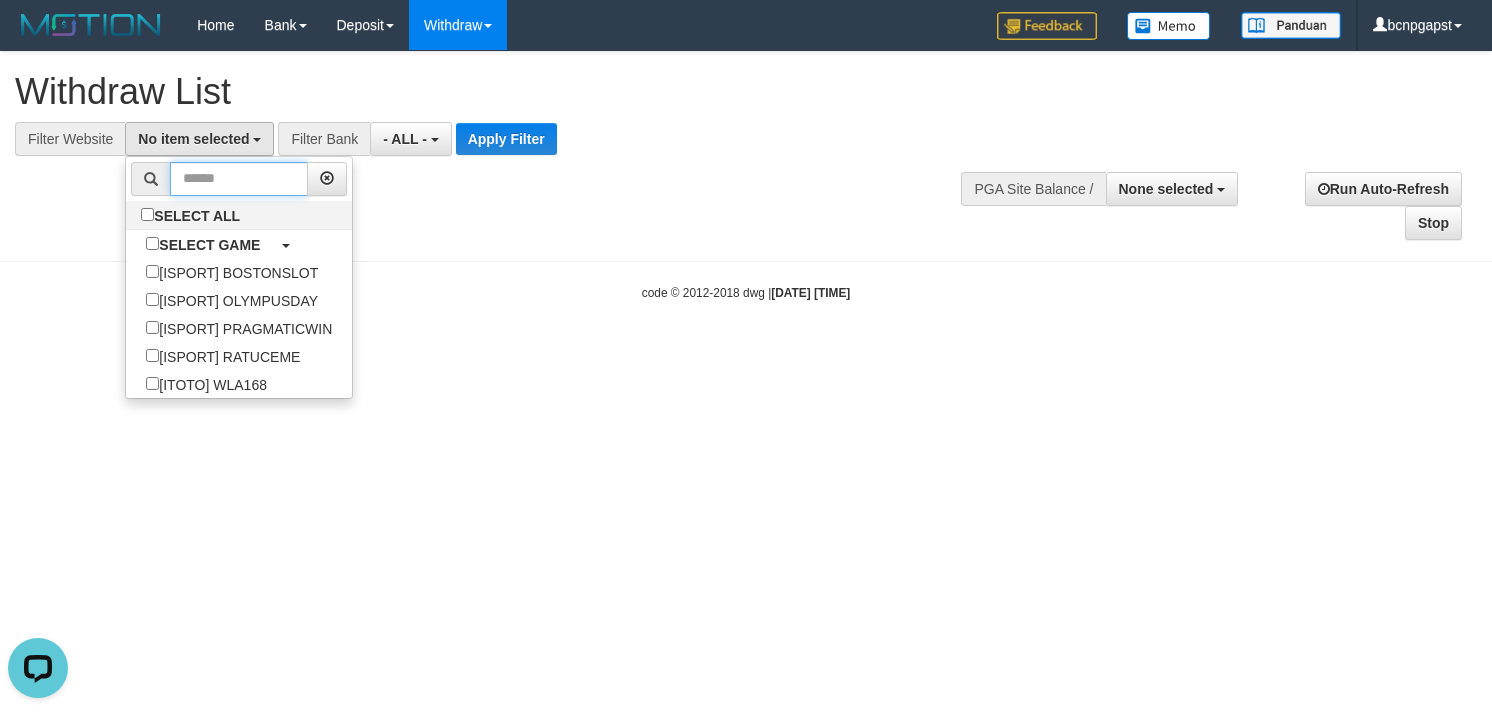 click at bounding box center (239, 179) 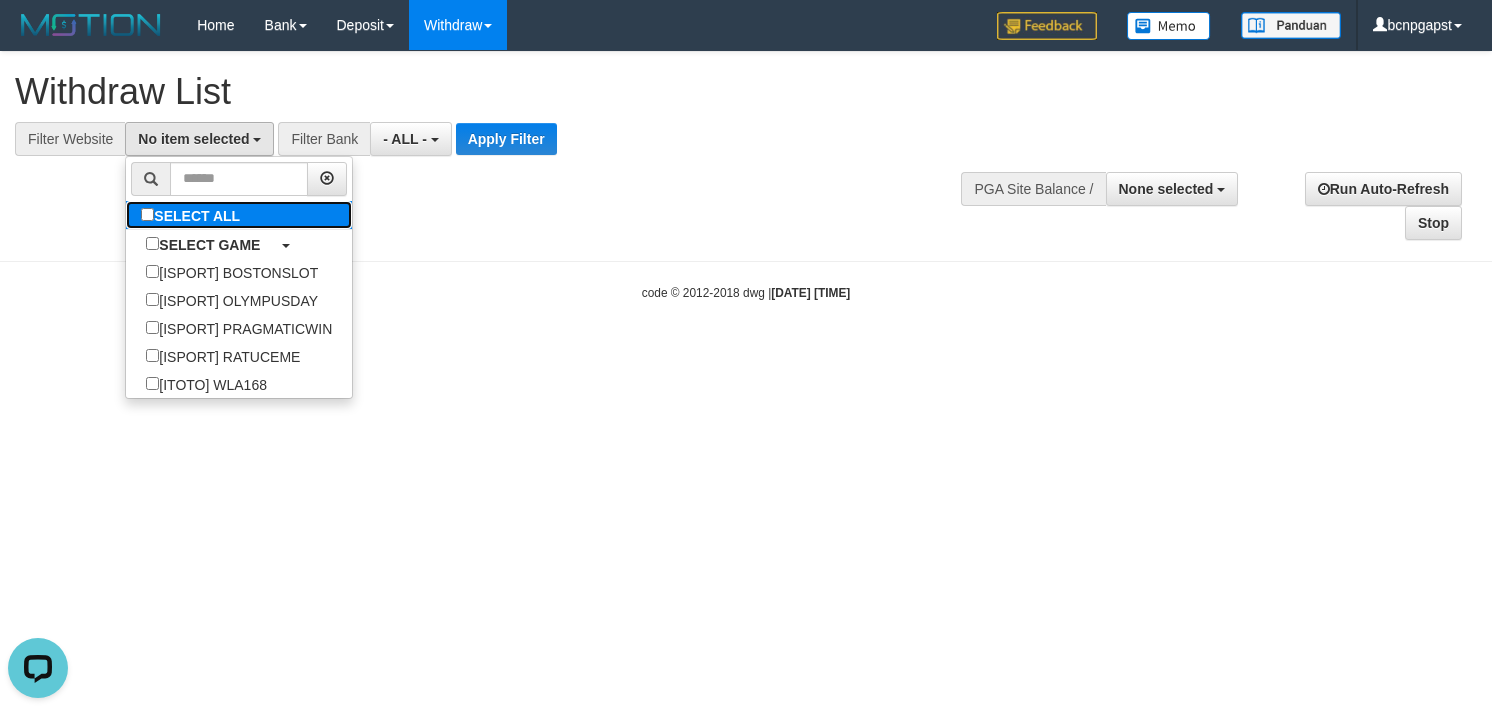click on "SELECT ALL" at bounding box center (193, 215) 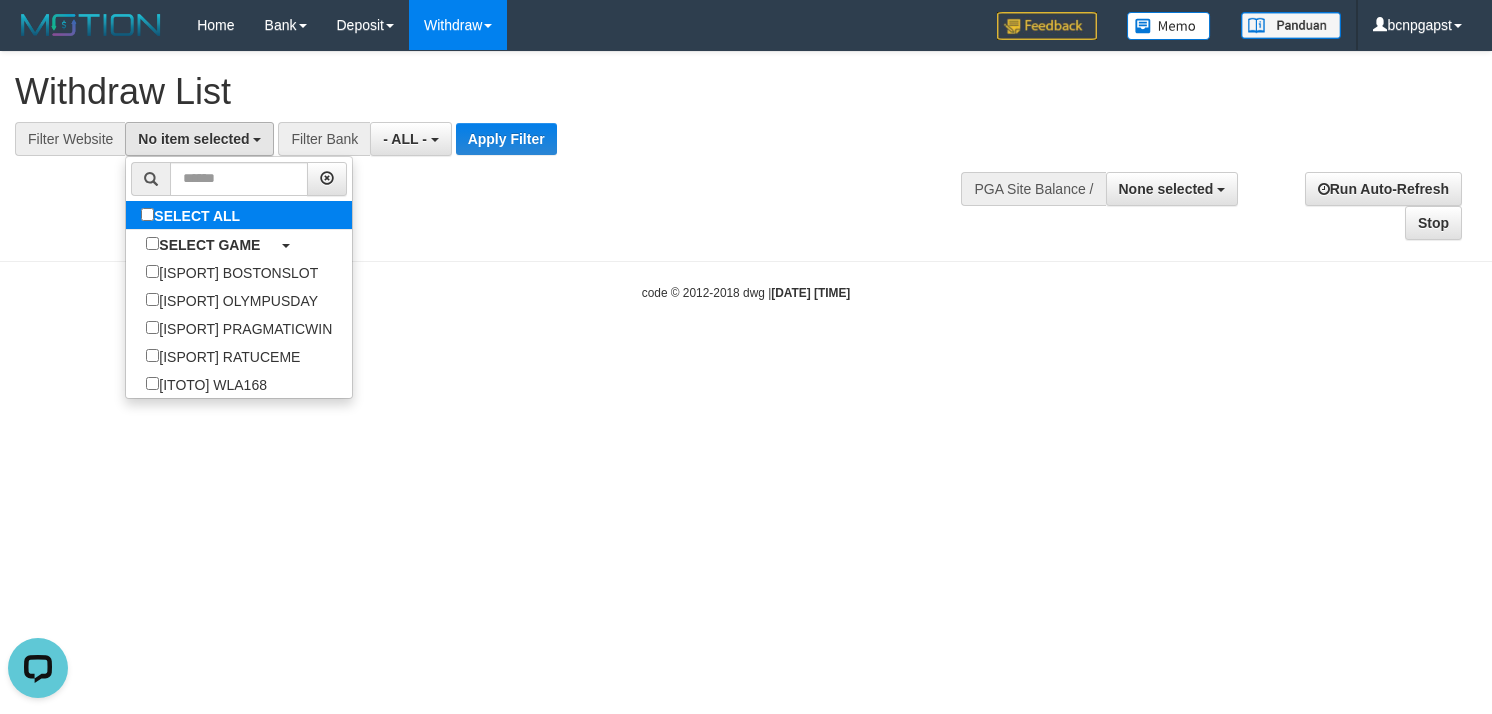 select on "****" 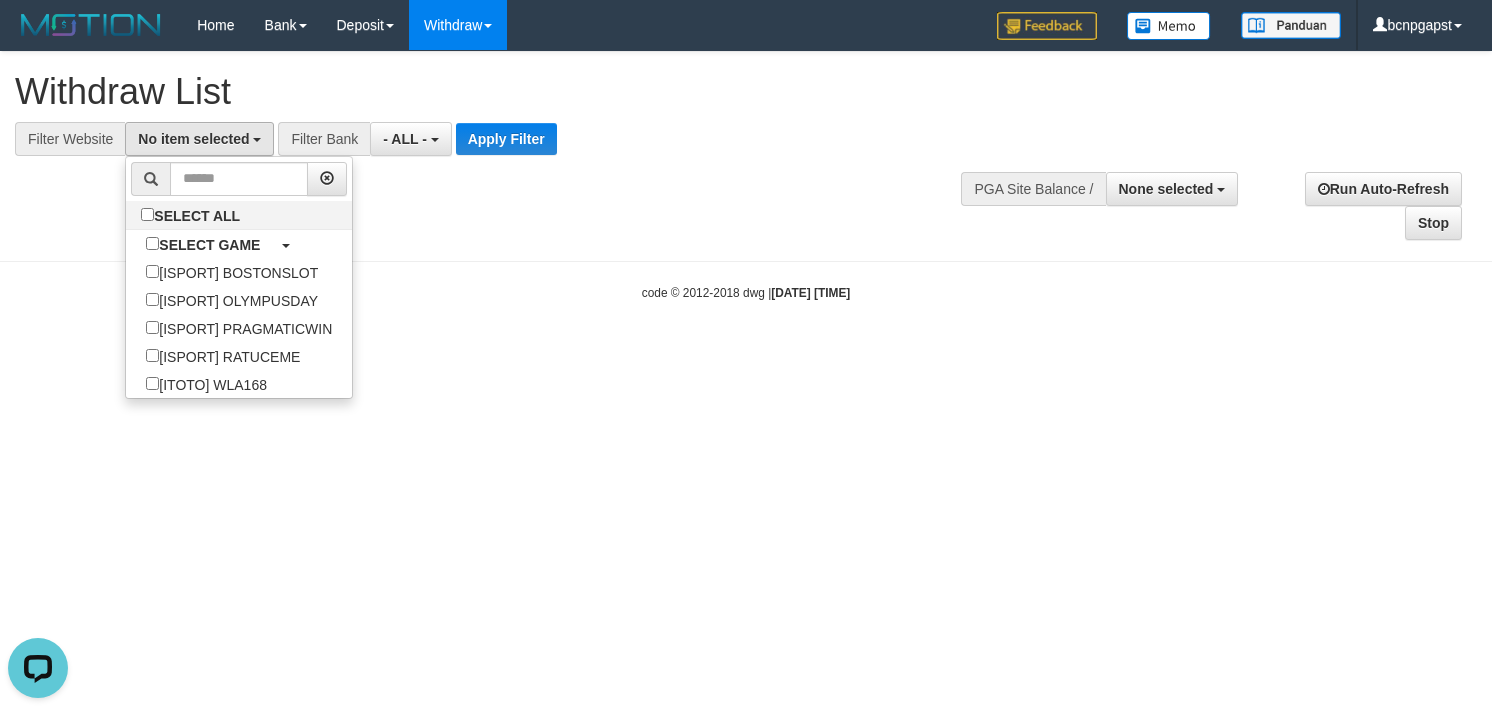 scroll, scrollTop: 17, scrollLeft: 0, axis: vertical 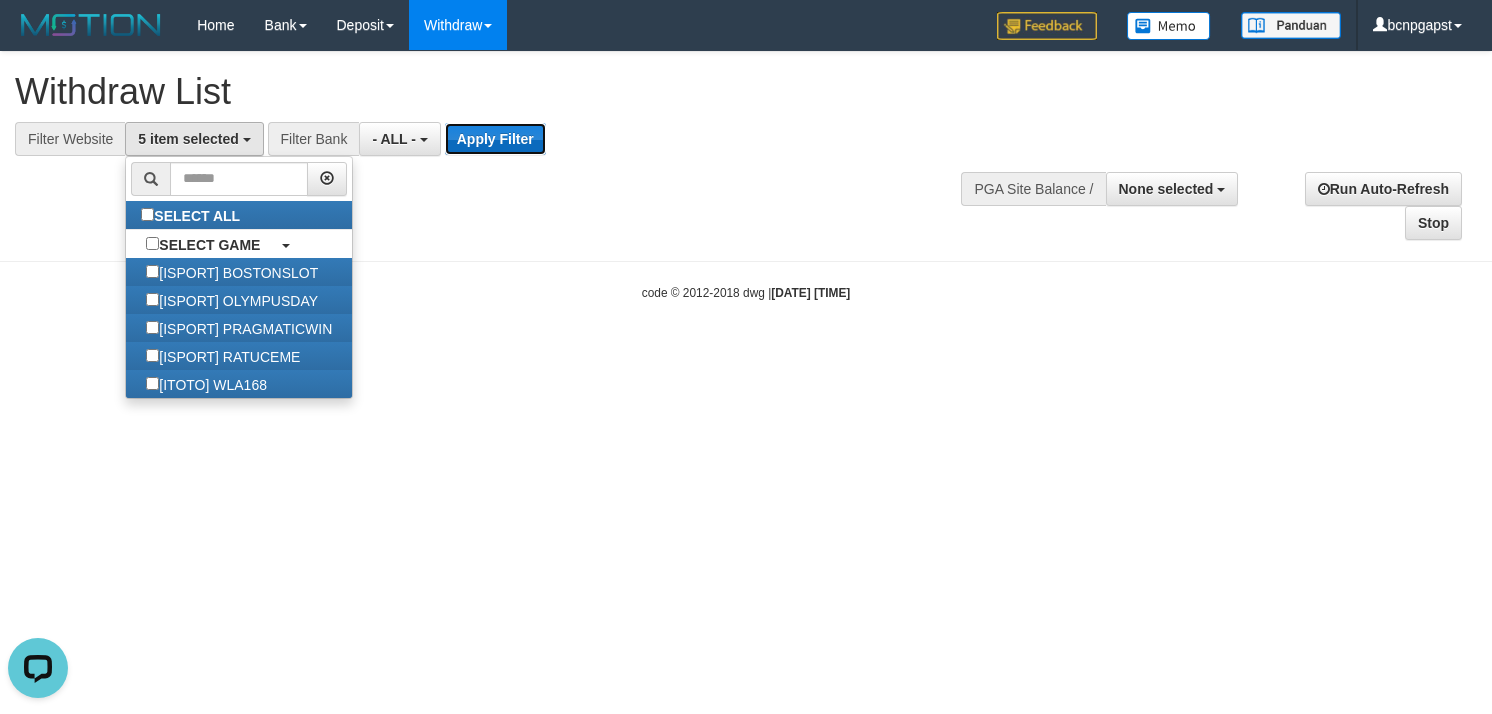 click on "Apply Filter" at bounding box center [495, 139] 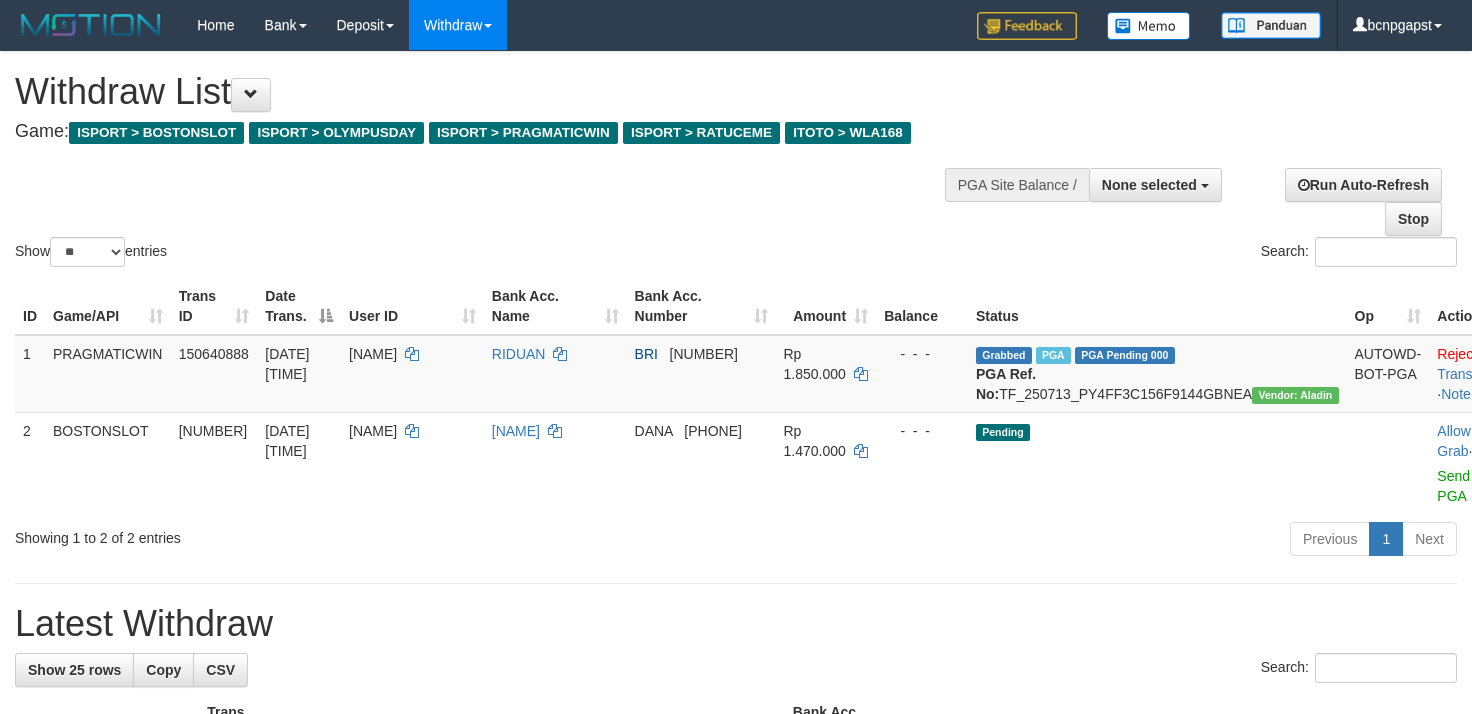 select 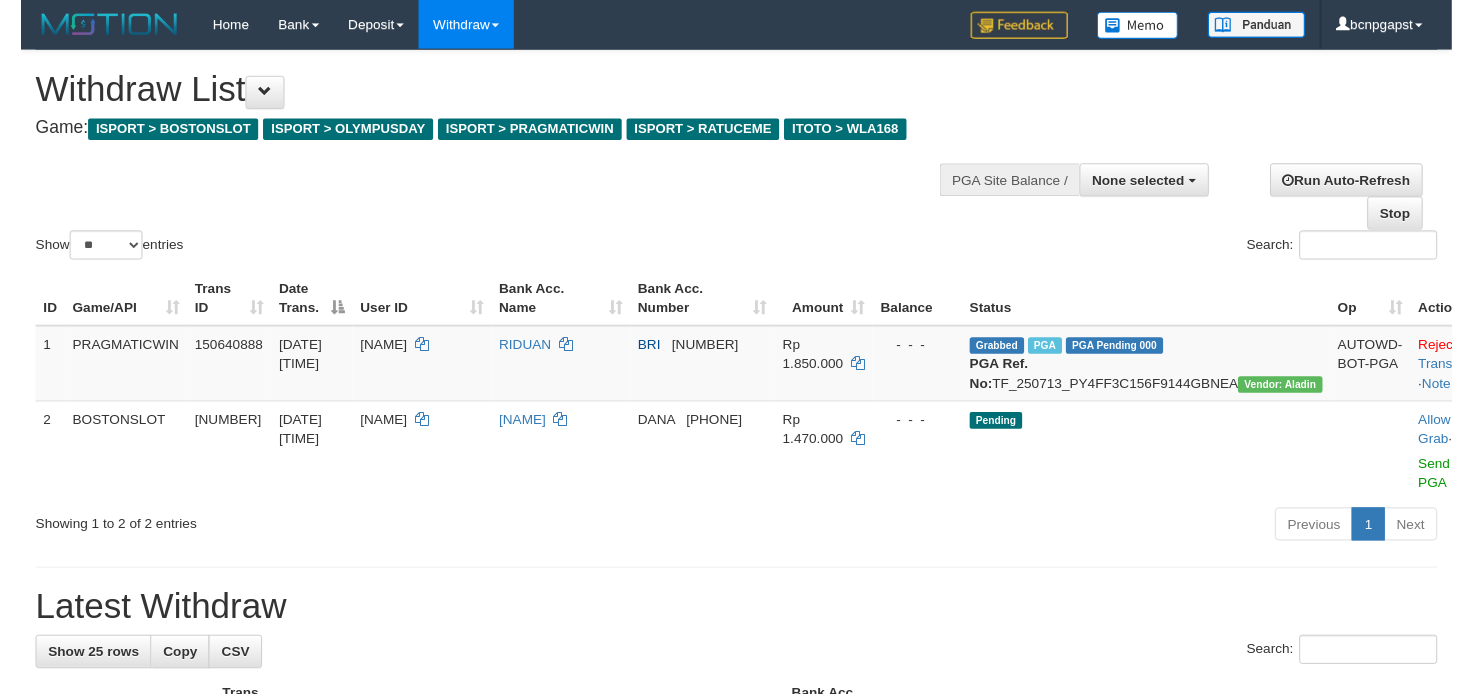 scroll, scrollTop: 0, scrollLeft: 0, axis: both 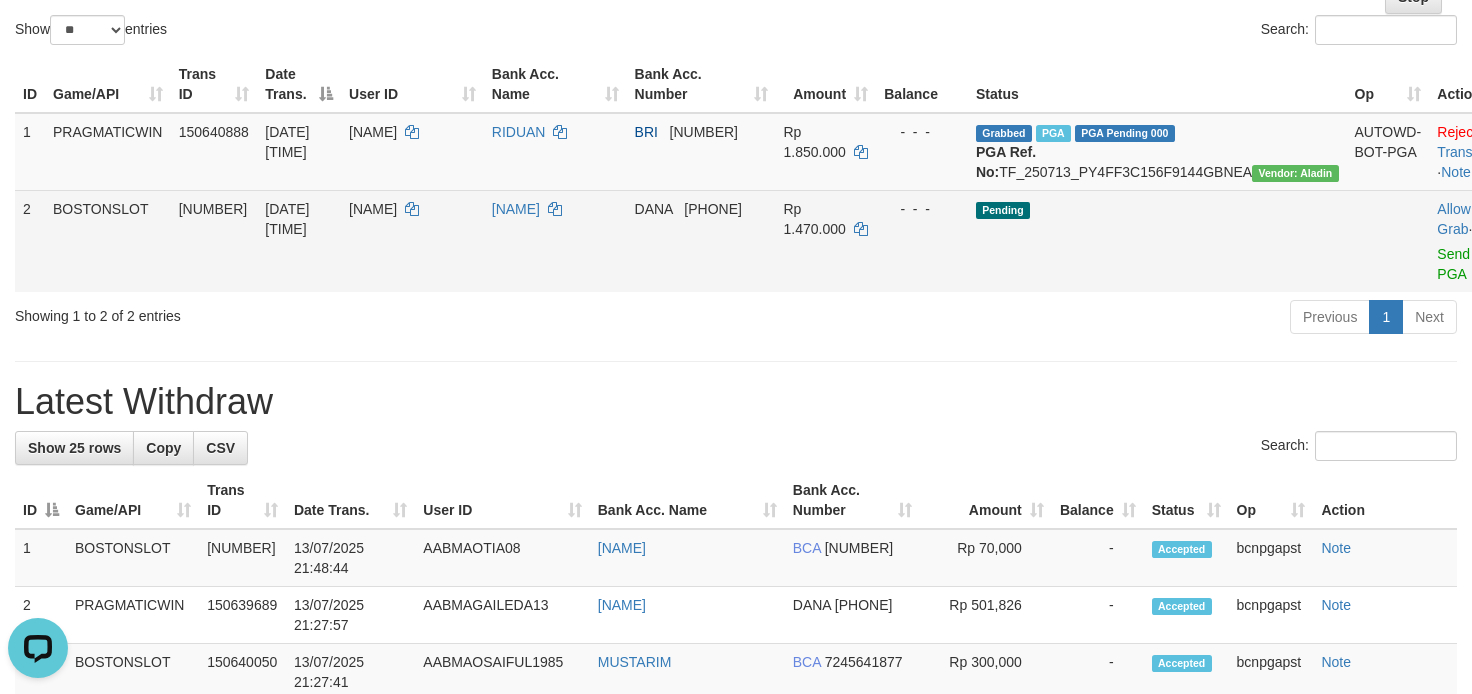 click on "Allow Grab   ·    Reject Send PGA     ·    Note" at bounding box center [1482, 241] 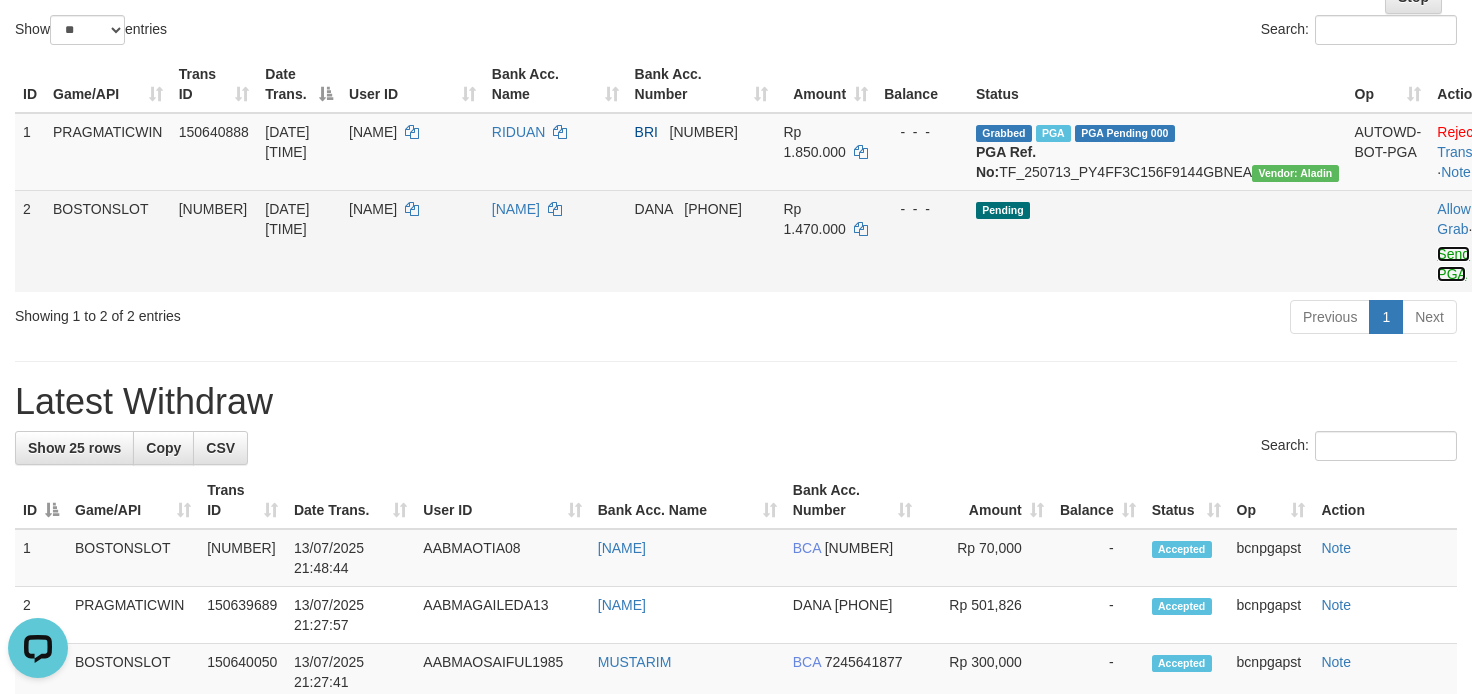 click on "Send PGA" at bounding box center [1453, 264] 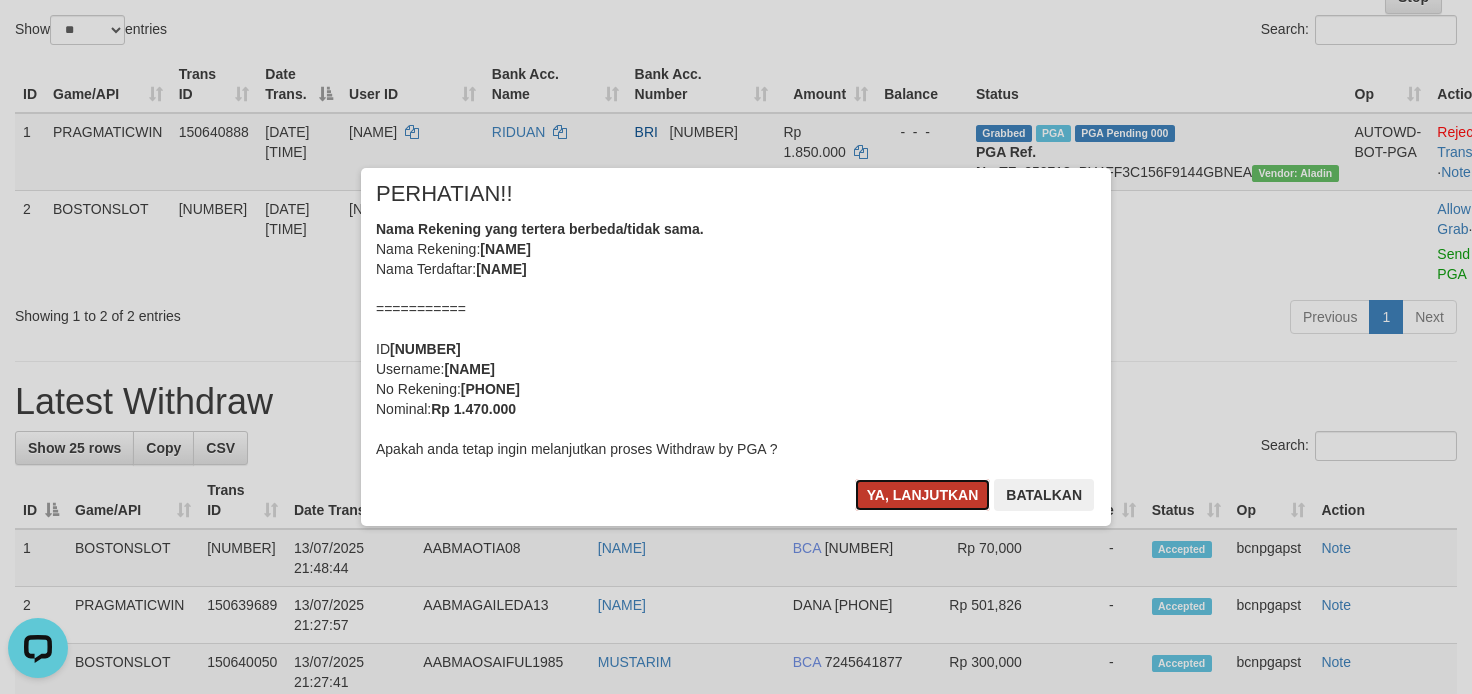 drag, startPoint x: 914, startPoint y: 490, endPoint x: 900, endPoint y: 492, distance: 14.142136 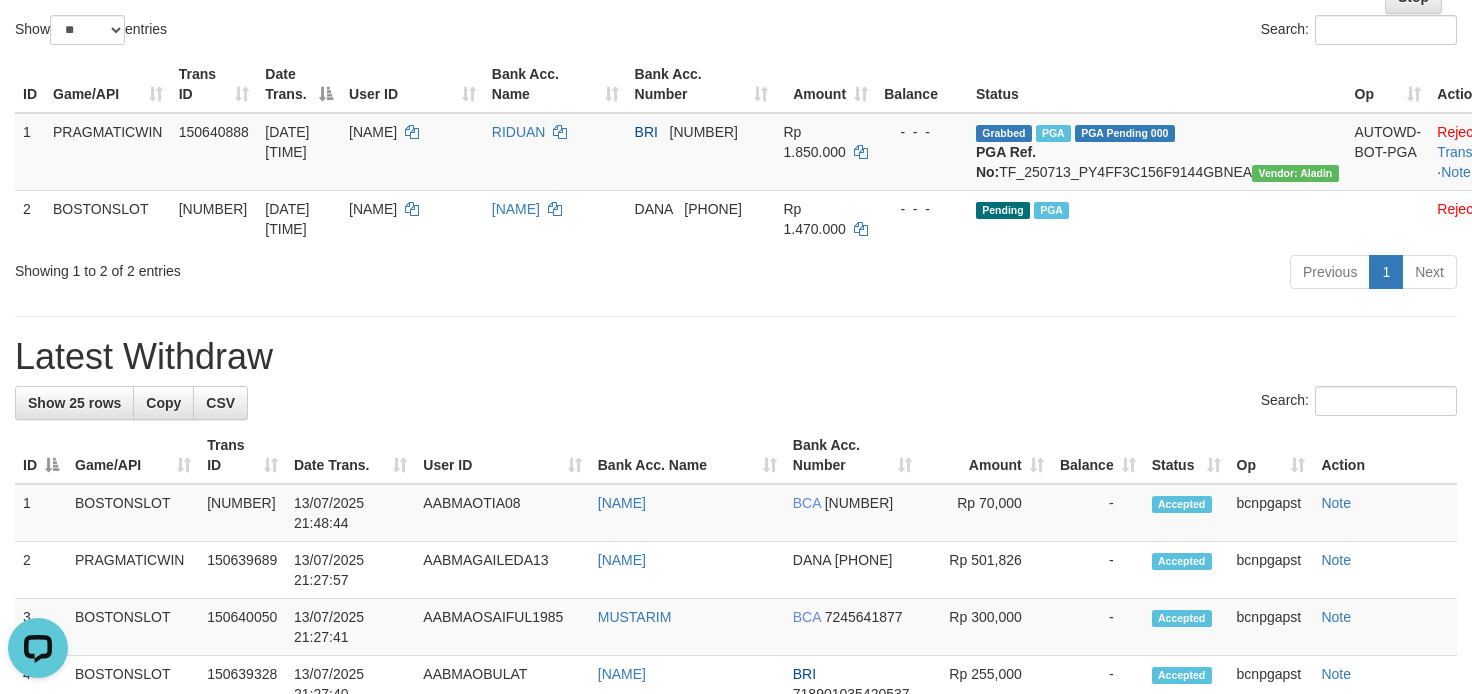 click on "**********" at bounding box center [736, 916] 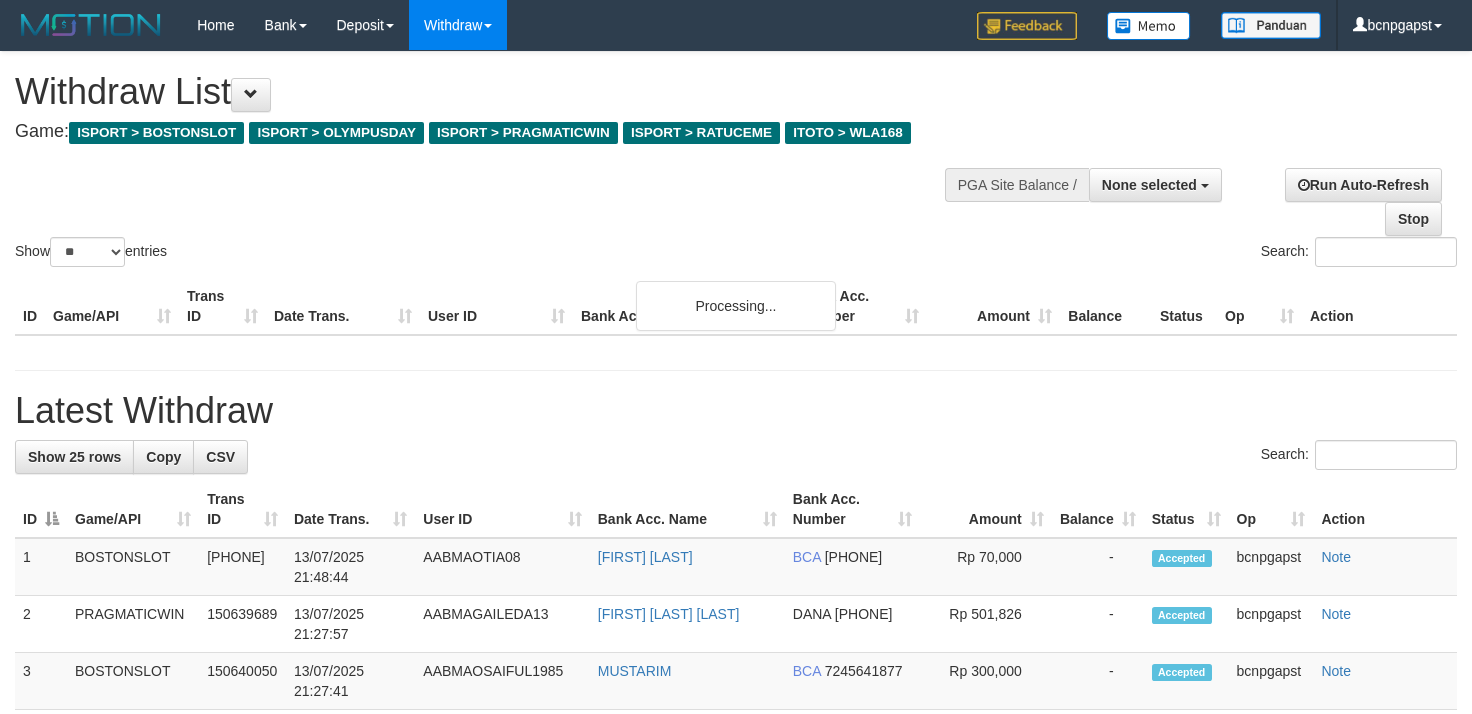 select 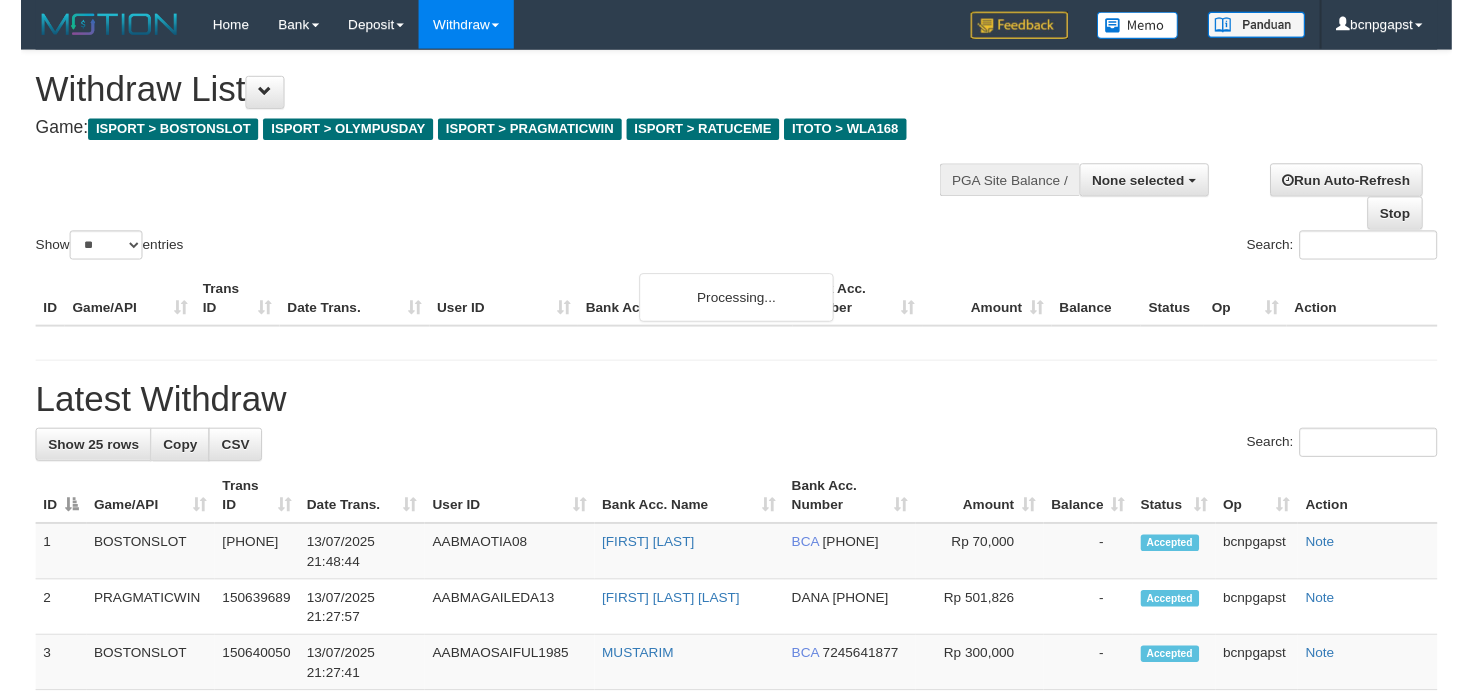 scroll, scrollTop: 213, scrollLeft: 0, axis: vertical 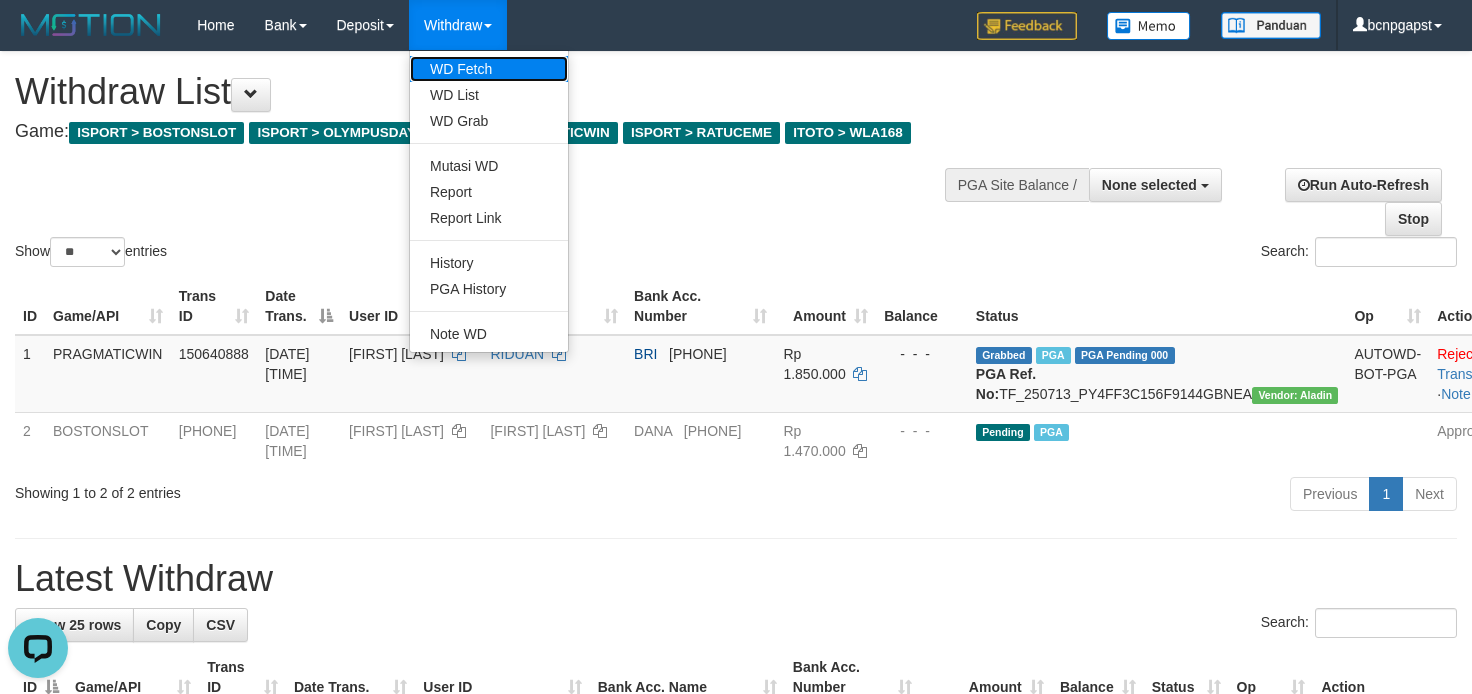 click on "WD Fetch" at bounding box center (489, 69) 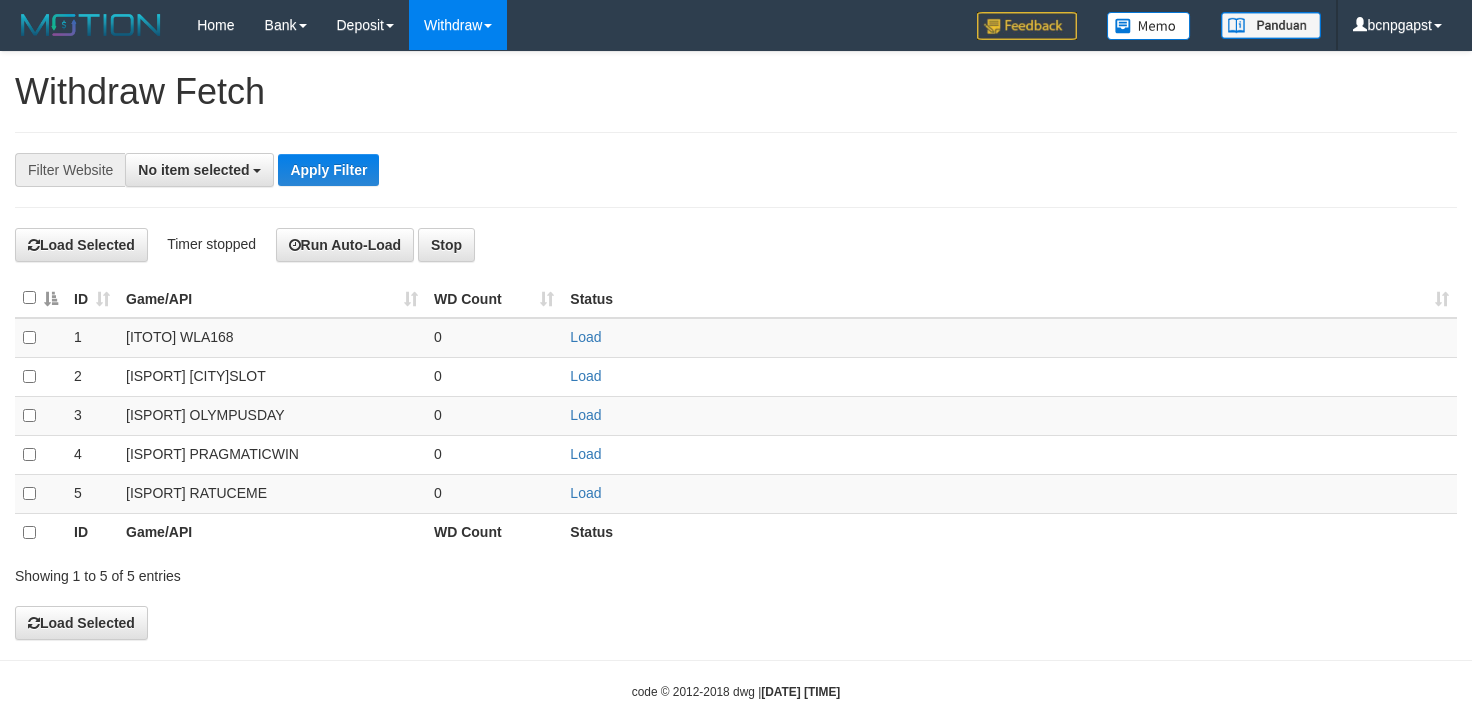 select 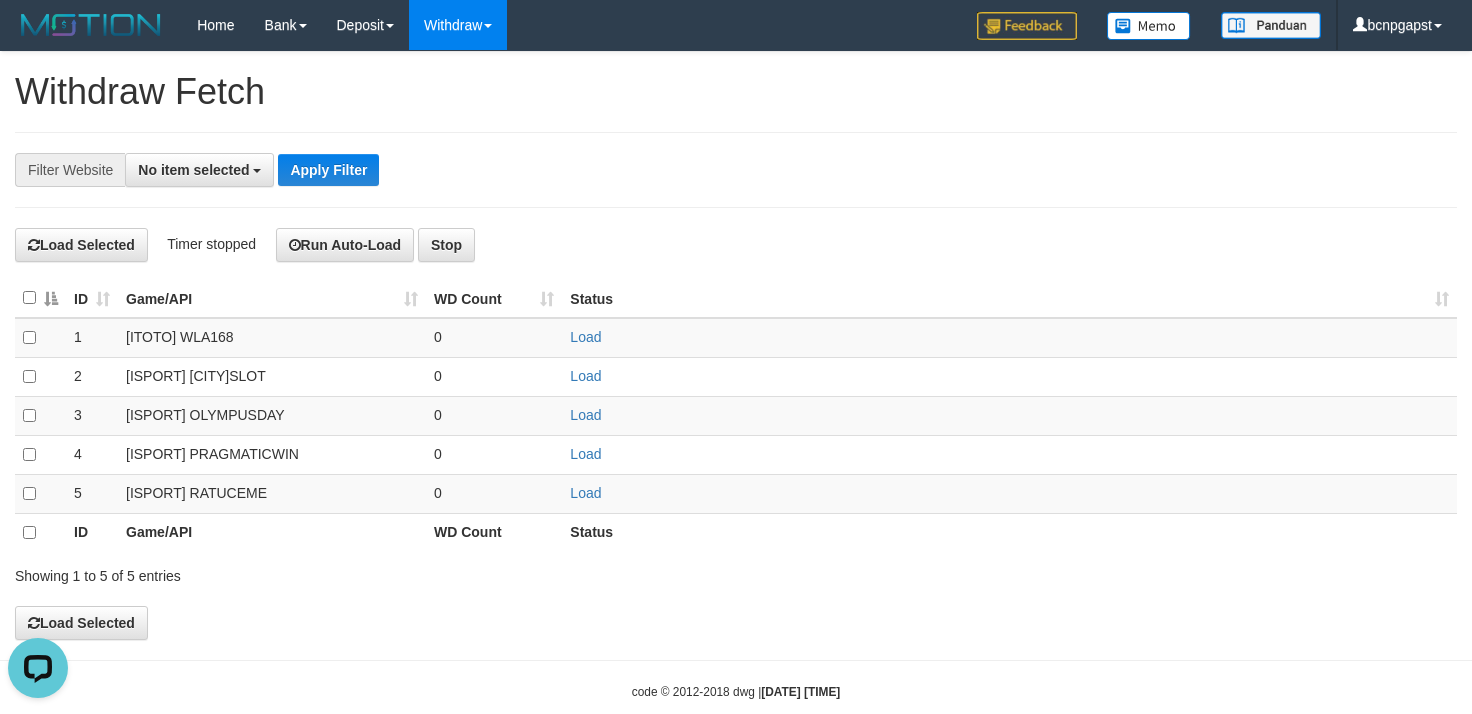 scroll, scrollTop: 0, scrollLeft: 0, axis: both 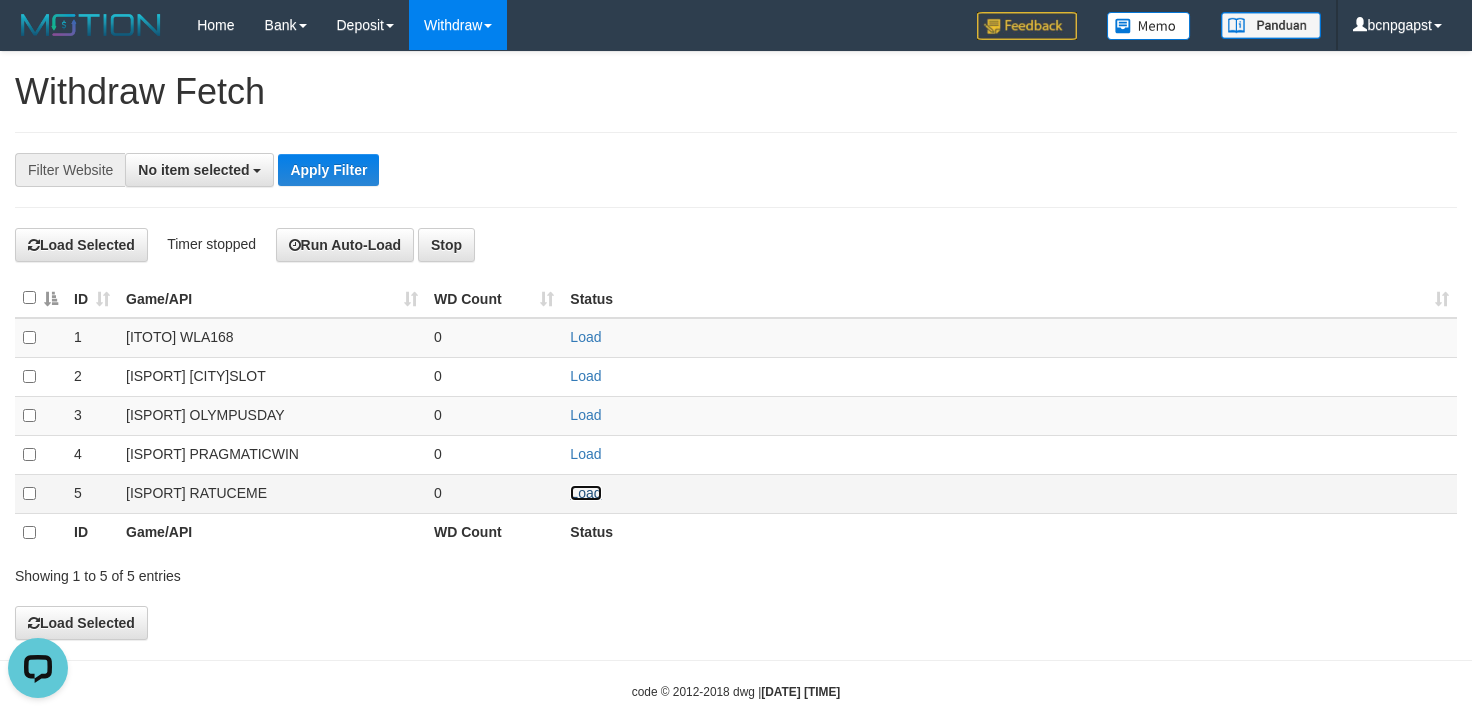 click on "Load" at bounding box center (585, 493) 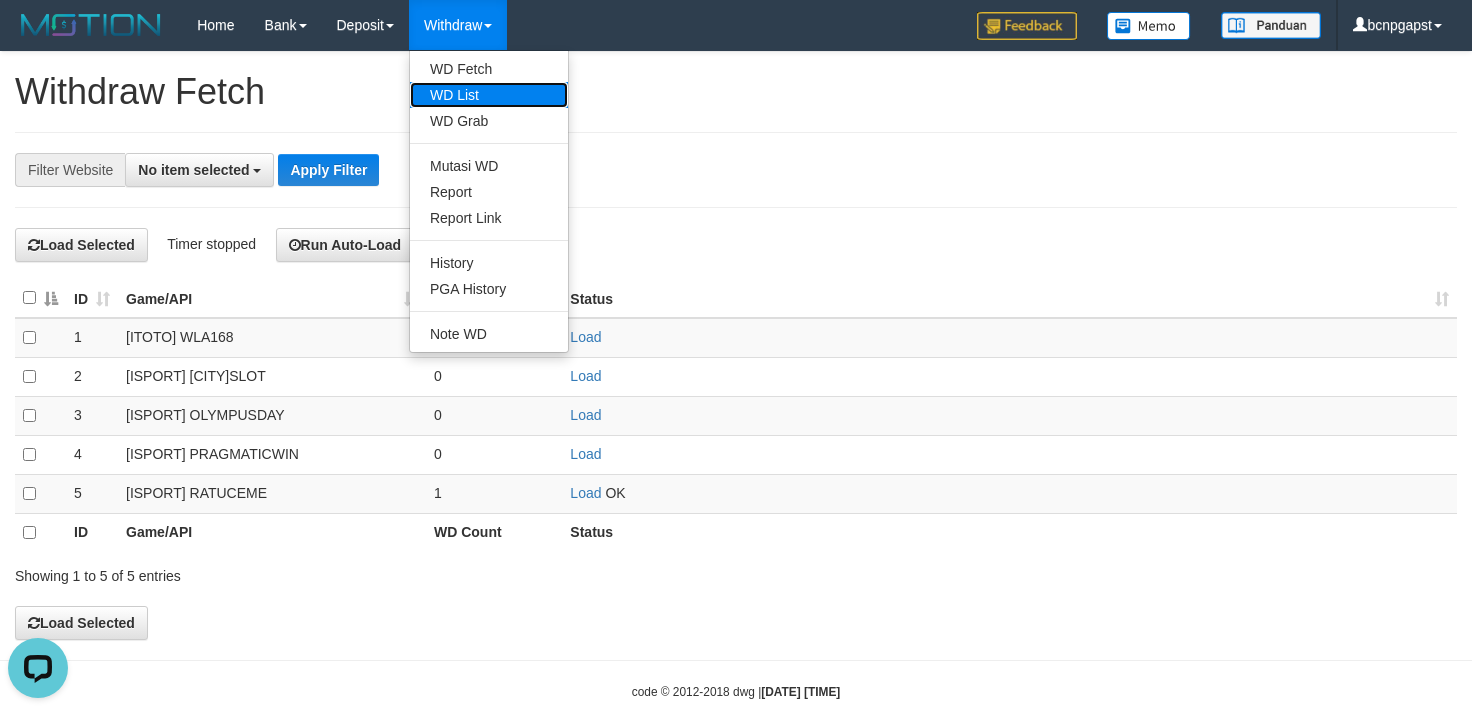 click on "WD List" at bounding box center [489, 95] 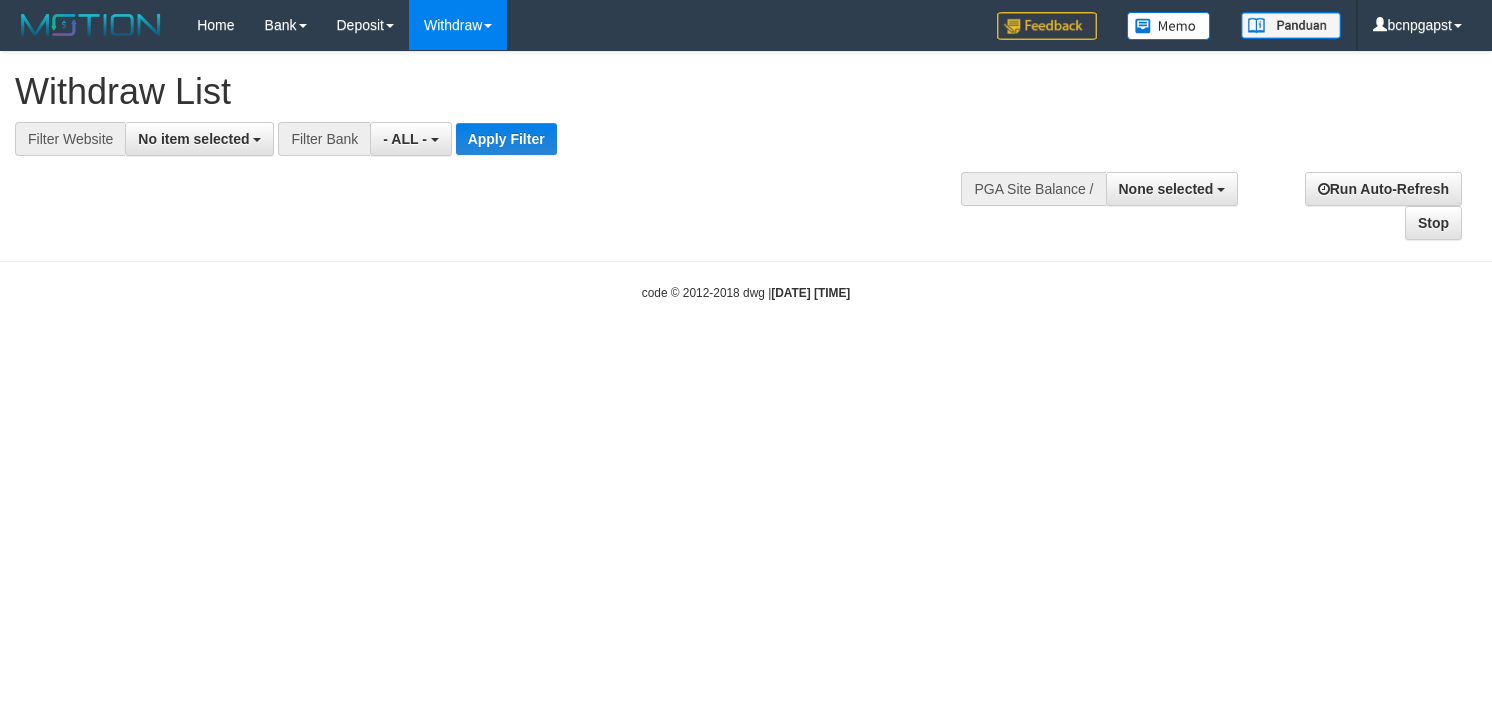 select 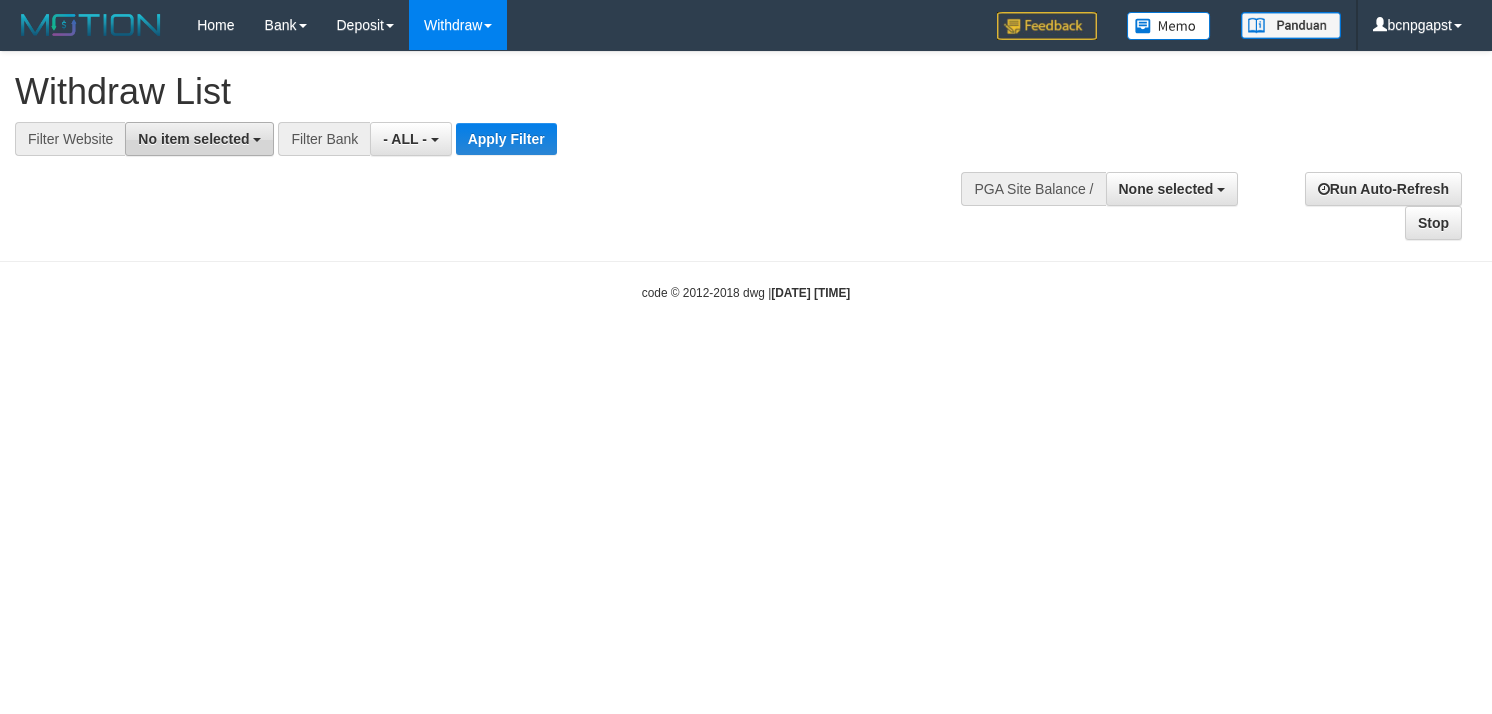 scroll, scrollTop: 0, scrollLeft: 0, axis: both 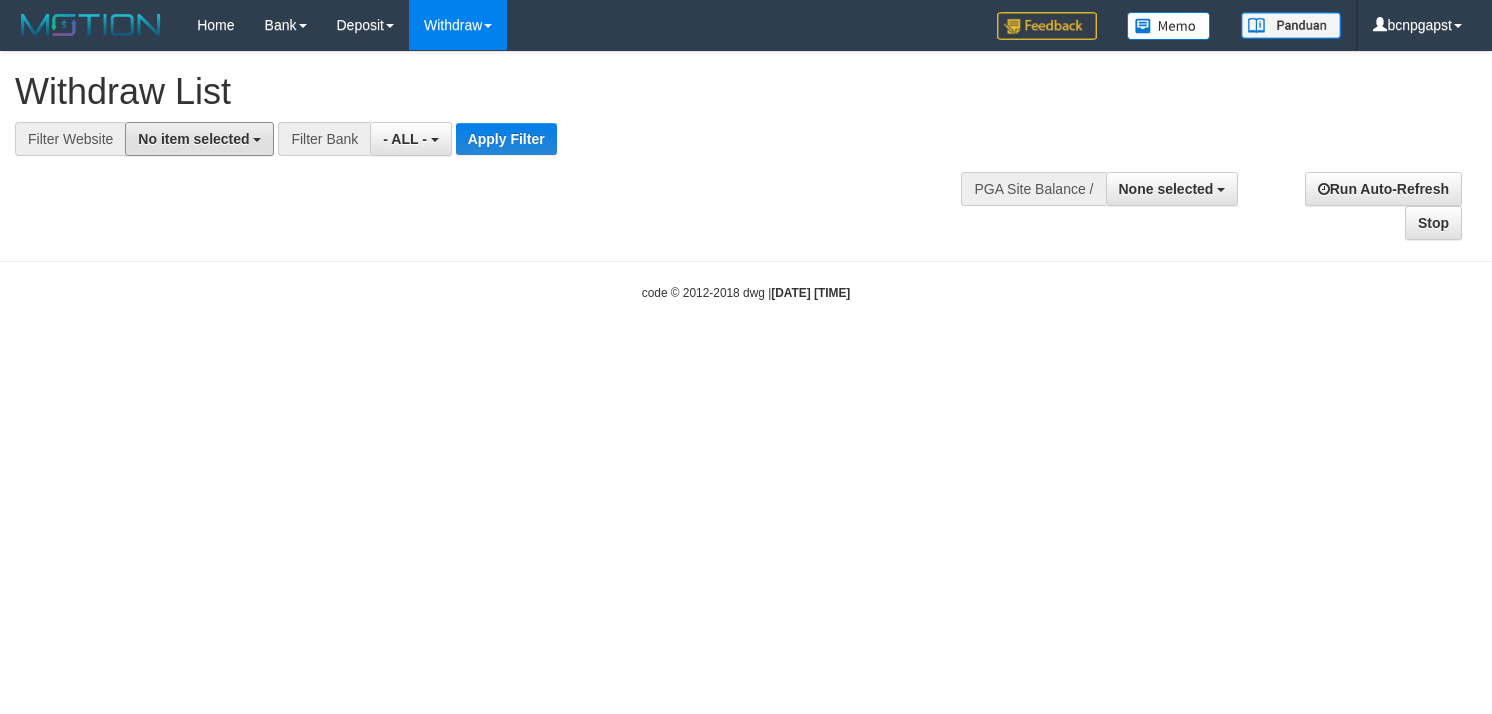 drag, startPoint x: 210, startPoint y: 153, endPoint x: 225, endPoint y: 182, distance: 32.649654 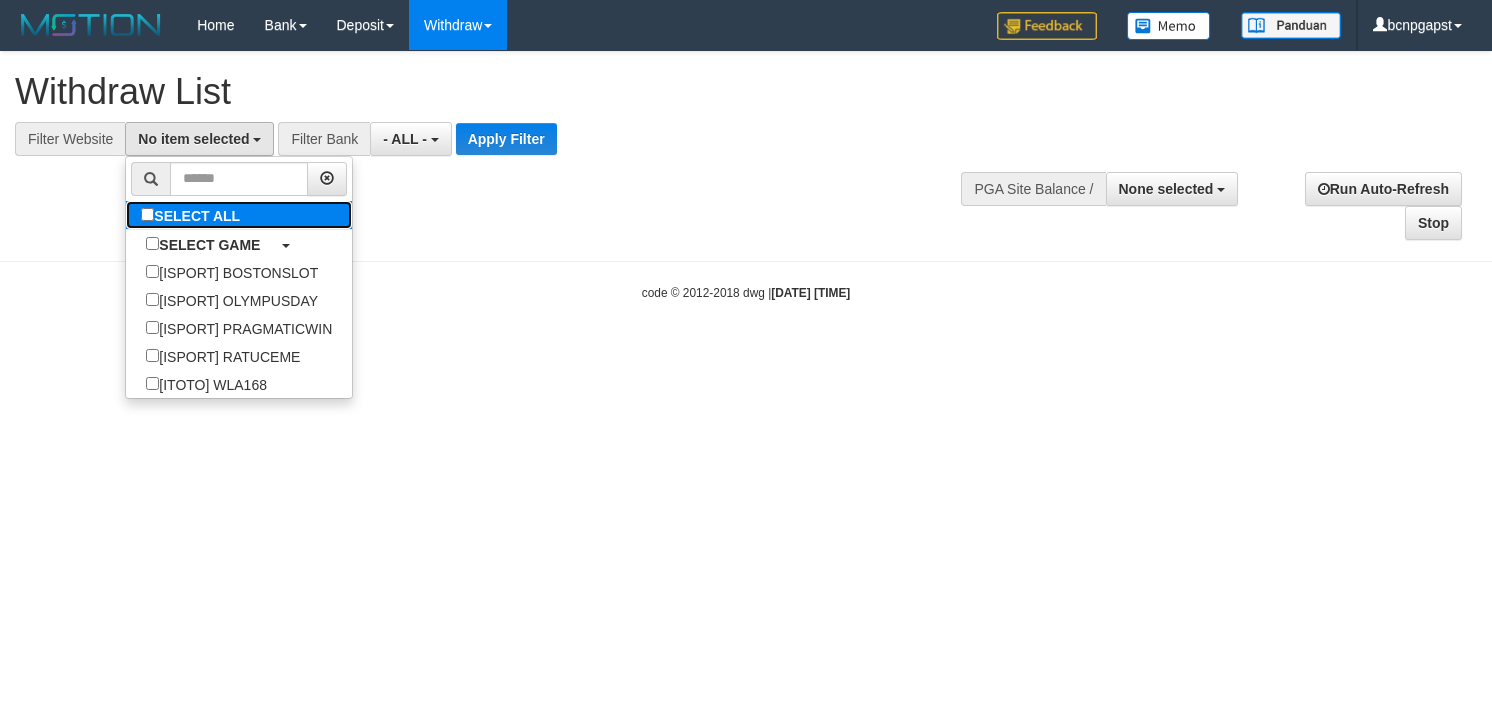 click on "SELECT ALL" at bounding box center (193, 215) 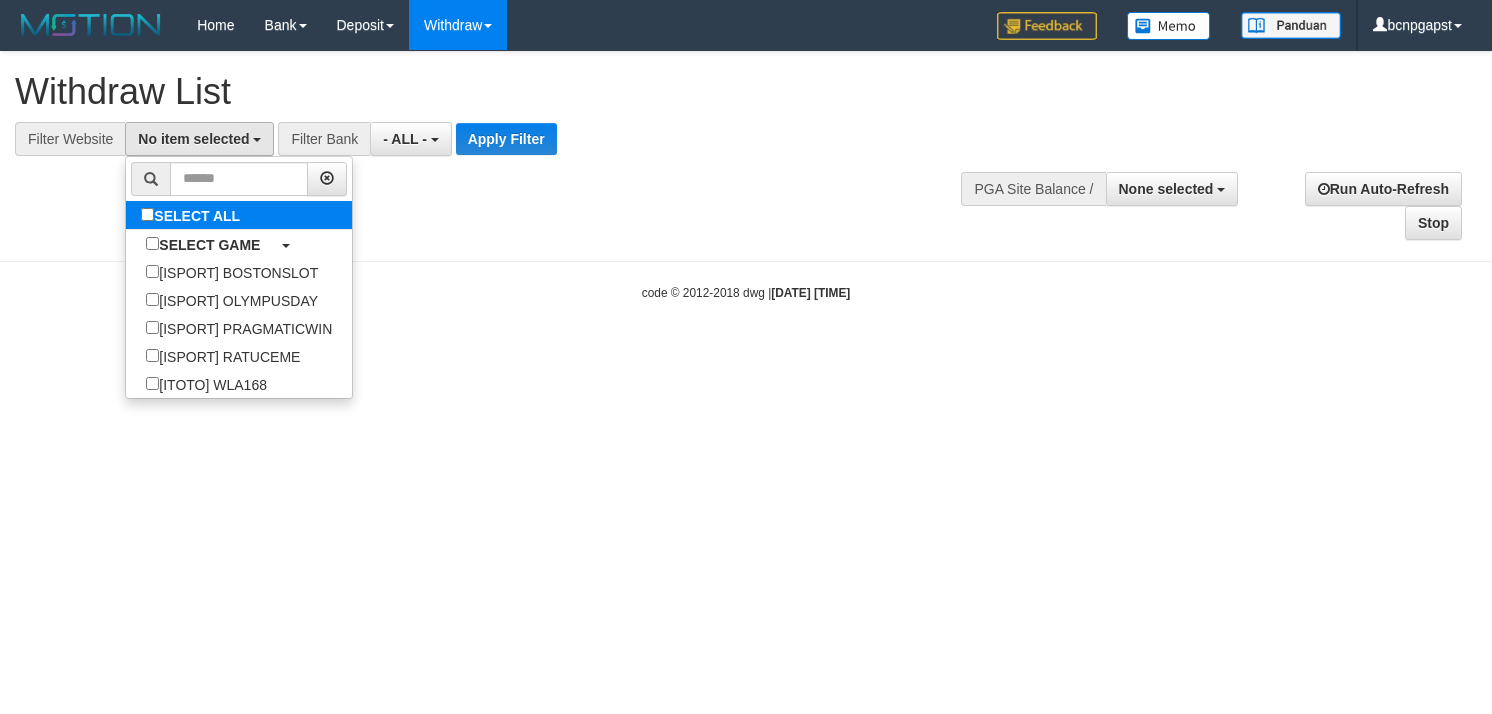 select on "****" 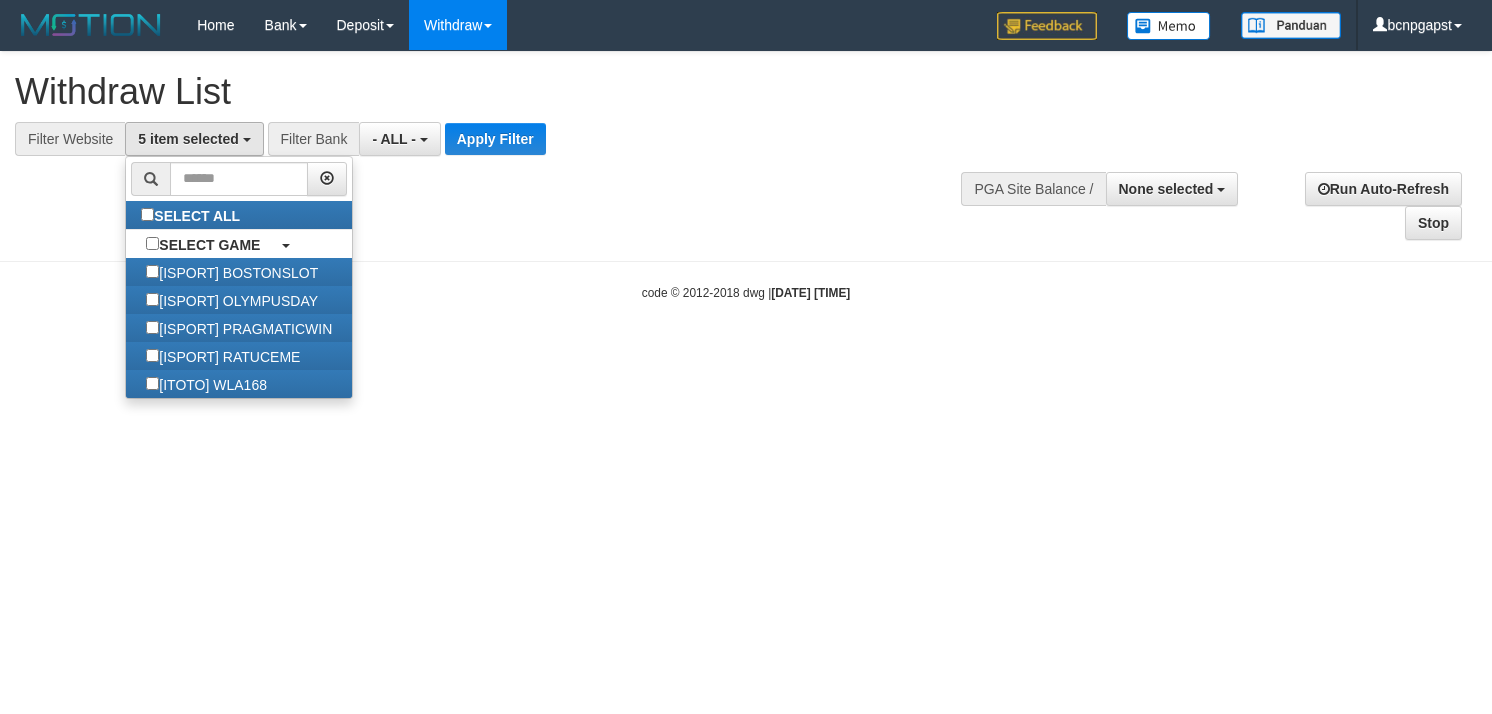 scroll, scrollTop: 17, scrollLeft: 0, axis: vertical 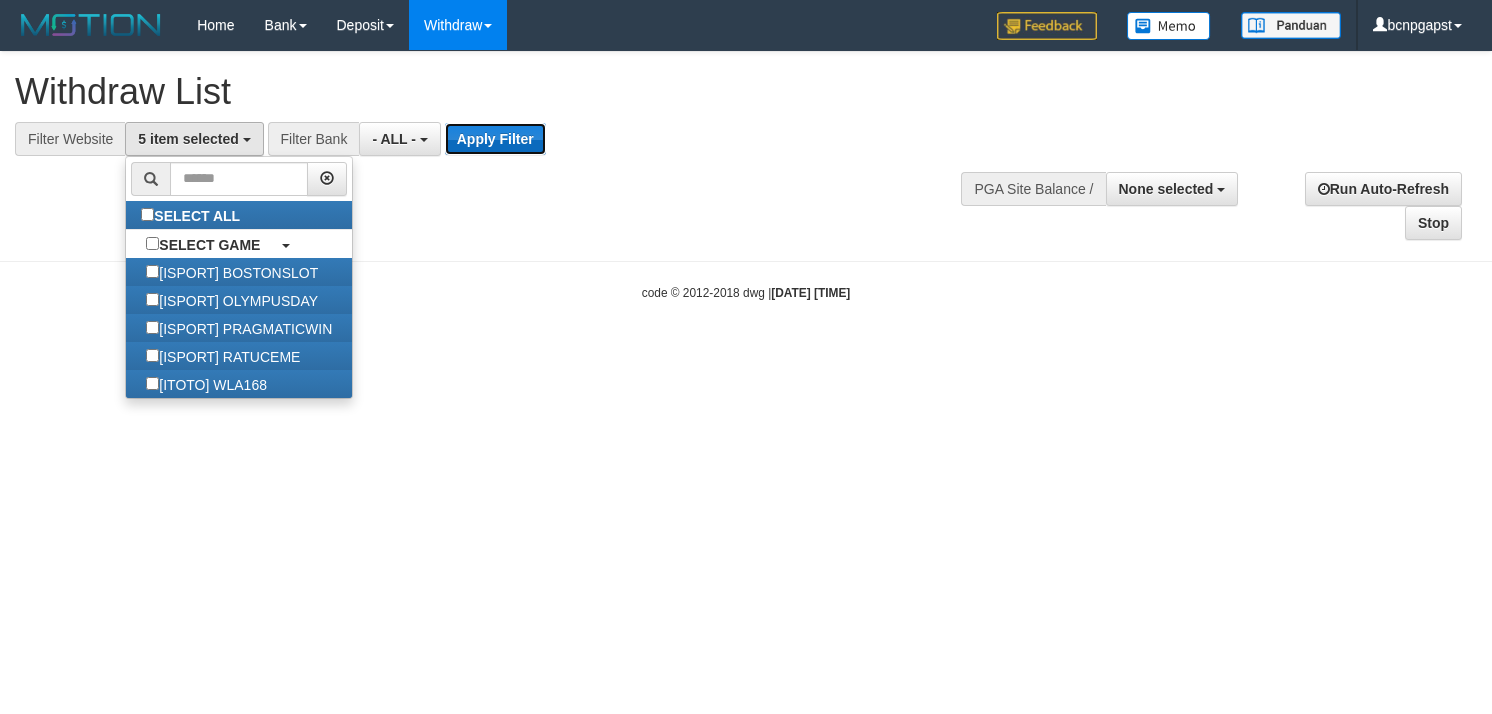 click on "Apply Filter" at bounding box center (495, 139) 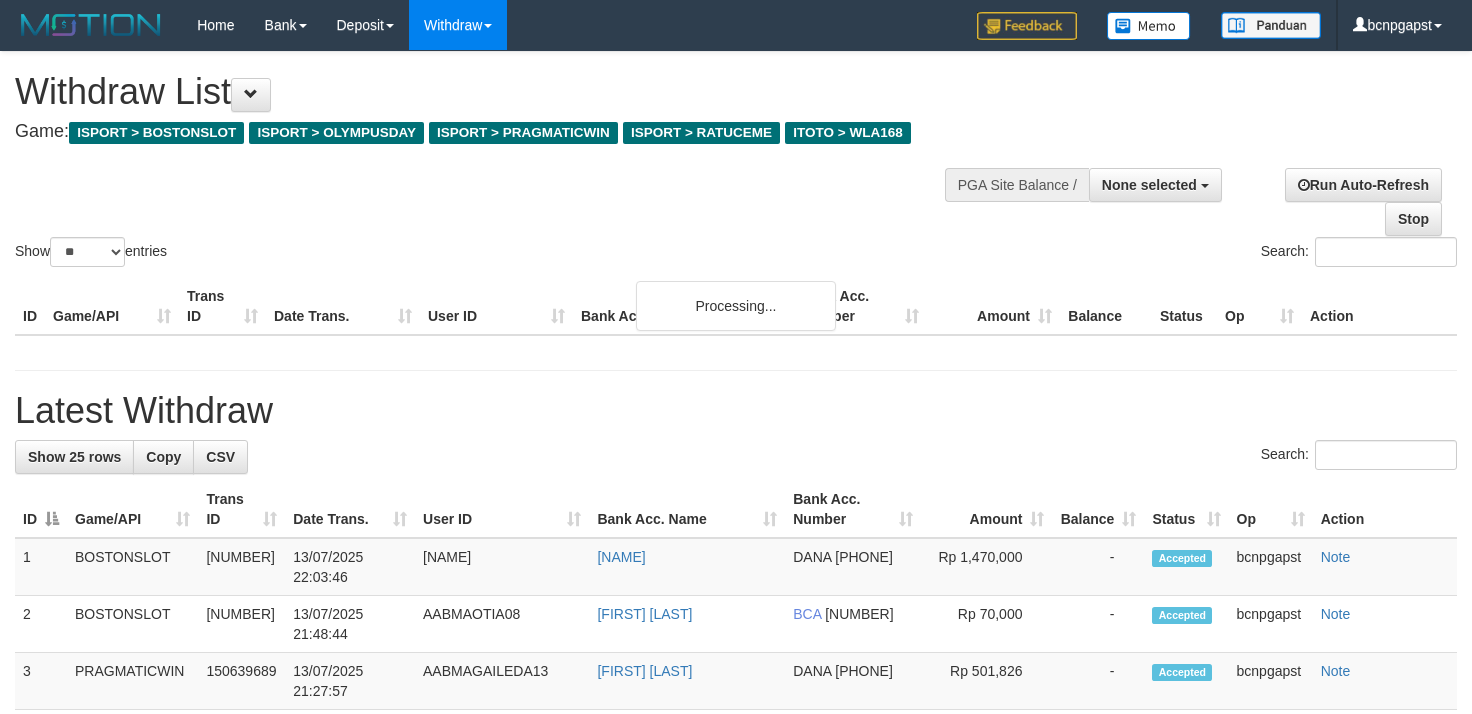 select 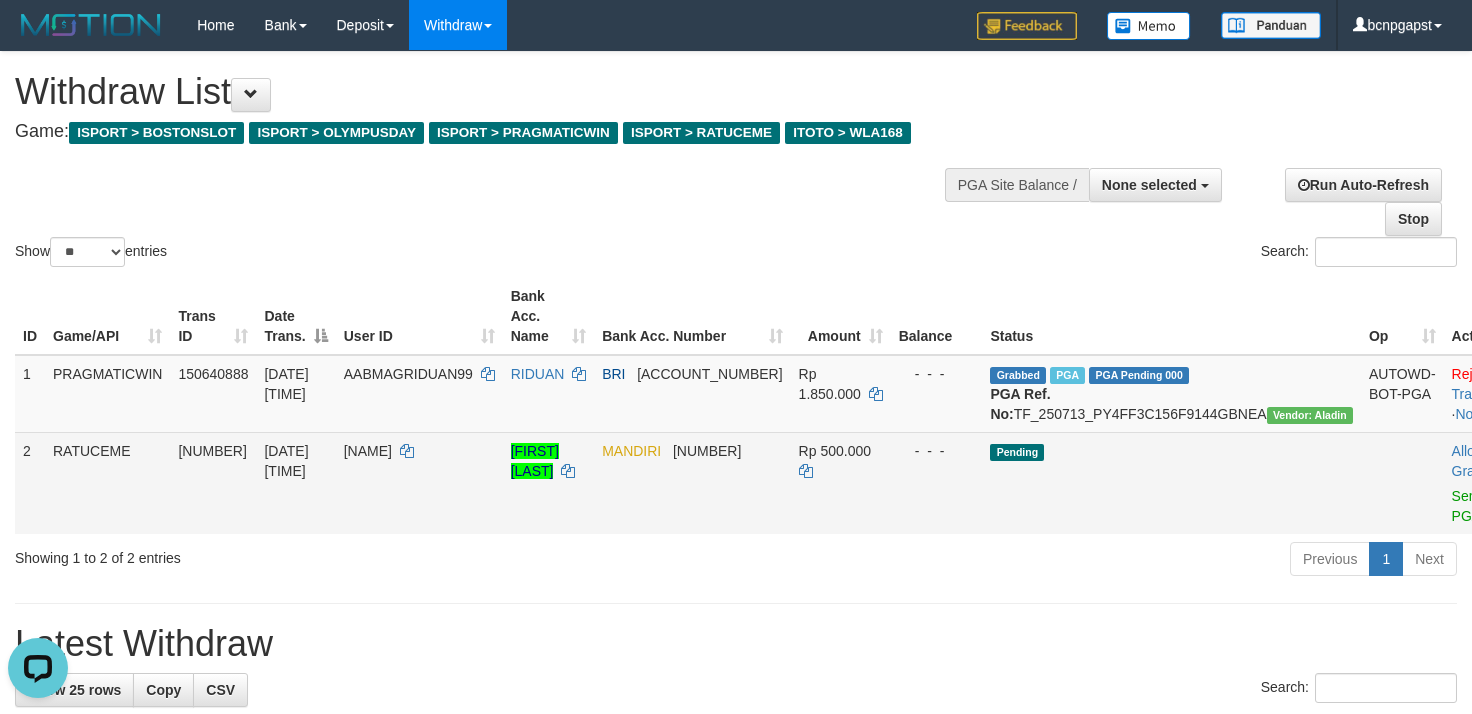 scroll, scrollTop: 0, scrollLeft: 0, axis: both 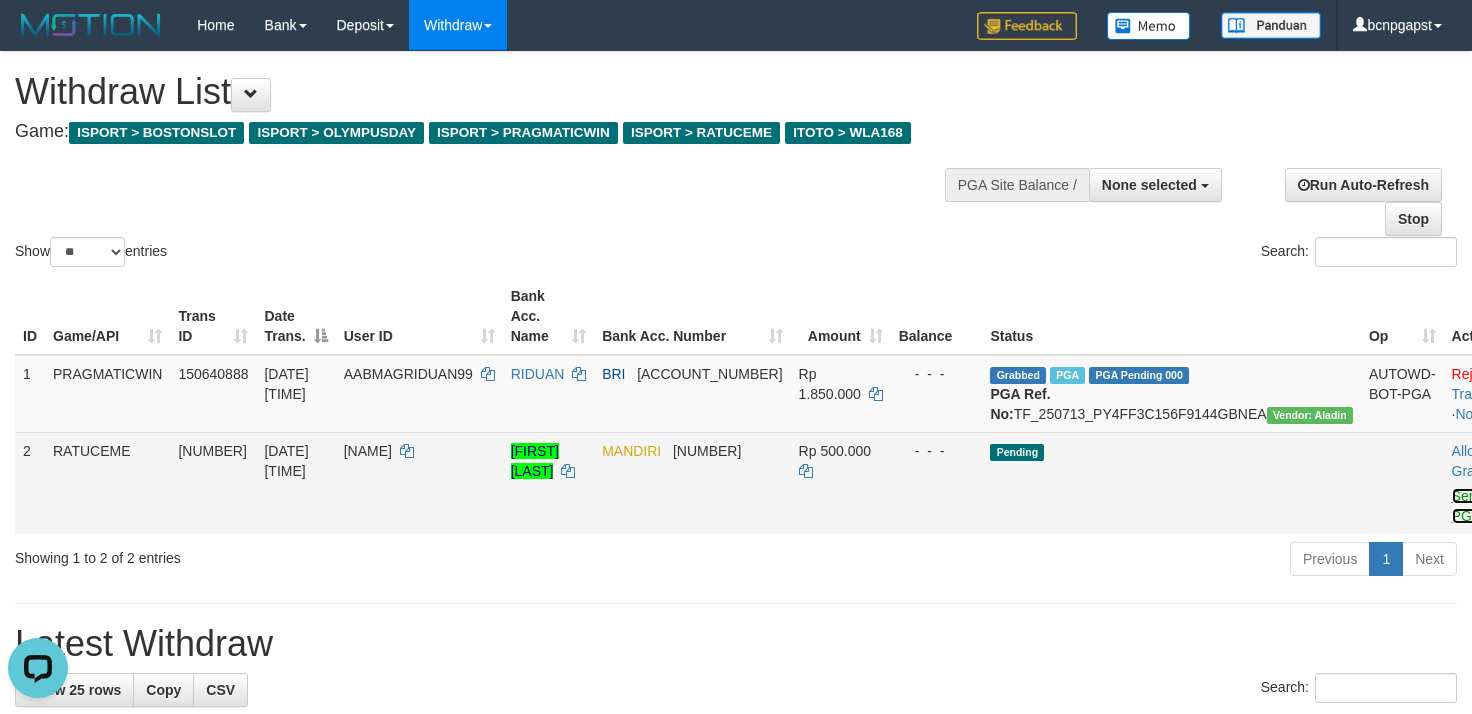 click on "Send PGA" at bounding box center [1468, 506] 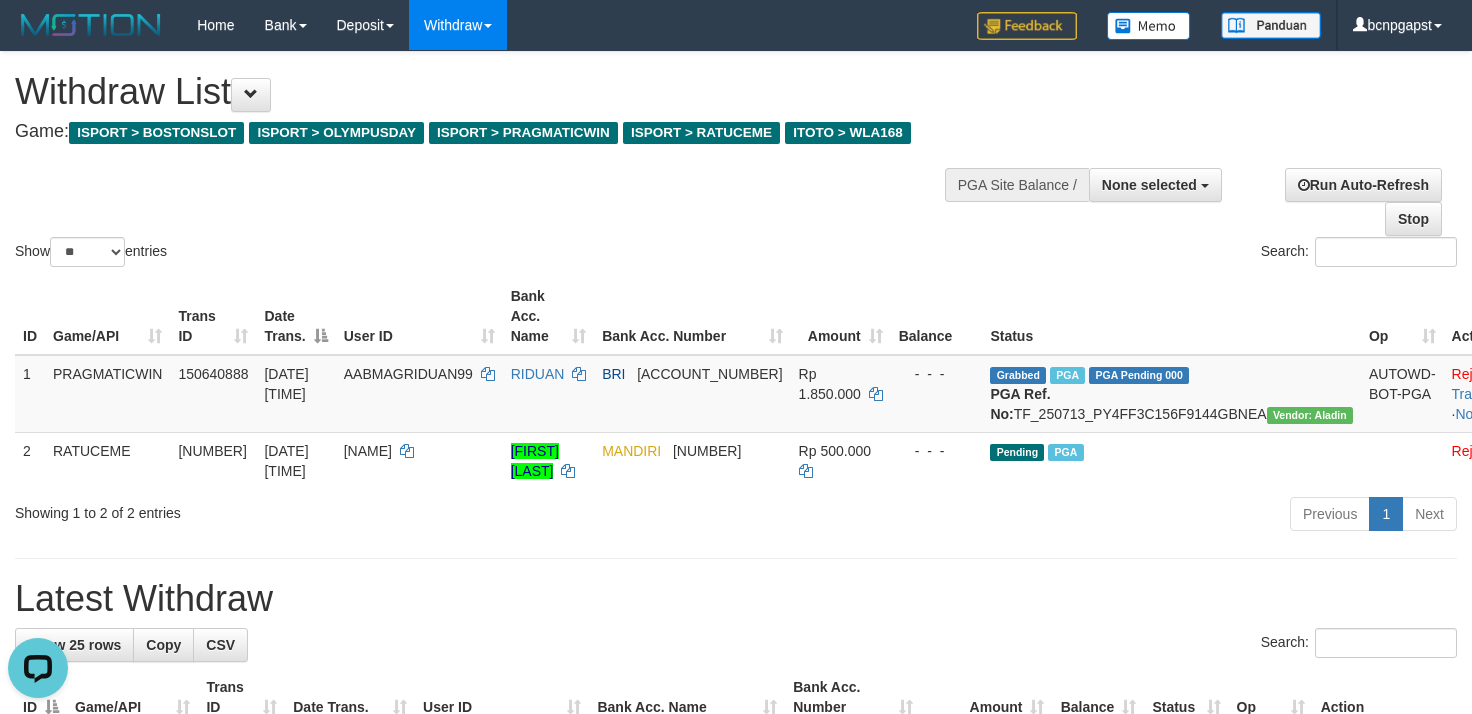 drag, startPoint x: 720, startPoint y: 194, endPoint x: 697, endPoint y: 200, distance: 23.769728 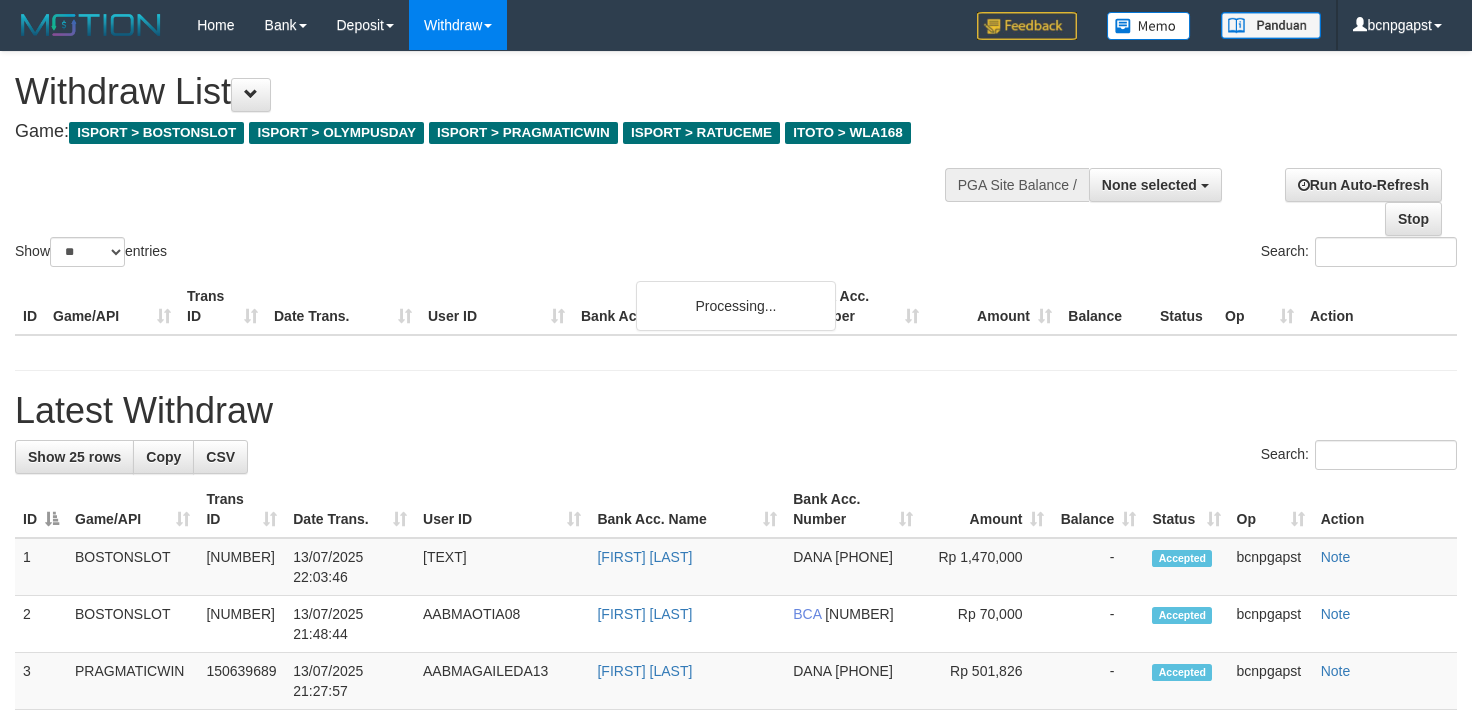 select 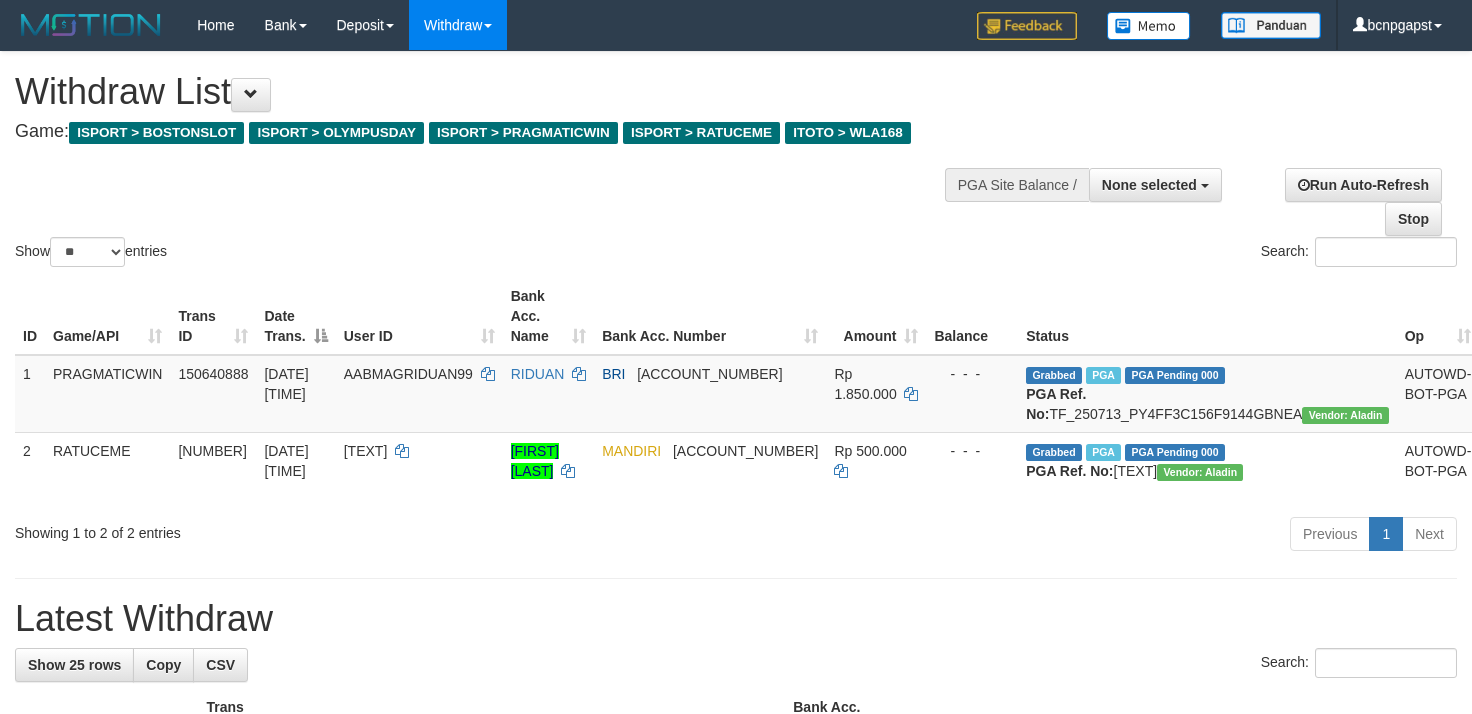 click on "Show  ** ** ** ***  entries" at bounding box center (368, 254) 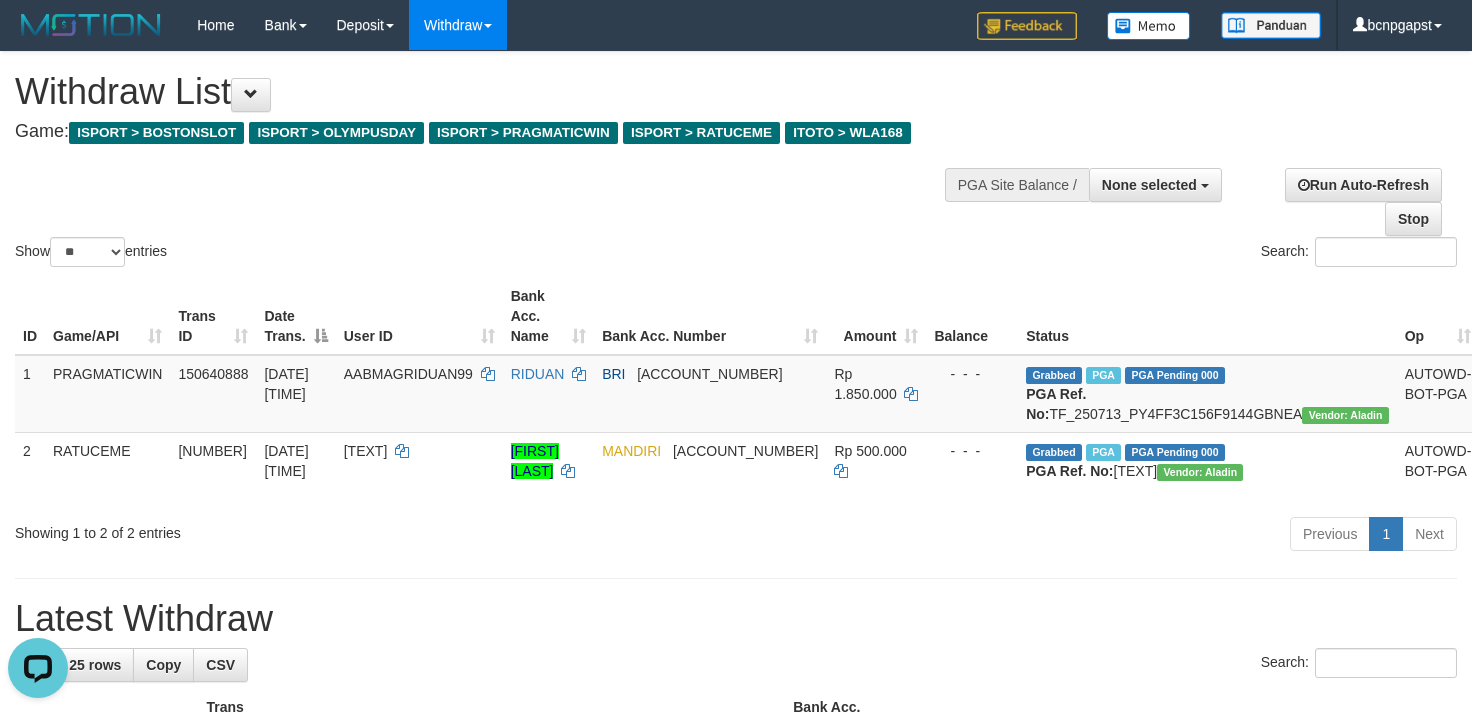 scroll, scrollTop: 0, scrollLeft: 0, axis: both 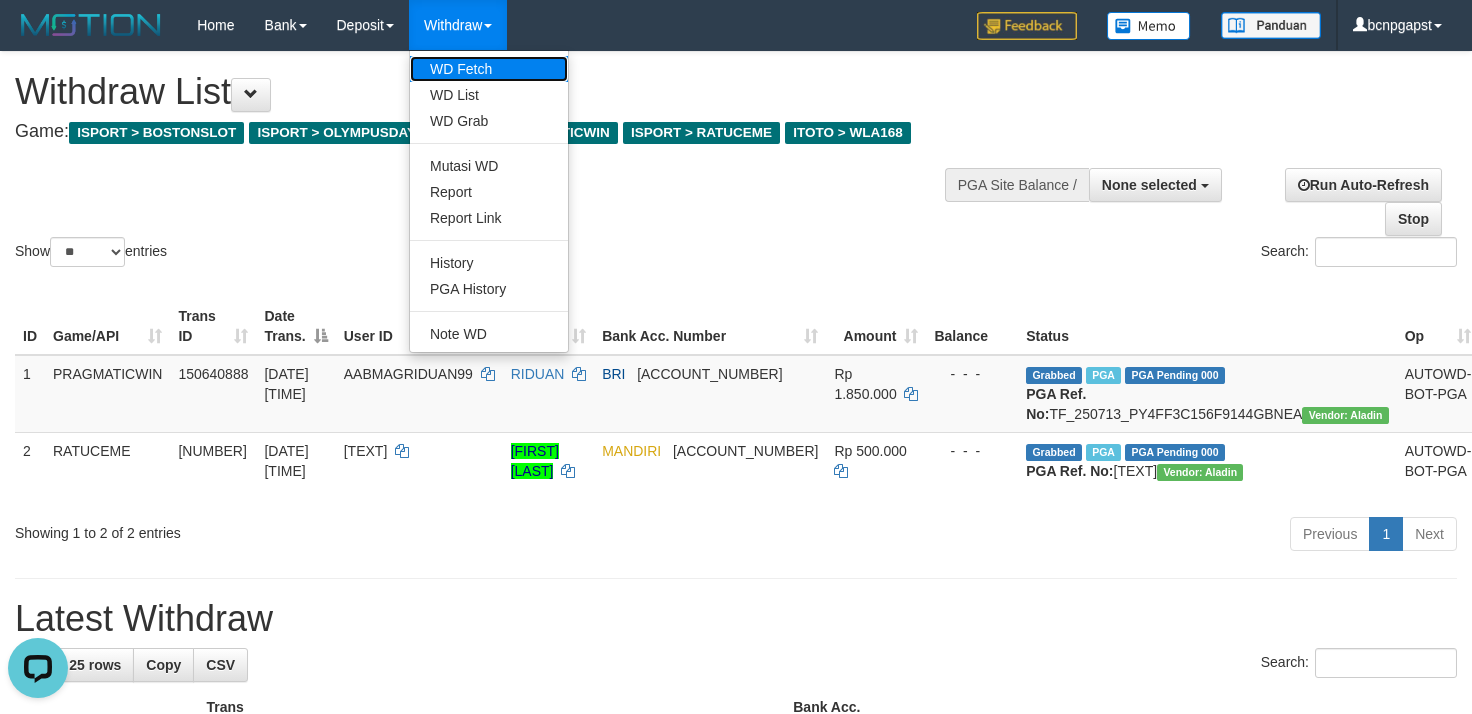 click on "WD Fetch" at bounding box center (489, 69) 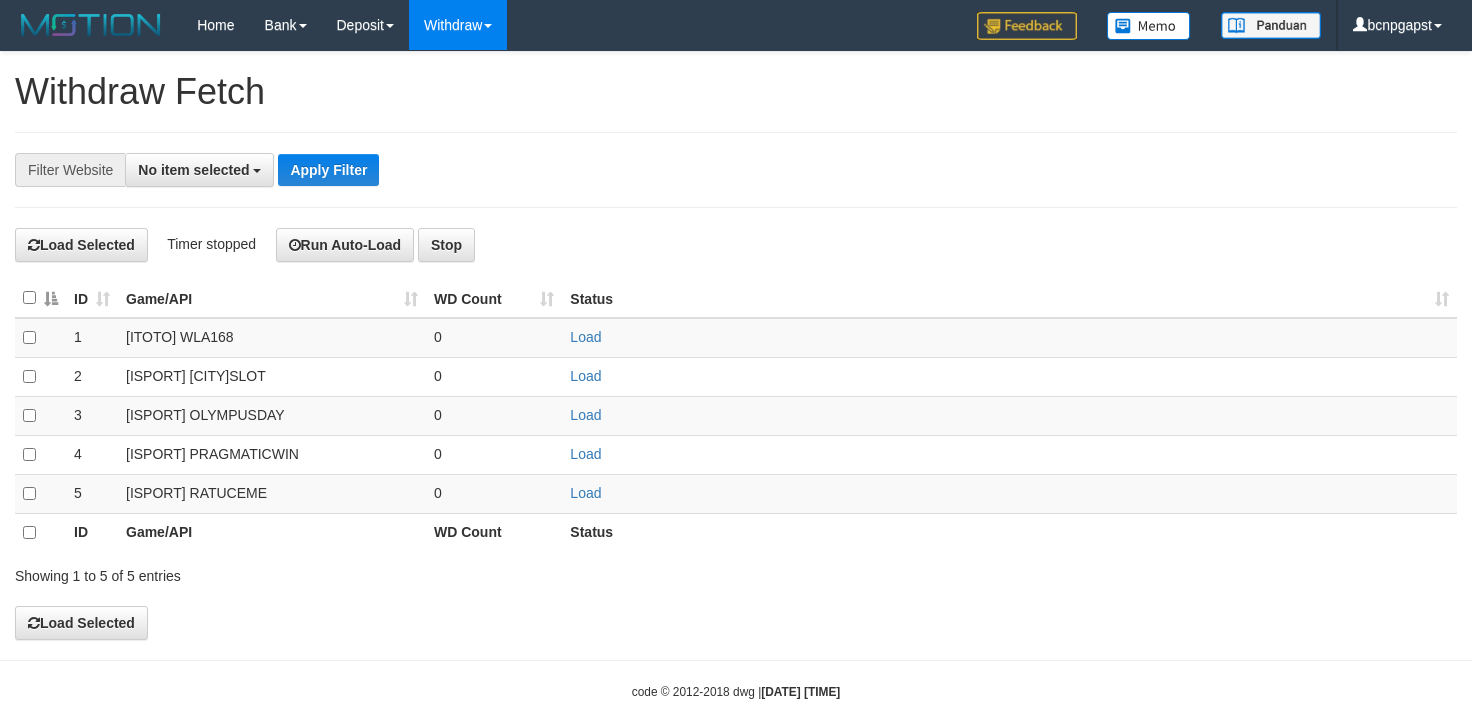 select 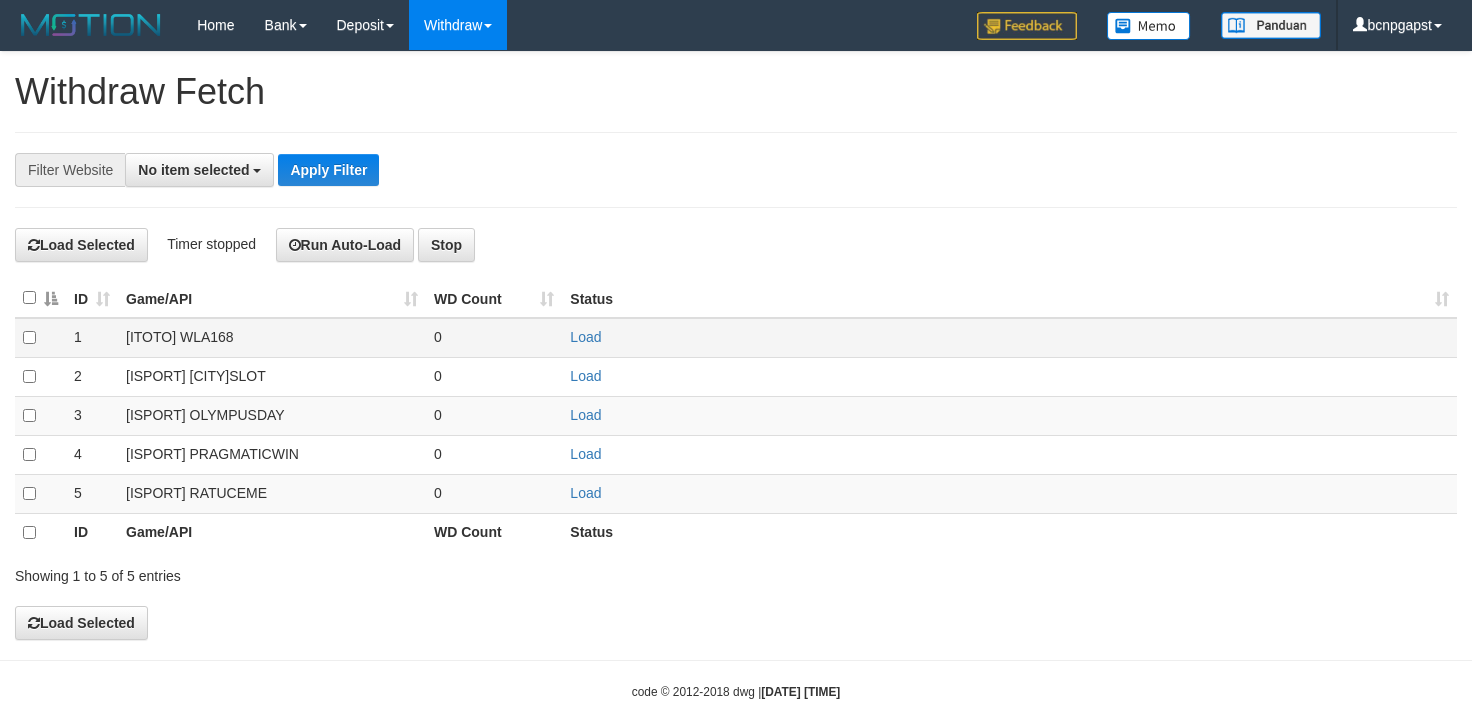 scroll, scrollTop: 0, scrollLeft: 0, axis: both 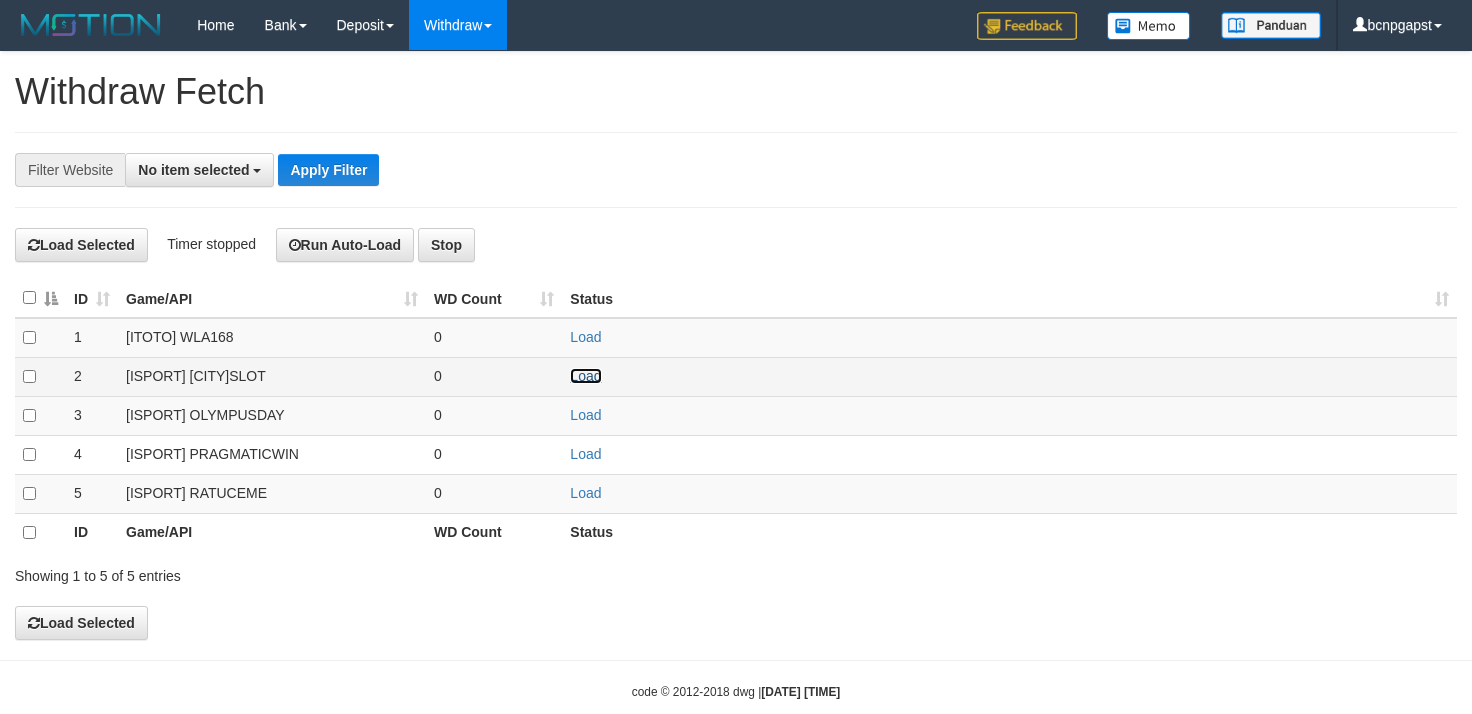 click on "Load" at bounding box center (585, 376) 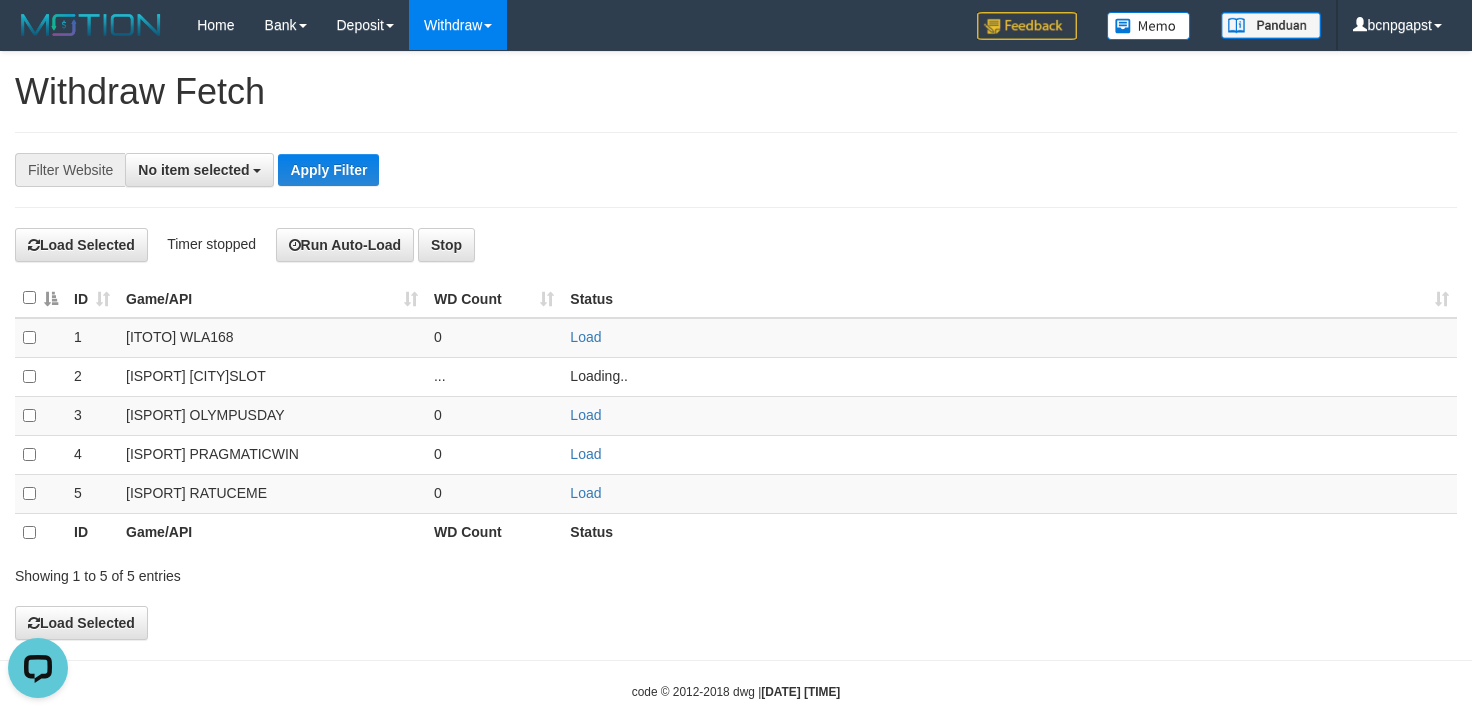 scroll, scrollTop: 0, scrollLeft: 0, axis: both 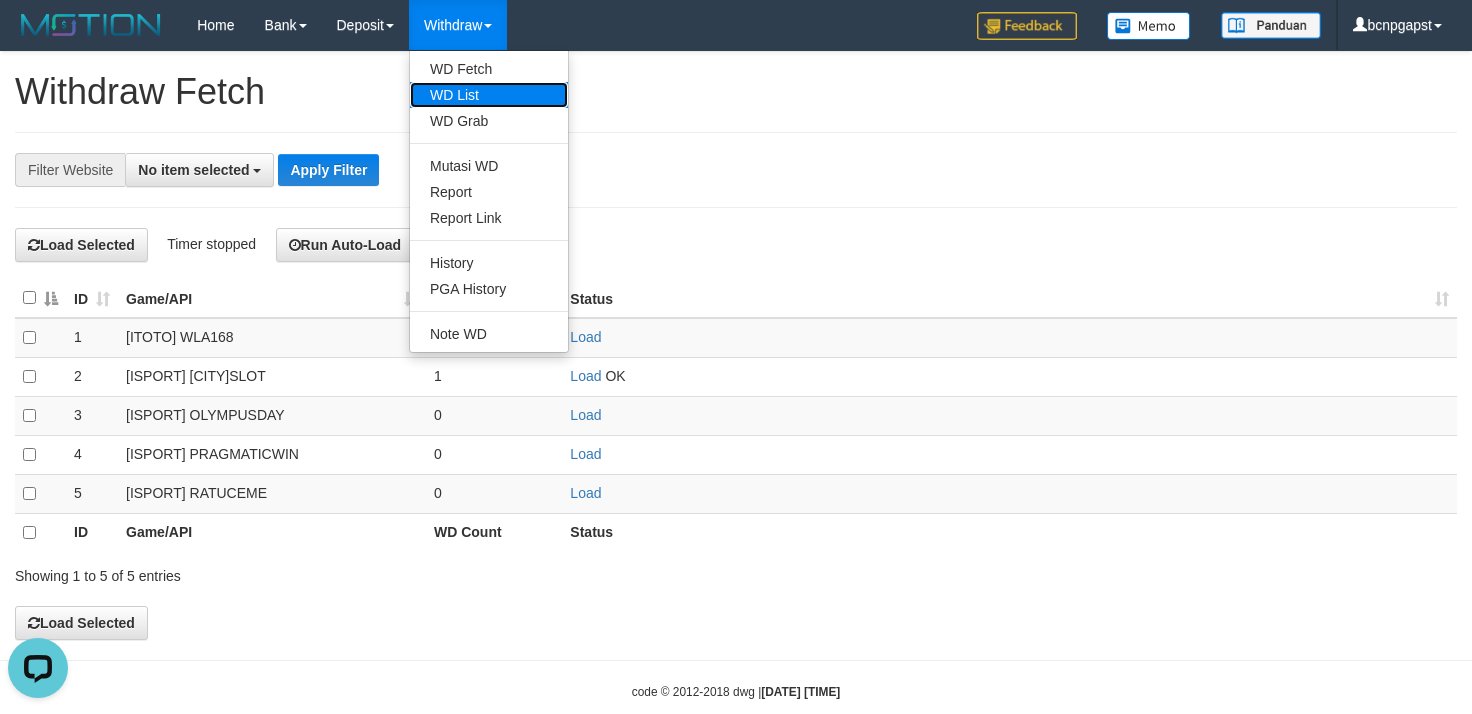 click on "WD List" at bounding box center (489, 95) 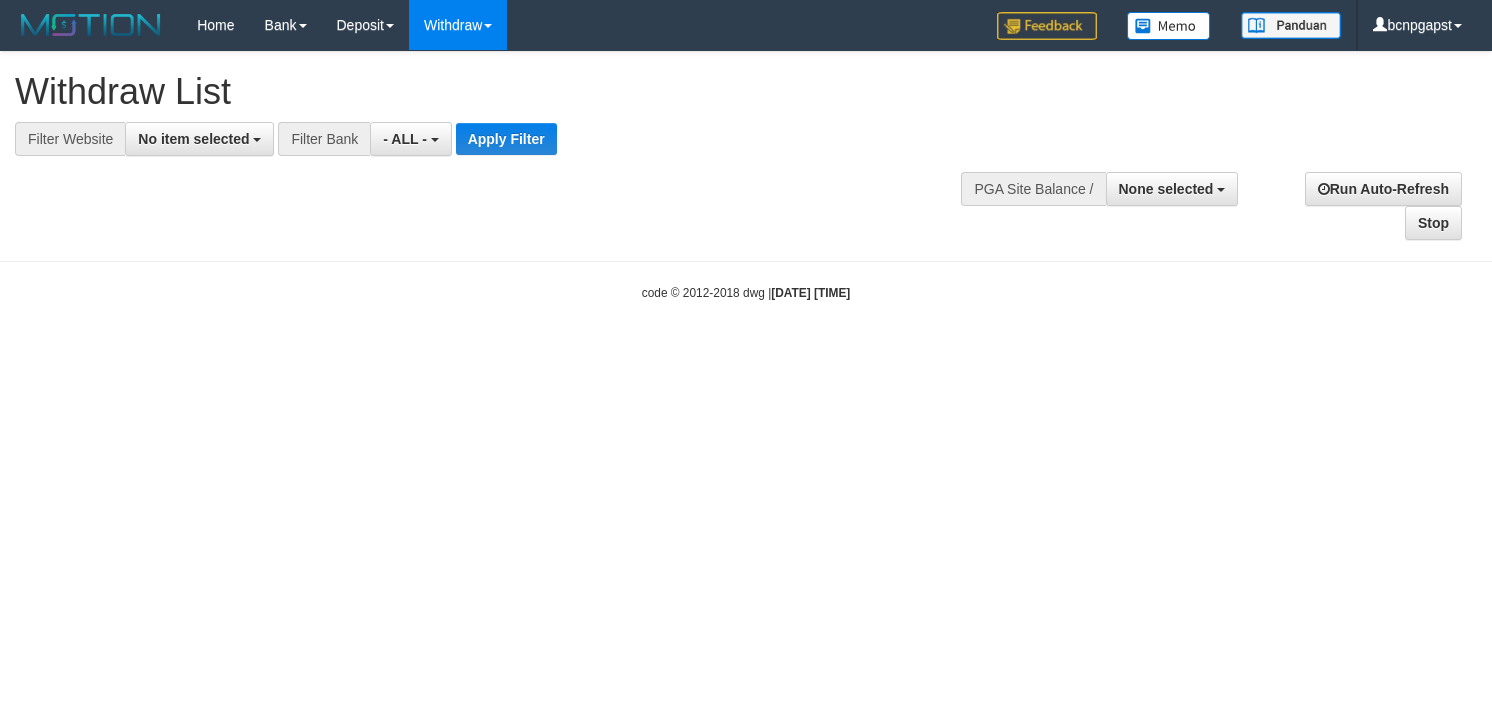 select 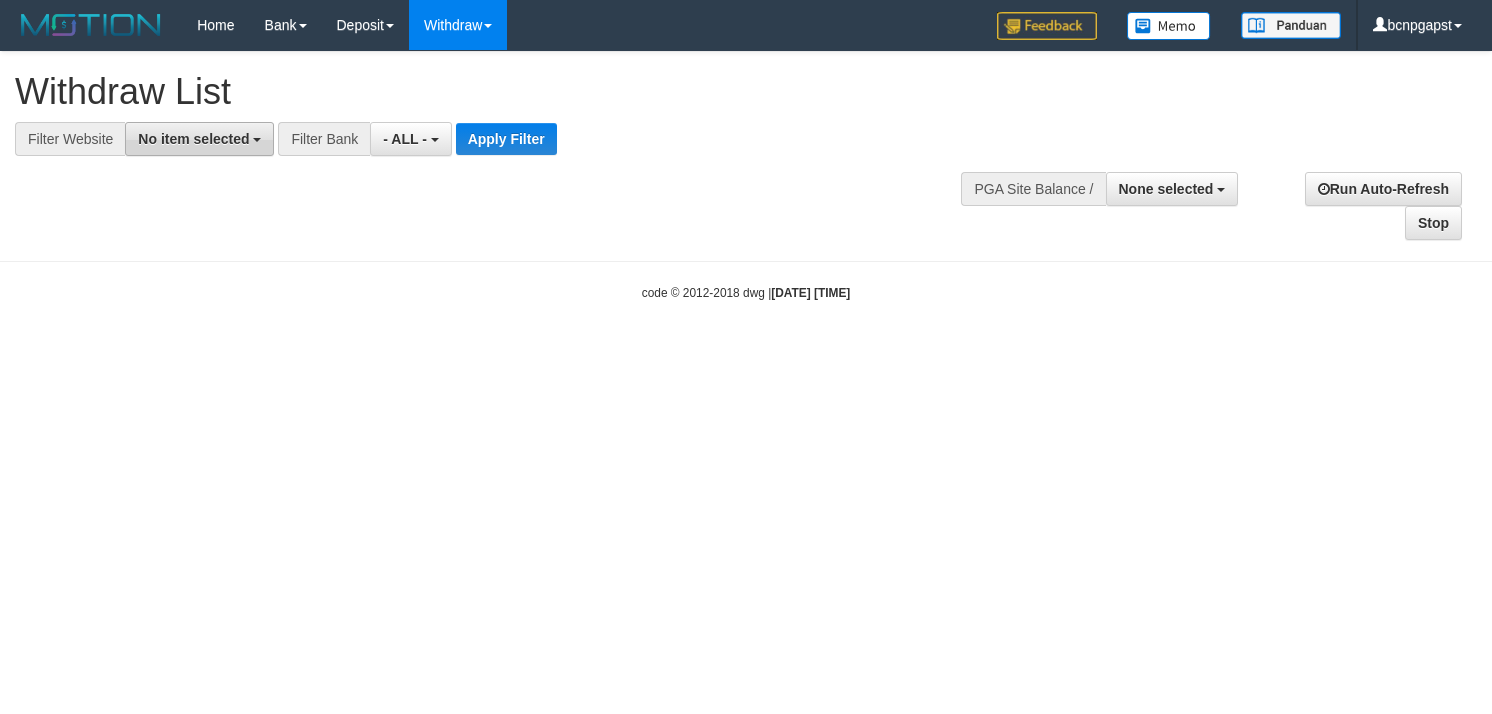 scroll, scrollTop: 0, scrollLeft: 0, axis: both 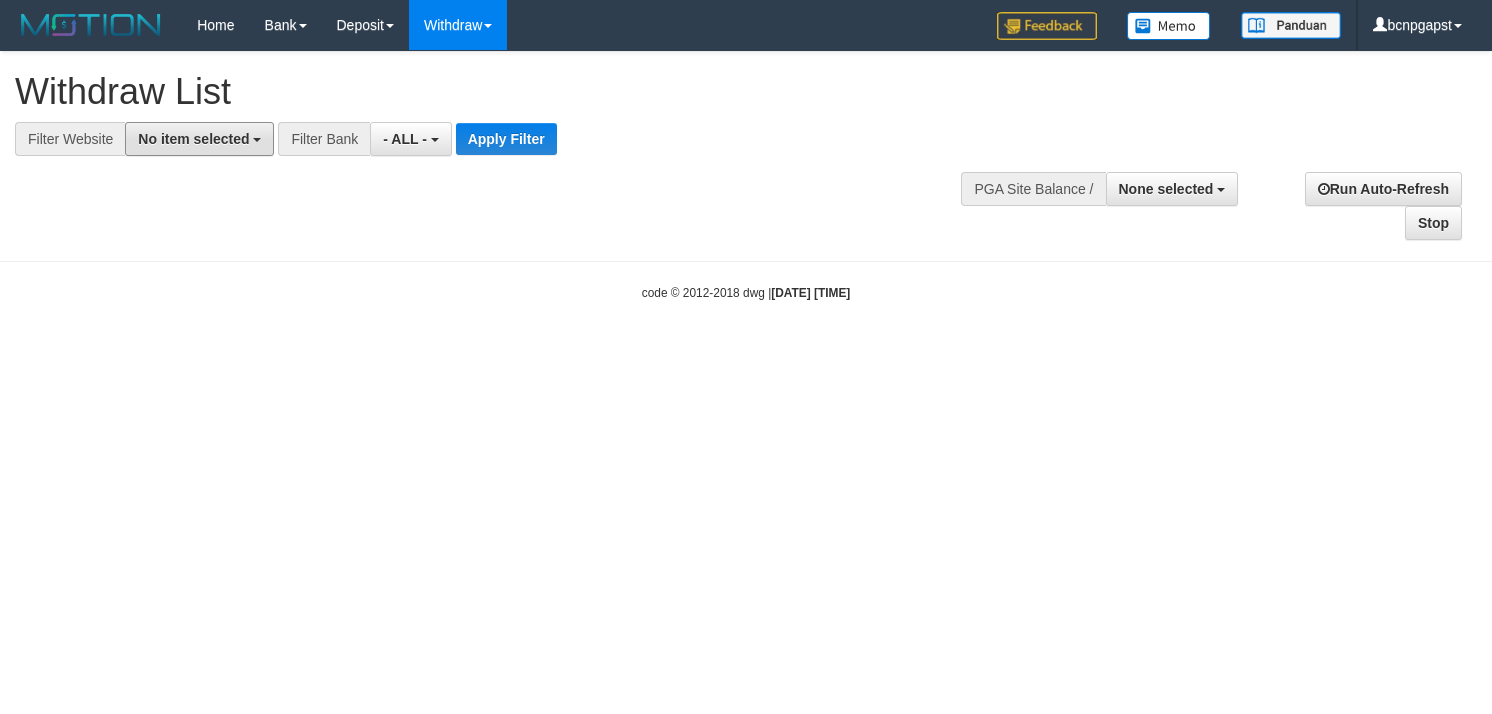 drag, startPoint x: 249, startPoint y: 154, endPoint x: 246, endPoint y: 166, distance: 12.369317 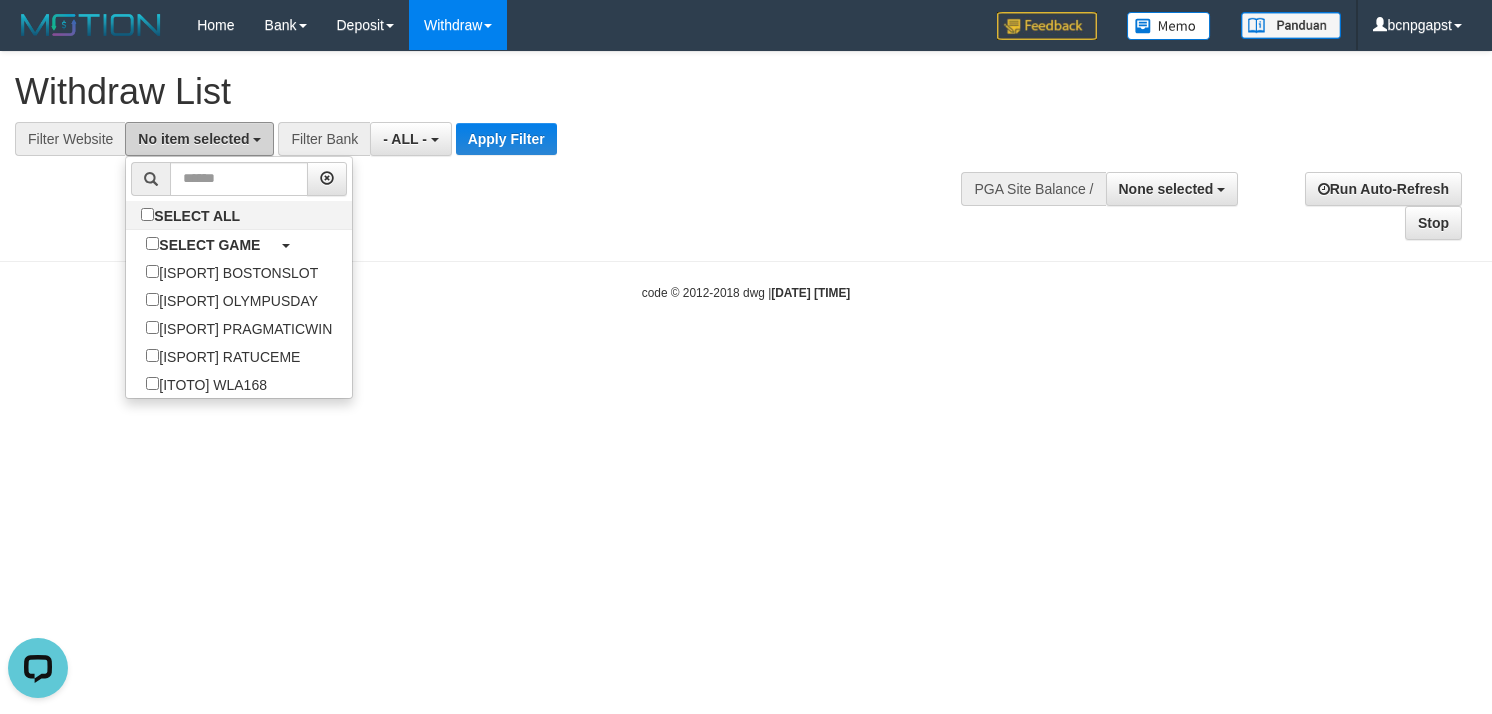 scroll, scrollTop: 0, scrollLeft: 0, axis: both 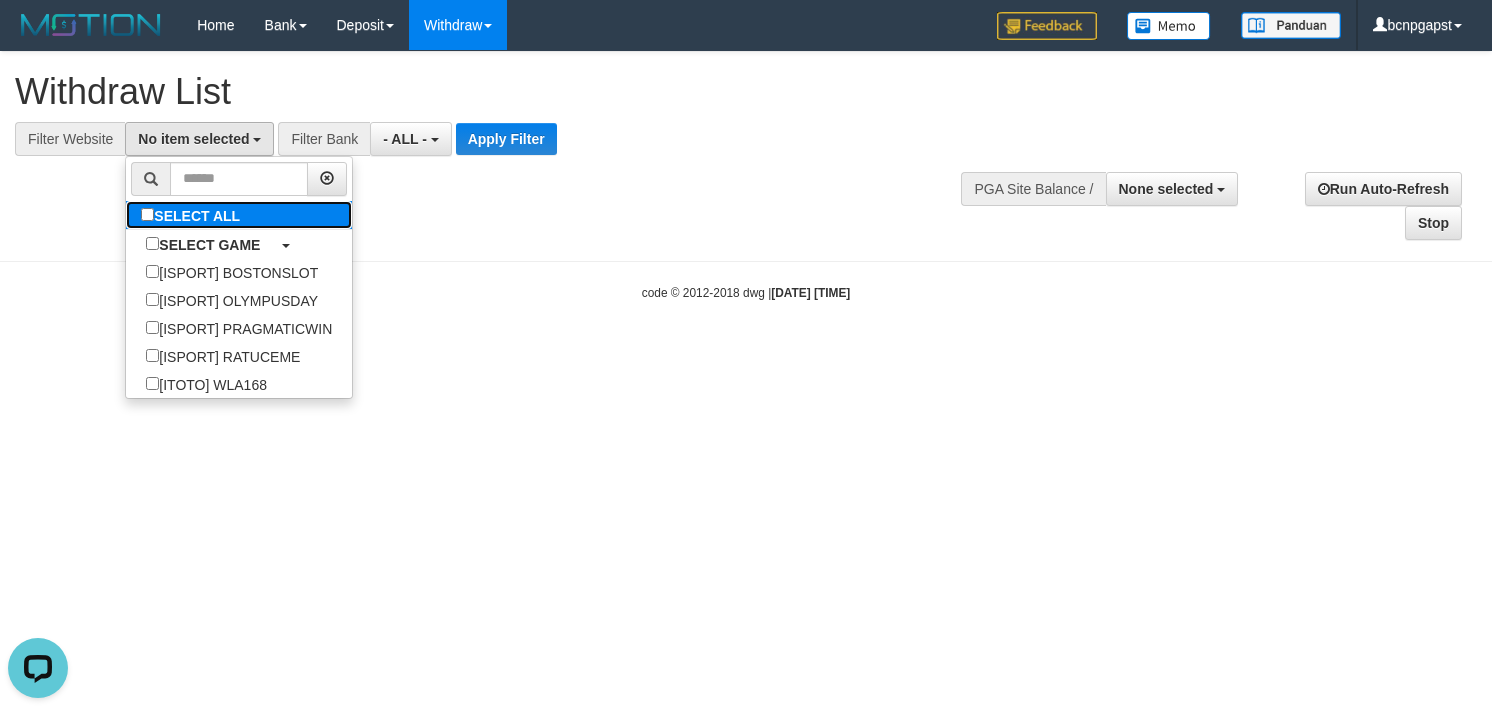 click on "SELECT ALL" at bounding box center (193, 215) 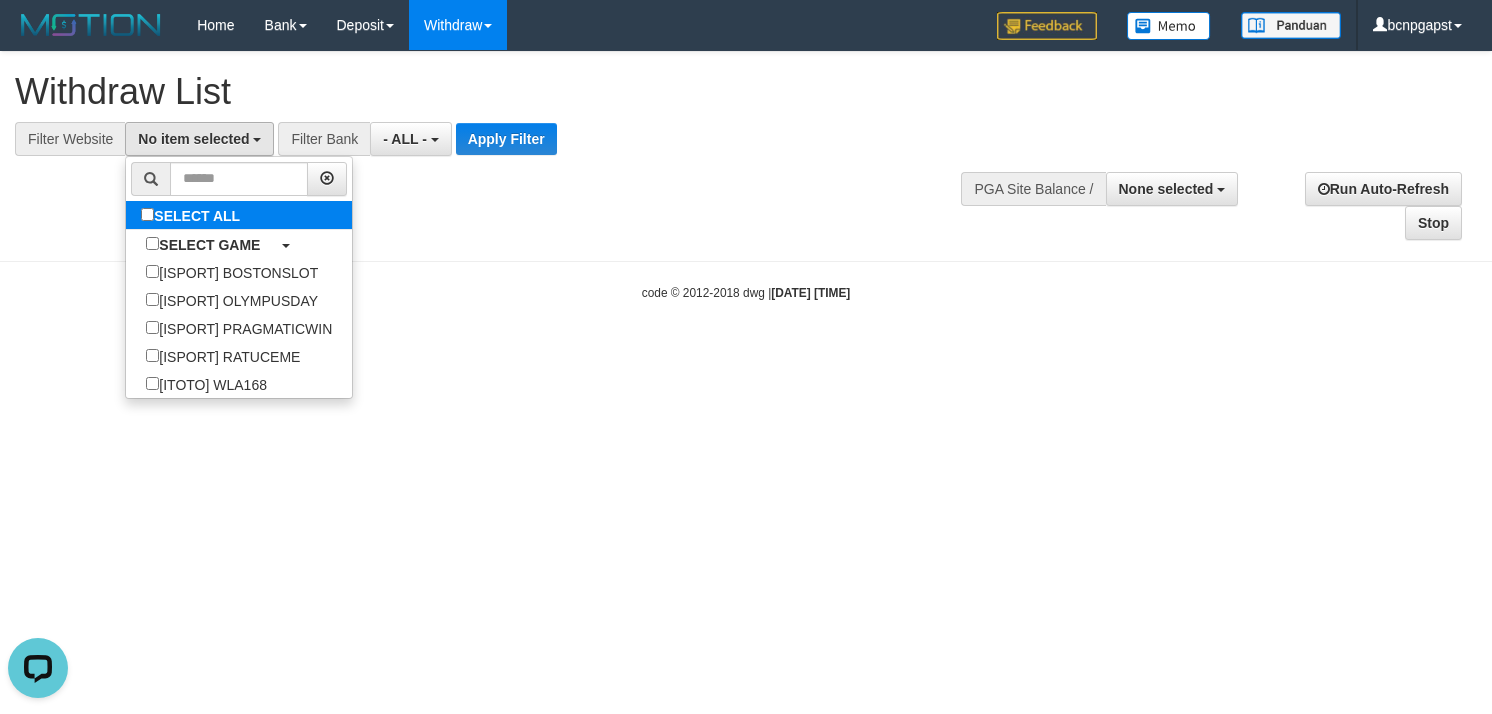 select on "****" 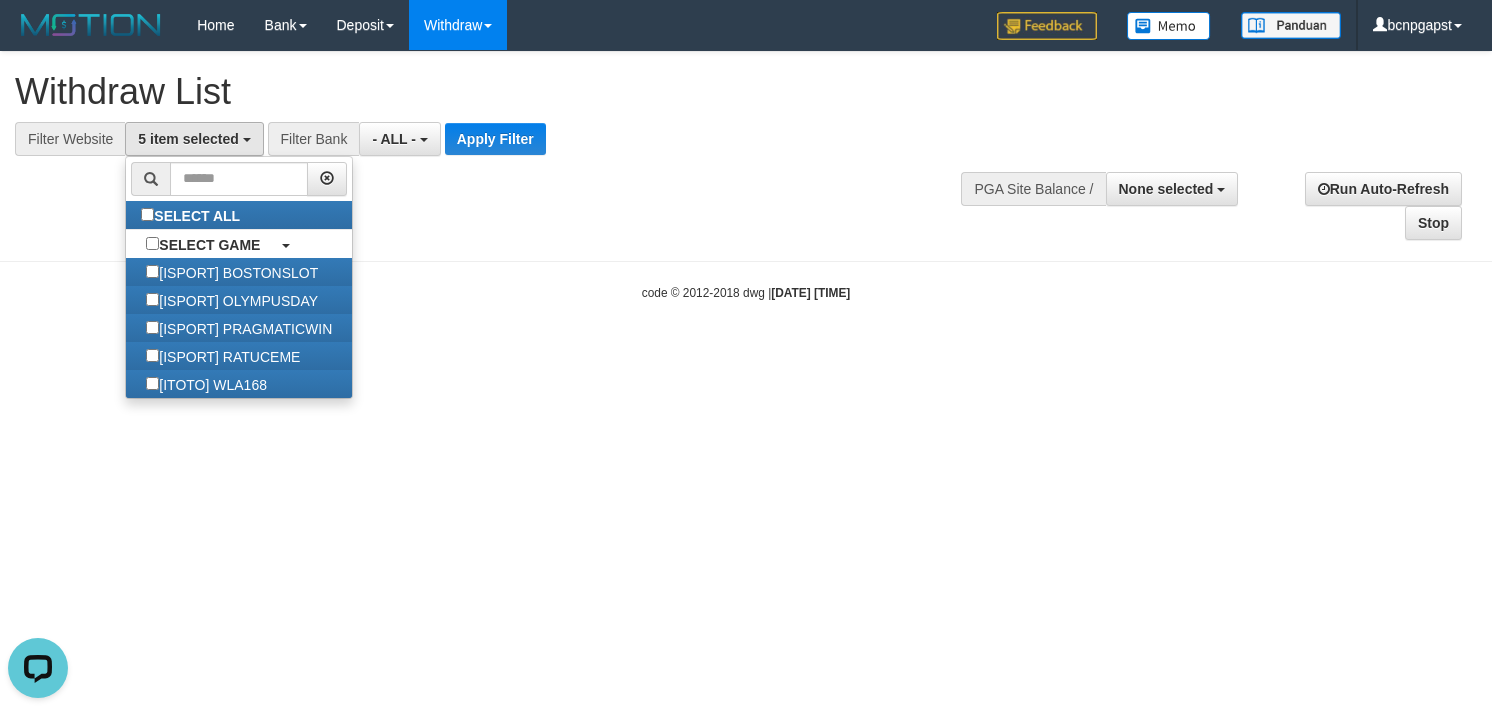 scroll, scrollTop: 17, scrollLeft: 0, axis: vertical 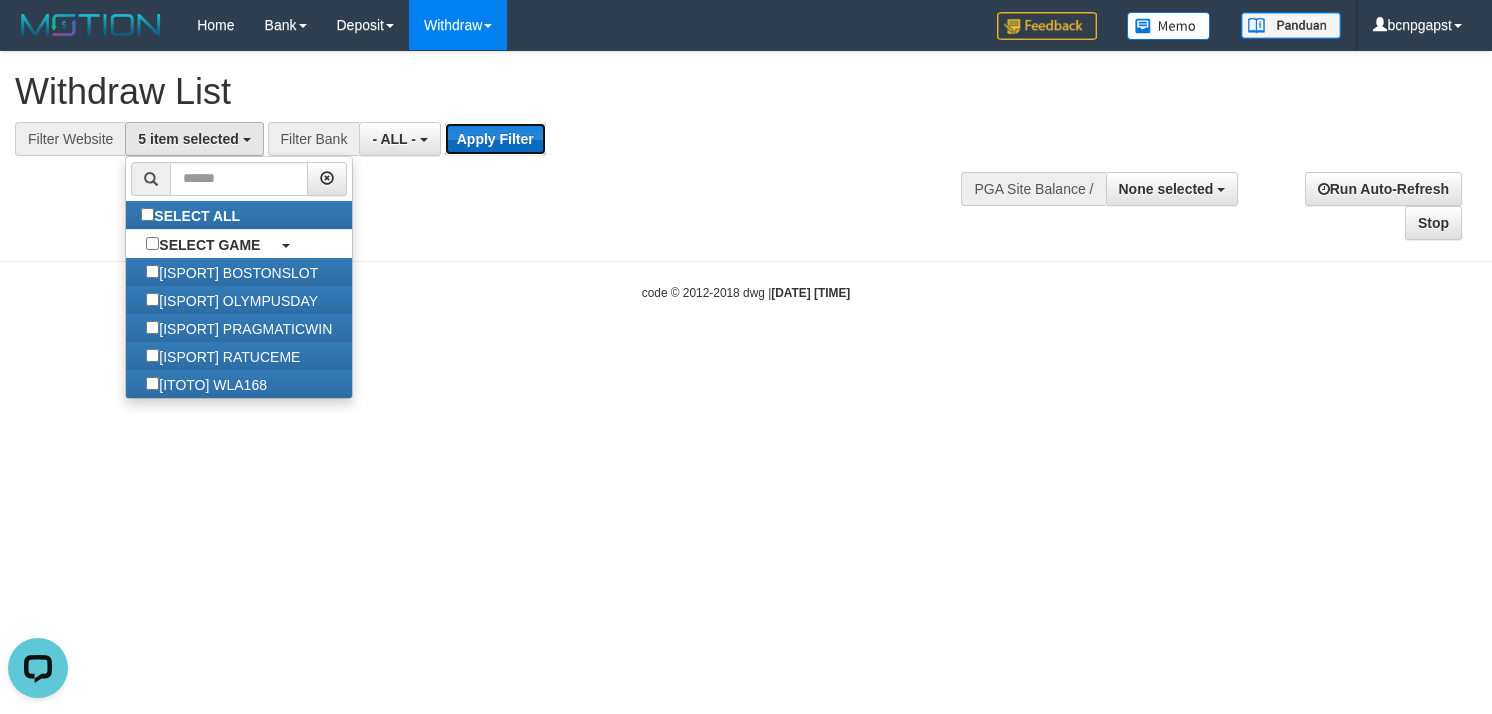click on "Apply Filter" at bounding box center (495, 139) 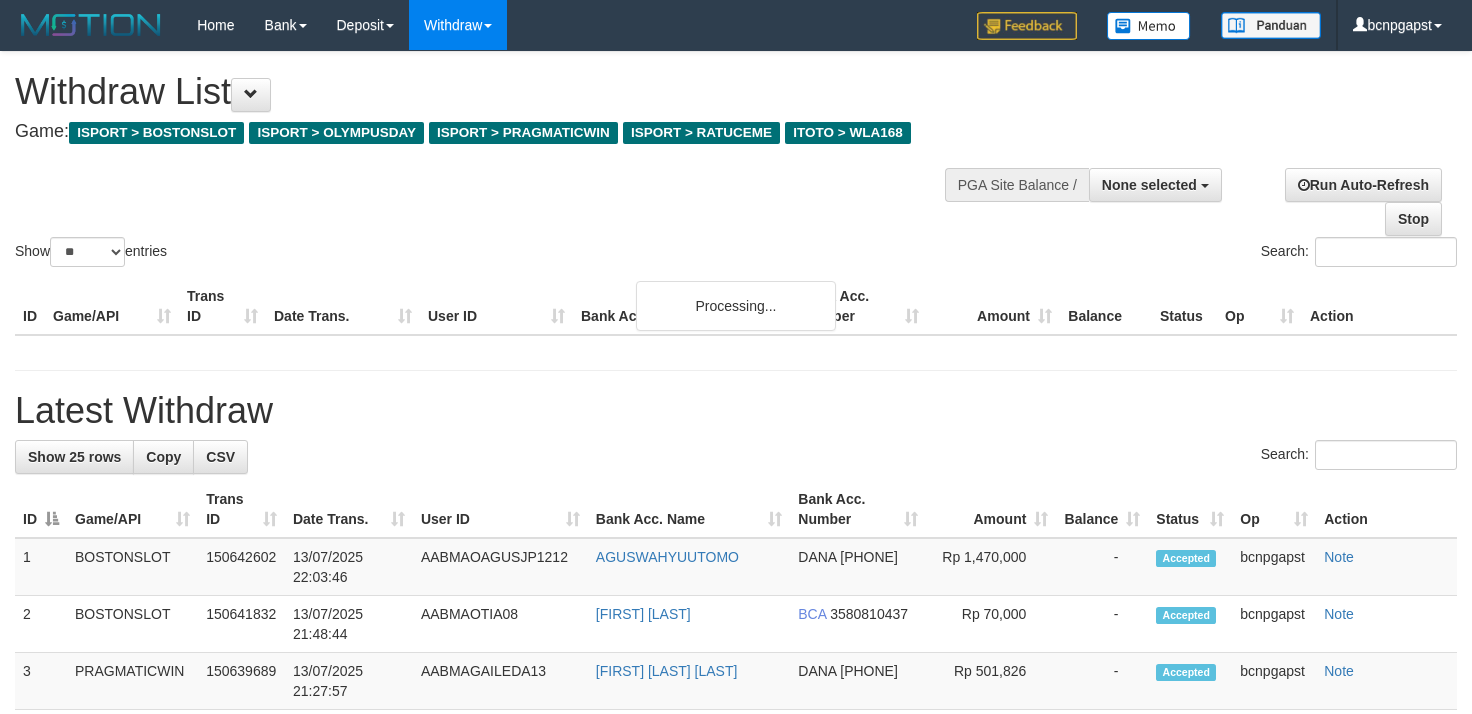 select 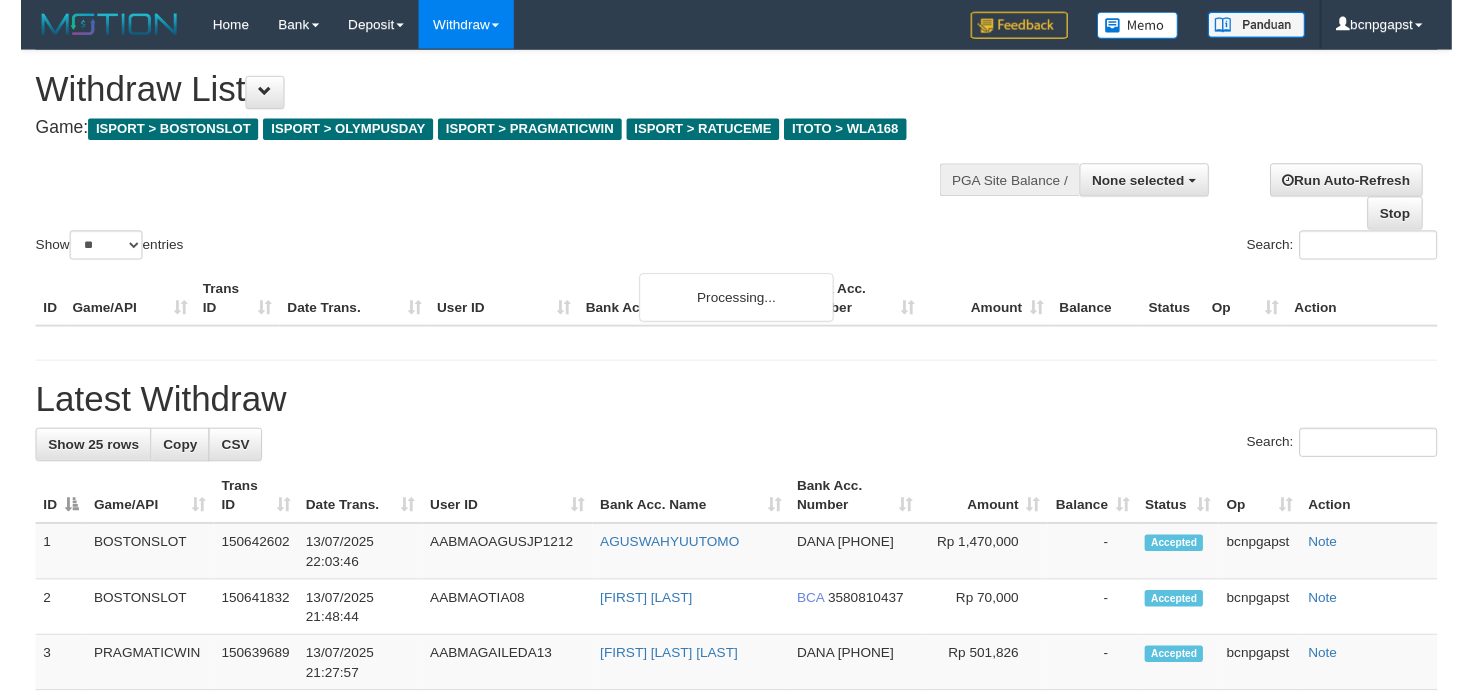 scroll, scrollTop: 0, scrollLeft: 0, axis: both 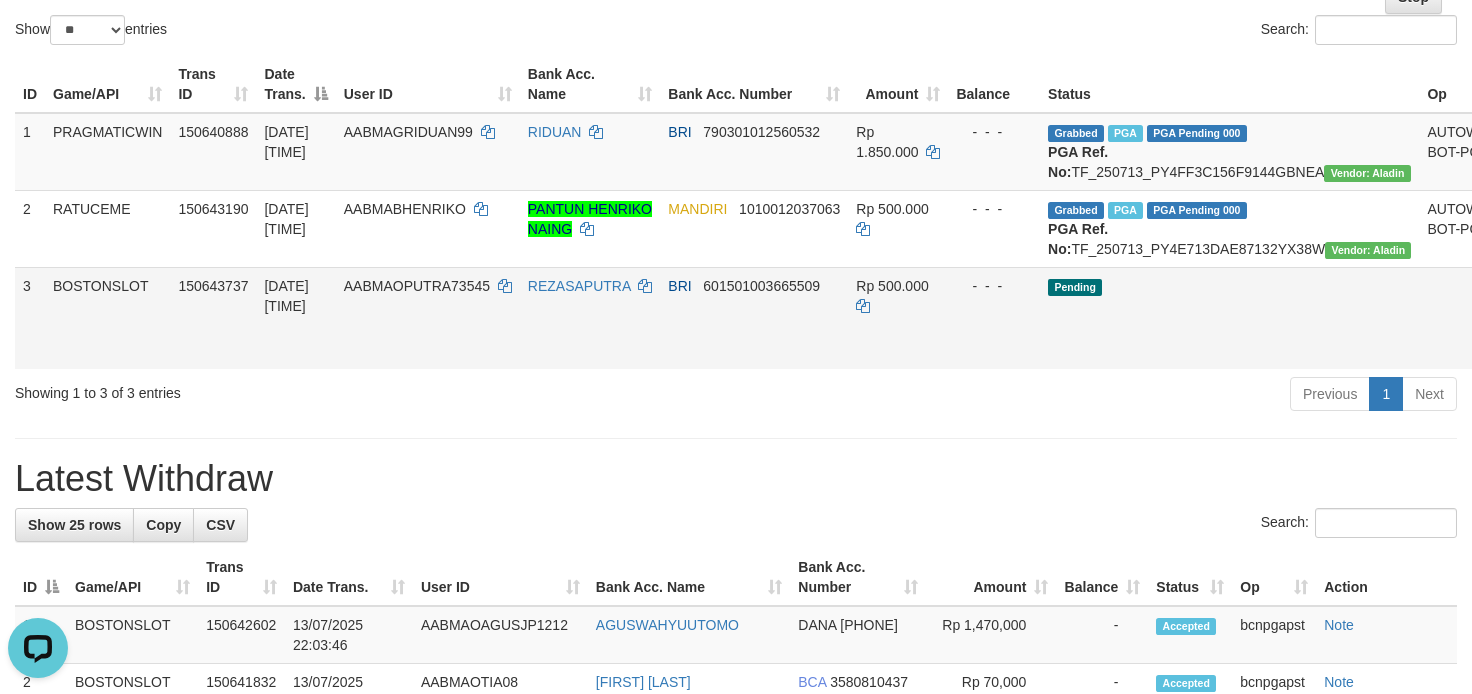 click on "Send PGA" at bounding box center [1526, 341] 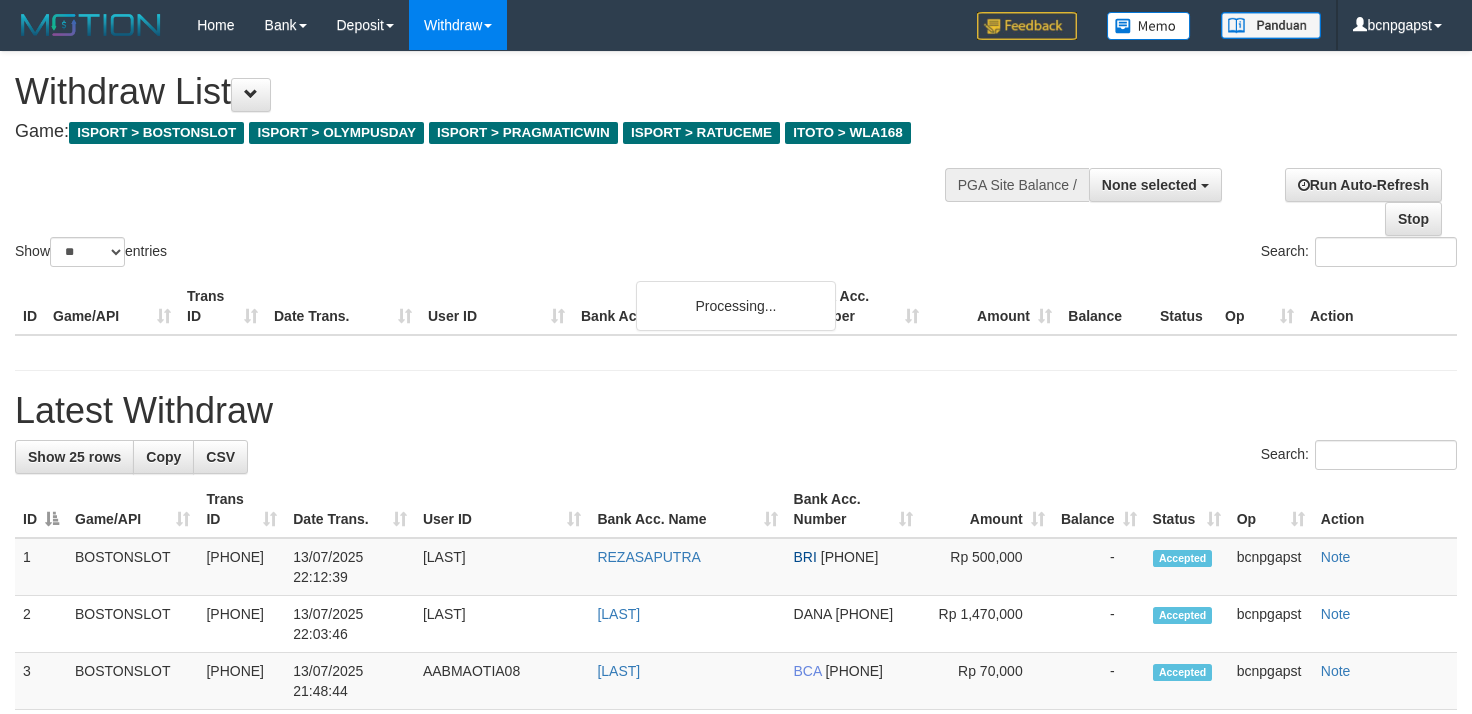 select 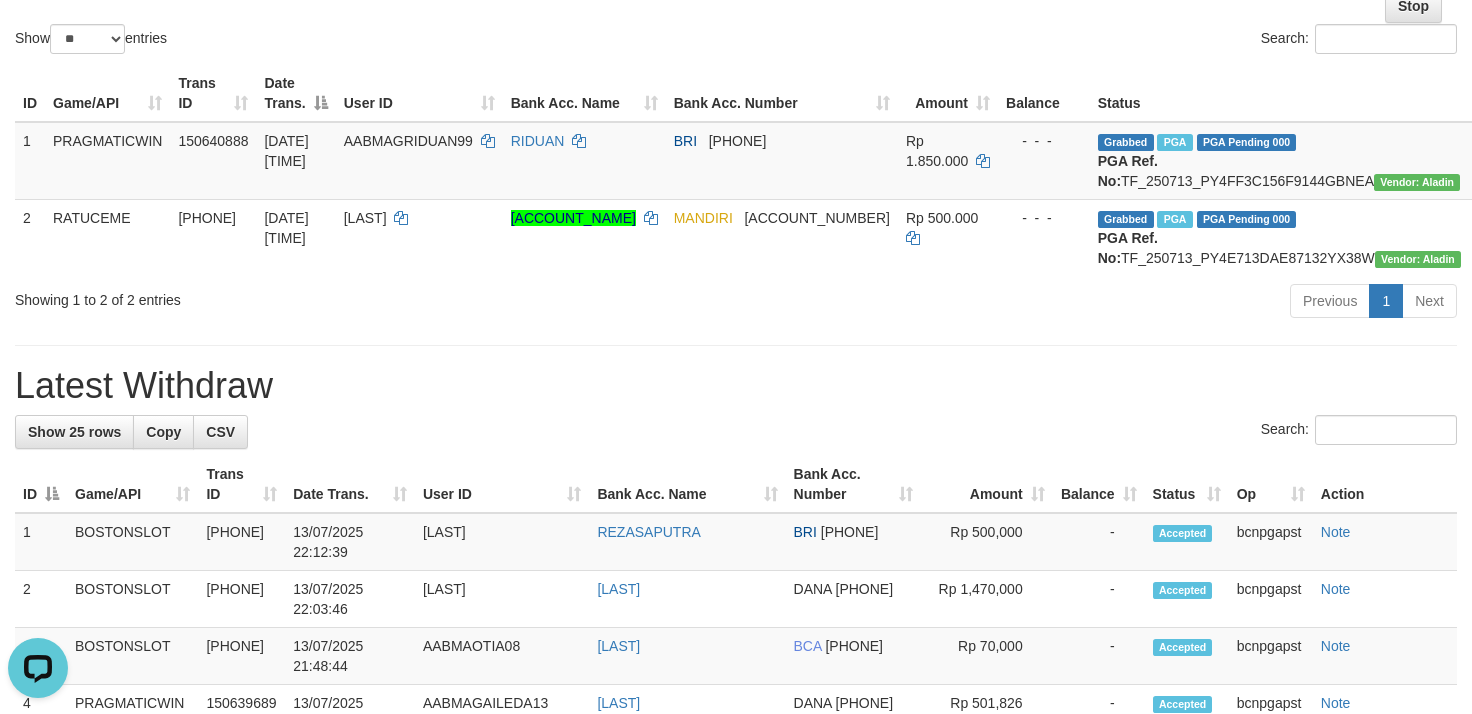 scroll, scrollTop: 0, scrollLeft: 0, axis: both 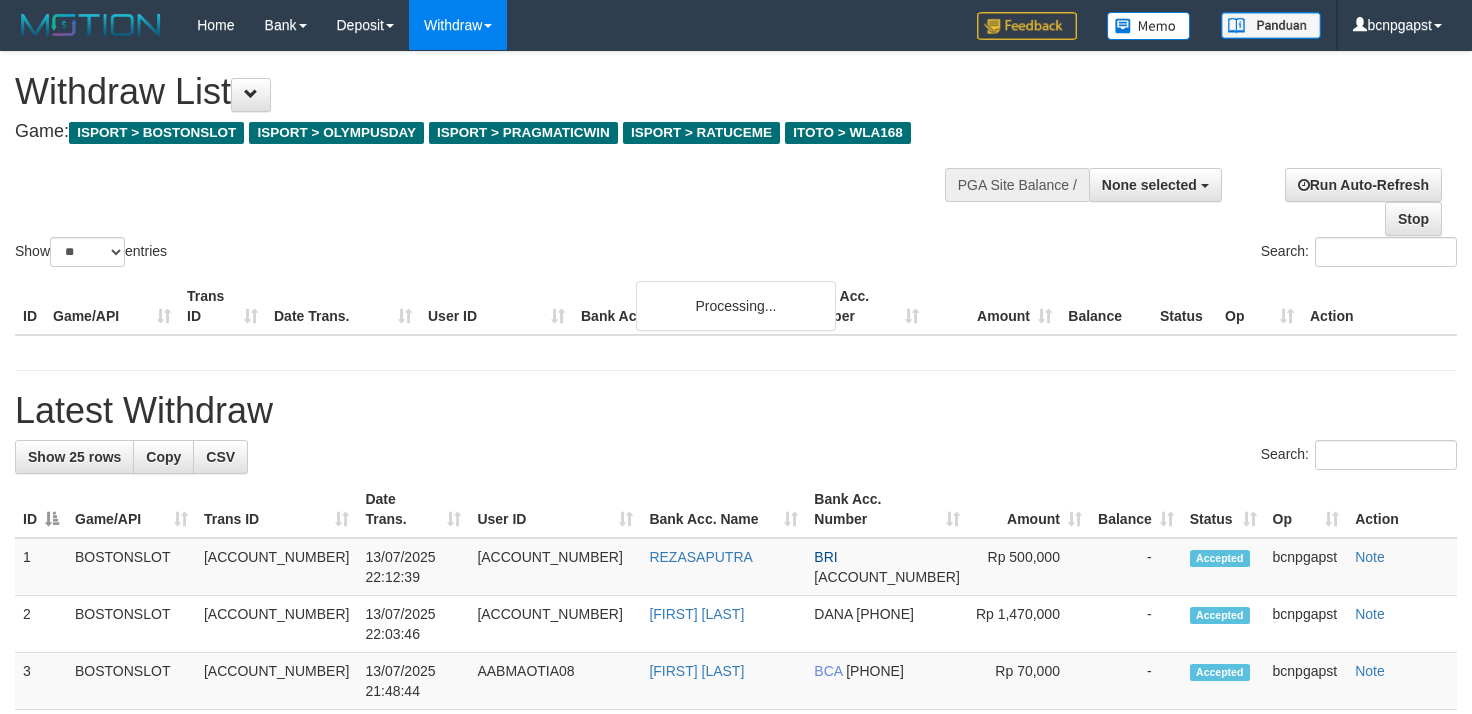 select 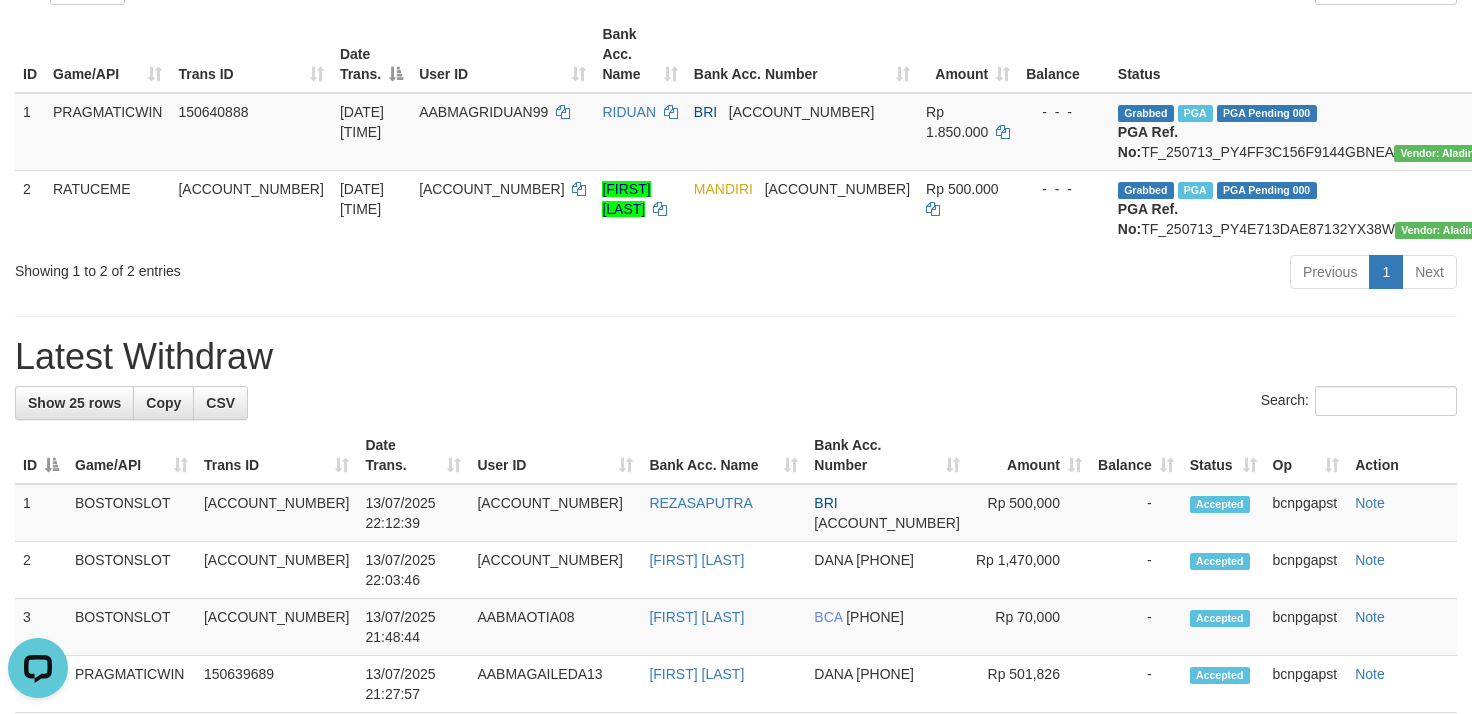 scroll, scrollTop: 0, scrollLeft: 0, axis: both 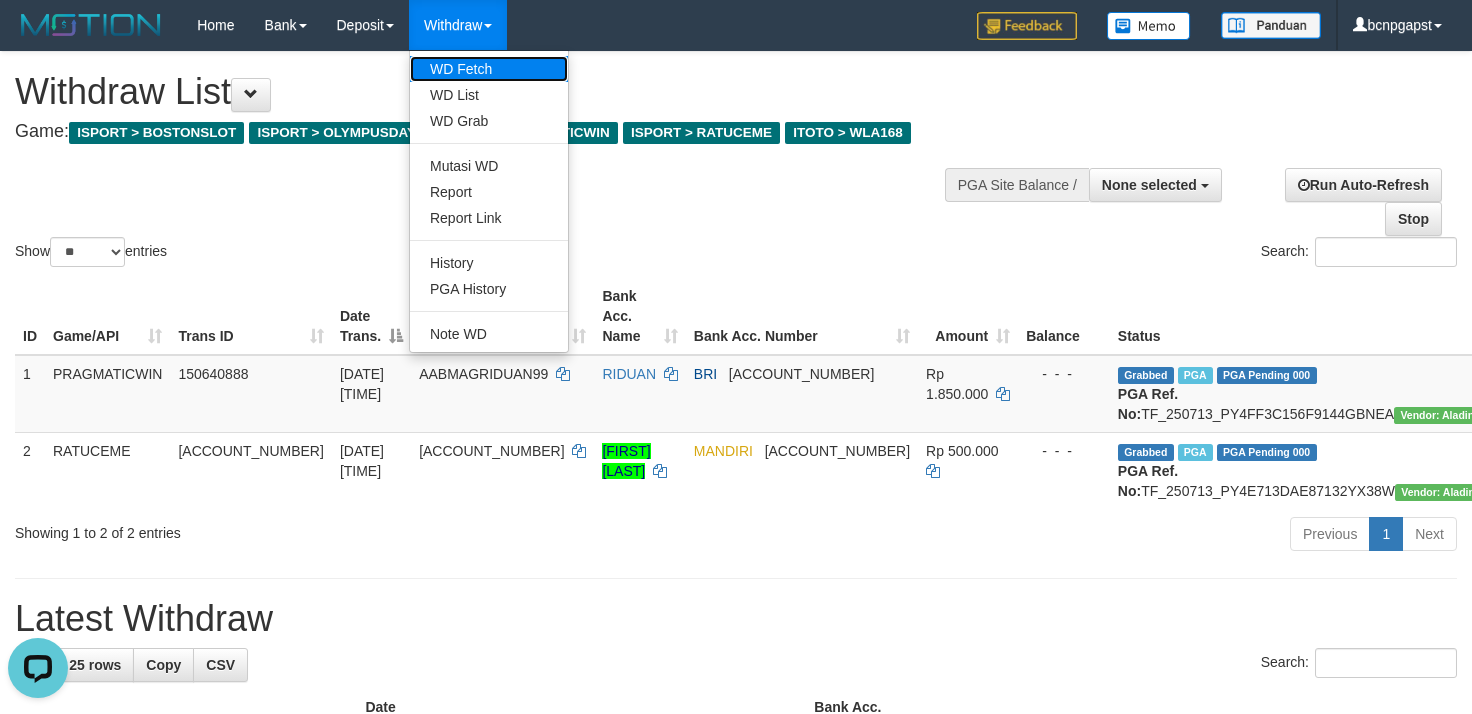click on "WD Fetch" at bounding box center (489, 69) 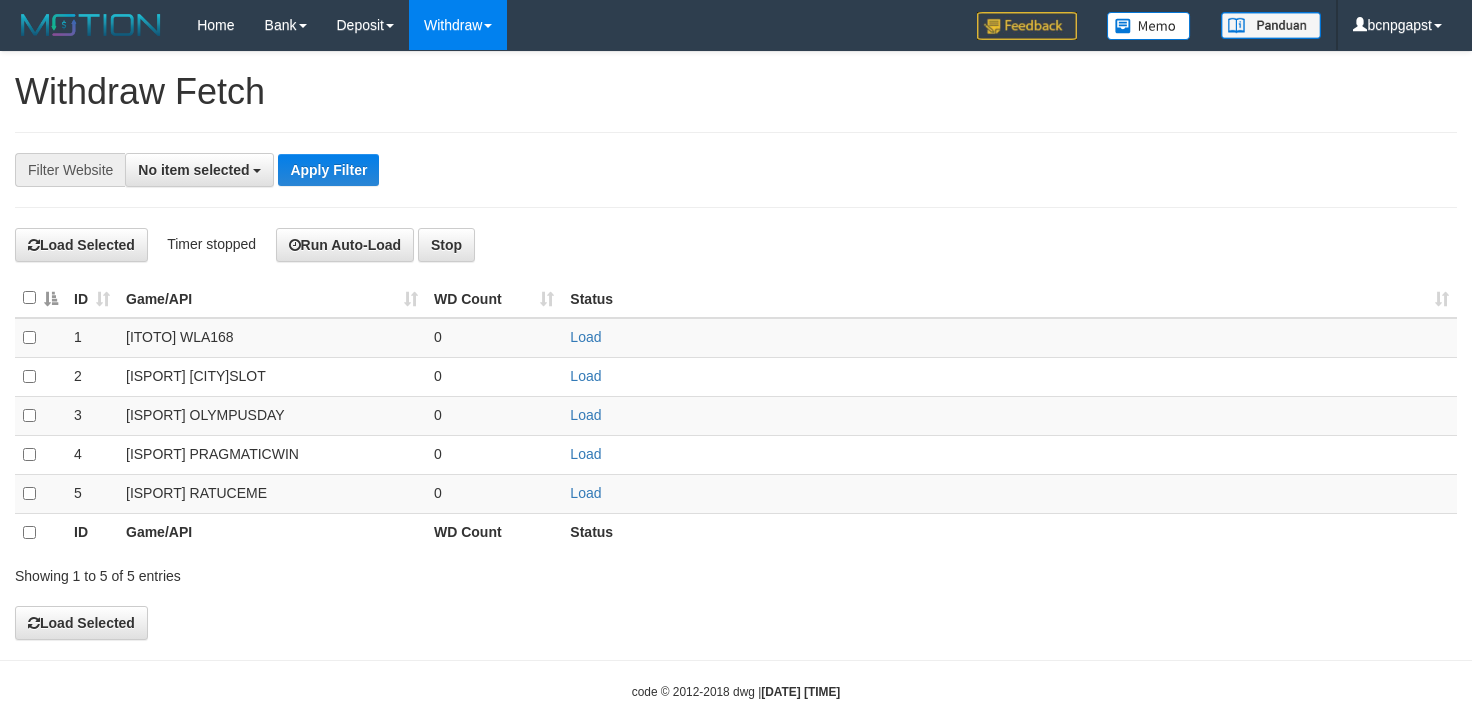 select 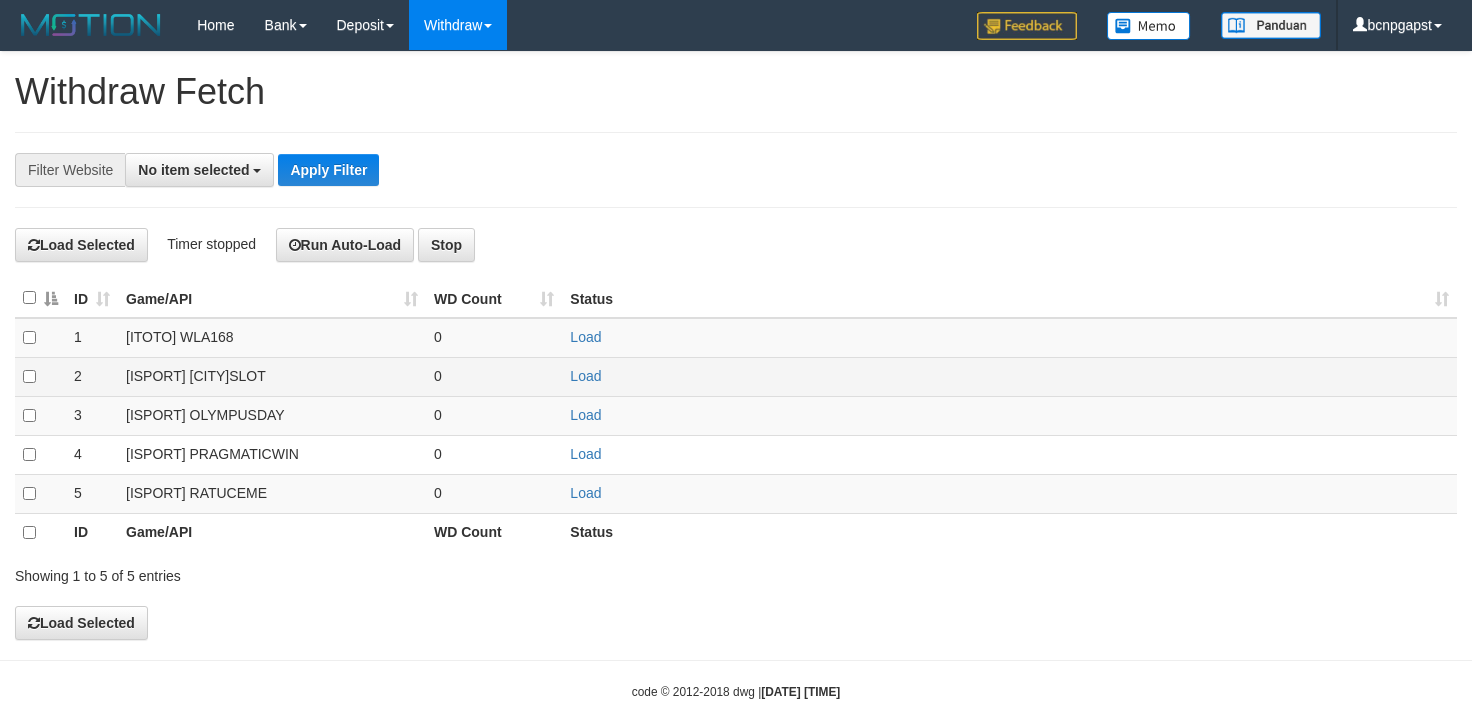 scroll, scrollTop: 0, scrollLeft: 0, axis: both 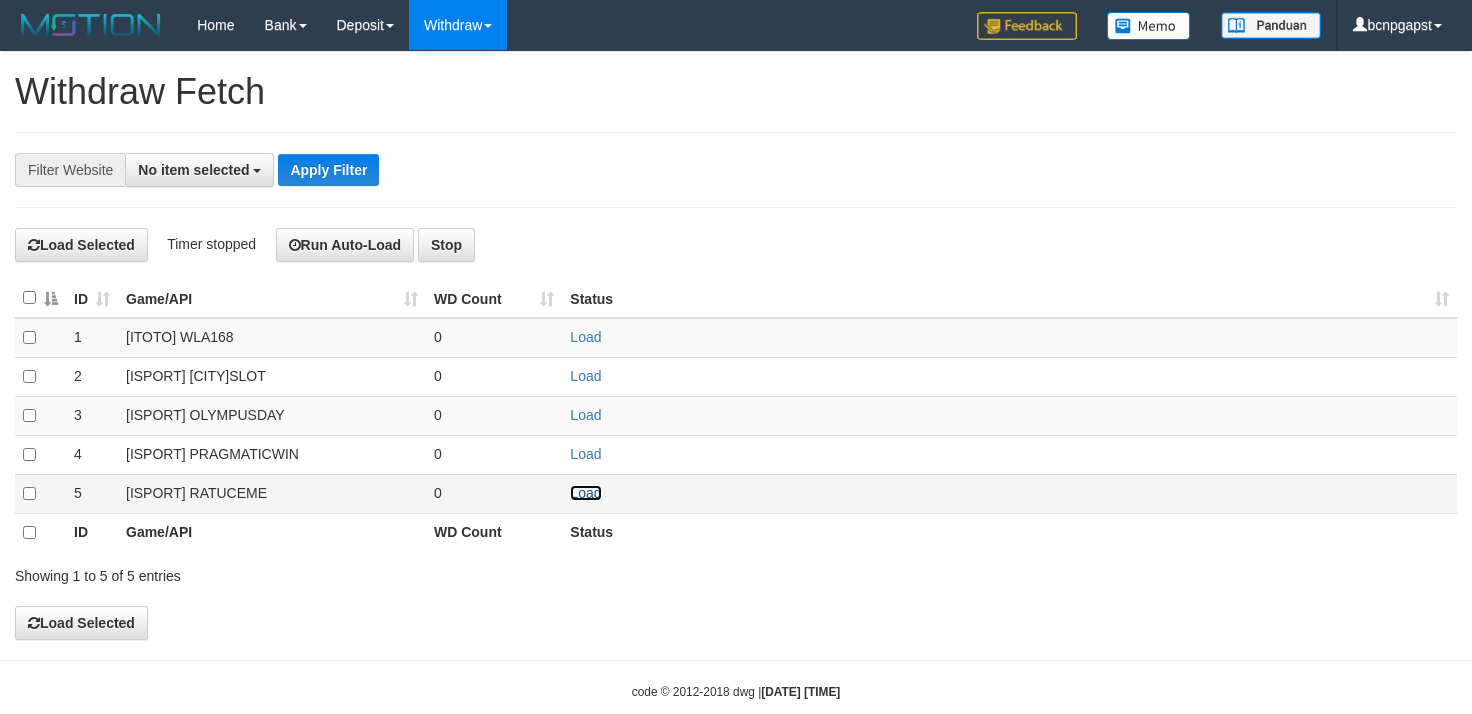 click on "Load" at bounding box center [585, 493] 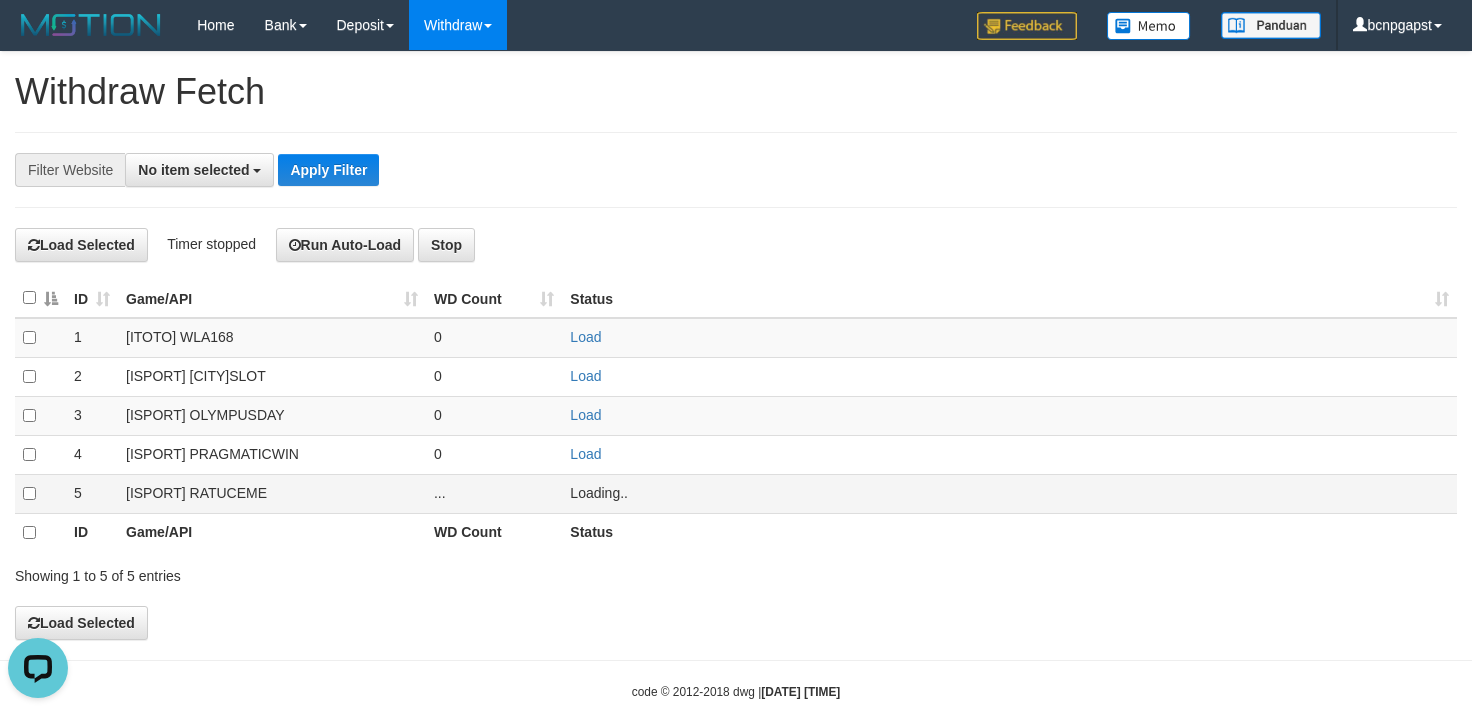 scroll, scrollTop: 0, scrollLeft: 0, axis: both 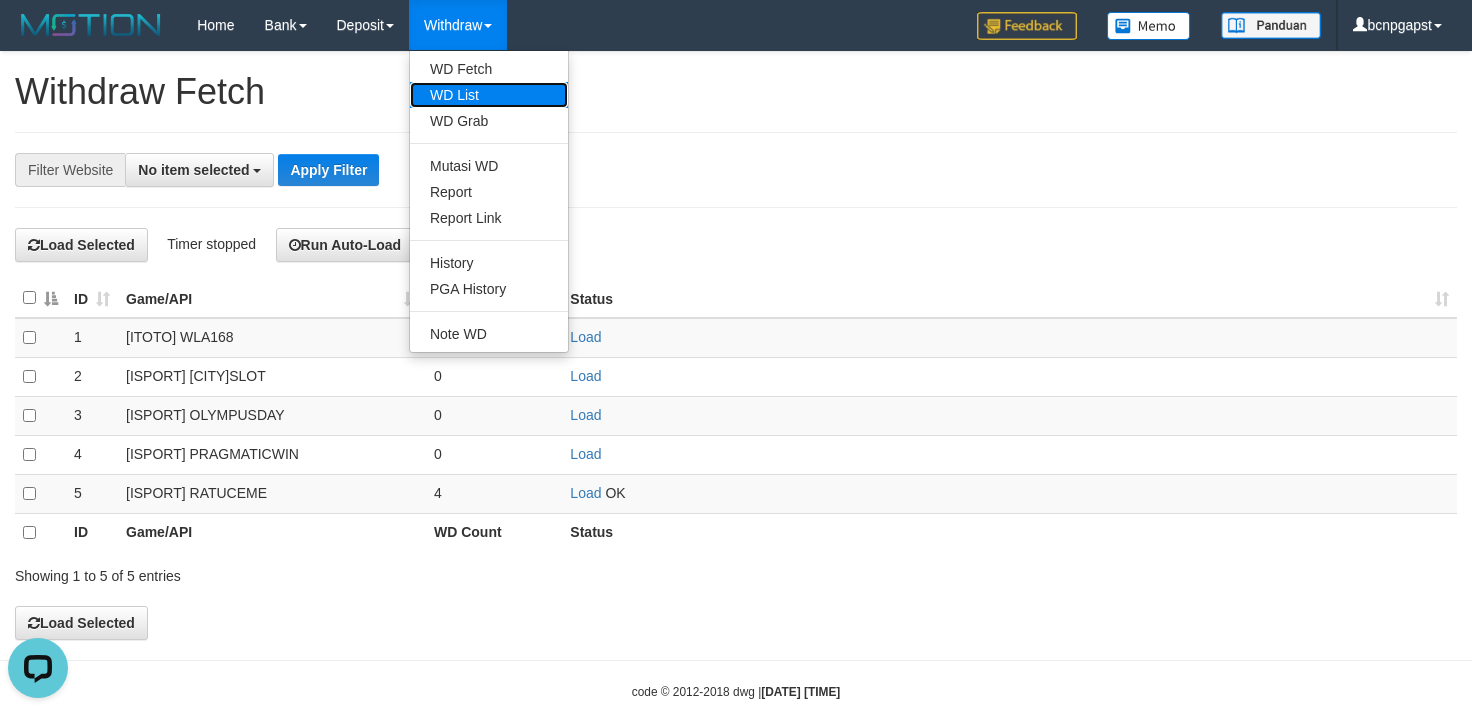 click on "WD List" at bounding box center (489, 95) 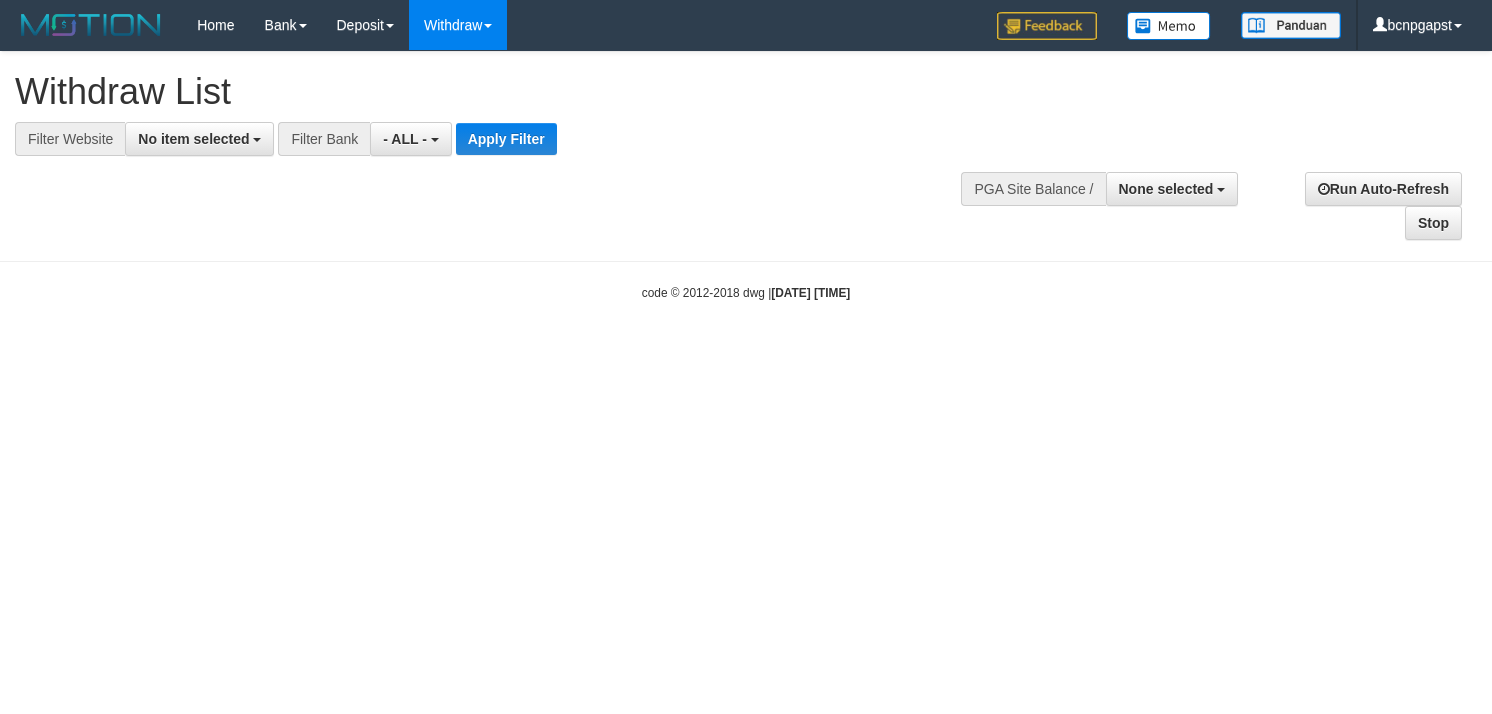 select 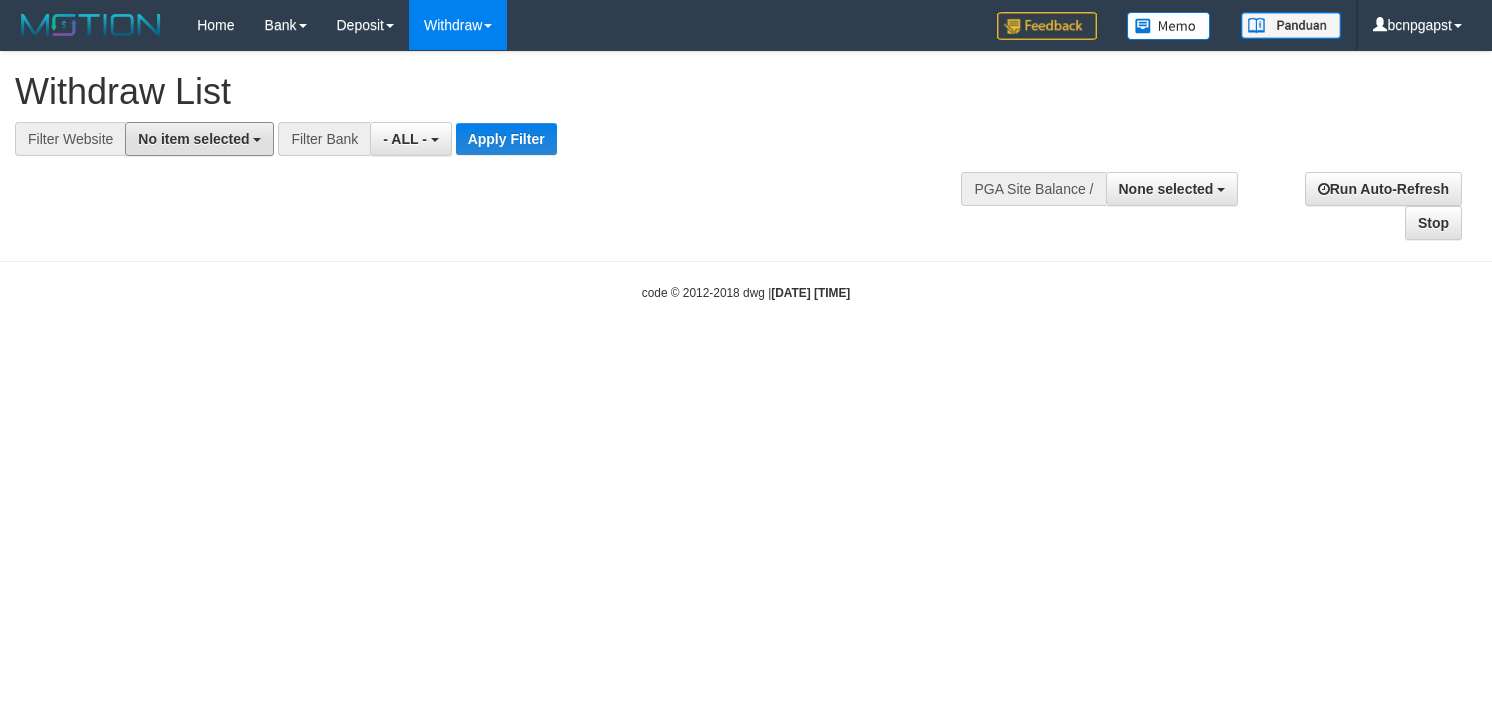 drag, startPoint x: 184, startPoint y: 137, endPoint x: 189, endPoint y: 202, distance: 65.192024 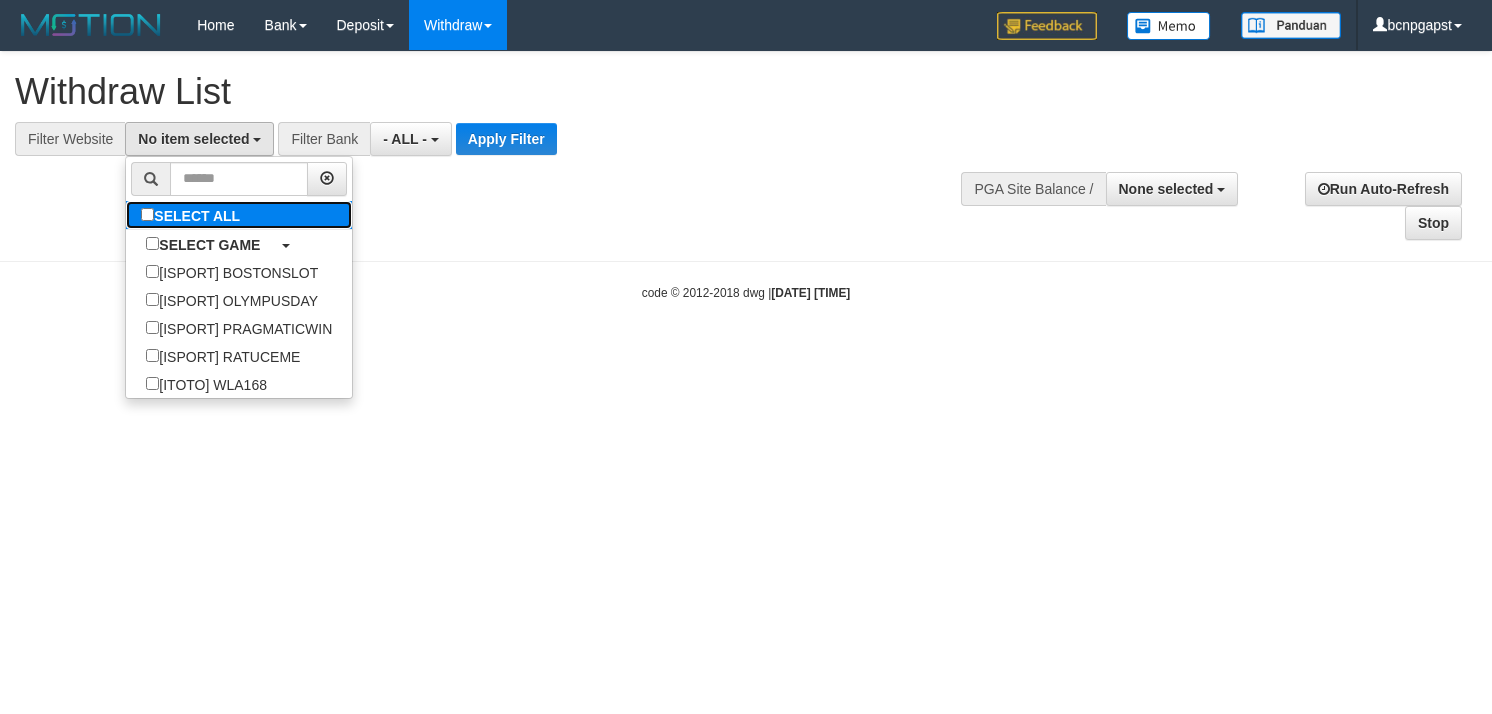 click on "SELECT ALL" at bounding box center (193, 215) 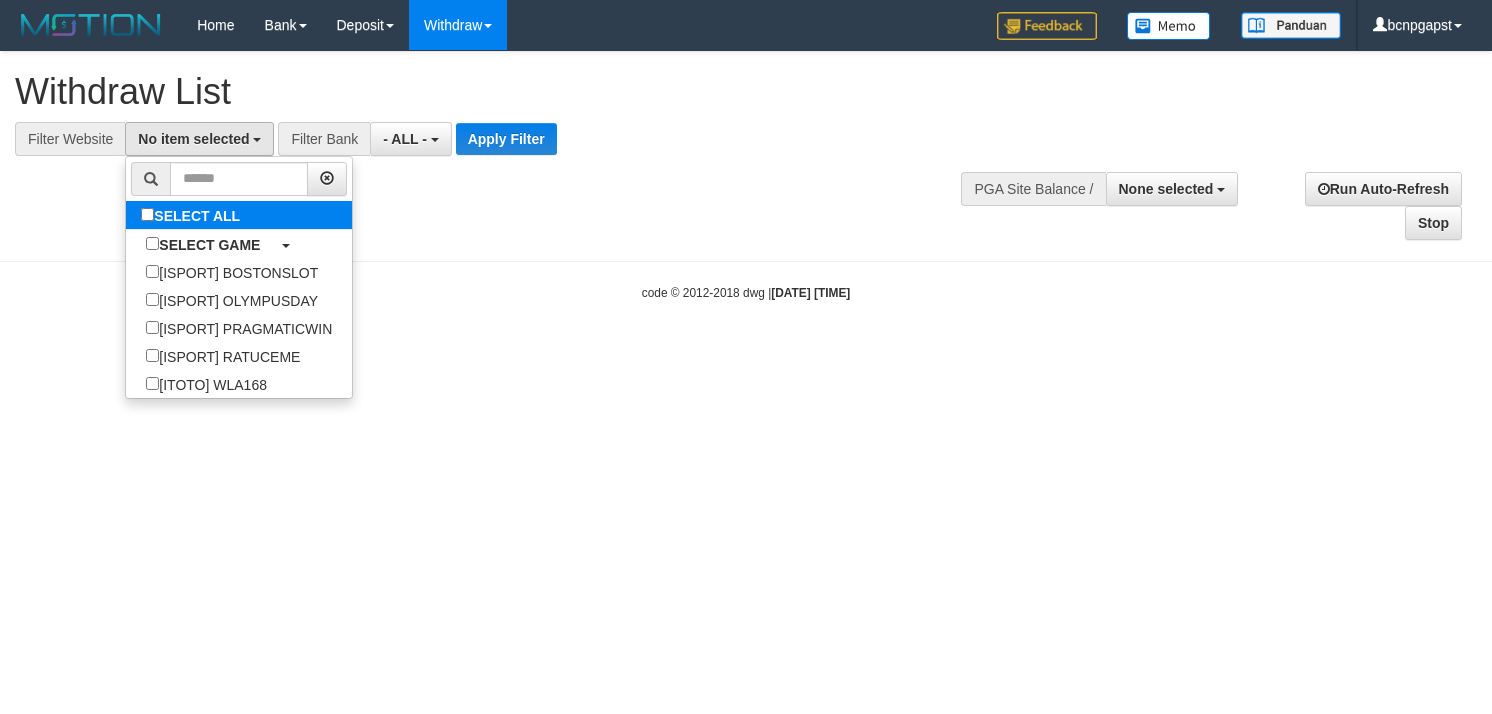 select on "****" 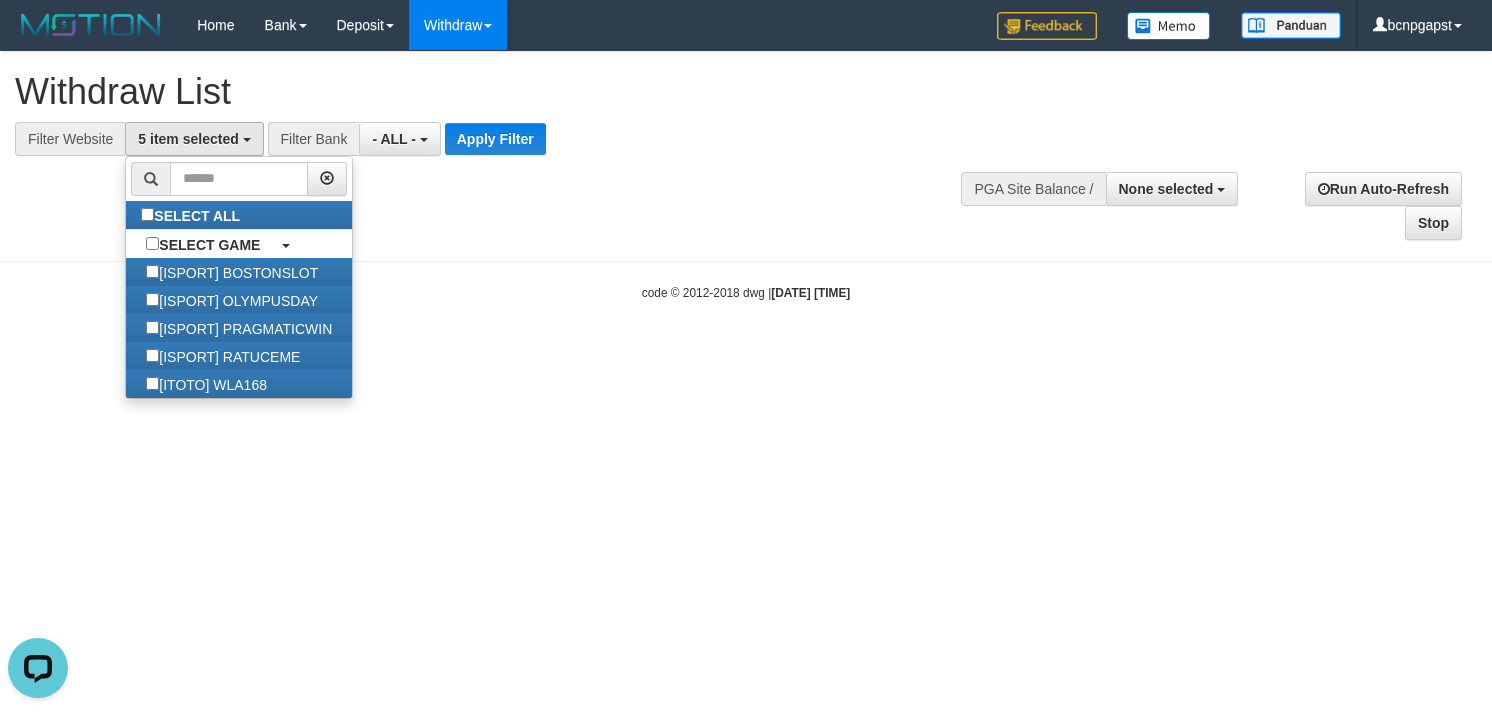scroll, scrollTop: 0, scrollLeft: 0, axis: both 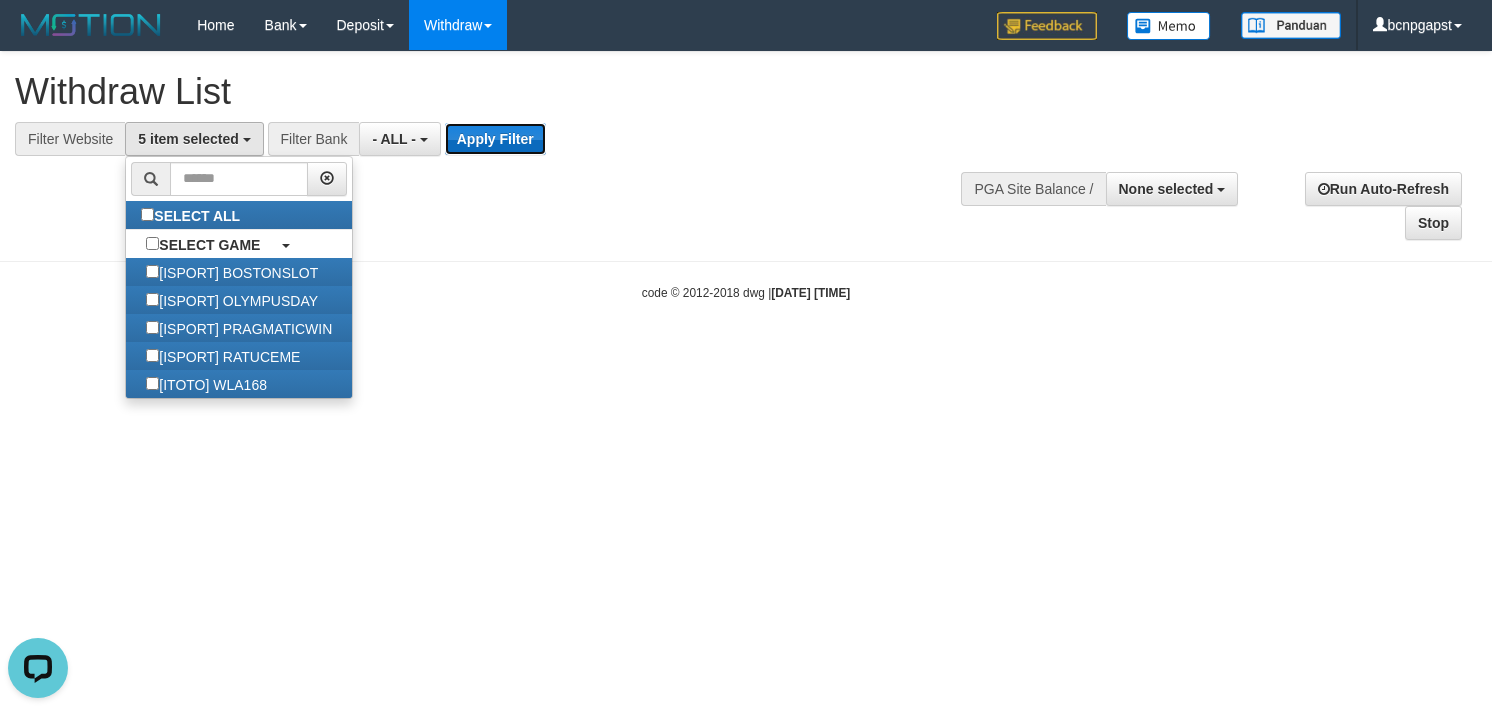 click on "Apply Filter" at bounding box center (495, 139) 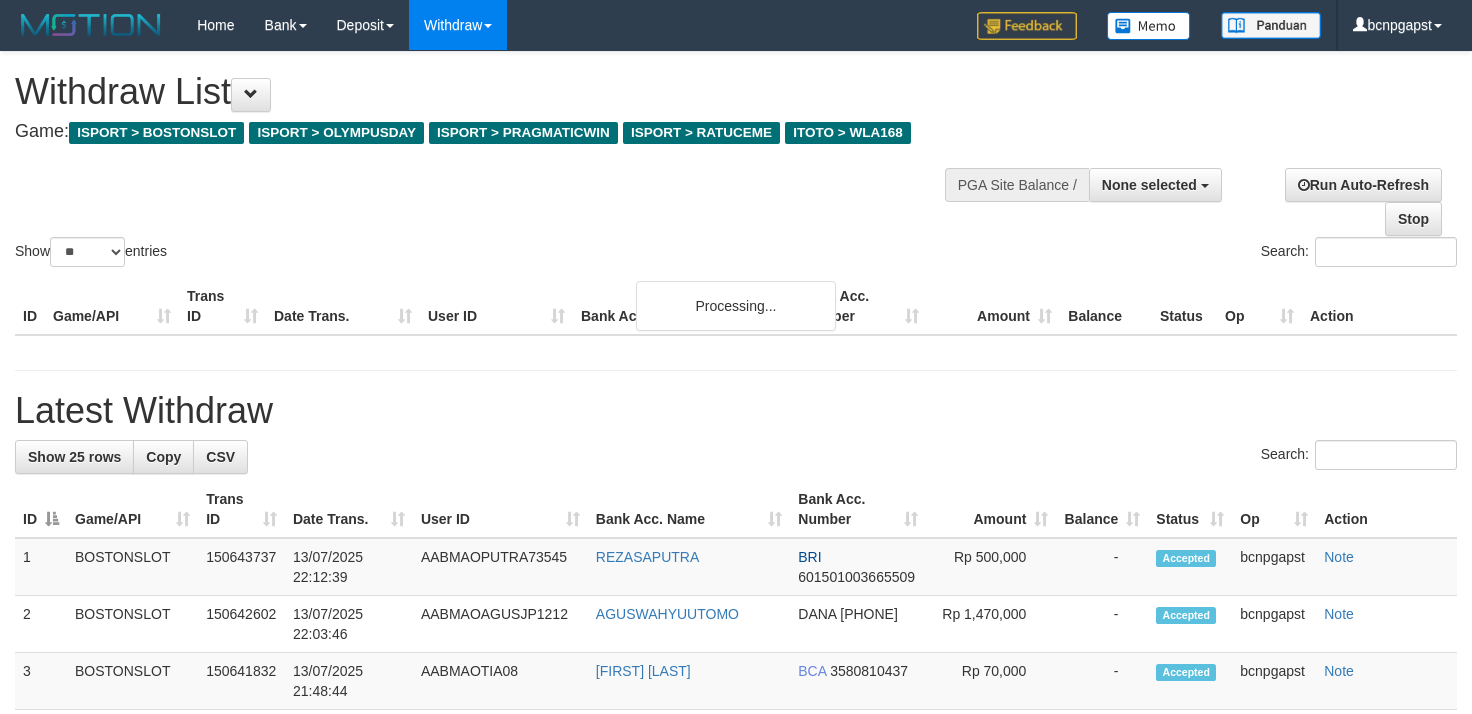 select 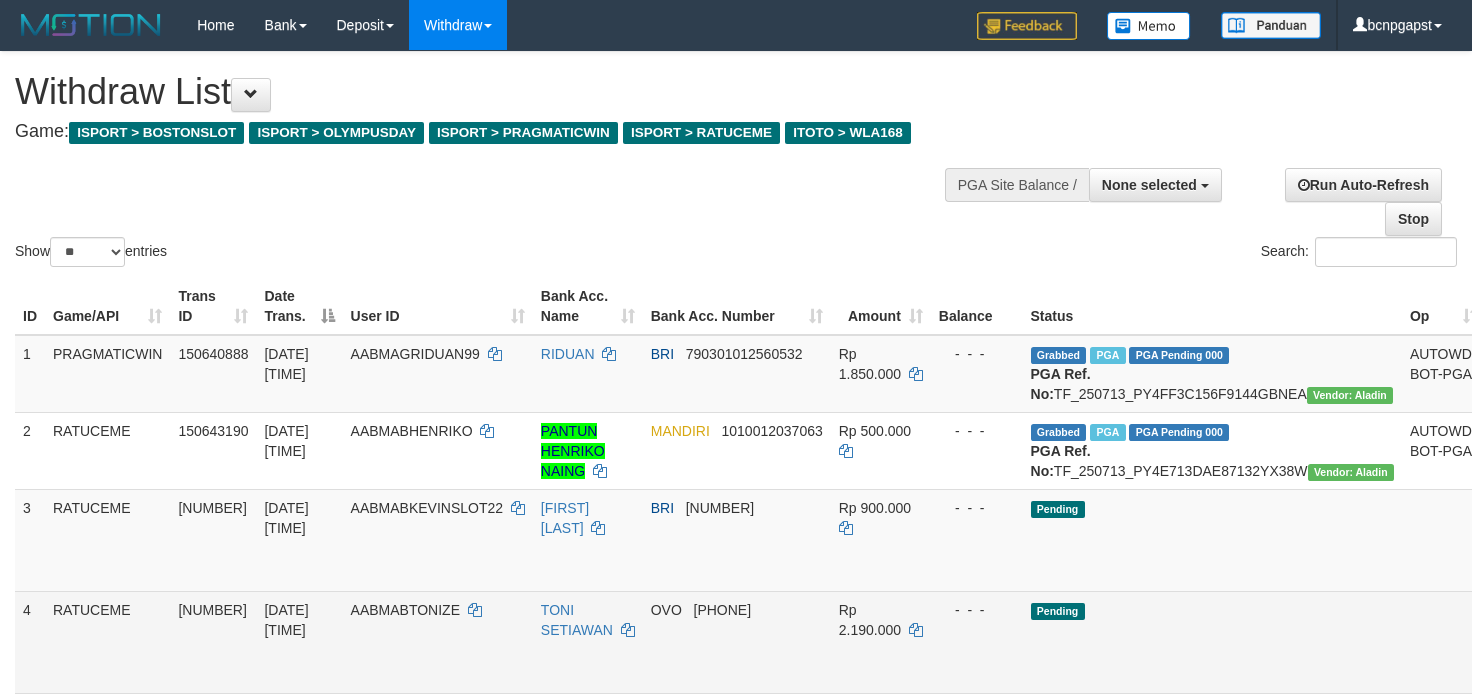 scroll, scrollTop: 222, scrollLeft: 0, axis: vertical 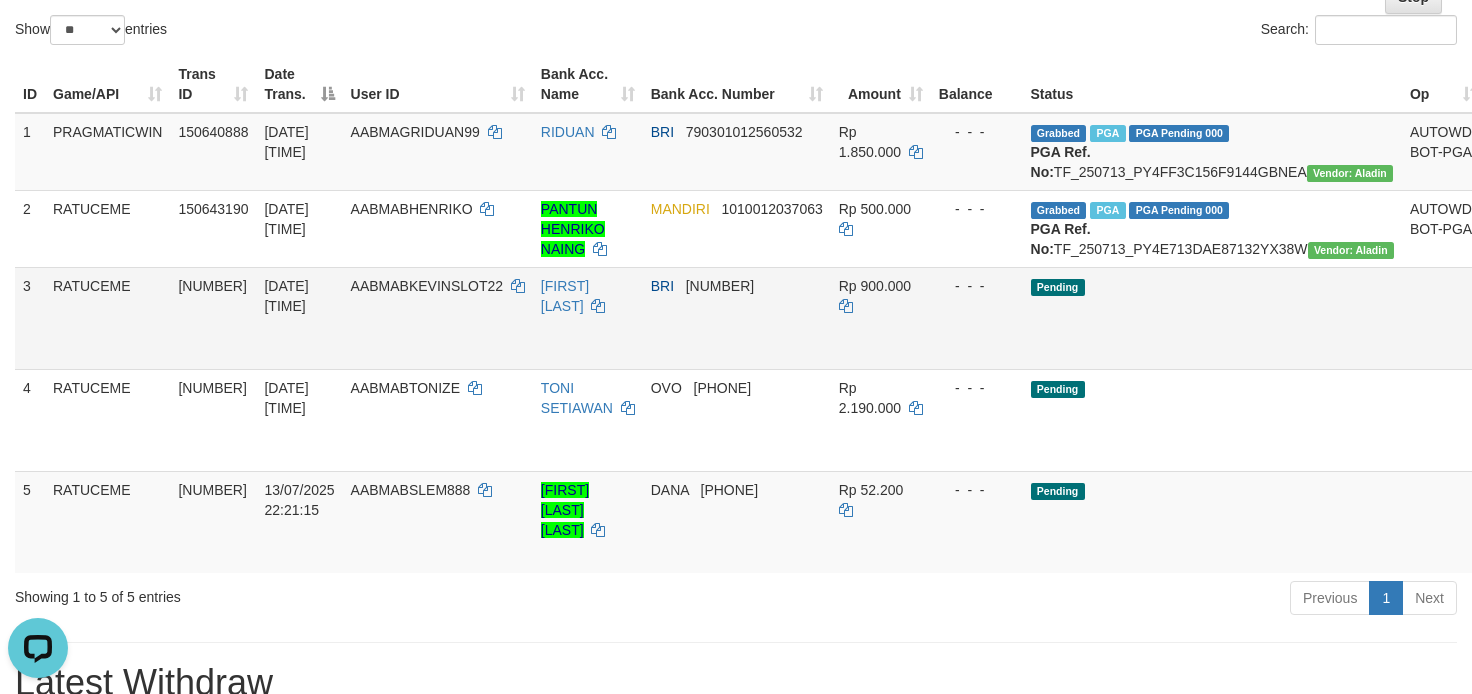 click on "Send PGA" at bounding box center [1509, 341] 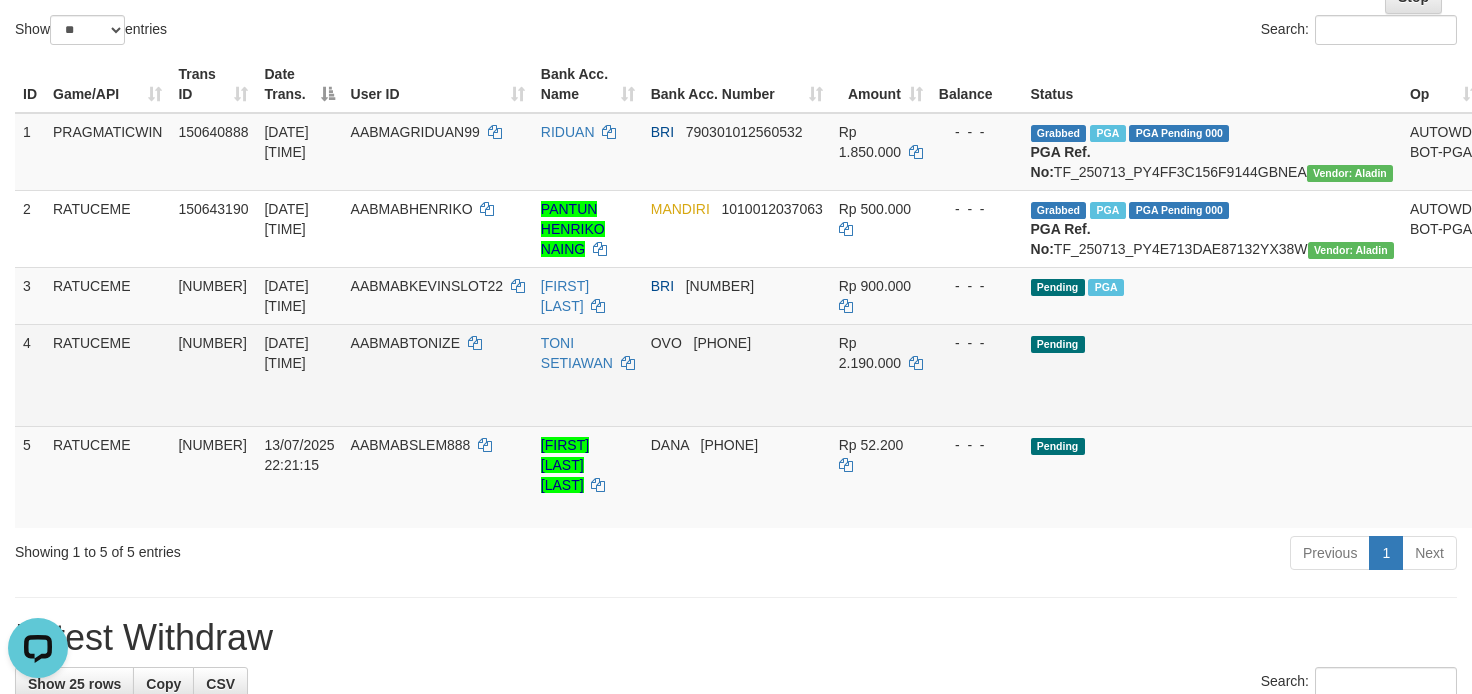 click on "Send PGA" at bounding box center (1509, 398) 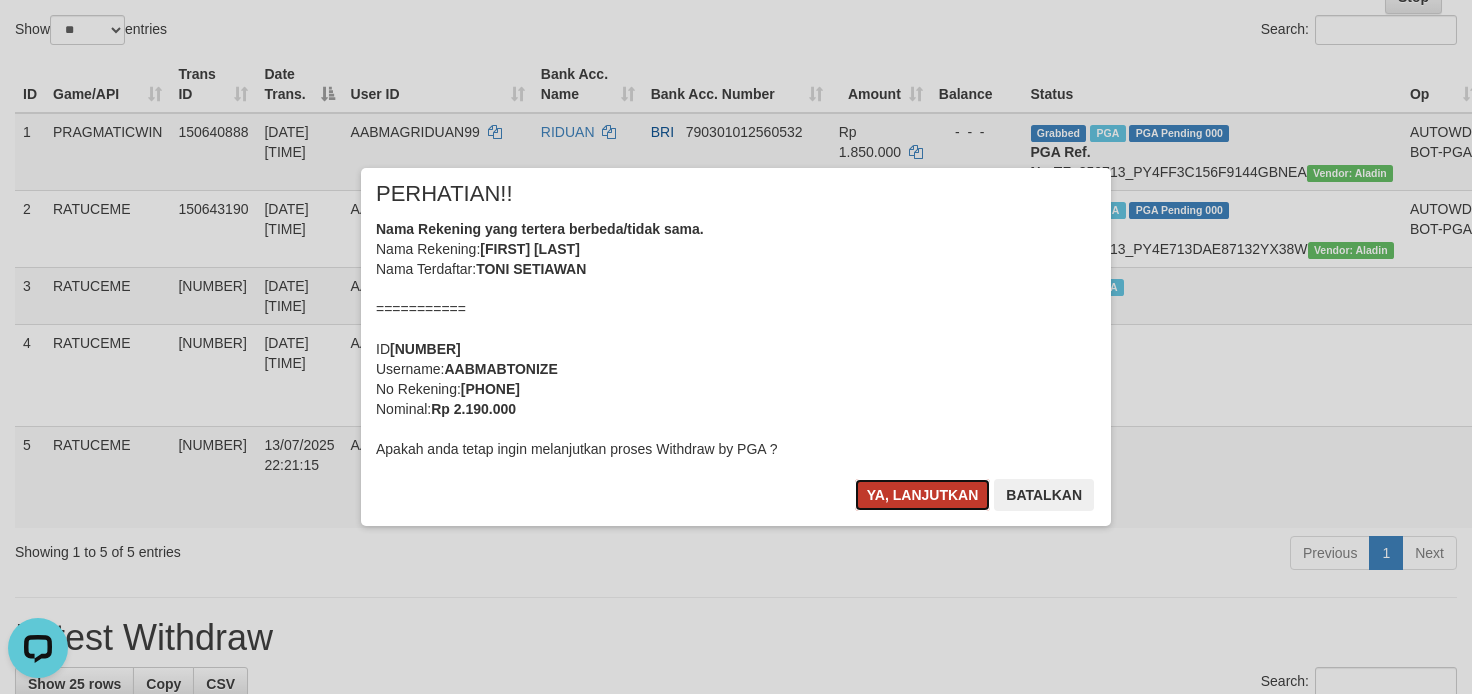 click on "Ya, lanjutkan" at bounding box center (923, 495) 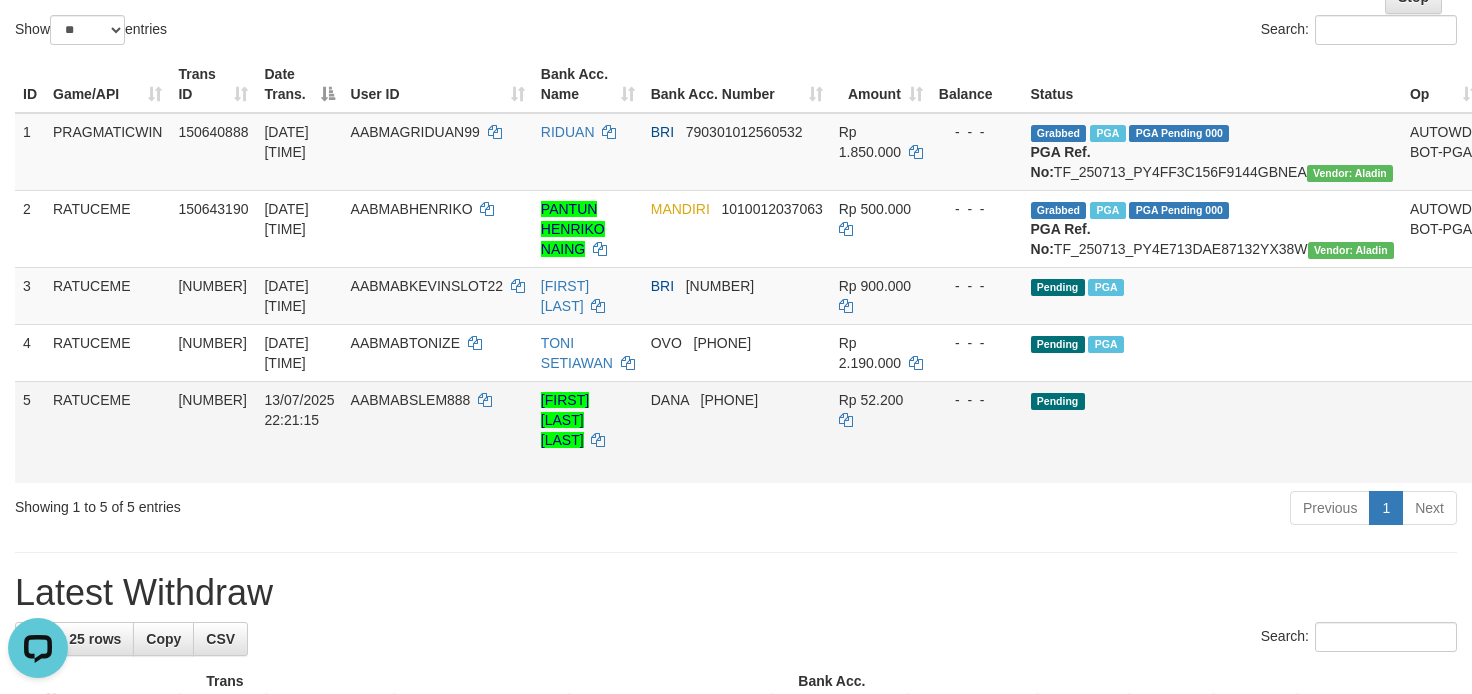 click on "Send PGA" at bounding box center (1509, 455) 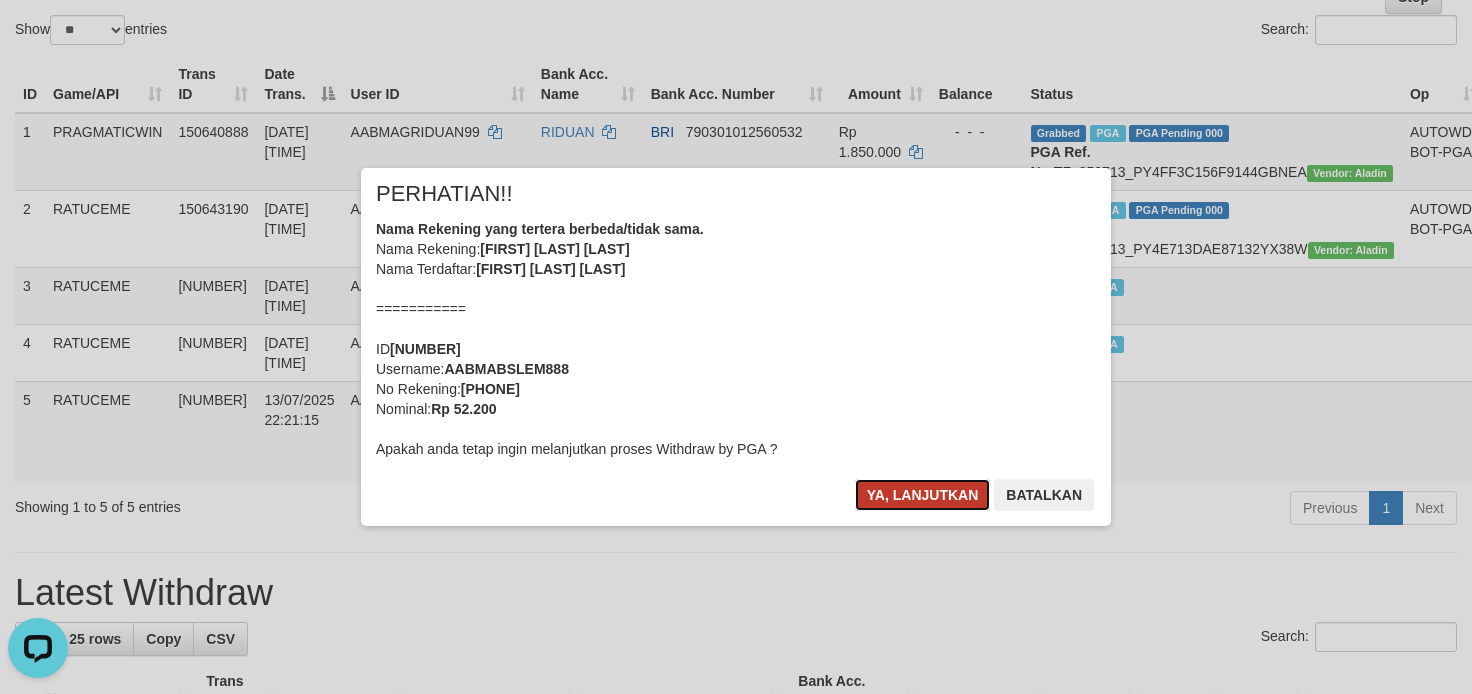 click on "Ya, lanjutkan" at bounding box center (923, 495) 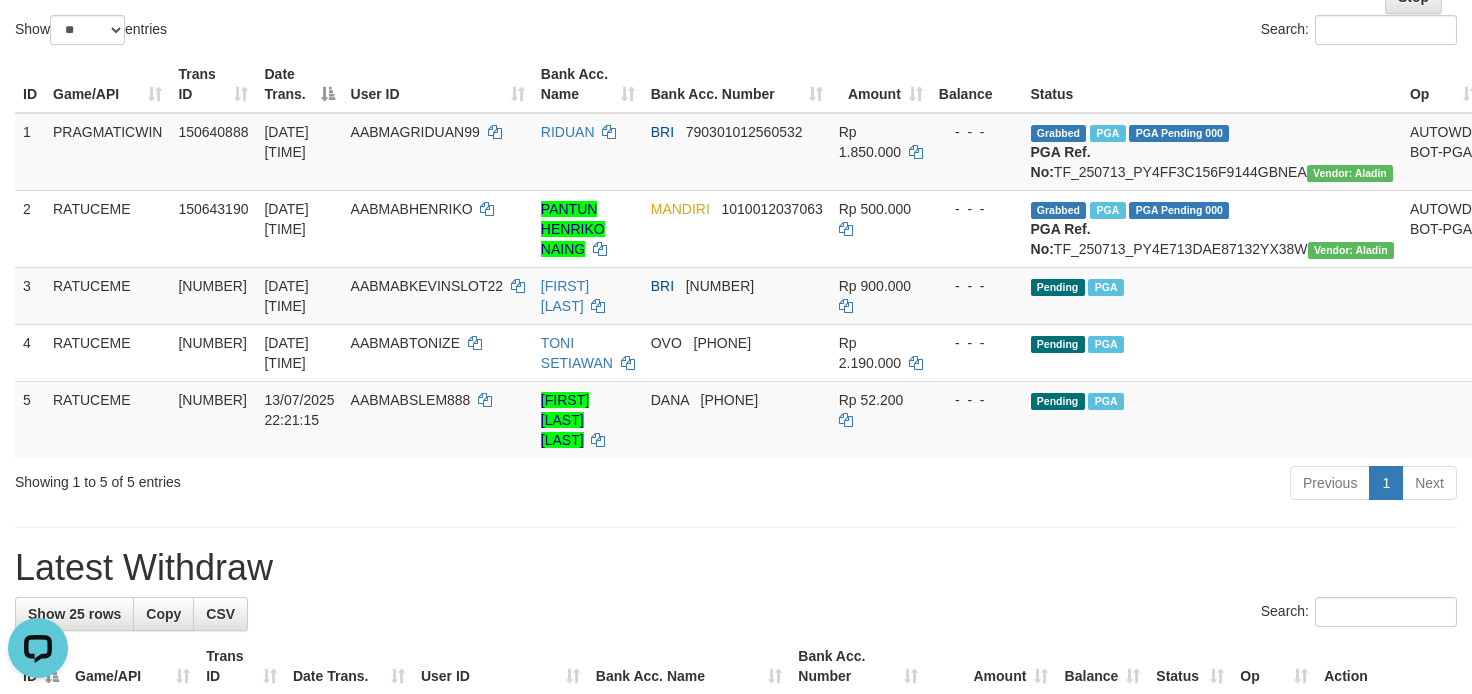 click on "**********" at bounding box center (736, 1022) 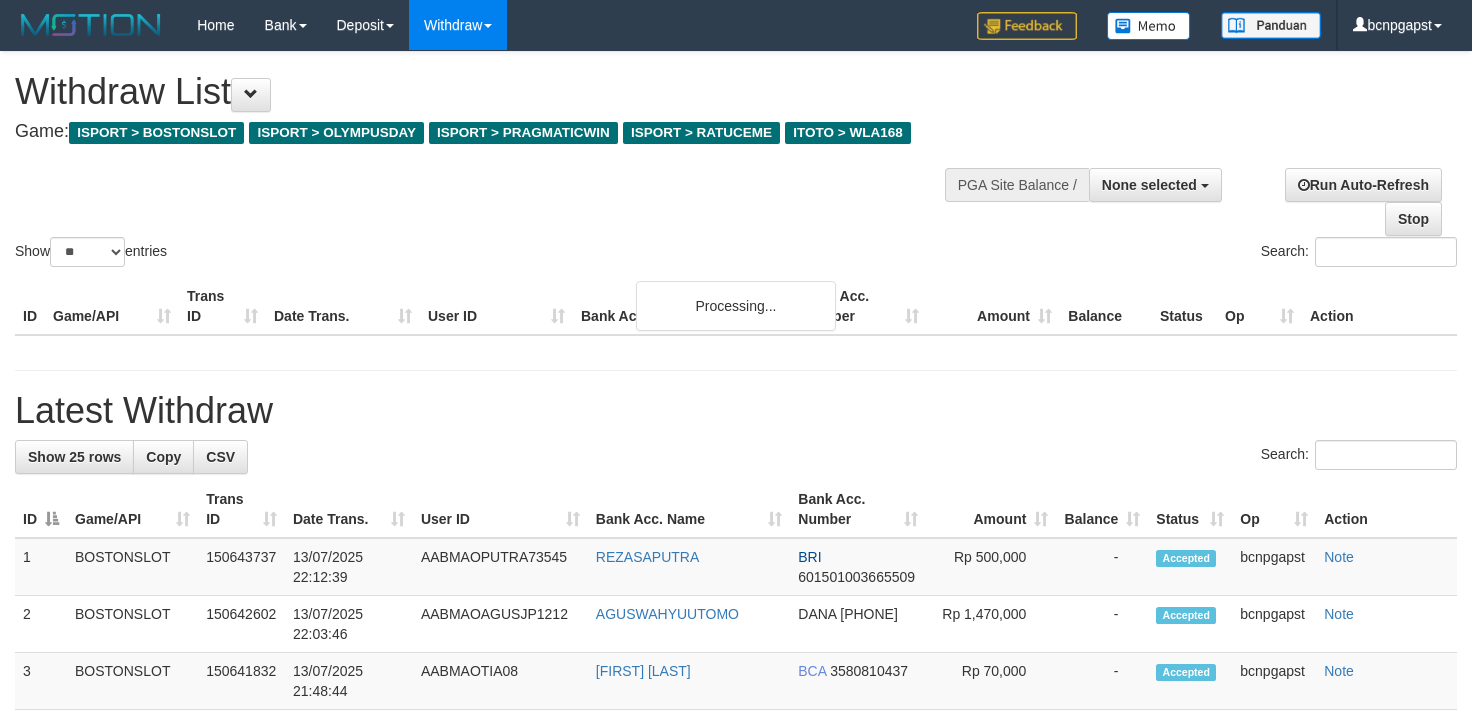 select 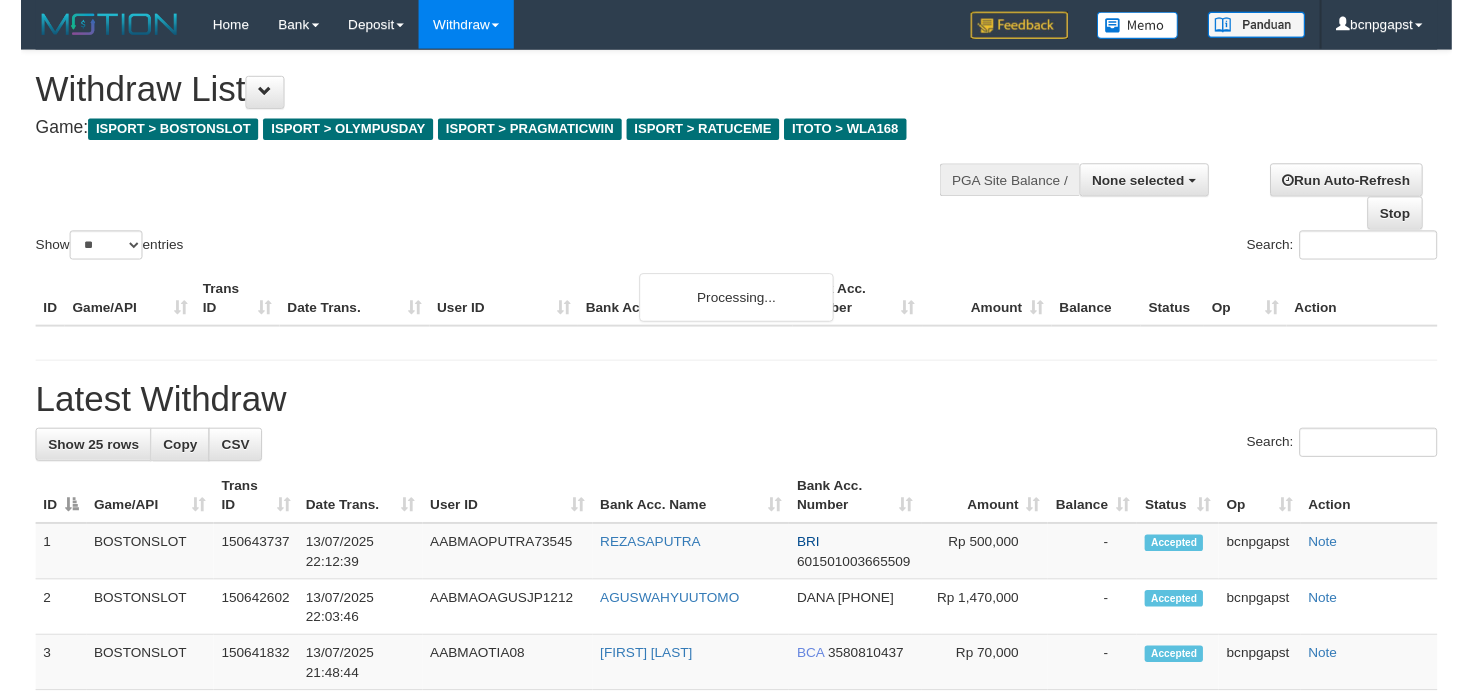 scroll, scrollTop: 213, scrollLeft: 0, axis: vertical 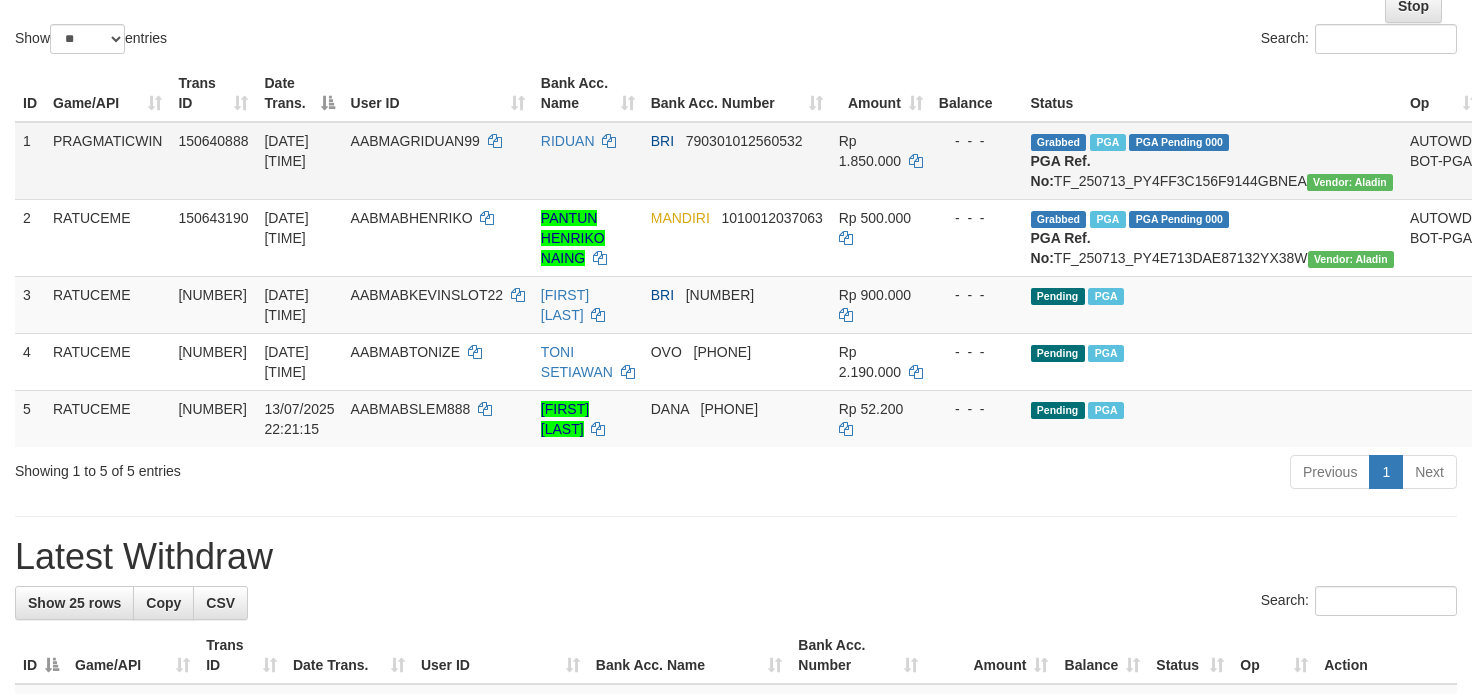 click on "RIDUAN" at bounding box center [588, 161] 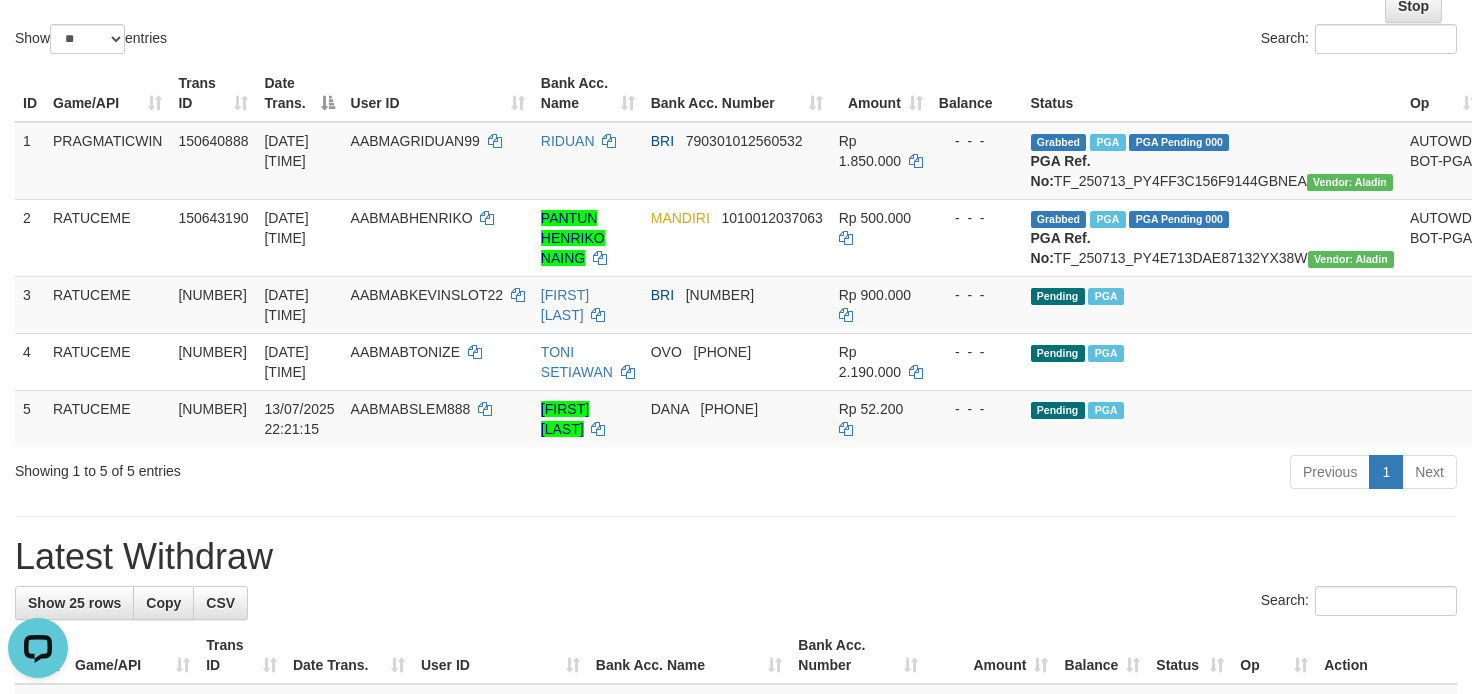 scroll, scrollTop: 0, scrollLeft: 0, axis: both 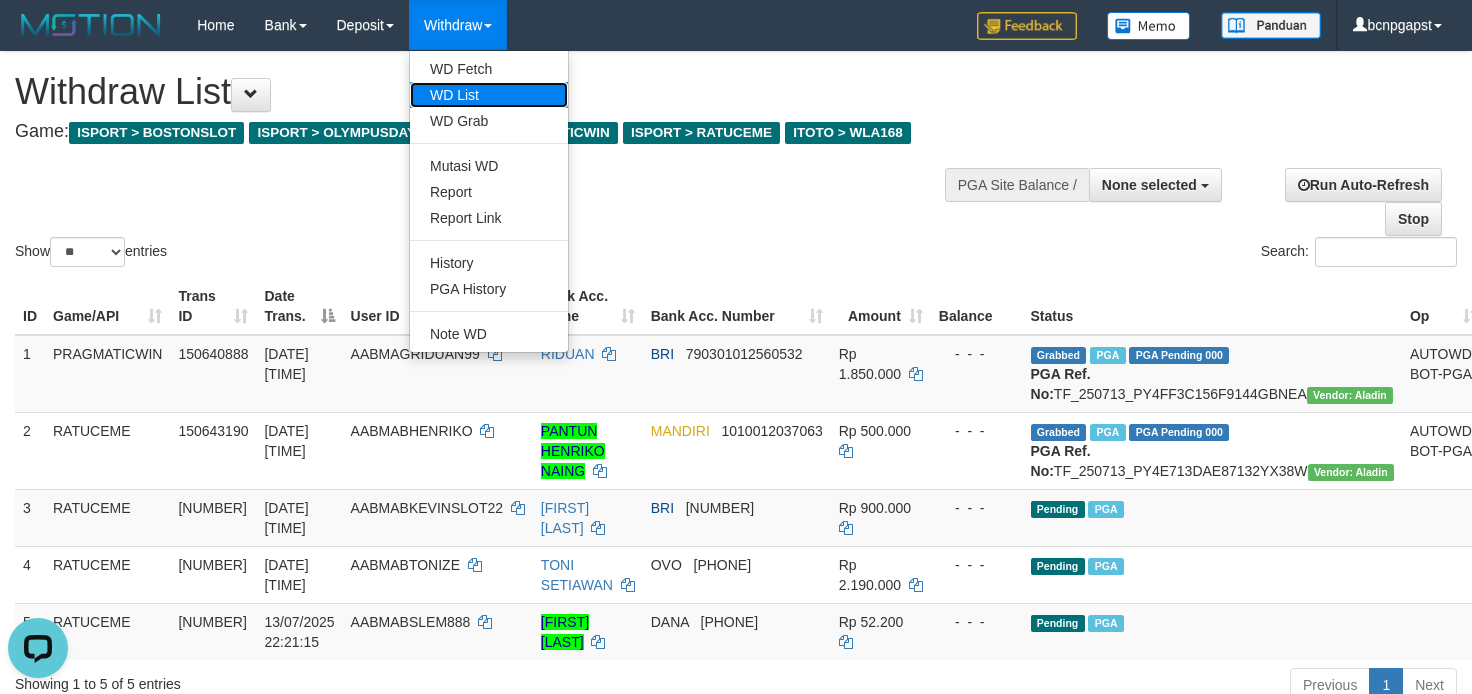 click on "WD List" at bounding box center [489, 95] 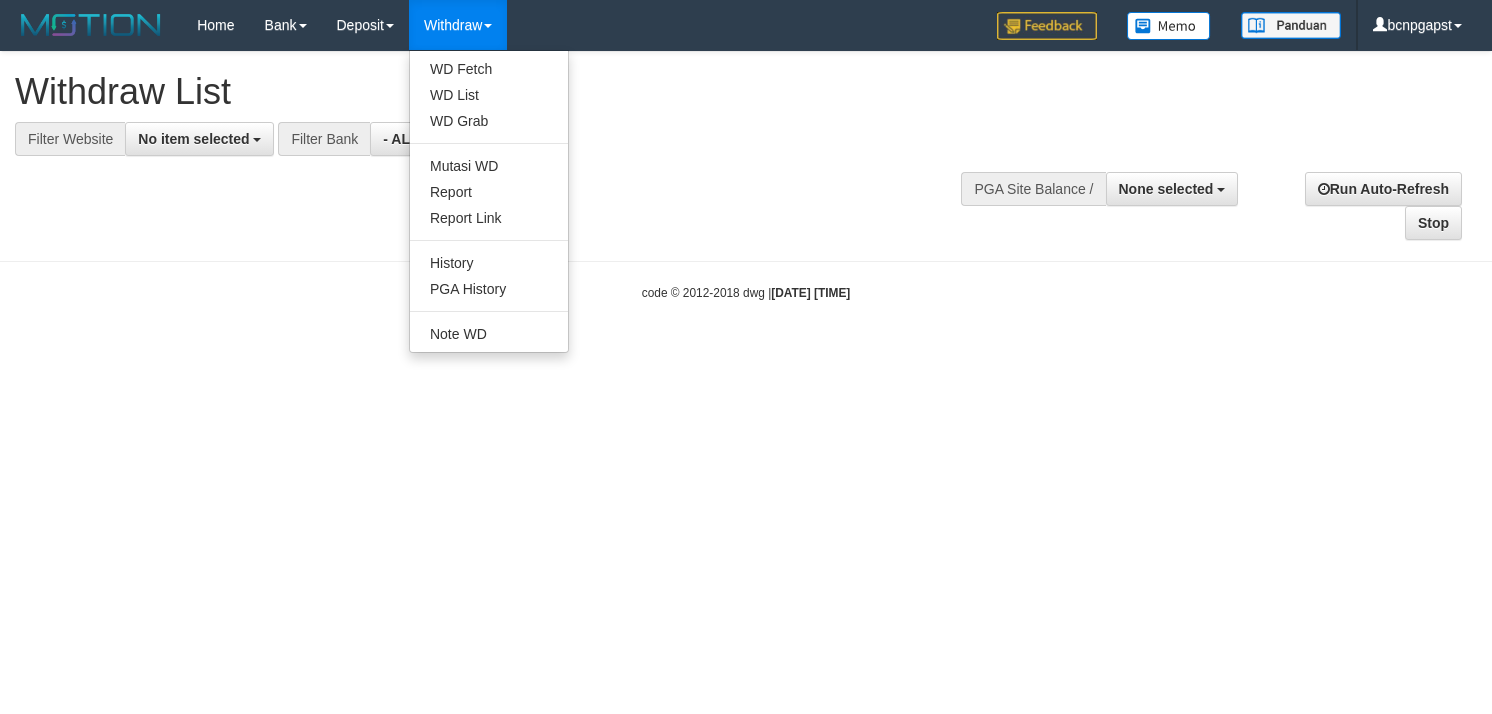select 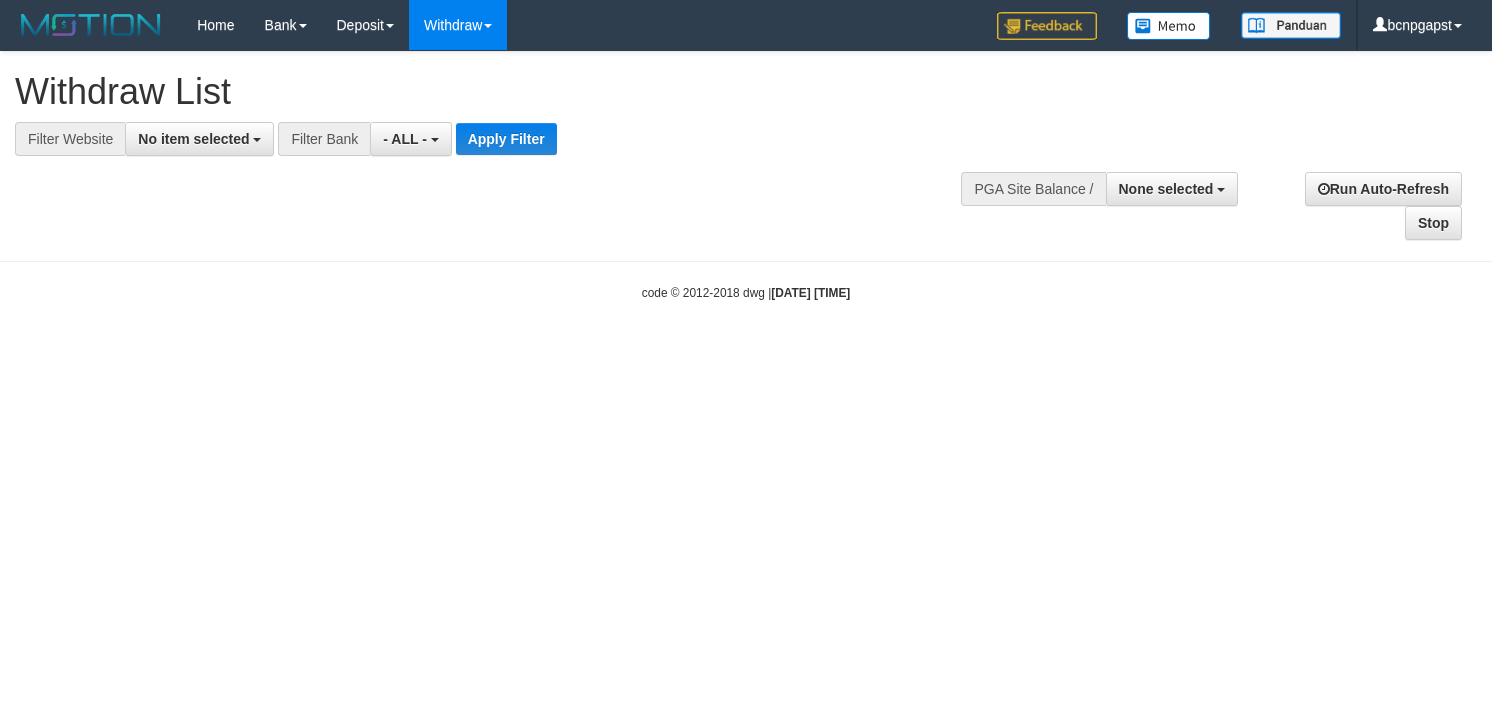 click at bounding box center [488, 26] 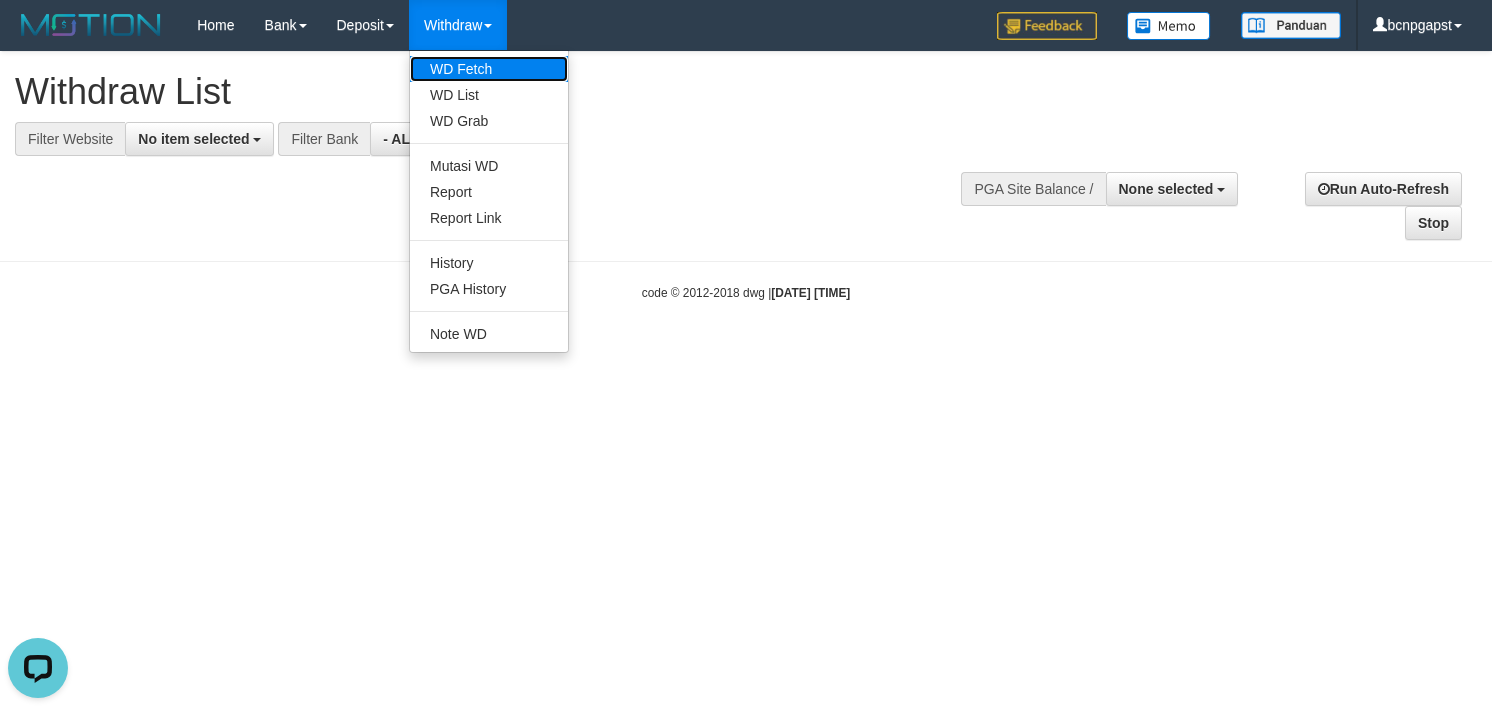 click on "WD Fetch" at bounding box center [489, 69] 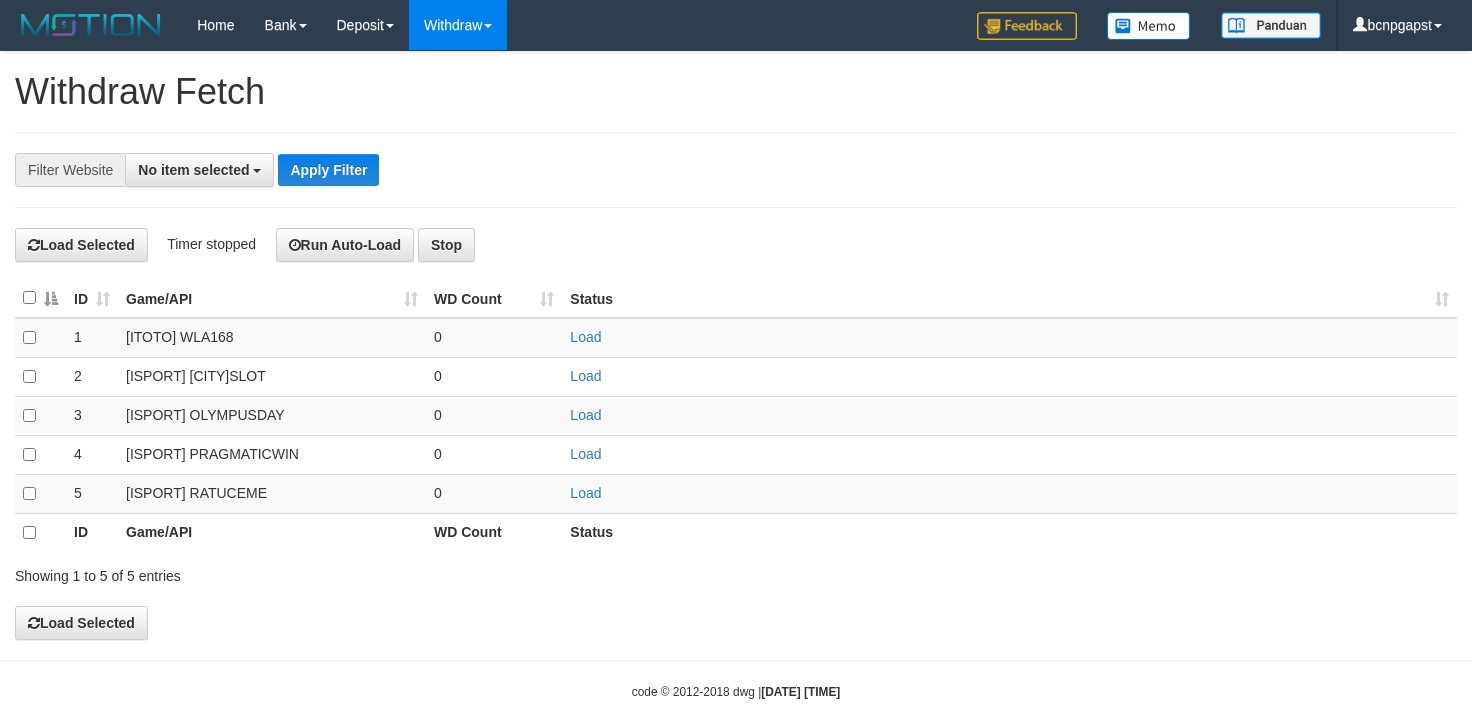 select 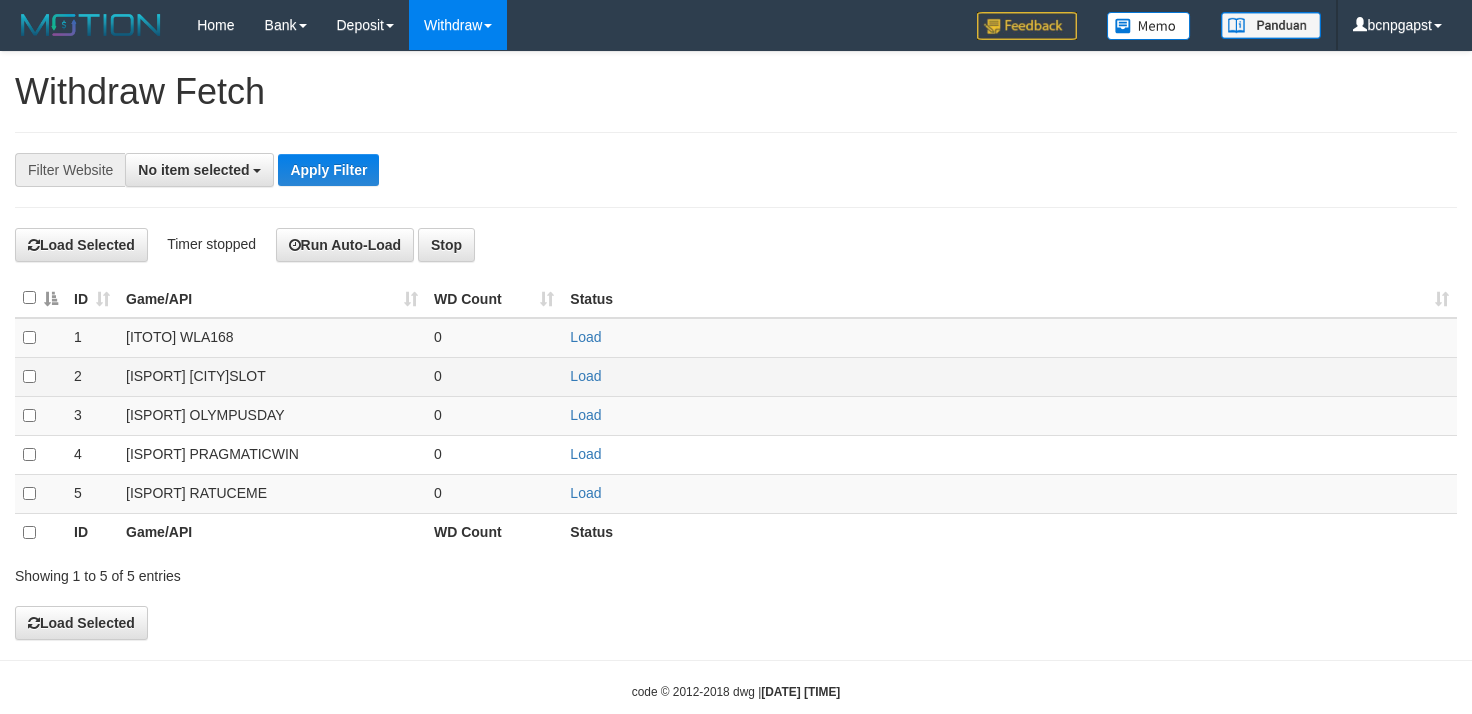 drag, startPoint x: 602, startPoint y: 386, endPoint x: 570, endPoint y: 372, distance: 34.928497 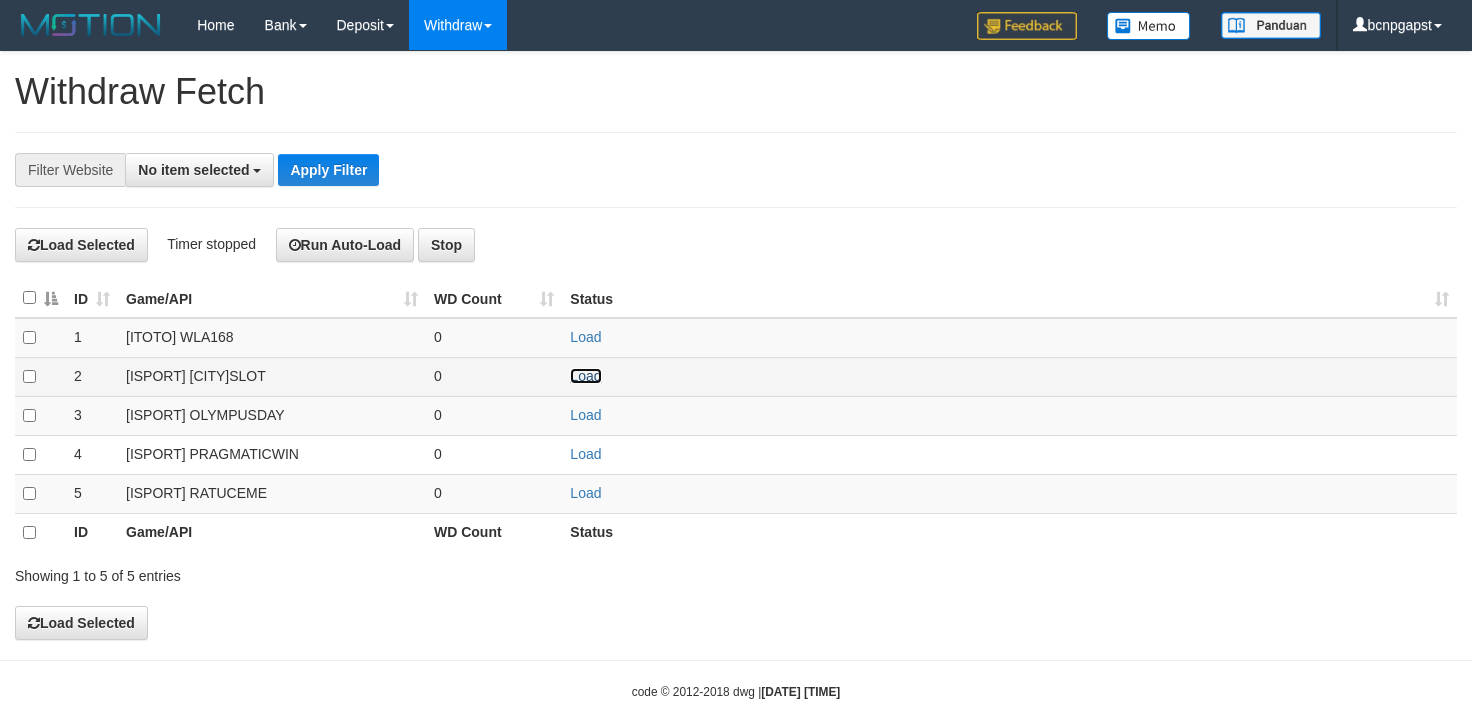 click on "Load" at bounding box center [585, 376] 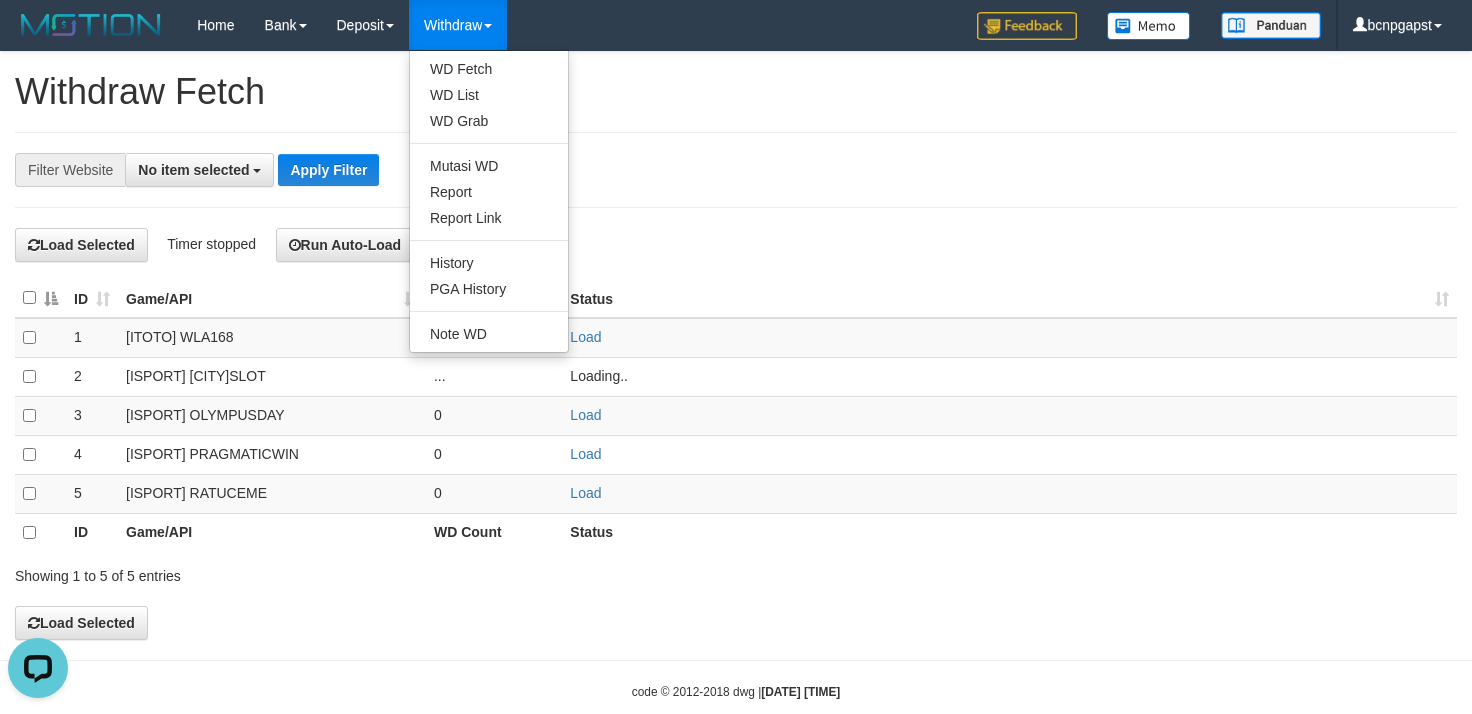 scroll, scrollTop: 0, scrollLeft: 0, axis: both 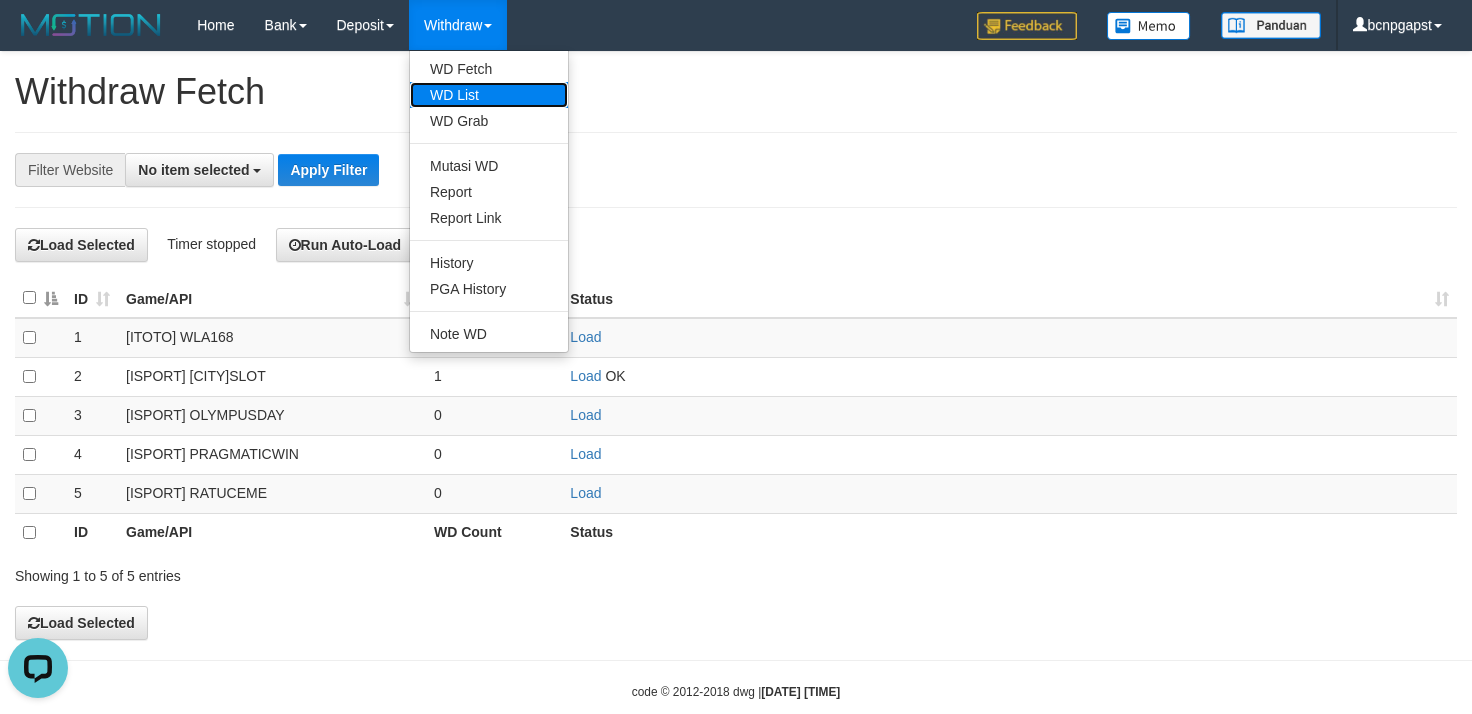 click on "WD List" at bounding box center [489, 95] 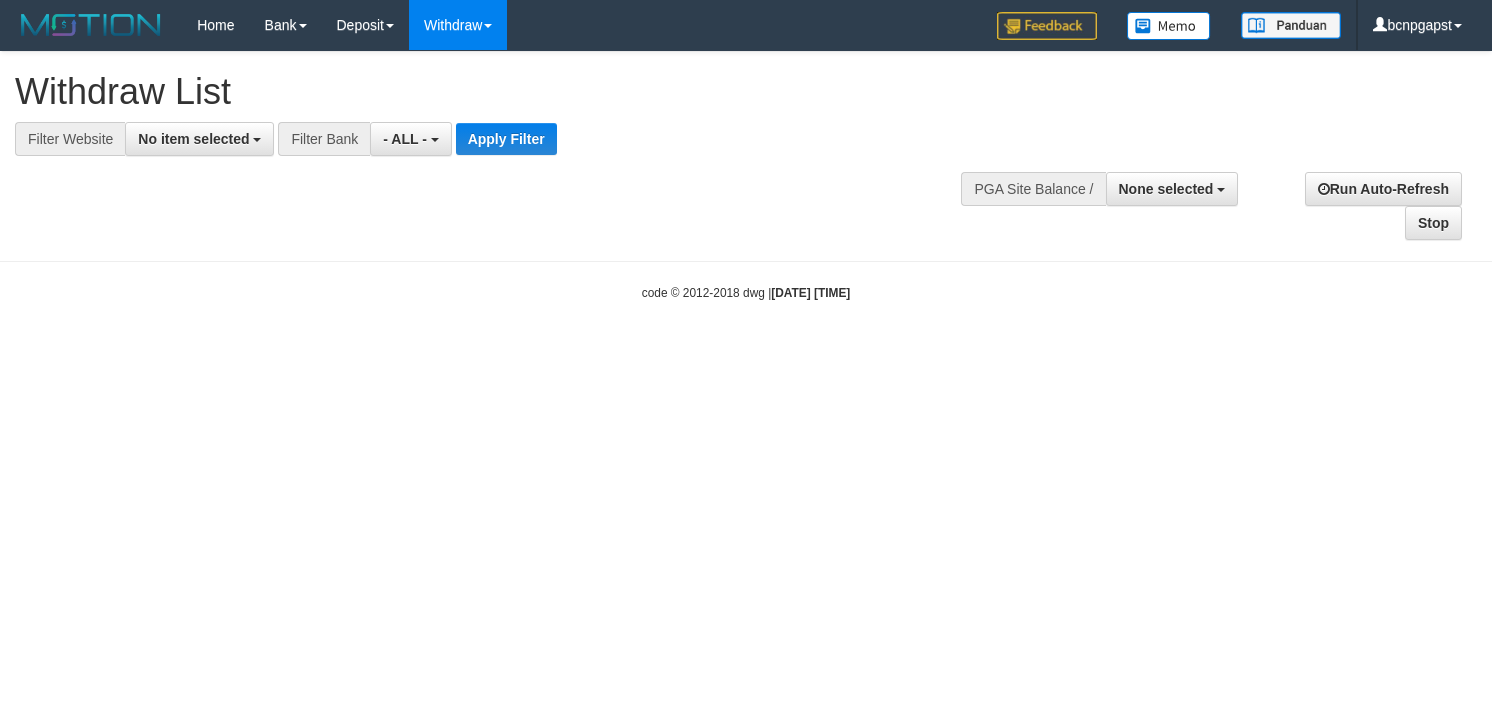 select 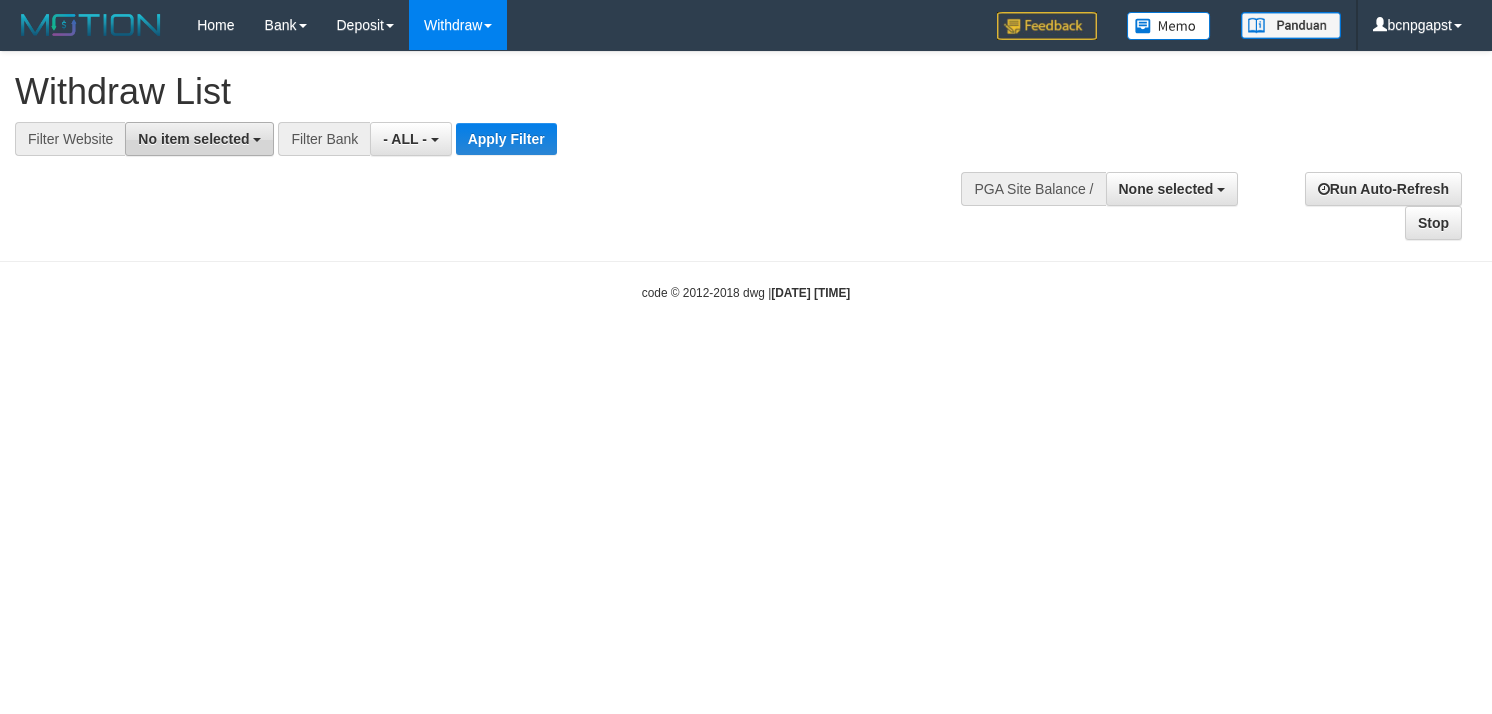 click on "No item selected" at bounding box center (193, 139) 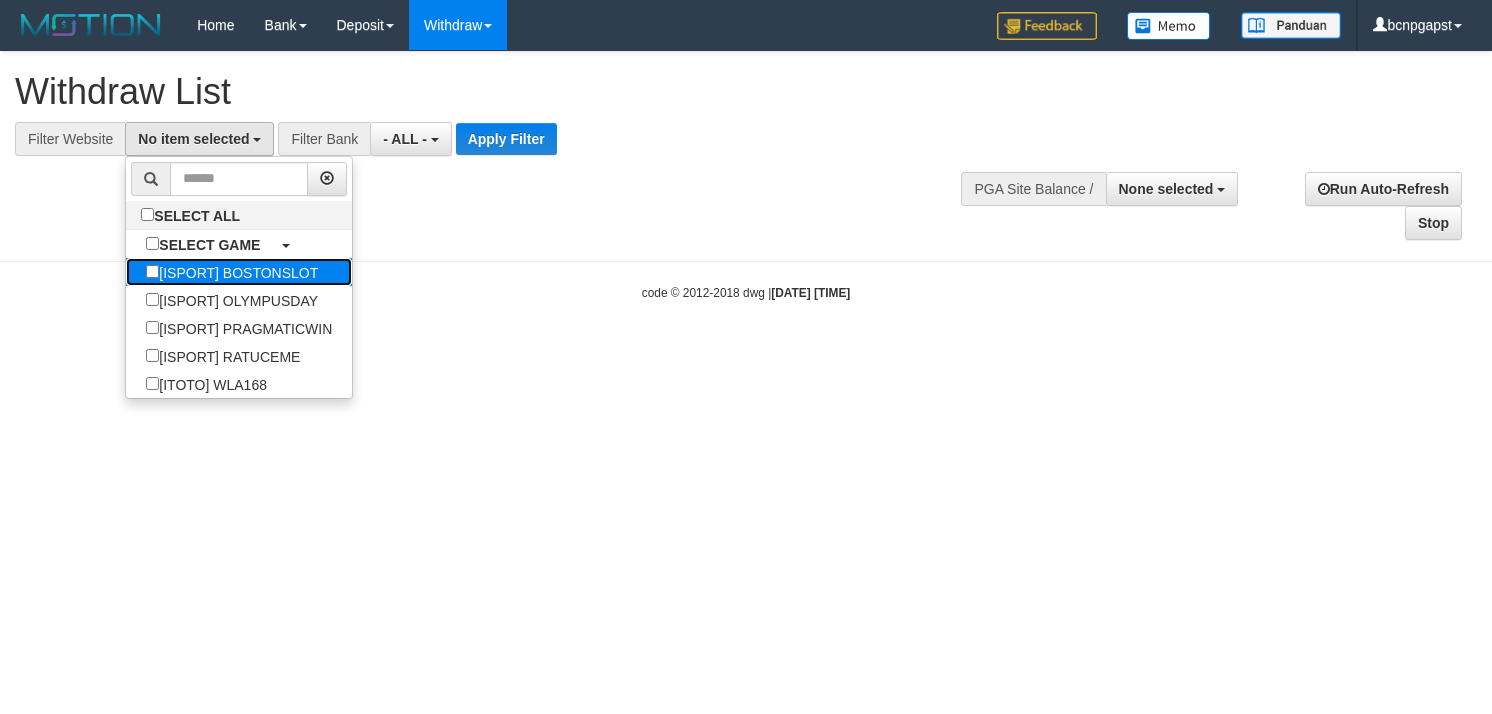 click on "[ISPORT] BOSTONSLOT" at bounding box center [232, 272] 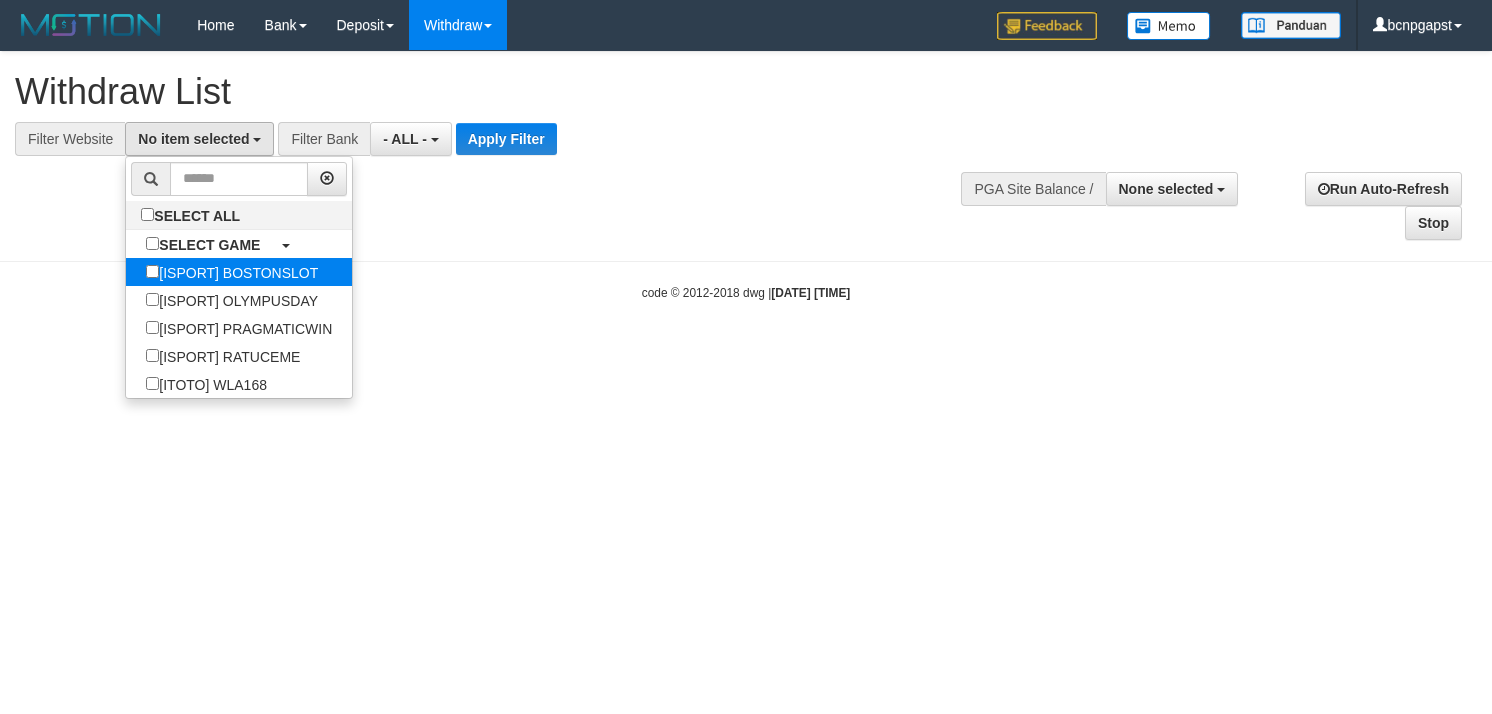 select on "****" 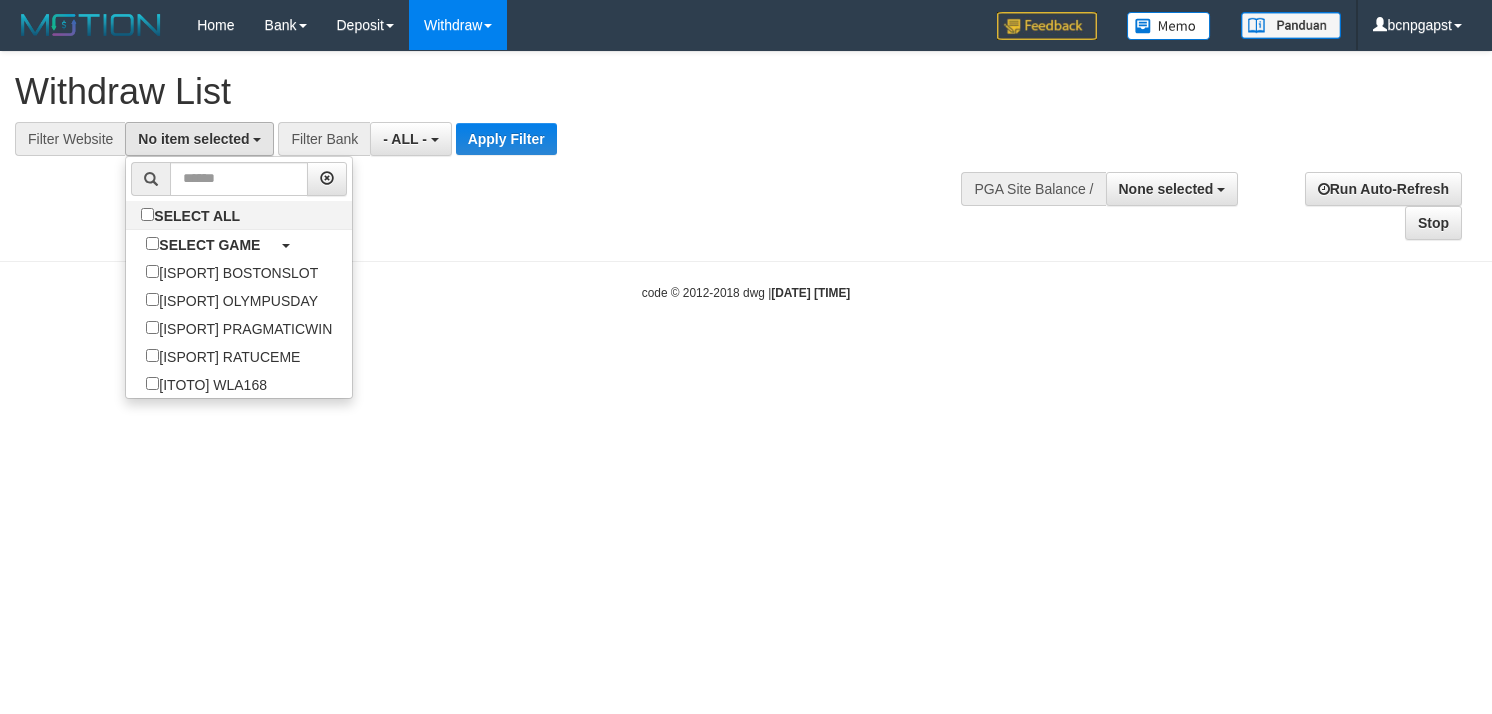 scroll, scrollTop: 17, scrollLeft: 0, axis: vertical 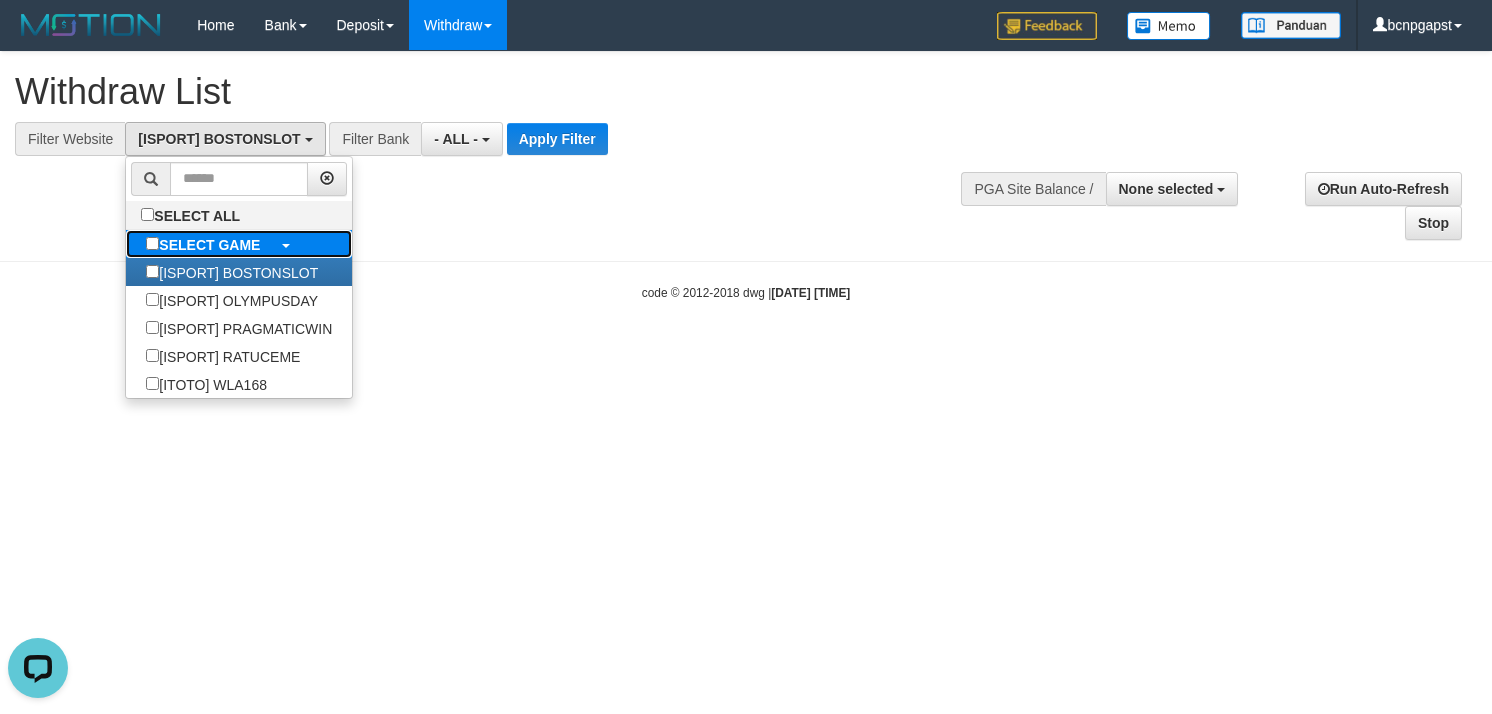 click on "SELECT GAME" at bounding box center (239, 244) 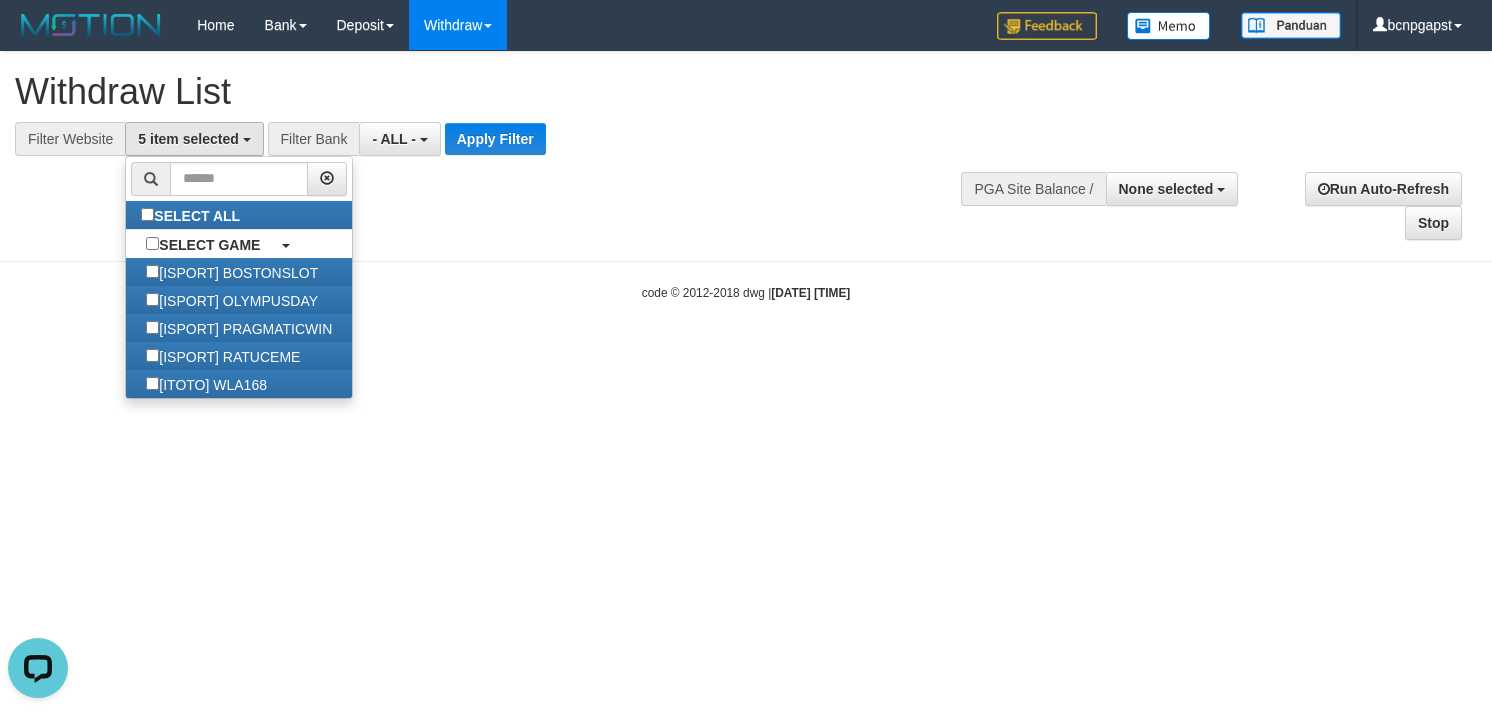 click on "**********" at bounding box center [412, 139] 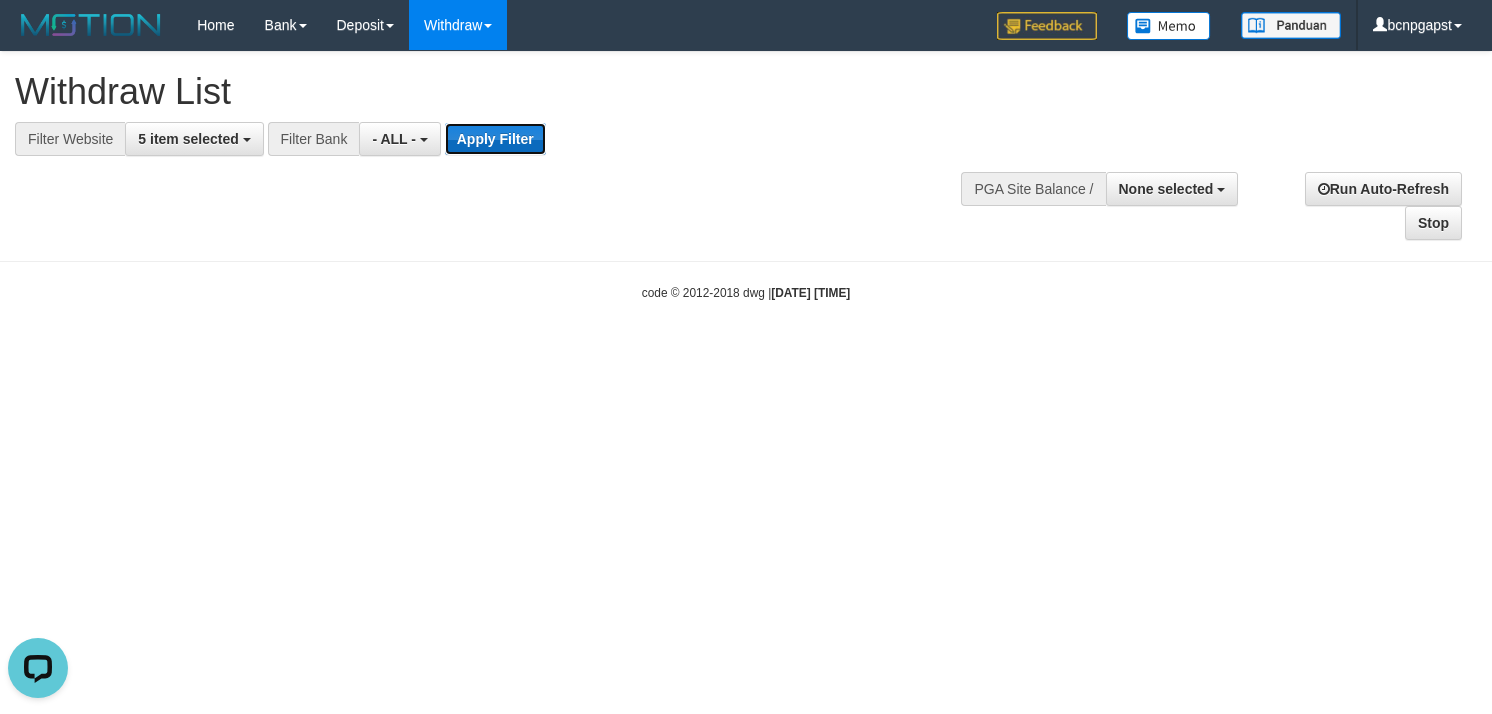 click on "Apply Filter" at bounding box center (495, 139) 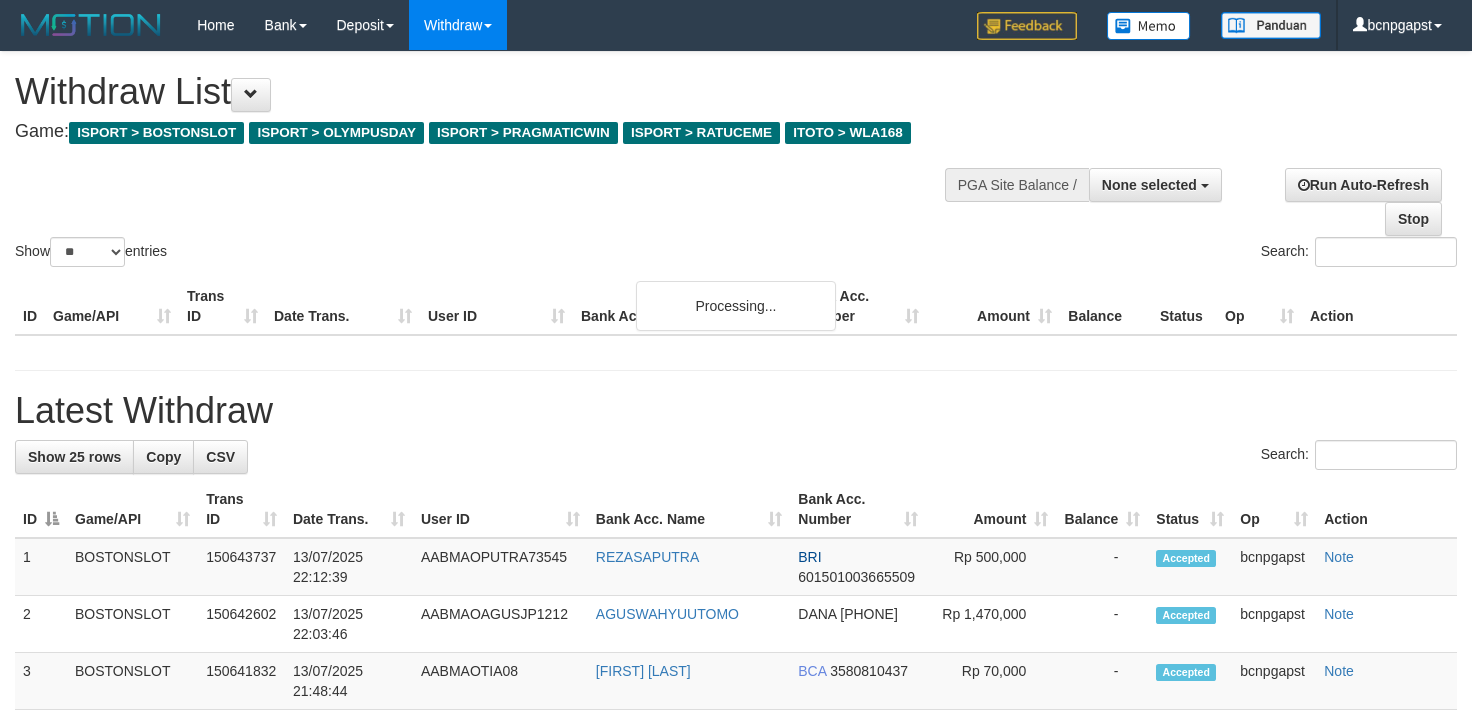 select 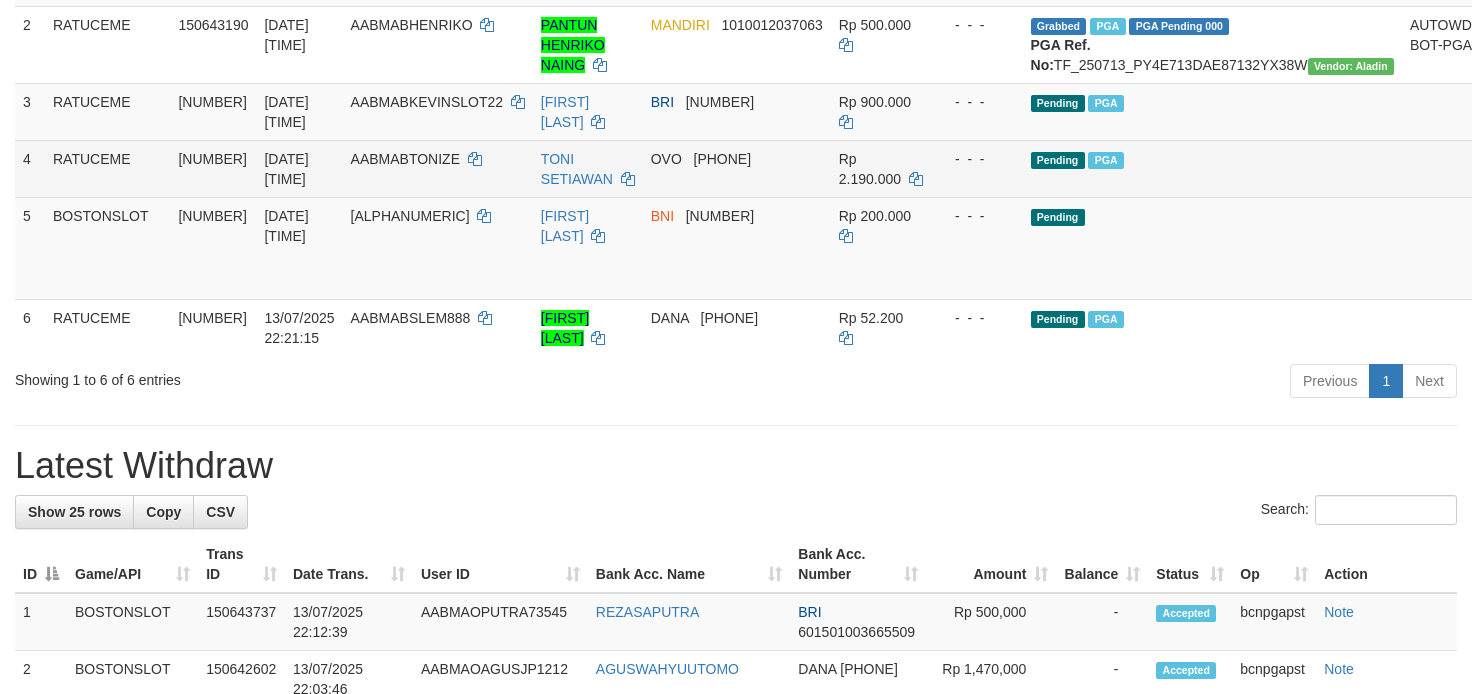 scroll, scrollTop: 444, scrollLeft: 0, axis: vertical 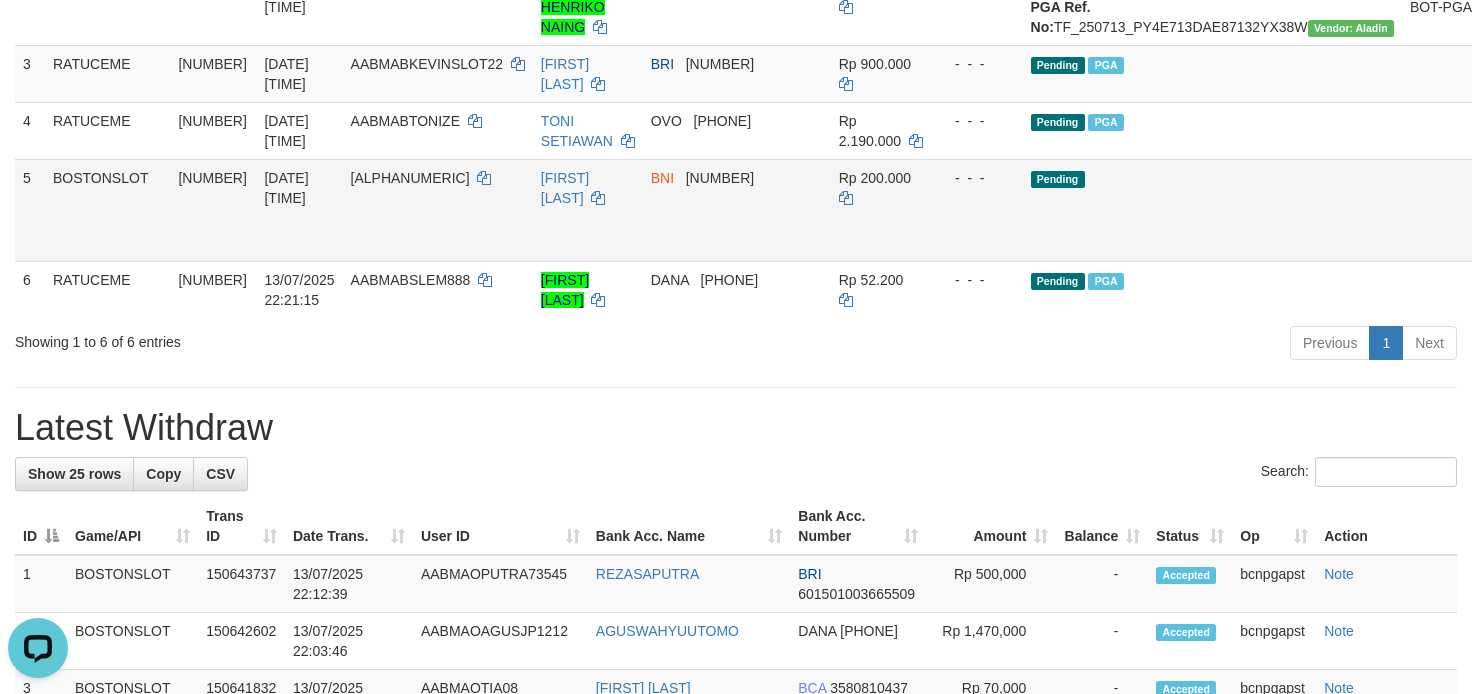 click on "Send PGA" at bounding box center (1509, 233) 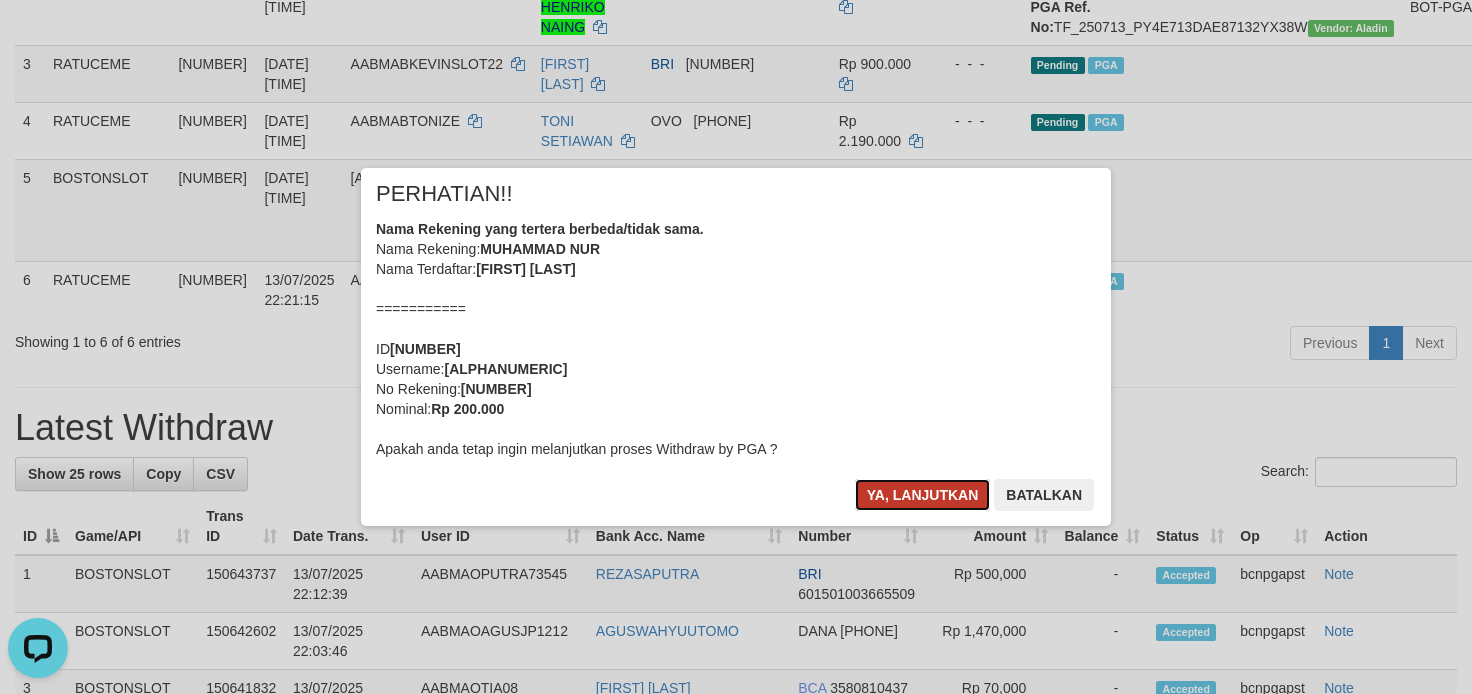 drag, startPoint x: 937, startPoint y: 488, endPoint x: 898, endPoint y: 472, distance: 42.154476 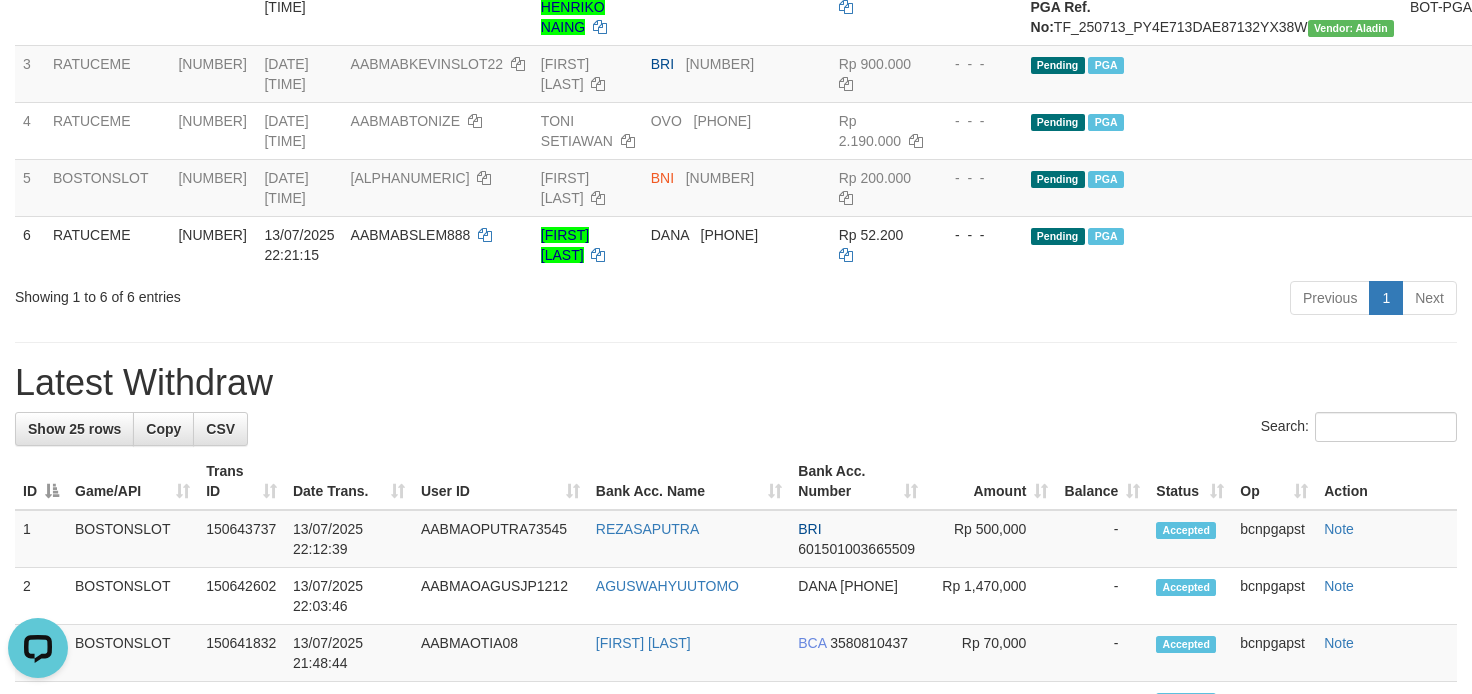 click on "**********" at bounding box center [736, 818] 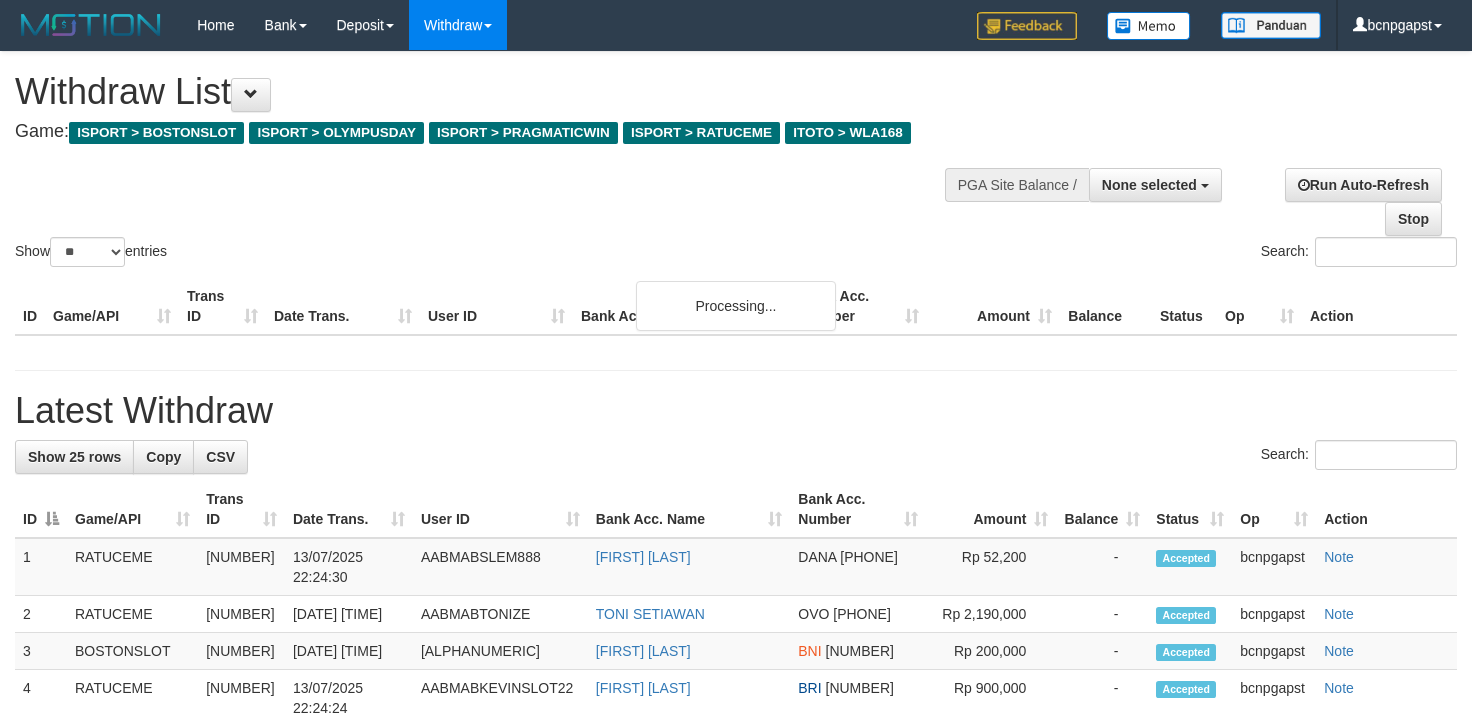 select 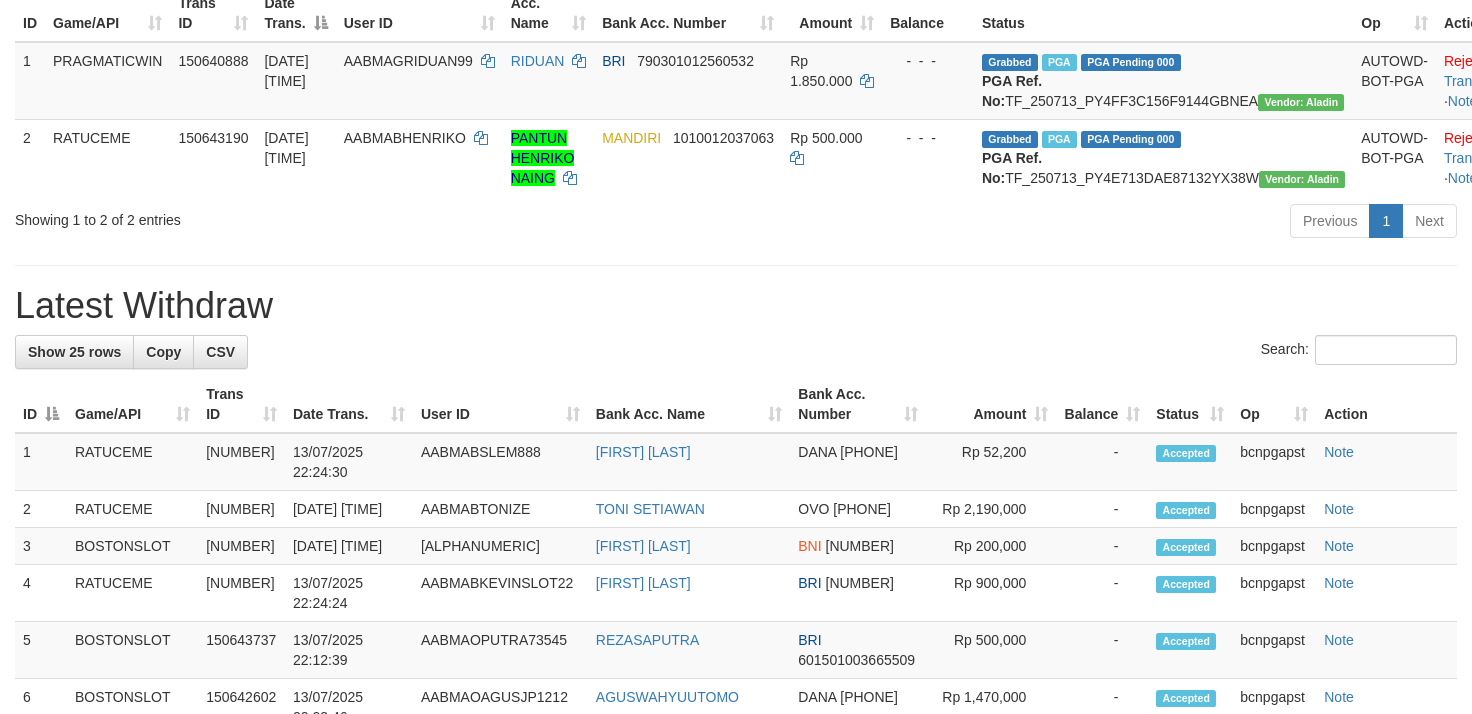 scroll, scrollTop: 276, scrollLeft: 0, axis: vertical 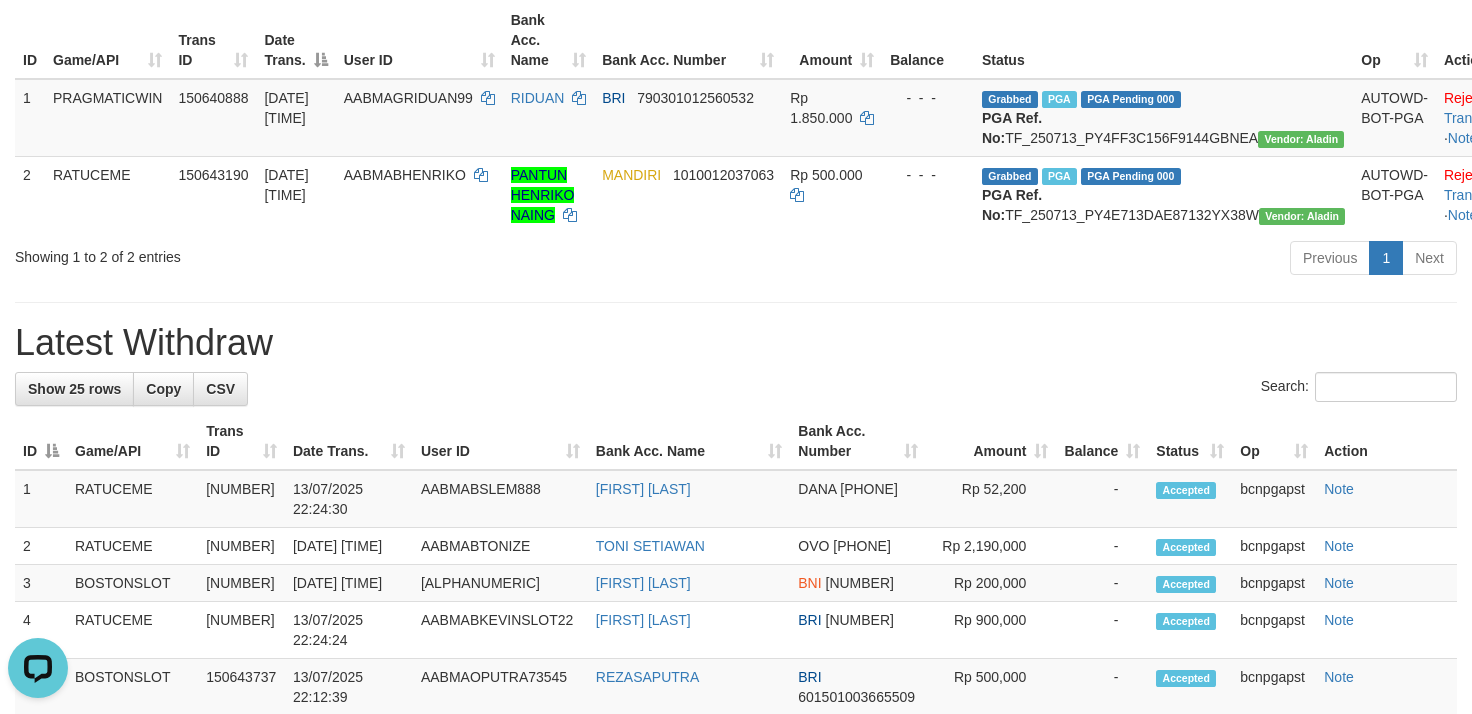click on "**********" at bounding box center [736, 862] 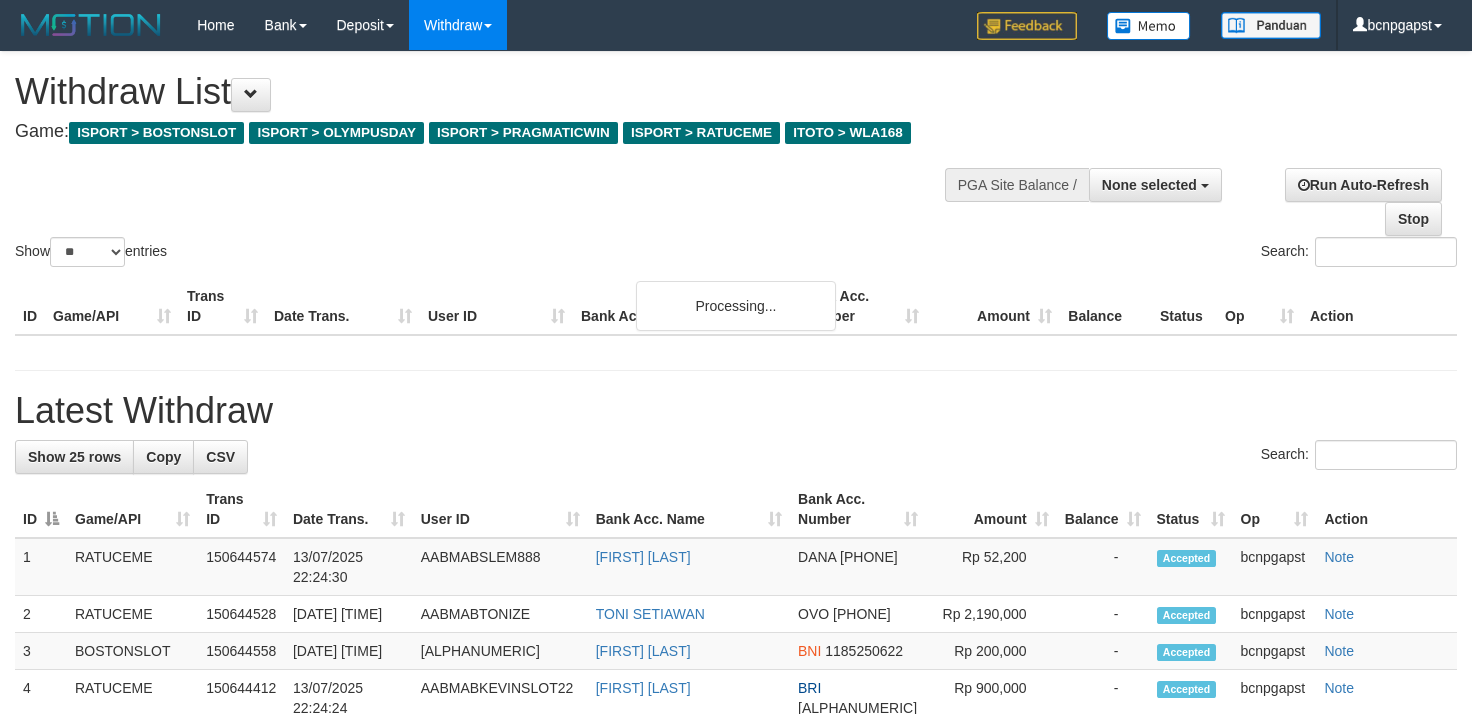 select 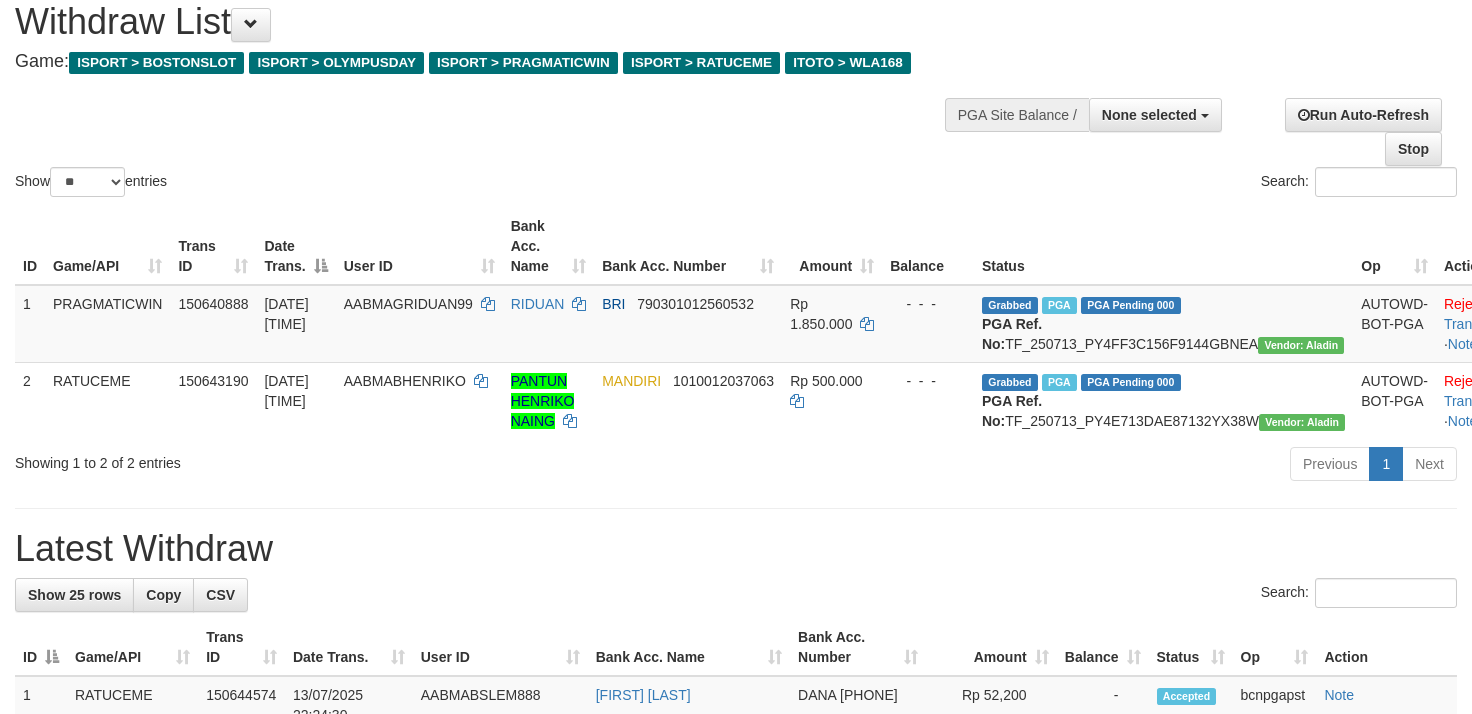 scroll, scrollTop: 12, scrollLeft: 0, axis: vertical 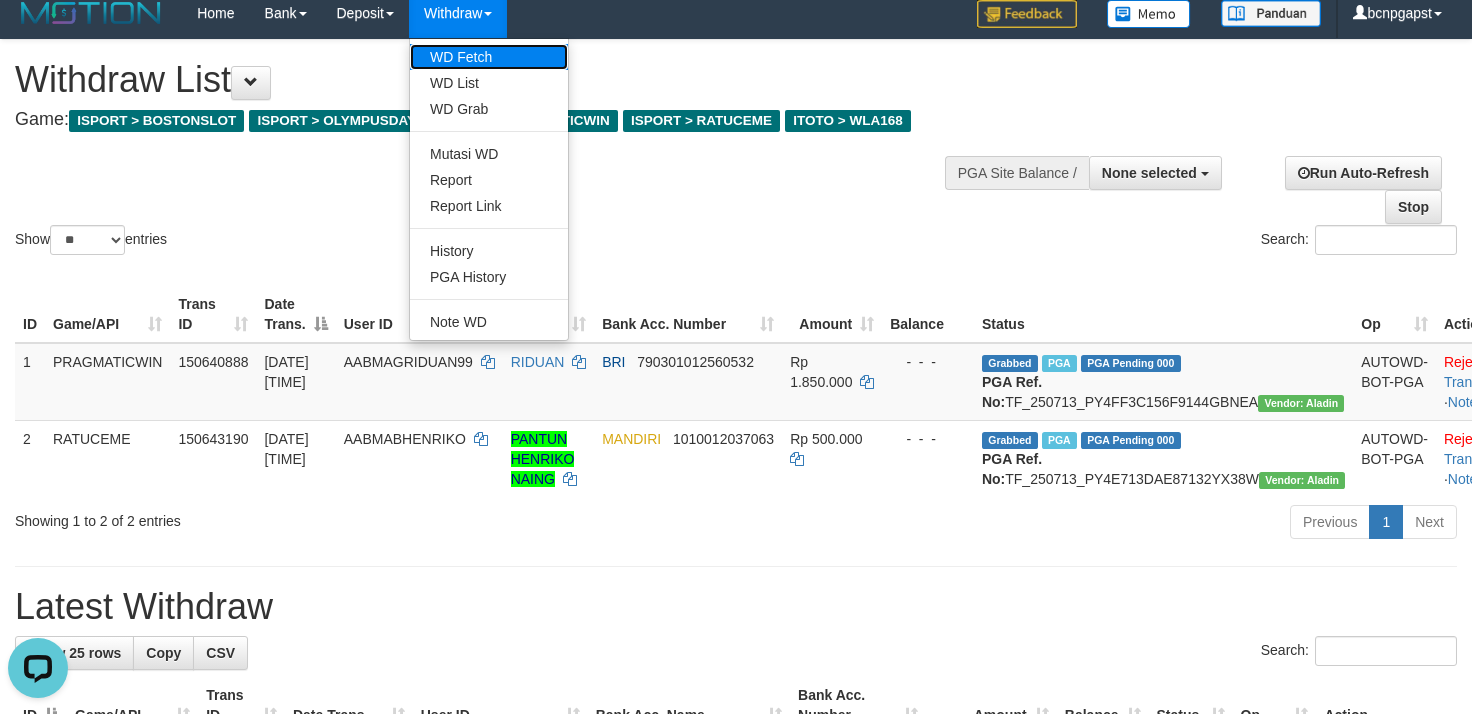 click on "WD Fetch" at bounding box center (489, 57) 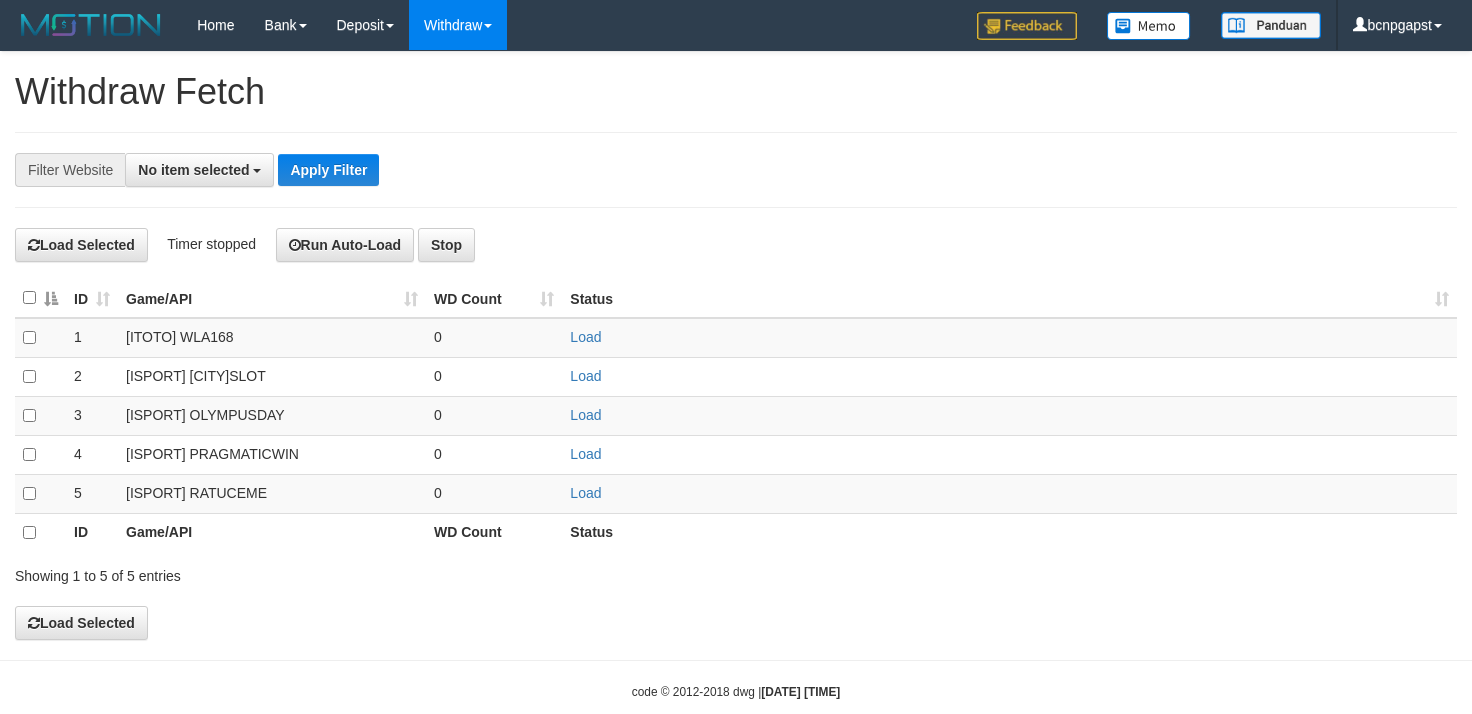 select 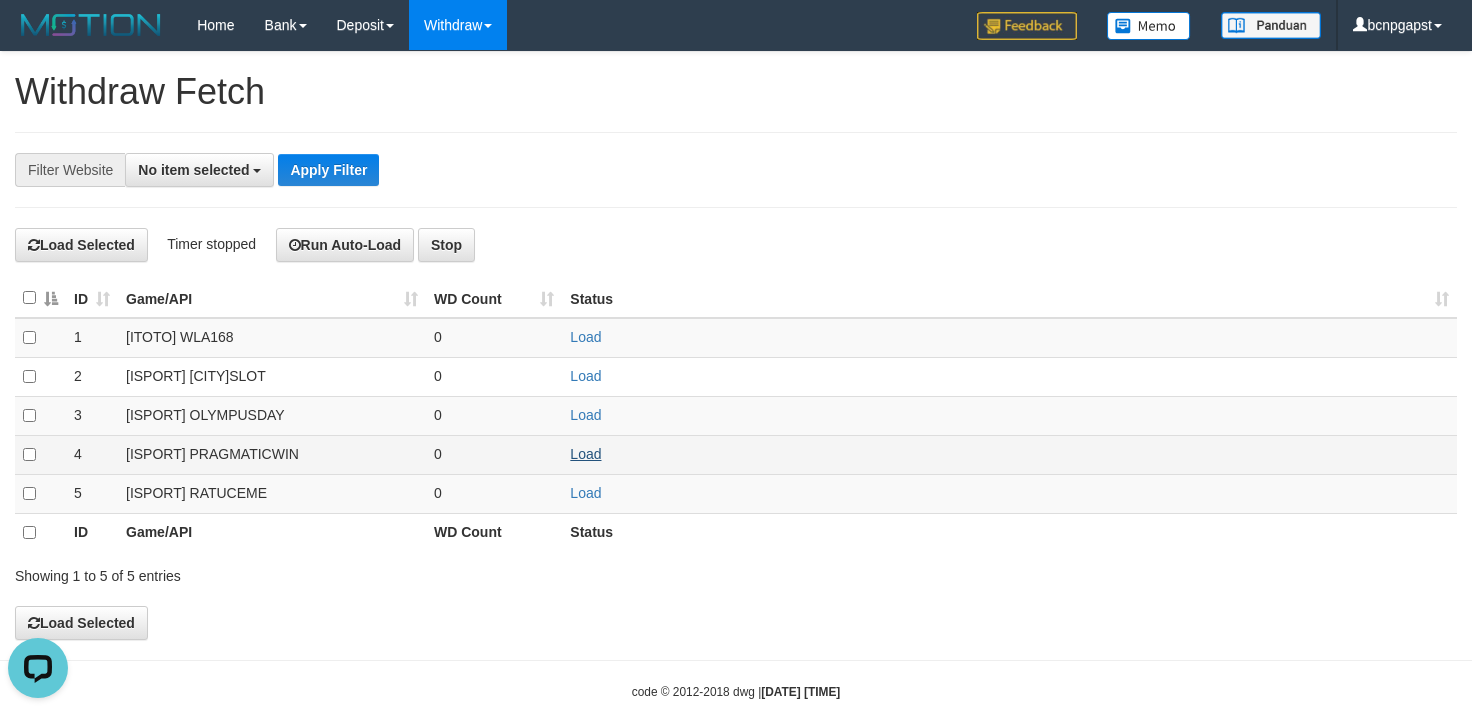 scroll, scrollTop: 0, scrollLeft: 0, axis: both 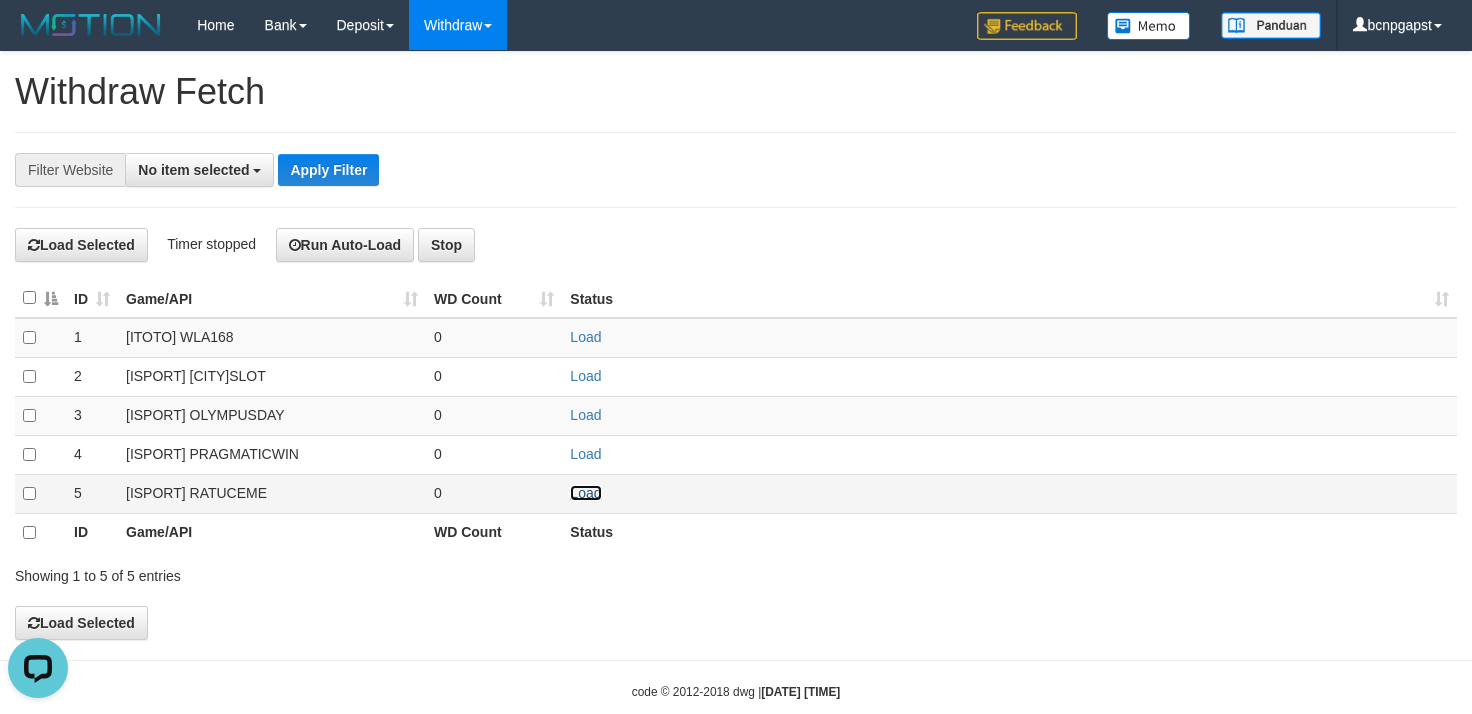 click on "Load" at bounding box center [585, 493] 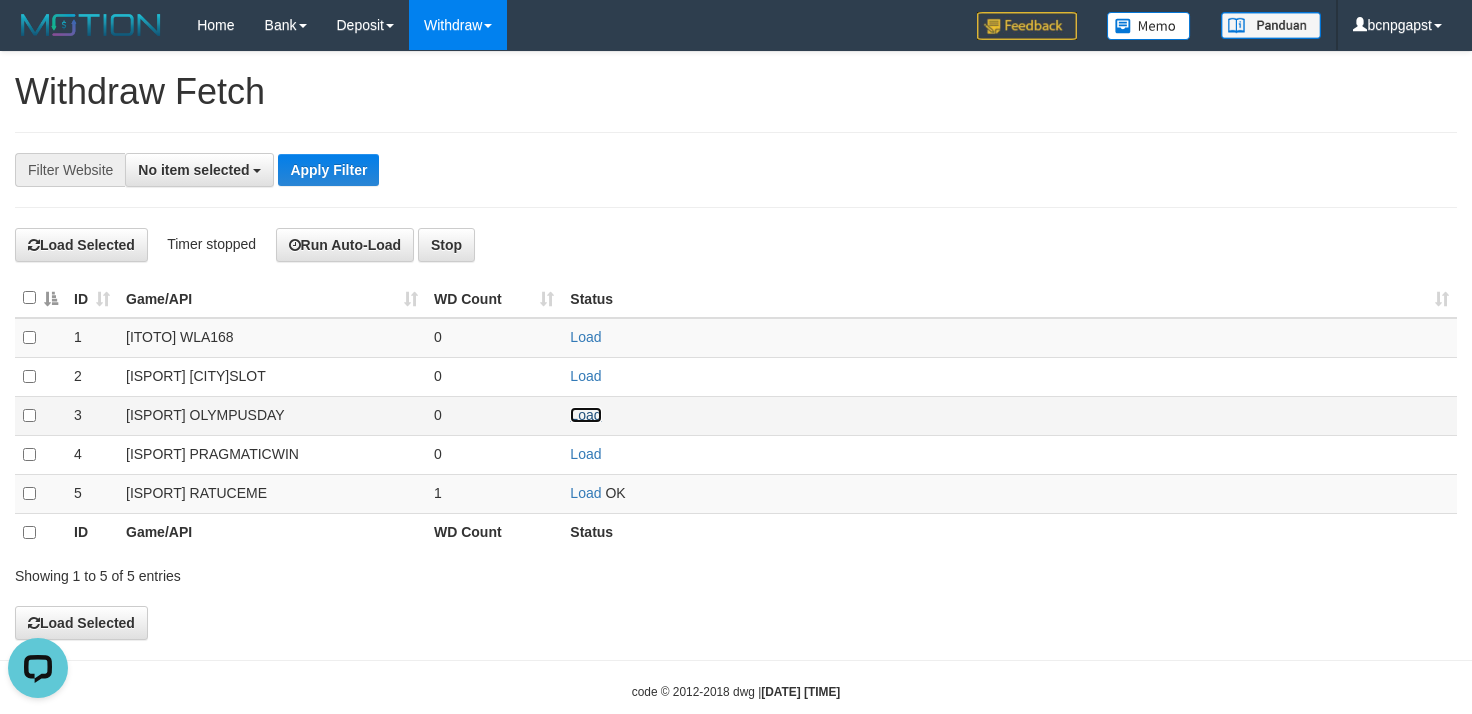 click on "Load" at bounding box center [585, 415] 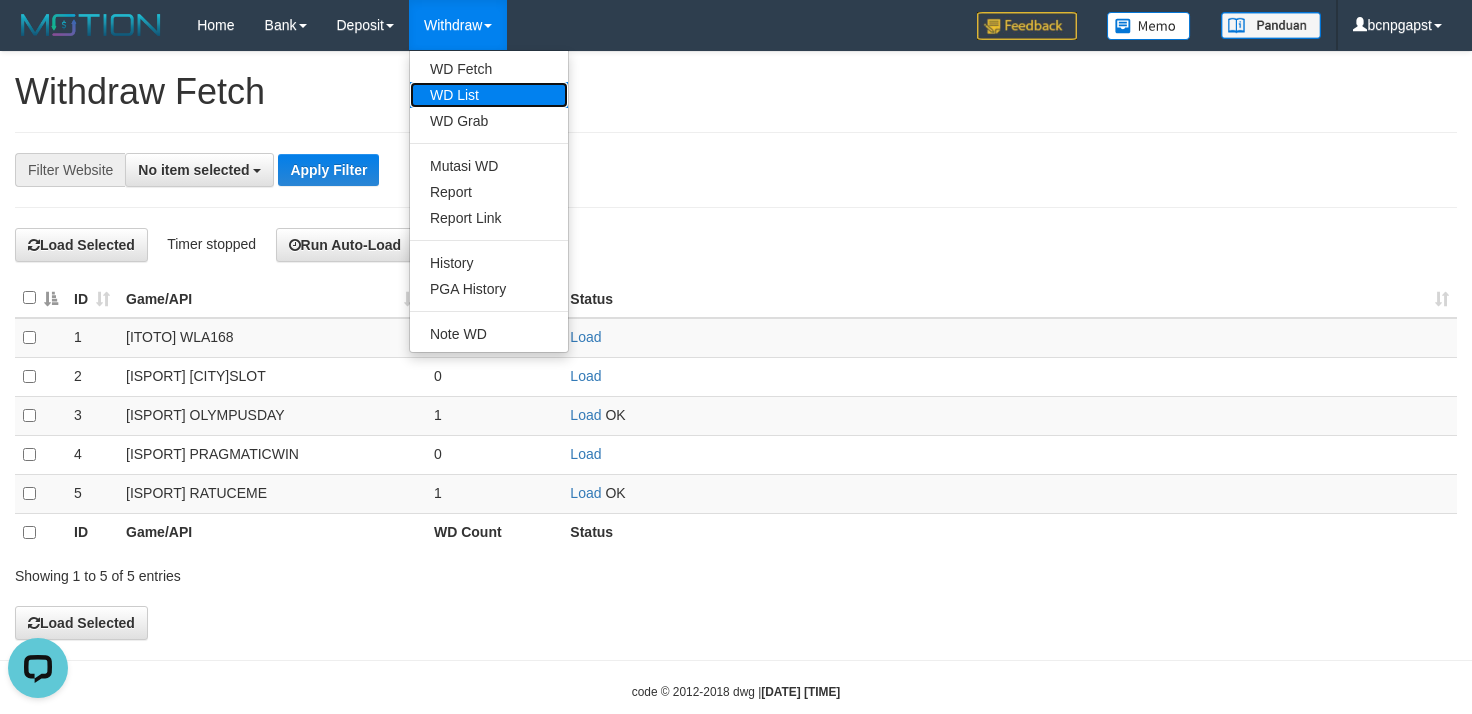 click on "WD List" at bounding box center (489, 95) 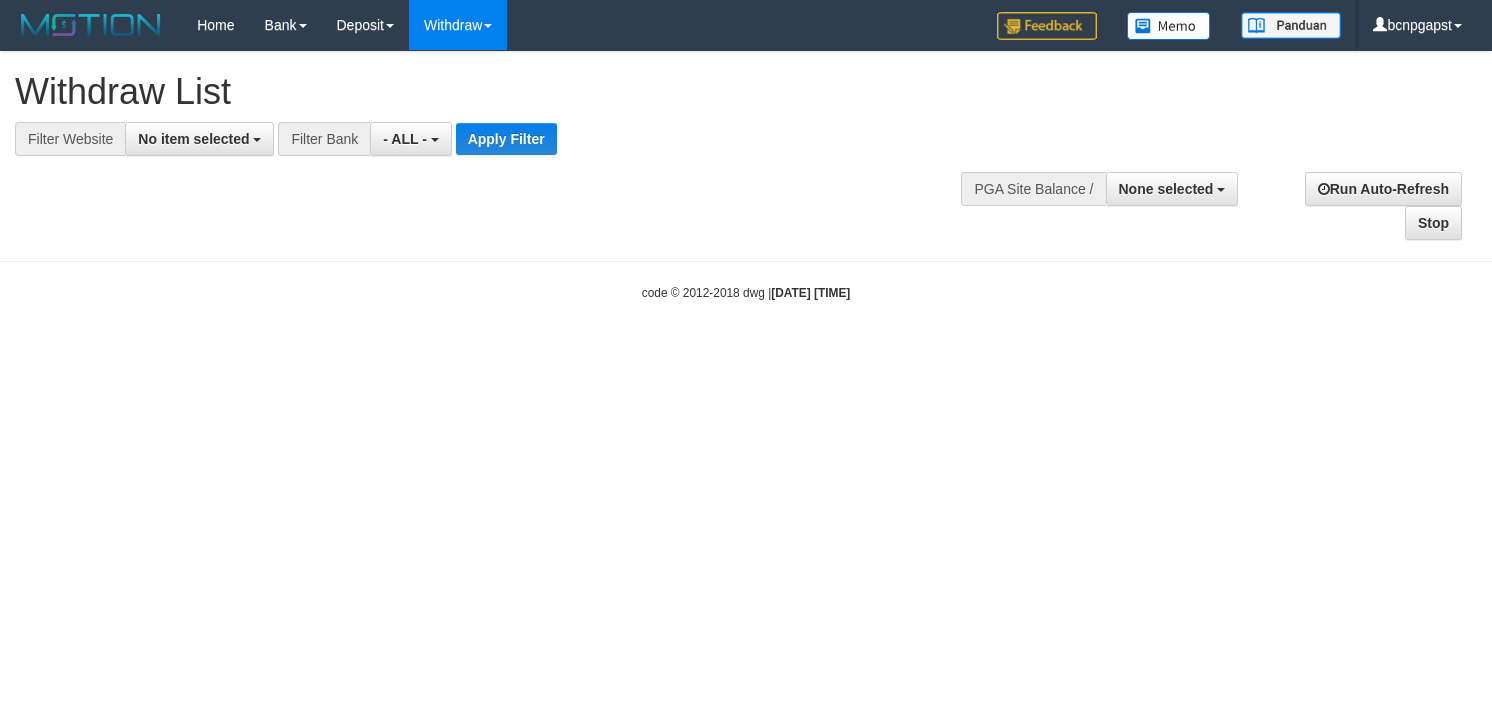 select 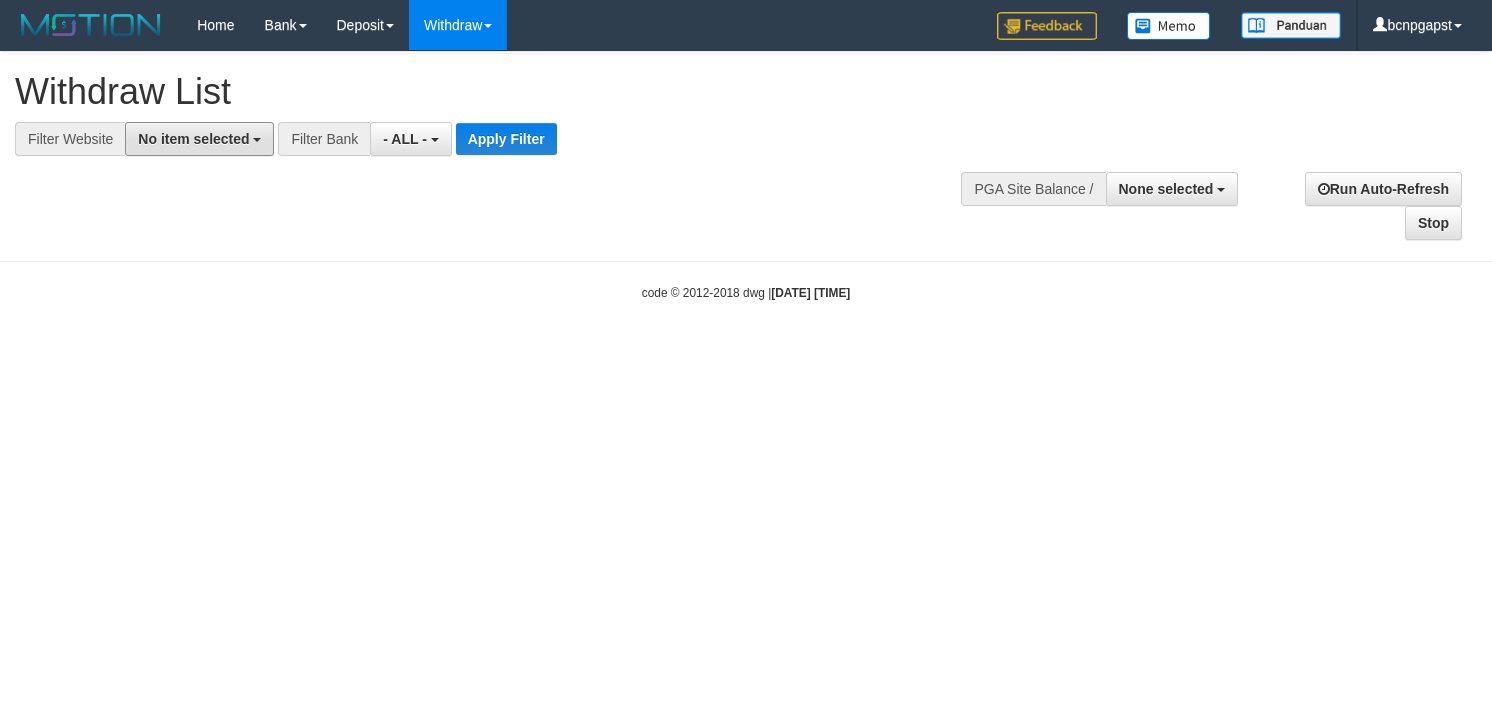 click on "No item selected" at bounding box center [193, 139] 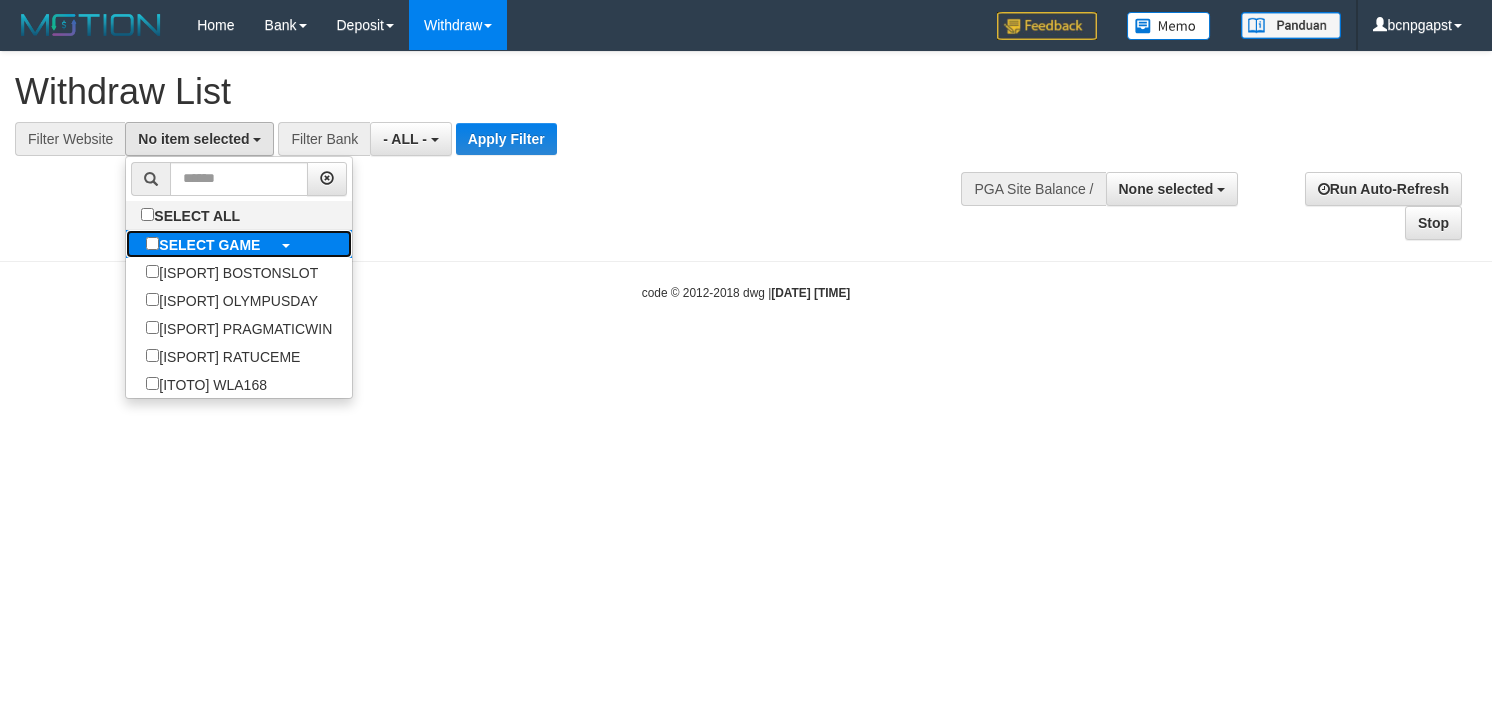 click on "SELECT GAME" at bounding box center (203, 244) 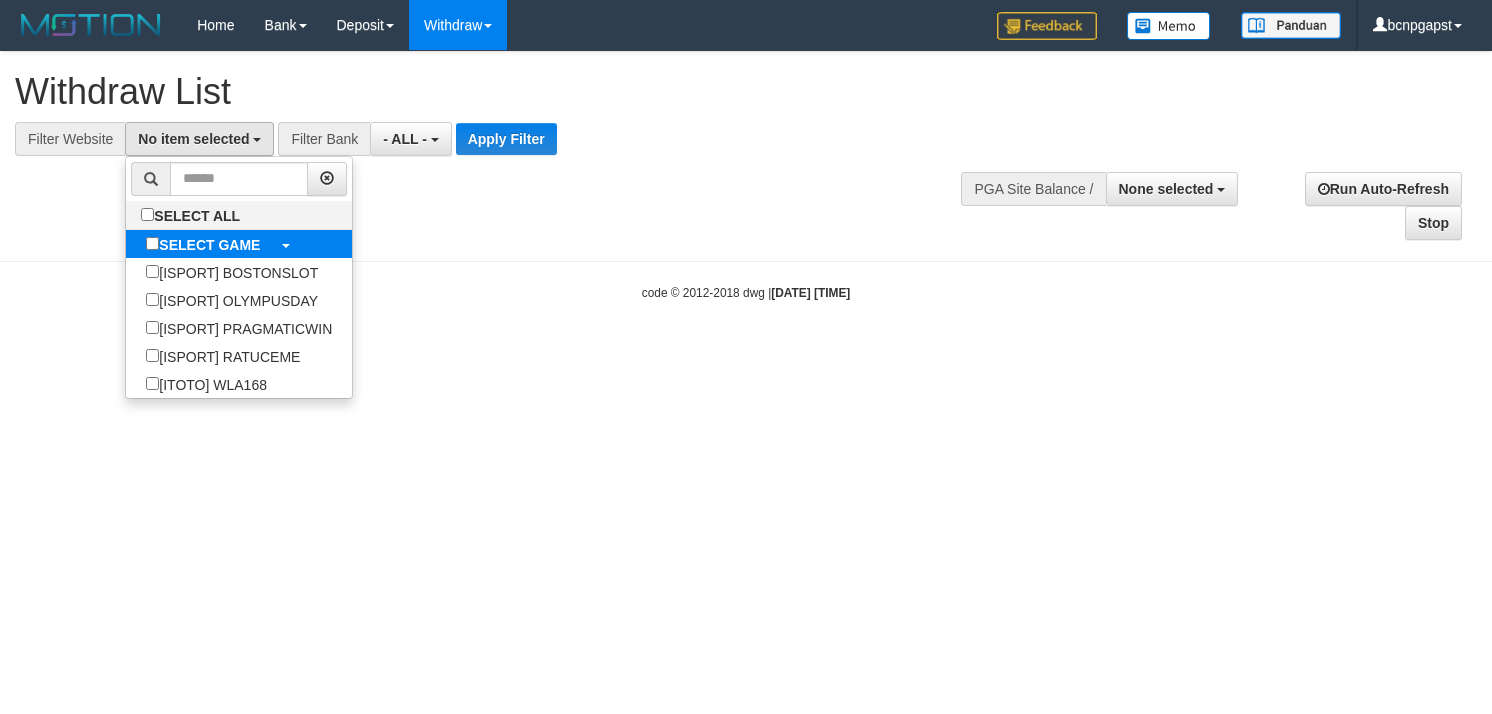 select on "****" 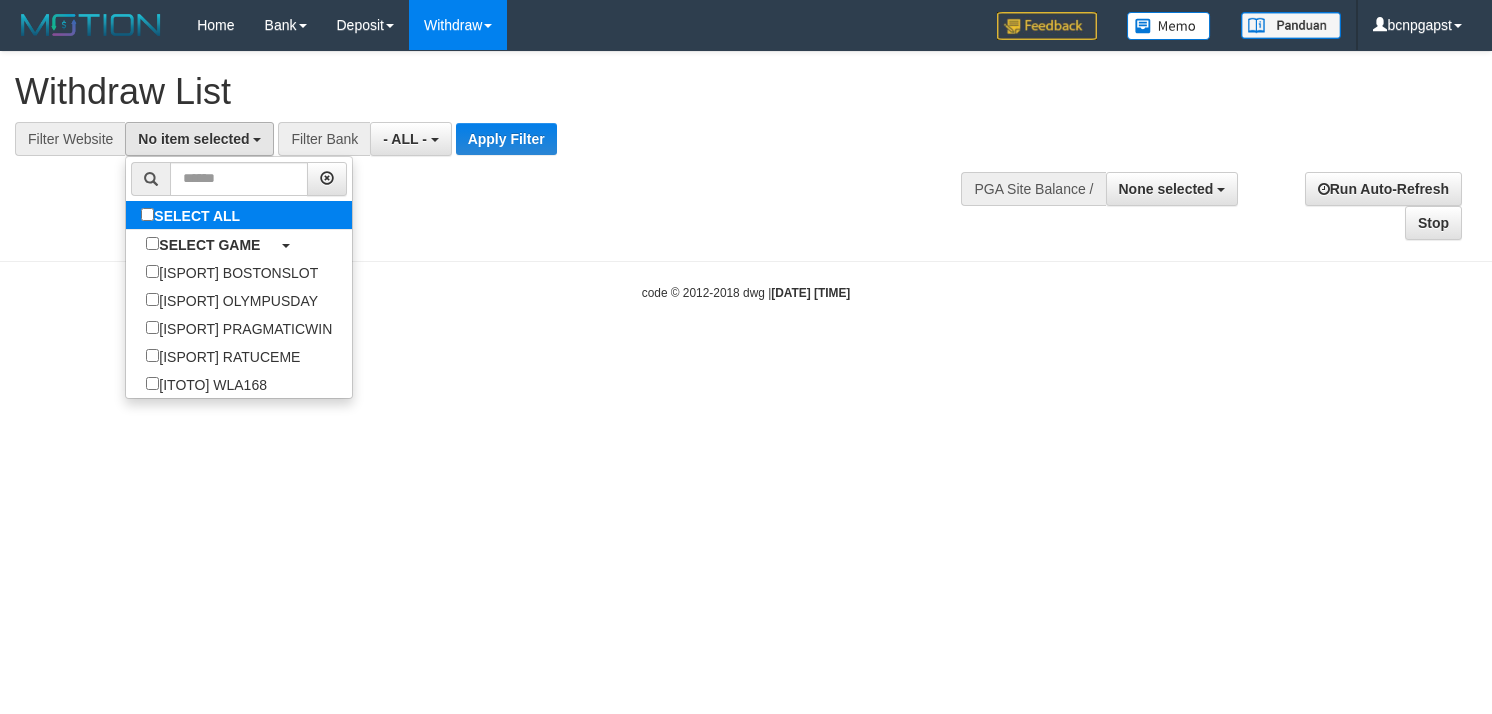 scroll, scrollTop: 17, scrollLeft: 0, axis: vertical 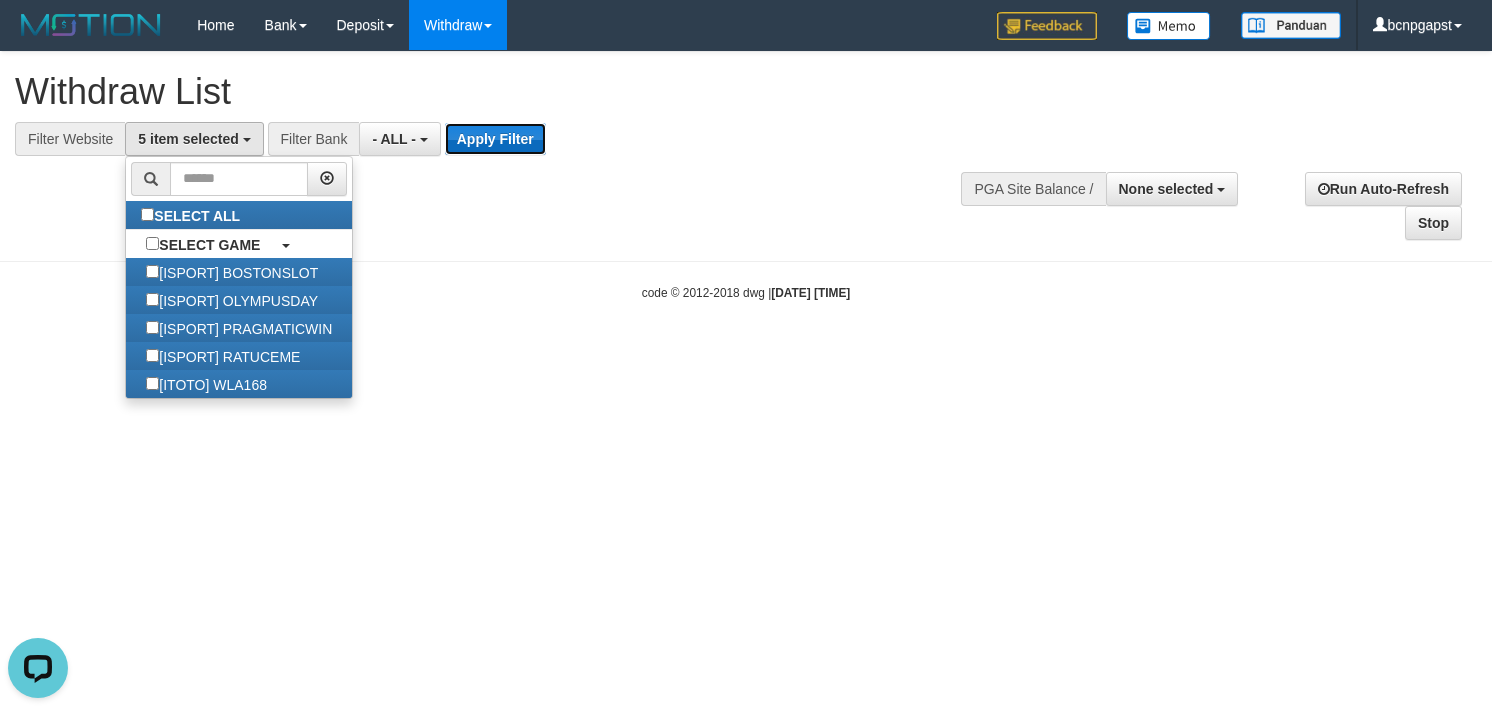 click on "Apply Filter" at bounding box center (495, 139) 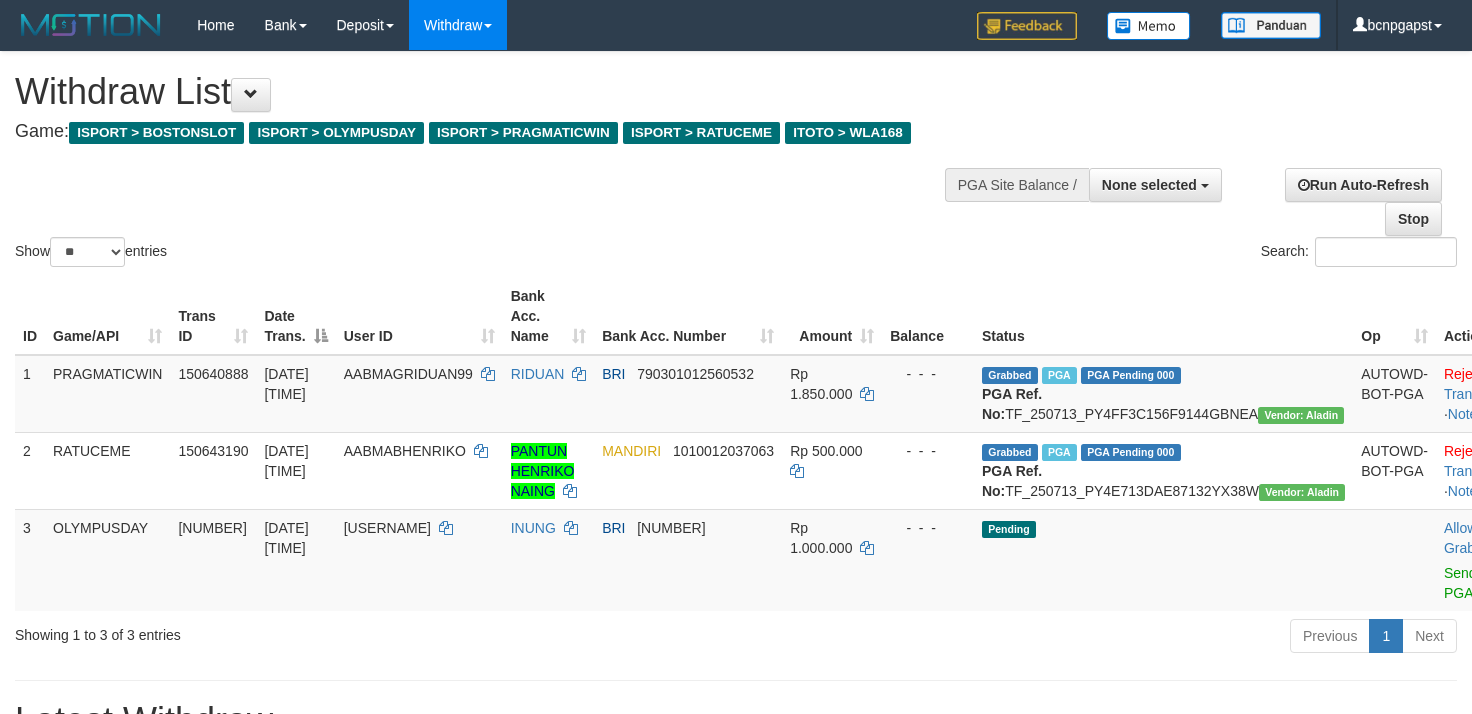 select 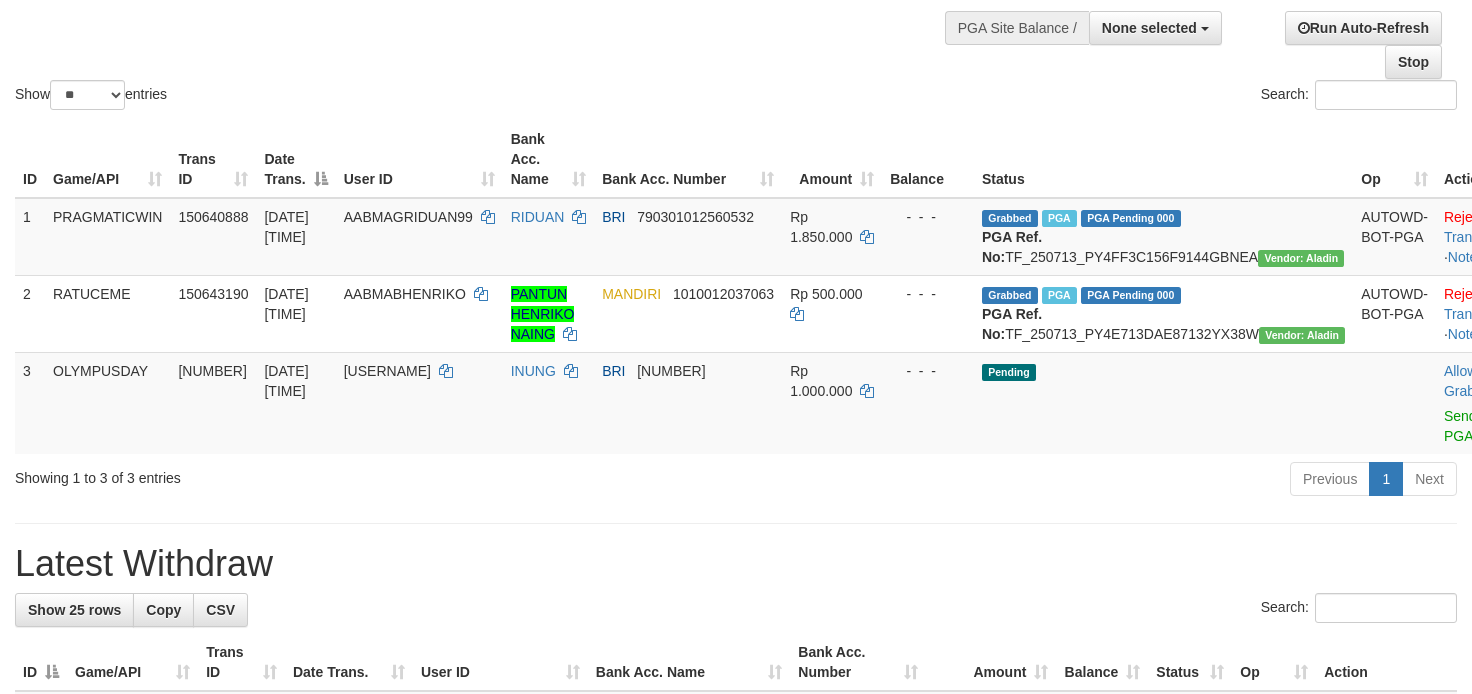scroll, scrollTop: 222, scrollLeft: 0, axis: vertical 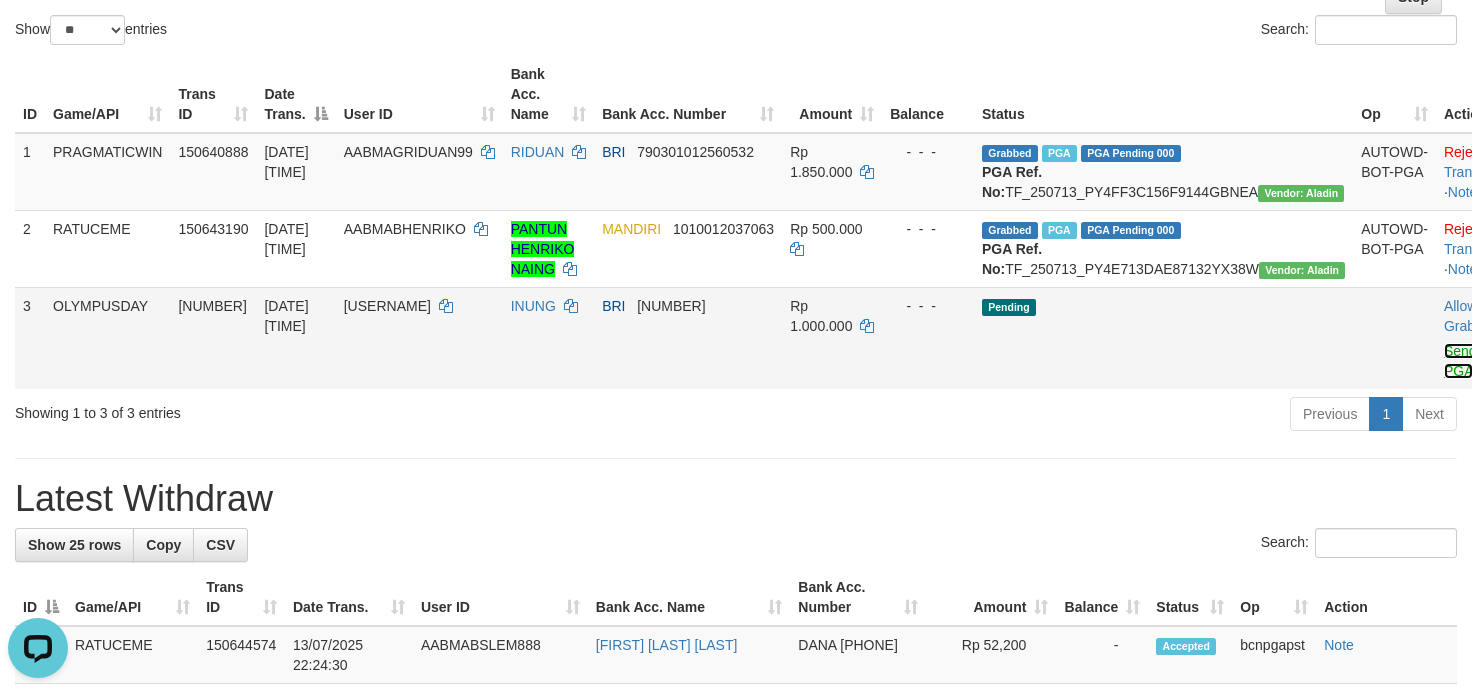 click on "Send PGA" at bounding box center (1460, 361) 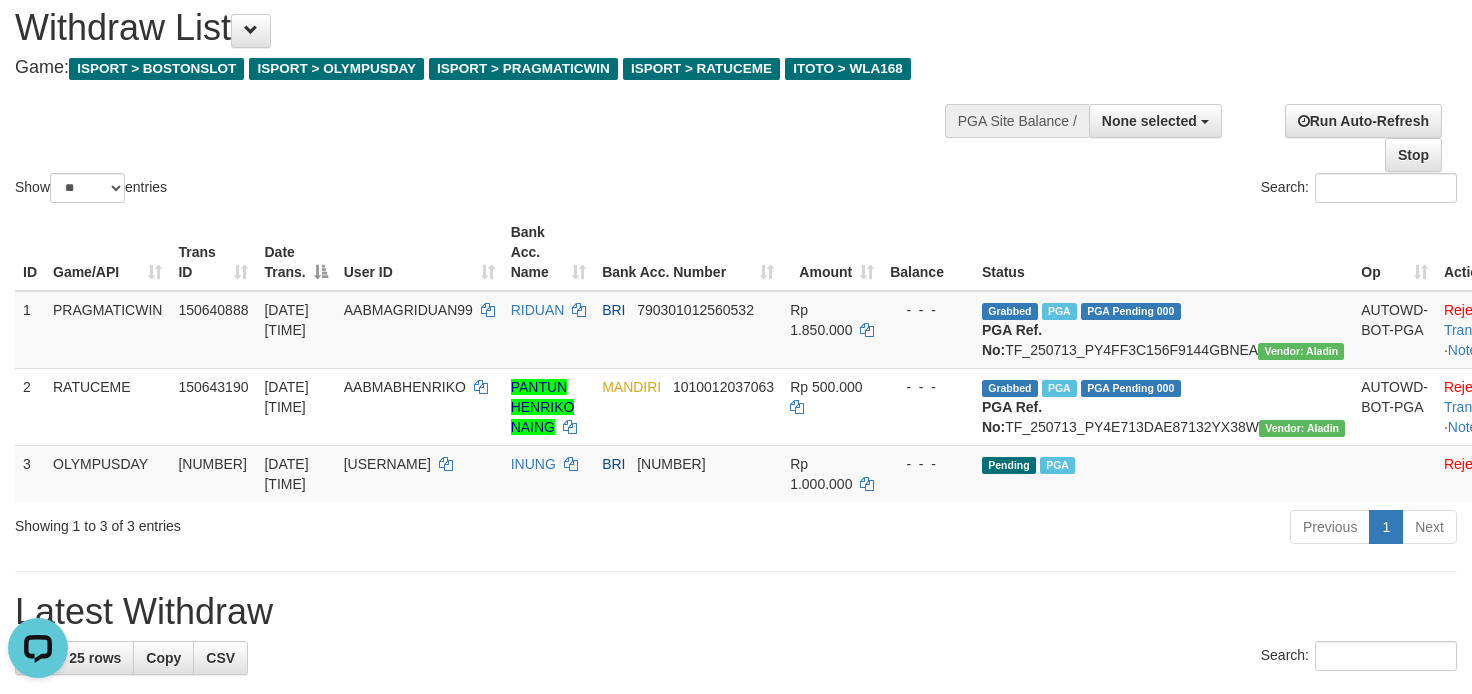 scroll, scrollTop: 0, scrollLeft: 0, axis: both 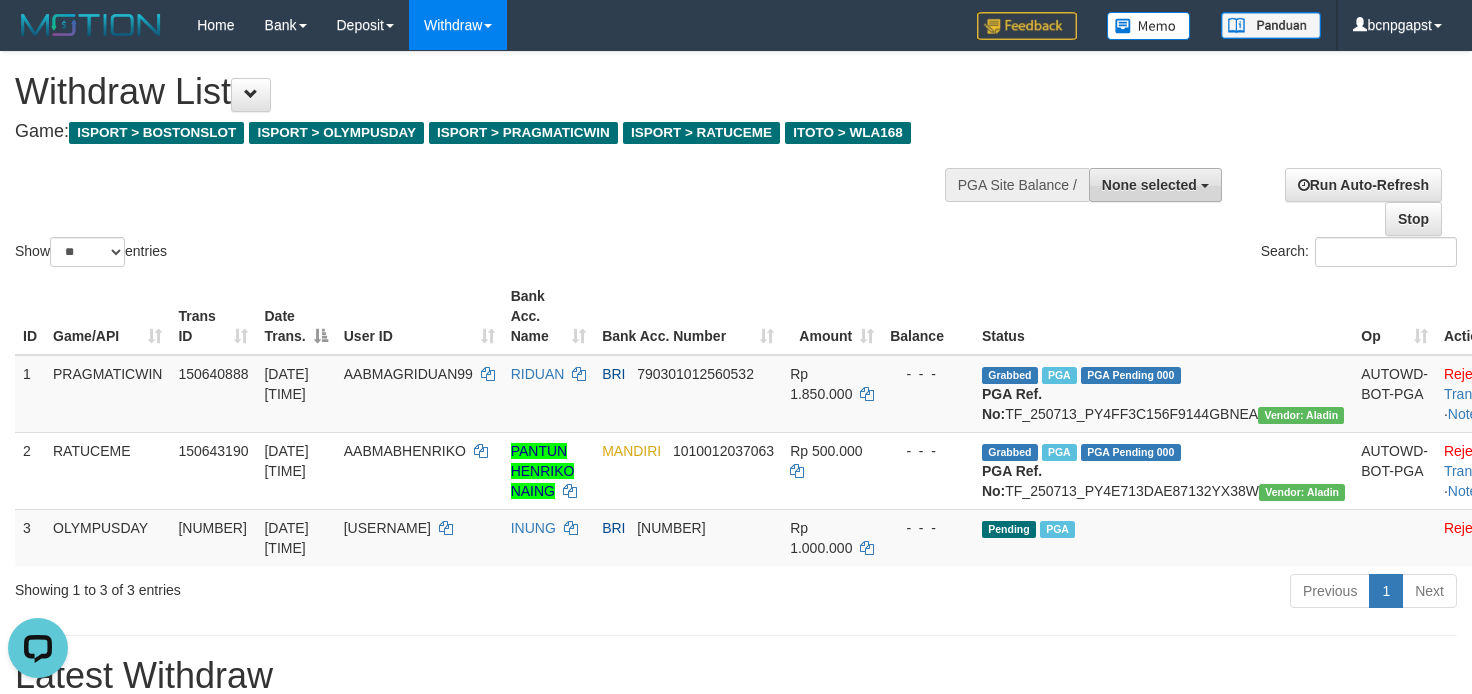 click on "None selected" at bounding box center [1155, 185] 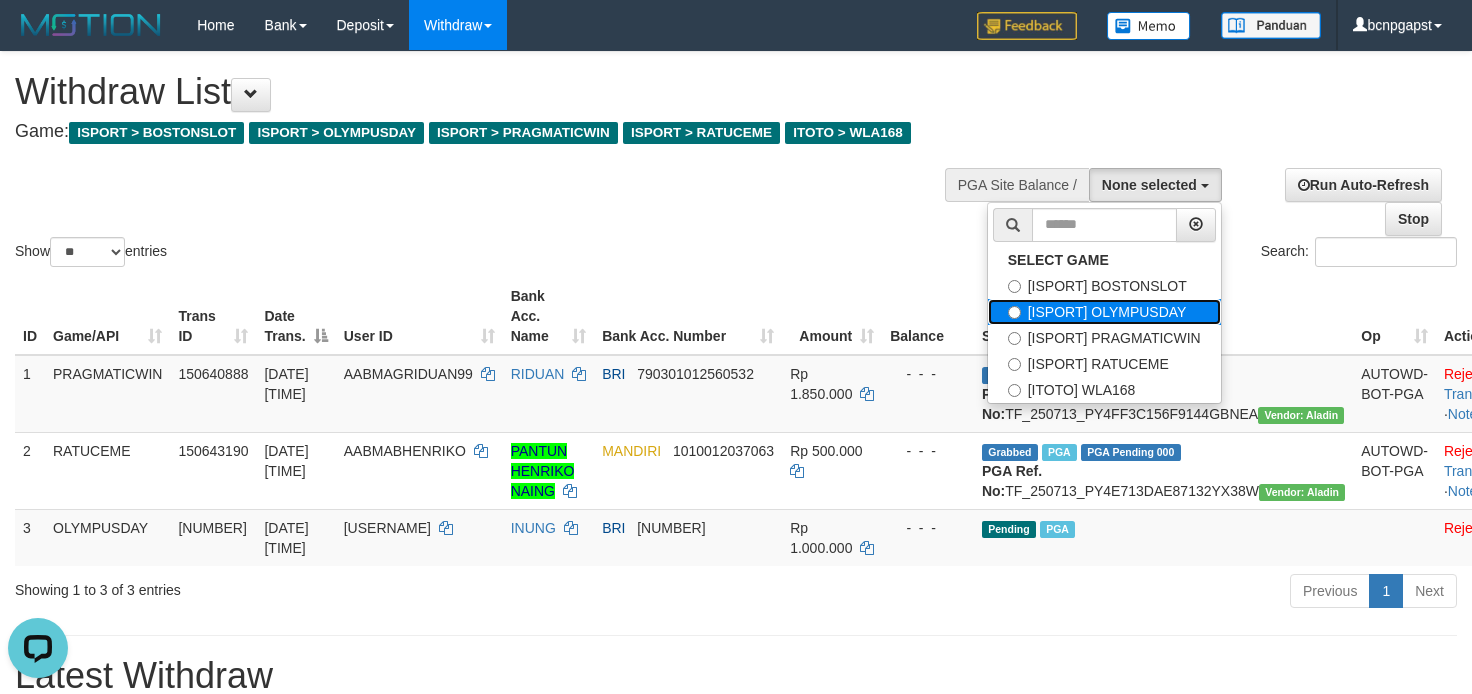 click on "[ISPORT] OLYMPUSDAY" at bounding box center [1104, 312] 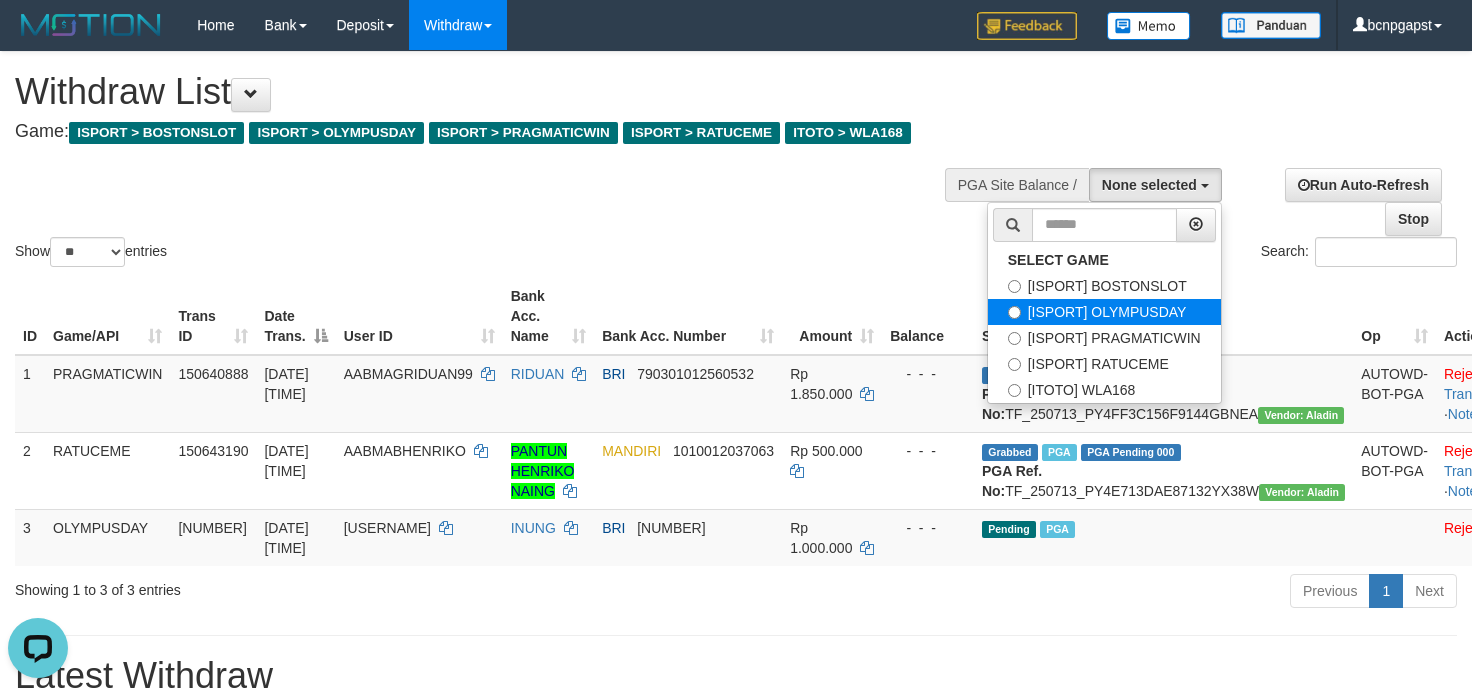 select on "***" 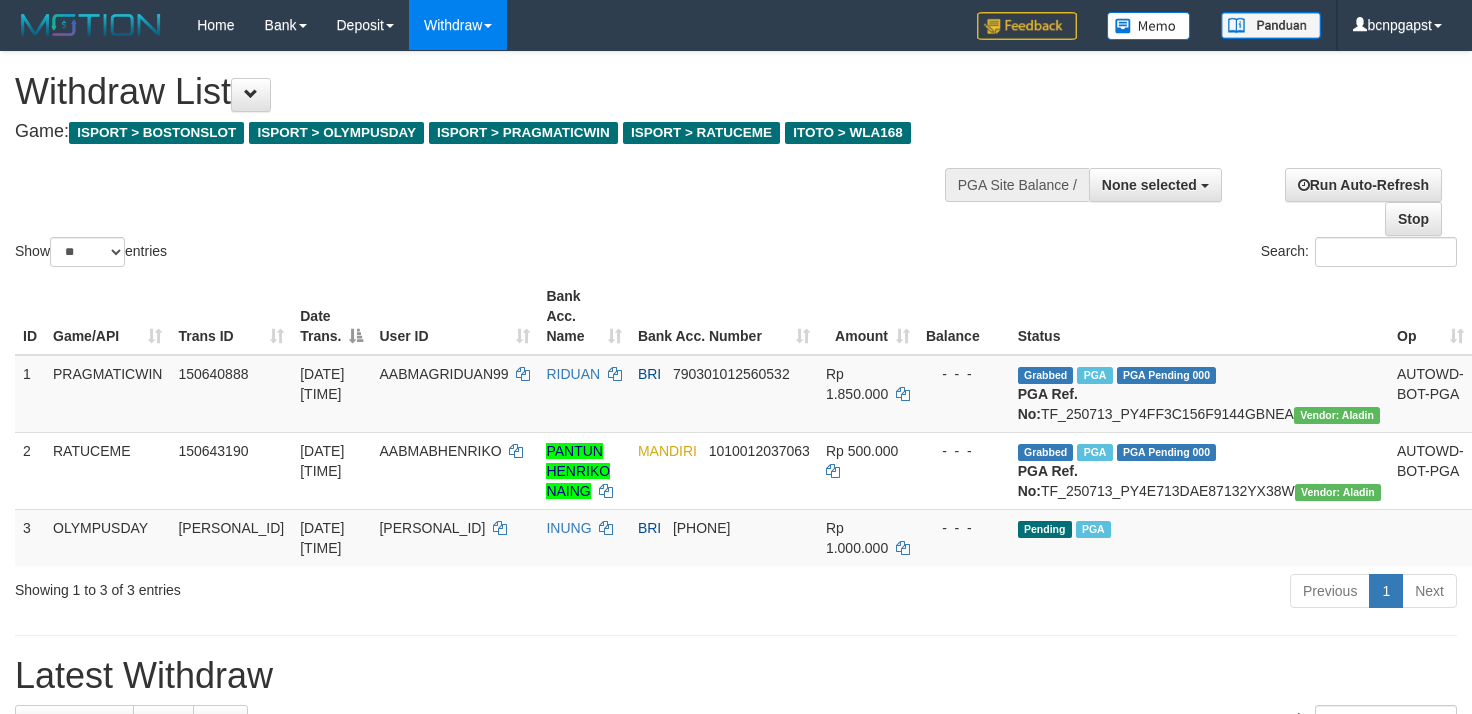select 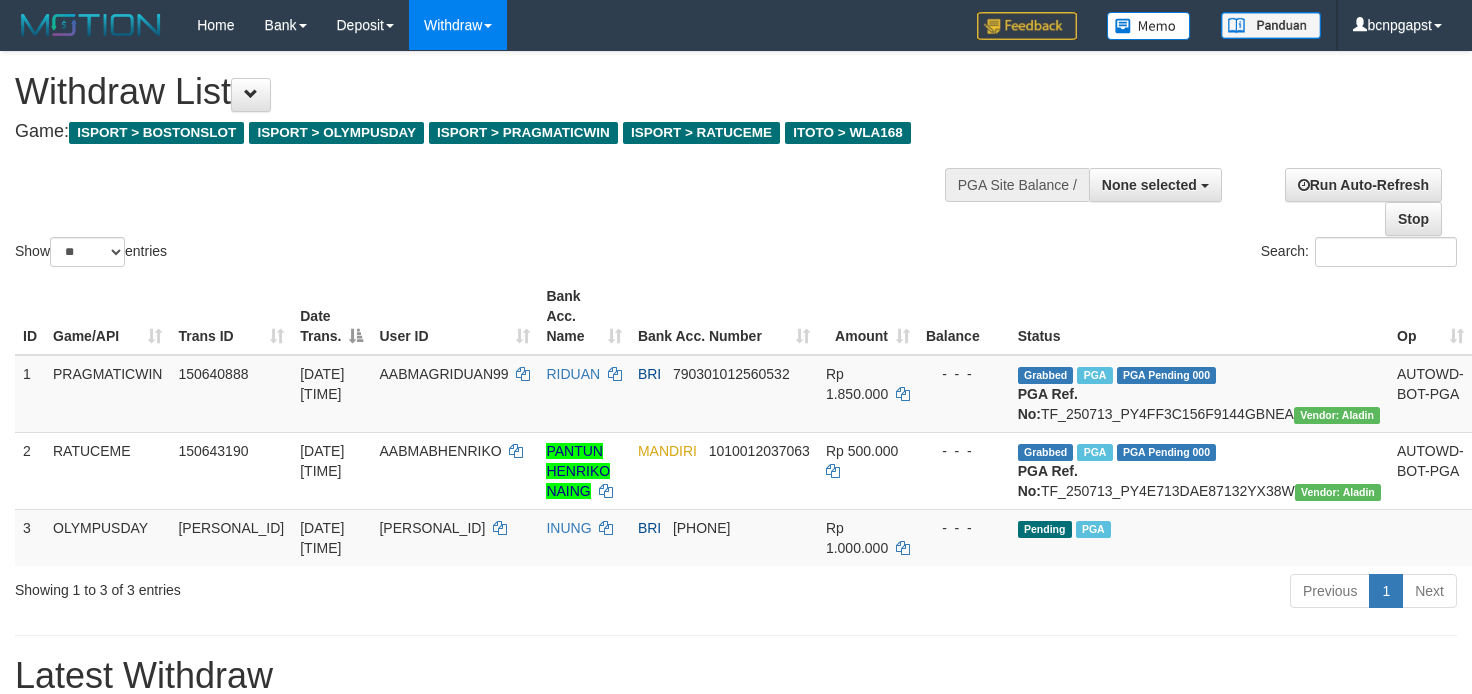 scroll, scrollTop: 222, scrollLeft: 0, axis: vertical 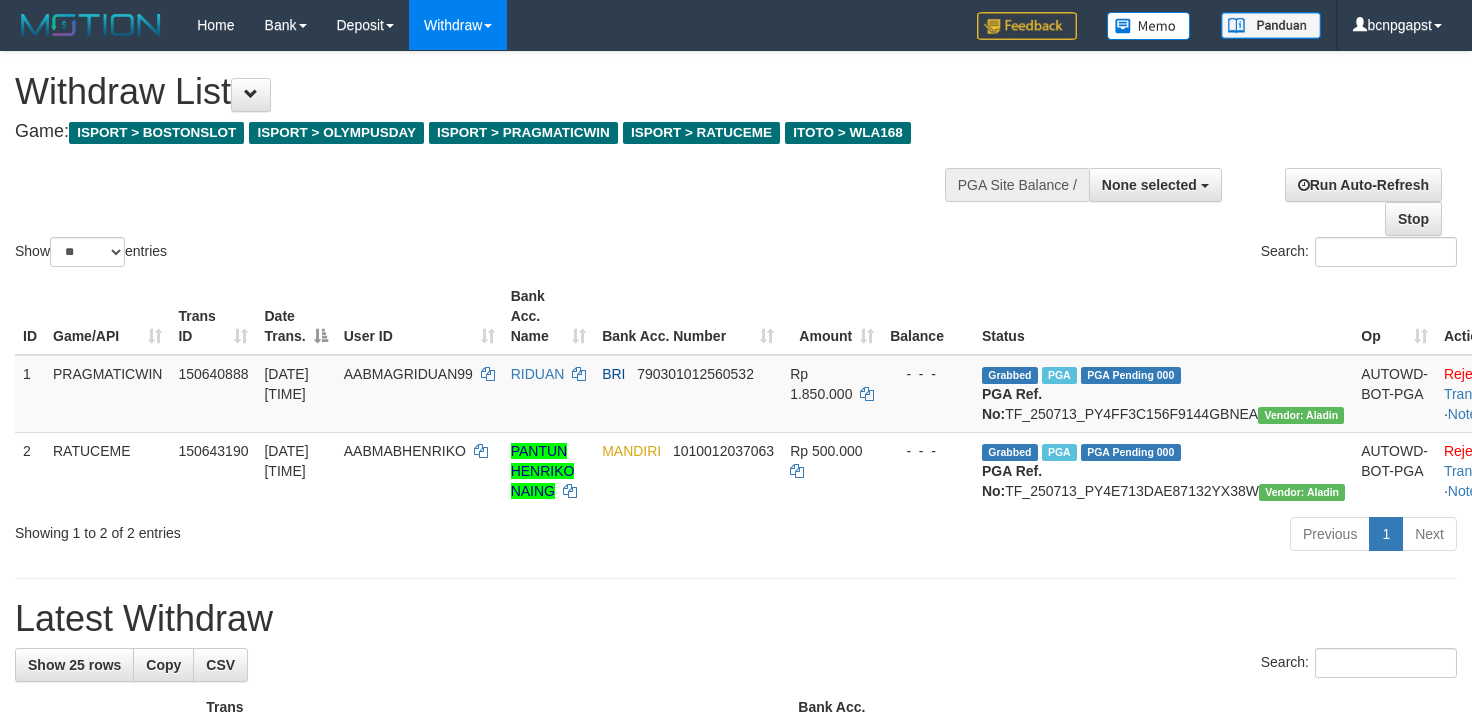 select 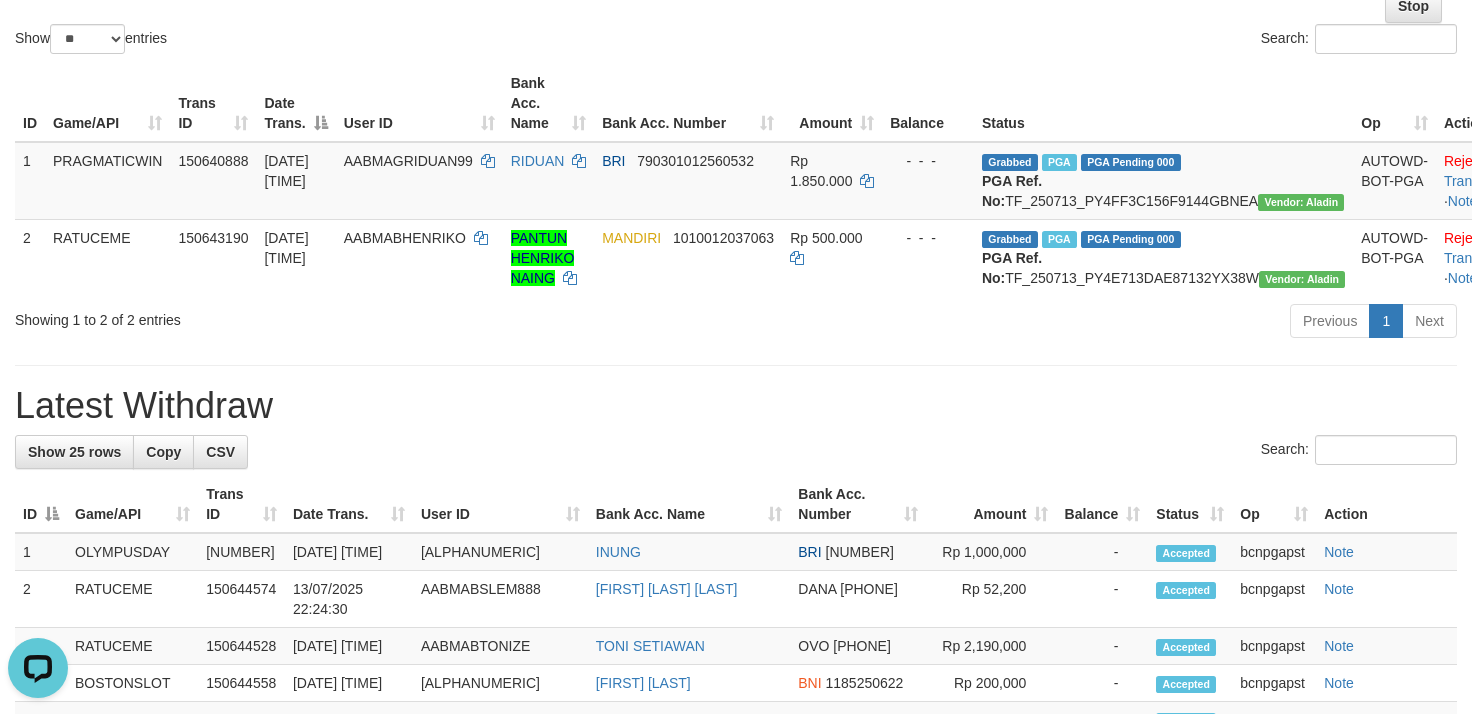 scroll, scrollTop: 0, scrollLeft: 0, axis: both 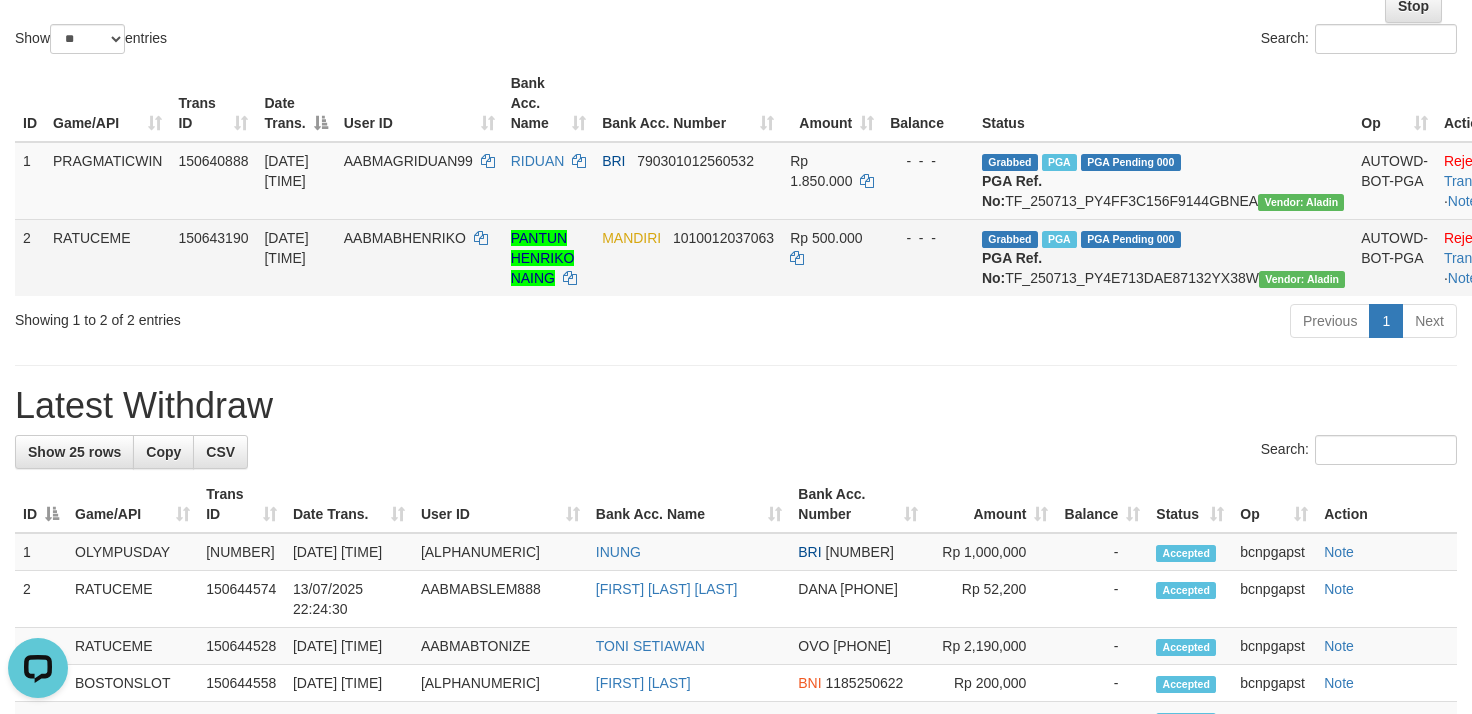 click on "Grabbed   PGA   PGA Pending 000 {"status":"000","data":{"unique_id":"1445-150643190-20250713","reference_no":"TF_250713_PY4E713DAE87132YX38W","amount":"500000.00","fee":"0.00","merchant_surcharge_rate":"0.00","charge_to":"MERC","payout_amount":"500000.00","disbursement_status":0,"disbursement_description":"ON PROCESS","created_at":"2025-07-13 22:06:32","executed_at":"2025-07-13 22:06:32","bank":{"code":"008","name":"BANK MANDIRI","account_number":"1010012037063","account_name":"PANTUN HENRIKO NAING"},"note":"bcnpgapst","merchant_balance":{"balance_effective":0,"balance_pending":49954746,"balance_disbursement":59277750,"balance_collection":406135828}}} PGA Ref. No:  TF_250713_PY4E713DAE87132YX38W  Vendor: Aladin" at bounding box center [1163, 257] 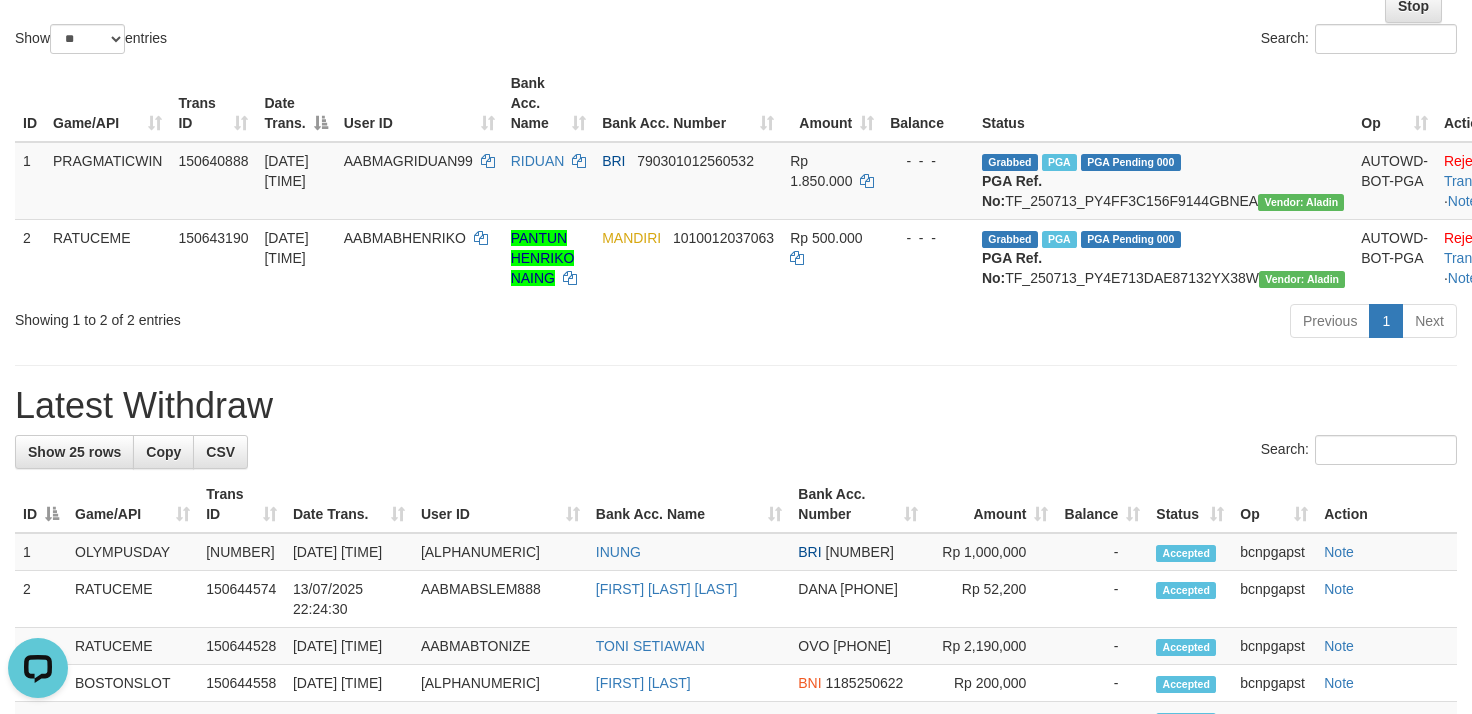 copy on "TF_250713_PY4E713DAE87132YX38W" 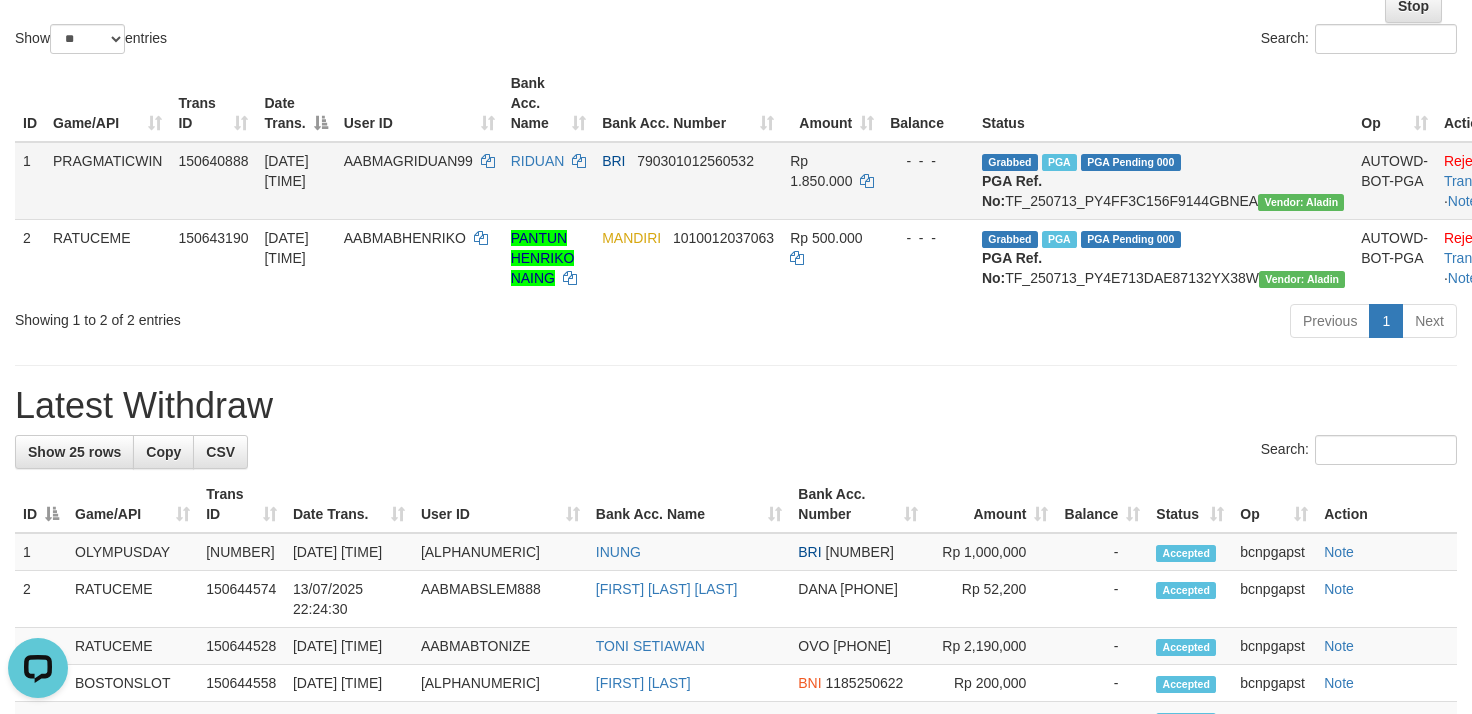 drag, startPoint x: 776, startPoint y: 409, endPoint x: 522, endPoint y: 188, distance: 336.6853 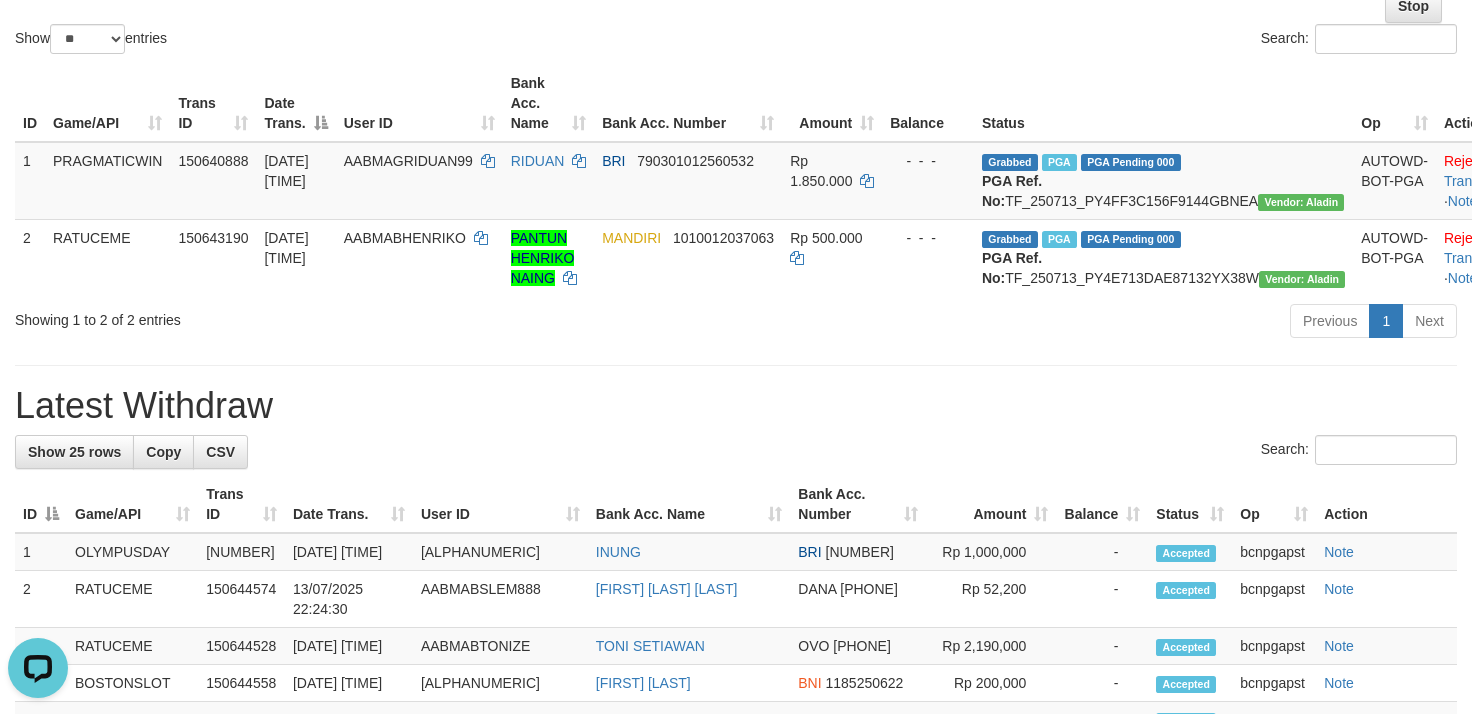 click on "**********" at bounding box center [736, 915] 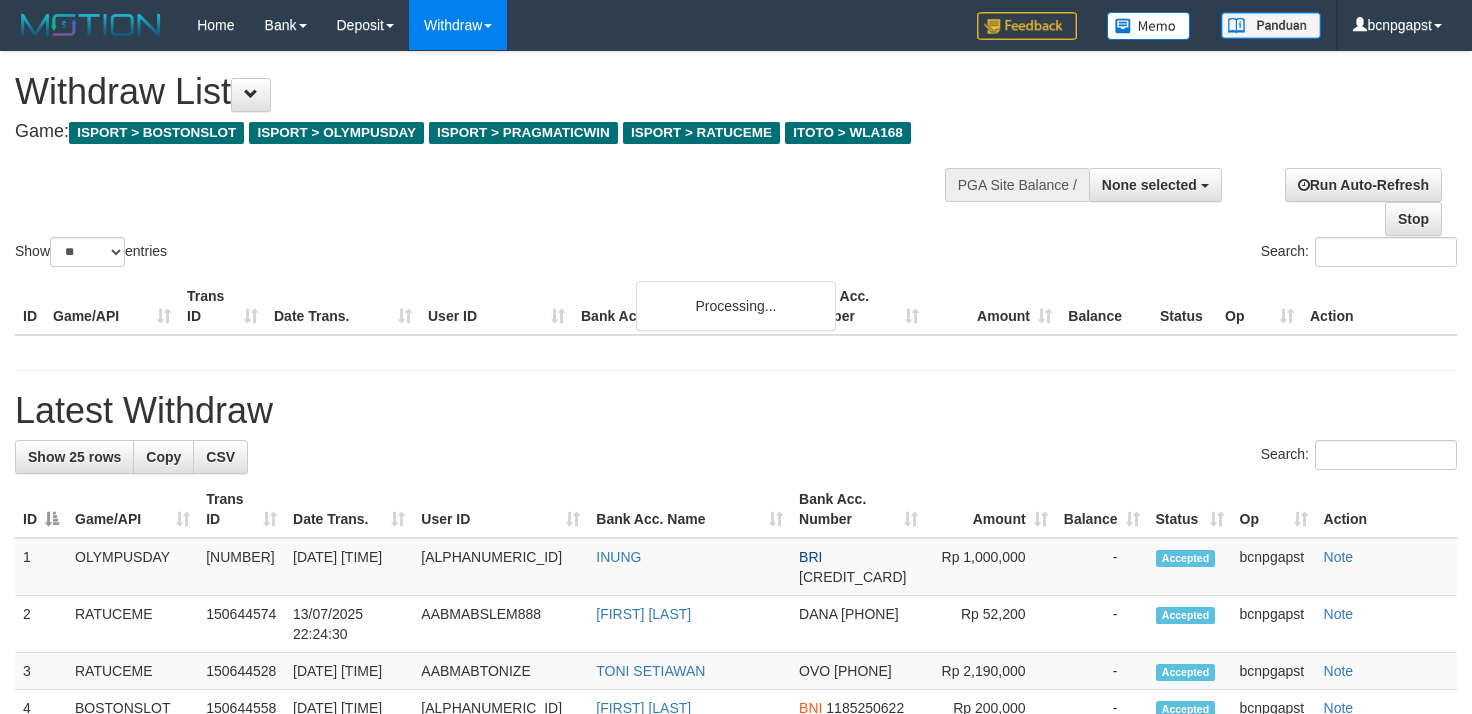 select 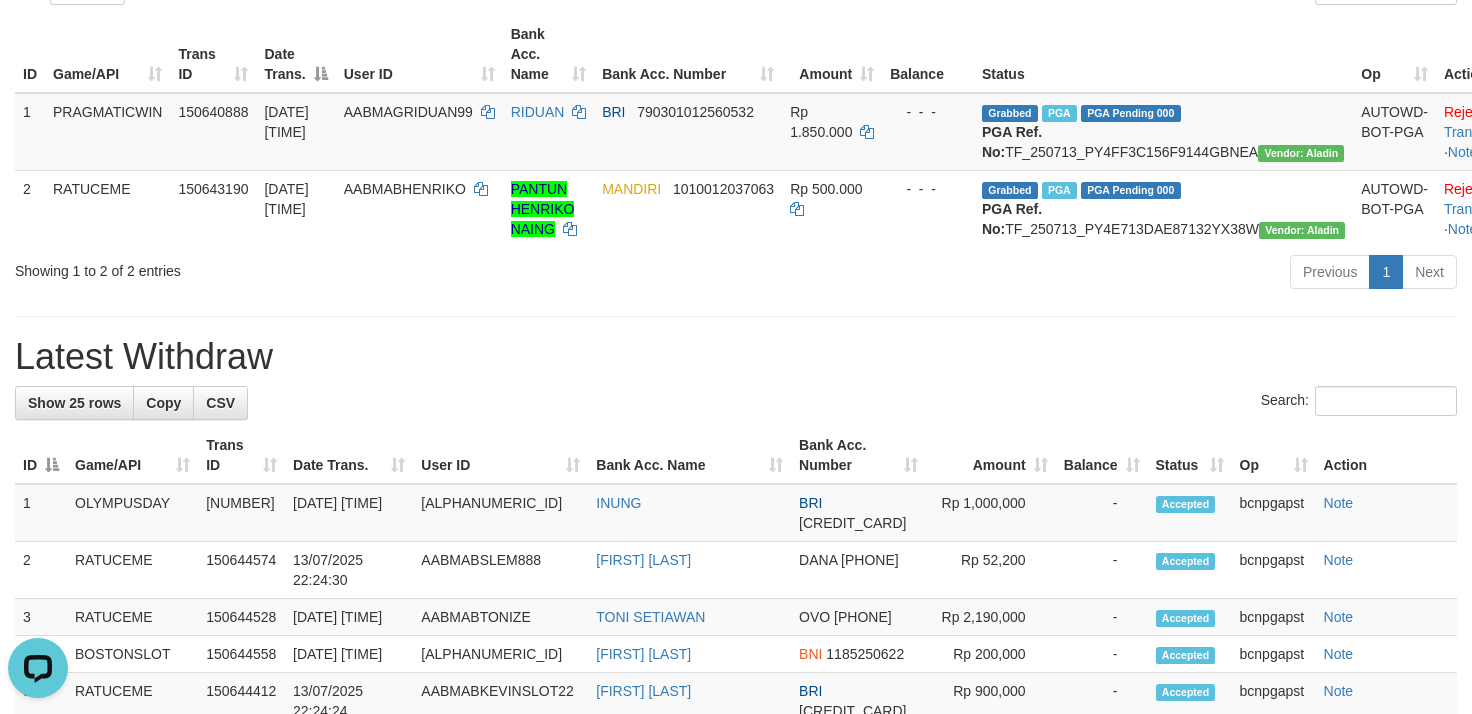 scroll, scrollTop: 0, scrollLeft: 0, axis: both 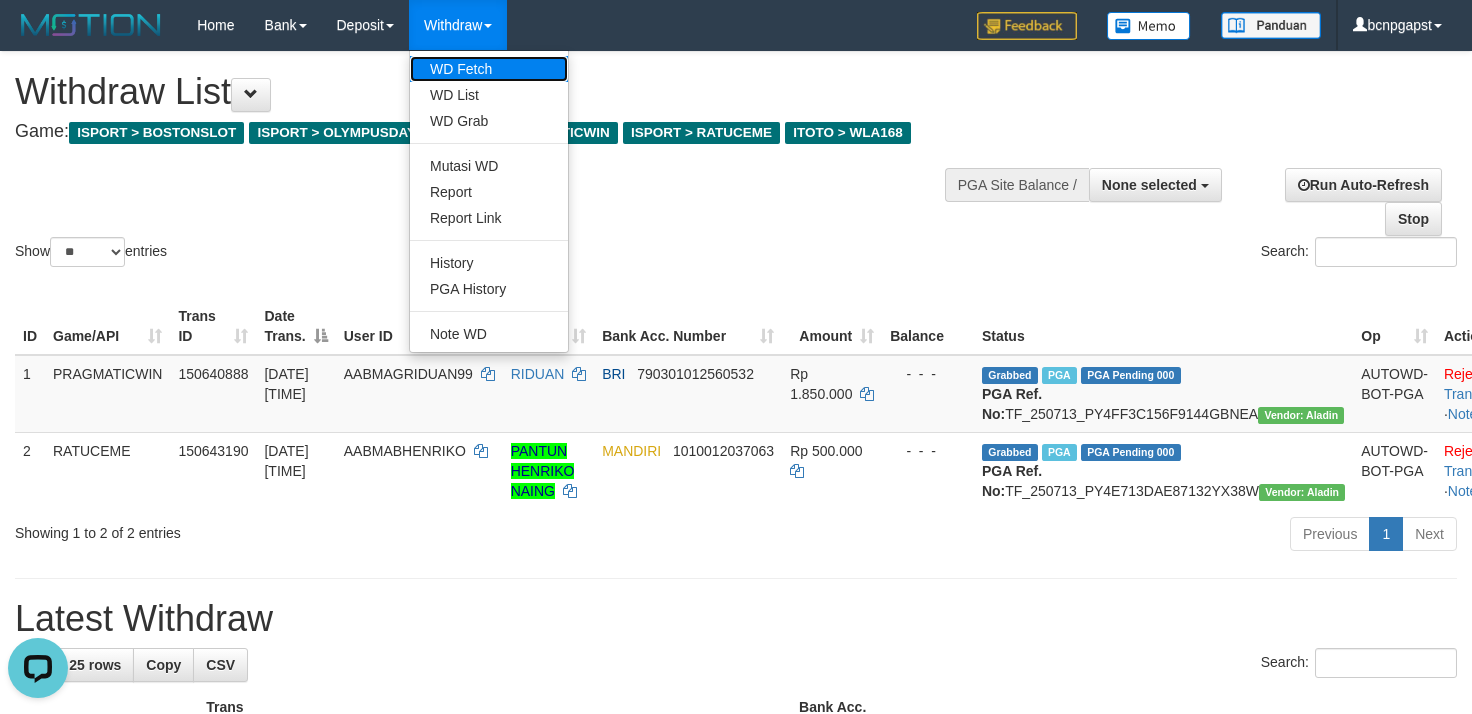 click on "WD Fetch" at bounding box center [489, 69] 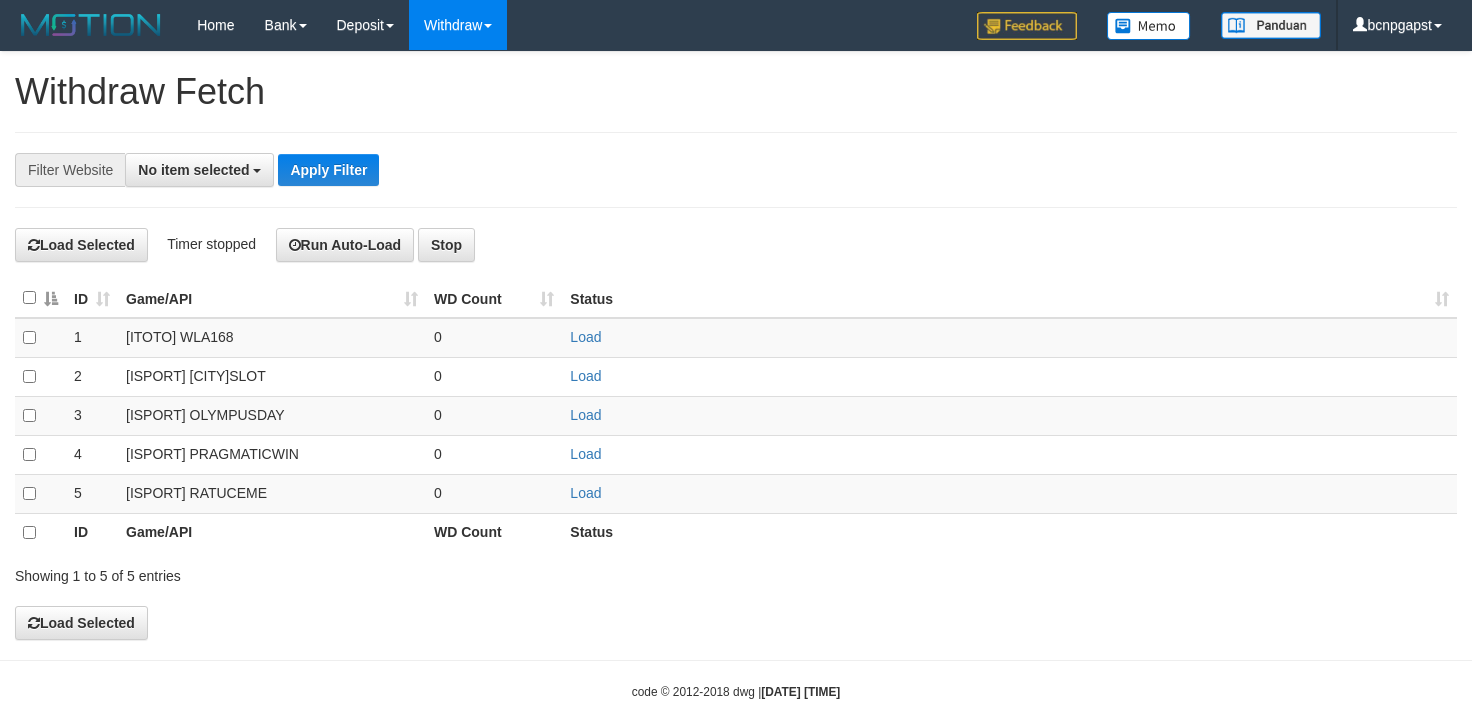 select 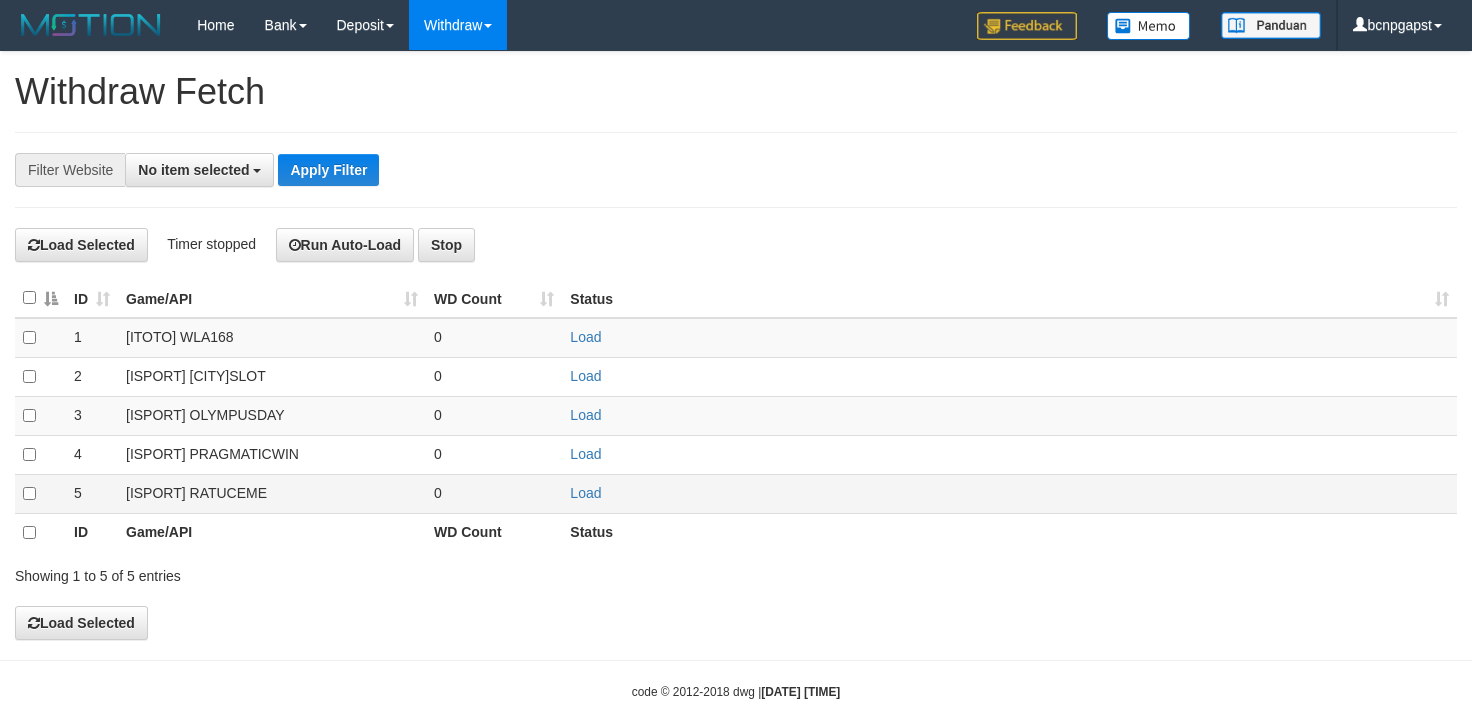 scroll, scrollTop: 0, scrollLeft: 0, axis: both 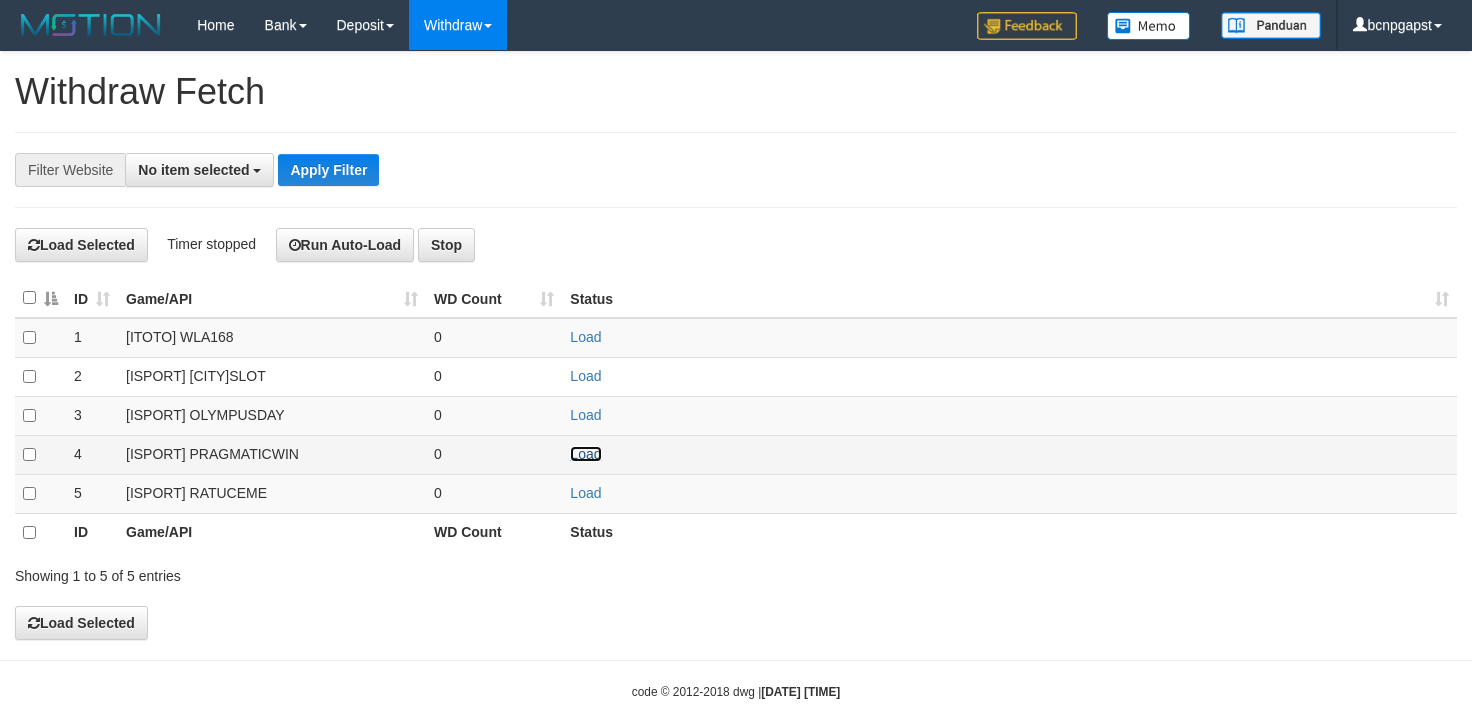 click on "Load" at bounding box center [585, 454] 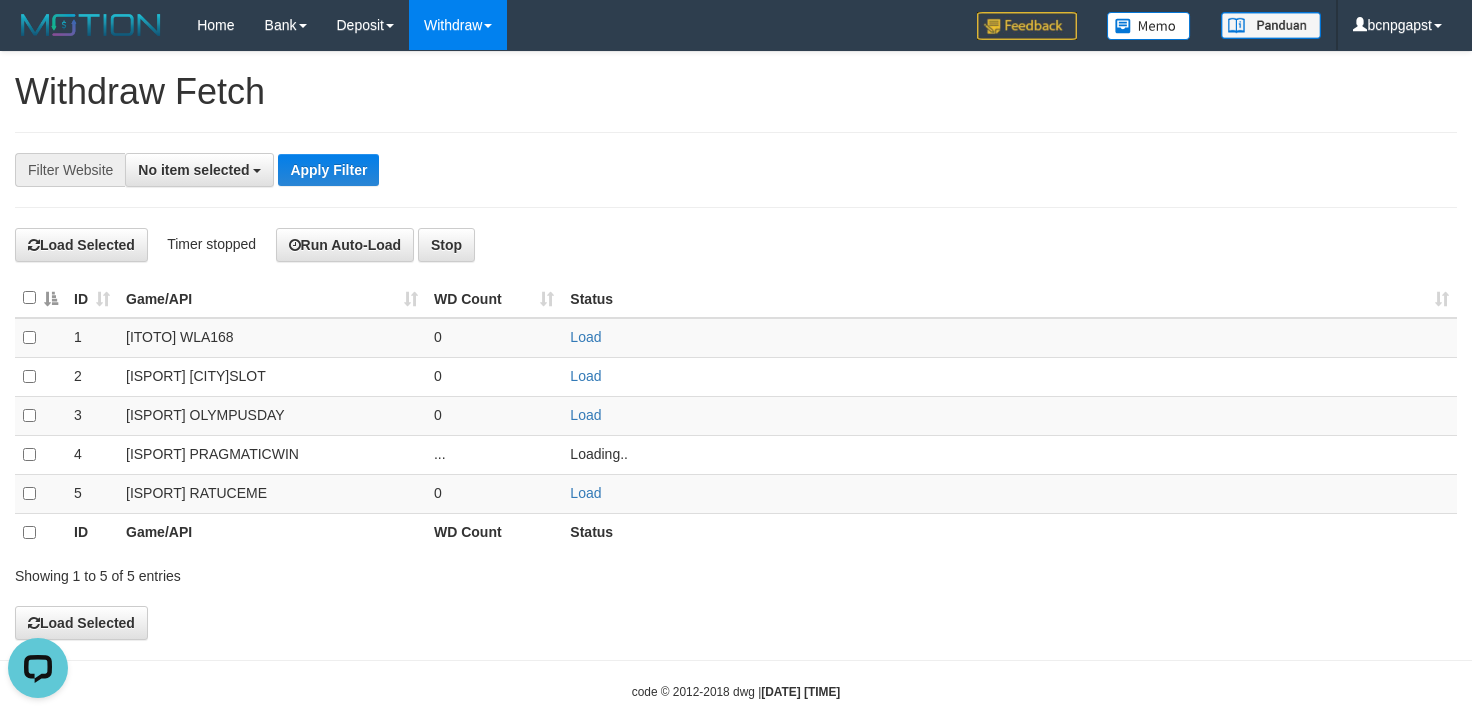 scroll, scrollTop: 0, scrollLeft: 0, axis: both 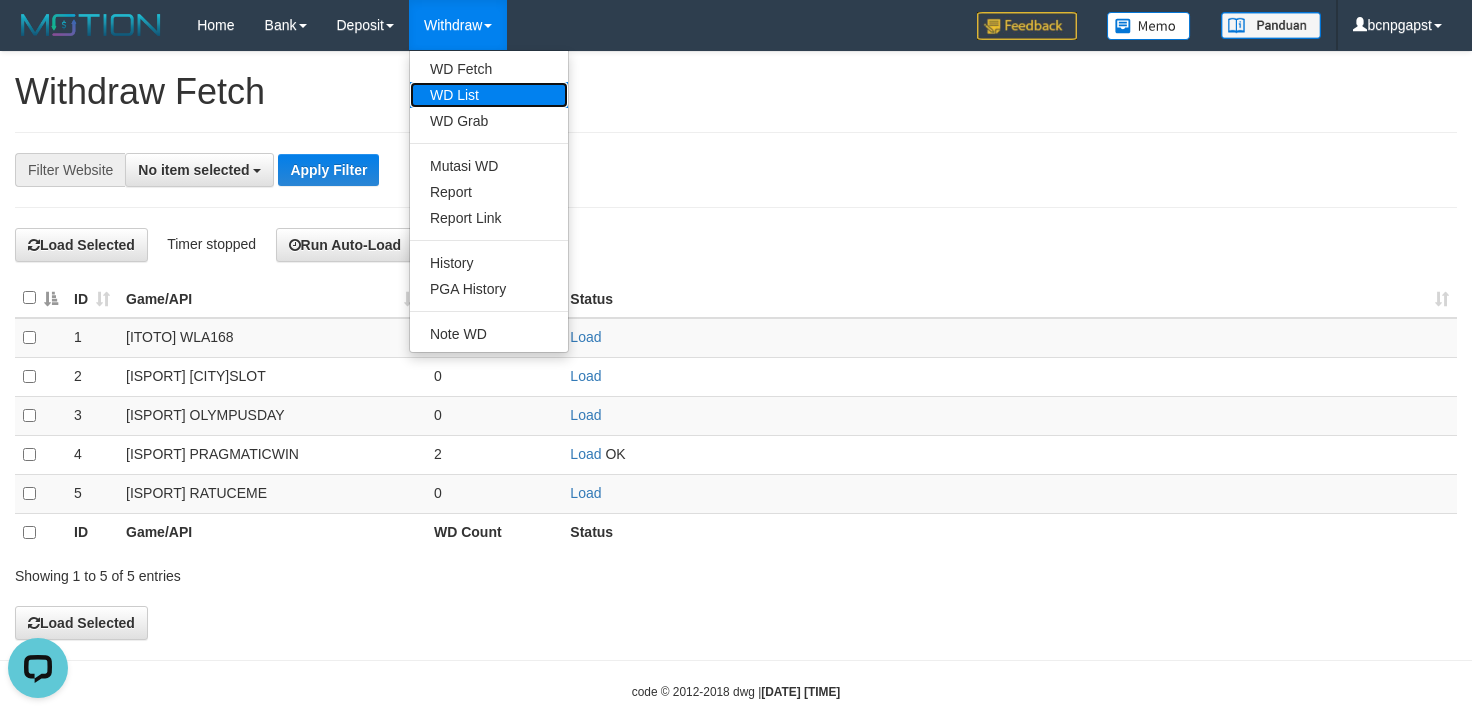 click on "WD List" at bounding box center (489, 95) 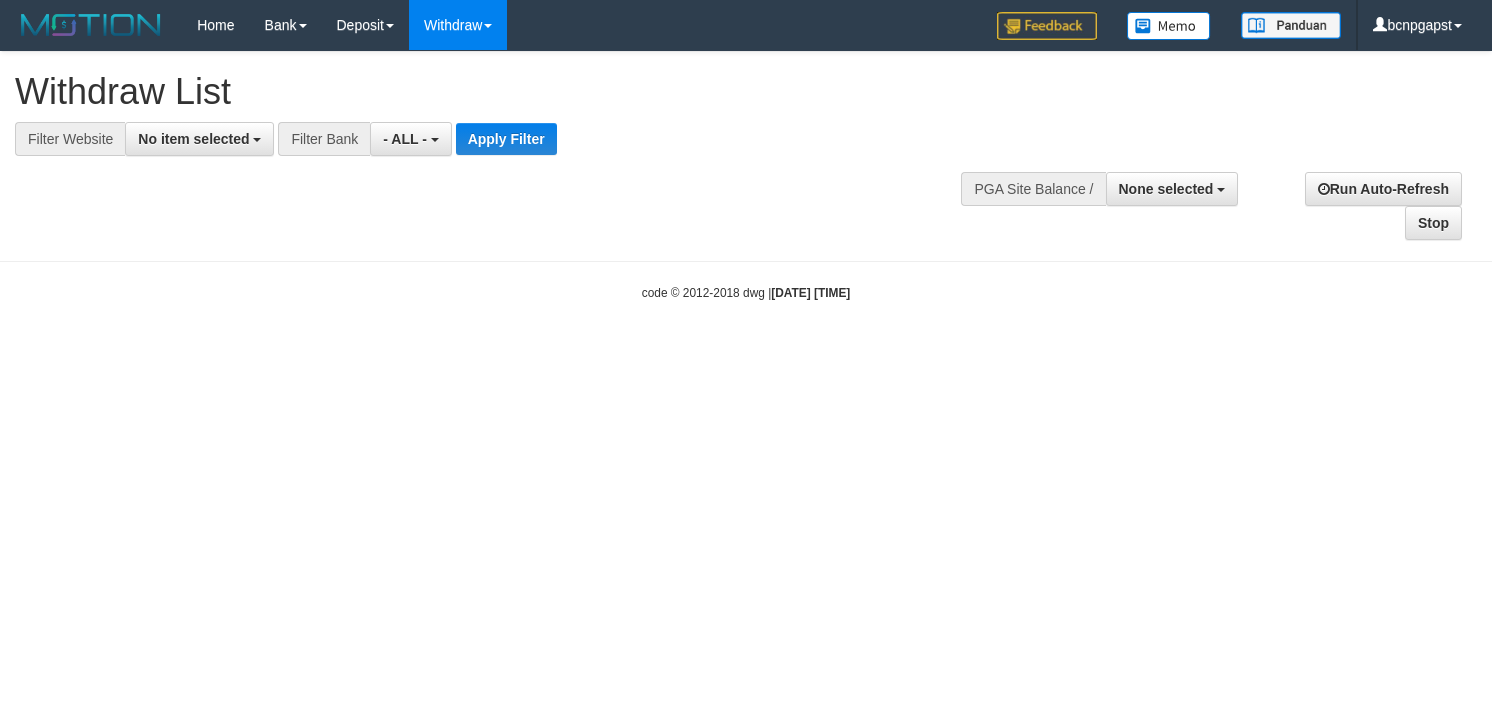 select 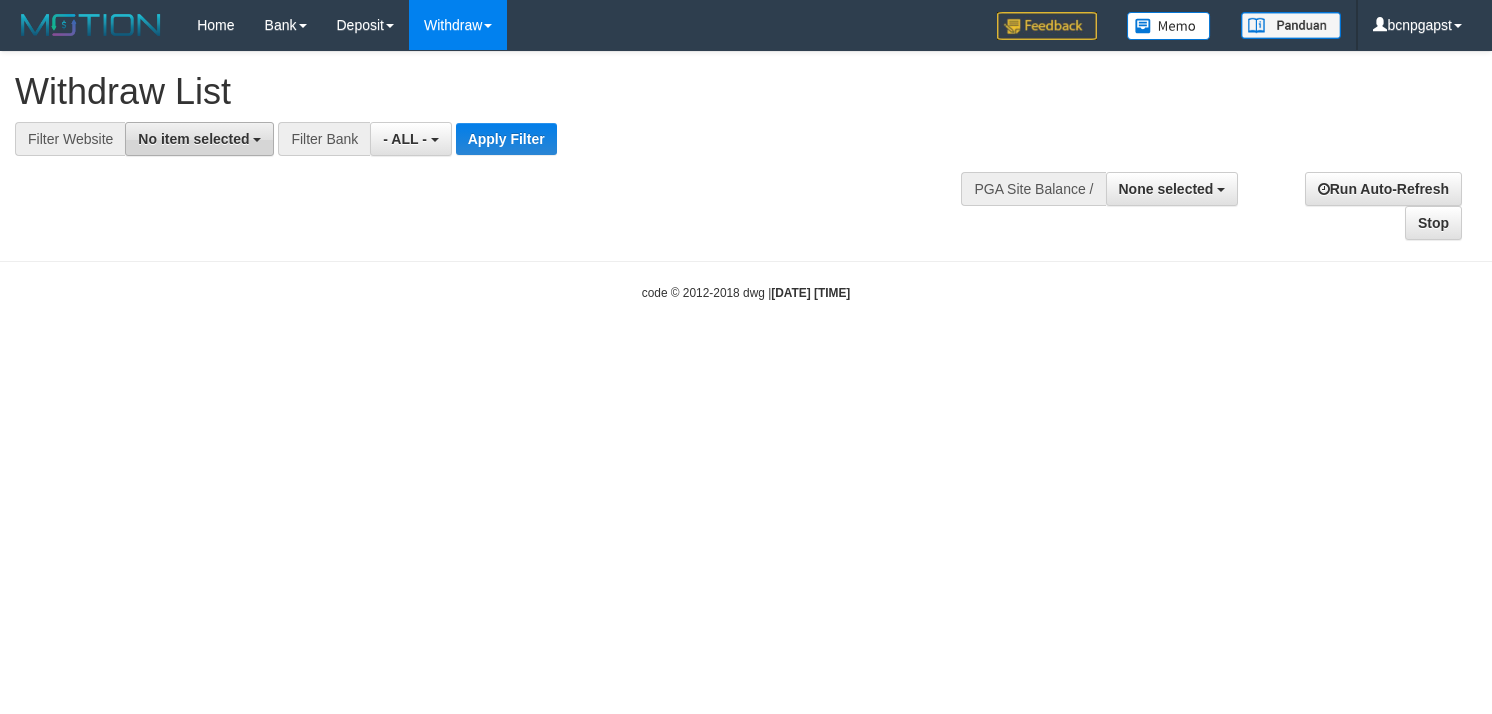 click on "No item selected" at bounding box center (193, 139) 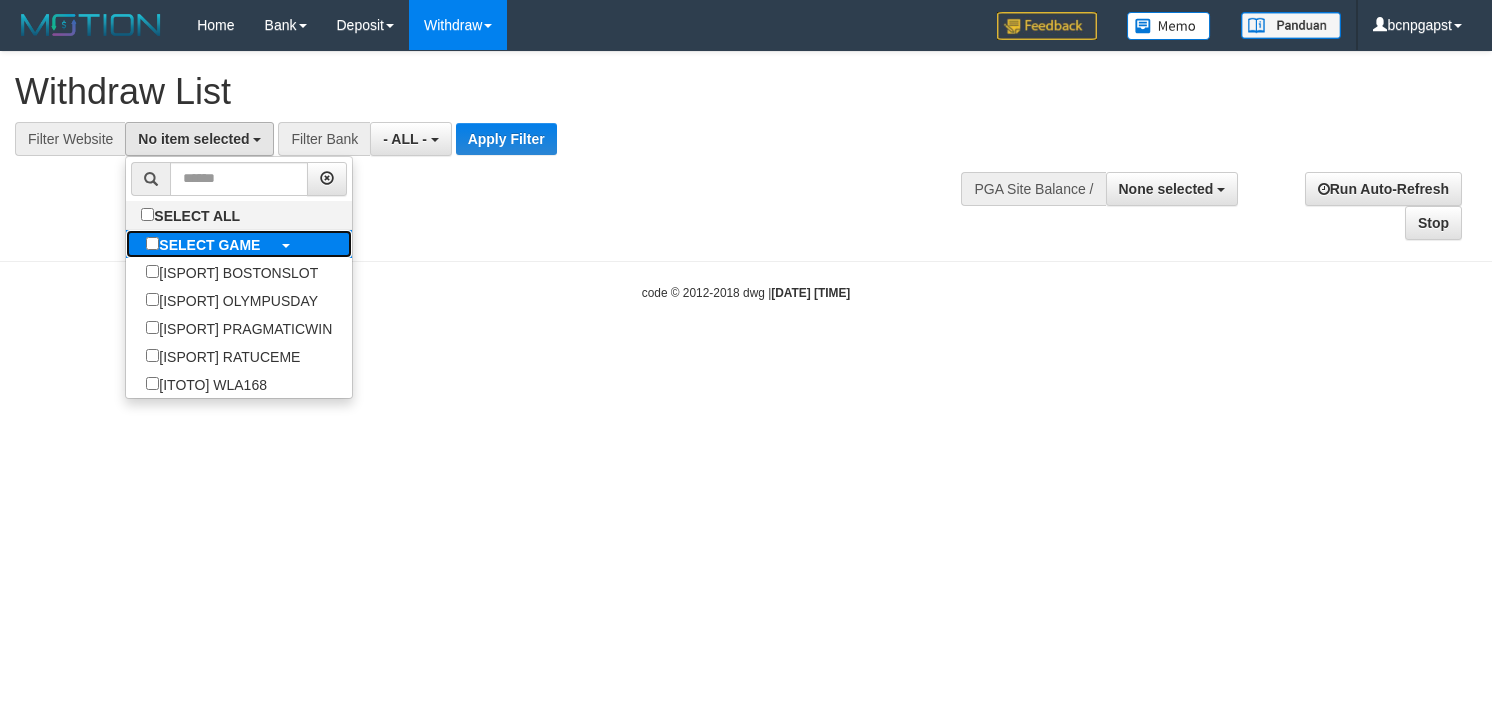 click on "SELECT GAME" at bounding box center [209, 245] 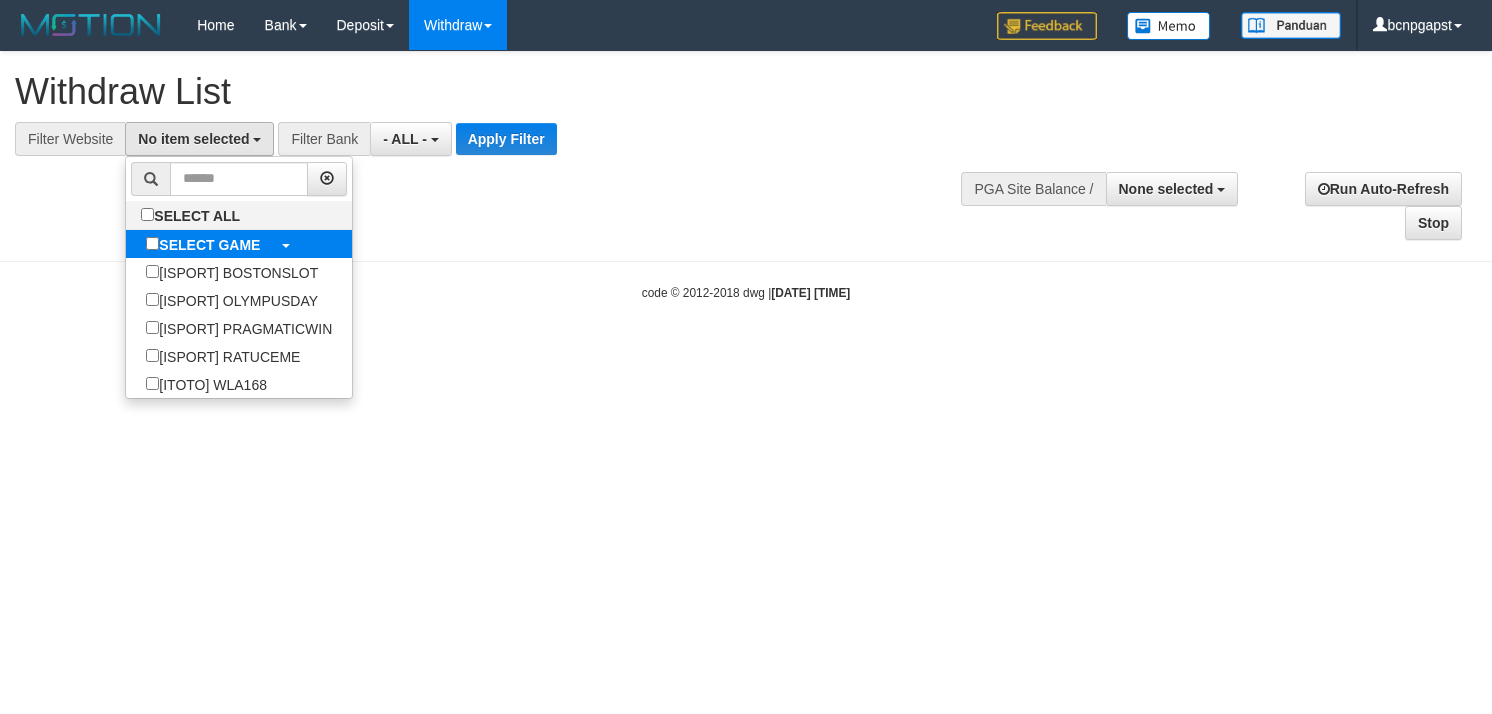 select on "****" 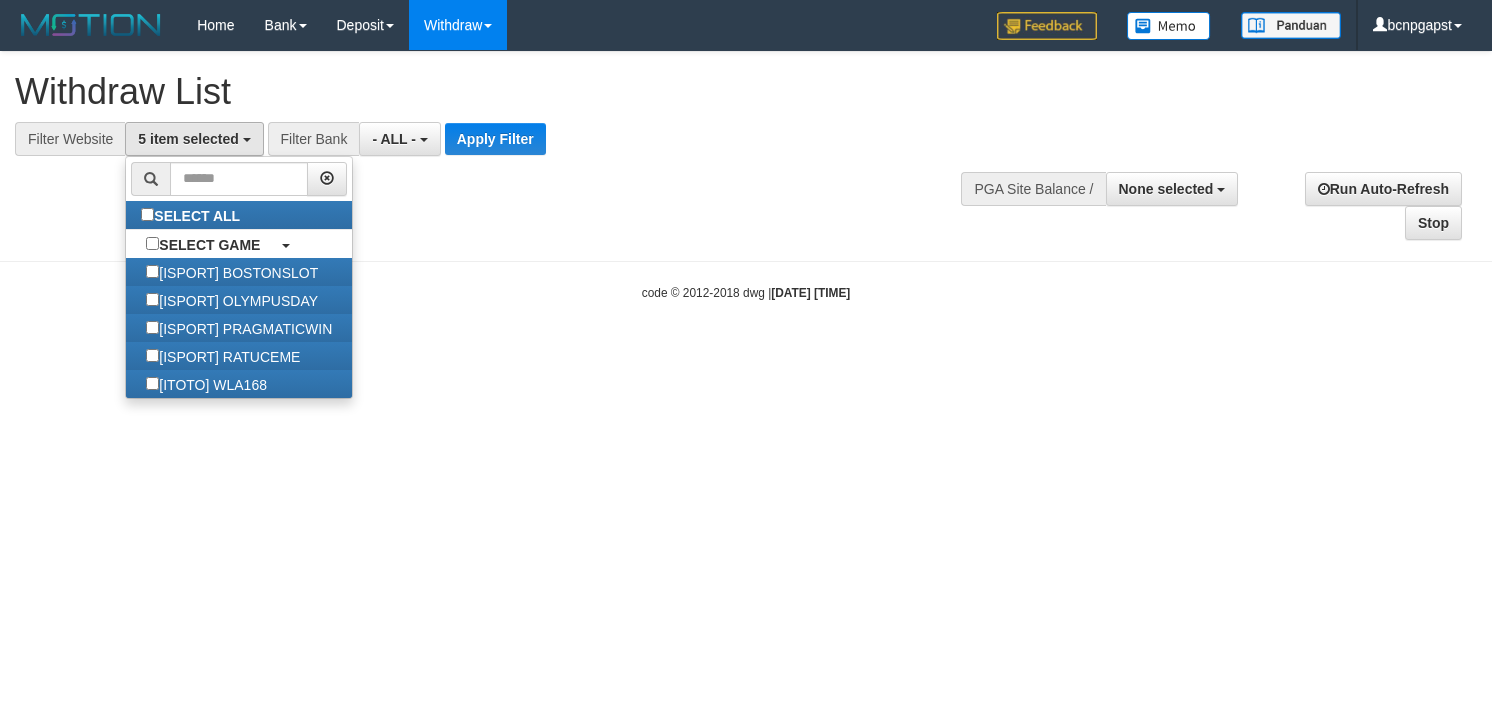 scroll, scrollTop: 17, scrollLeft: 0, axis: vertical 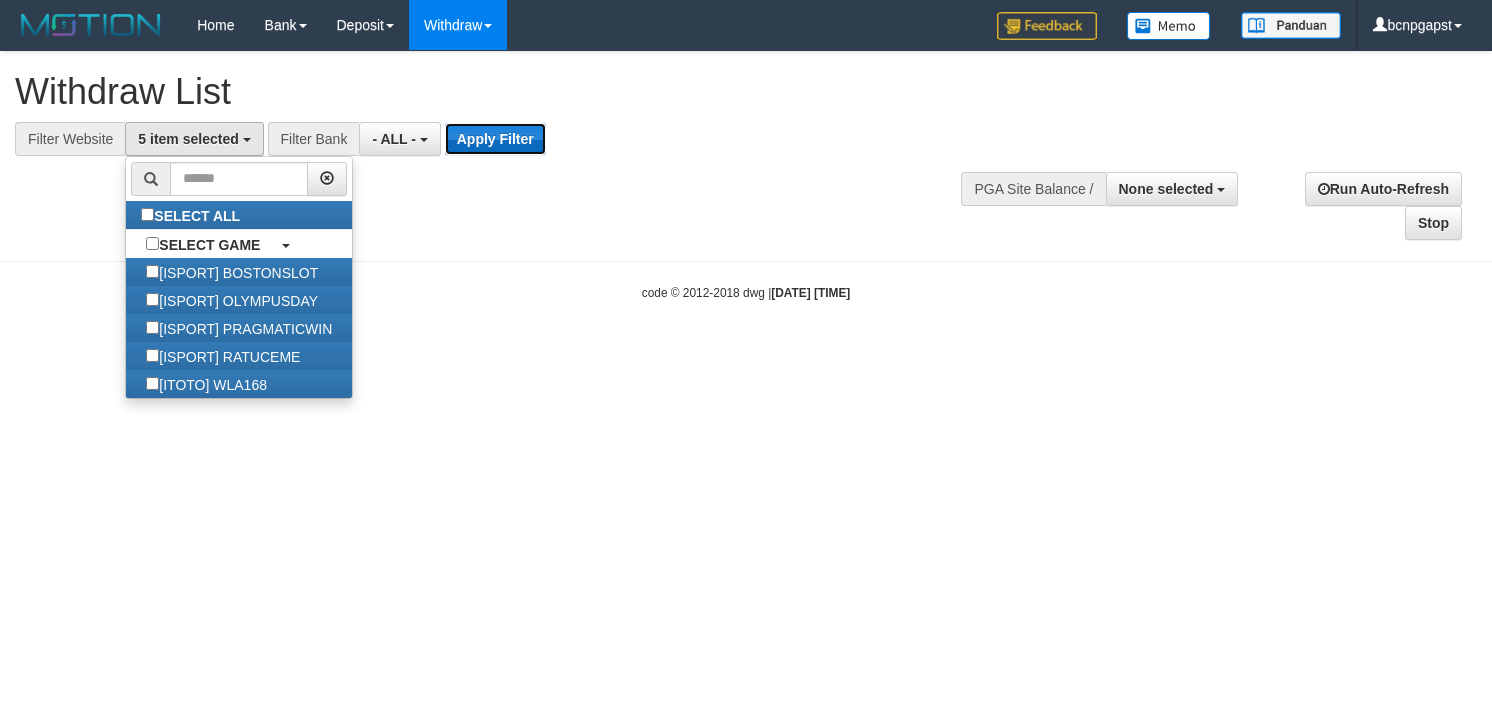click on "Apply Filter" at bounding box center [495, 139] 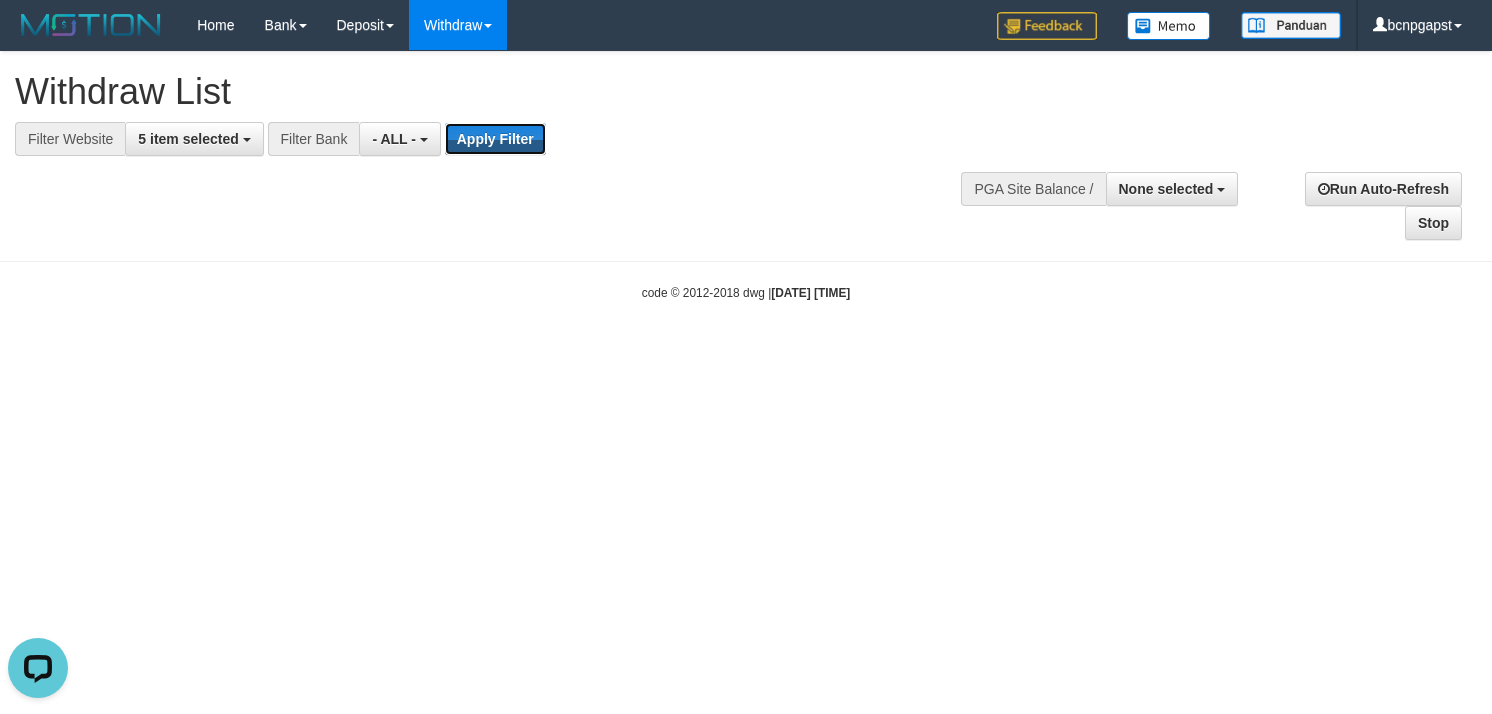 scroll, scrollTop: 0, scrollLeft: 0, axis: both 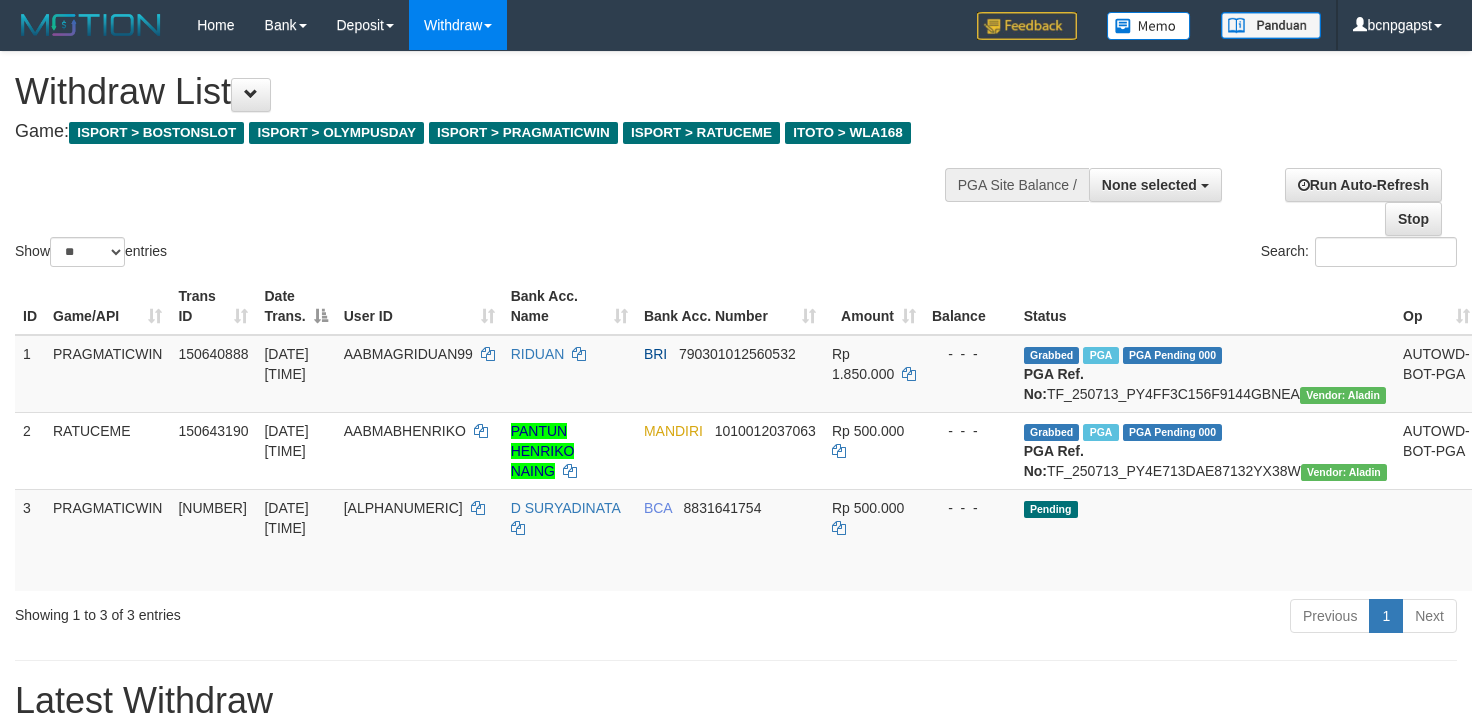 select 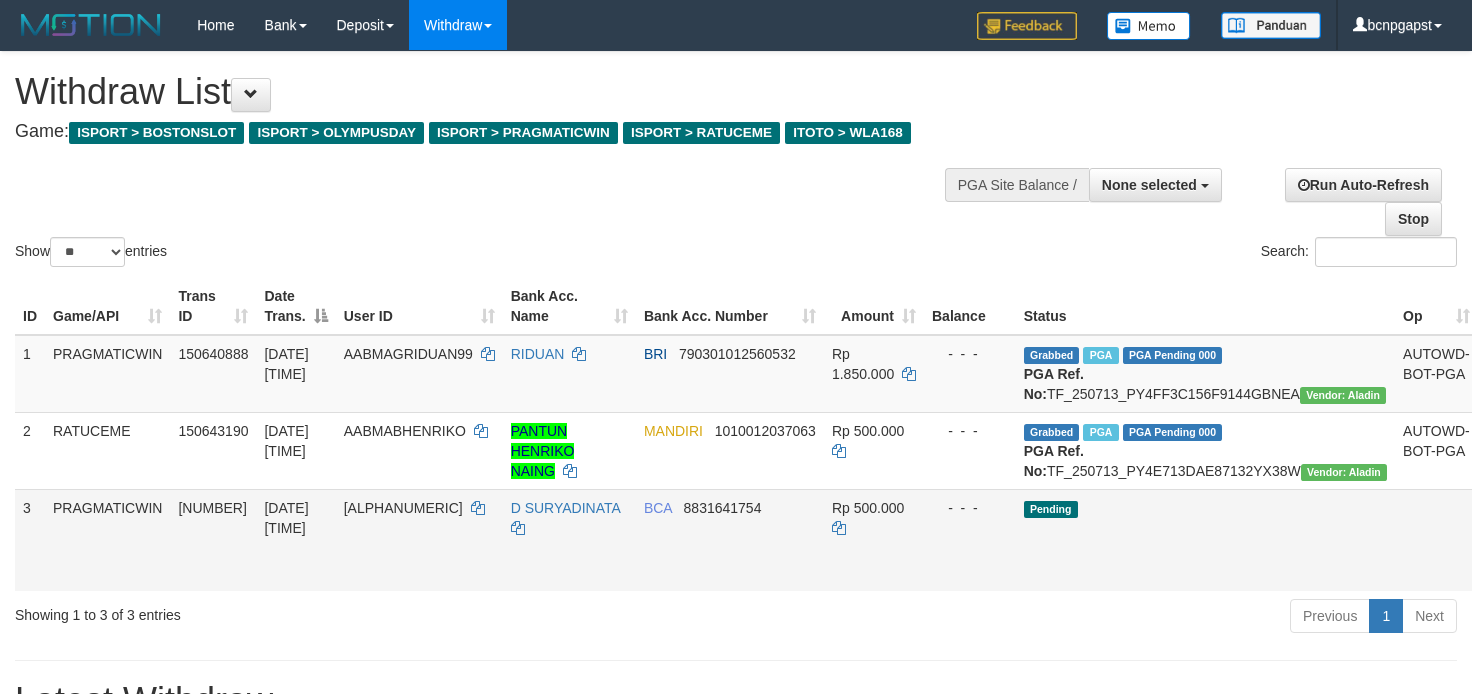 scroll, scrollTop: 222, scrollLeft: 0, axis: vertical 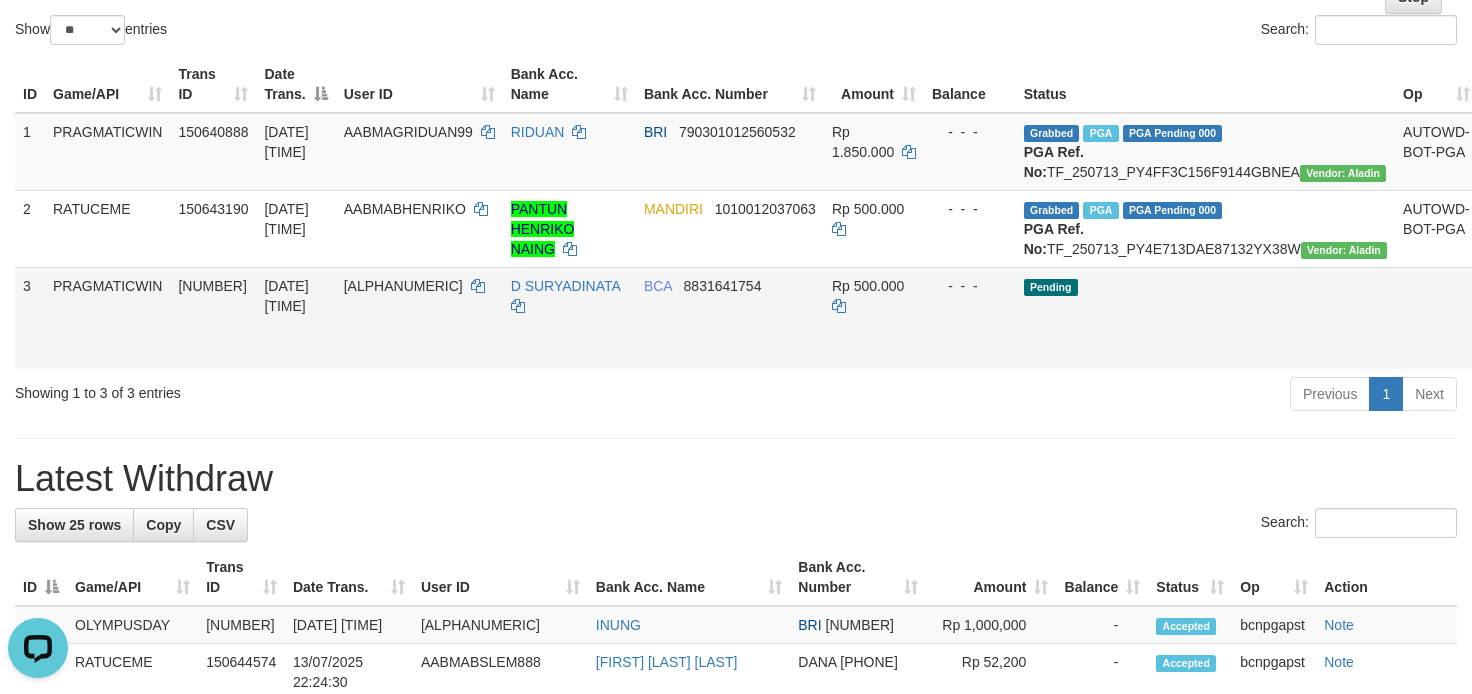 click on "Allow Grab   ·    Reject Send PGA     ·    Note" at bounding box center [1527, 318] 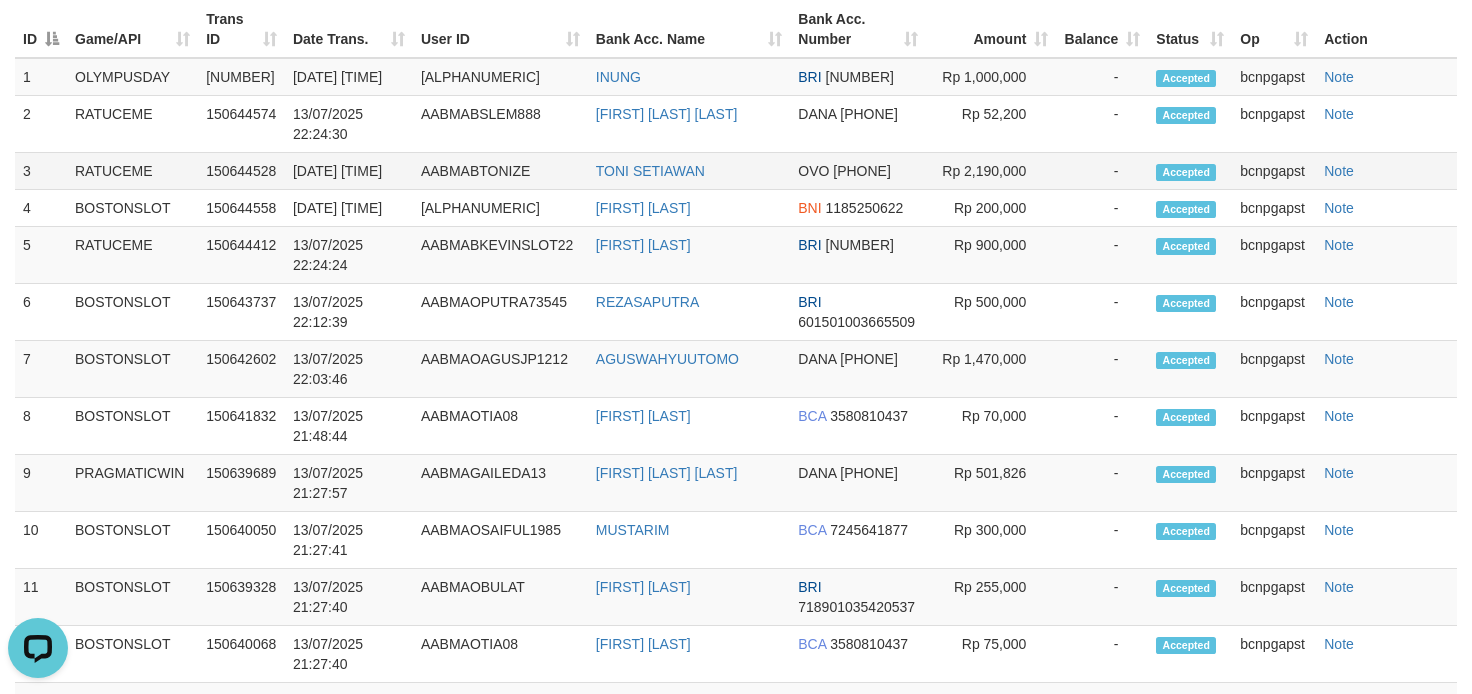 scroll, scrollTop: 385, scrollLeft: 0, axis: vertical 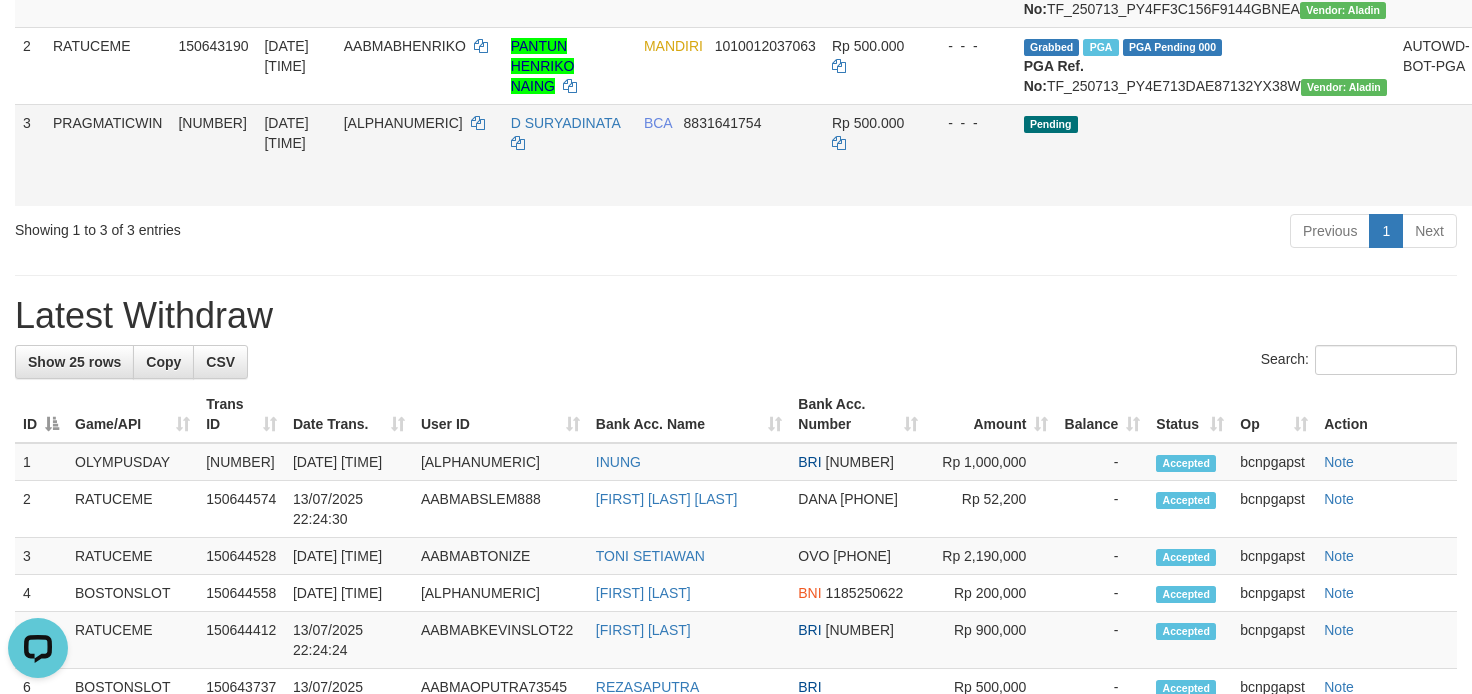 click on "Send PGA" at bounding box center (1502, 178) 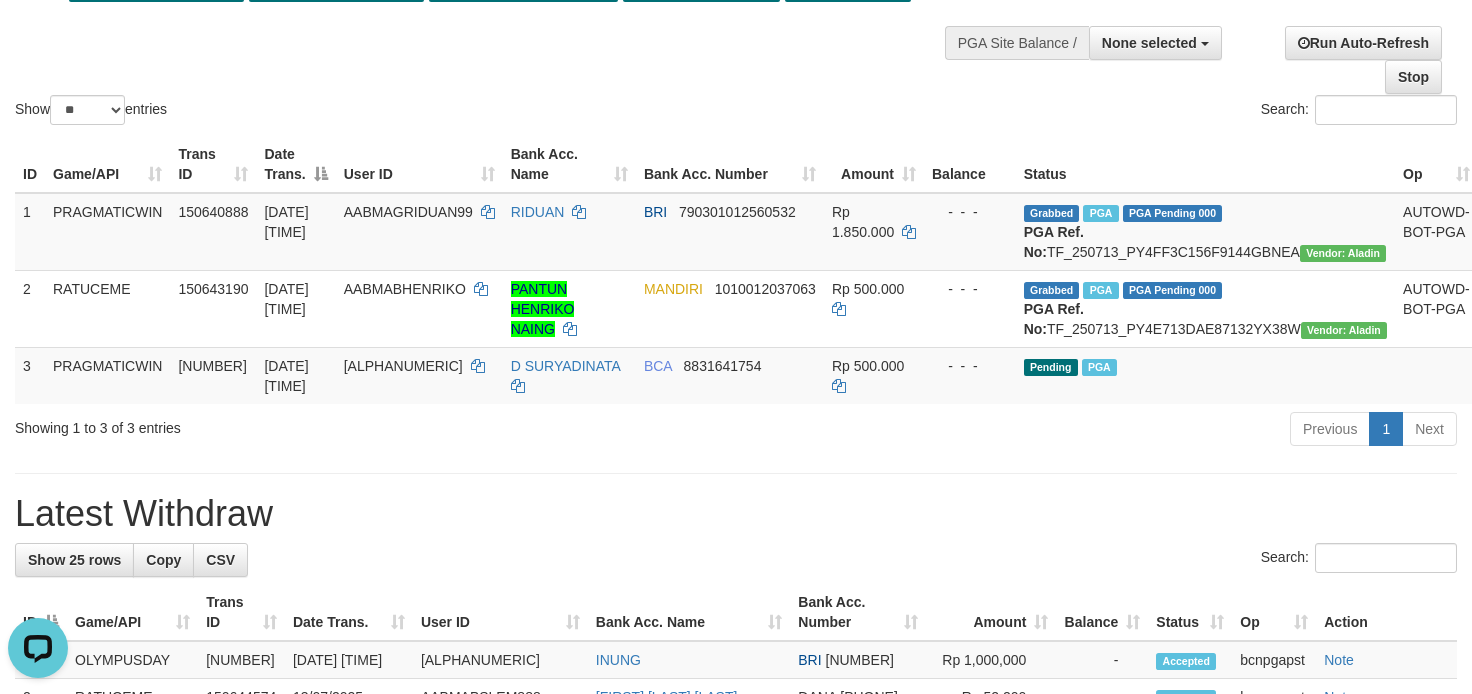 scroll, scrollTop: 0, scrollLeft: 0, axis: both 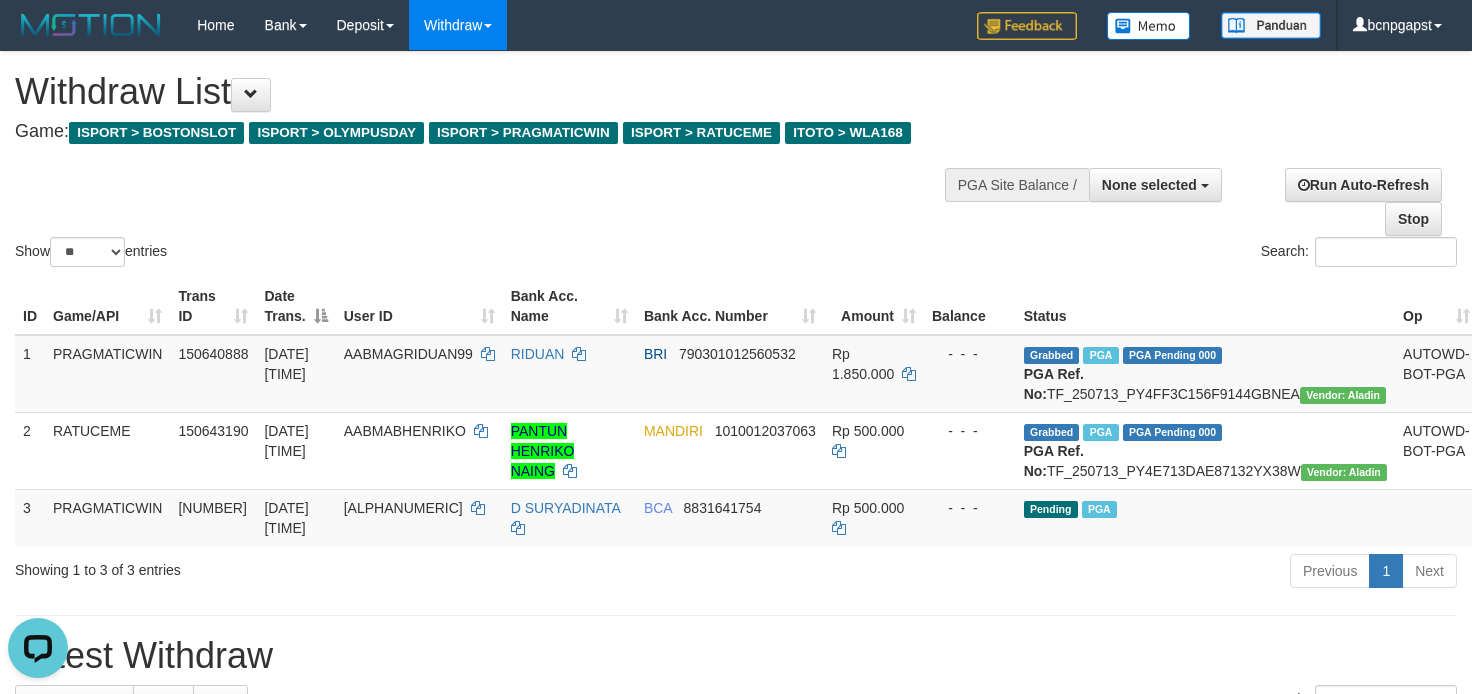 click on "Show  ** ** ** ***  entries Search:" at bounding box center (736, 161) 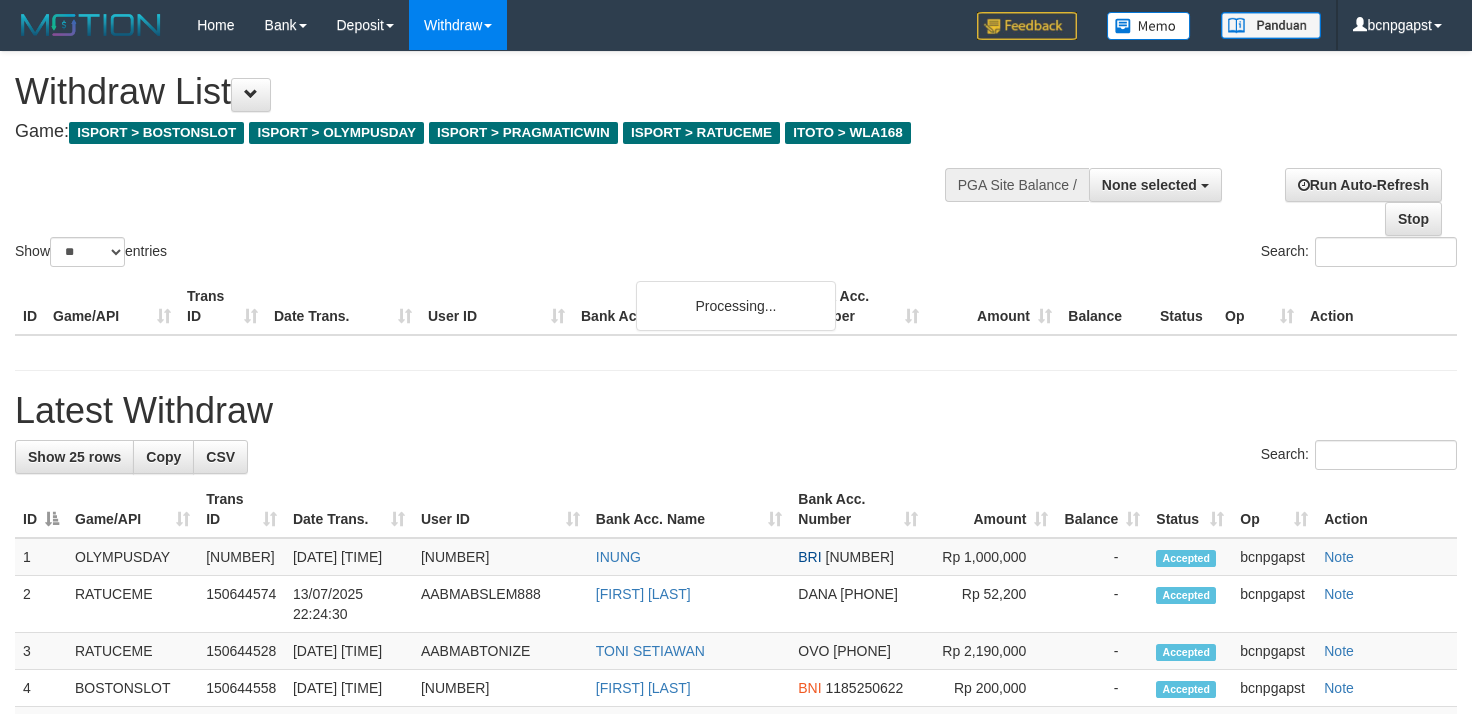 select 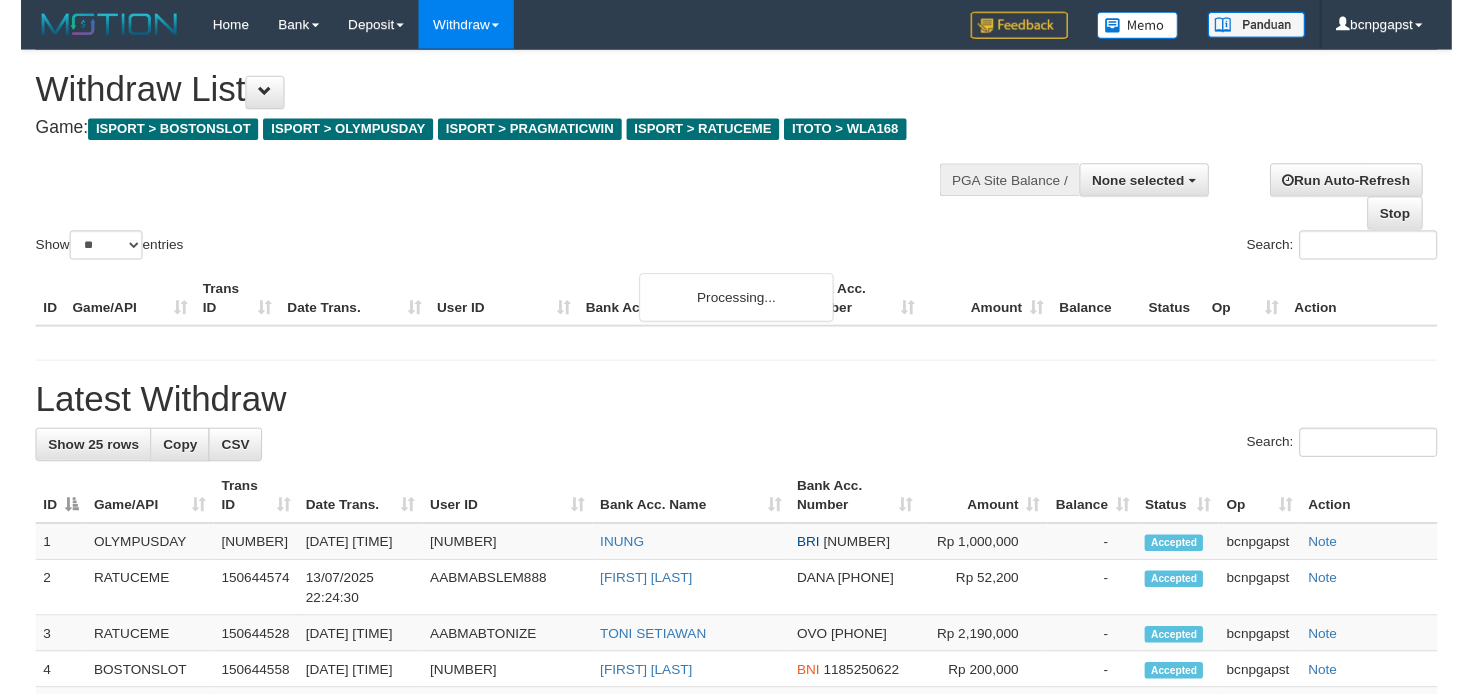 scroll, scrollTop: 0, scrollLeft: 0, axis: both 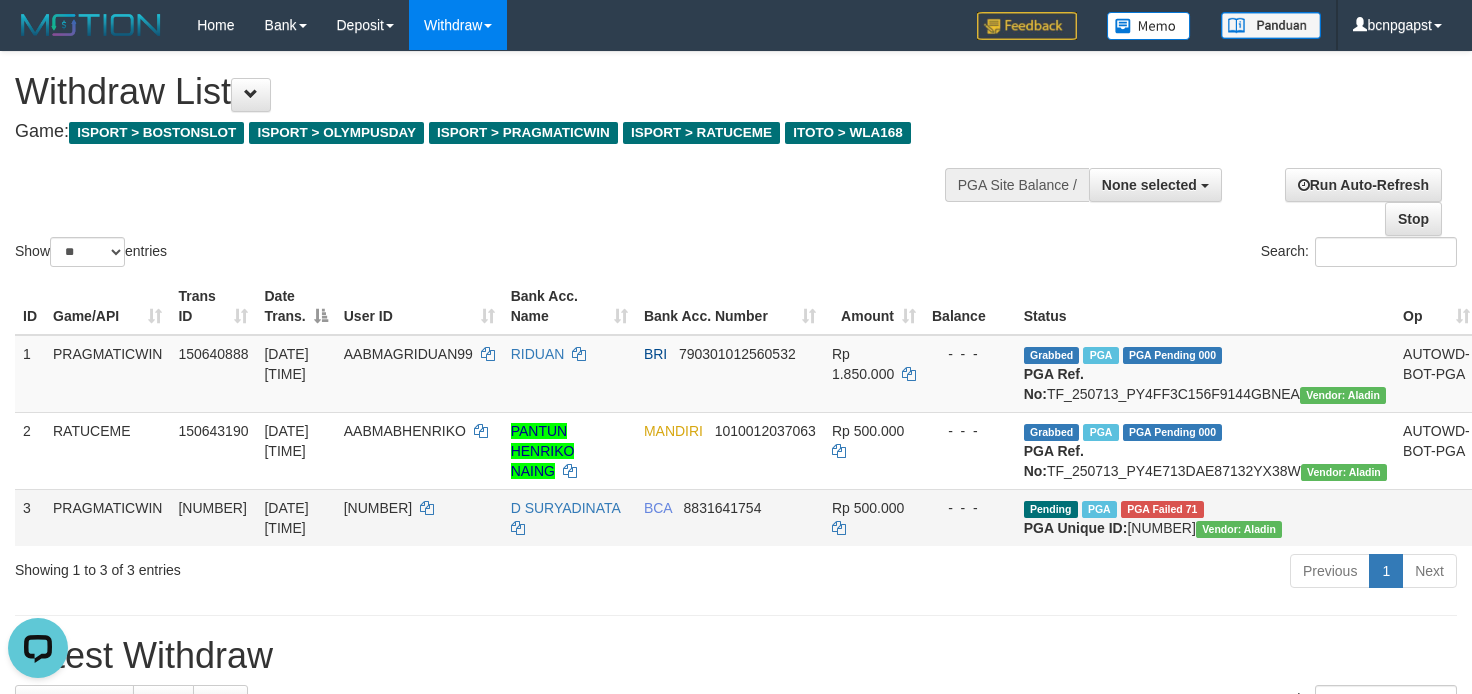 click on "Reject ·    Resend    ·    Note" at bounding box center [1548, 517] 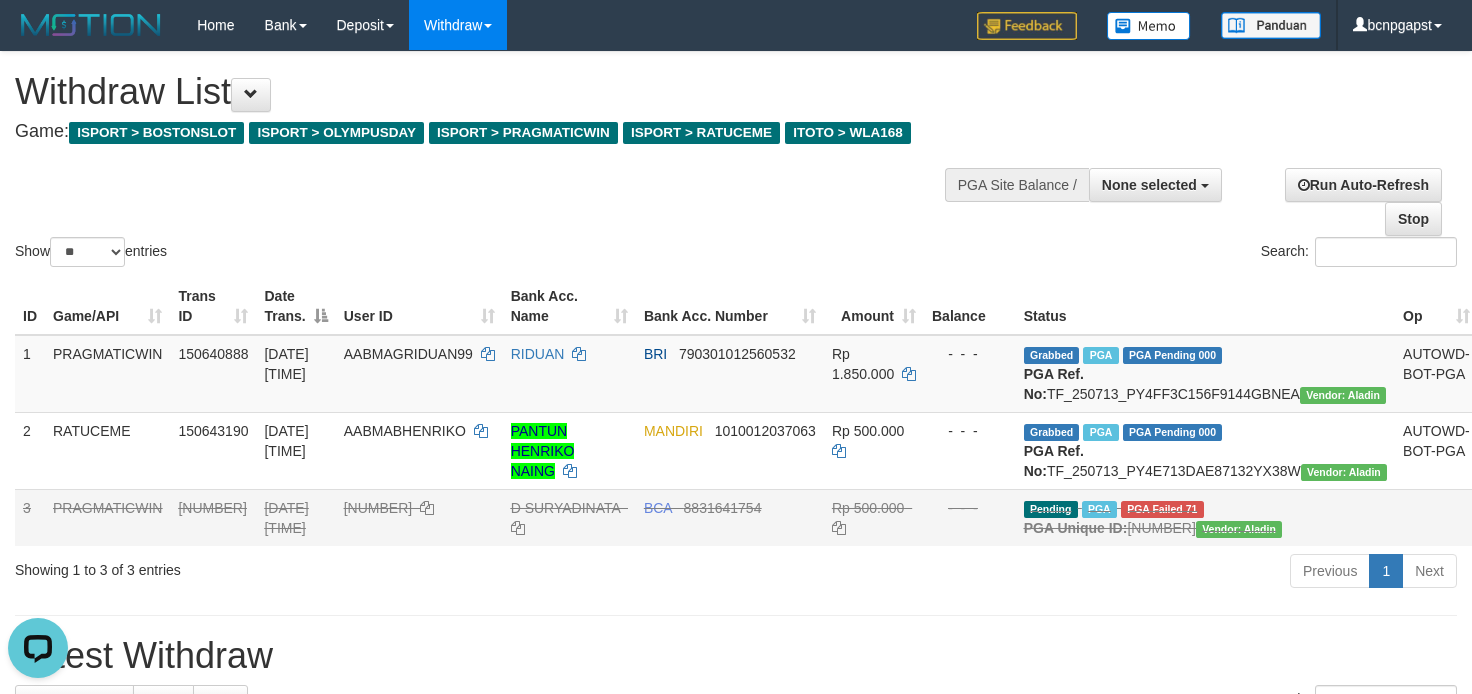 click on "Previous 1 Next" at bounding box center [1042, 573] 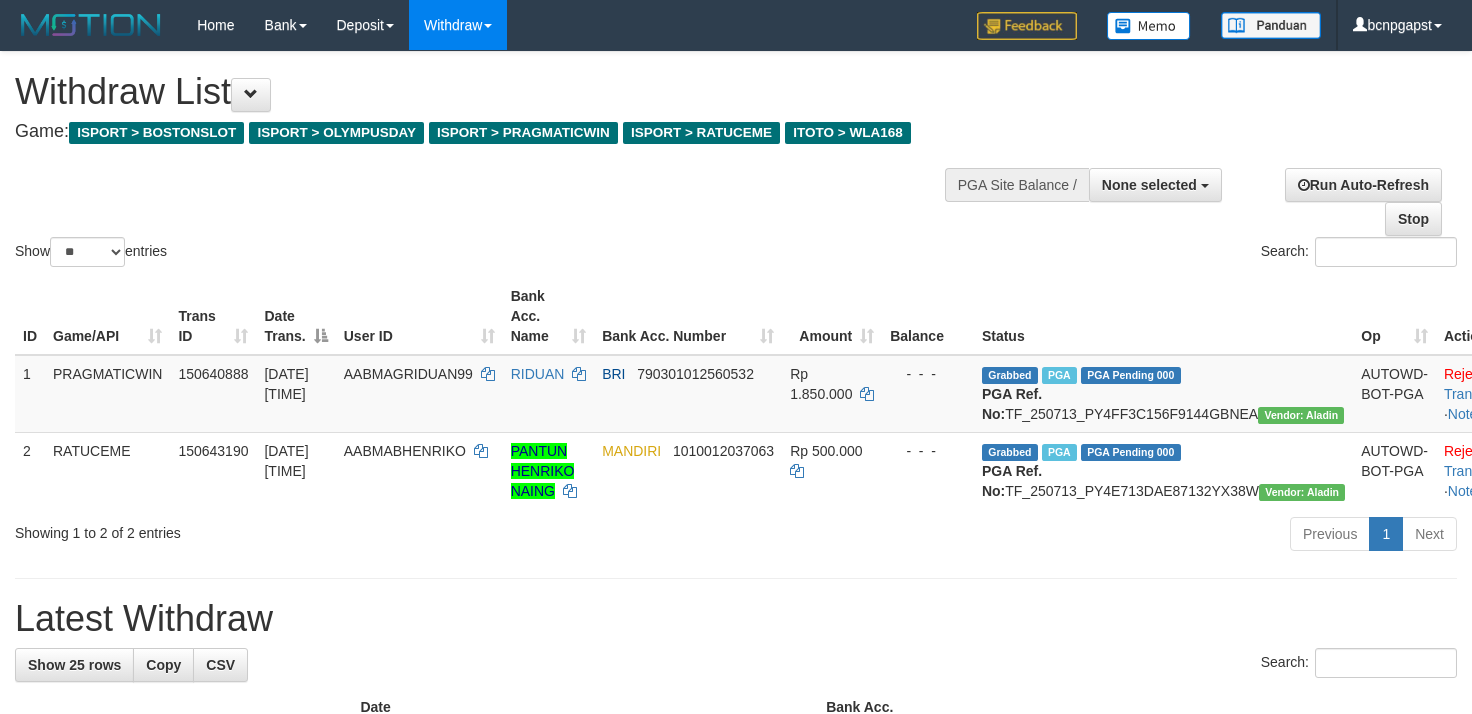 select 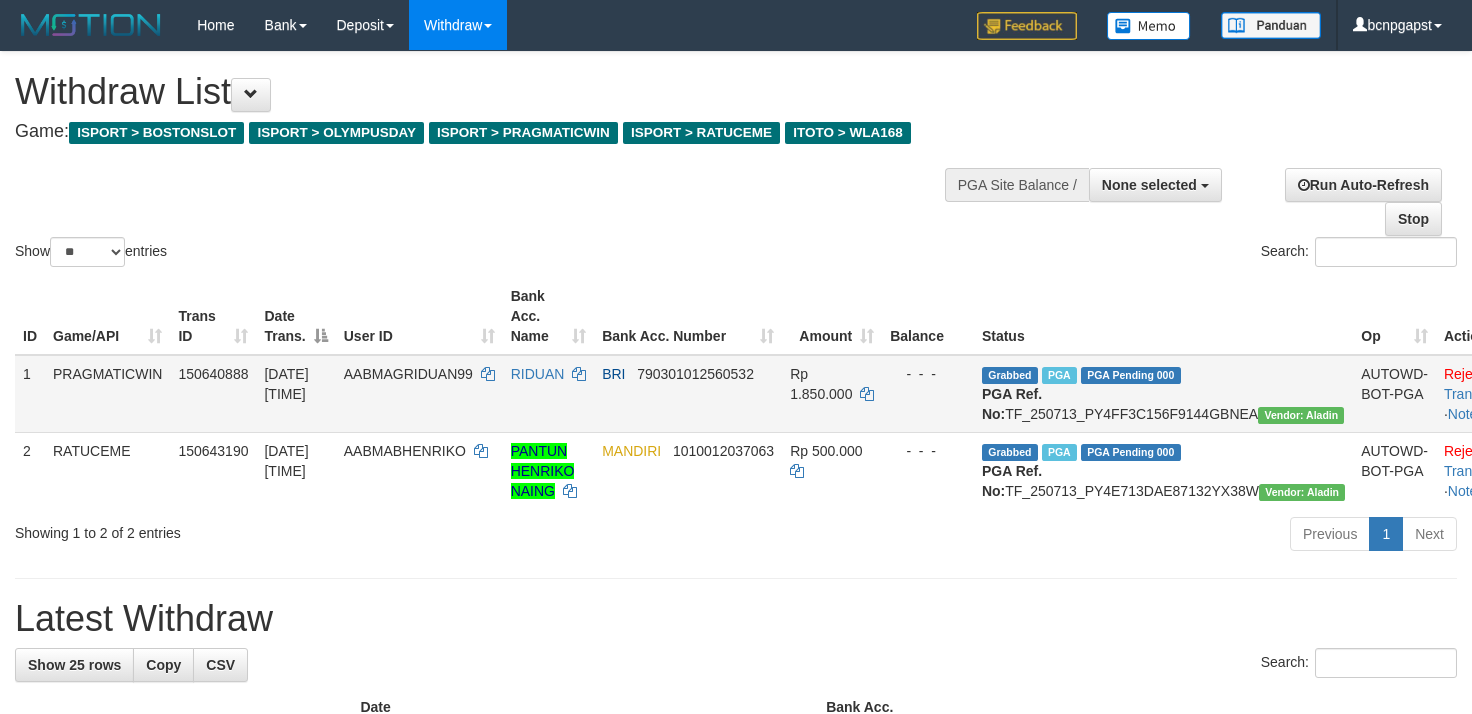 scroll, scrollTop: 0, scrollLeft: 0, axis: both 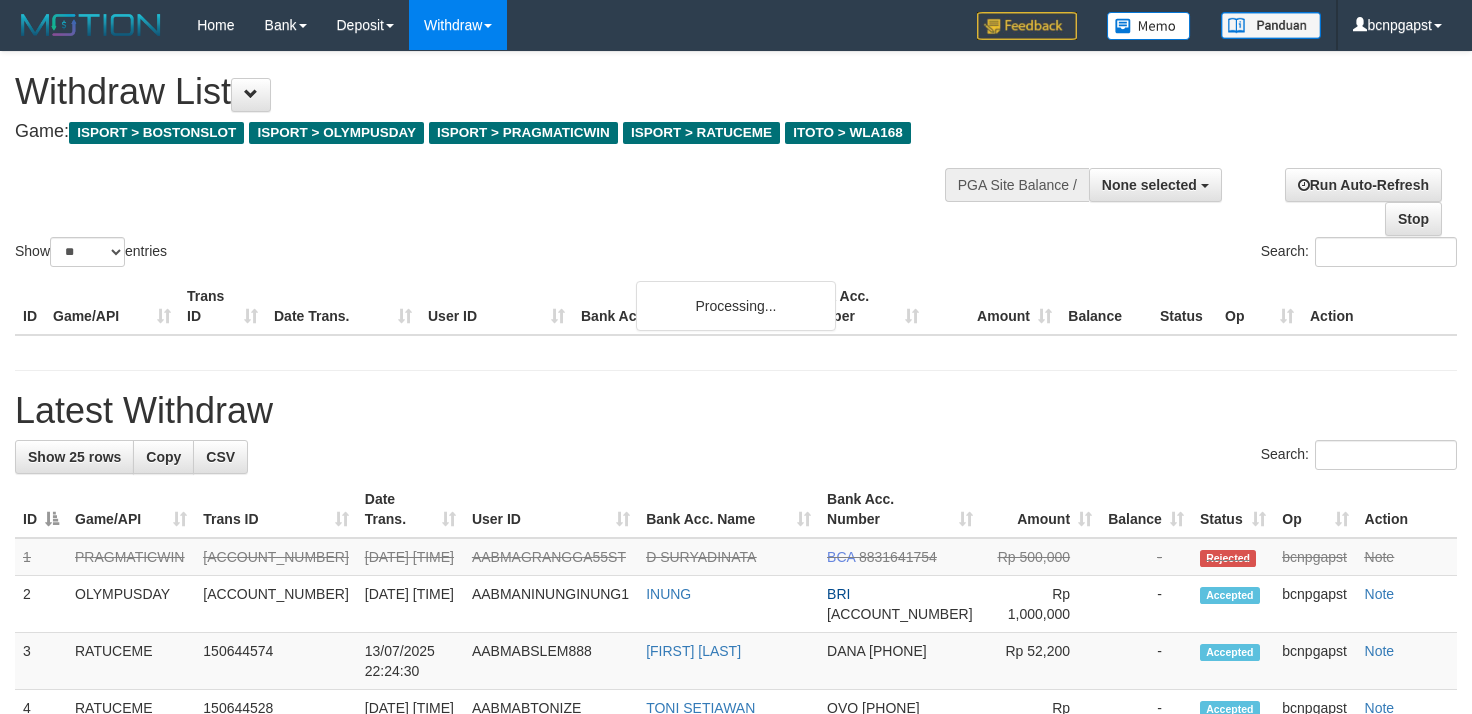 select 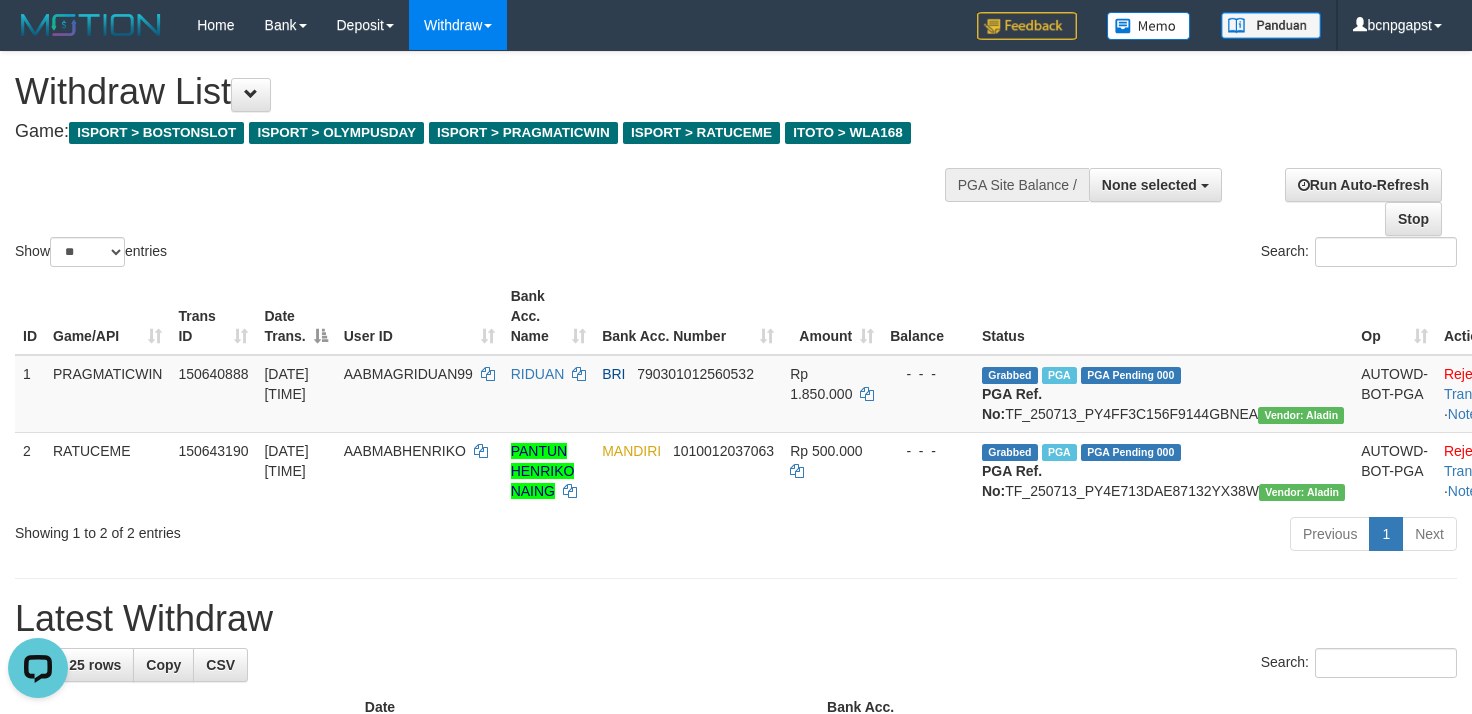 scroll, scrollTop: 0, scrollLeft: 0, axis: both 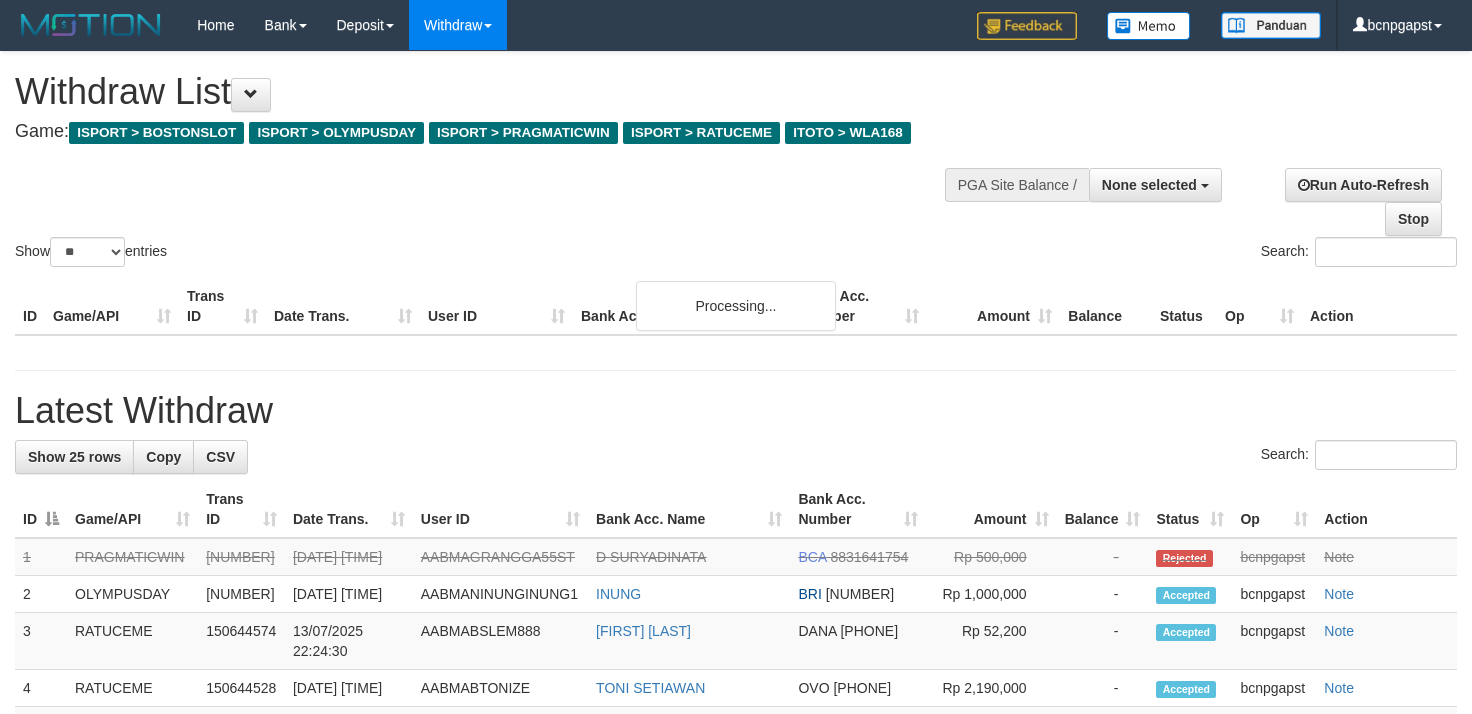 select 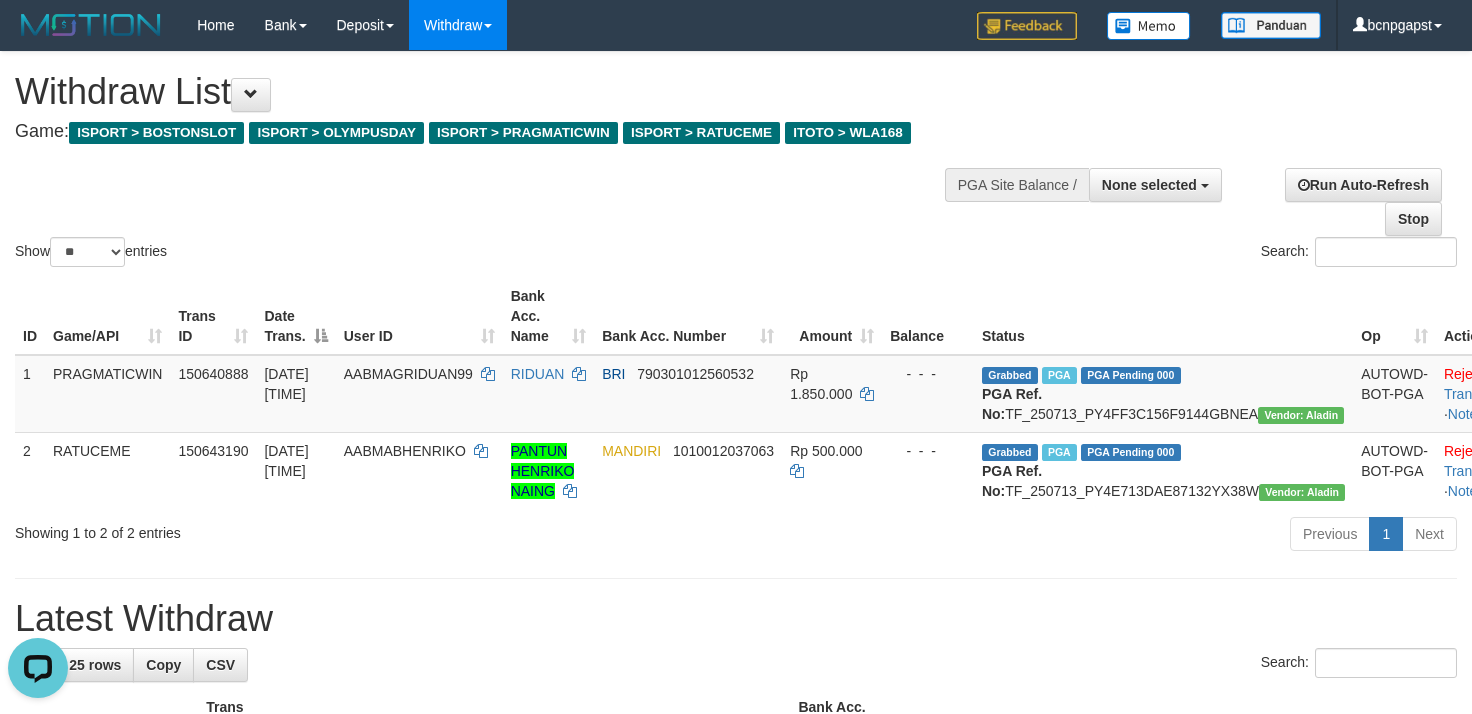 scroll, scrollTop: 0, scrollLeft: 0, axis: both 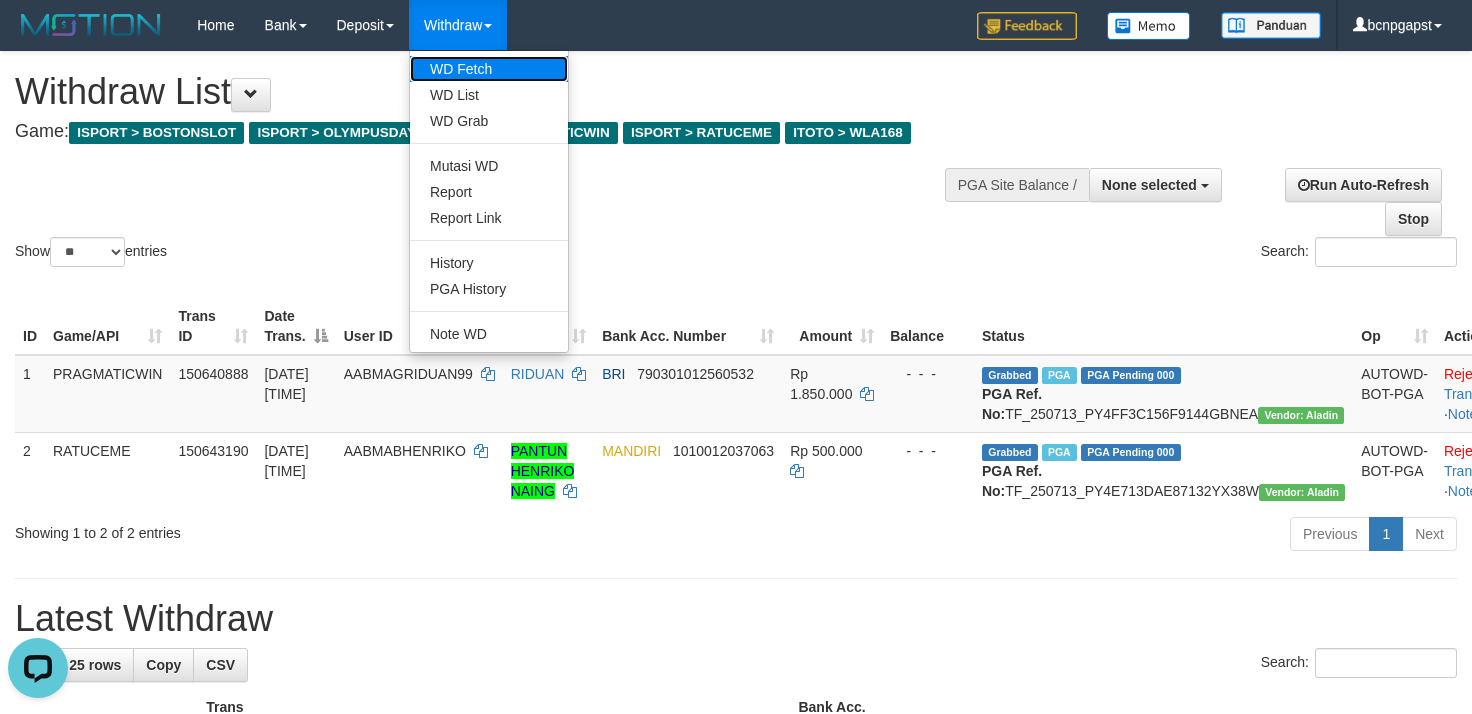 click on "WD Fetch" at bounding box center (489, 69) 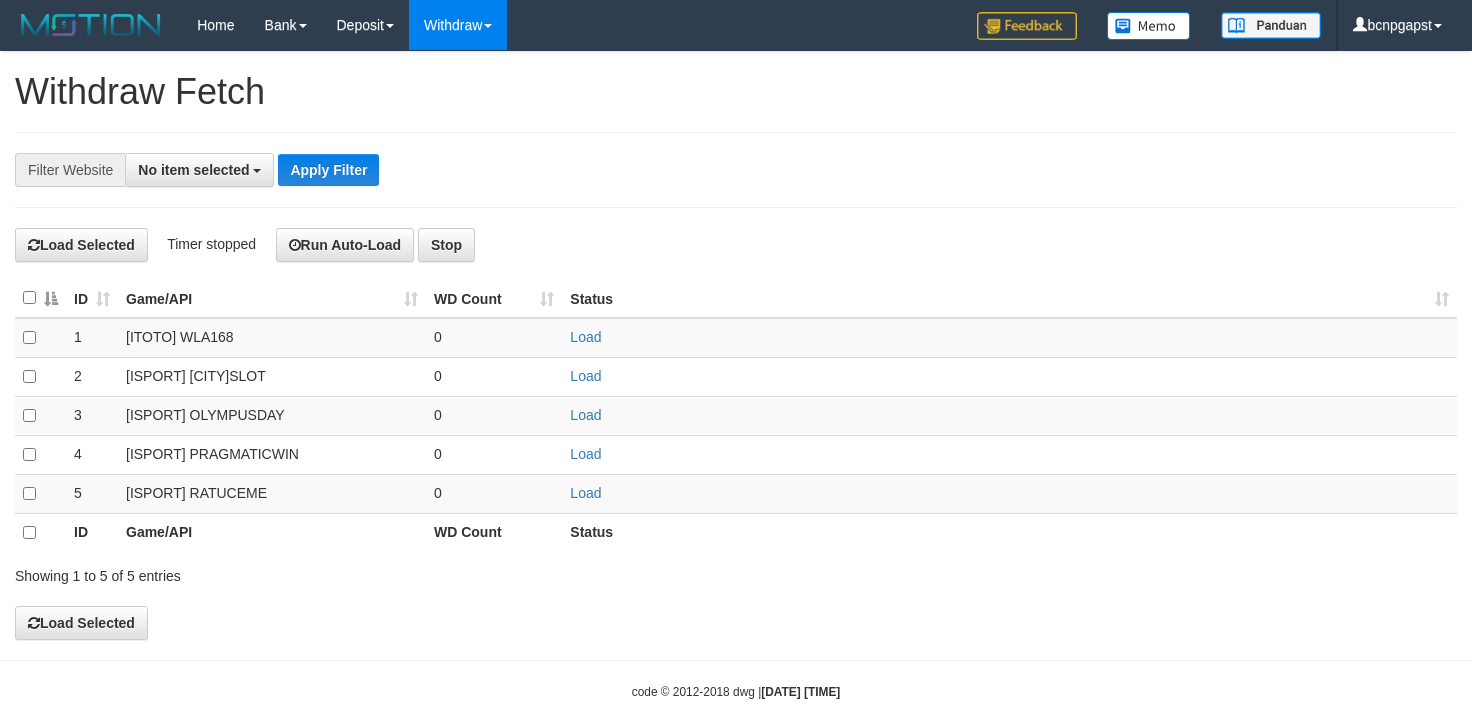 select 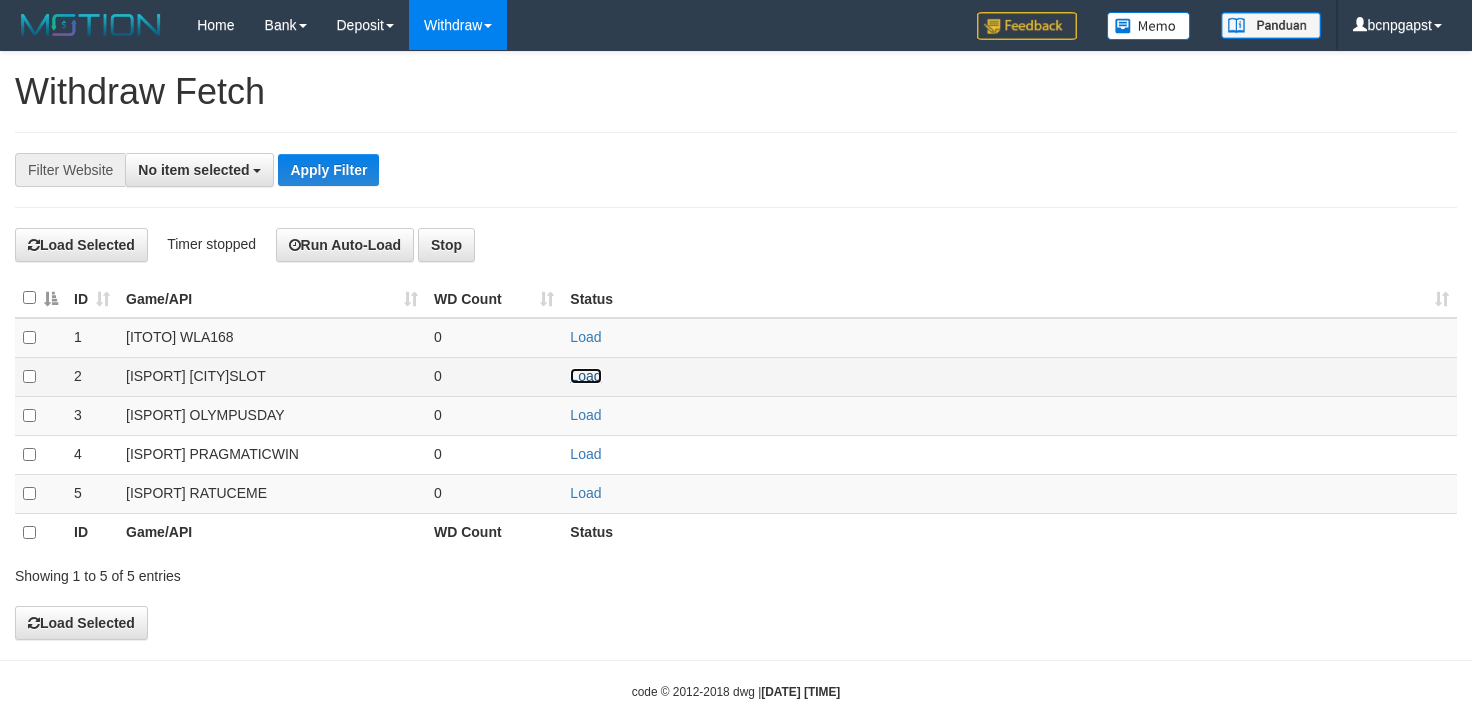click on "Load" at bounding box center (585, 376) 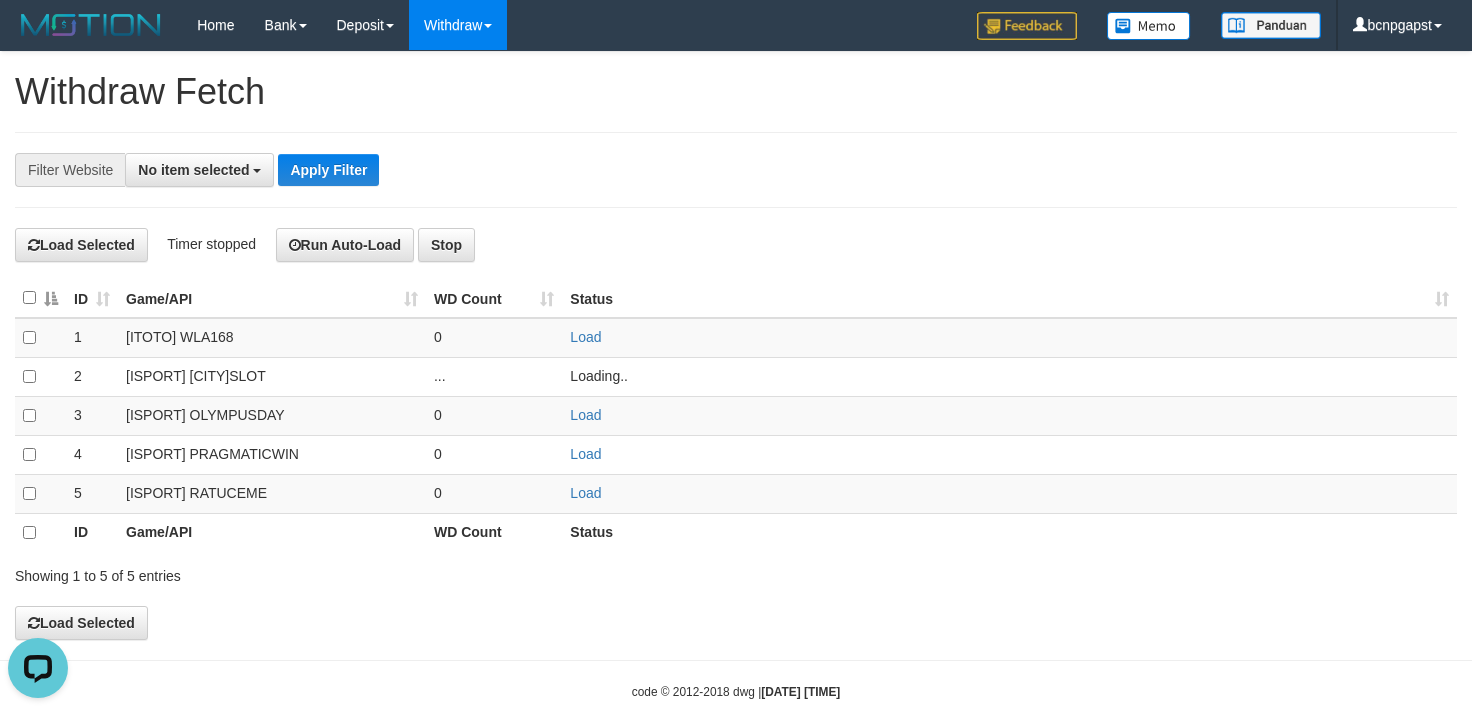 scroll, scrollTop: 0, scrollLeft: 0, axis: both 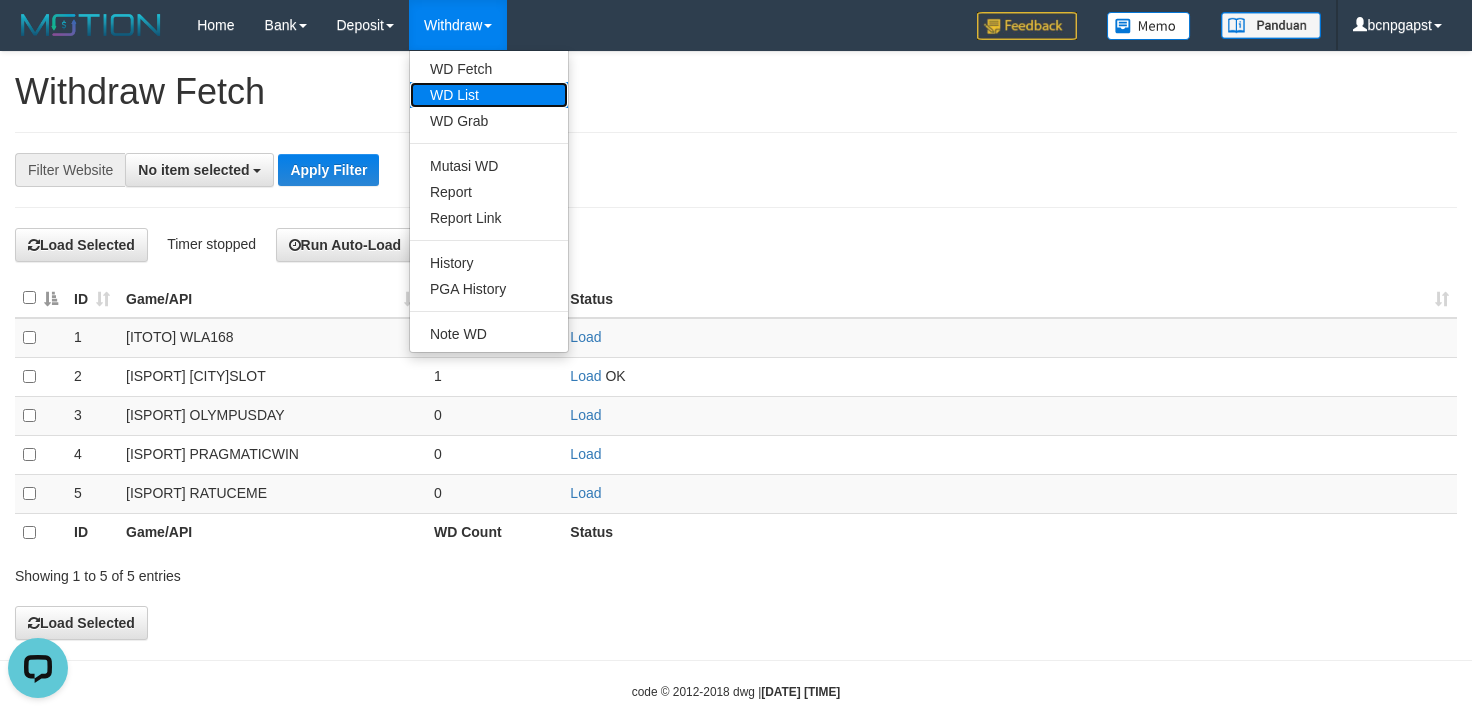 click on "WD List" at bounding box center [489, 95] 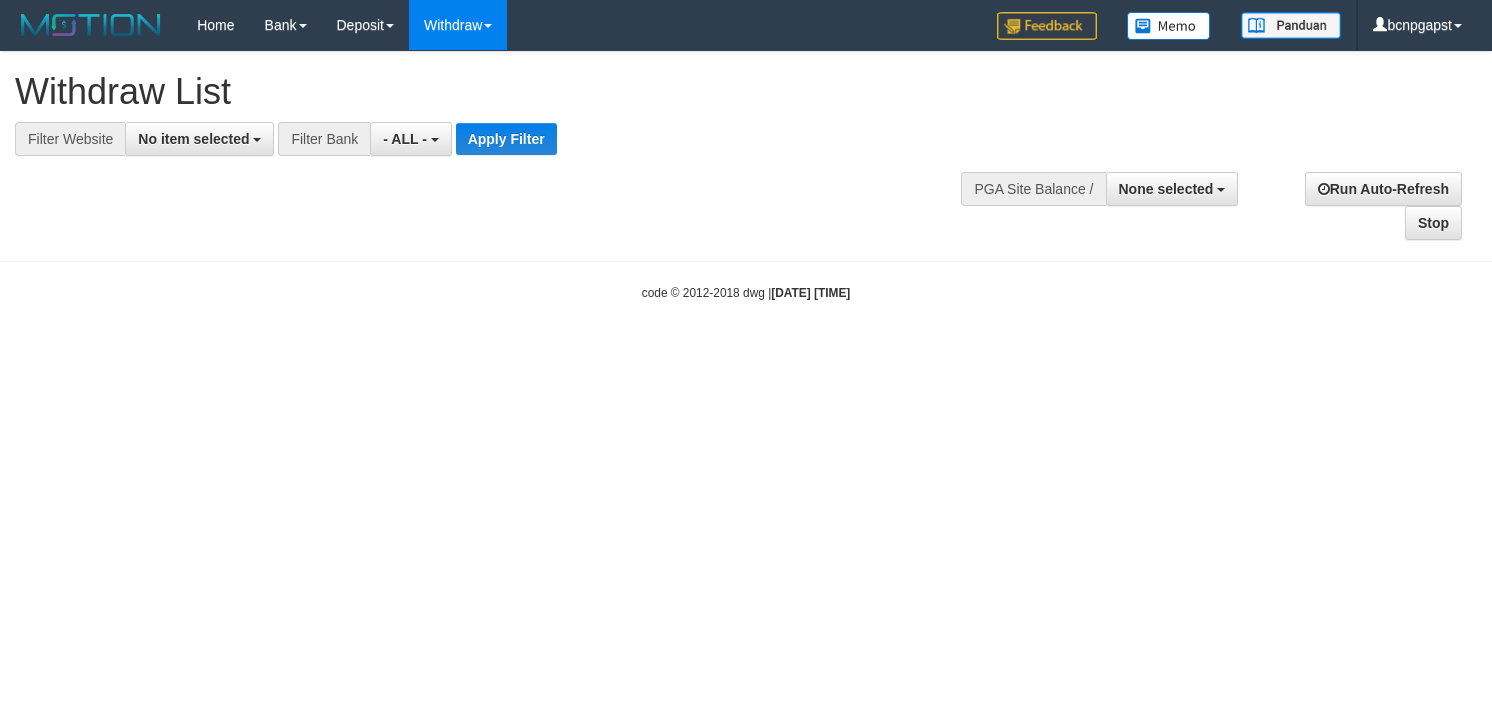 select 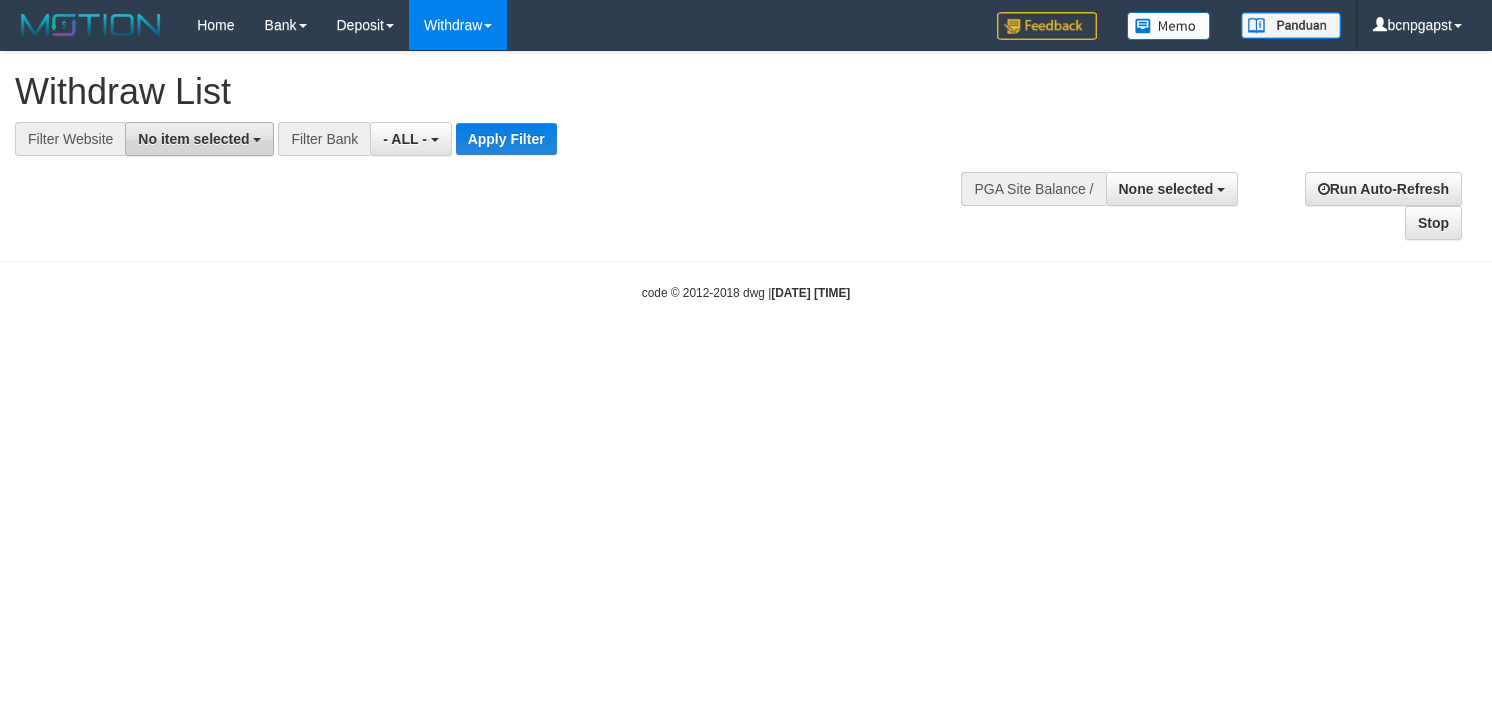 scroll, scrollTop: 0, scrollLeft: 0, axis: both 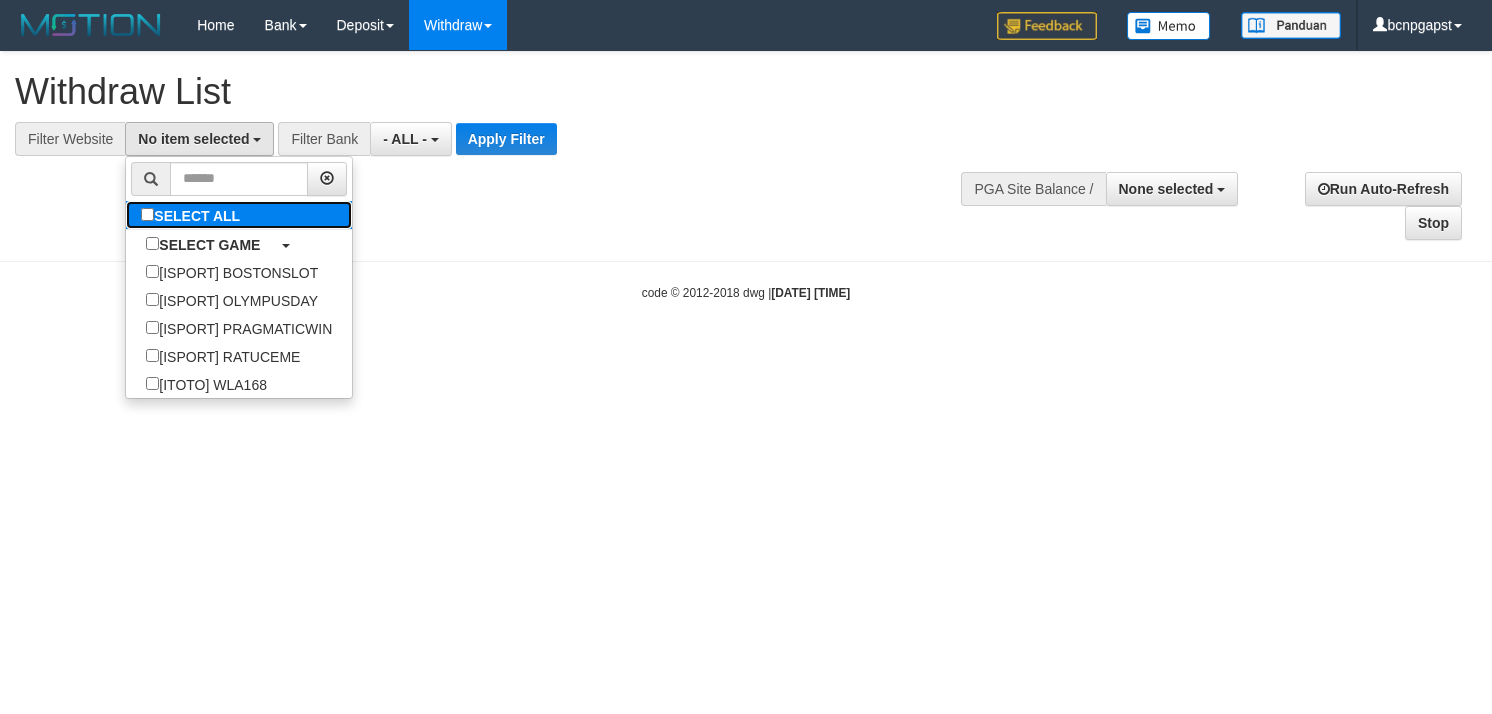 click on "SELECT ALL" at bounding box center [193, 215] 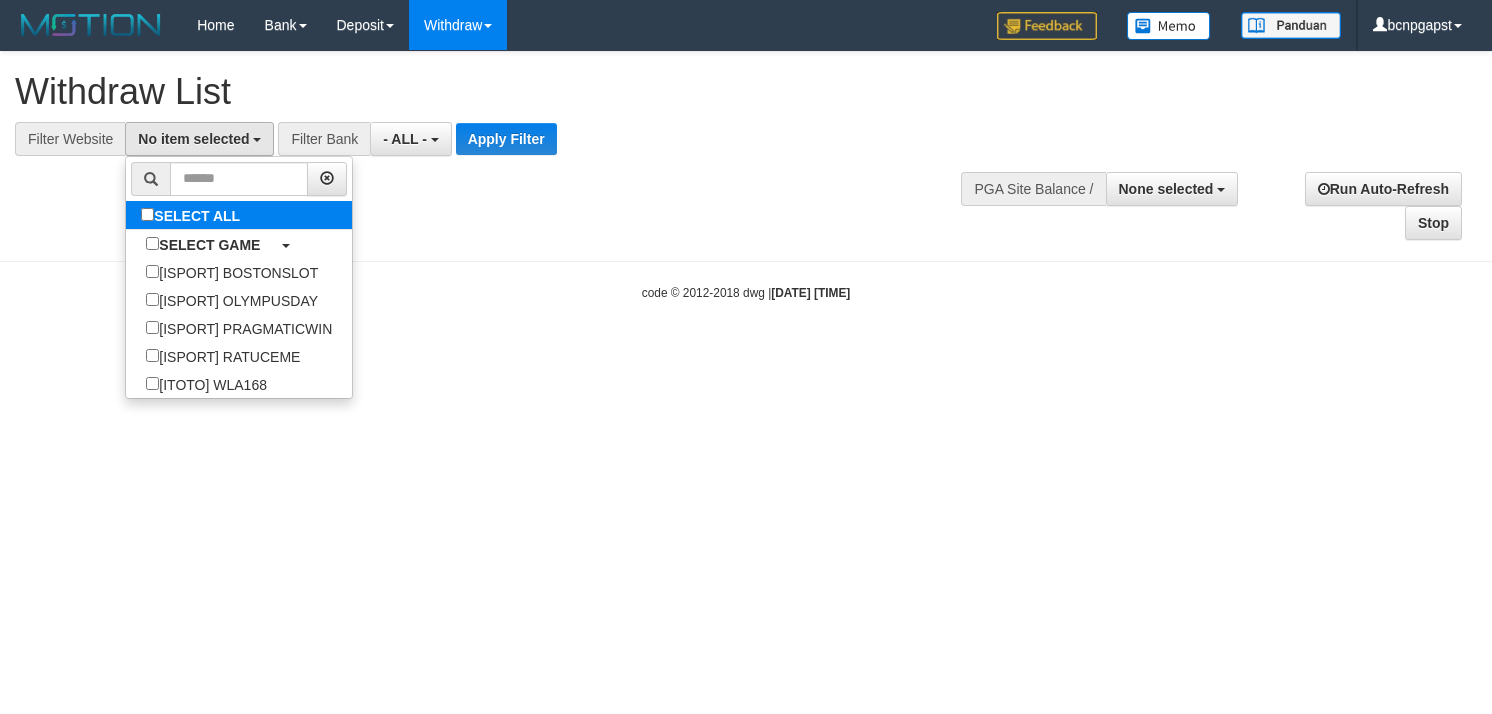 select on "****" 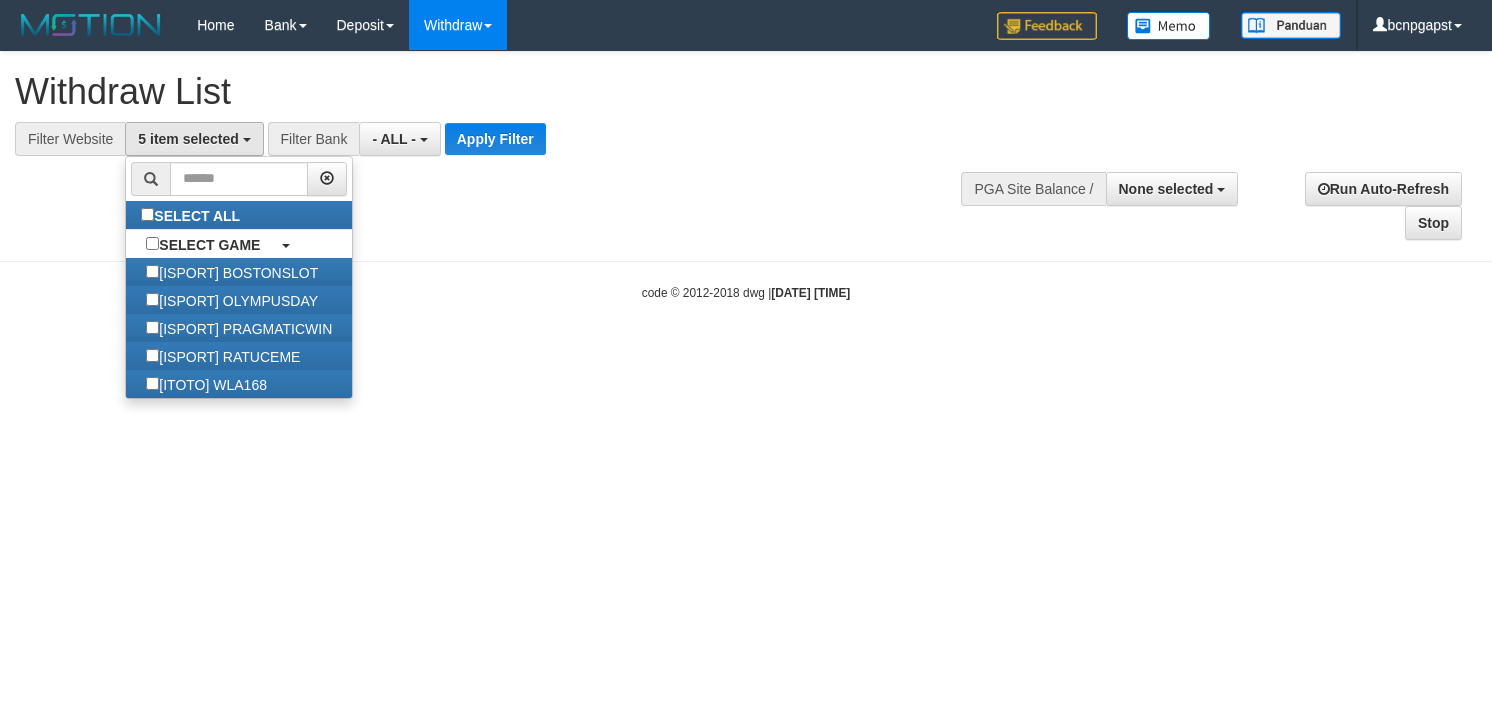 scroll, scrollTop: 17, scrollLeft: 0, axis: vertical 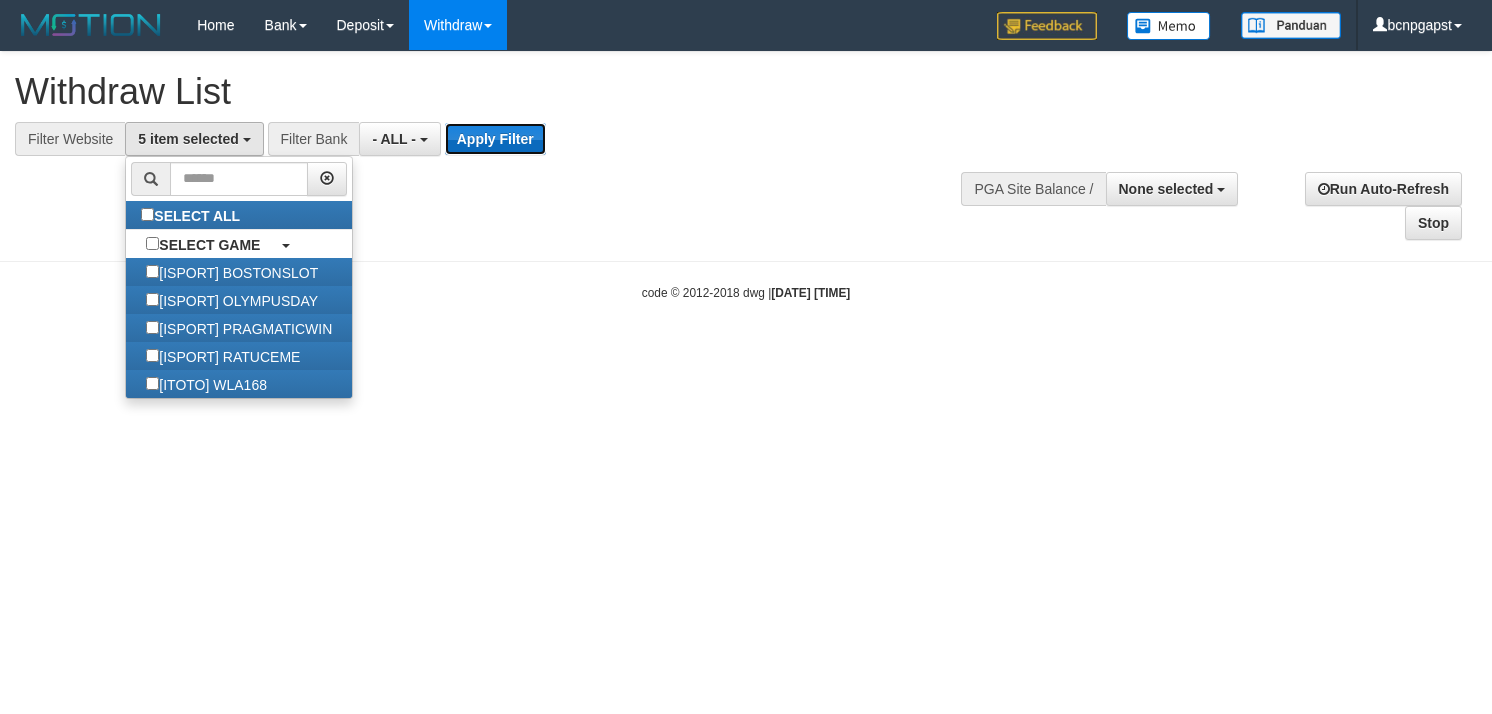 click on "Apply Filter" at bounding box center (495, 139) 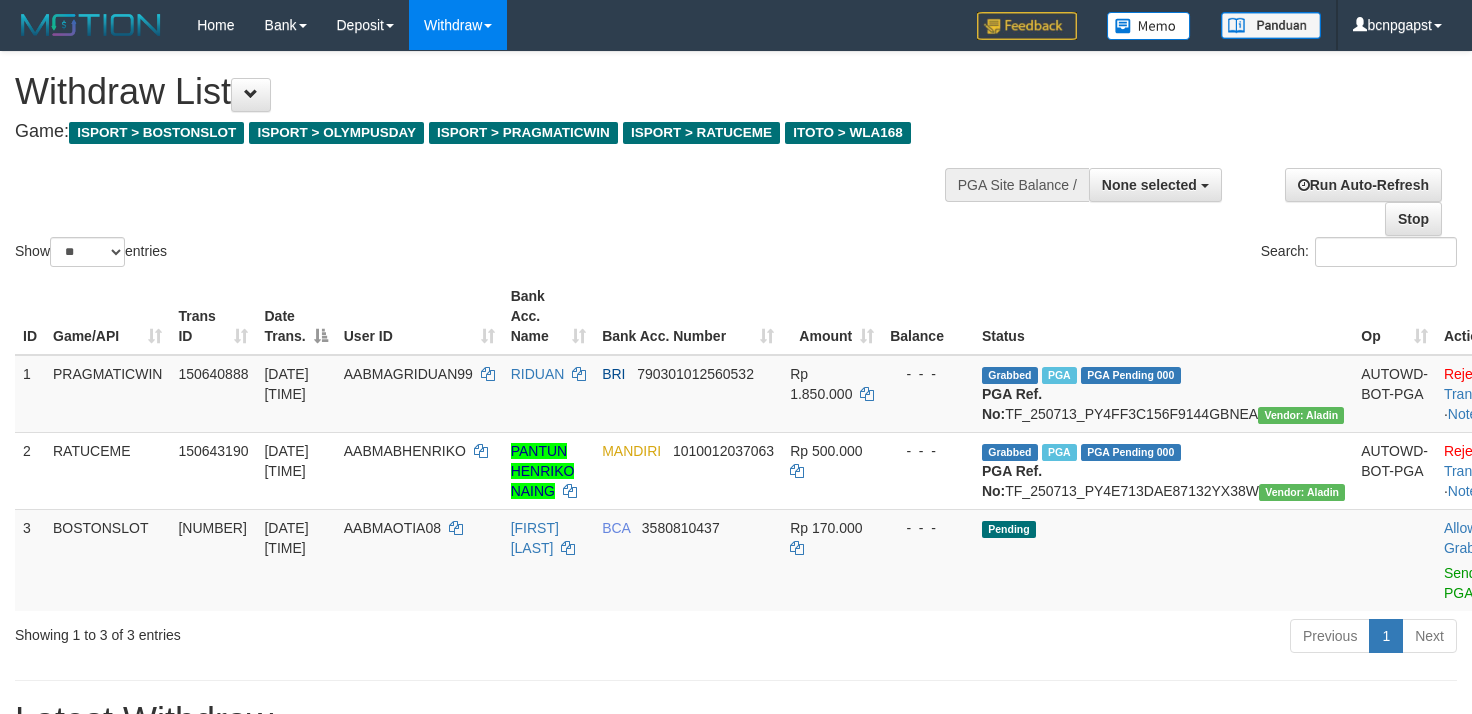 select 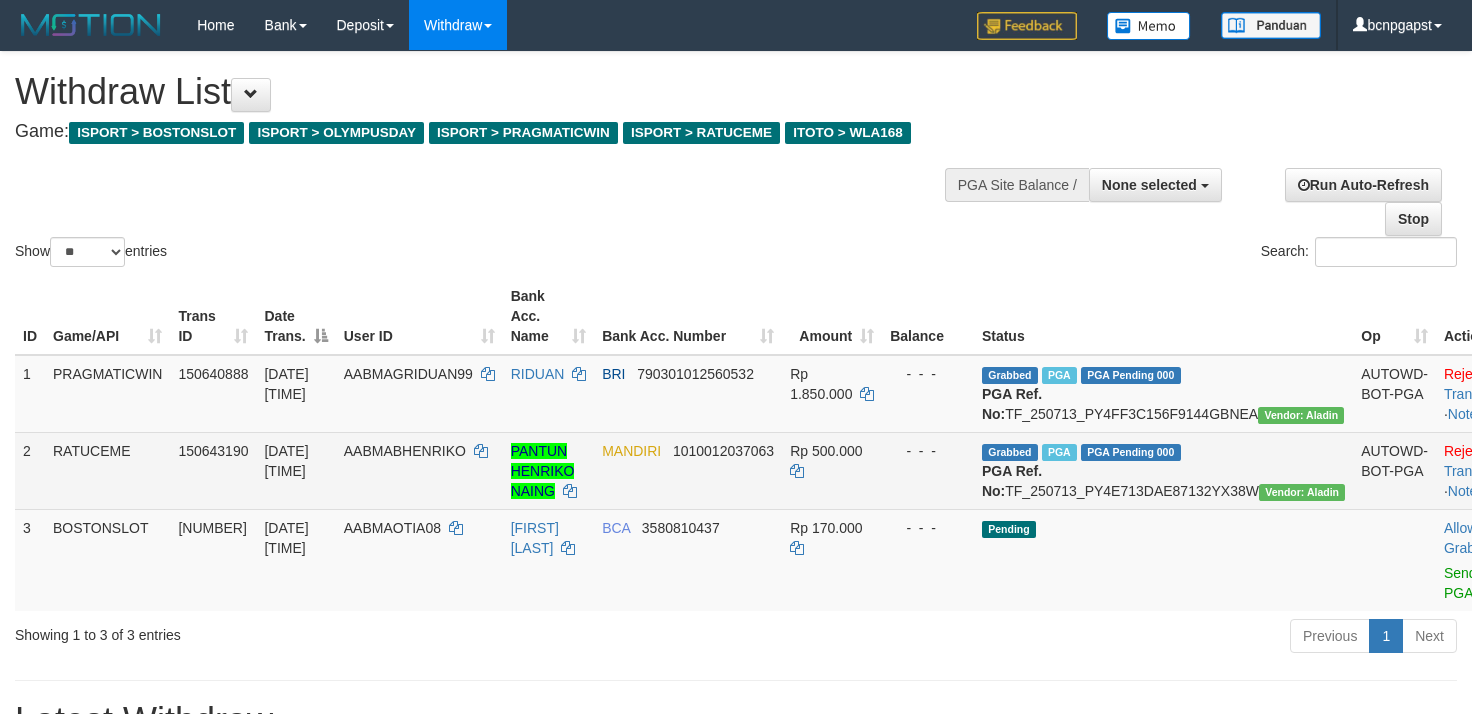 scroll, scrollTop: 0, scrollLeft: 0, axis: both 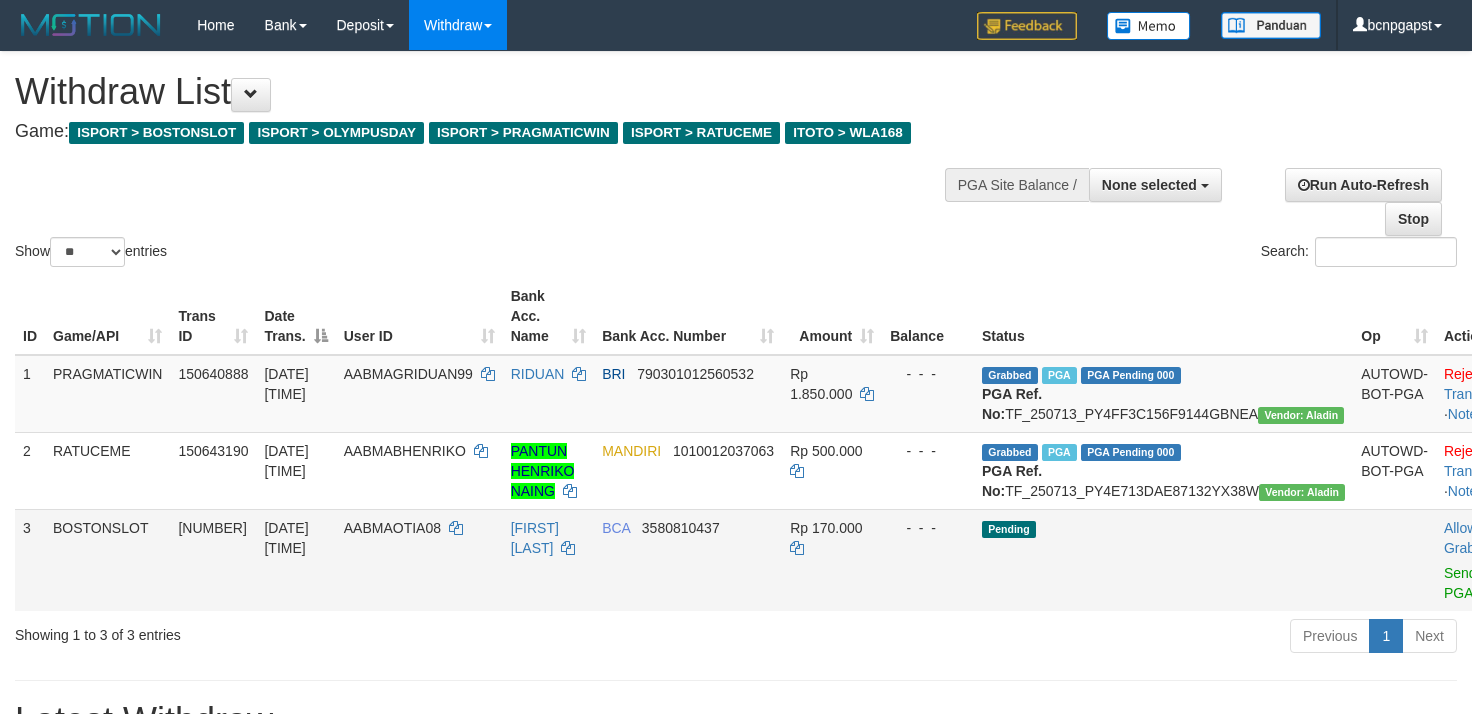 click on "Allow Grab   ·    Reject Send PGA     ·    Note" at bounding box center (1485, 560) 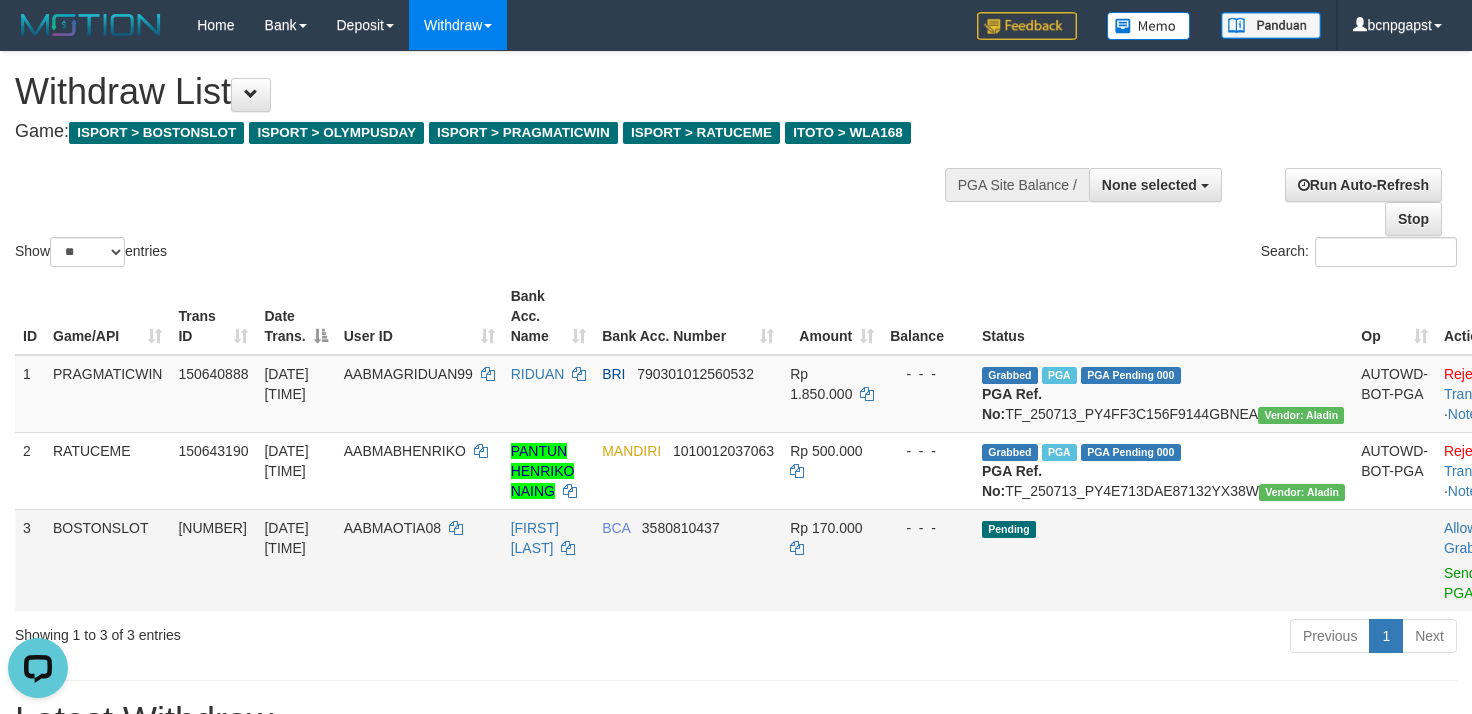 scroll, scrollTop: 0, scrollLeft: 0, axis: both 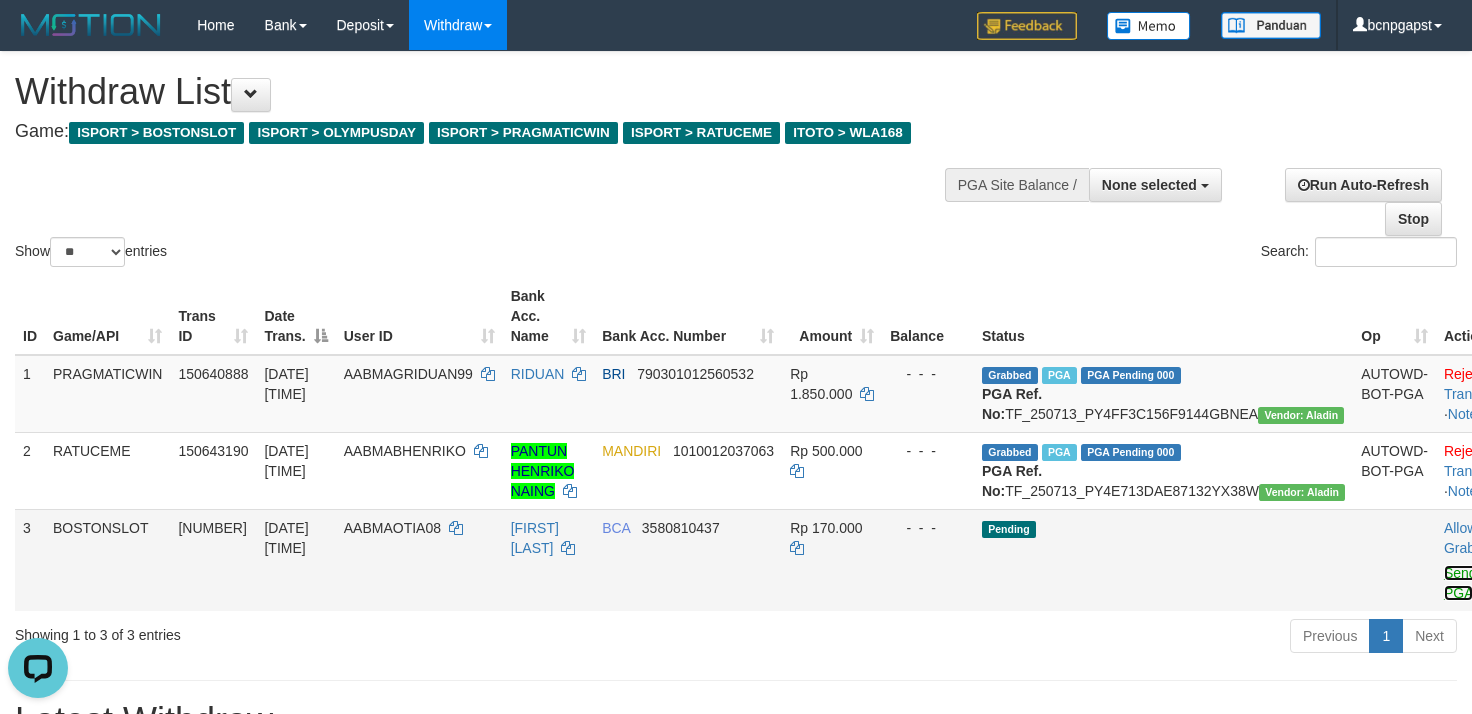 click on "Send PGA" at bounding box center [1460, 583] 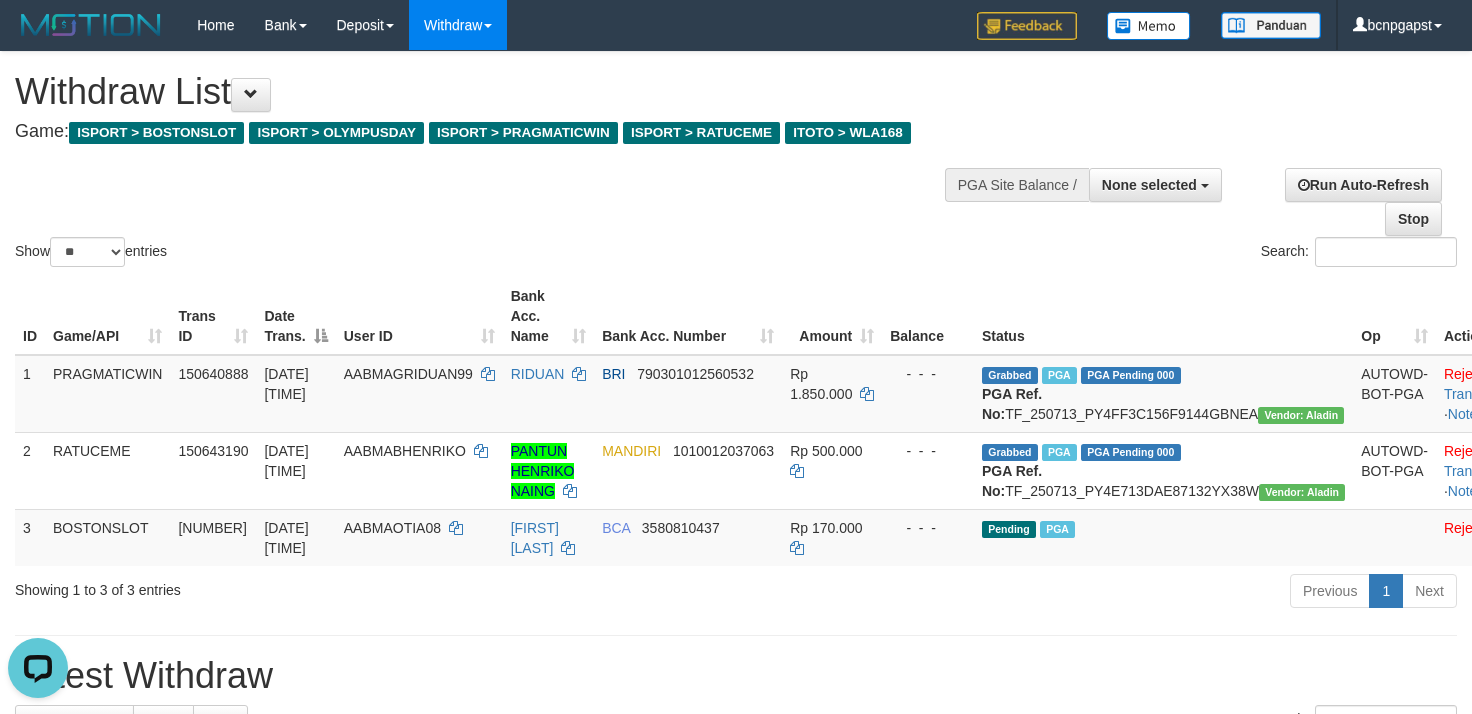 click on "Search:" at bounding box center [1104, 254] 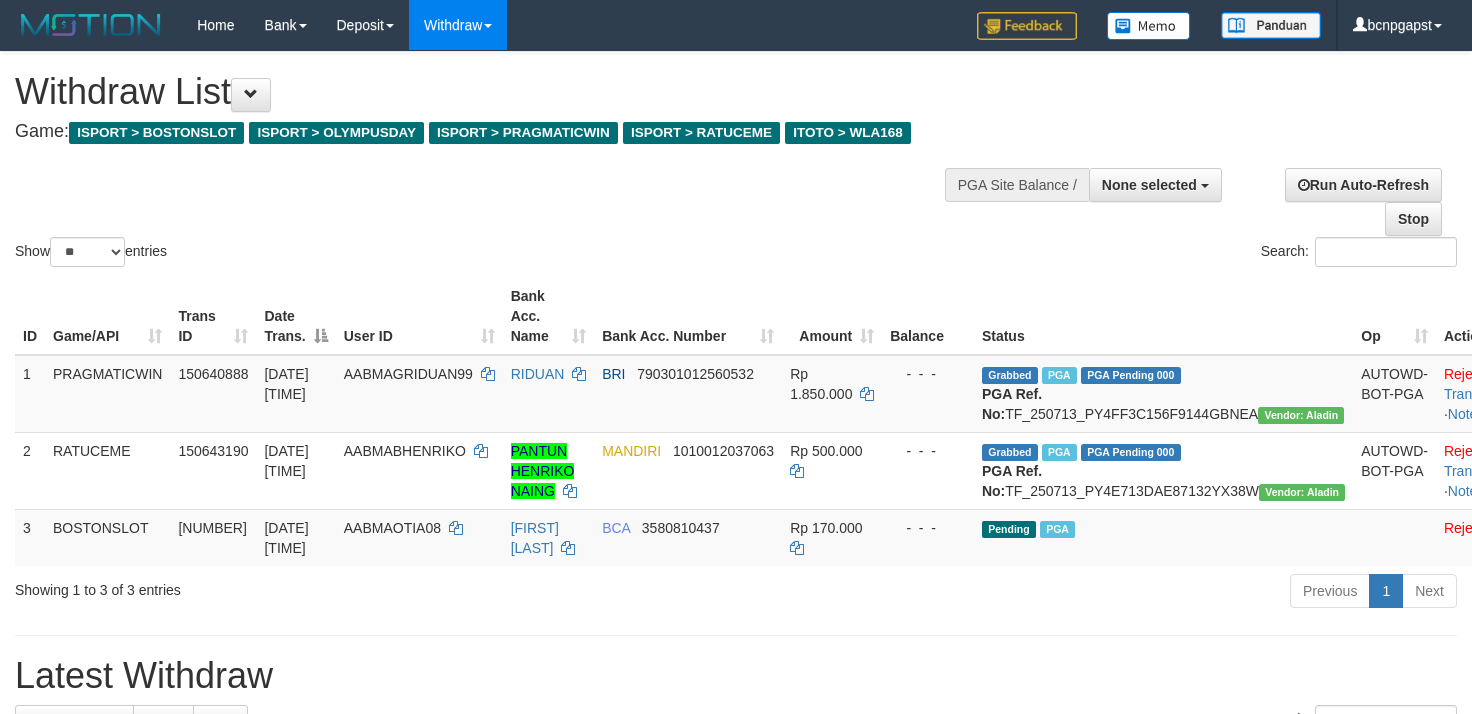 select 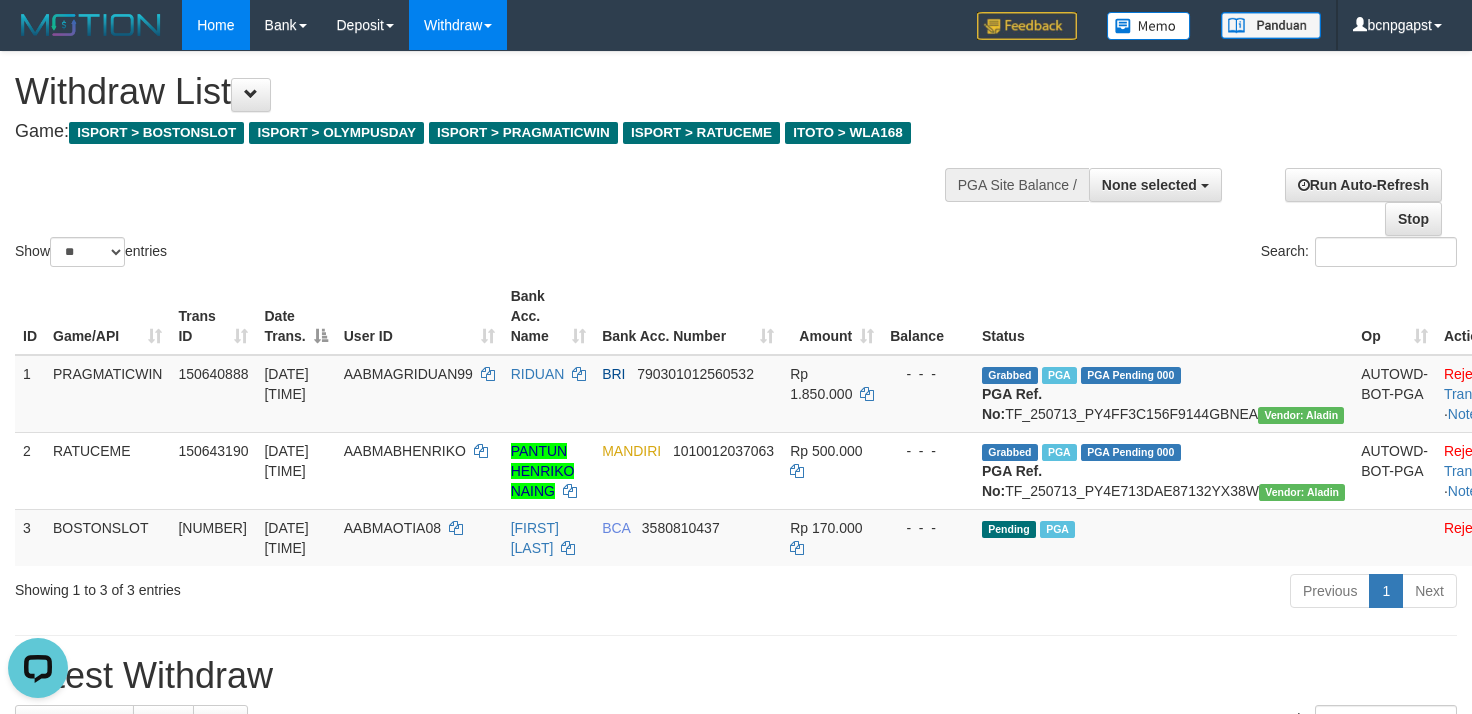 scroll, scrollTop: 0, scrollLeft: 0, axis: both 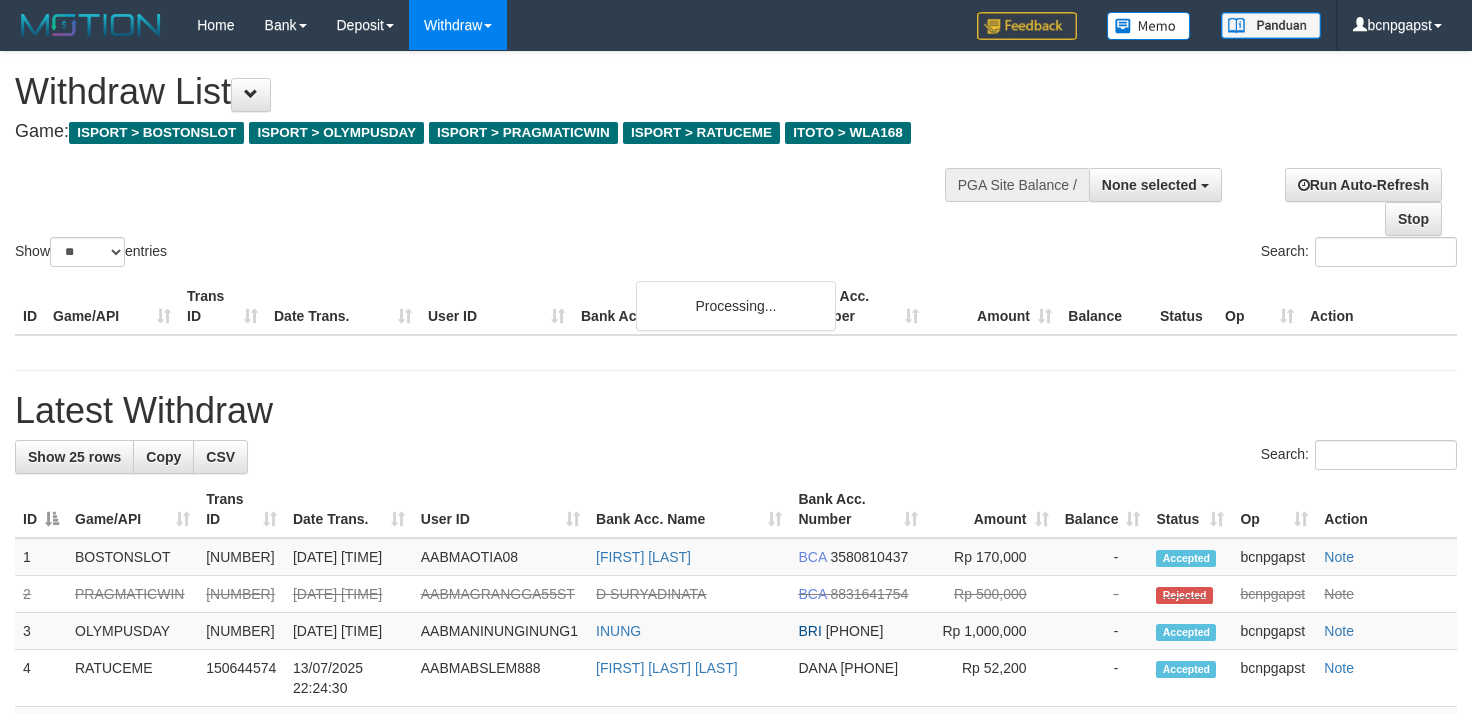 select 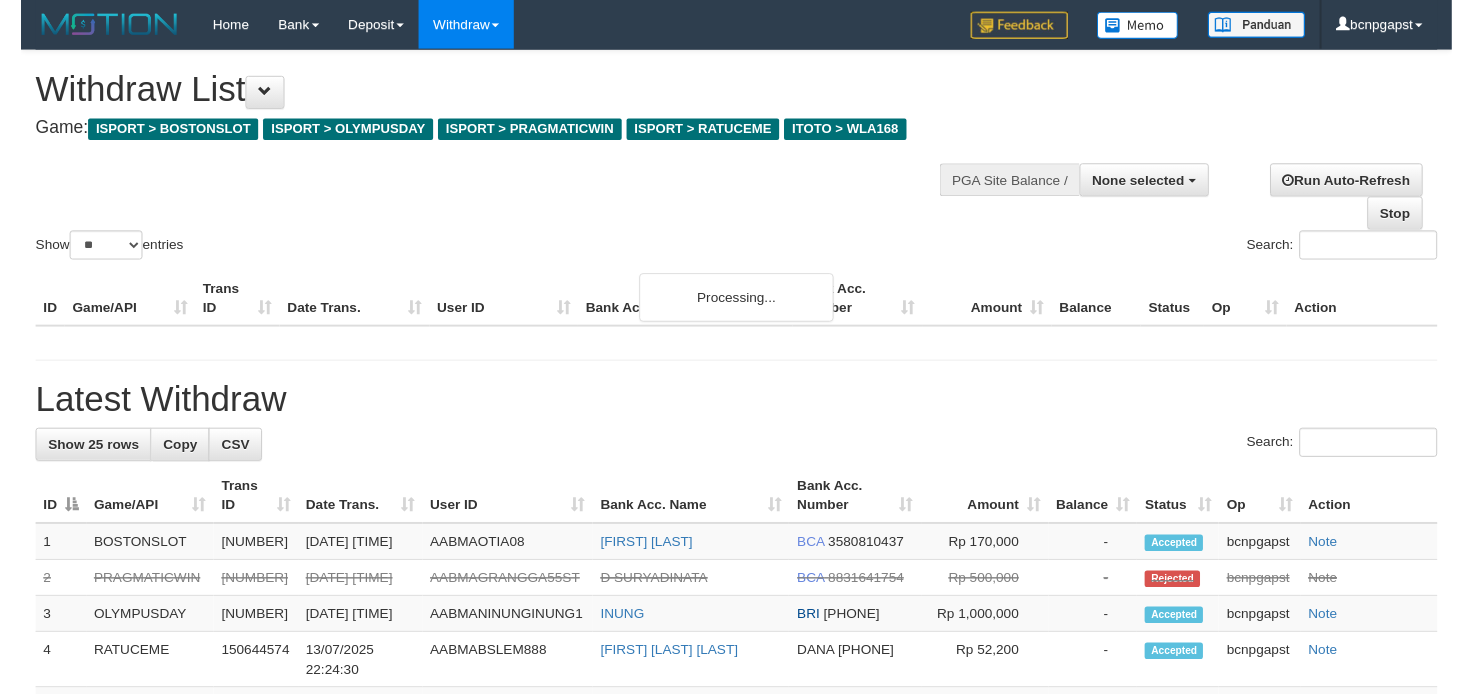 scroll, scrollTop: 0, scrollLeft: 0, axis: both 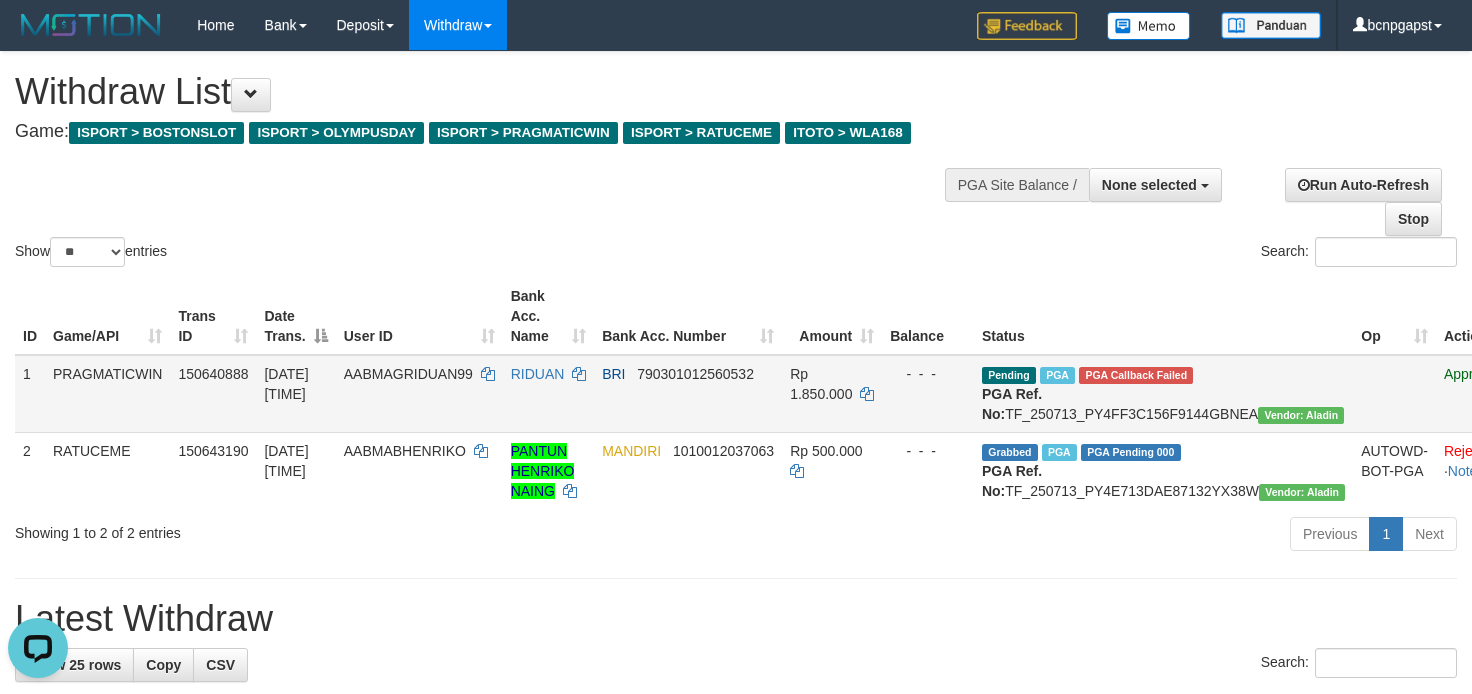 click on "Reject" at bounding box center (1520, 374) 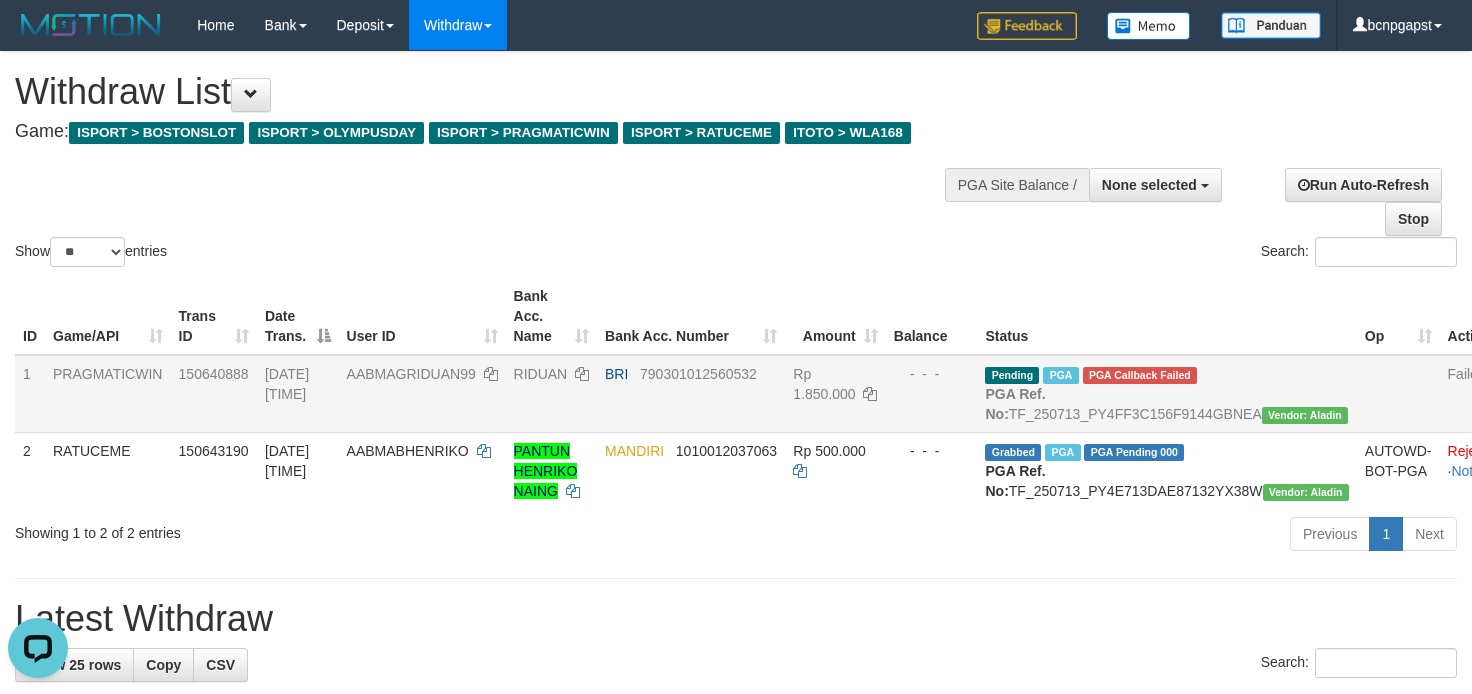 click on "Show  ** ** ** ***  entries Search:" at bounding box center [736, 161] 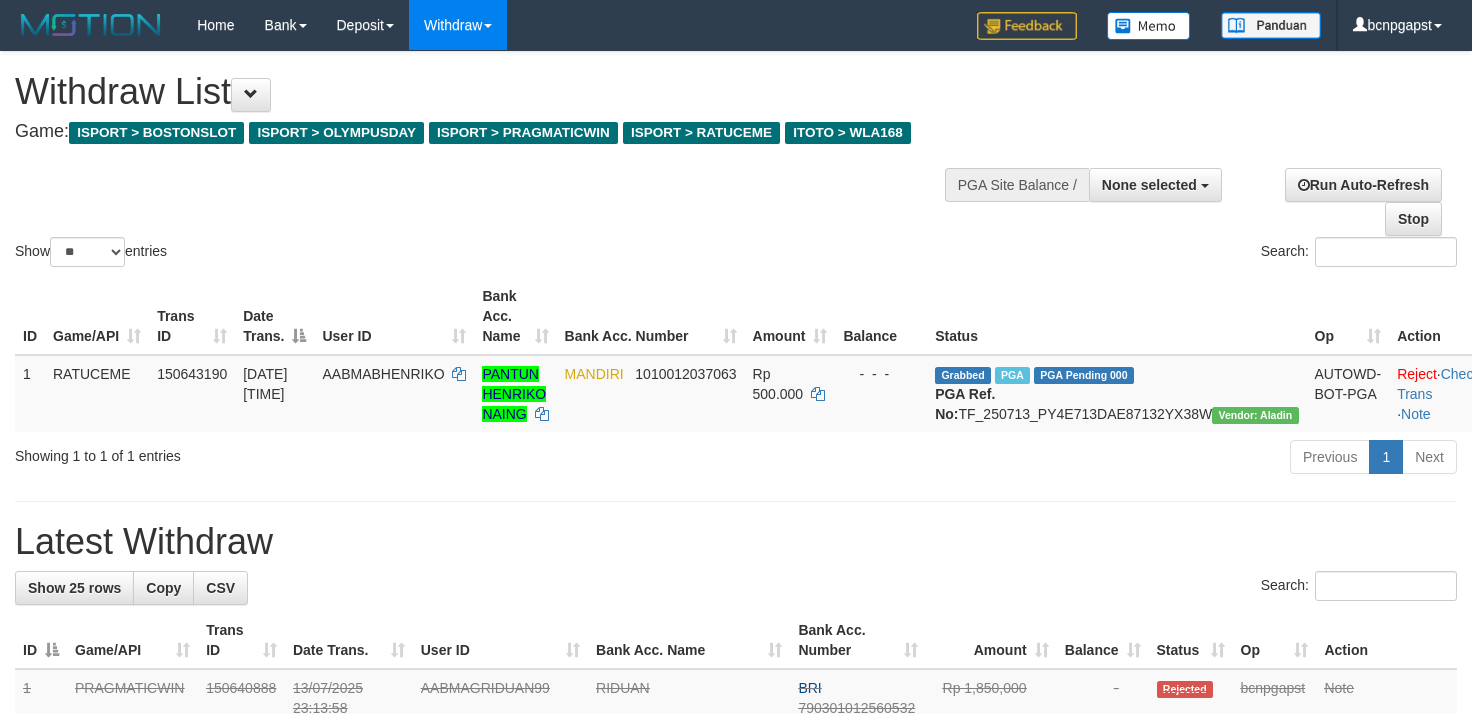 select 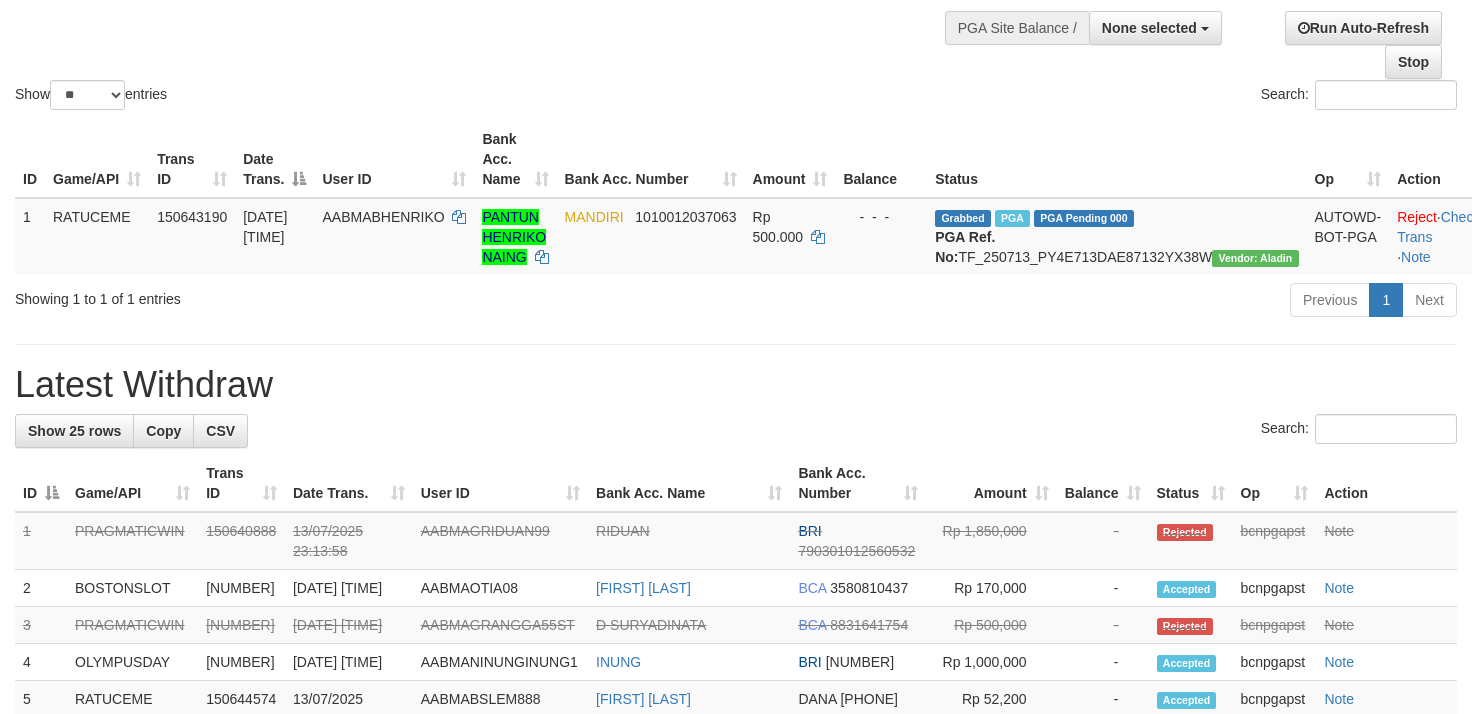 scroll, scrollTop: 0, scrollLeft: 0, axis: both 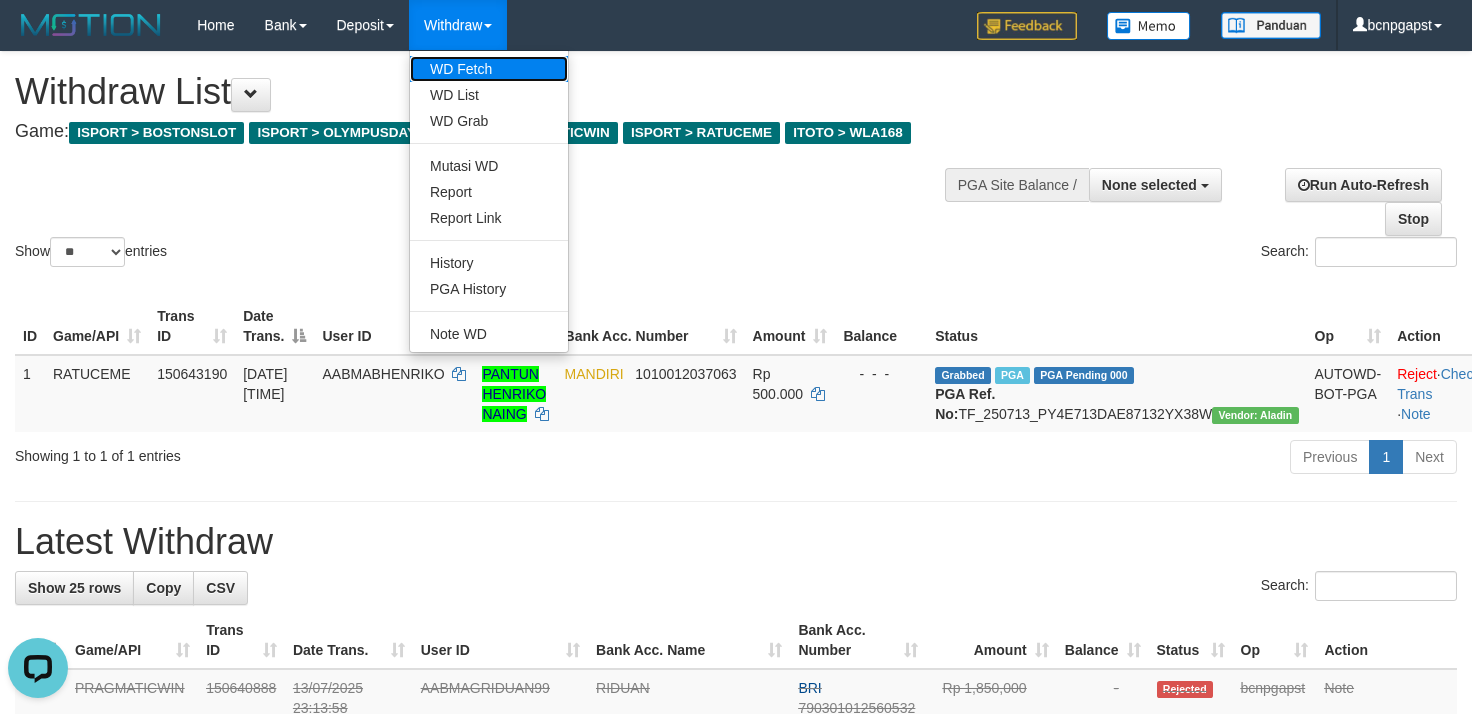 click on "WD Fetch" at bounding box center (489, 69) 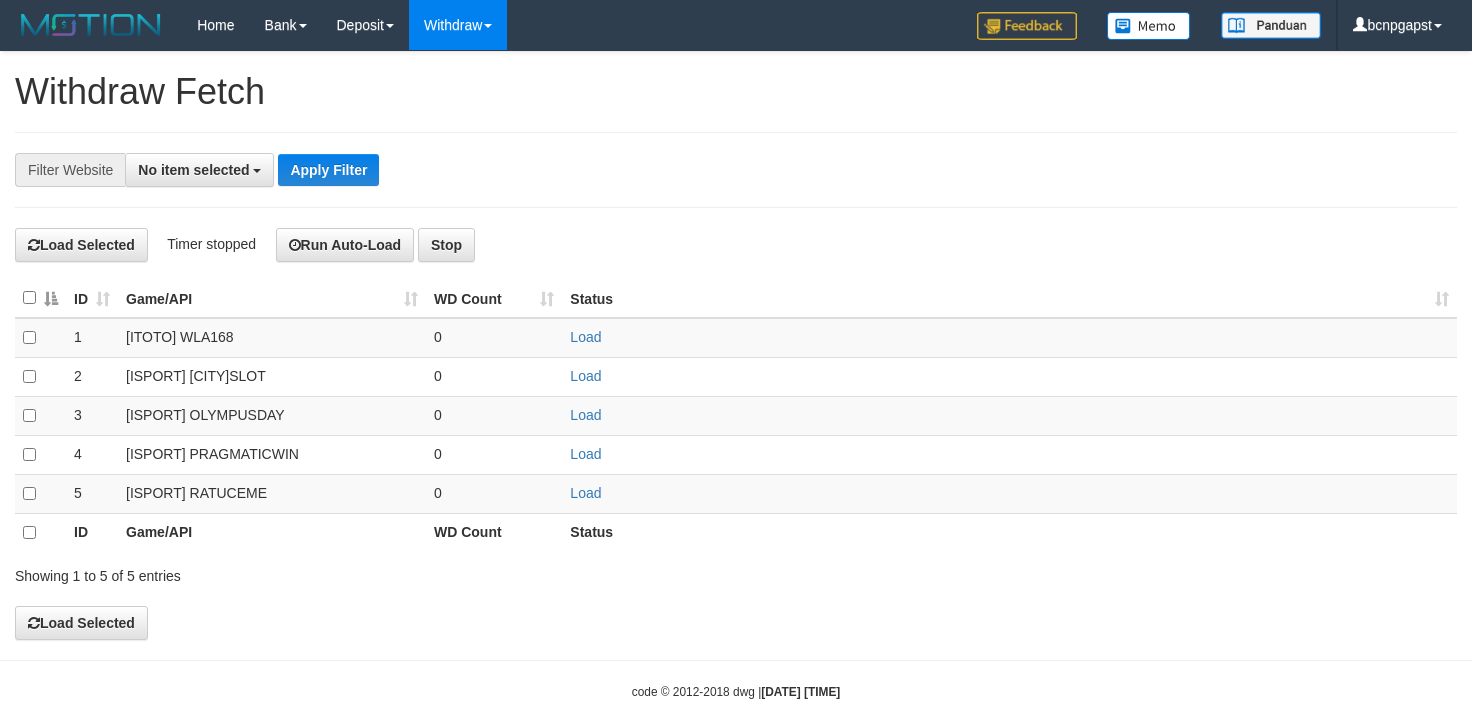 select 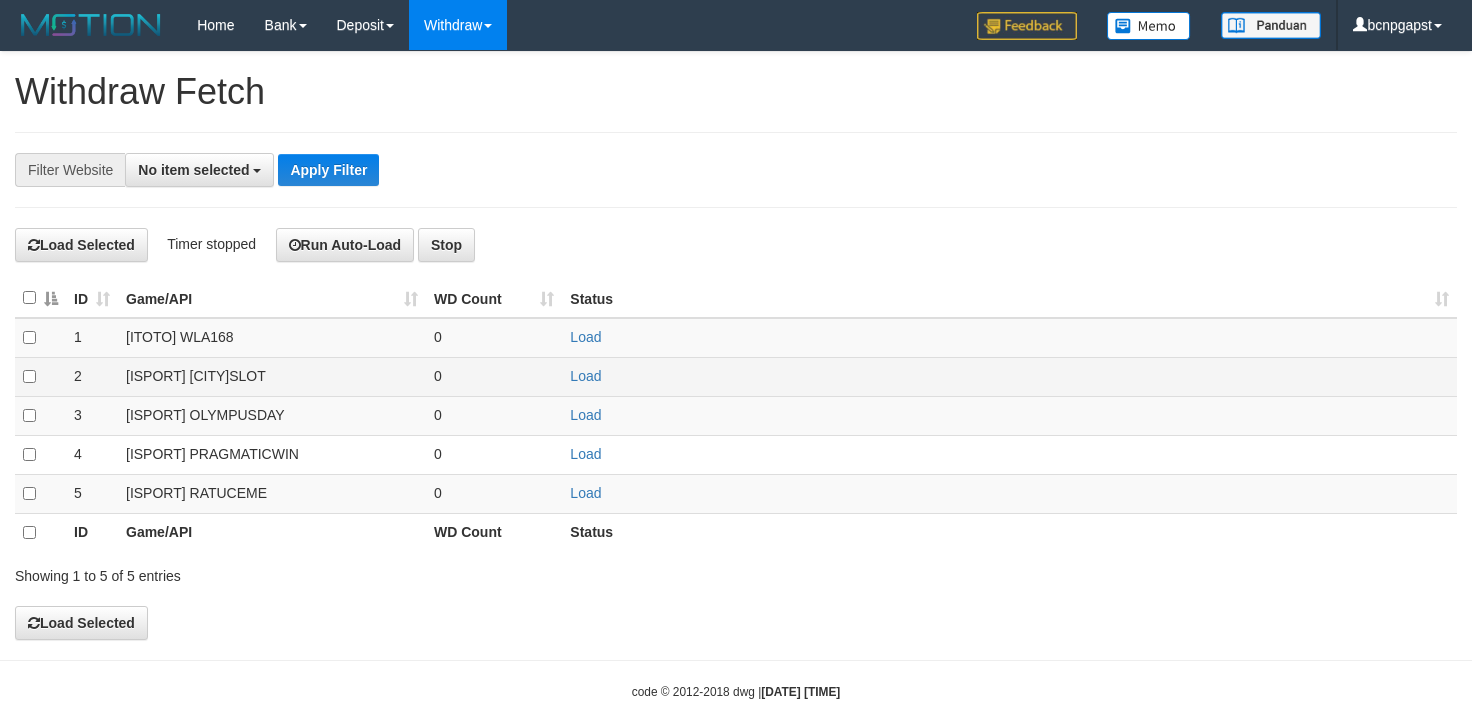 scroll, scrollTop: 0, scrollLeft: 0, axis: both 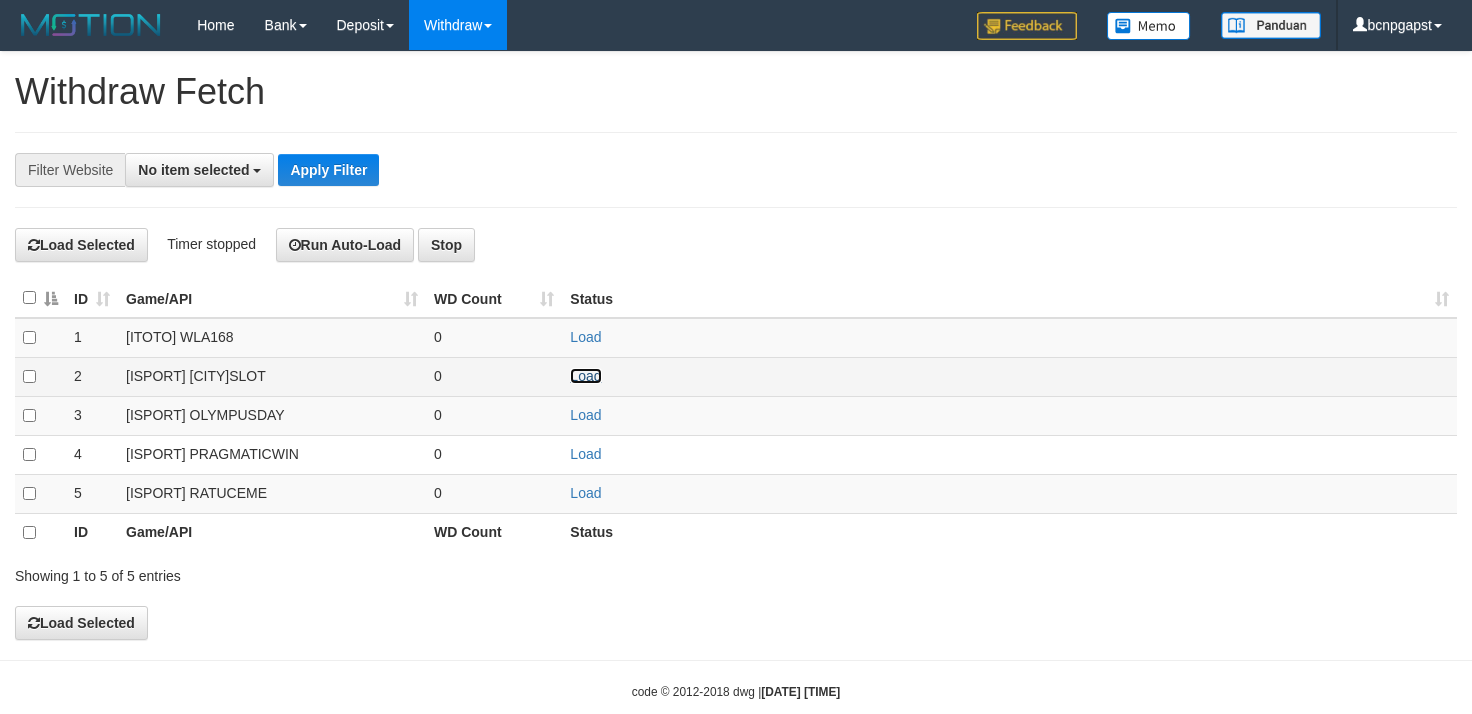 click on "Load" at bounding box center (585, 376) 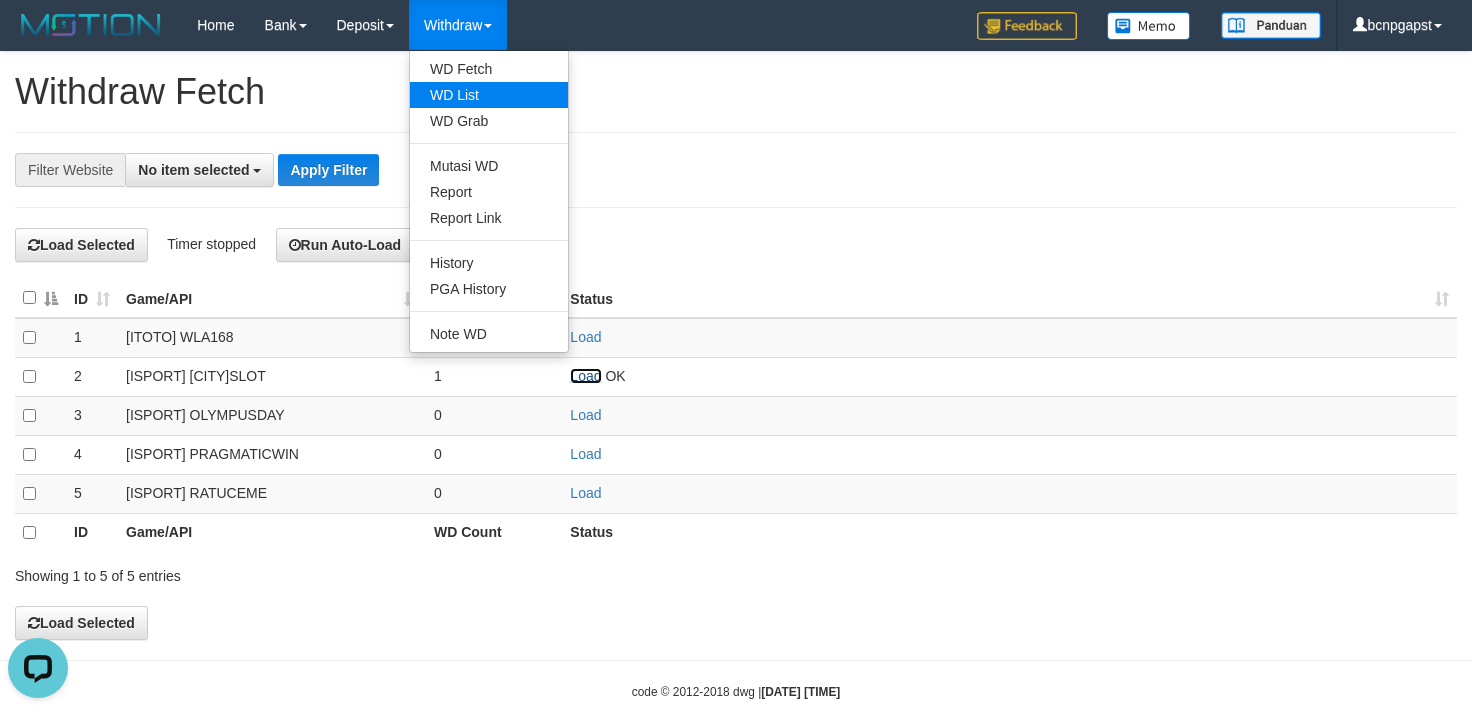 scroll, scrollTop: 0, scrollLeft: 0, axis: both 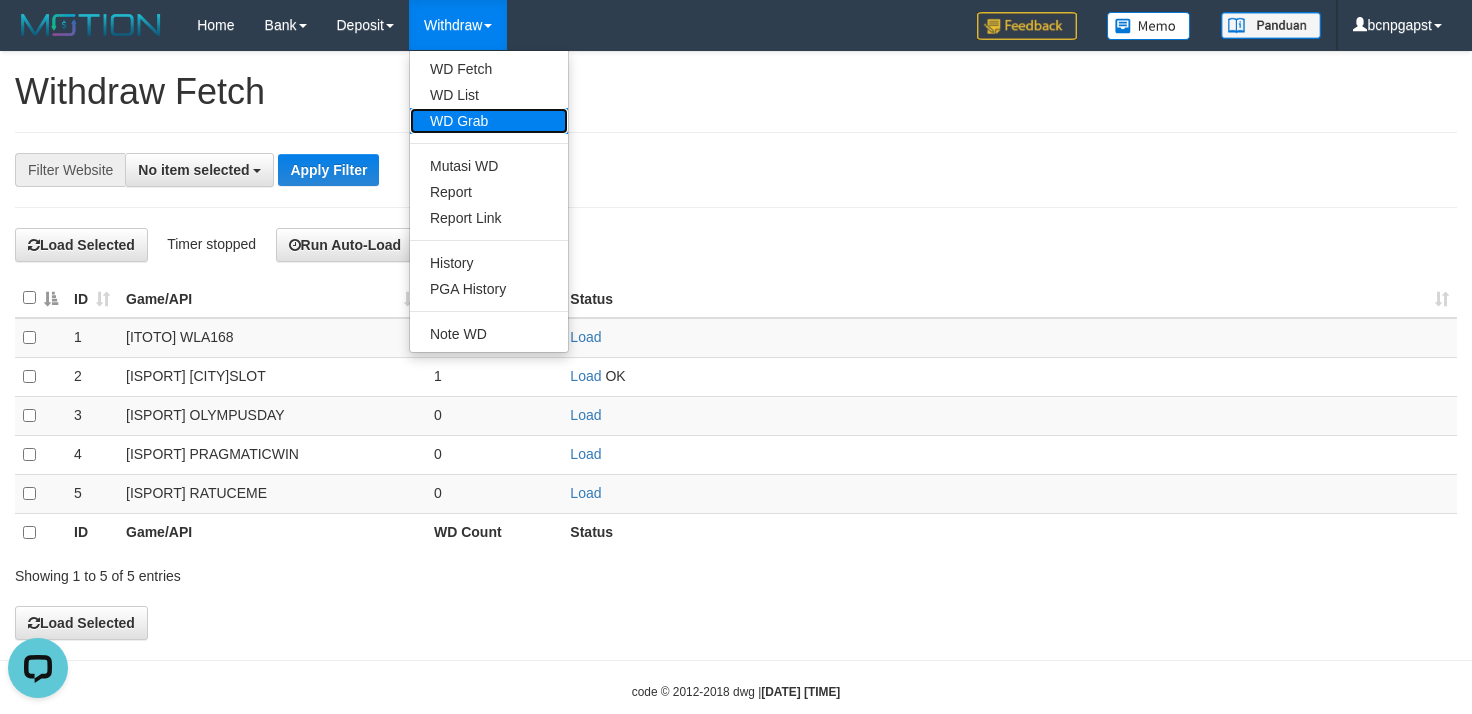 click on "WD Grab" at bounding box center (489, 121) 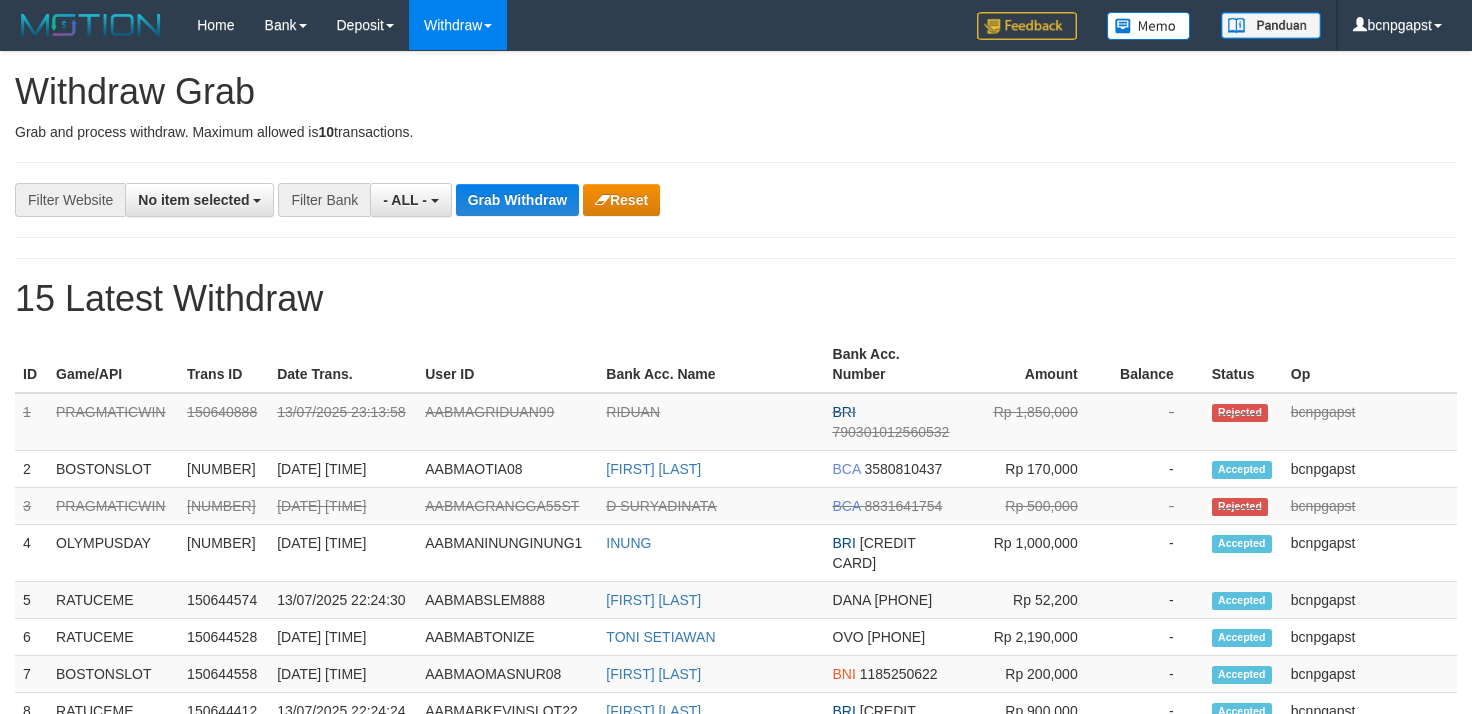 select 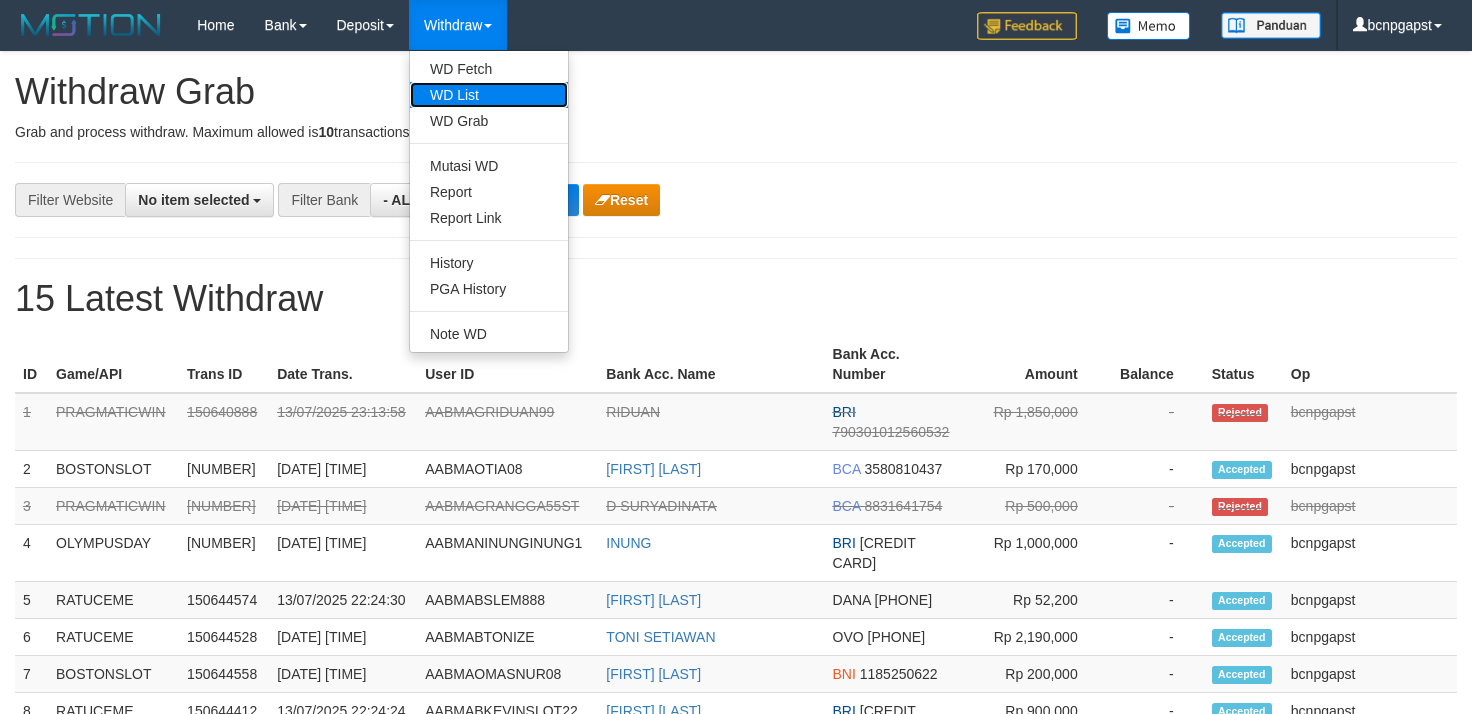click on "WD List" at bounding box center (489, 95) 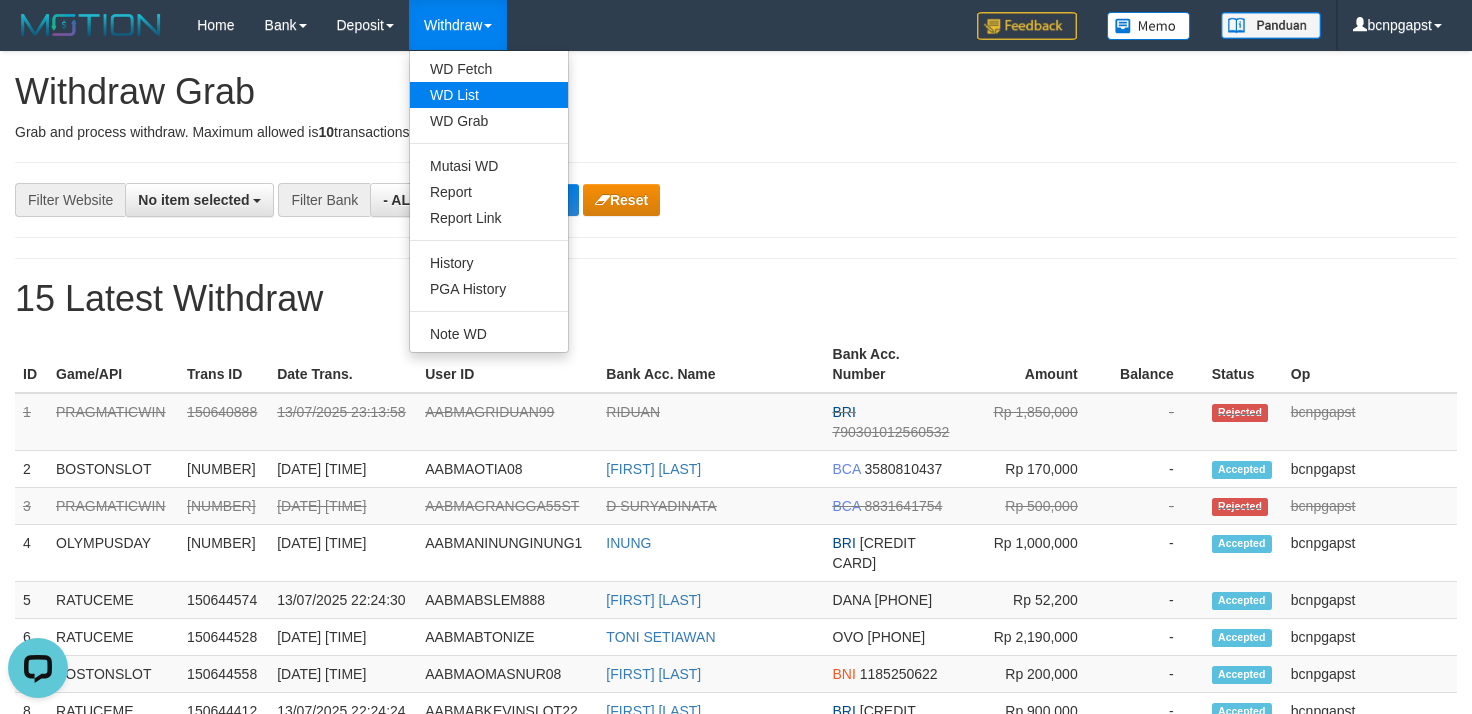 scroll, scrollTop: 0, scrollLeft: 0, axis: both 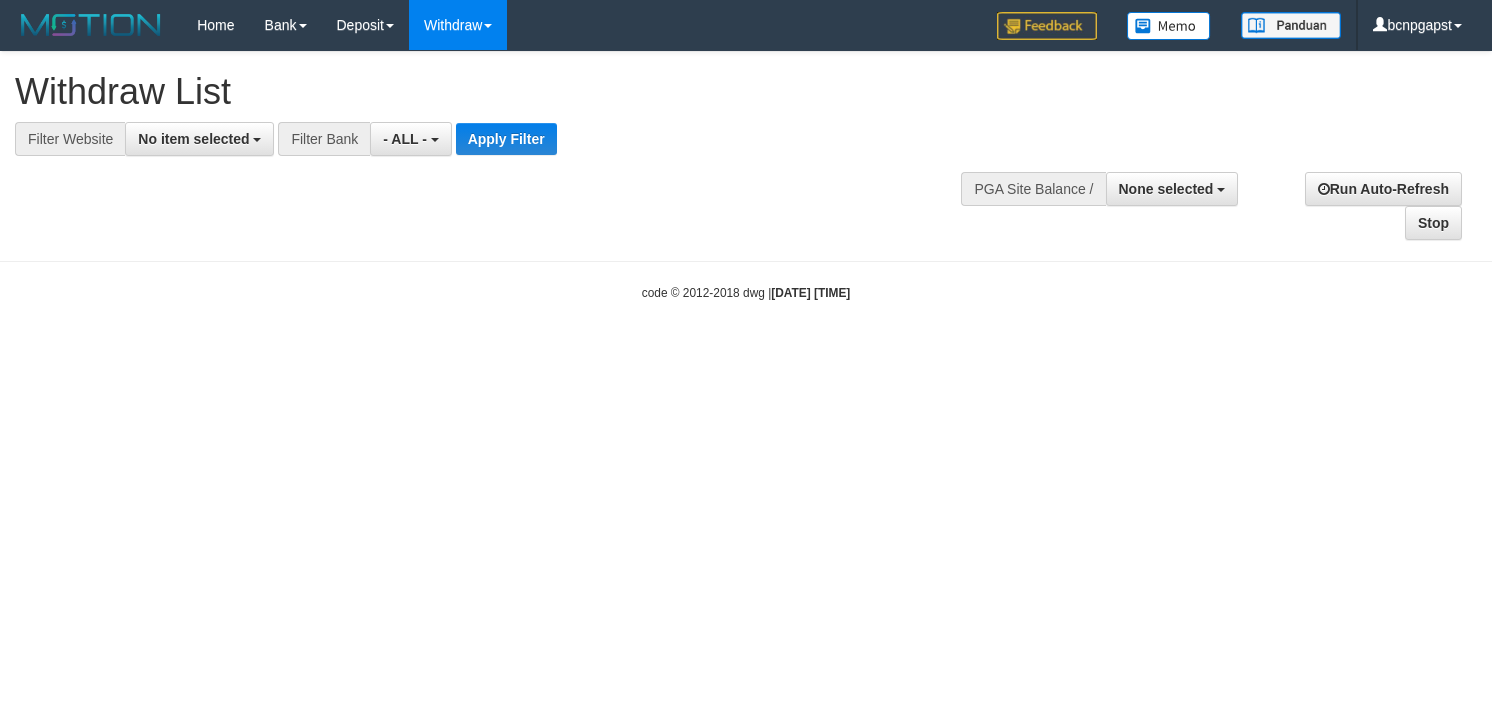 select 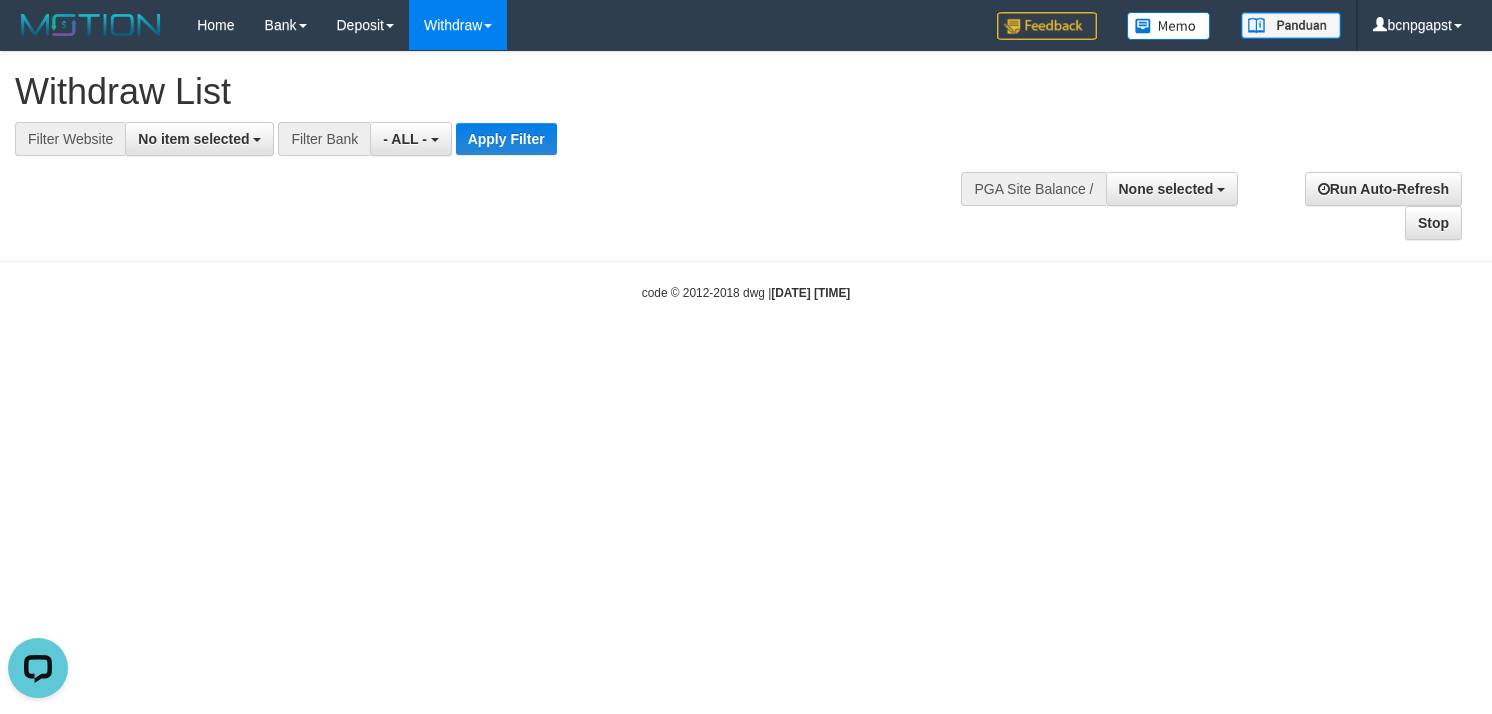scroll, scrollTop: 0, scrollLeft: 0, axis: both 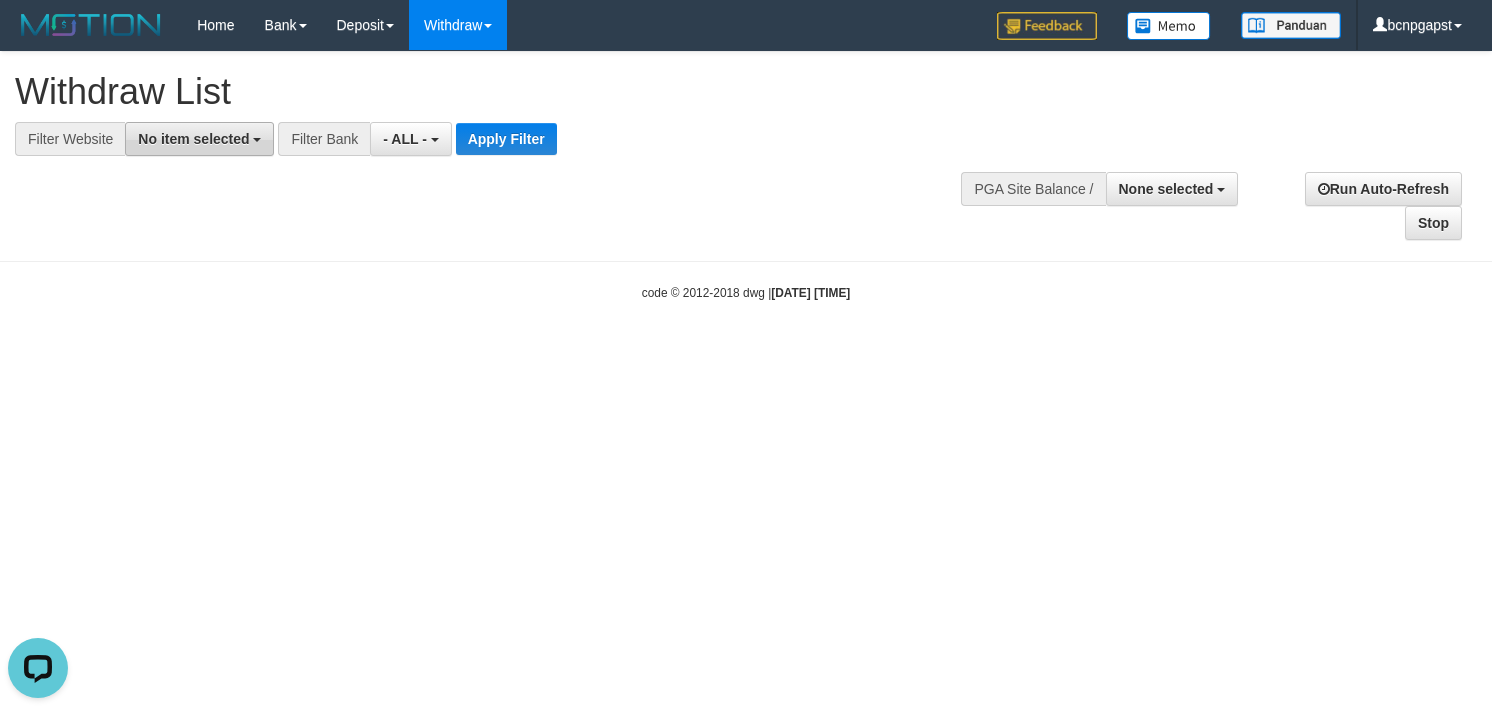 click on "No item selected" at bounding box center [193, 139] 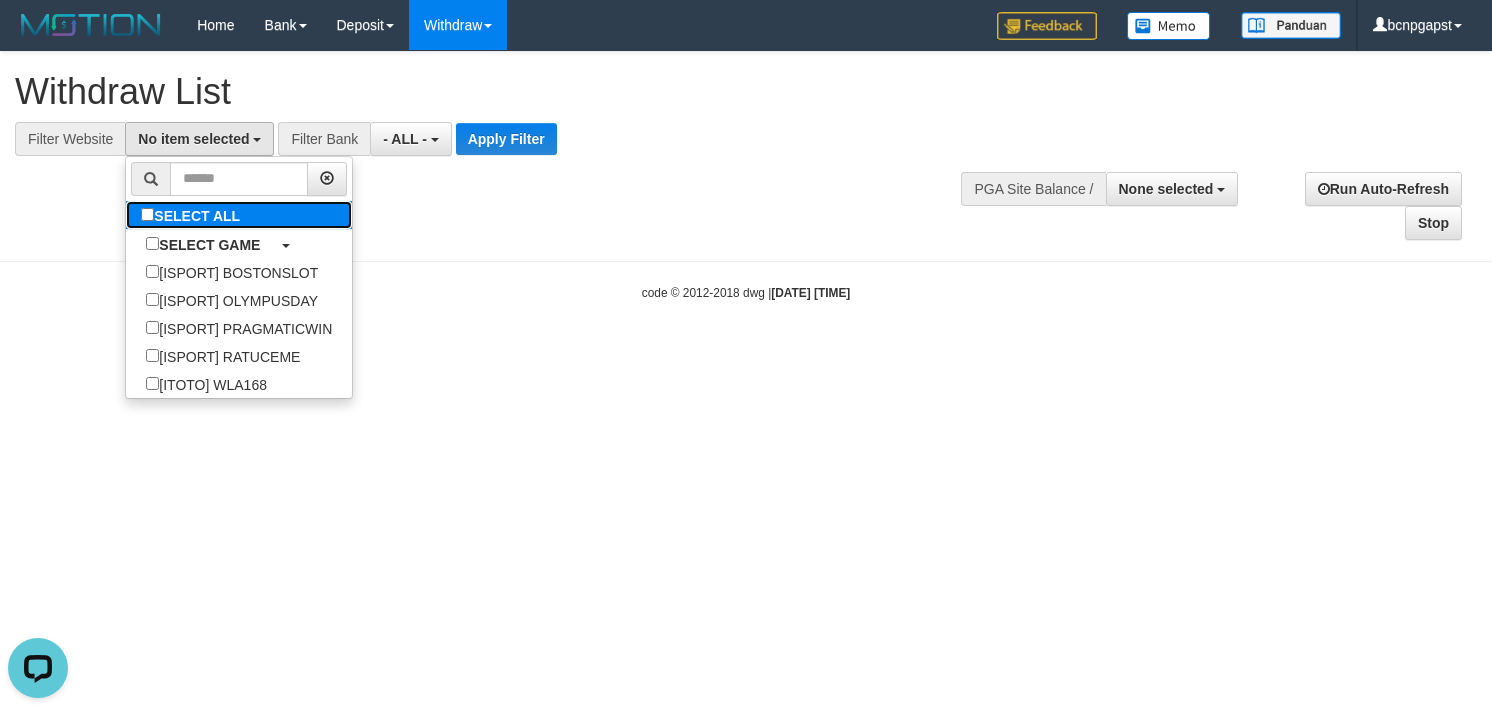 click on "SELECT ALL" at bounding box center [193, 215] 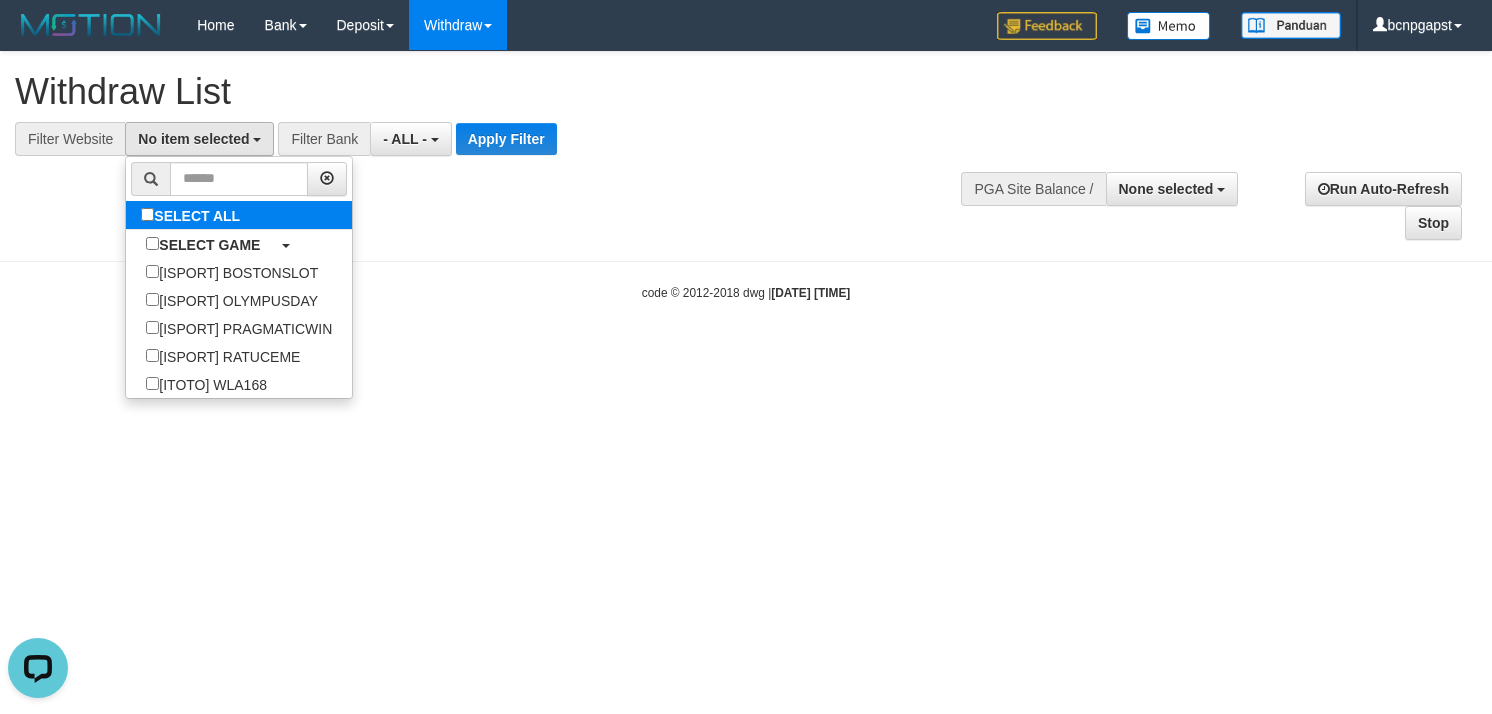 select on "****" 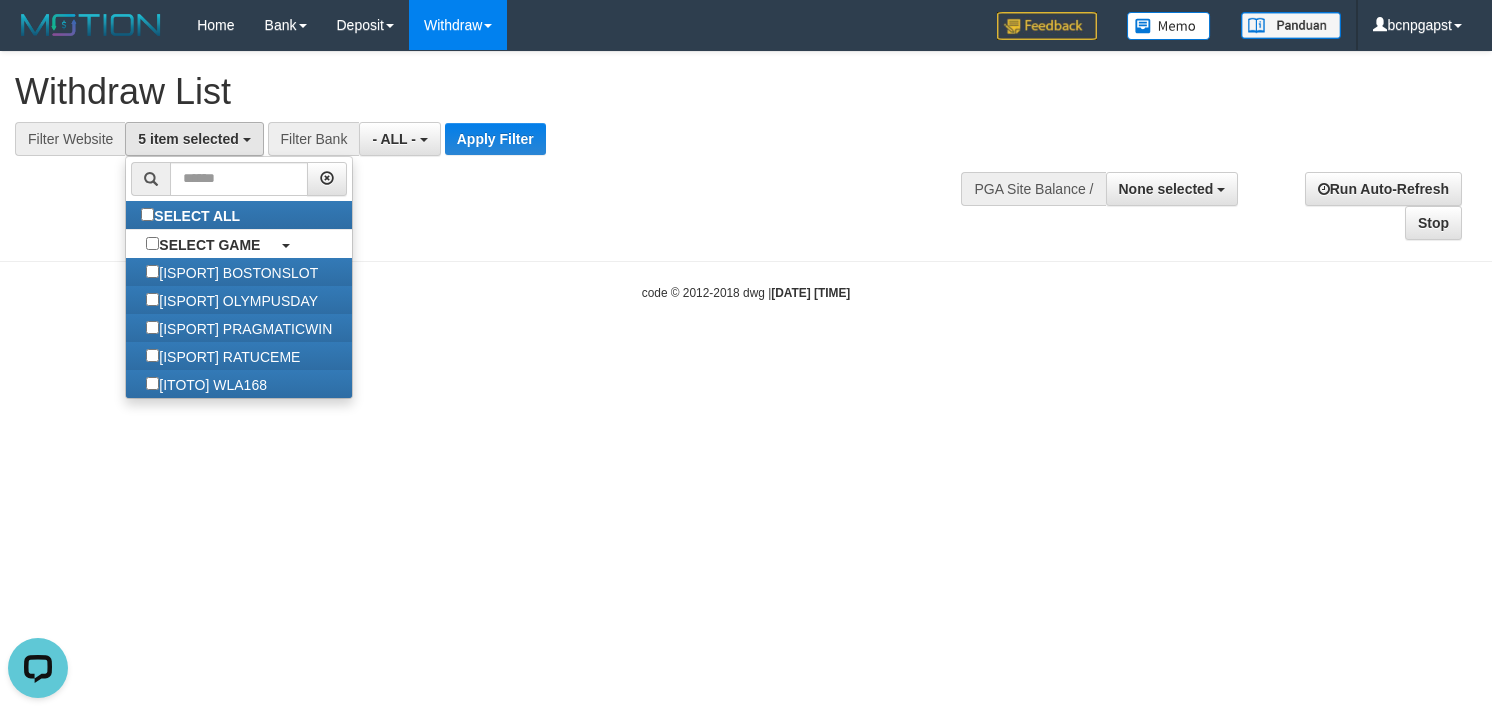 scroll, scrollTop: 17, scrollLeft: 0, axis: vertical 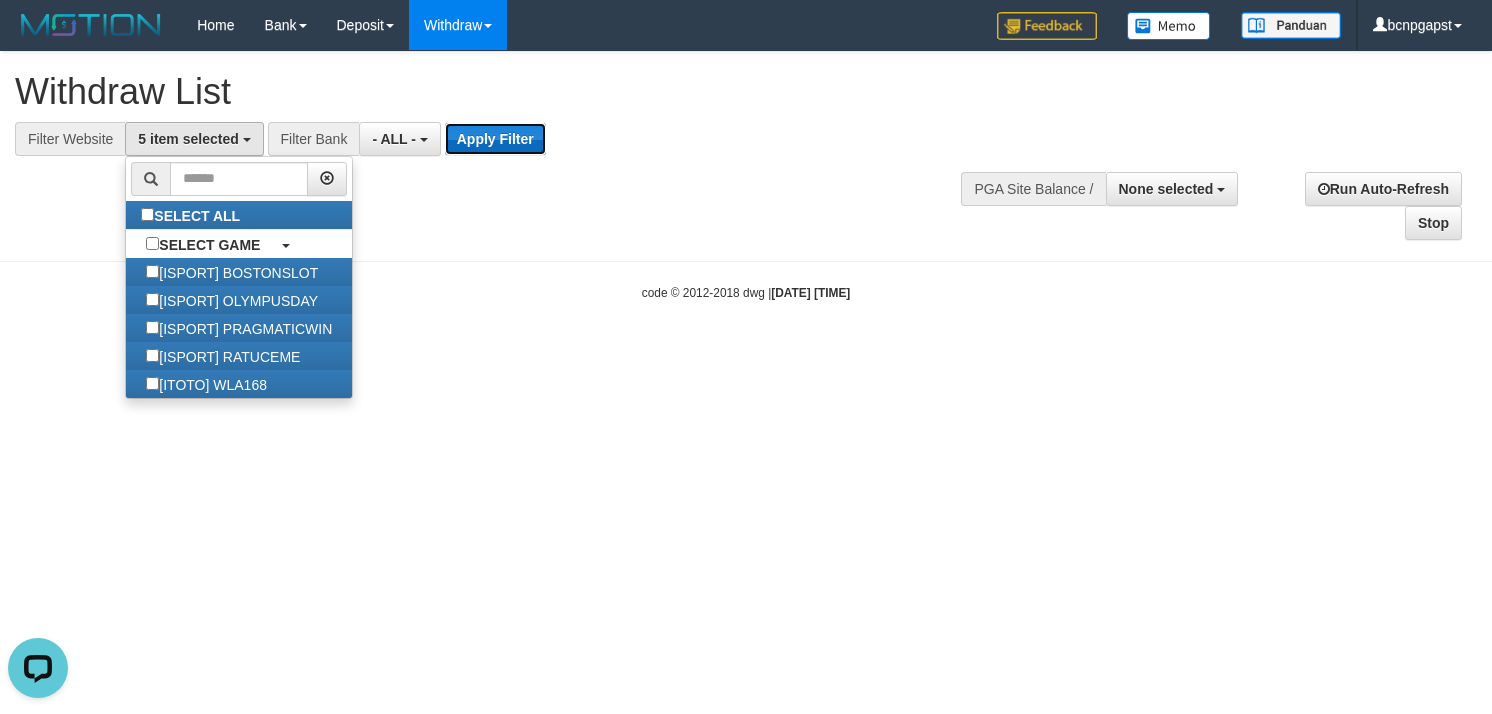 click on "Apply Filter" at bounding box center (495, 139) 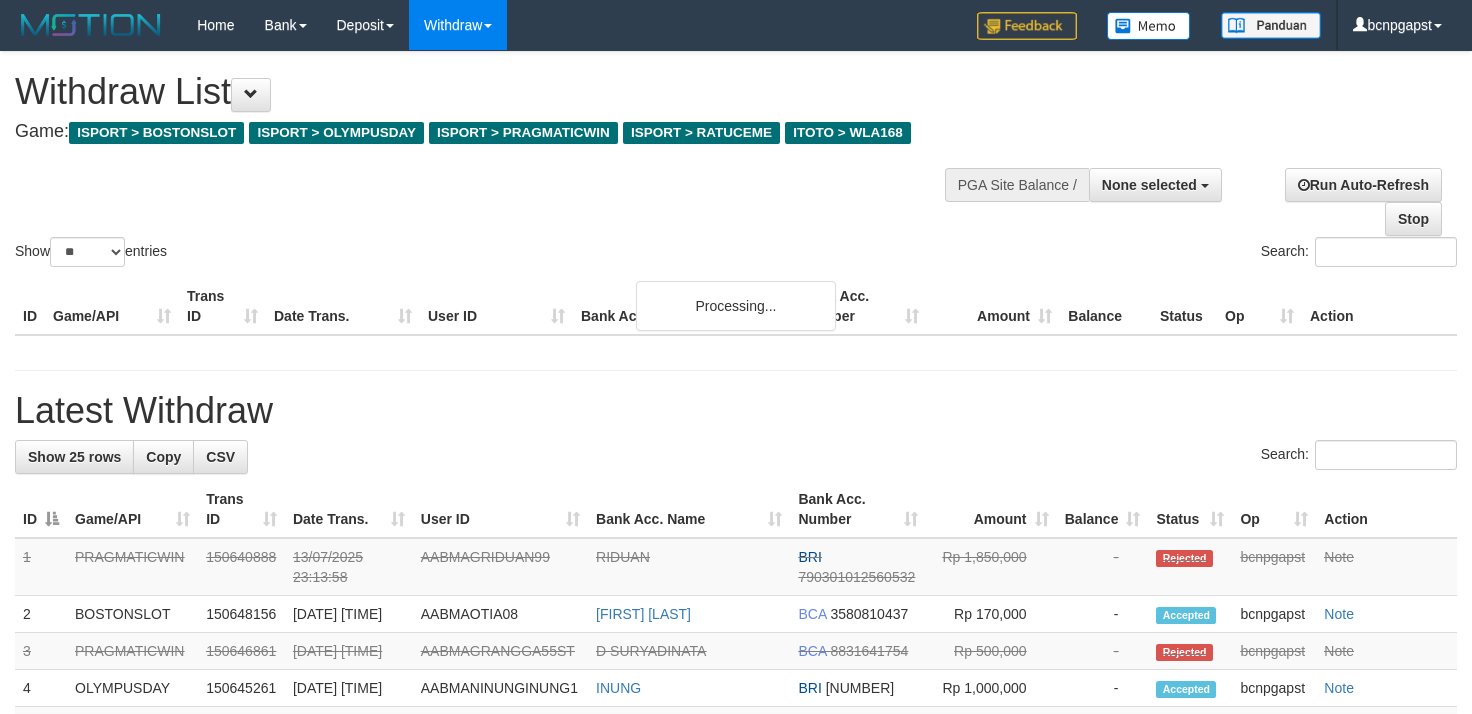 select 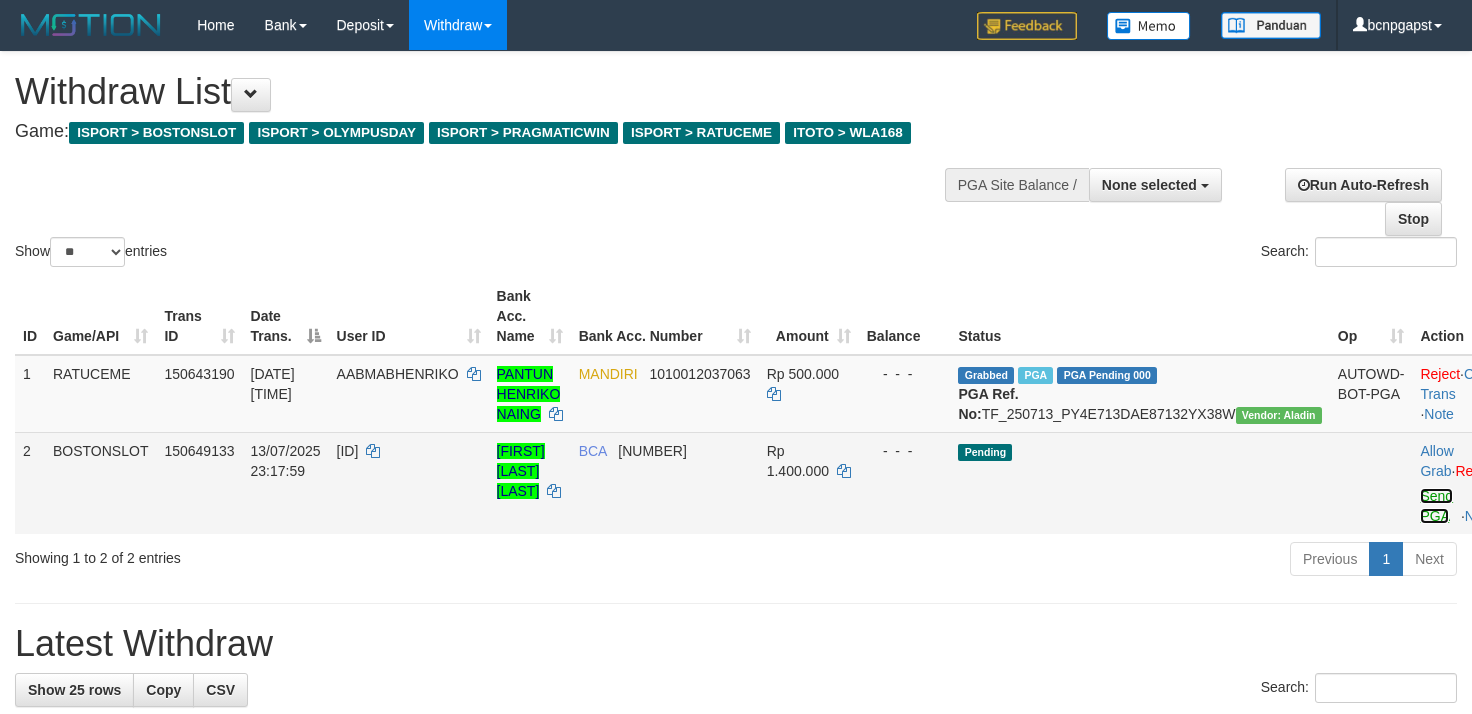 click on "Send PGA" at bounding box center [1436, 506] 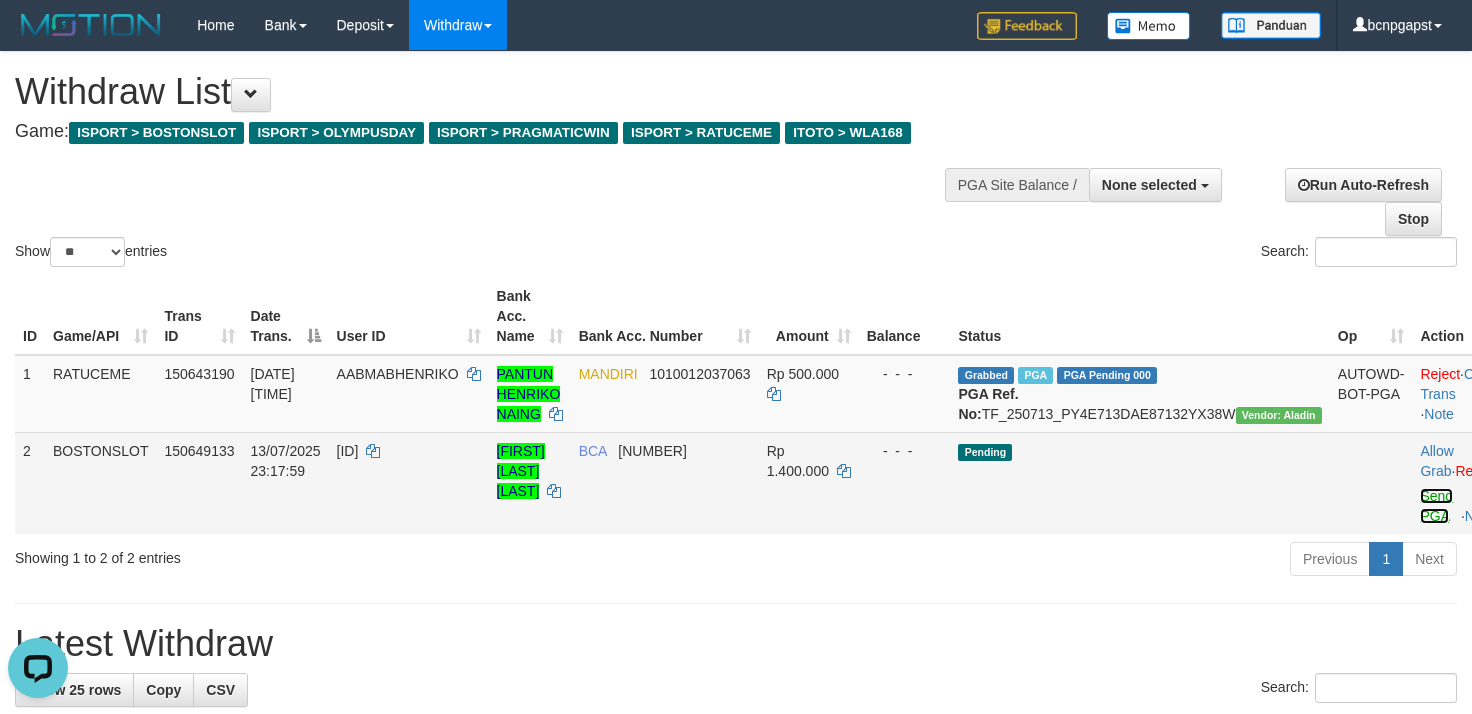 scroll, scrollTop: 0, scrollLeft: 0, axis: both 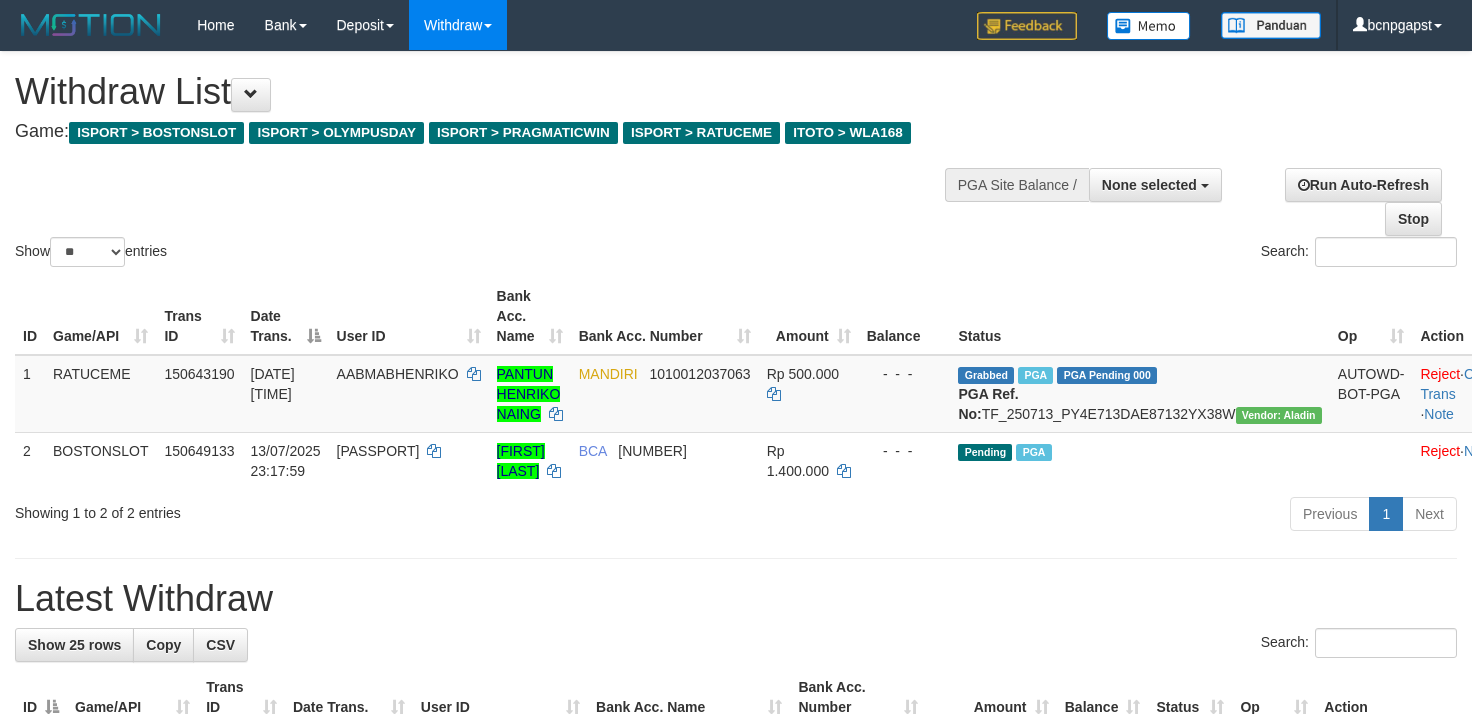 select 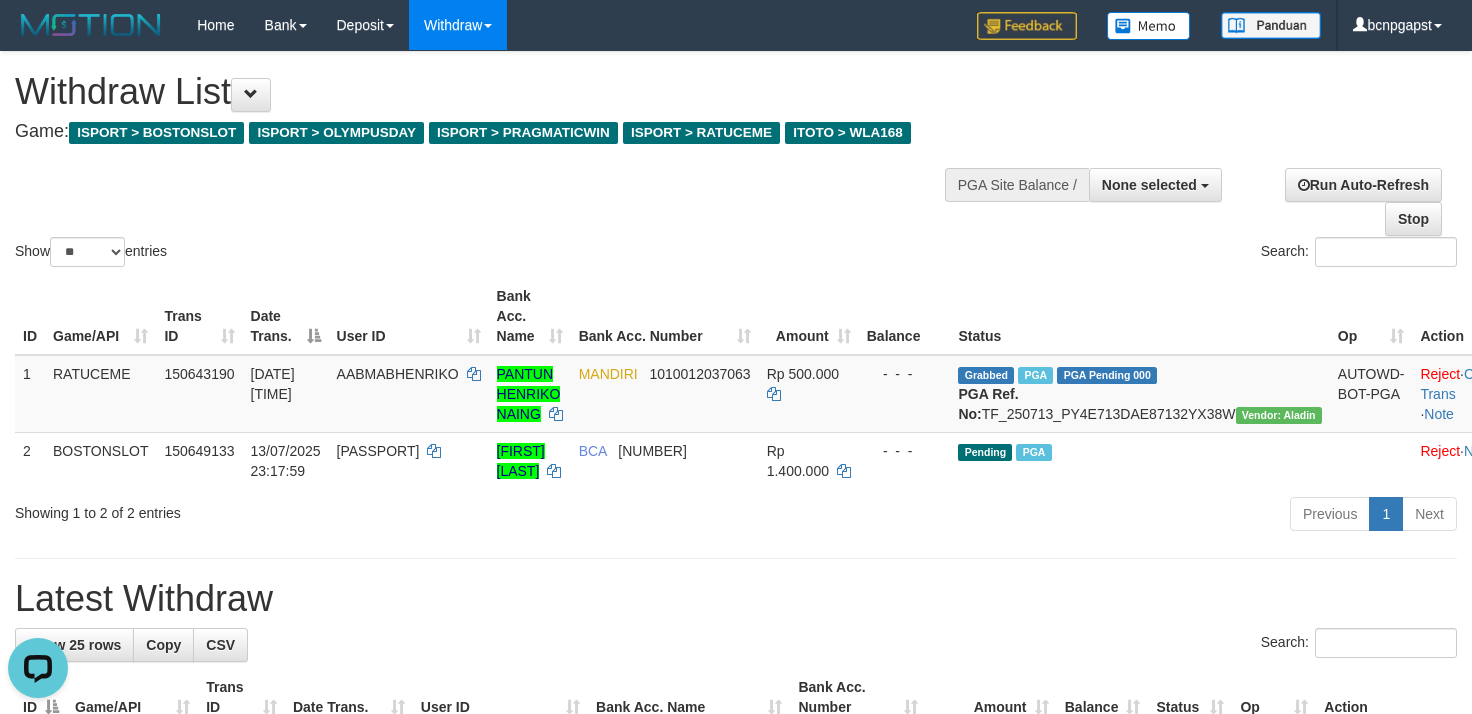 scroll, scrollTop: 0, scrollLeft: 0, axis: both 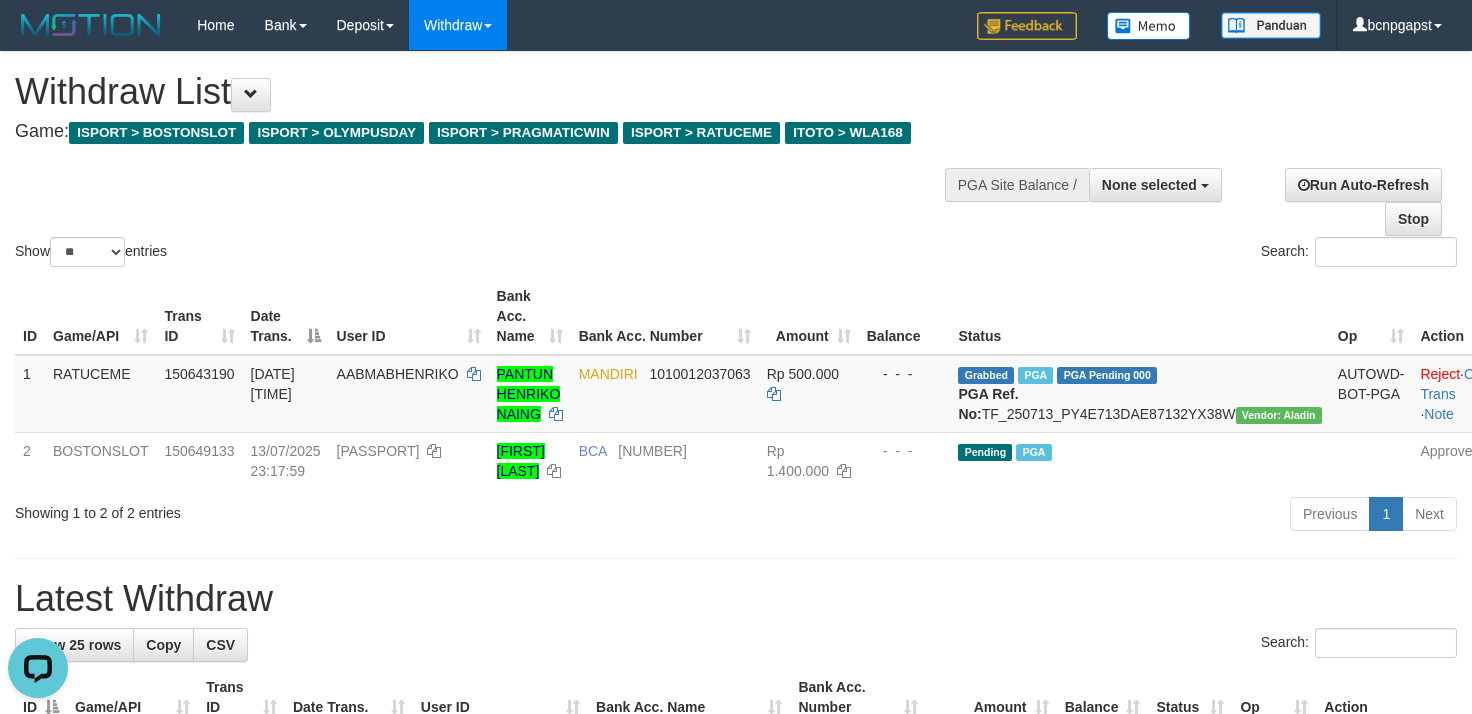 click on "Show  ** ** ** ***  entries Search:" at bounding box center [736, 161] 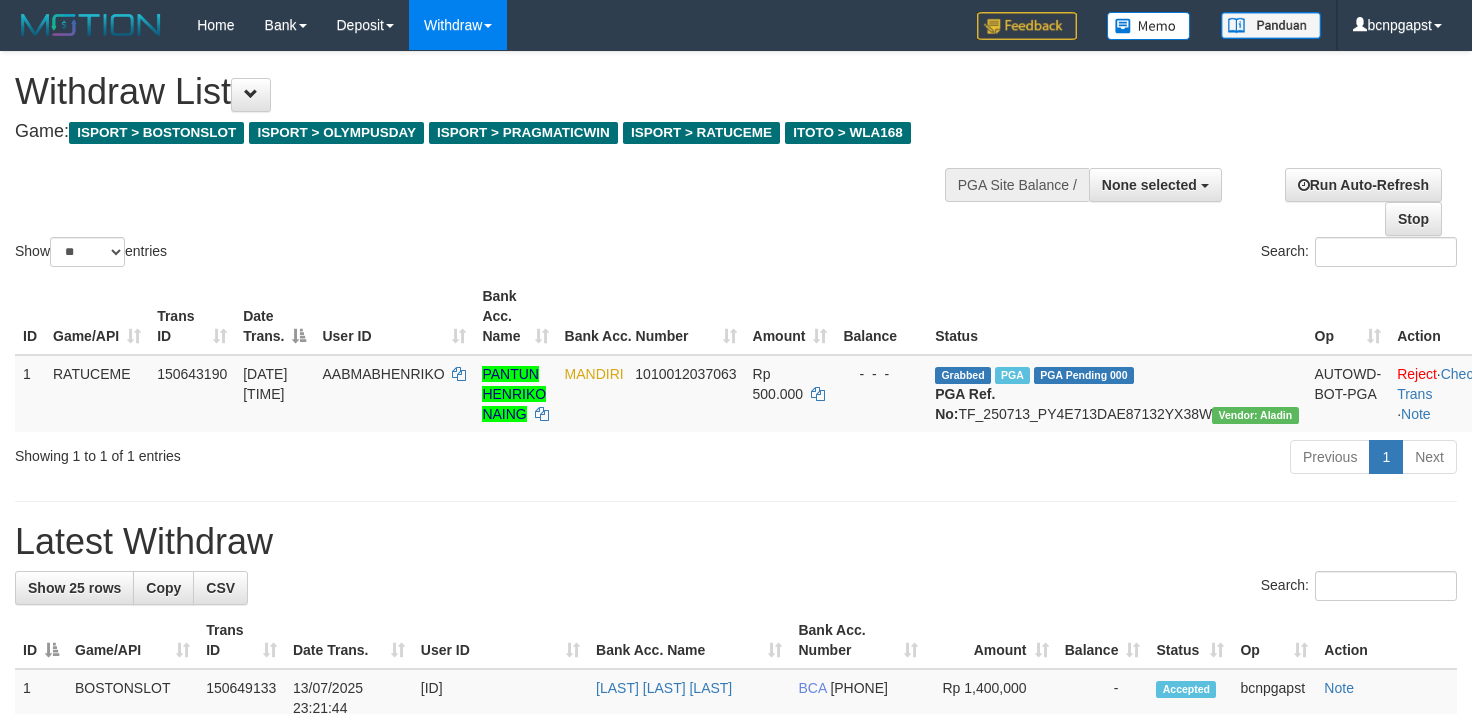 select 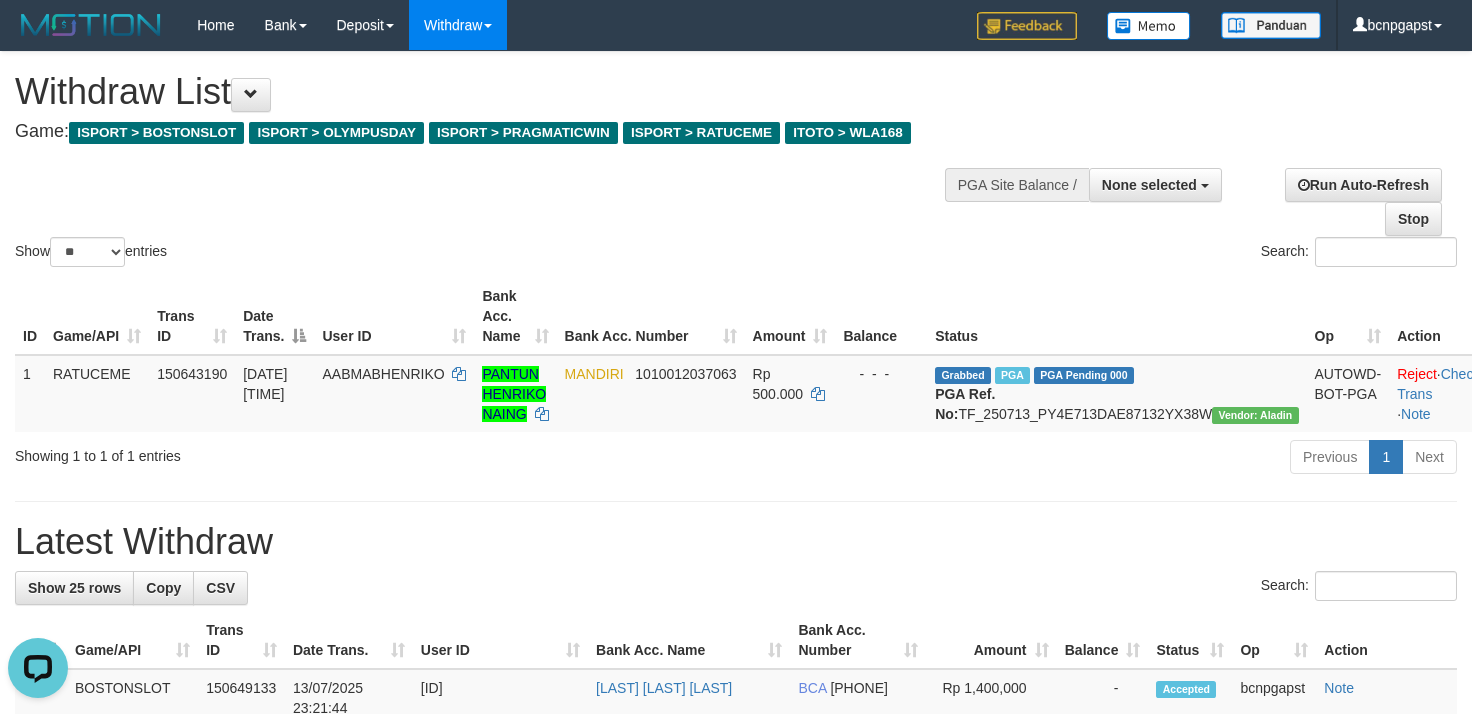 scroll, scrollTop: 0, scrollLeft: 0, axis: both 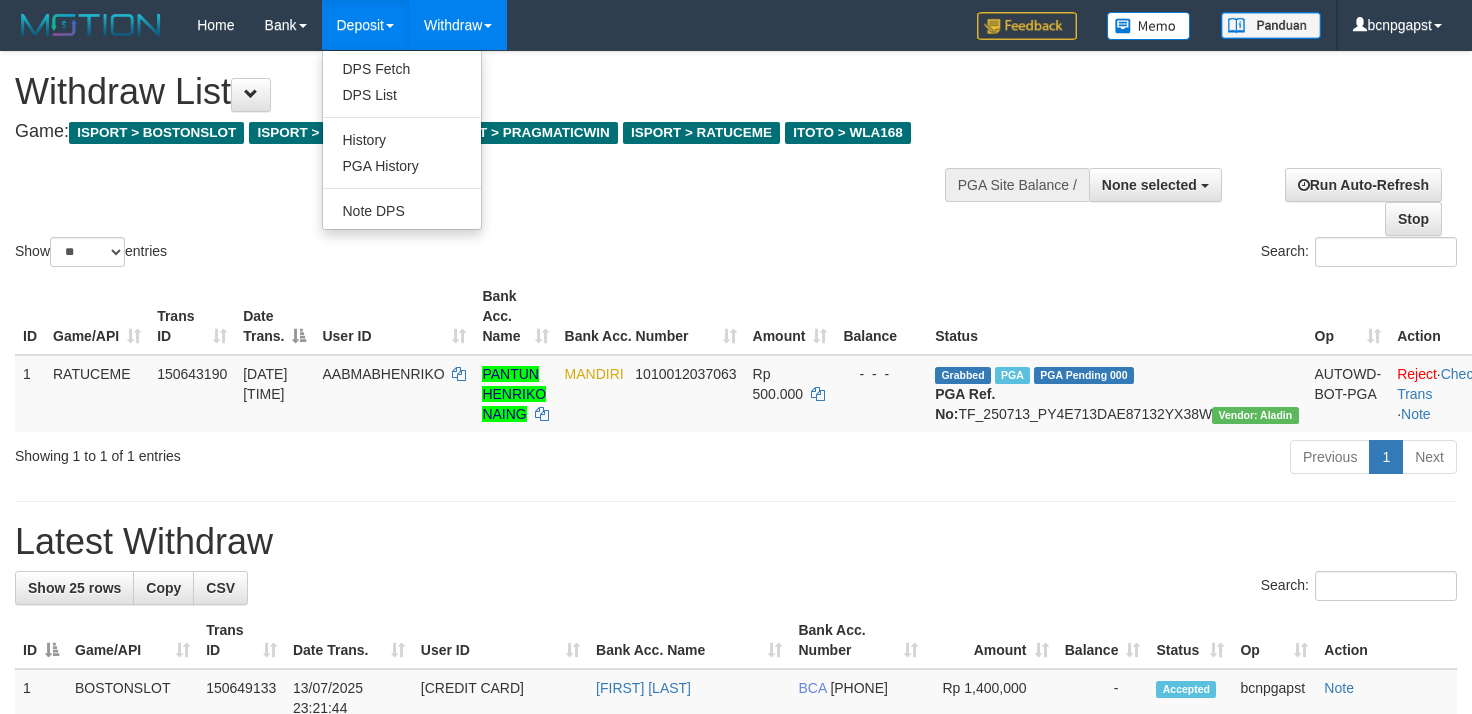 select 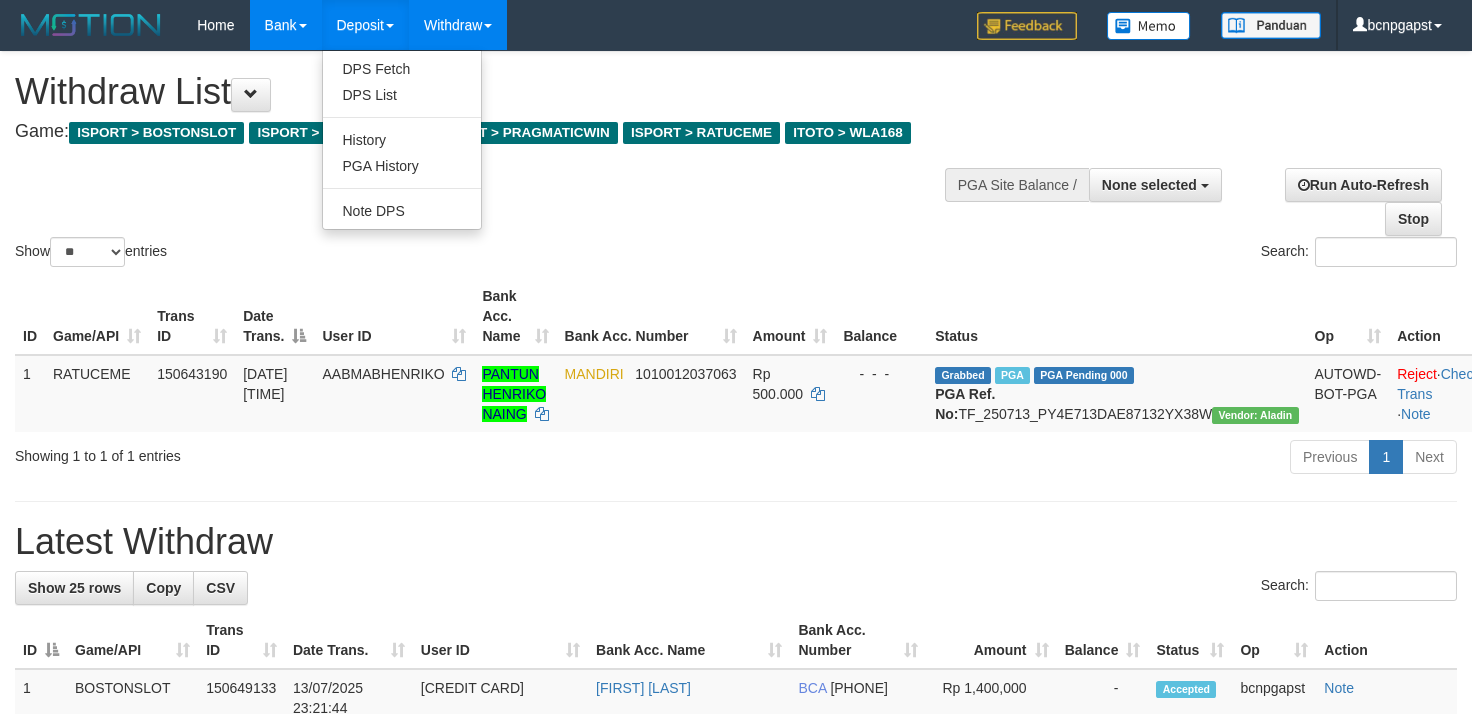 scroll, scrollTop: 0, scrollLeft: 0, axis: both 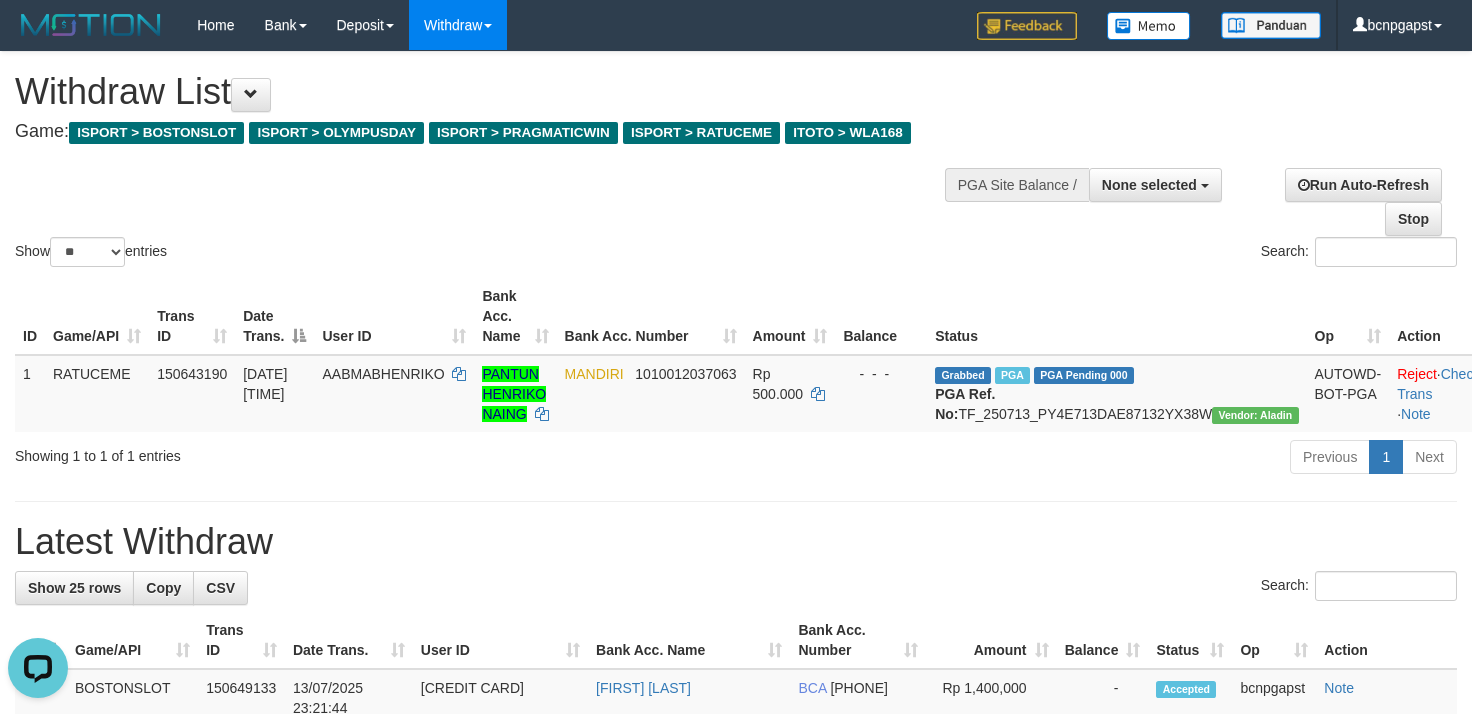 click on "**********" at bounding box center (495, 101) 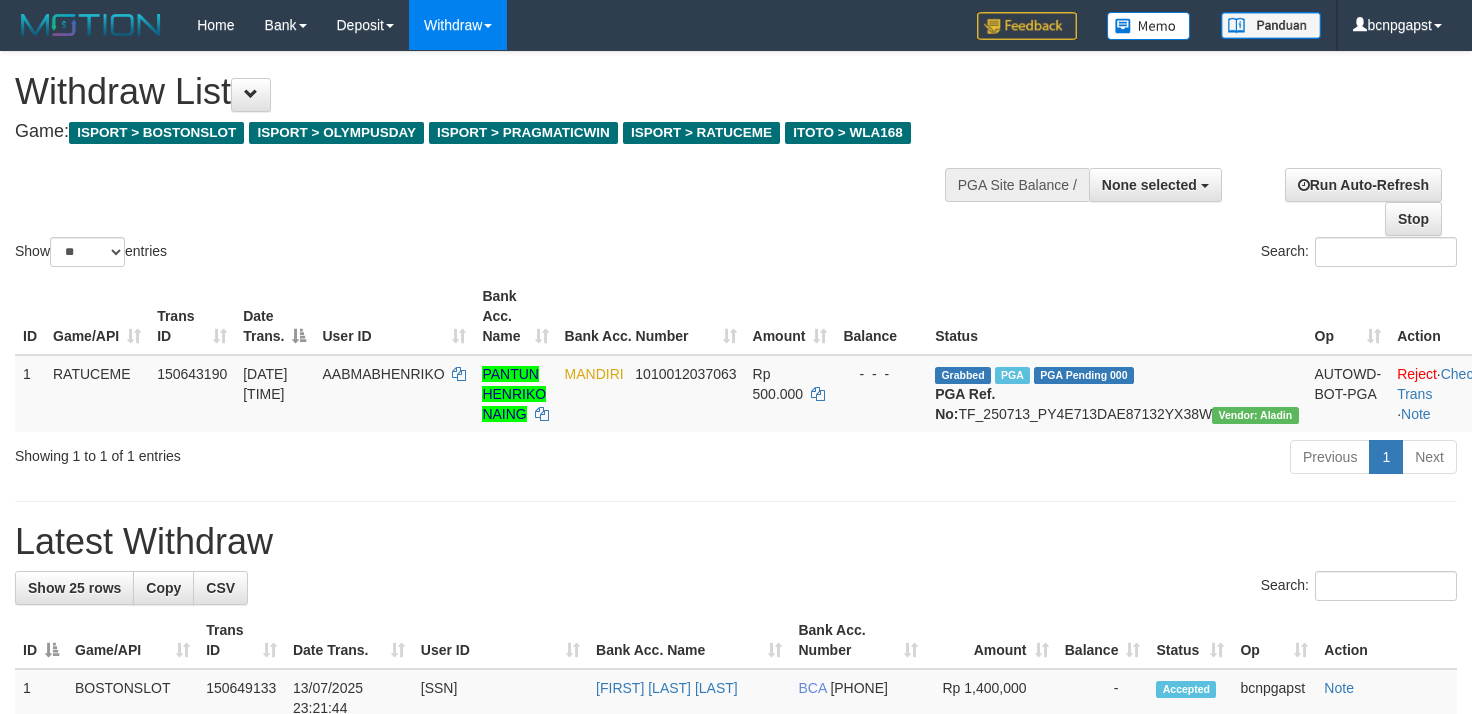 select 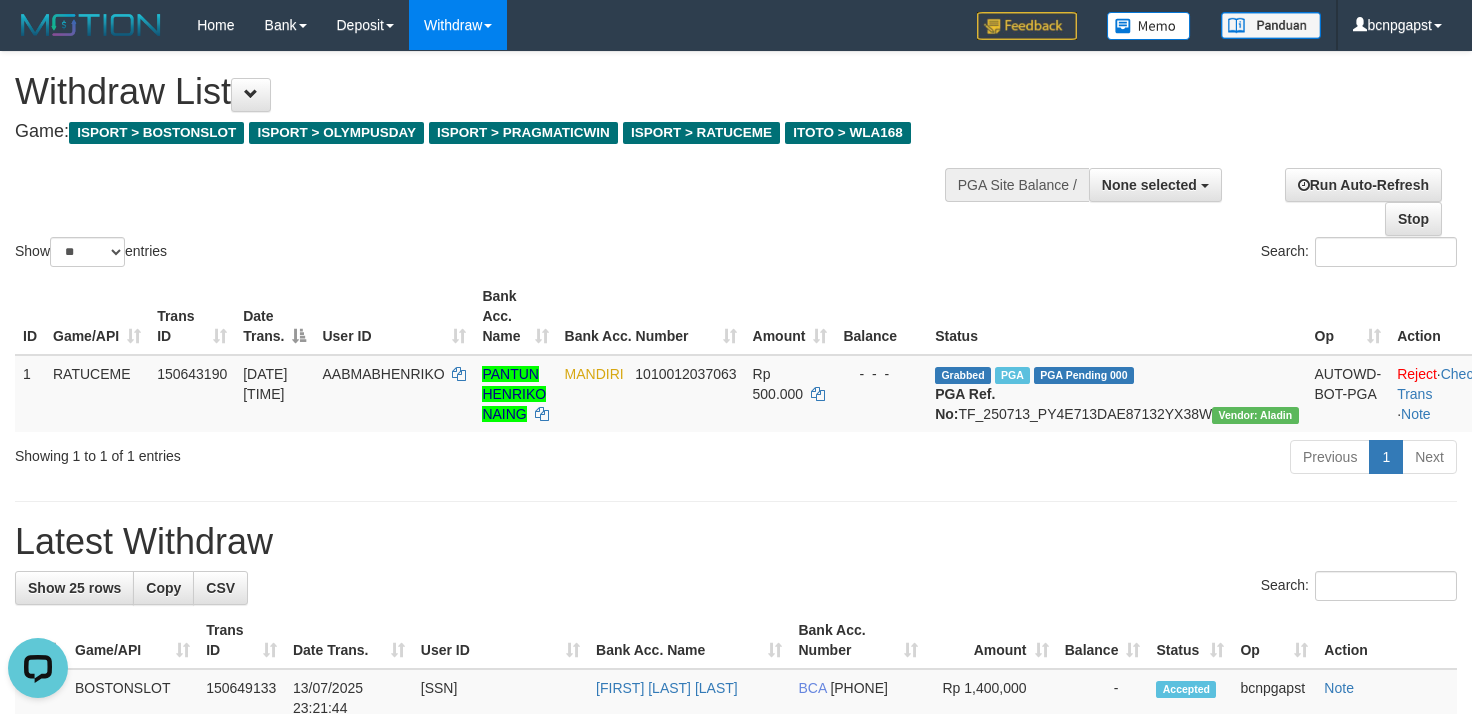 scroll, scrollTop: 0, scrollLeft: 0, axis: both 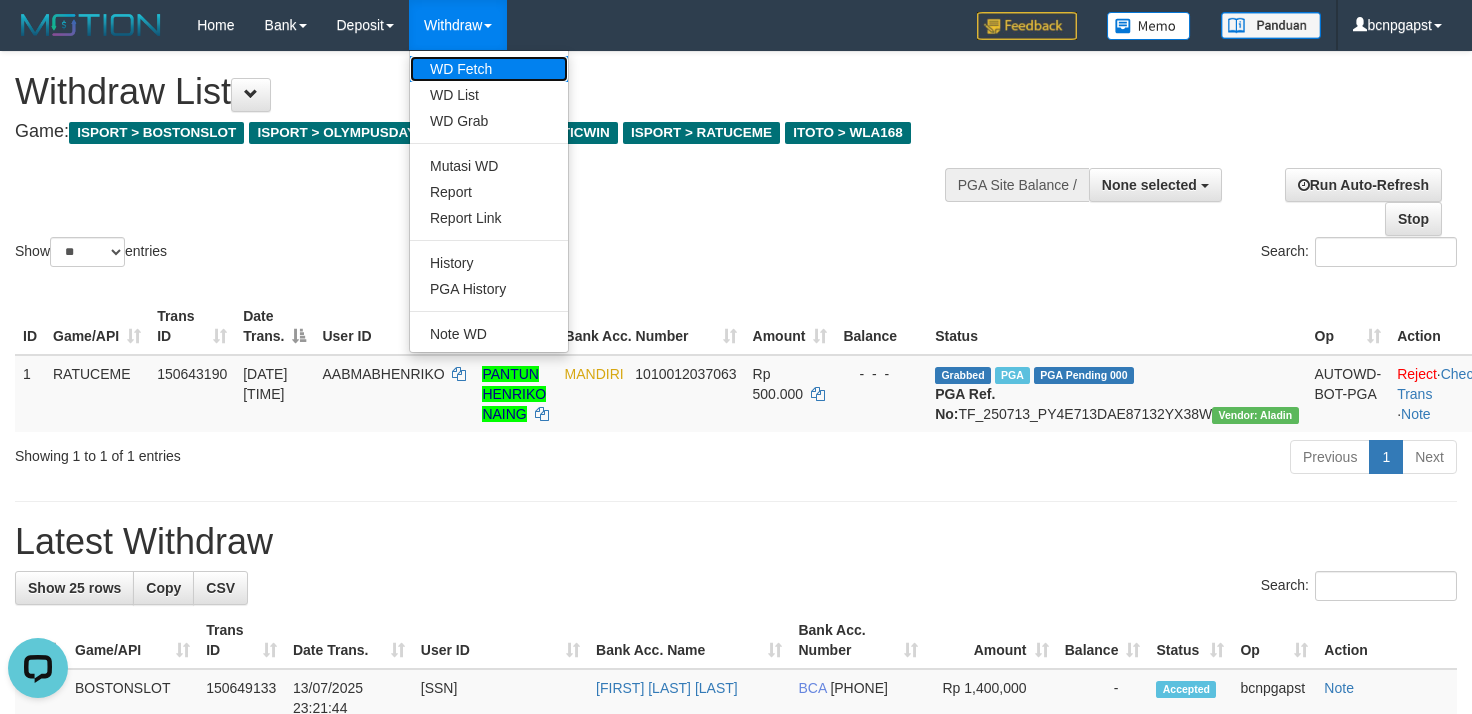 click on "WD Fetch" at bounding box center [489, 69] 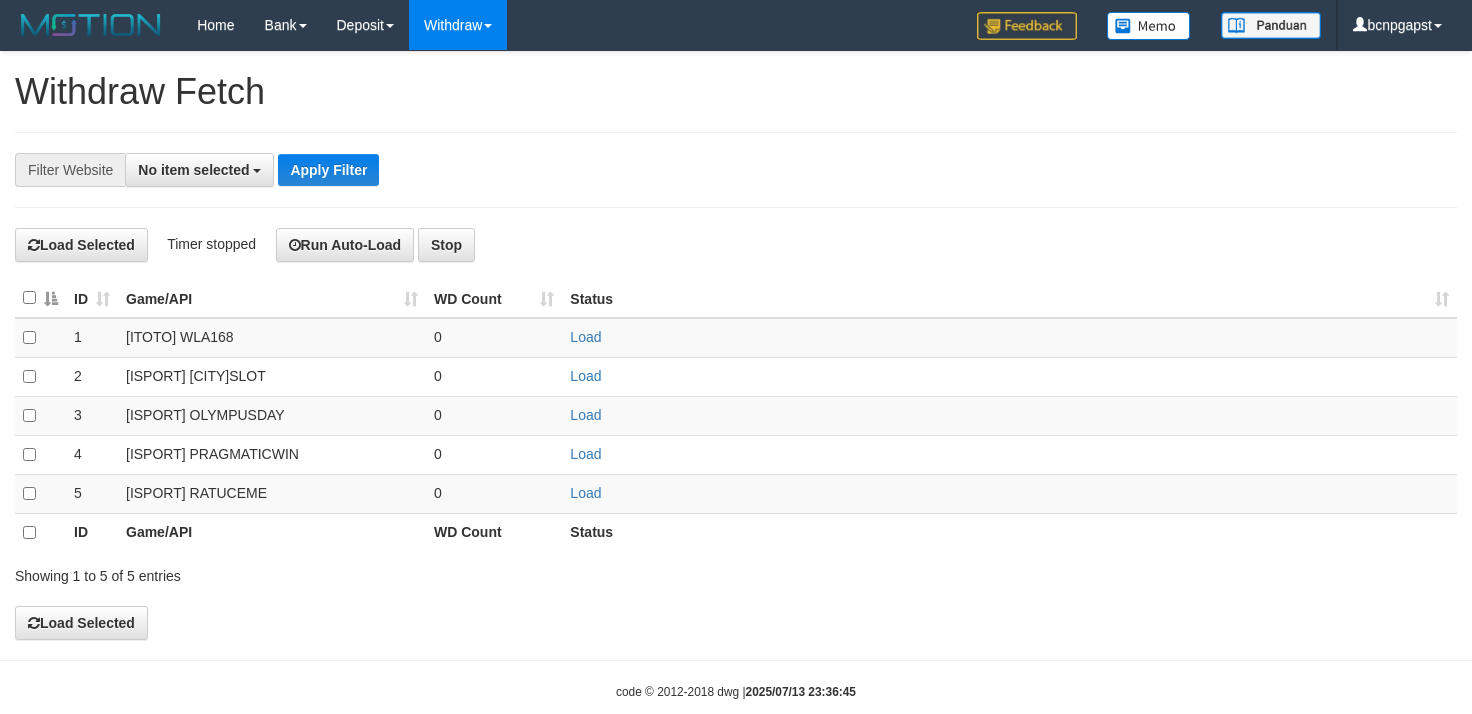 select 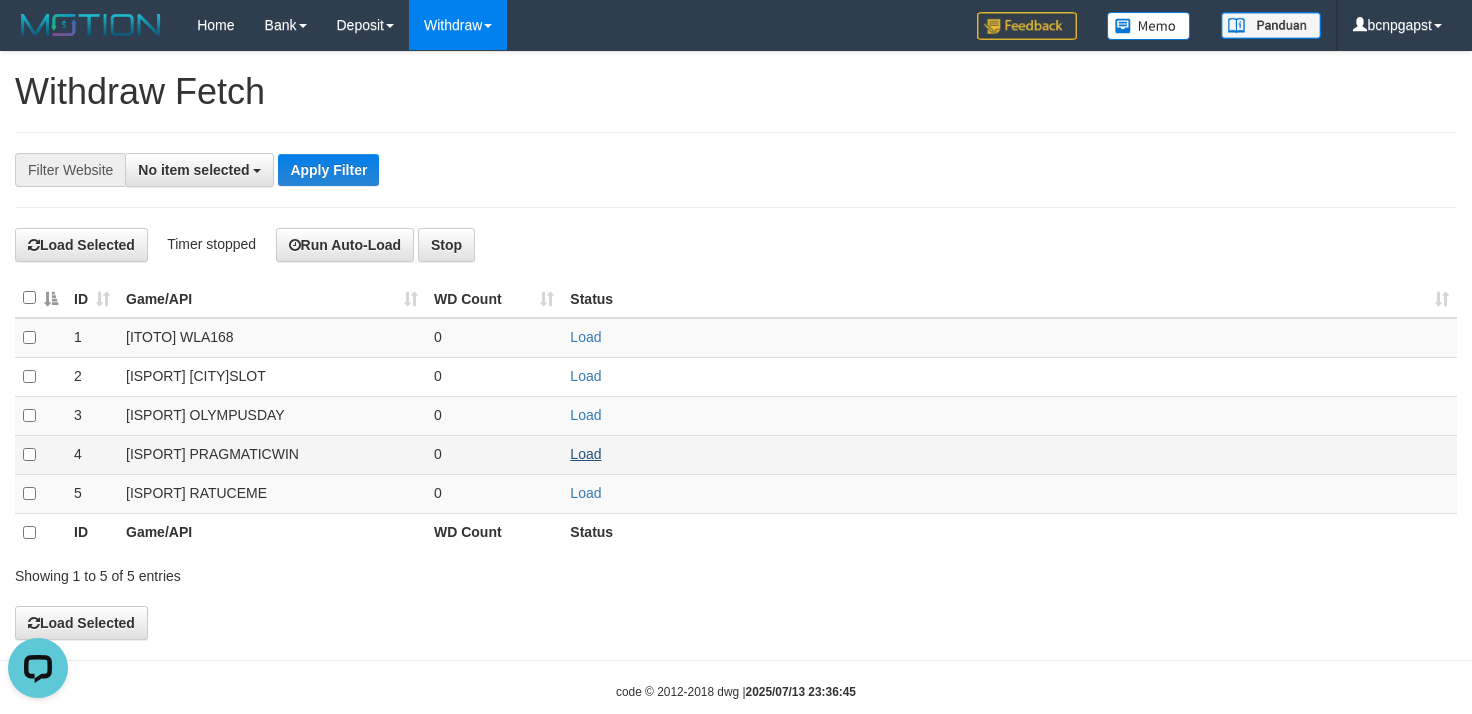 scroll, scrollTop: 0, scrollLeft: 0, axis: both 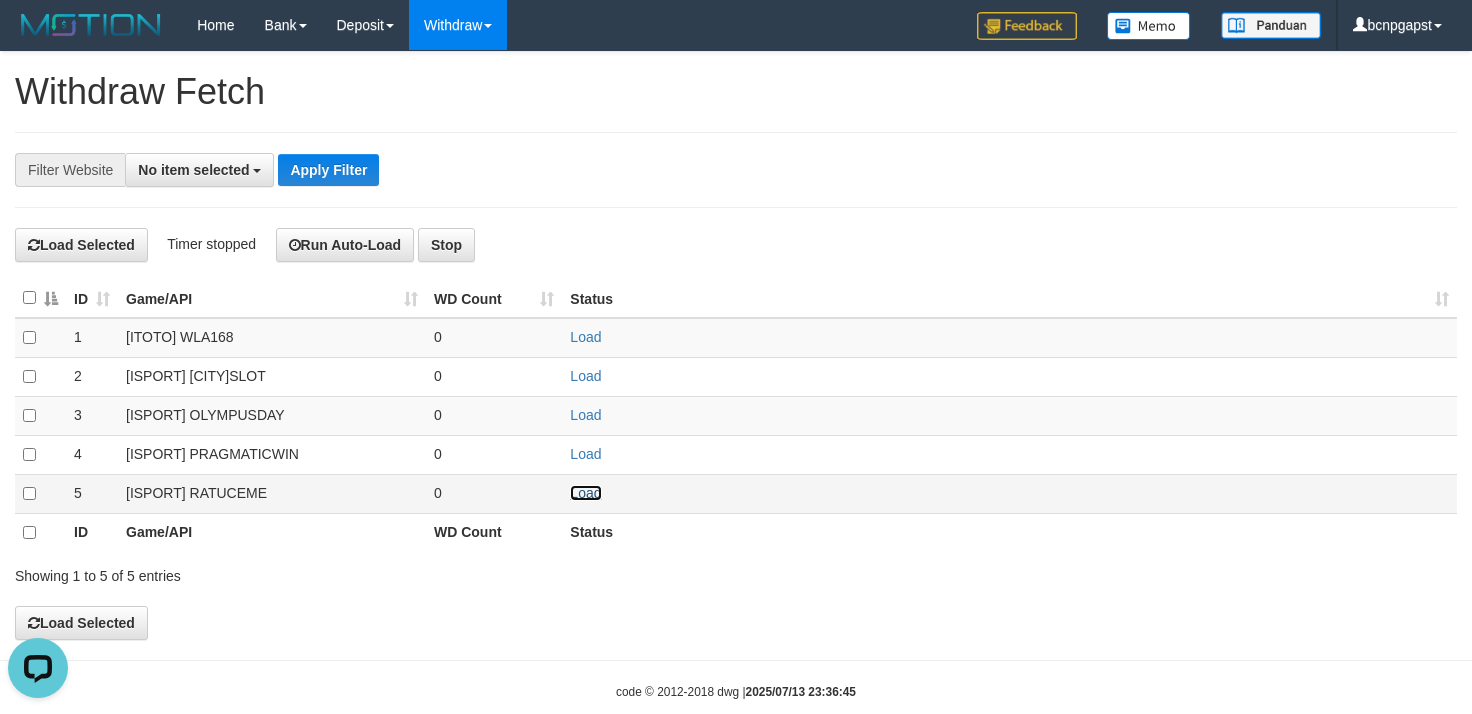 click on "Load" at bounding box center (585, 493) 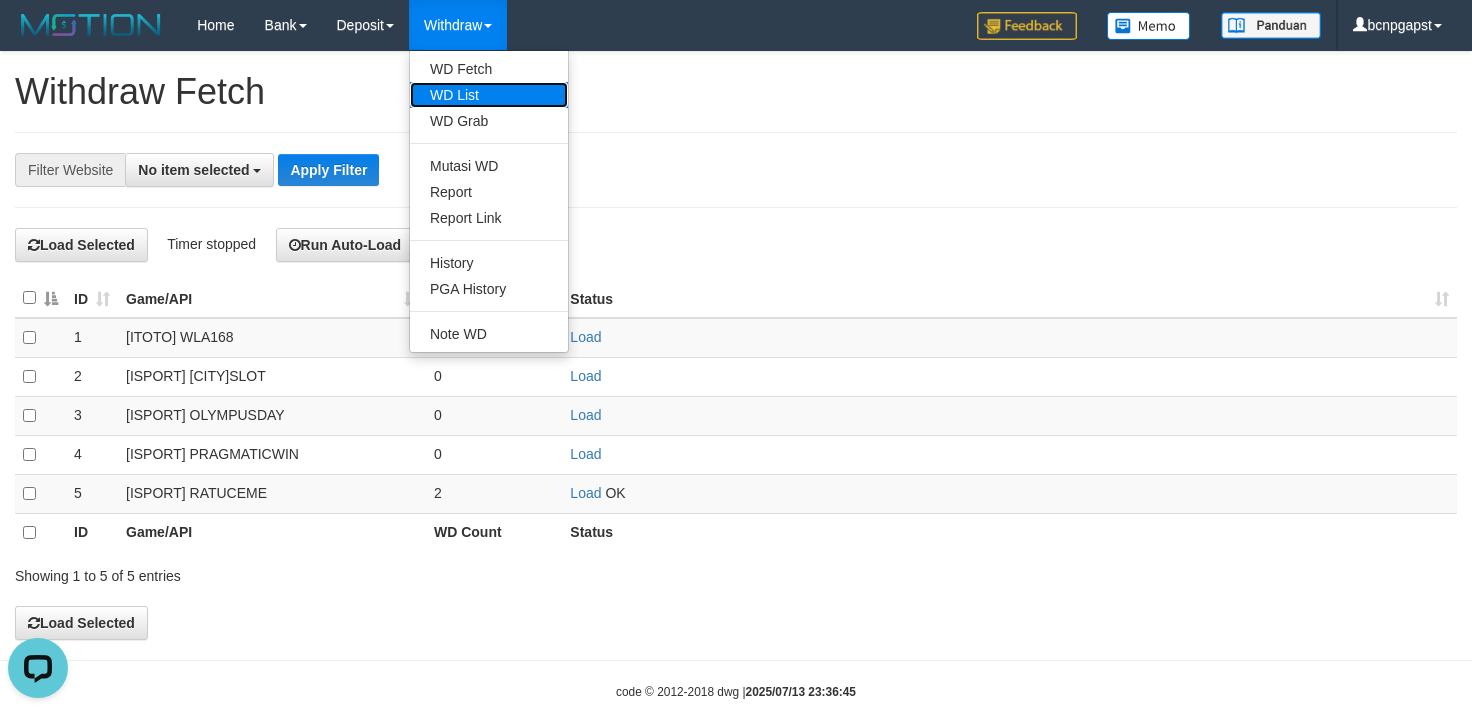 click on "WD List" at bounding box center (489, 95) 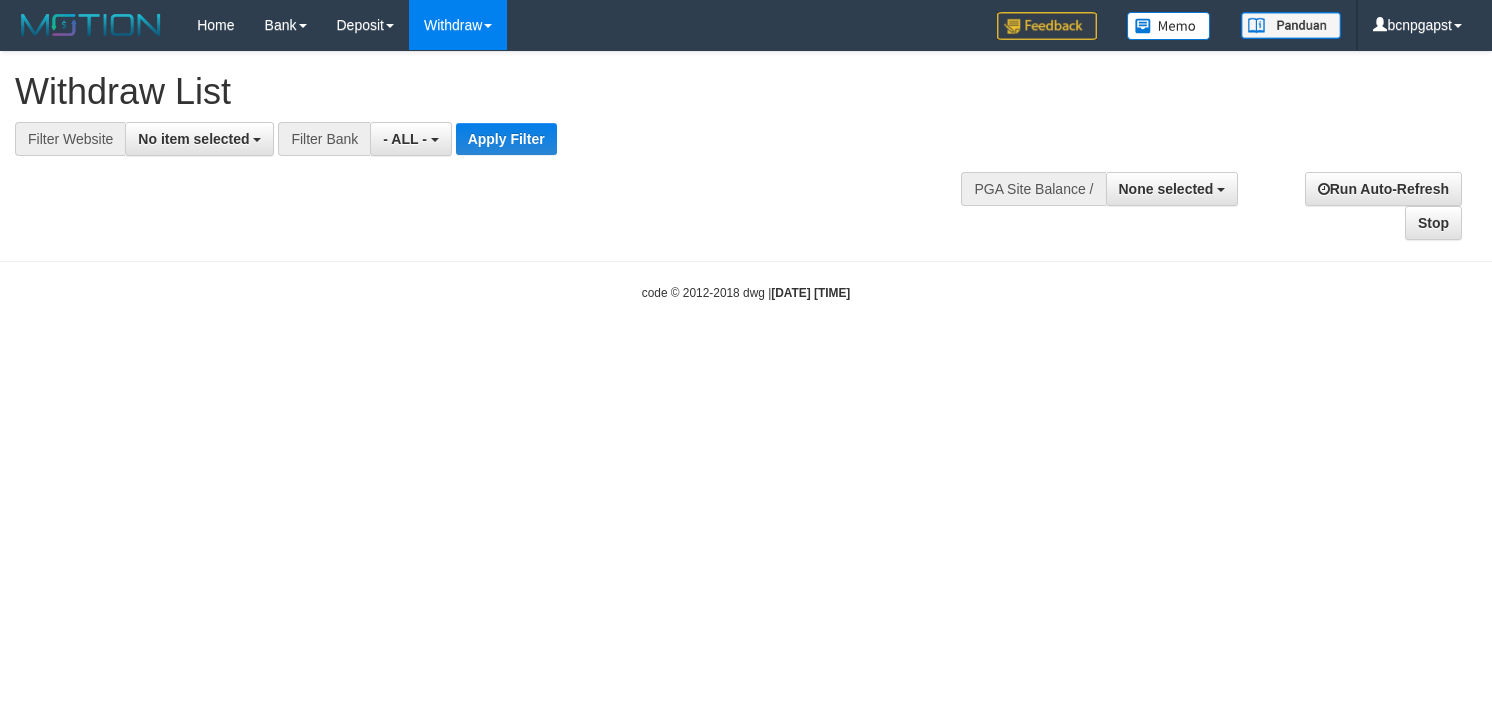 select 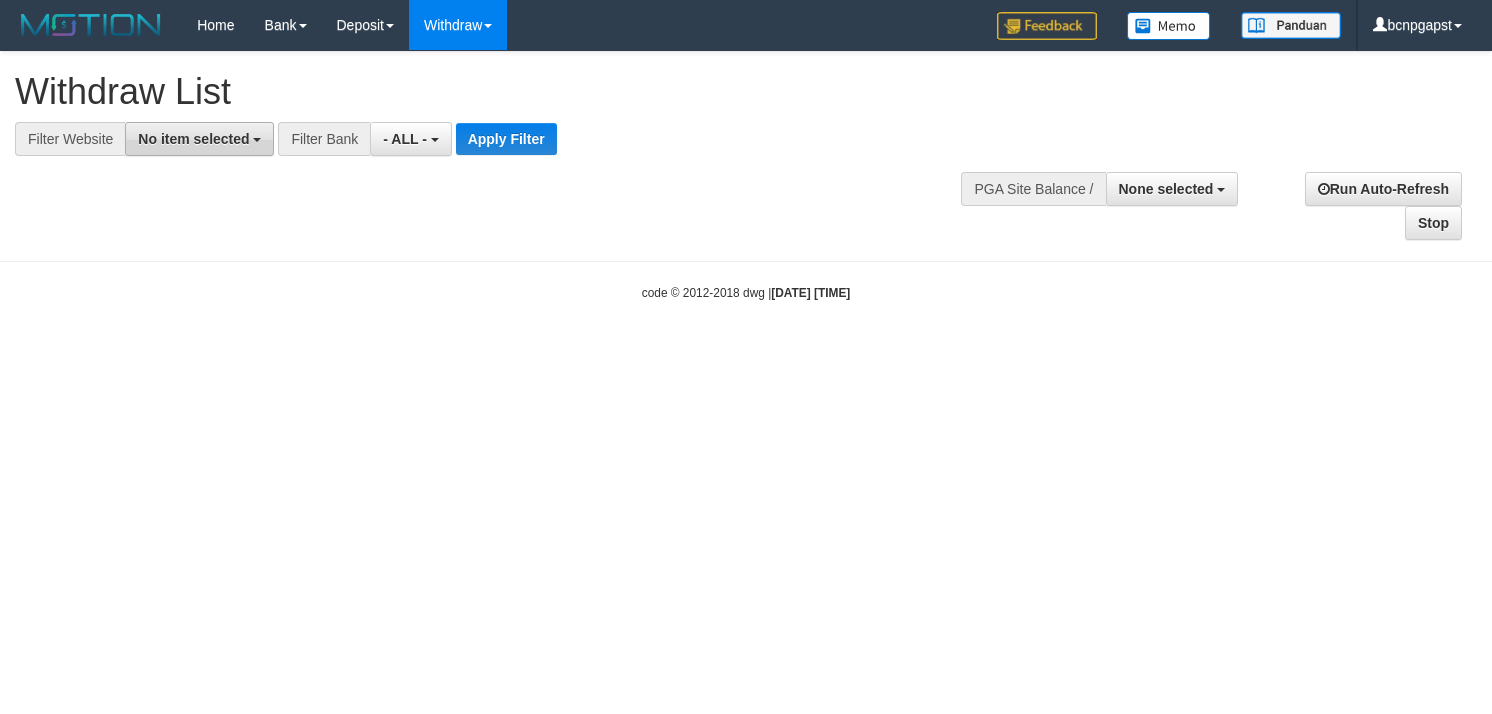 click on "No item selected" at bounding box center (199, 139) 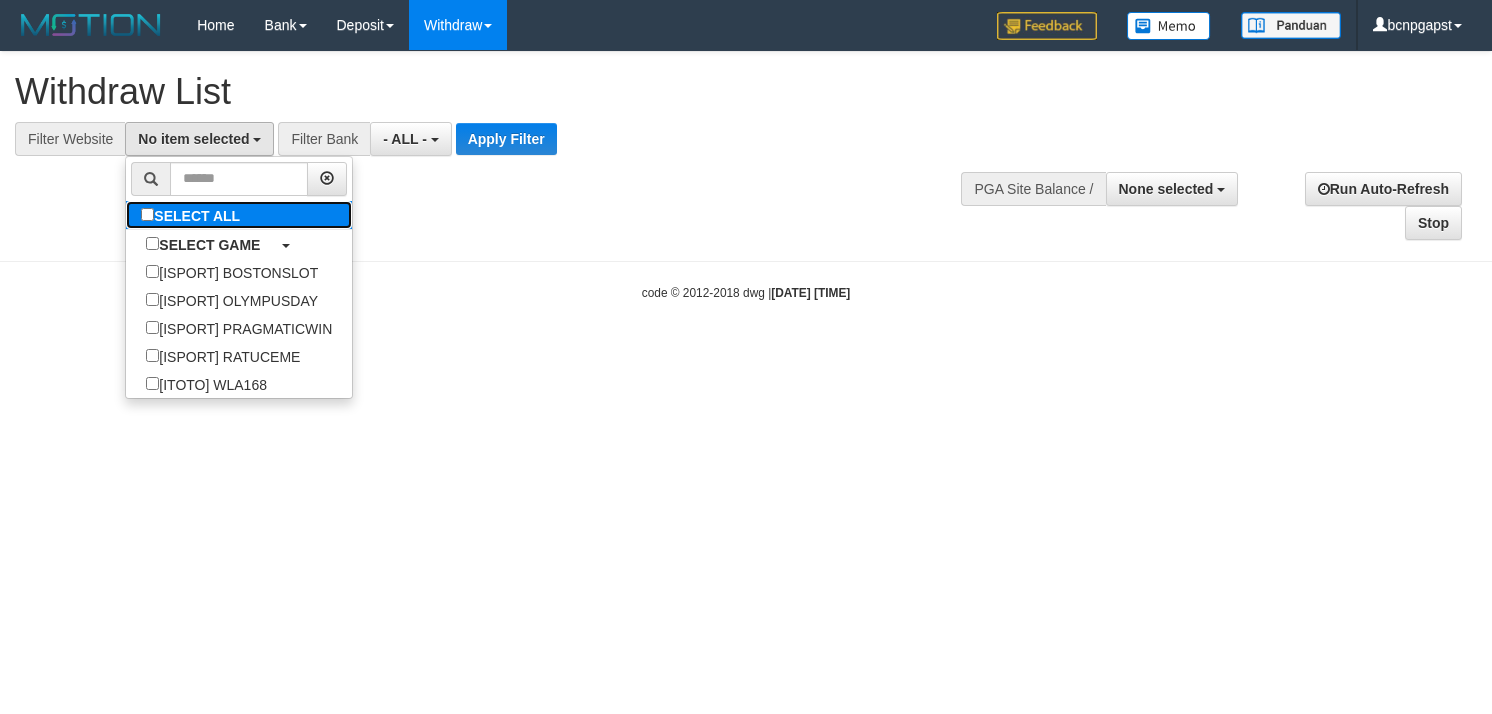 drag, startPoint x: 228, startPoint y: 222, endPoint x: 329, endPoint y: 202, distance: 102.96116 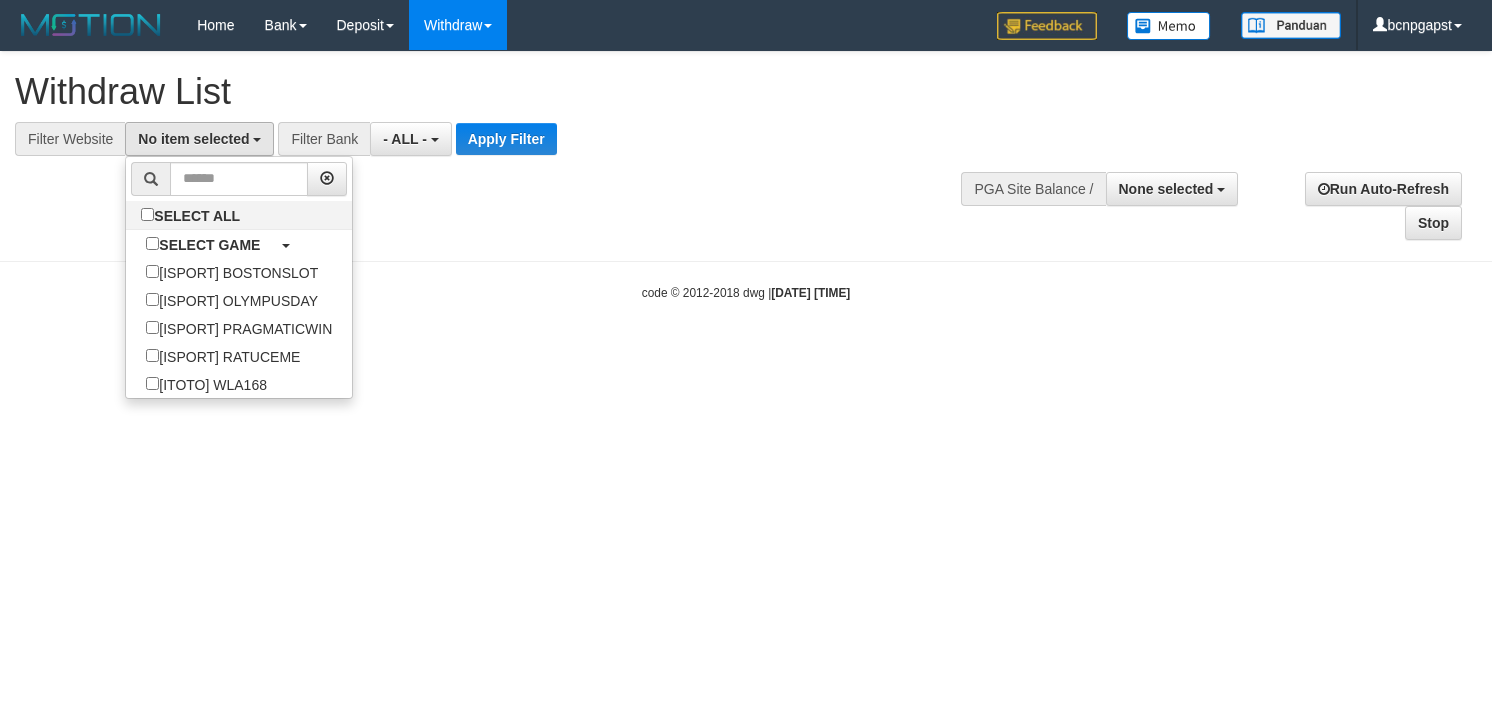 select on "****" 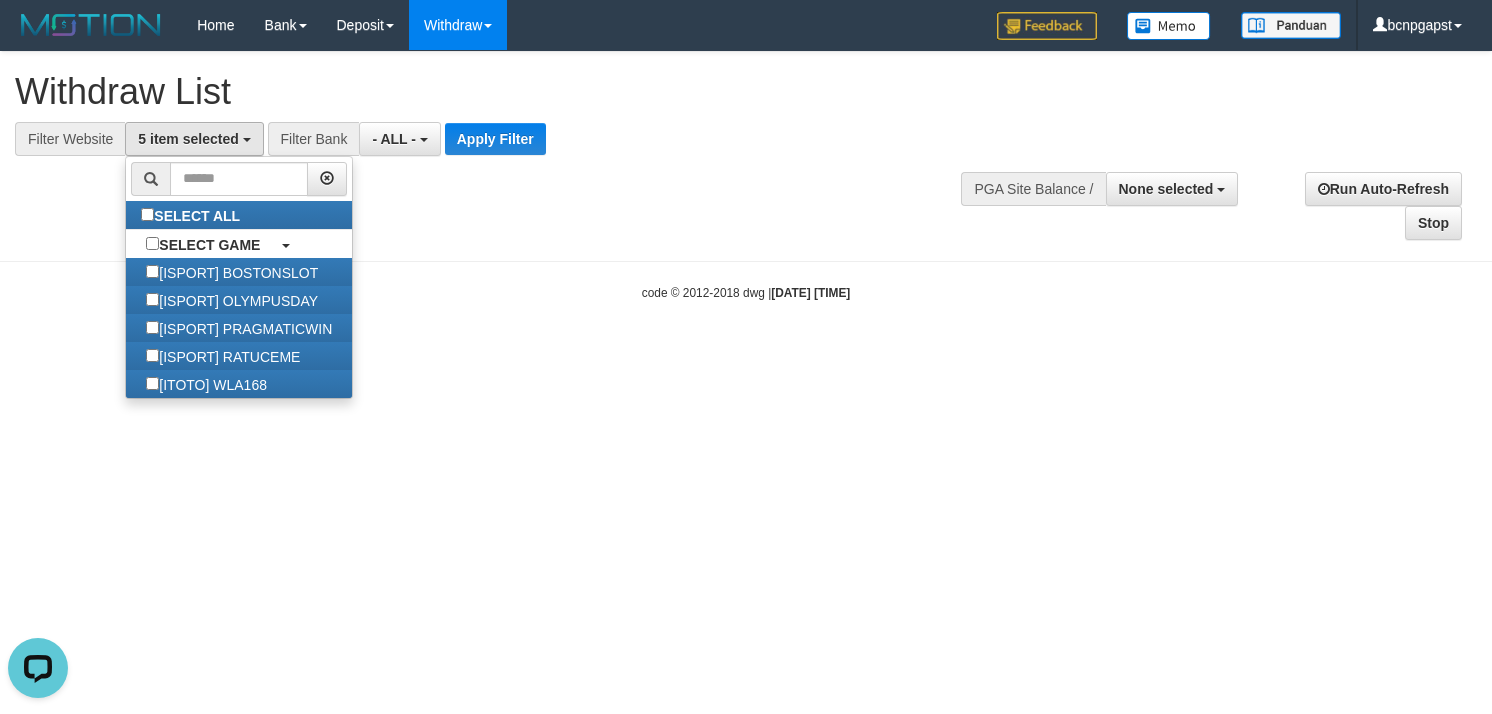 scroll, scrollTop: 0, scrollLeft: 0, axis: both 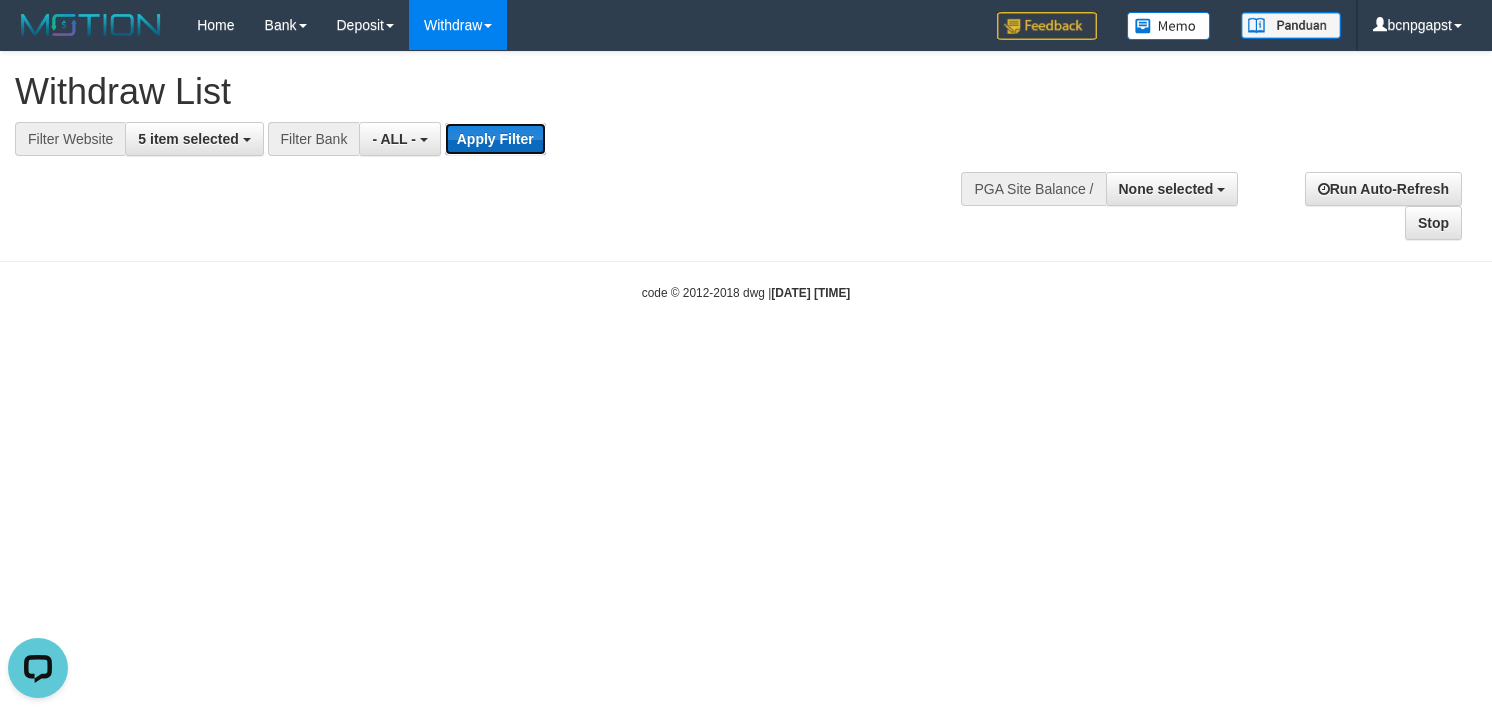 click on "Apply Filter" at bounding box center (495, 139) 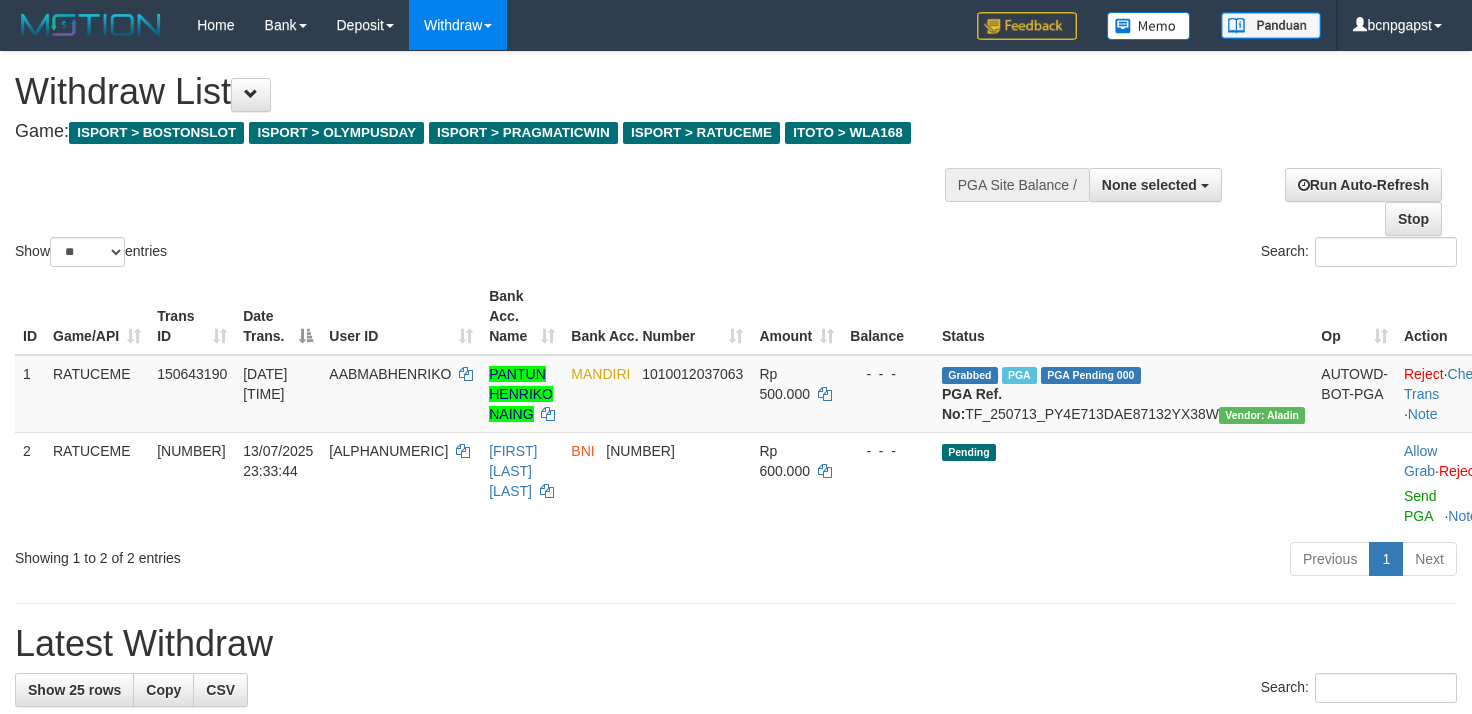 select 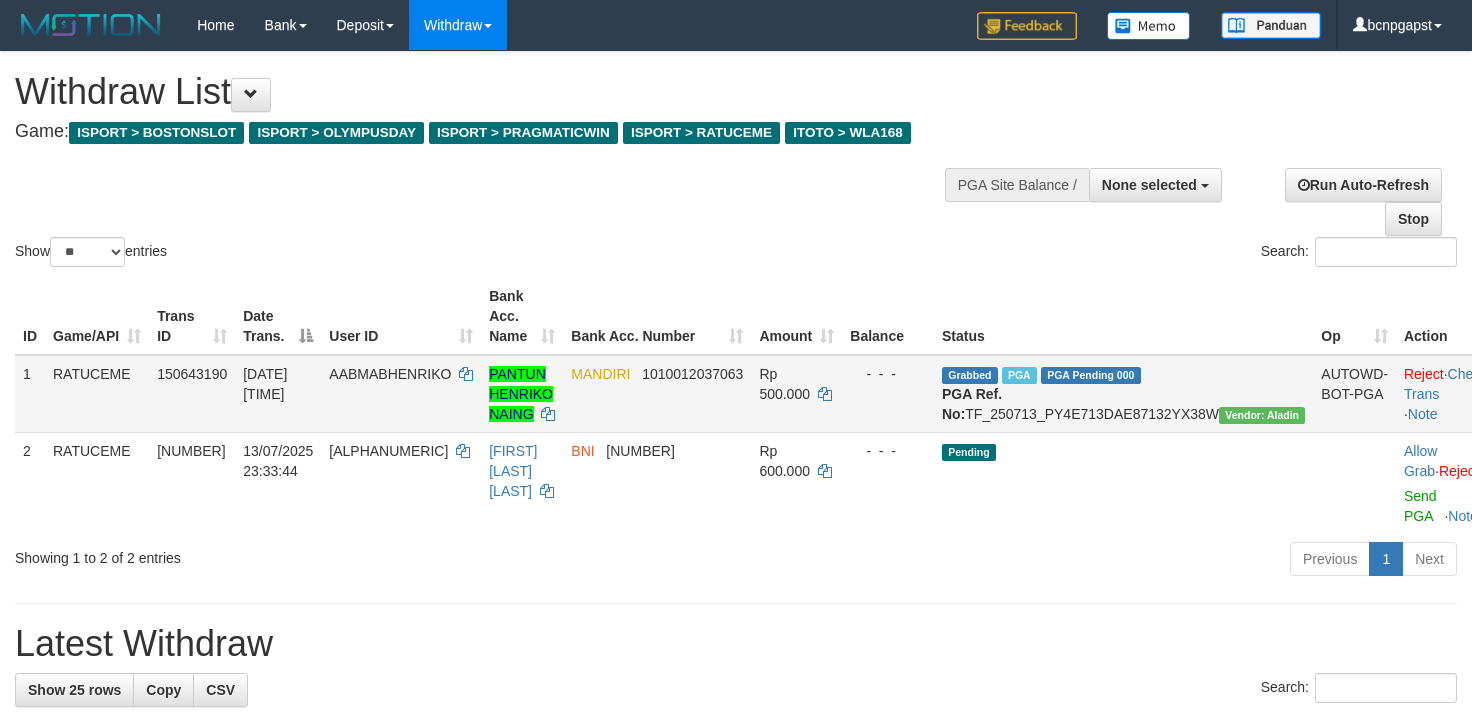 scroll, scrollTop: 0, scrollLeft: 0, axis: both 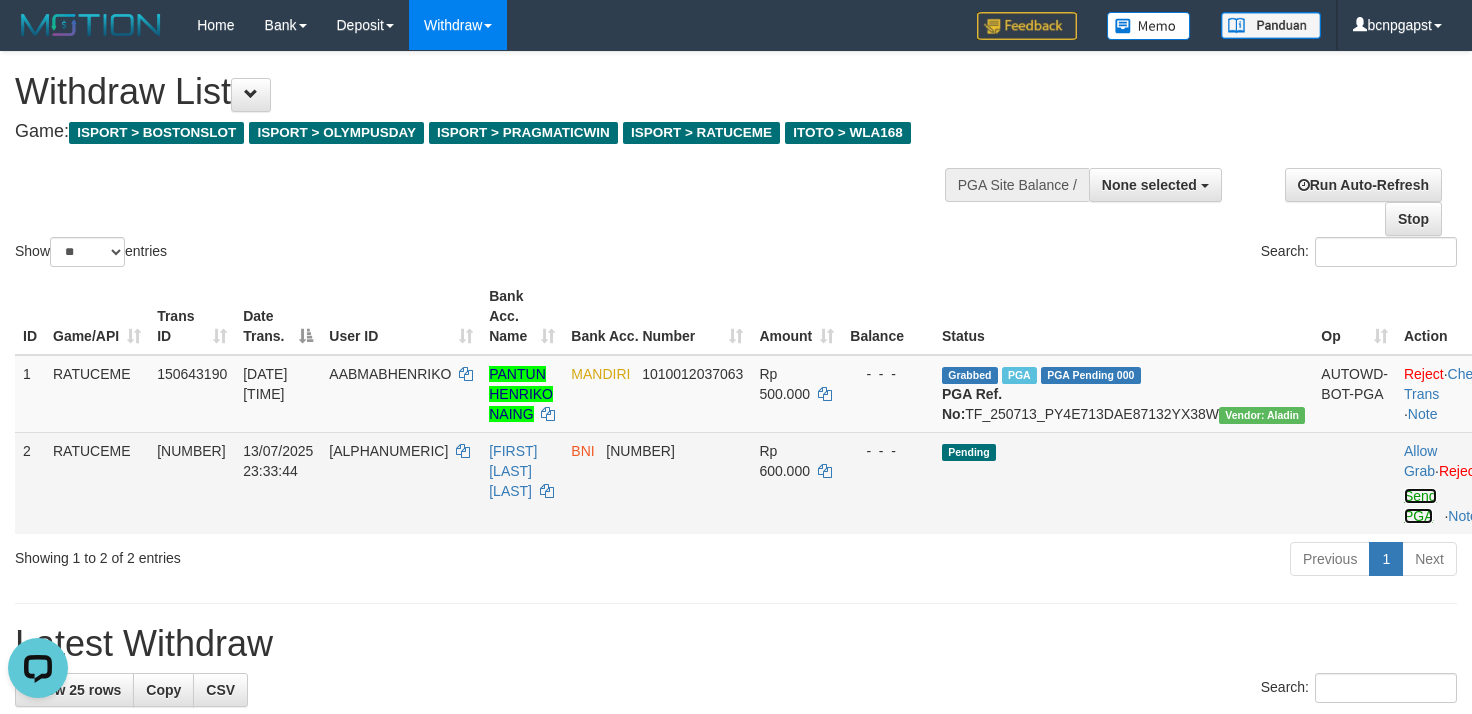 click on "Send PGA" at bounding box center [1420, 506] 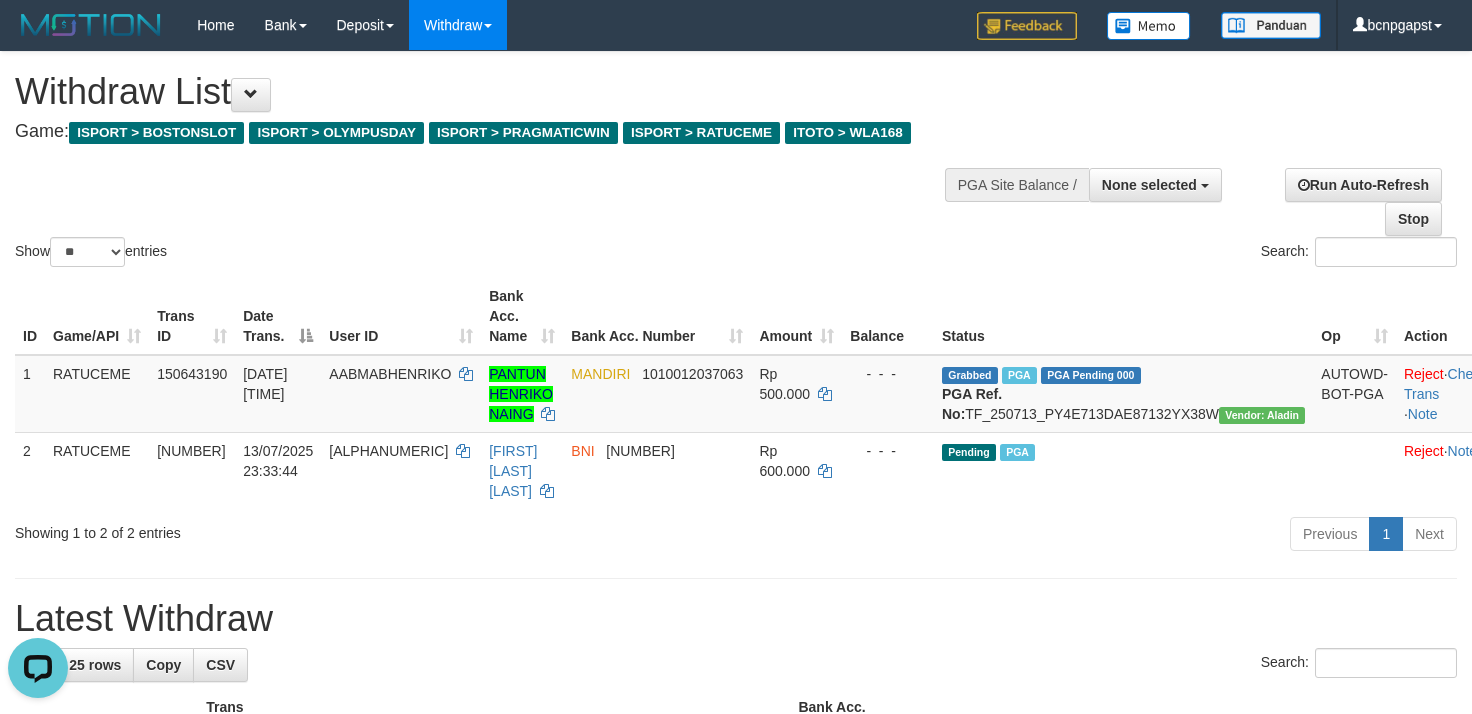 click on "Show  ** ** ** ***  entries Search:" at bounding box center [736, 161] 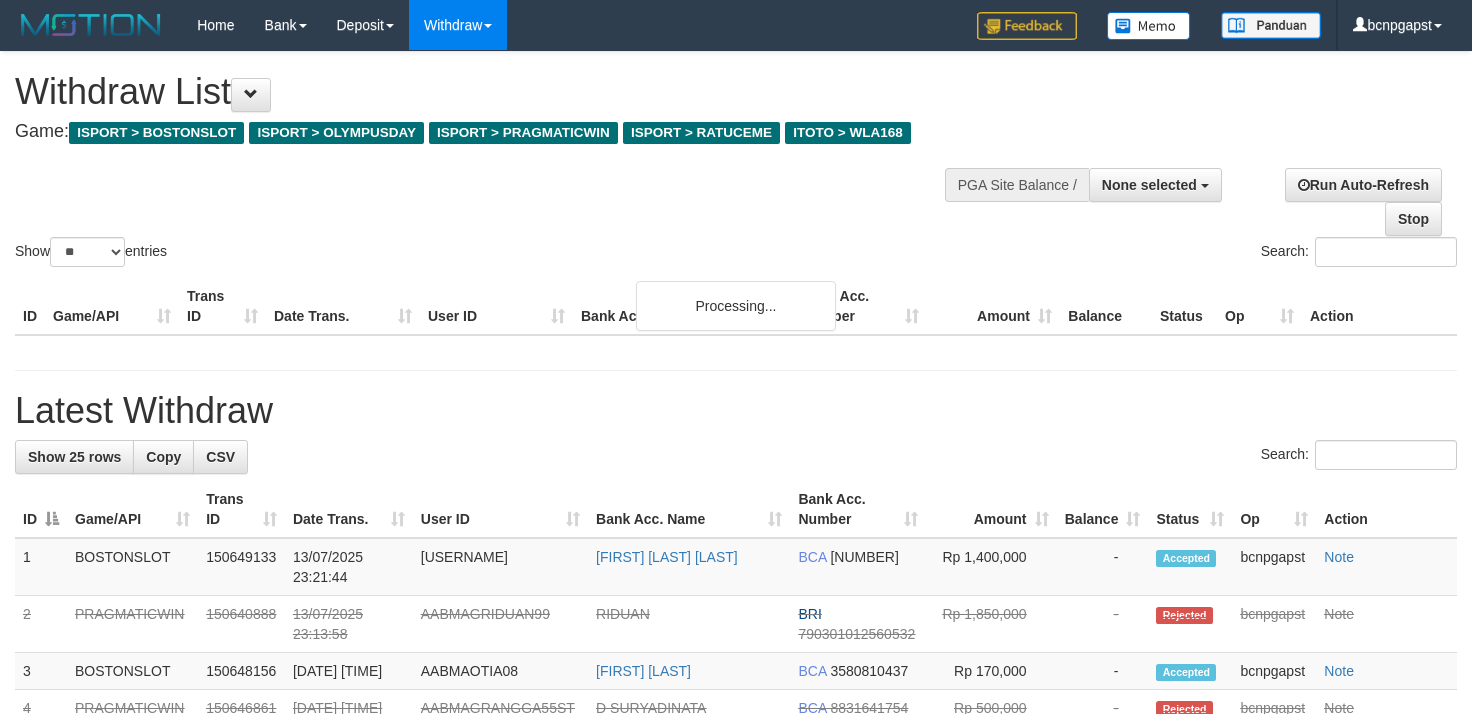 select 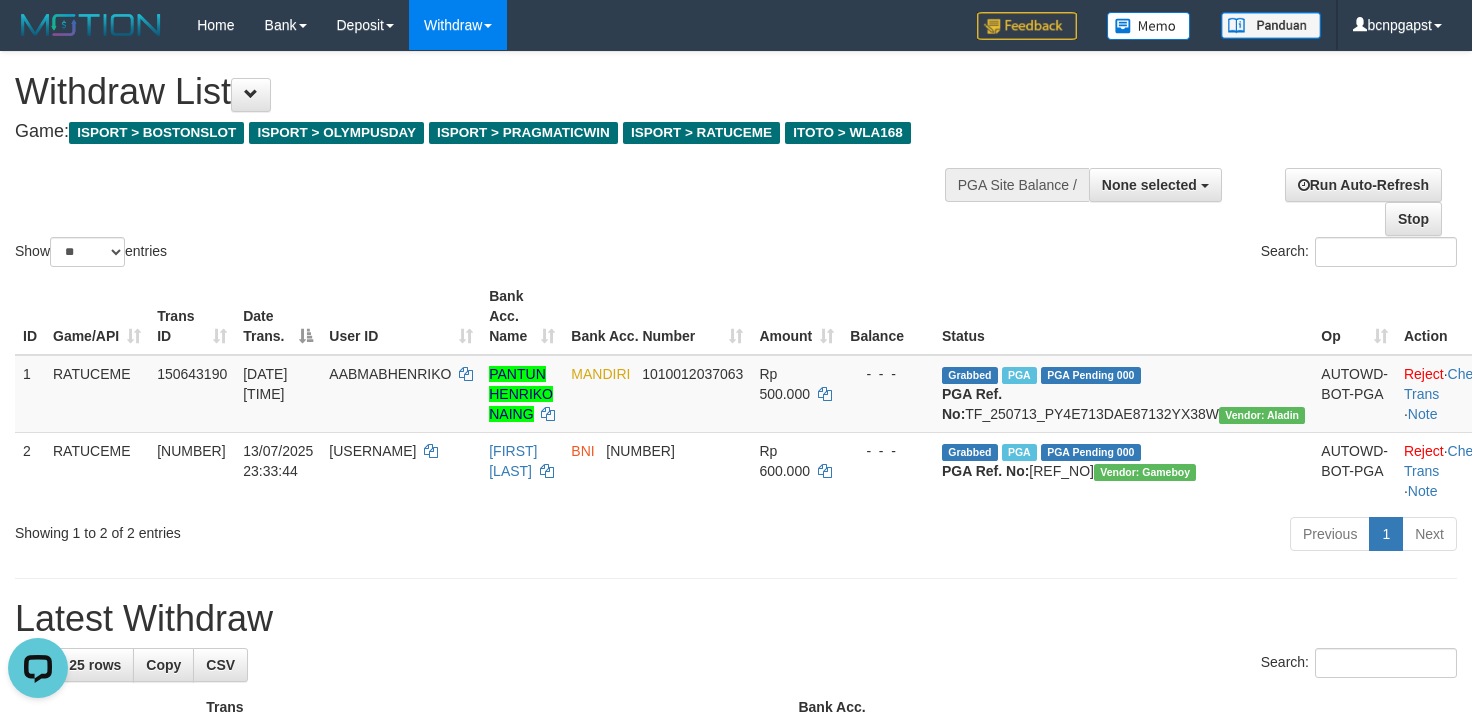 scroll, scrollTop: 0, scrollLeft: 0, axis: both 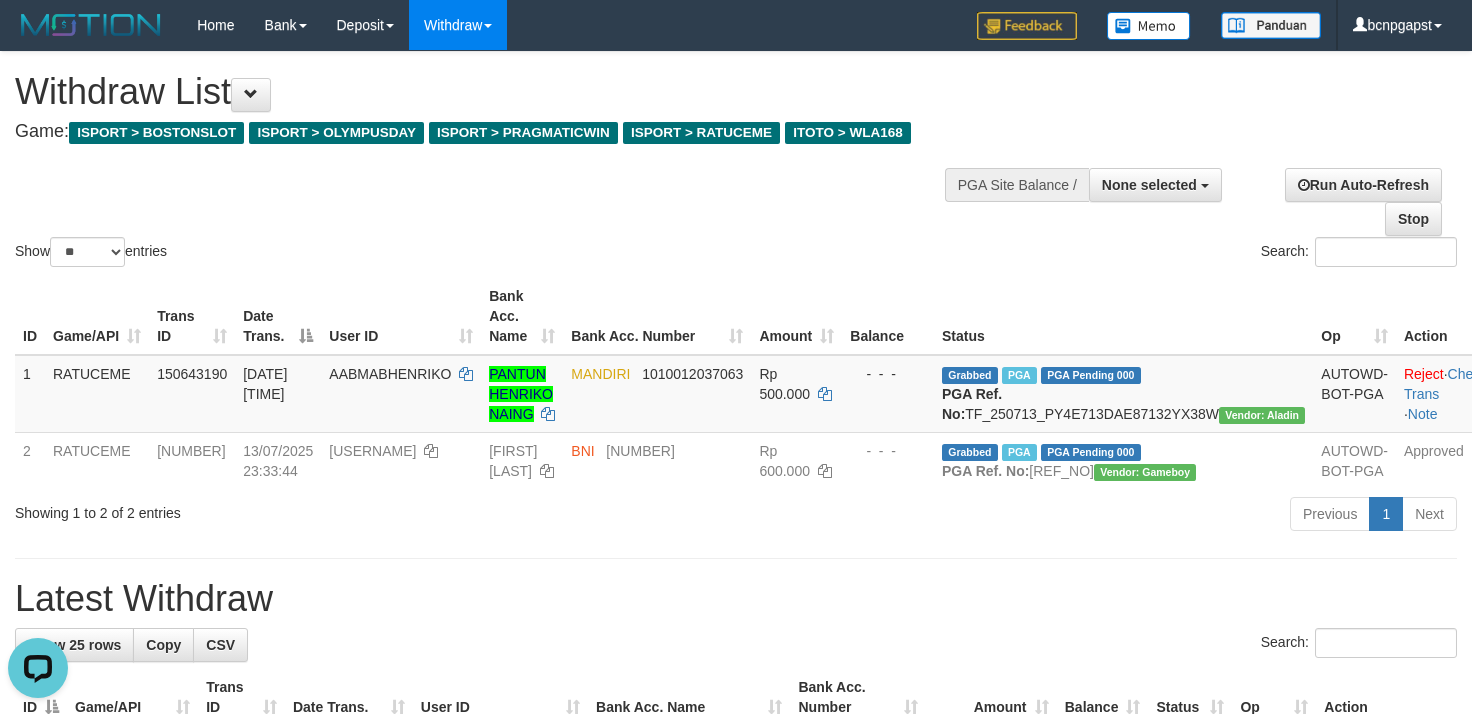 drag, startPoint x: 781, startPoint y: 278, endPoint x: 773, endPoint y: 241, distance: 37.85499 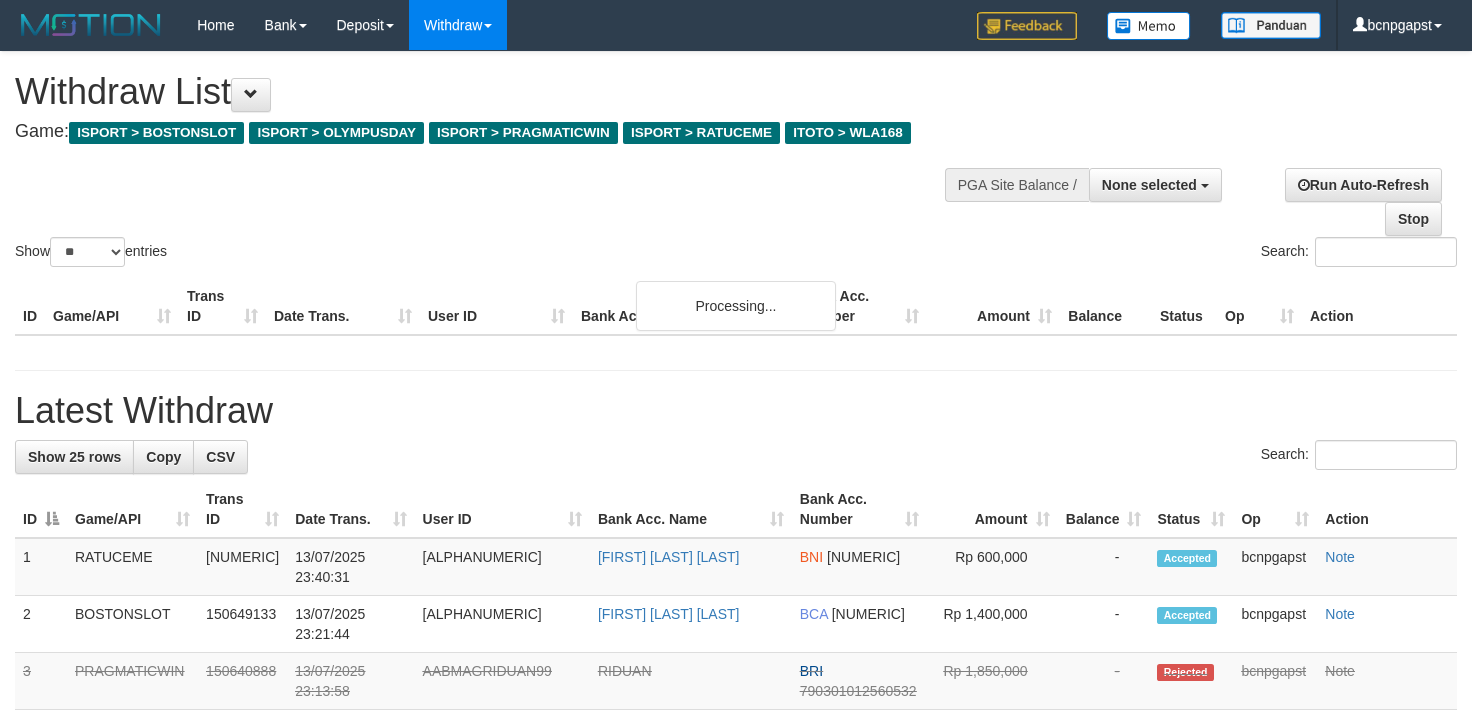 select 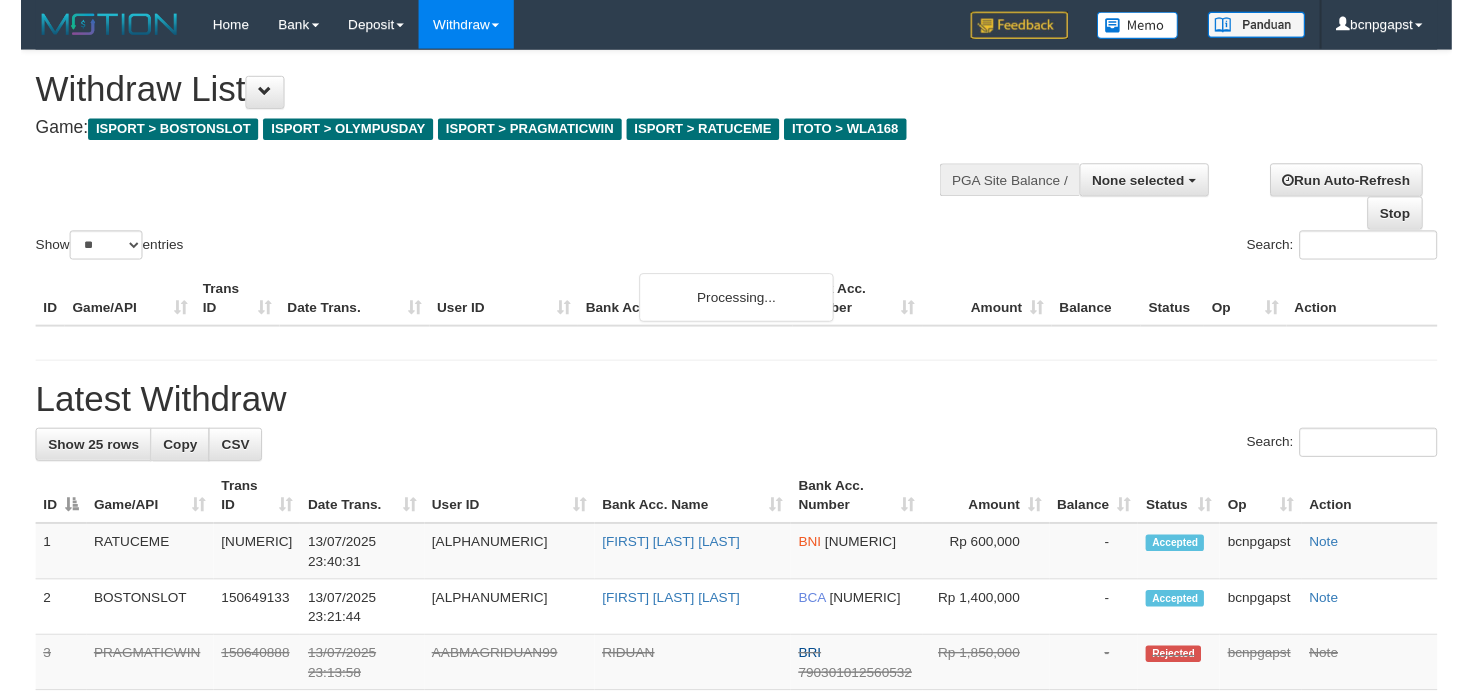 scroll, scrollTop: 0, scrollLeft: 0, axis: both 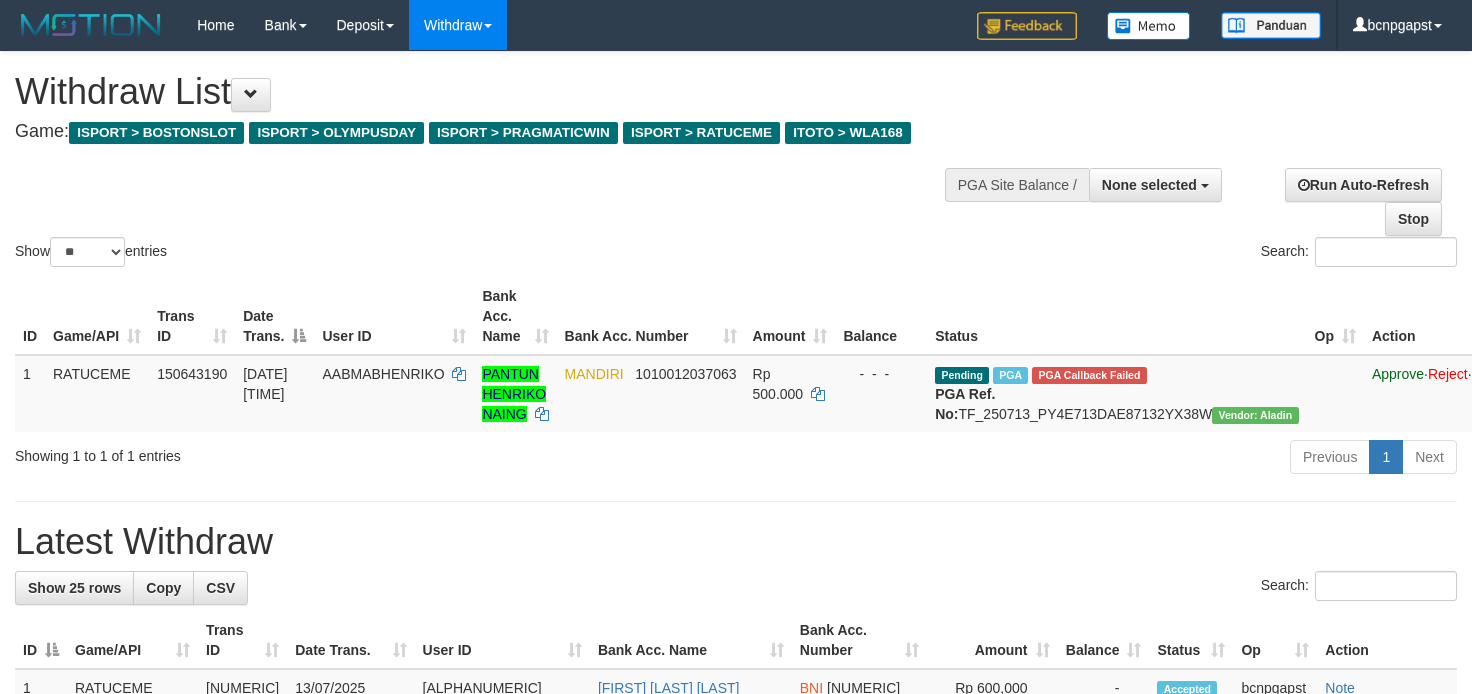 click on "Amount" at bounding box center [790, 316] 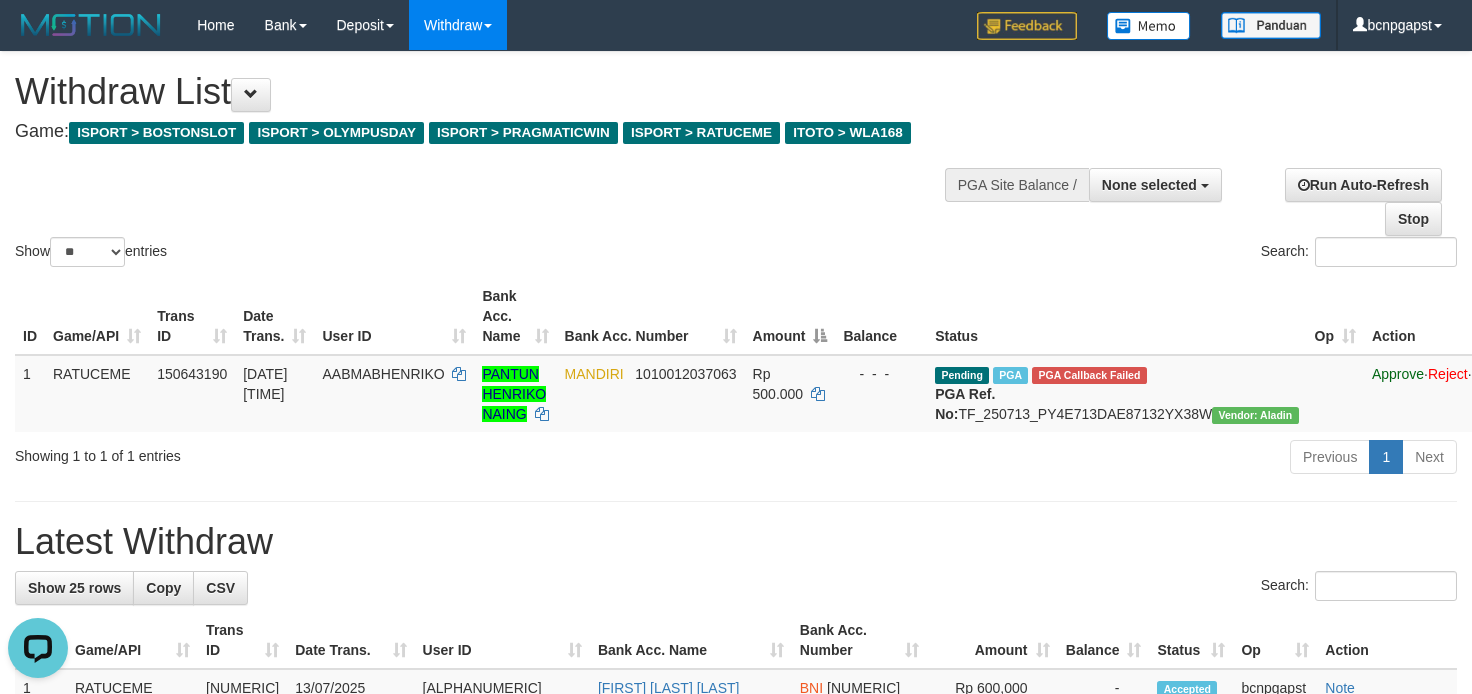 scroll, scrollTop: 0, scrollLeft: 0, axis: both 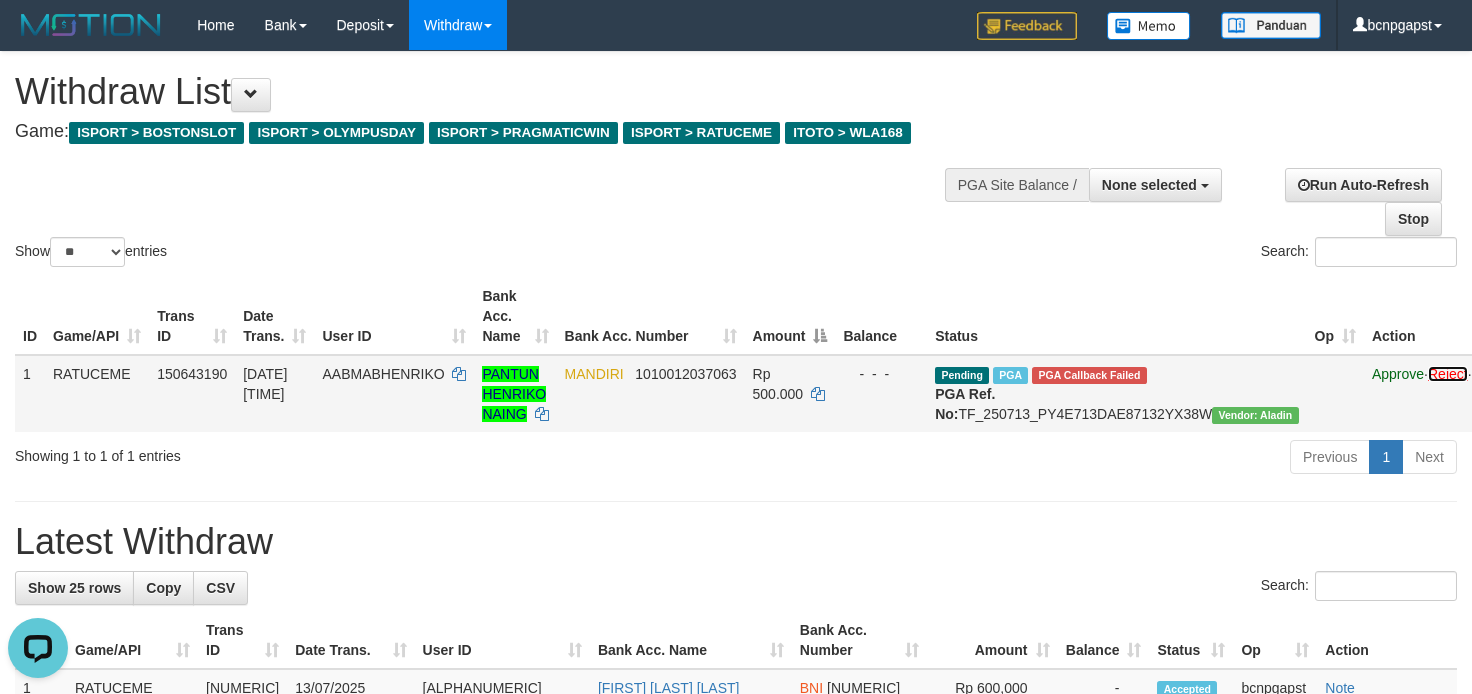 click on "Reject" at bounding box center (1448, 374) 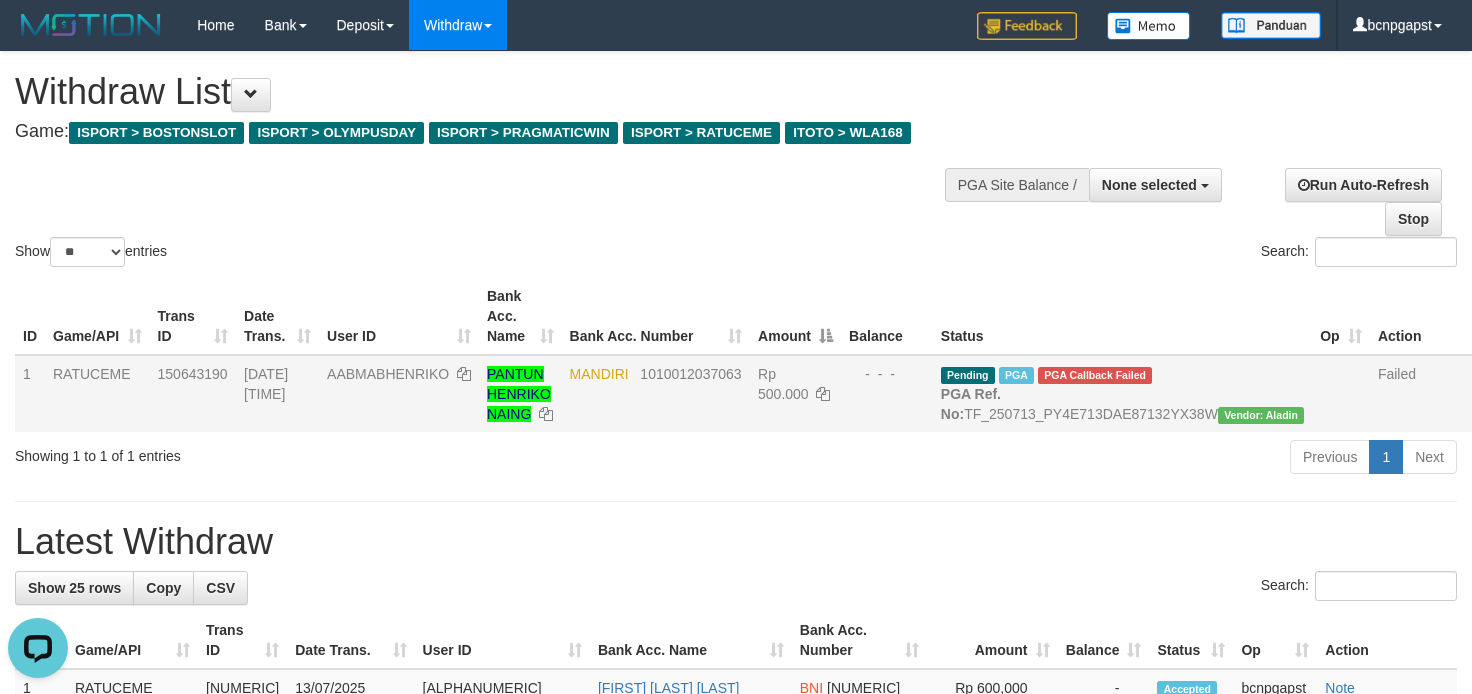 click on "**********" at bounding box center (736, 1080) 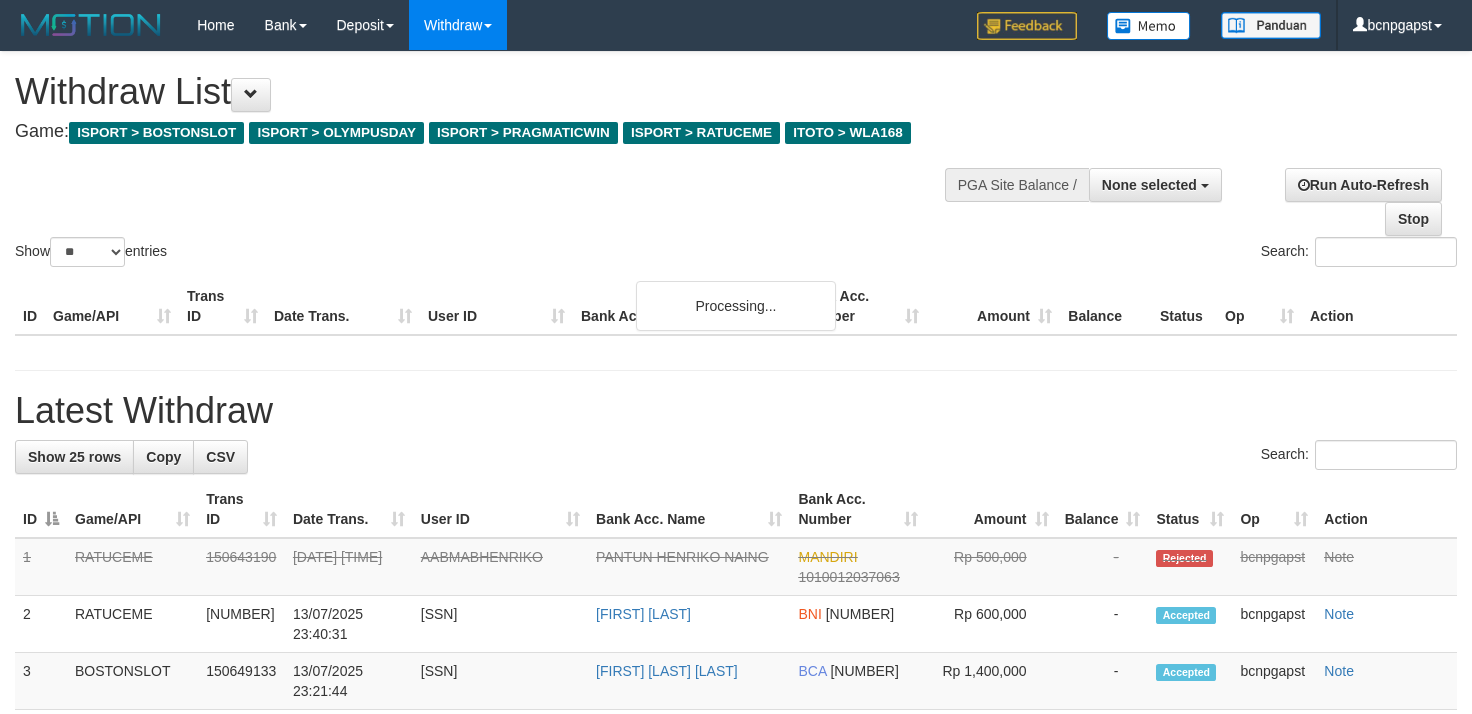 select 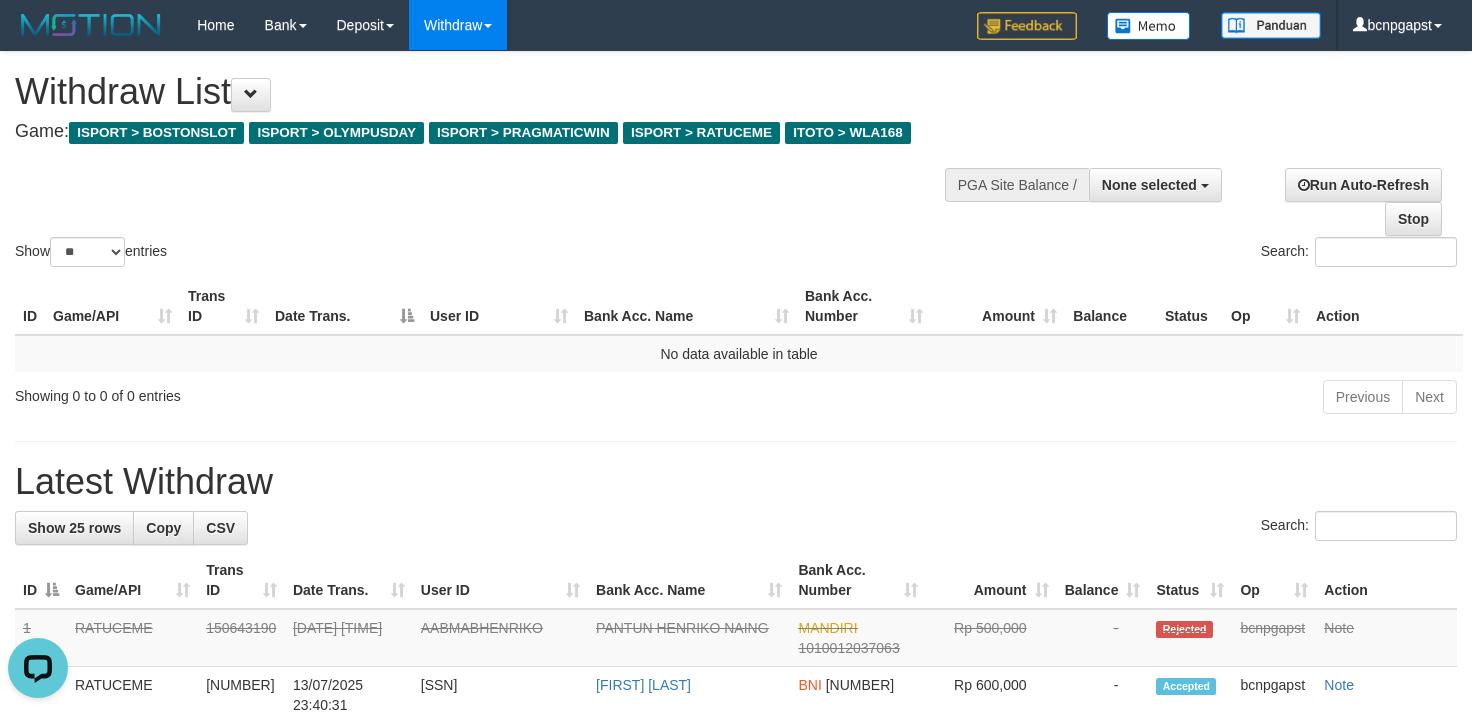 scroll, scrollTop: 0, scrollLeft: 0, axis: both 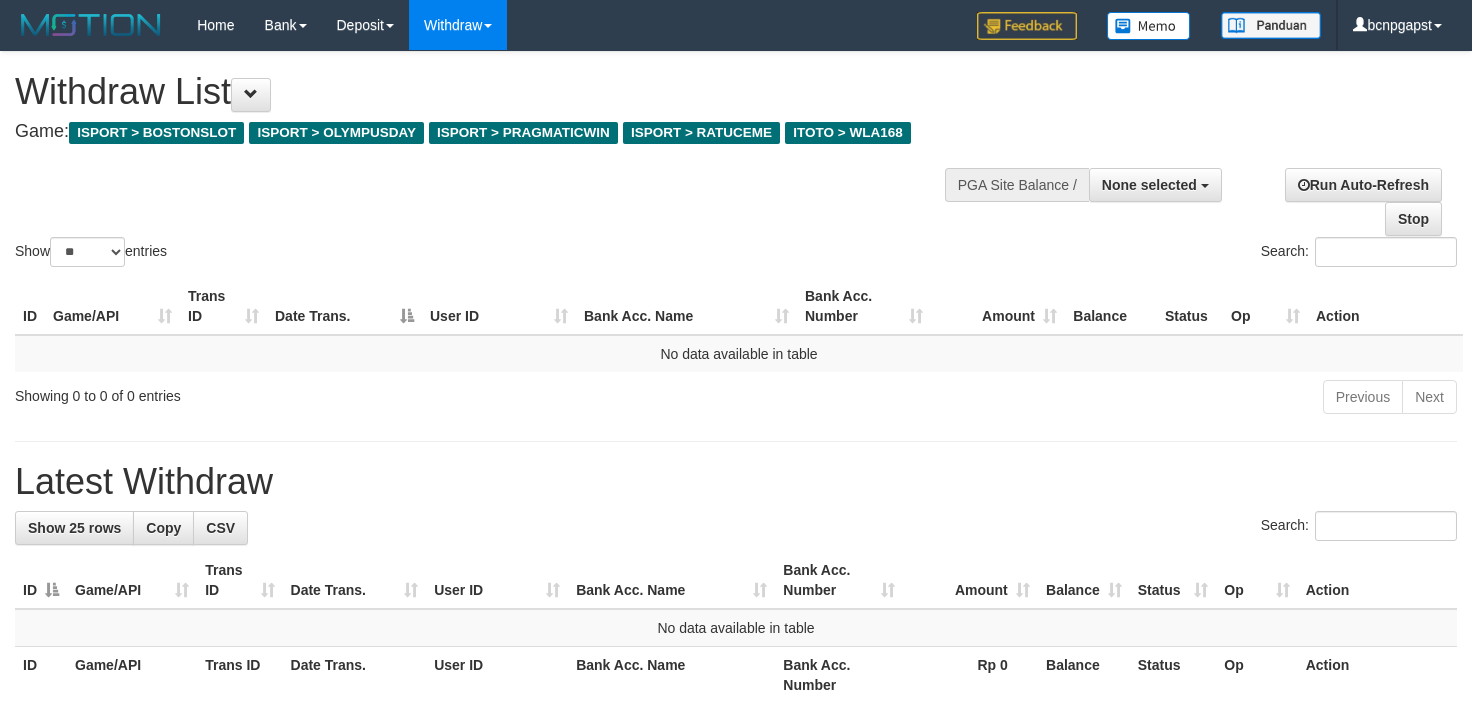select 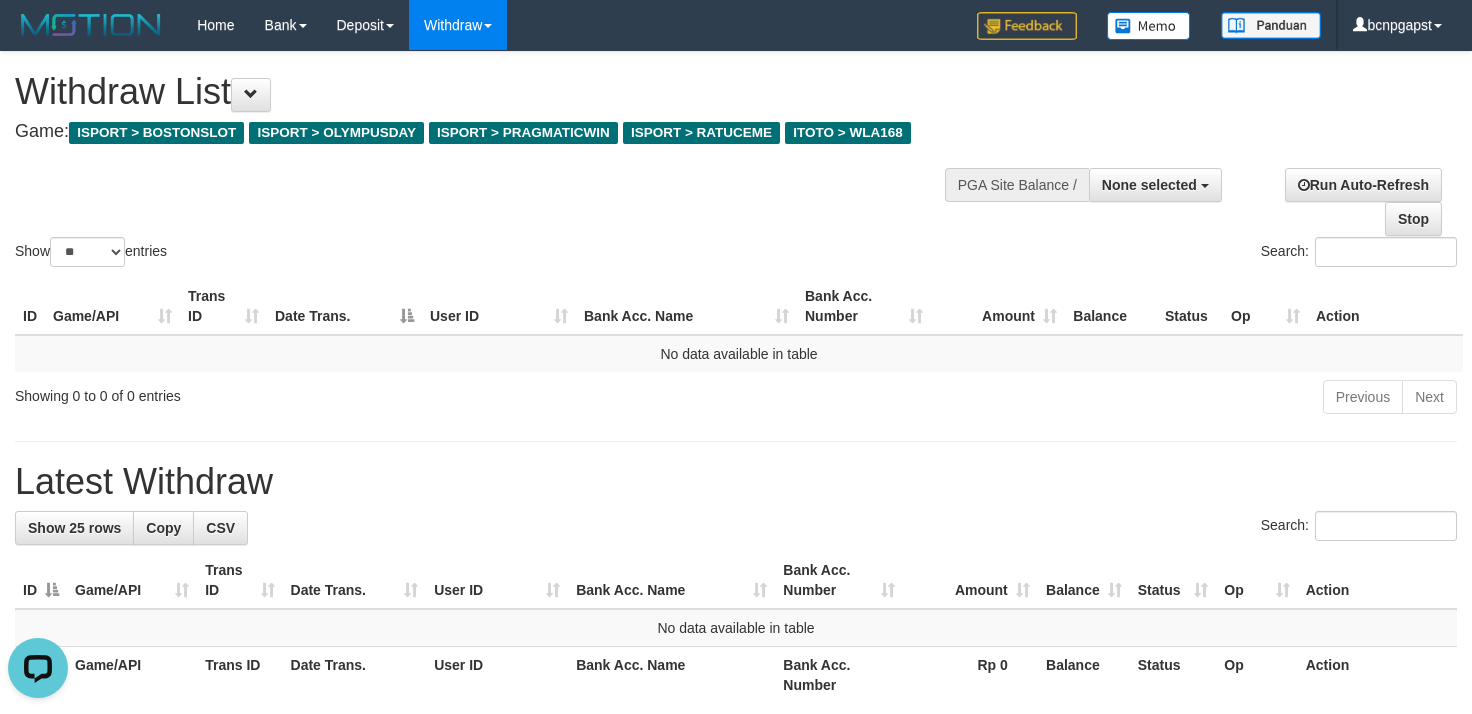 scroll, scrollTop: 0, scrollLeft: 0, axis: both 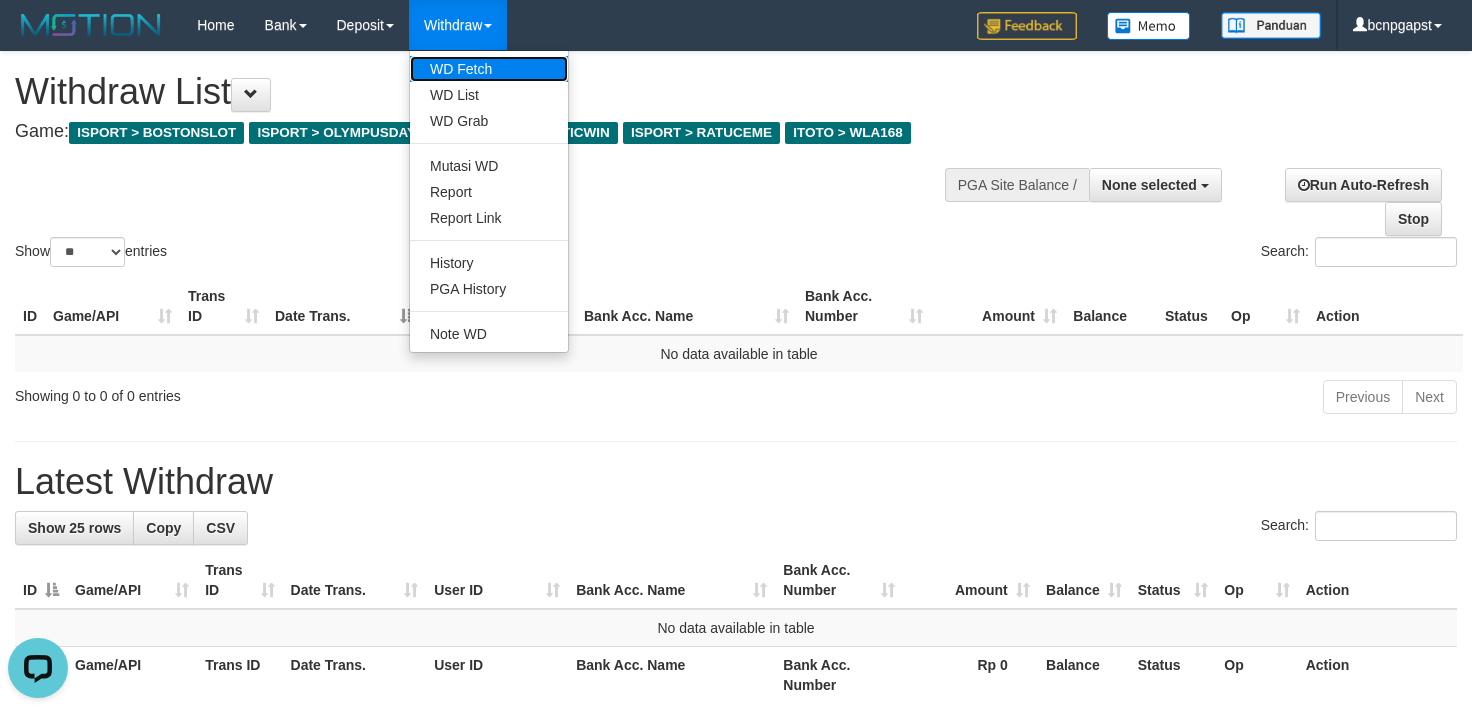 drag, startPoint x: 482, startPoint y: 68, endPoint x: 504, endPoint y: 64, distance: 22.36068 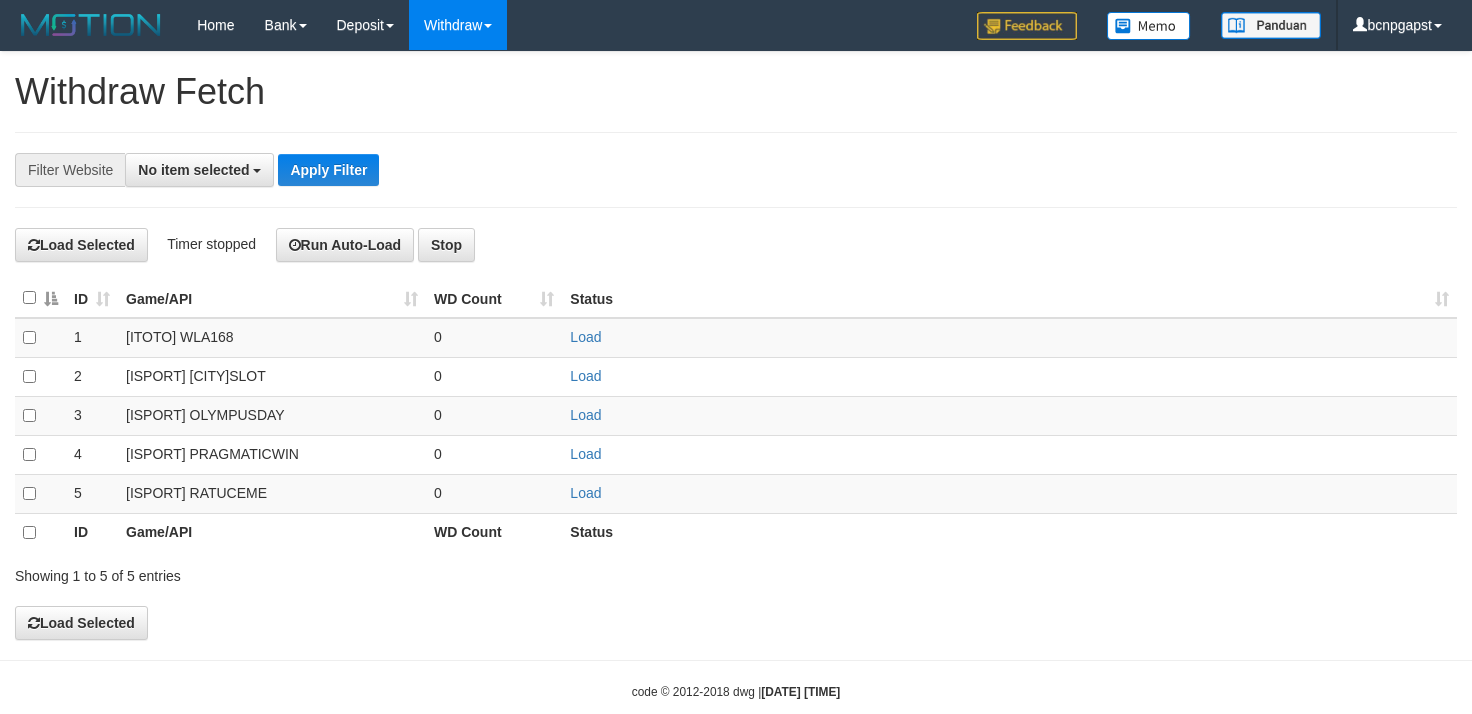 select 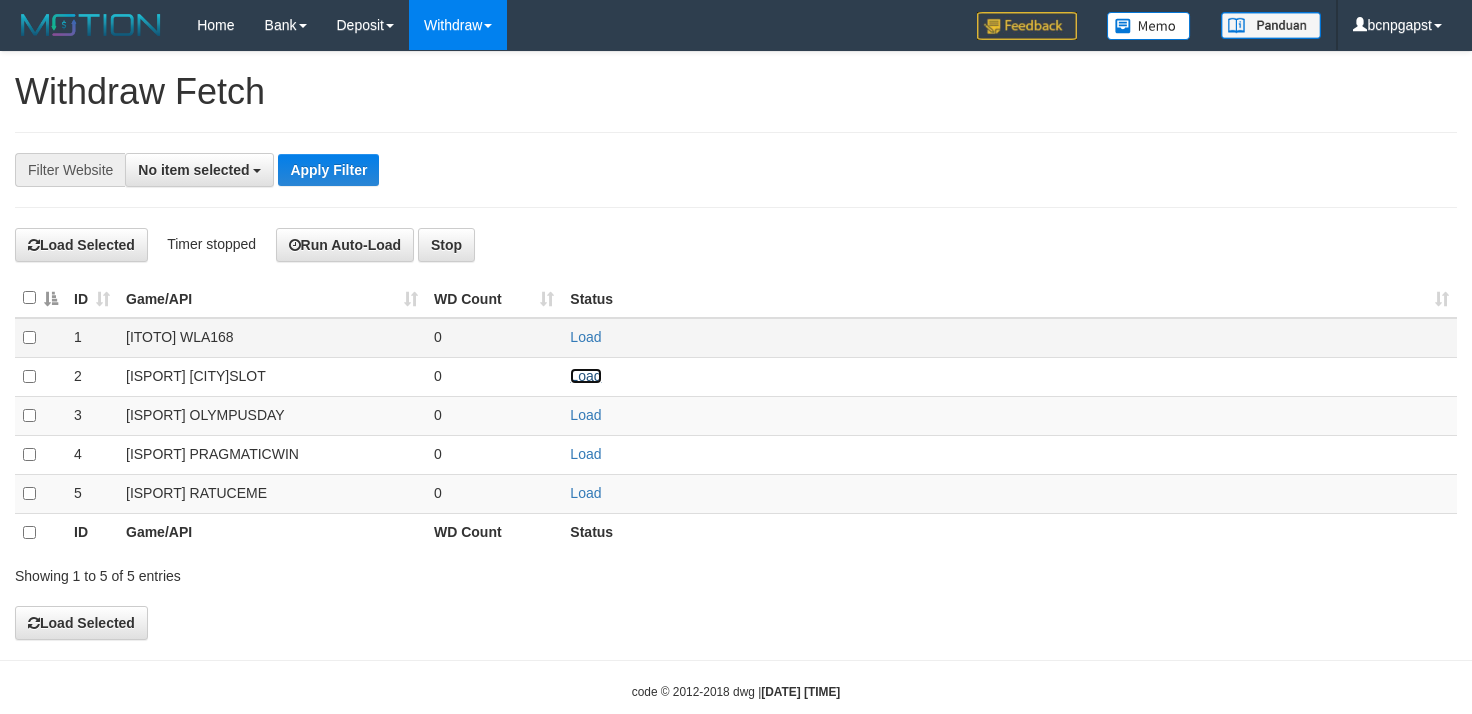 drag, startPoint x: 589, startPoint y: 374, endPoint x: 592, endPoint y: 353, distance: 21.213203 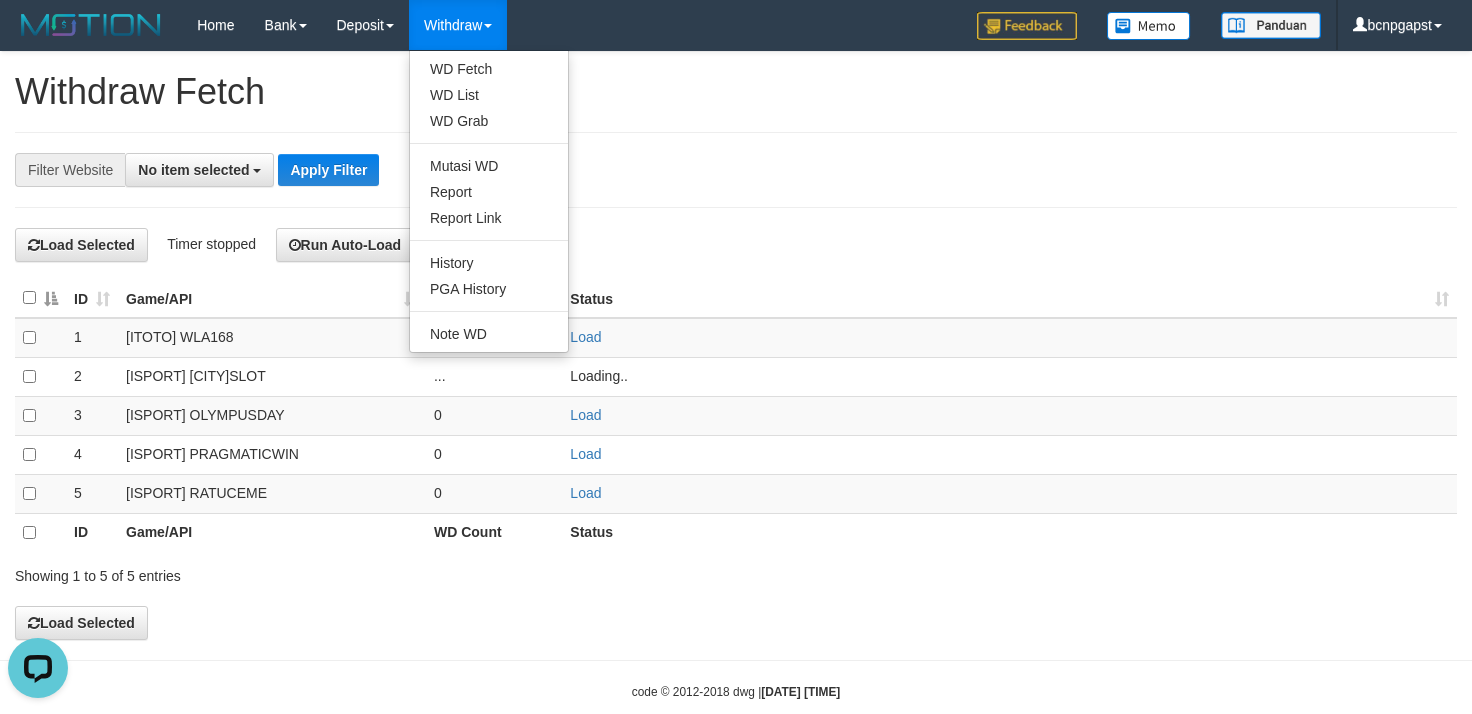 scroll, scrollTop: 0, scrollLeft: 0, axis: both 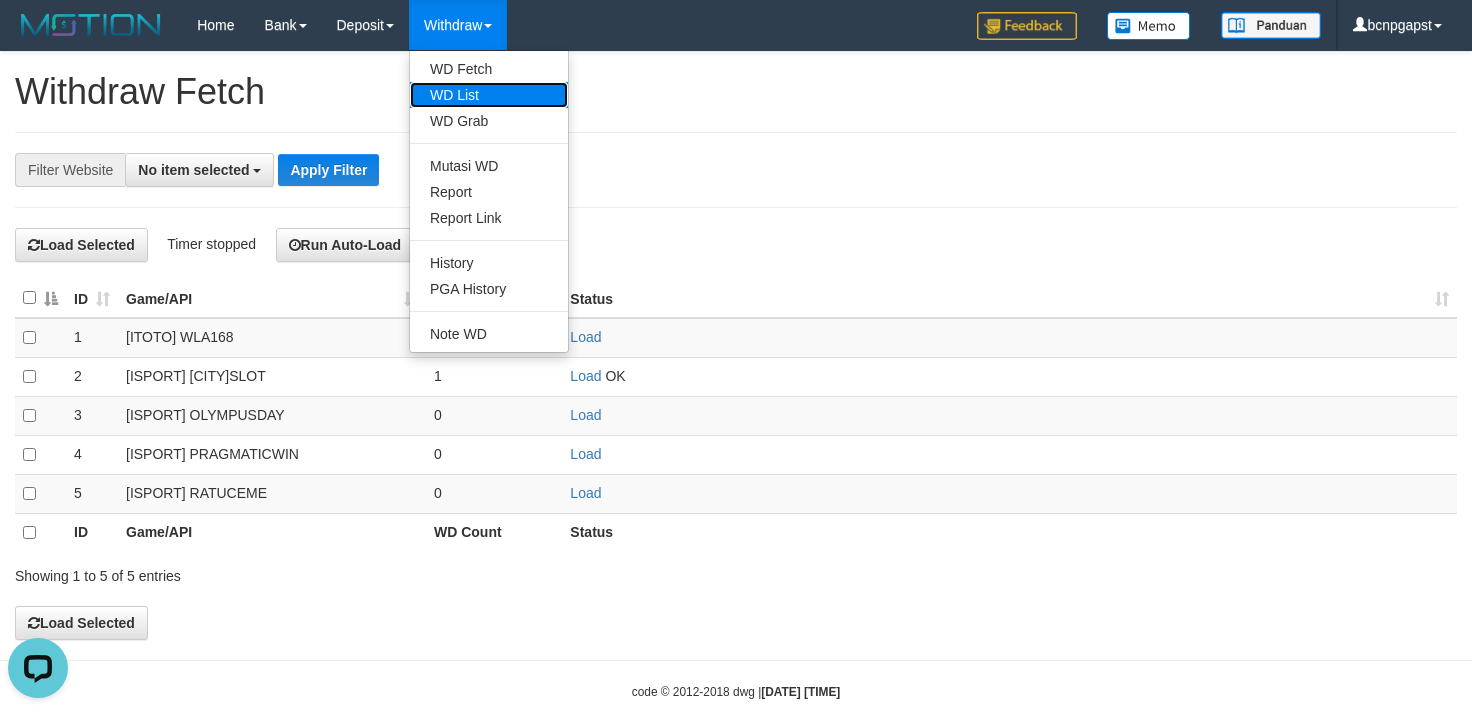 click on "WD List" at bounding box center [489, 95] 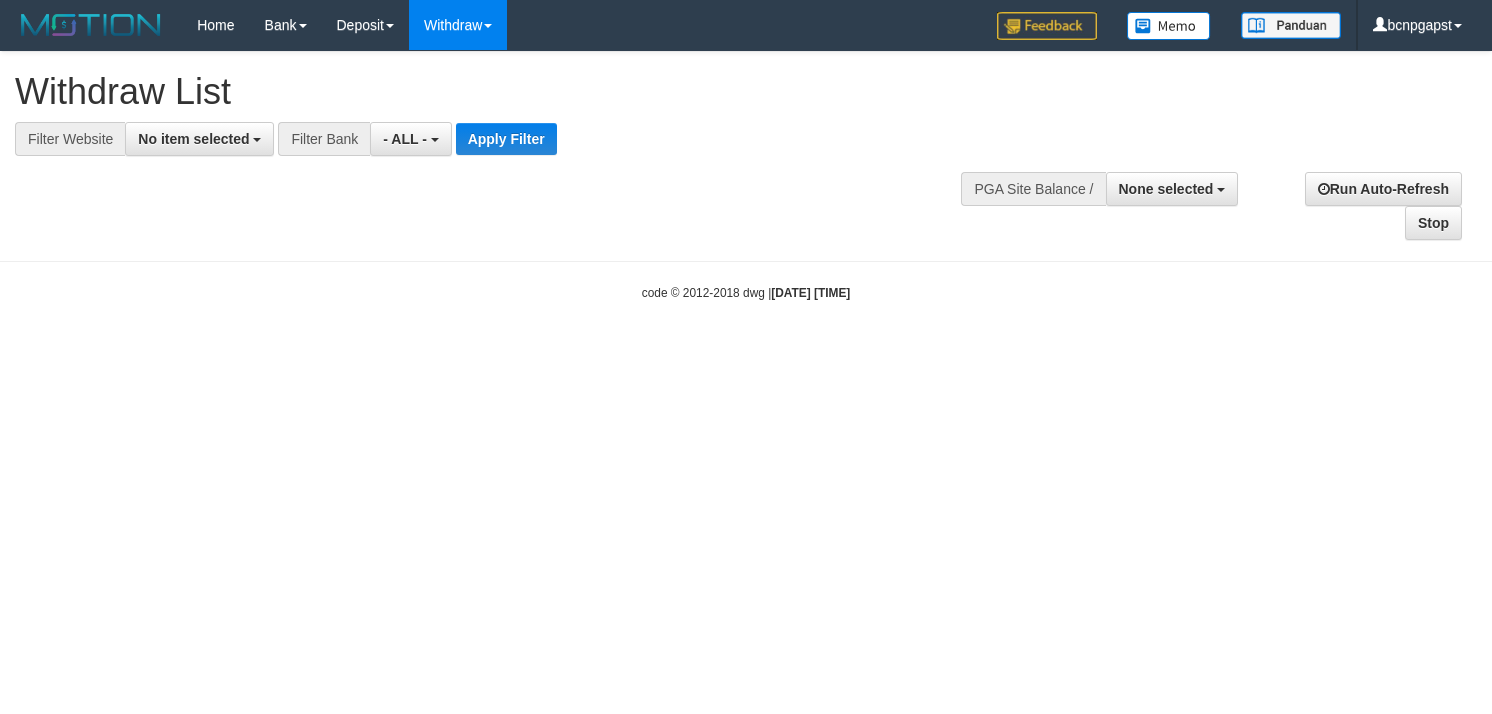 select 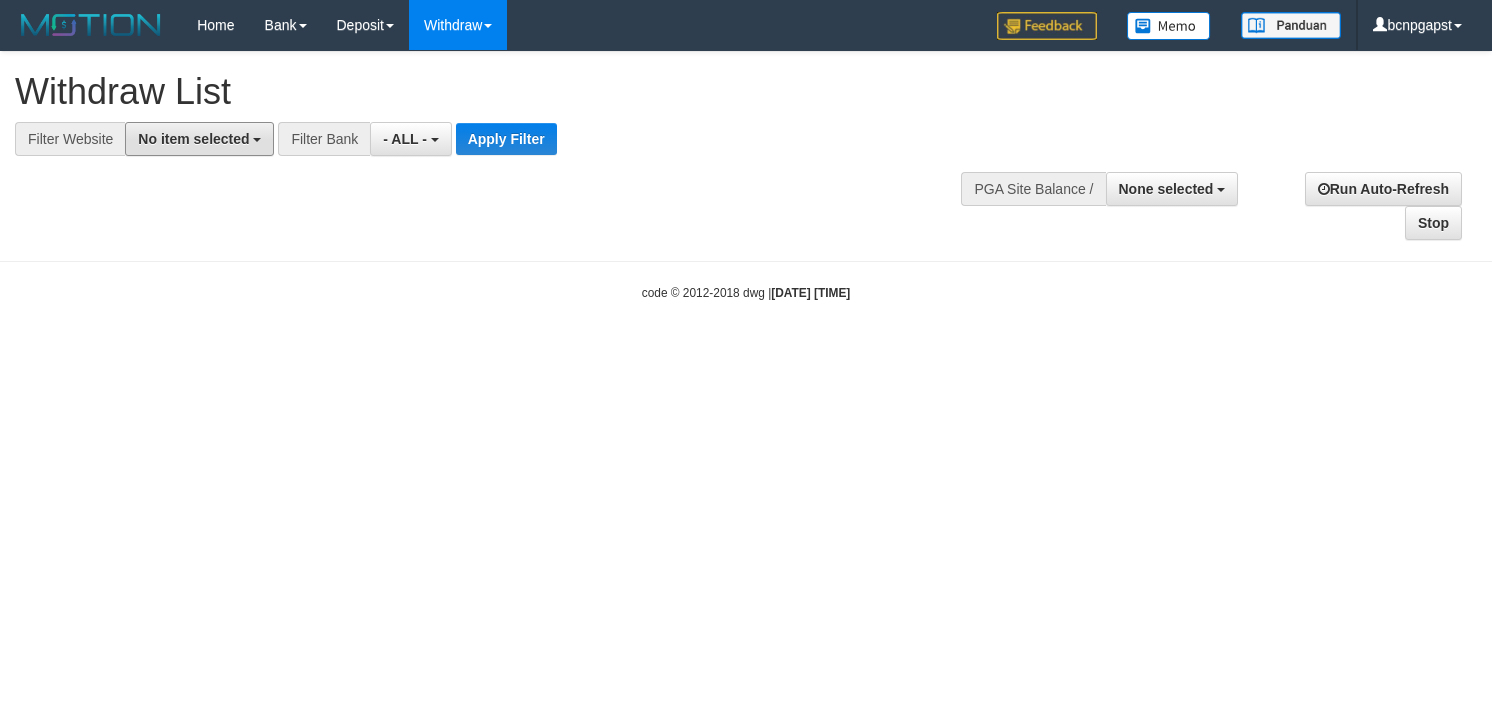 drag, startPoint x: 125, startPoint y: 136, endPoint x: 154, endPoint y: 165, distance: 41.01219 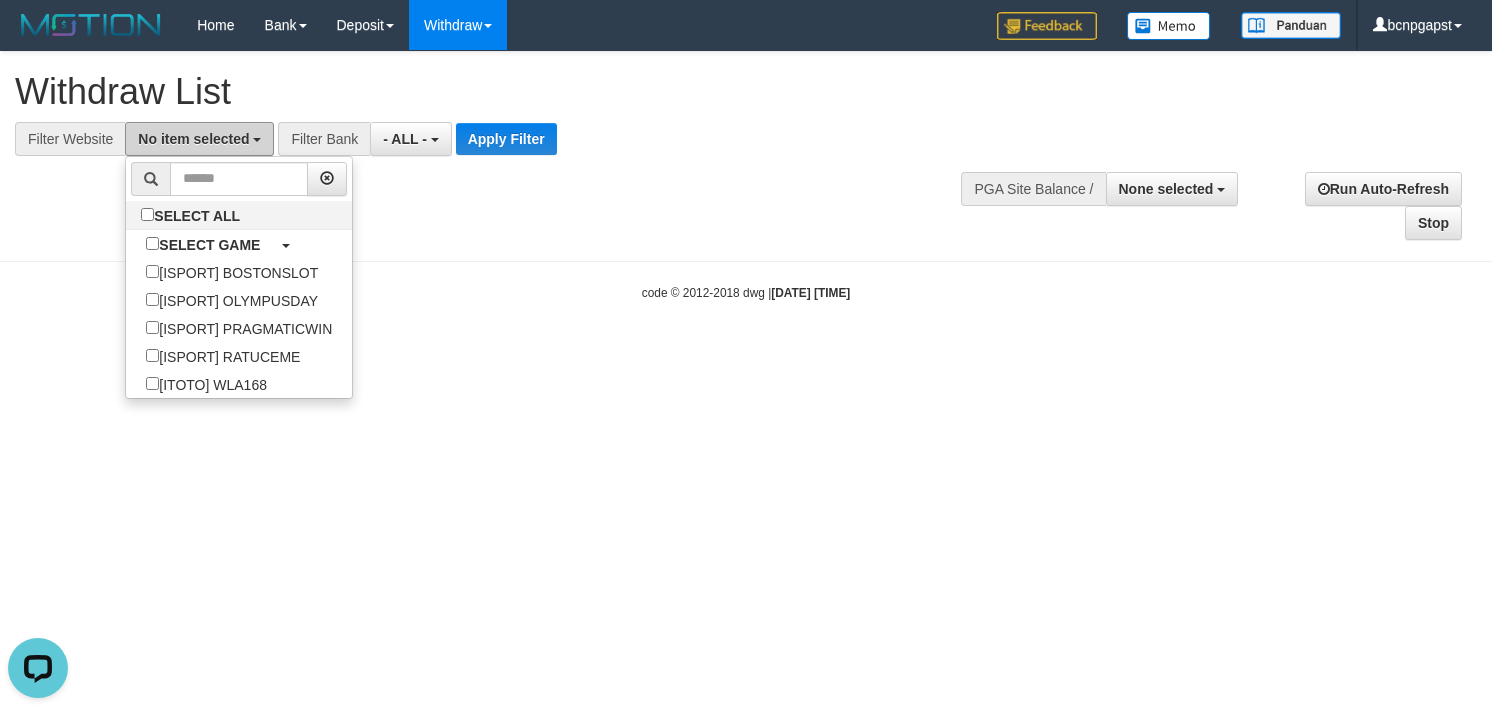 scroll, scrollTop: 0, scrollLeft: 0, axis: both 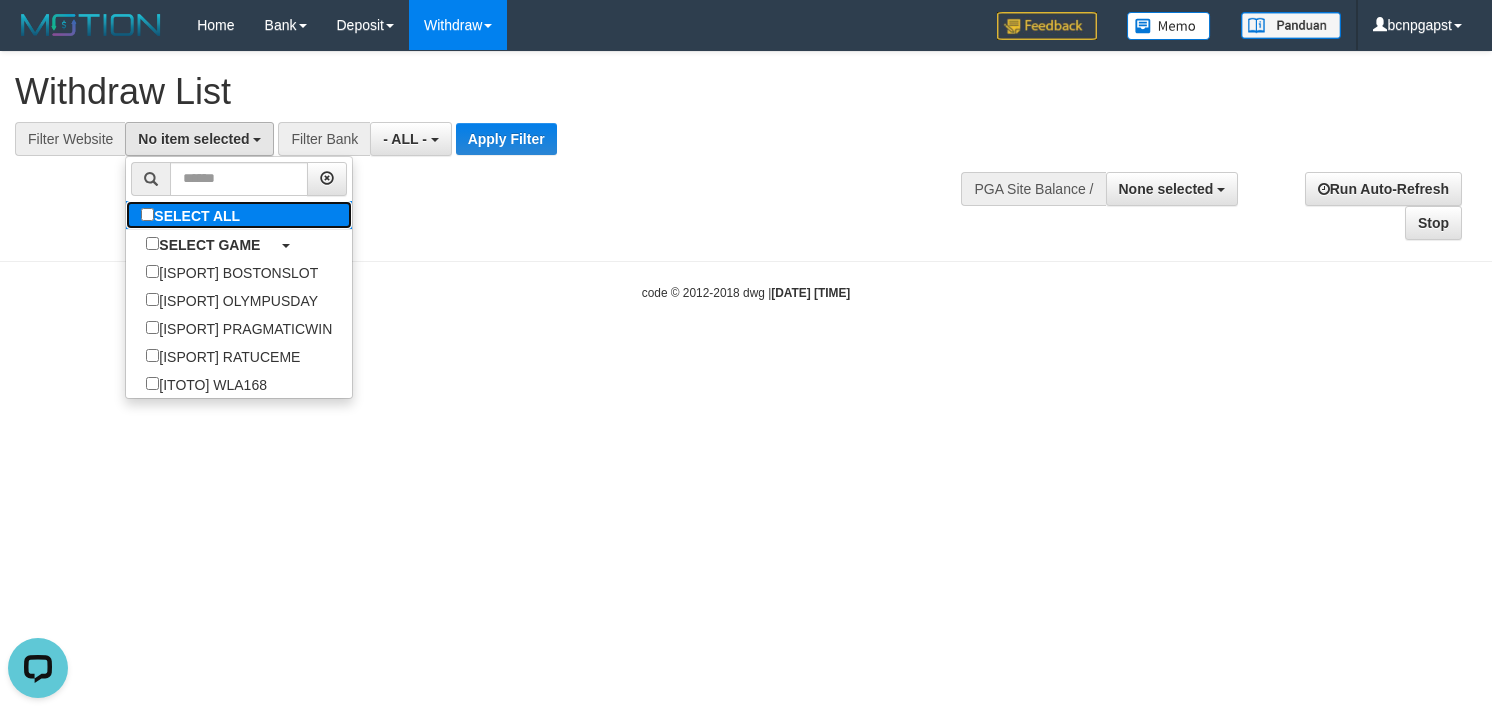 click on "SELECT ALL" at bounding box center (193, 215) 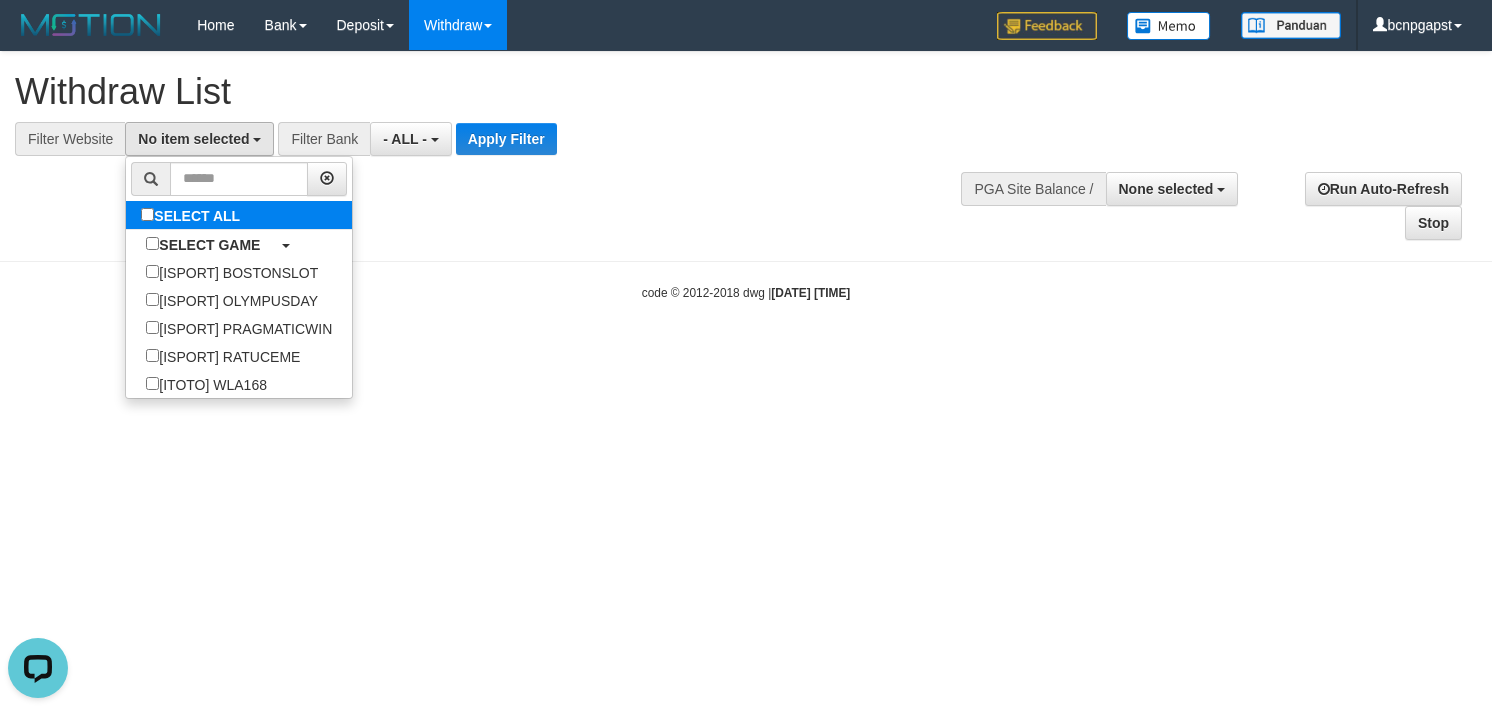 select on "****" 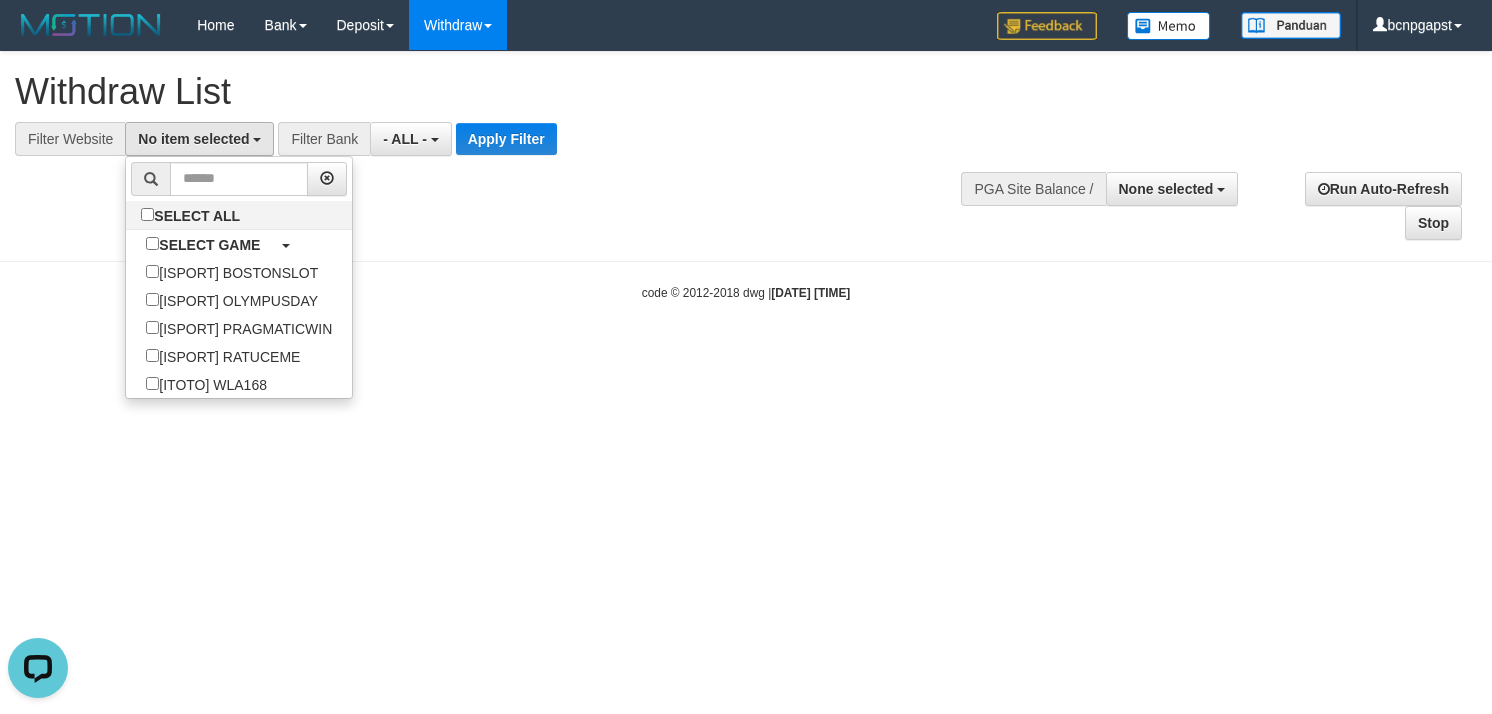 scroll, scrollTop: 17, scrollLeft: 0, axis: vertical 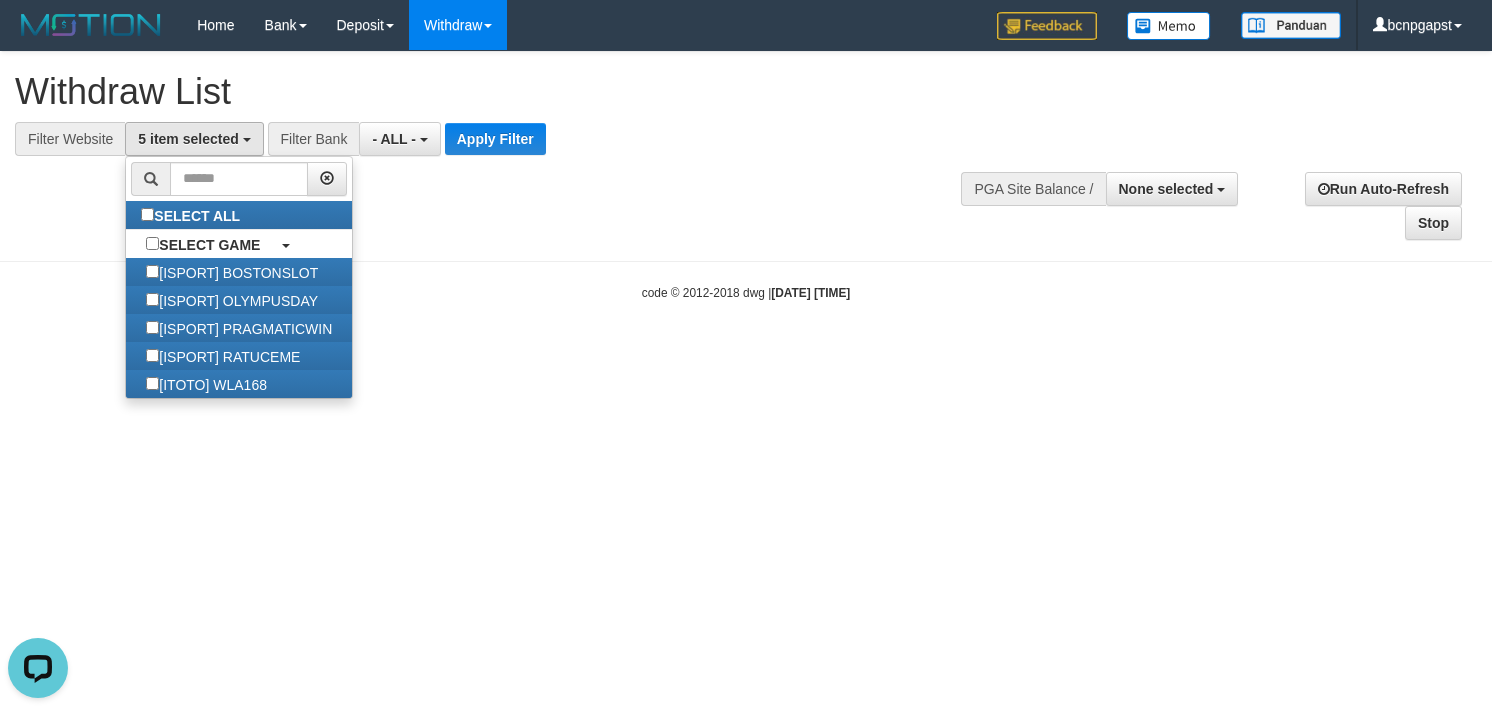 click on "**********" at bounding box center (412, 139) 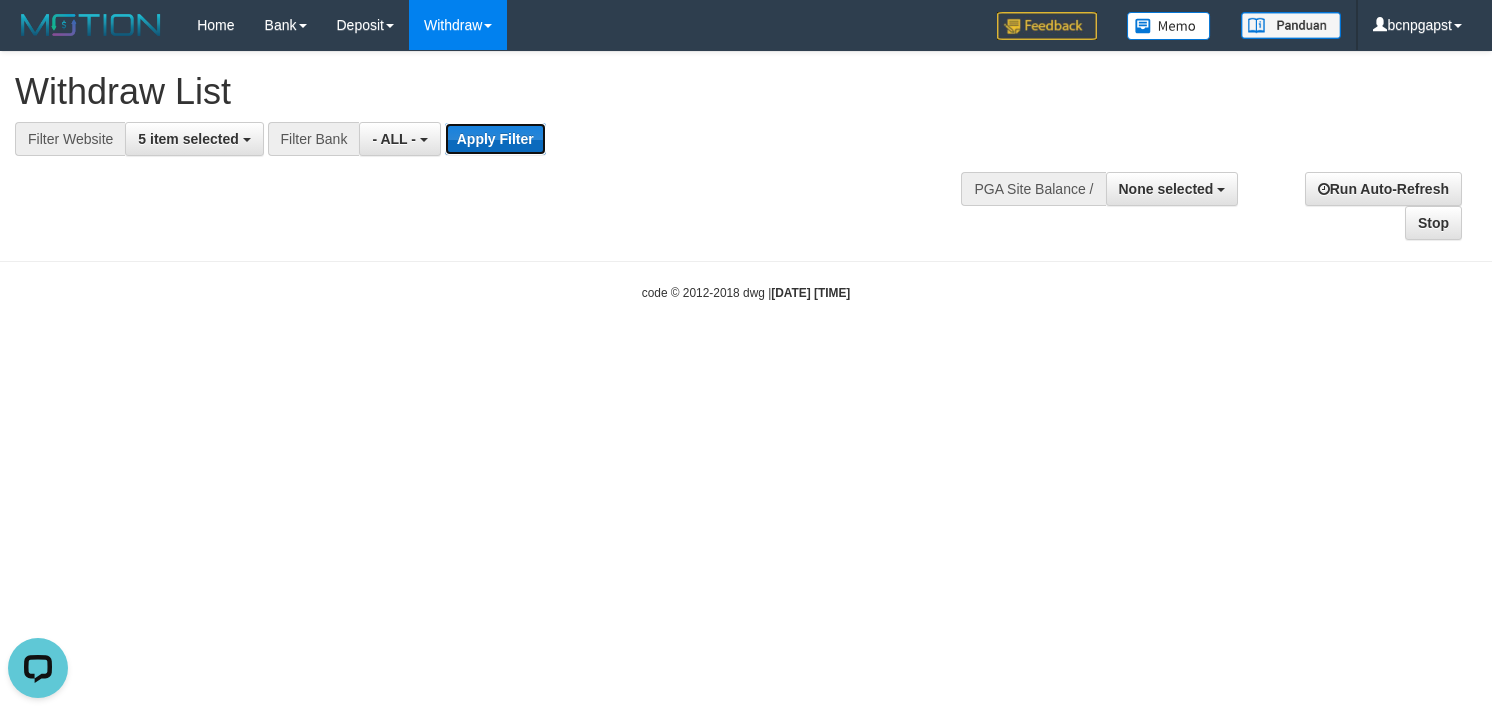 click on "Apply Filter" at bounding box center (495, 139) 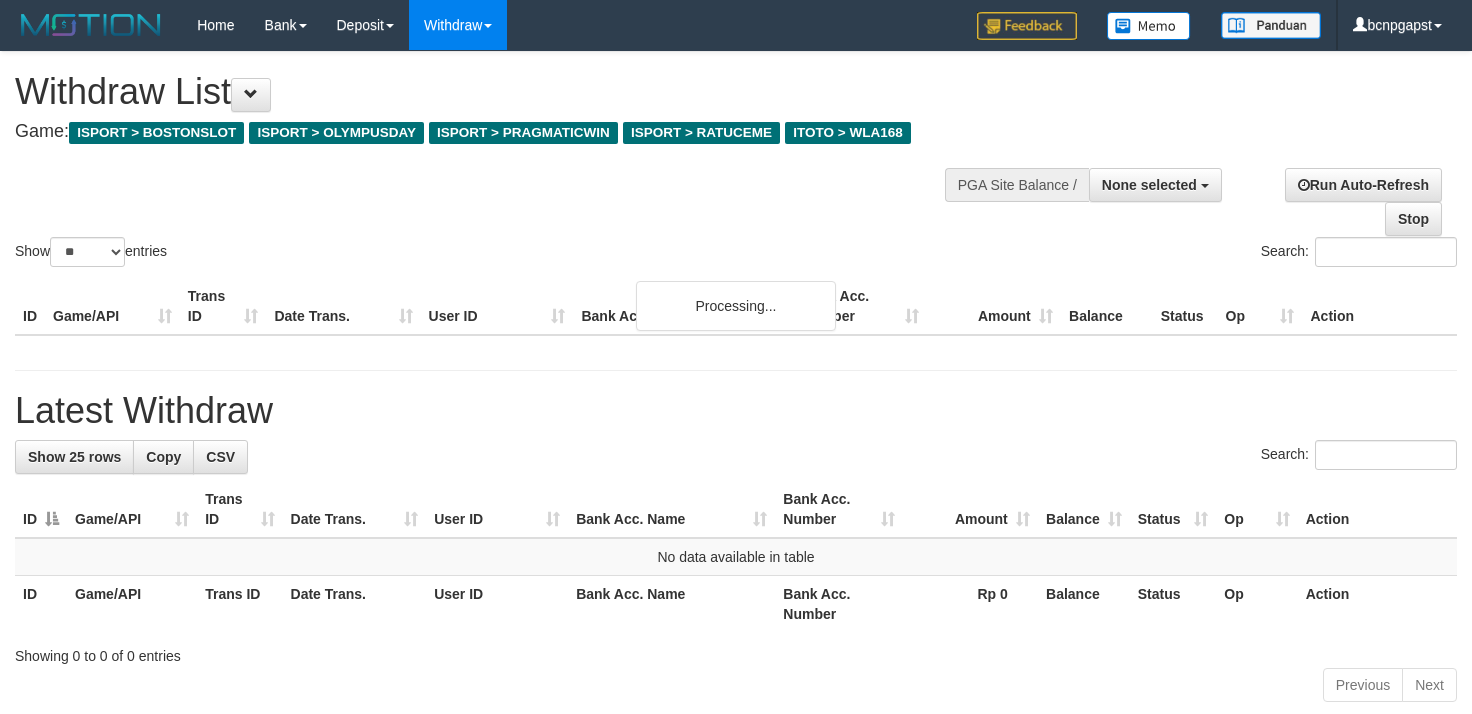 select 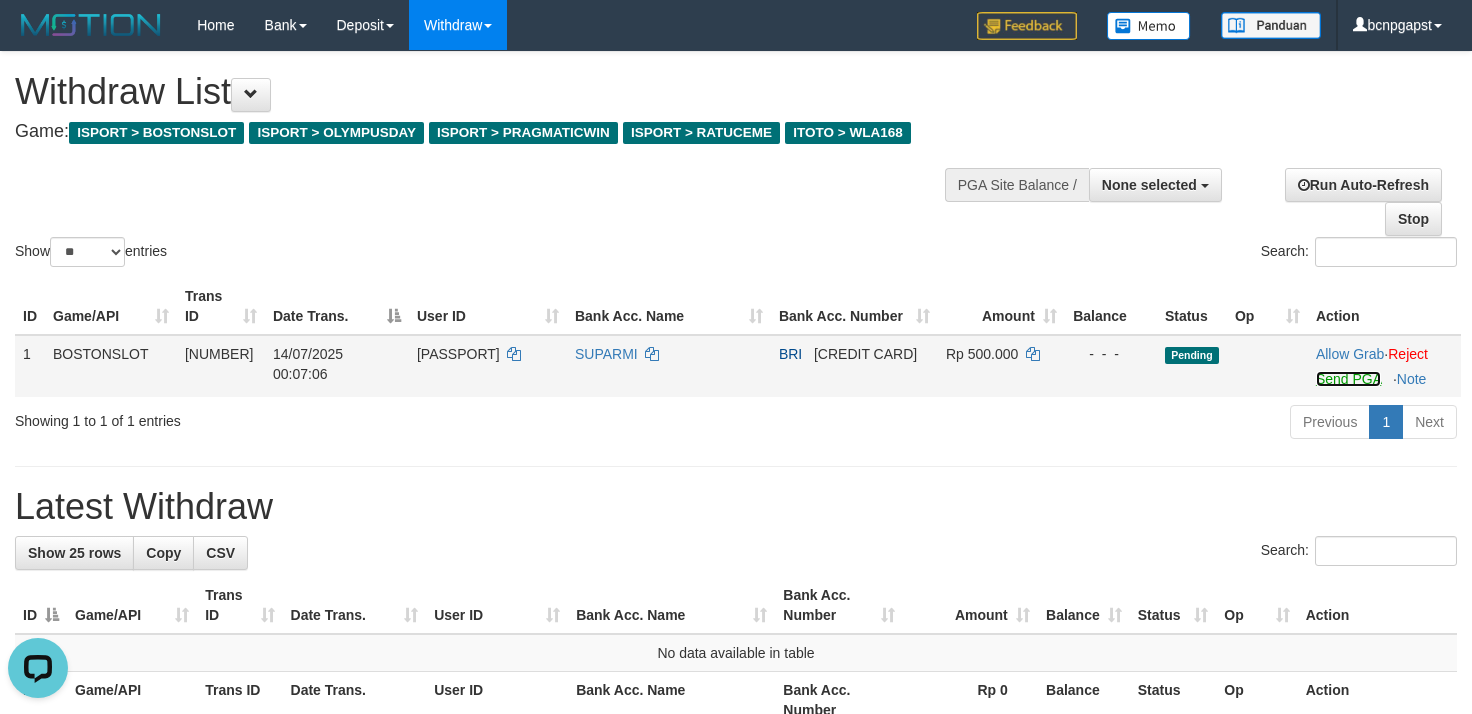 scroll, scrollTop: 0, scrollLeft: 0, axis: both 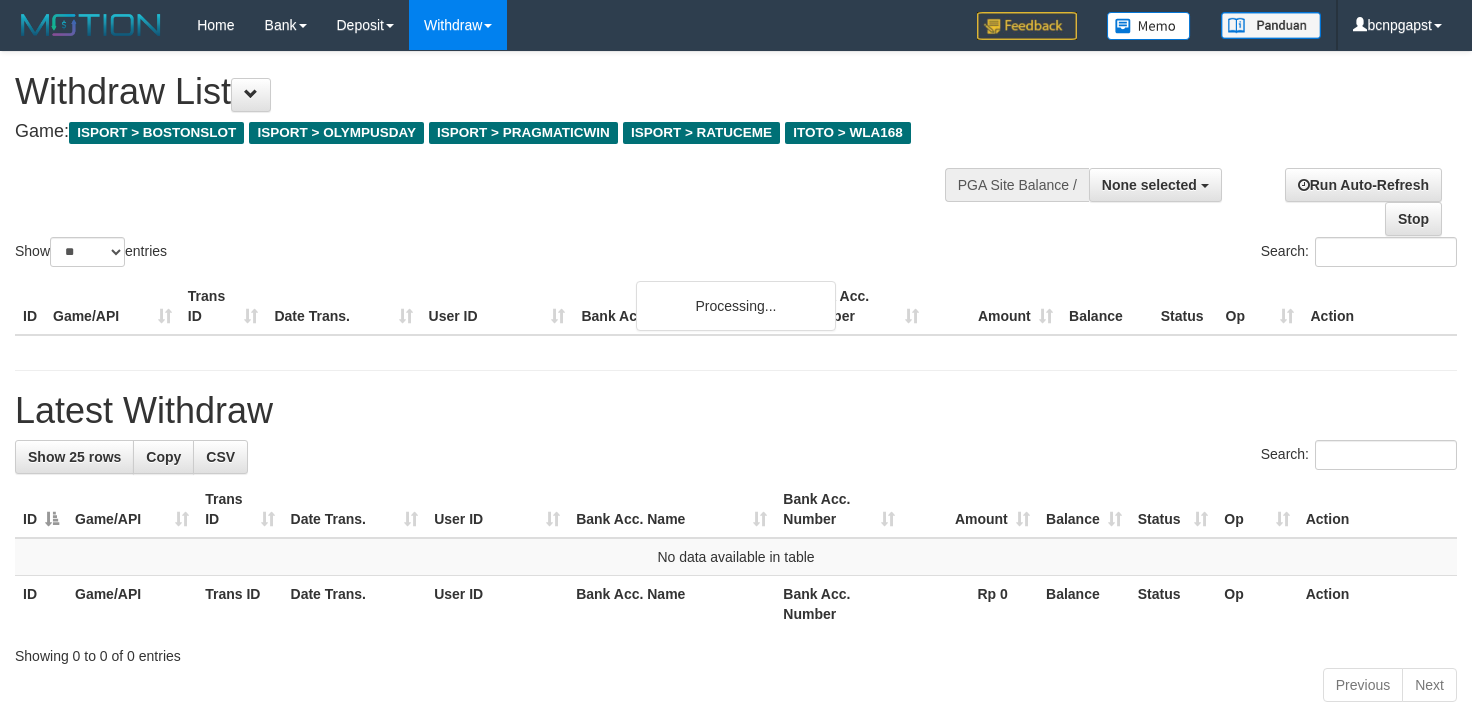 select 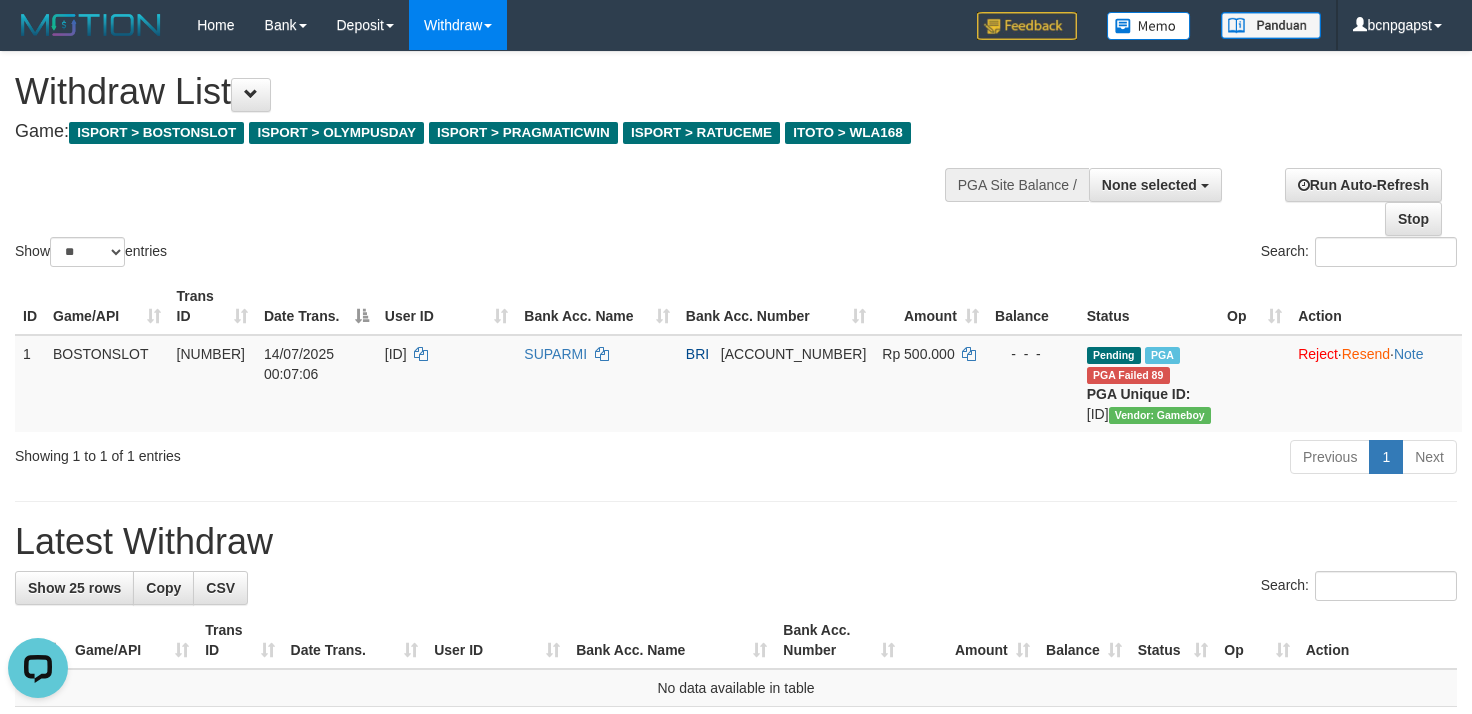 scroll, scrollTop: 0, scrollLeft: 0, axis: both 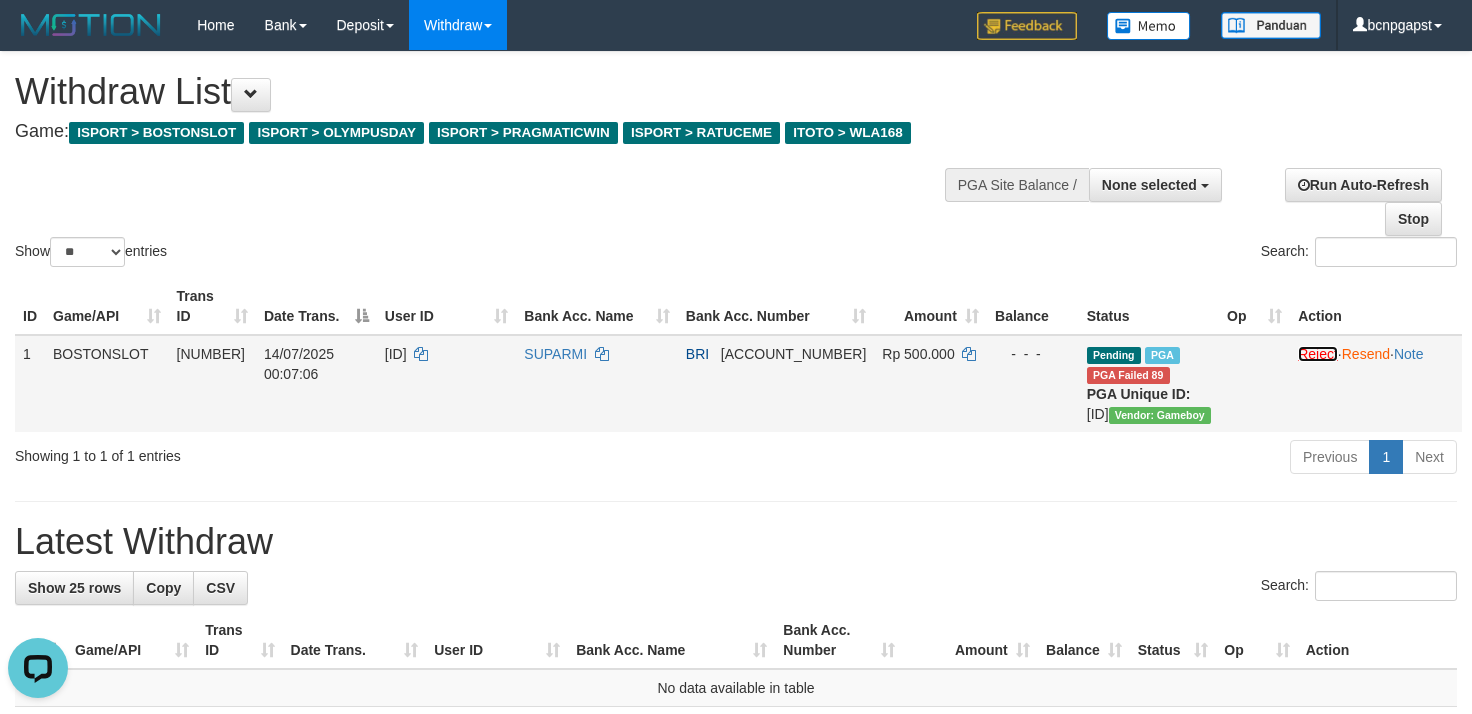 click on "Reject" at bounding box center (1318, 354) 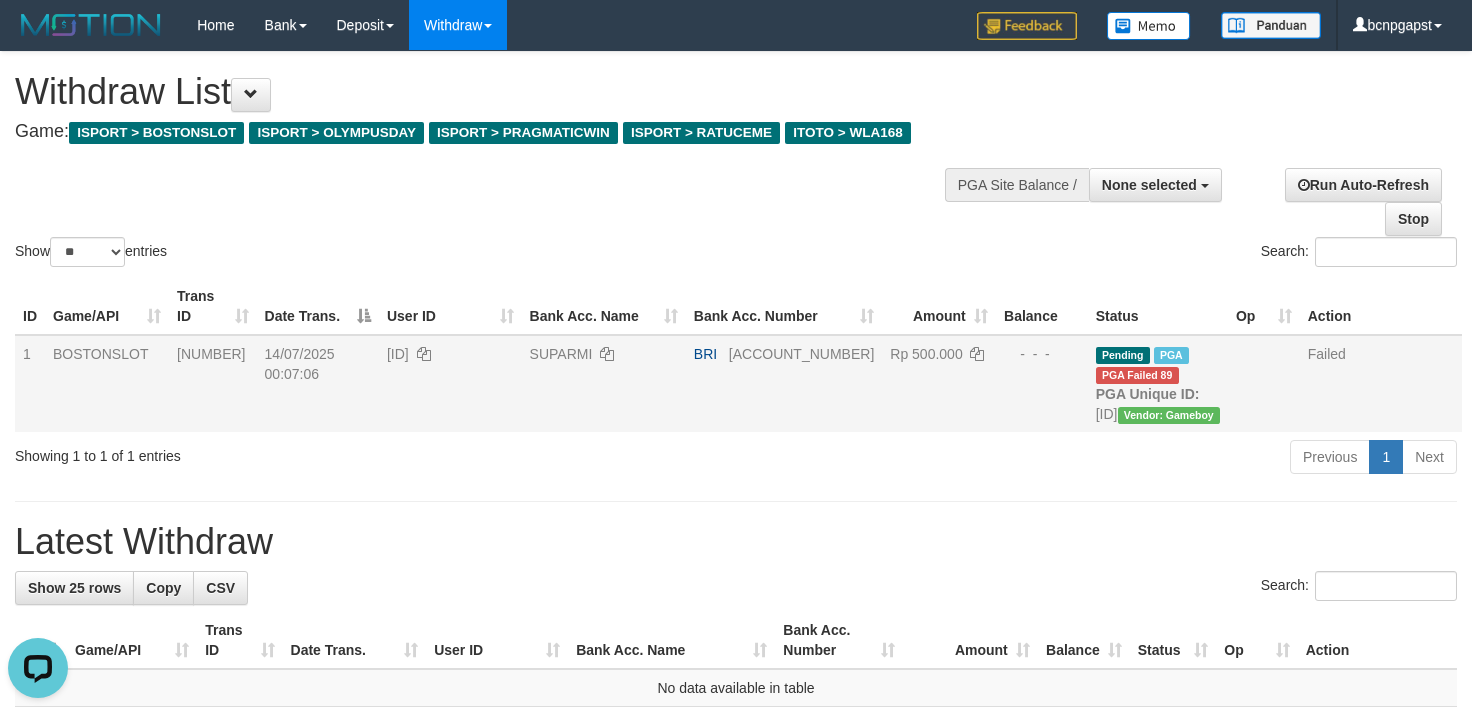 drag, startPoint x: 610, startPoint y: 496, endPoint x: 593, endPoint y: 460, distance: 39.812057 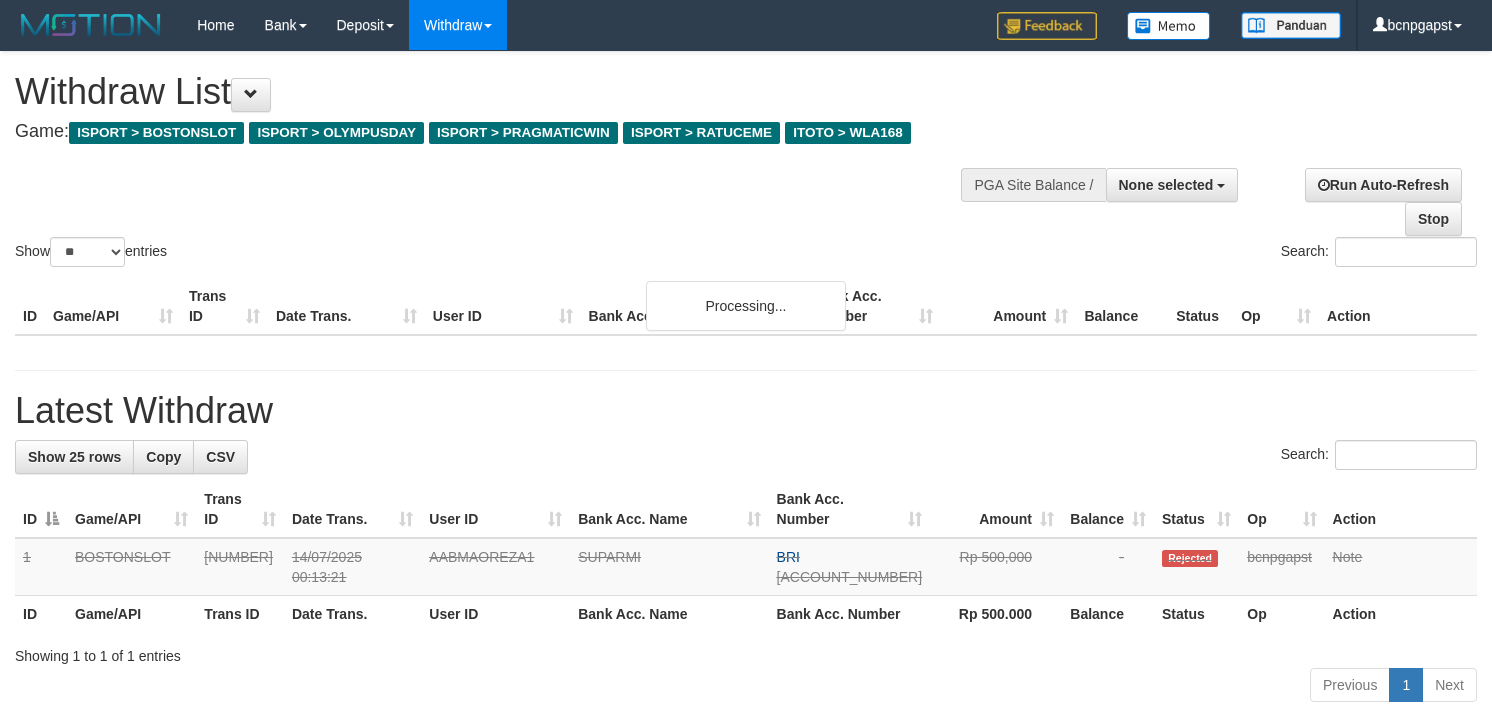 select 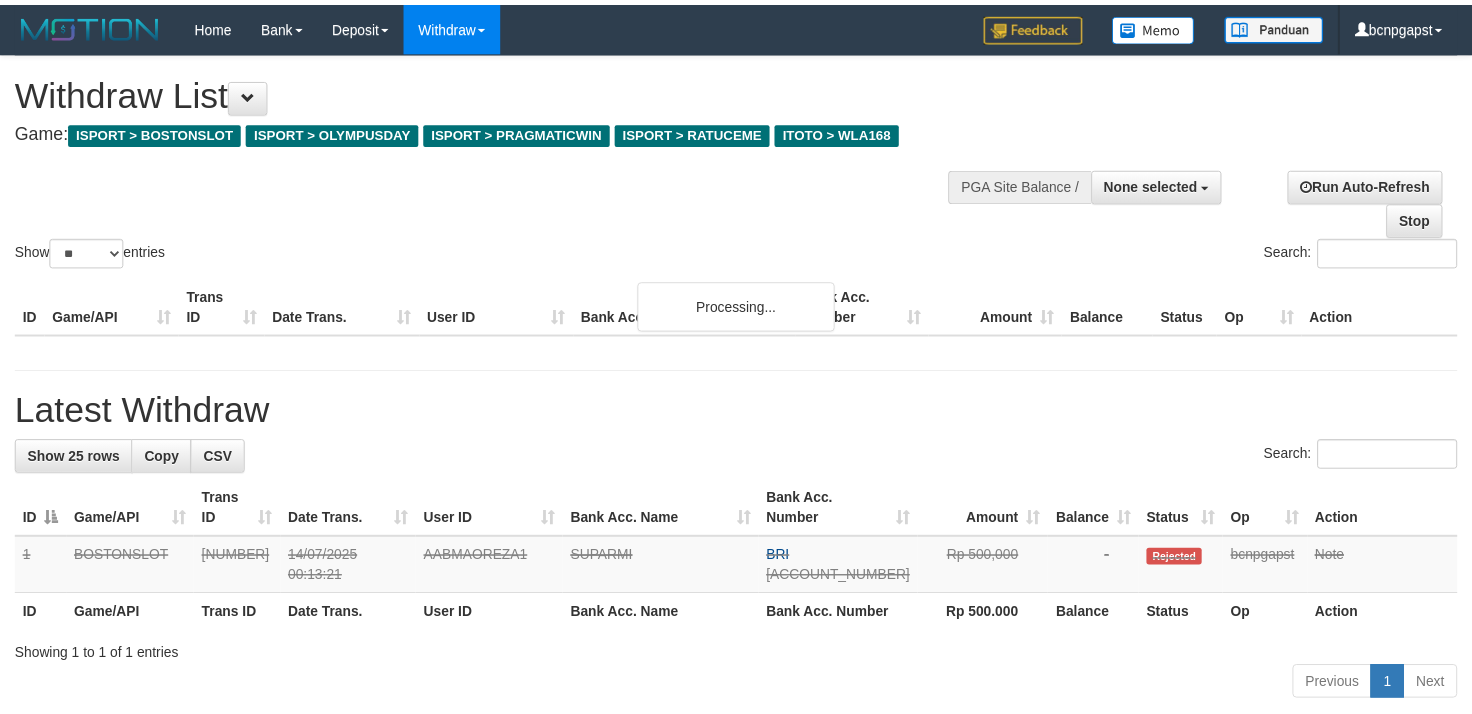 scroll, scrollTop: 0, scrollLeft: 0, axis: both 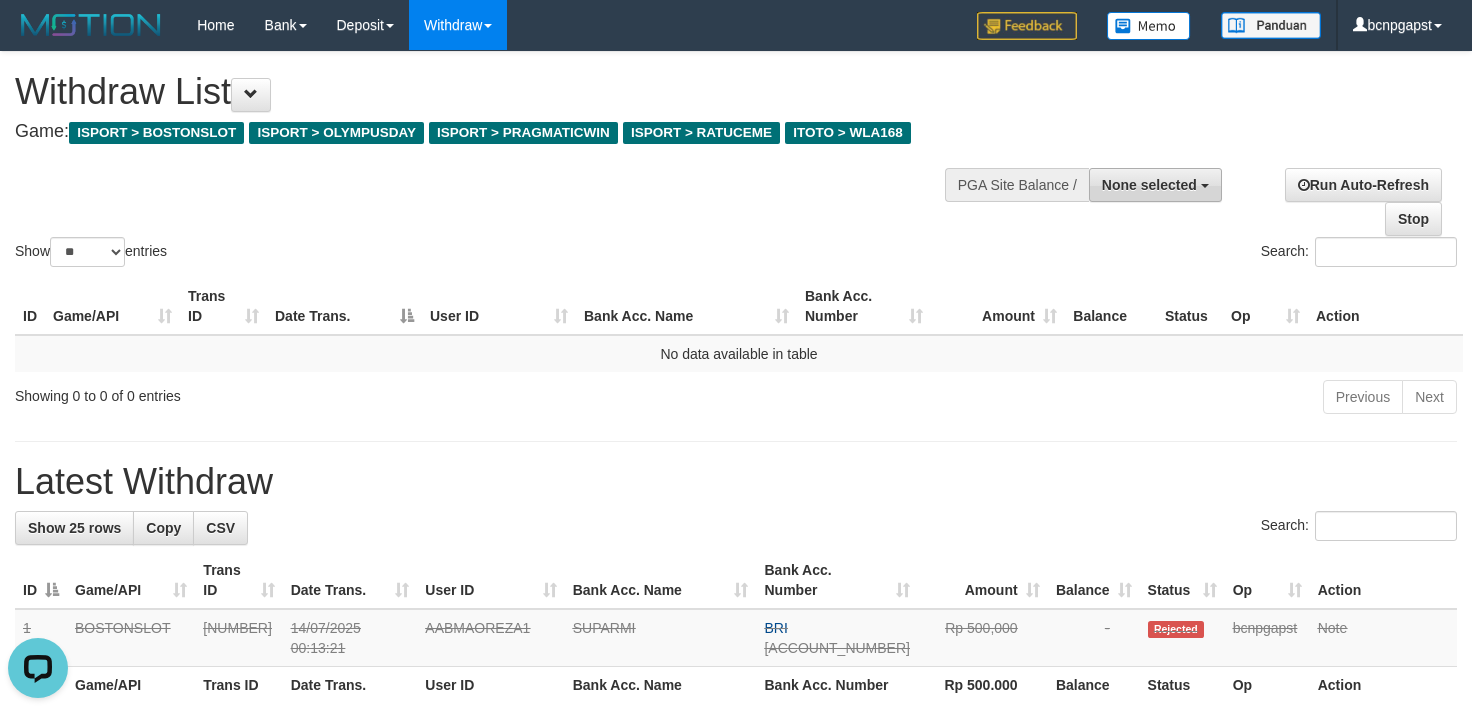 click on "None selected" at bounding box center [1155, 185] 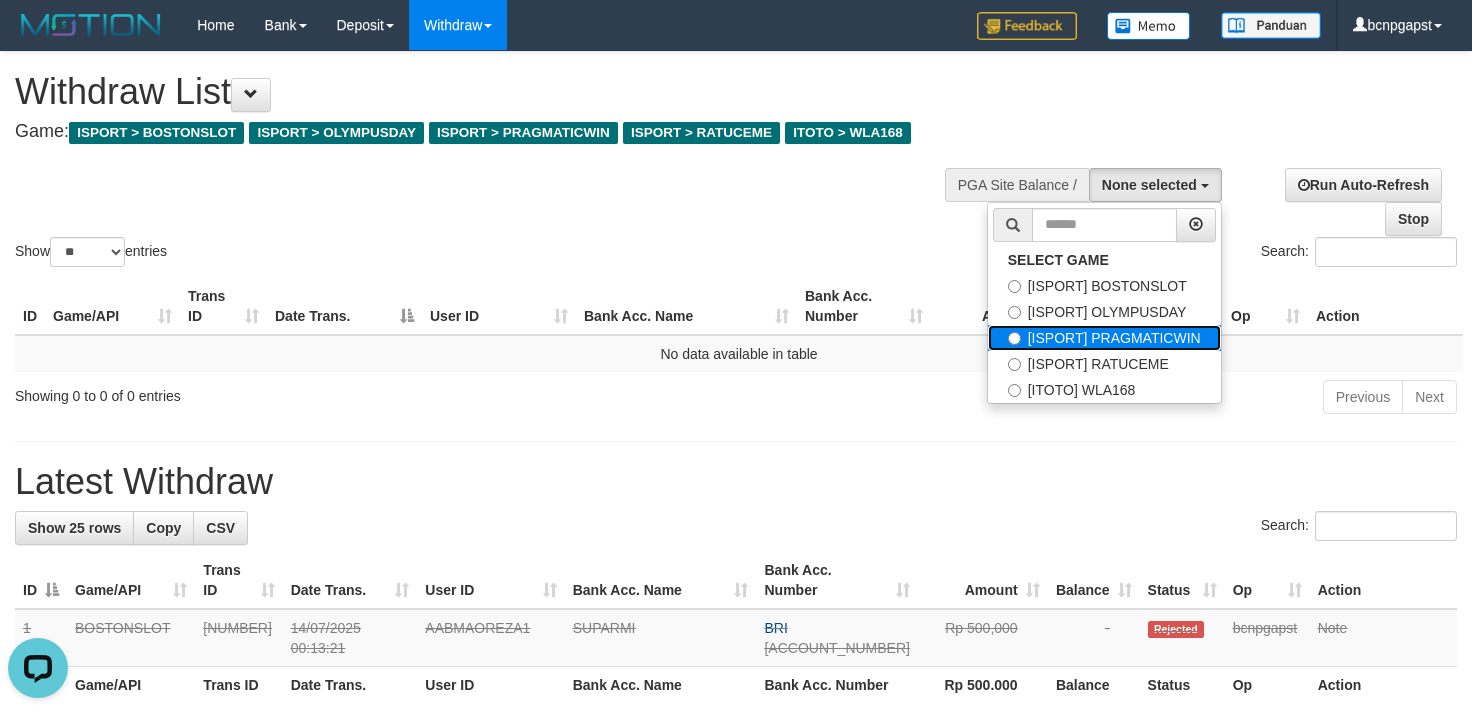 click on "[ISPORT] PRAGMATICWIN" at bounding box center (1104, 338) 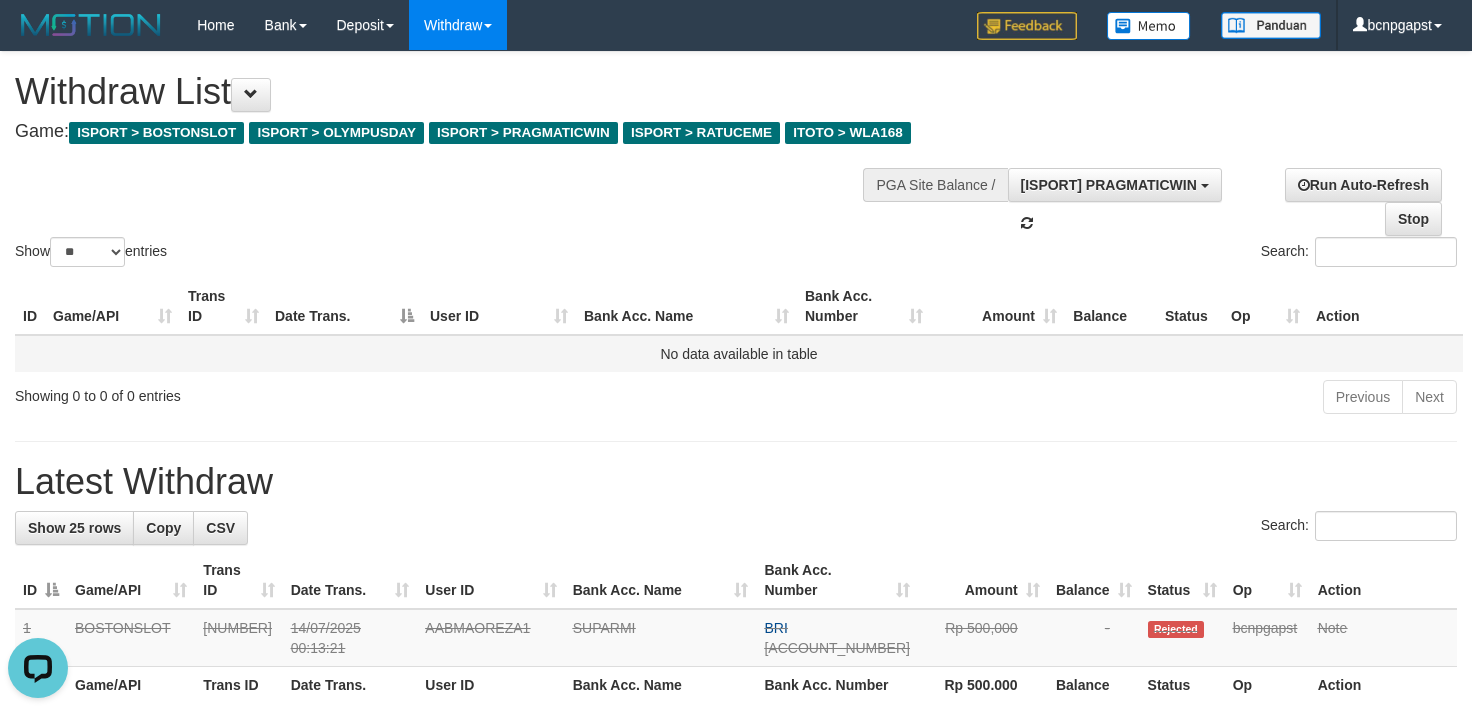 scroll, scrollTop: 52, scrollLeft: 0, axis: vertical 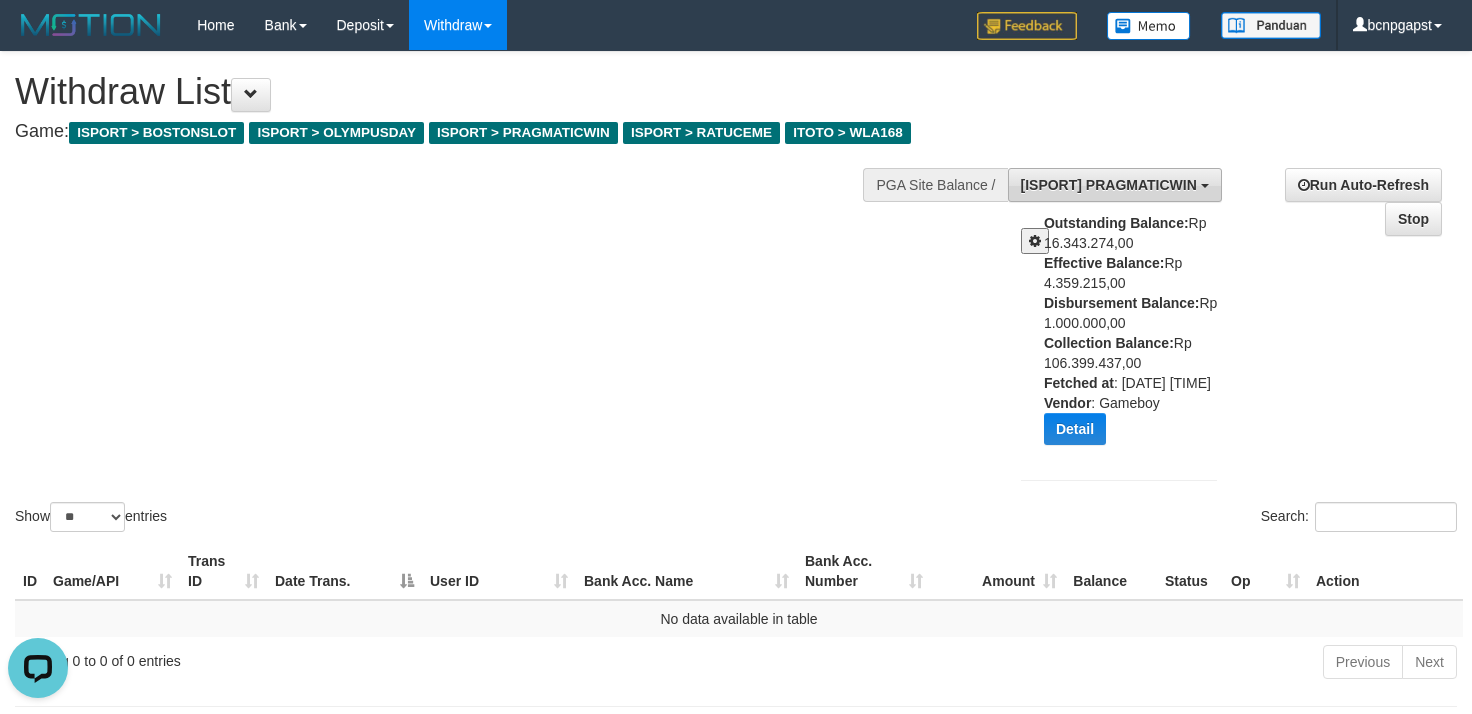 drag, startPoint x: 1145, startPoint y: 174, endPoint x: 1134, endPoint y: 230, distance: 57.070133 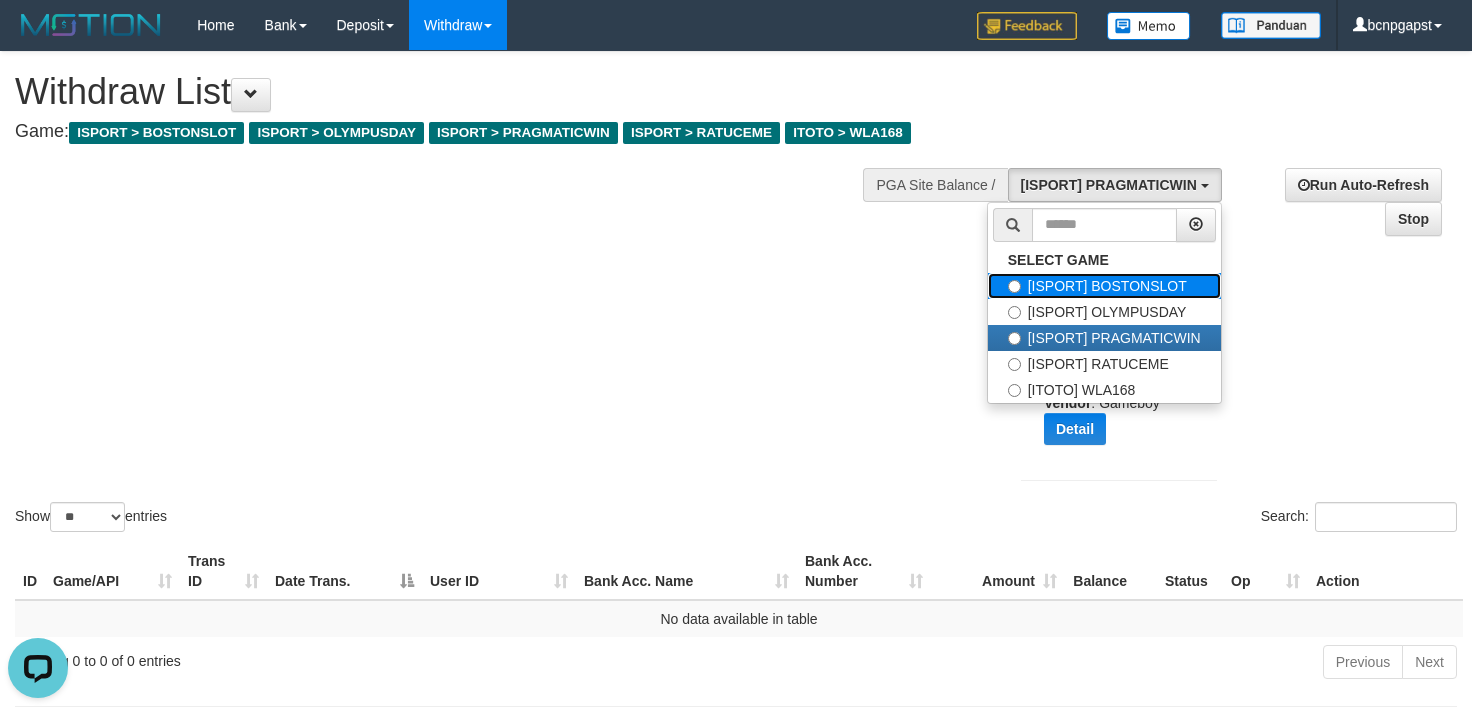 click on "[ISPORT] BOSTONSLOT" at bounding box center (1104, 286) 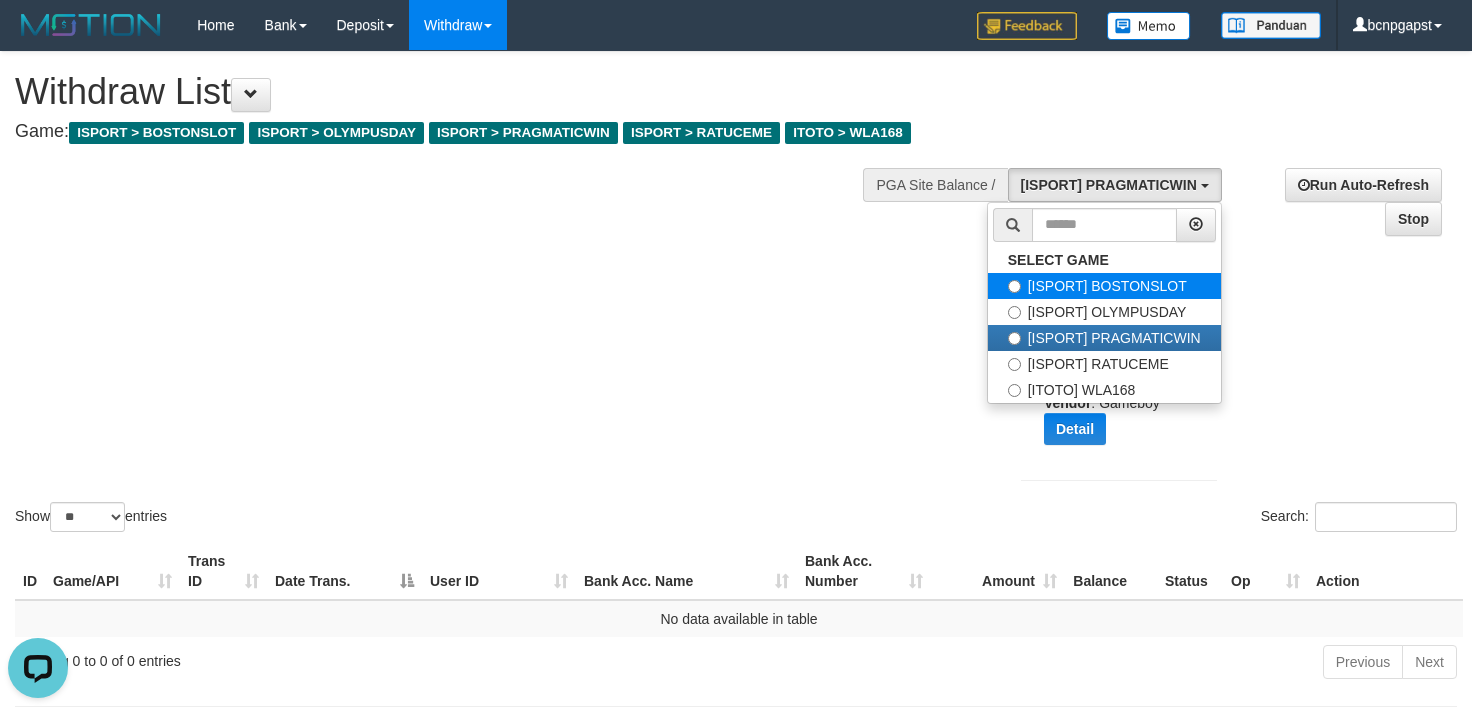 select on "****" 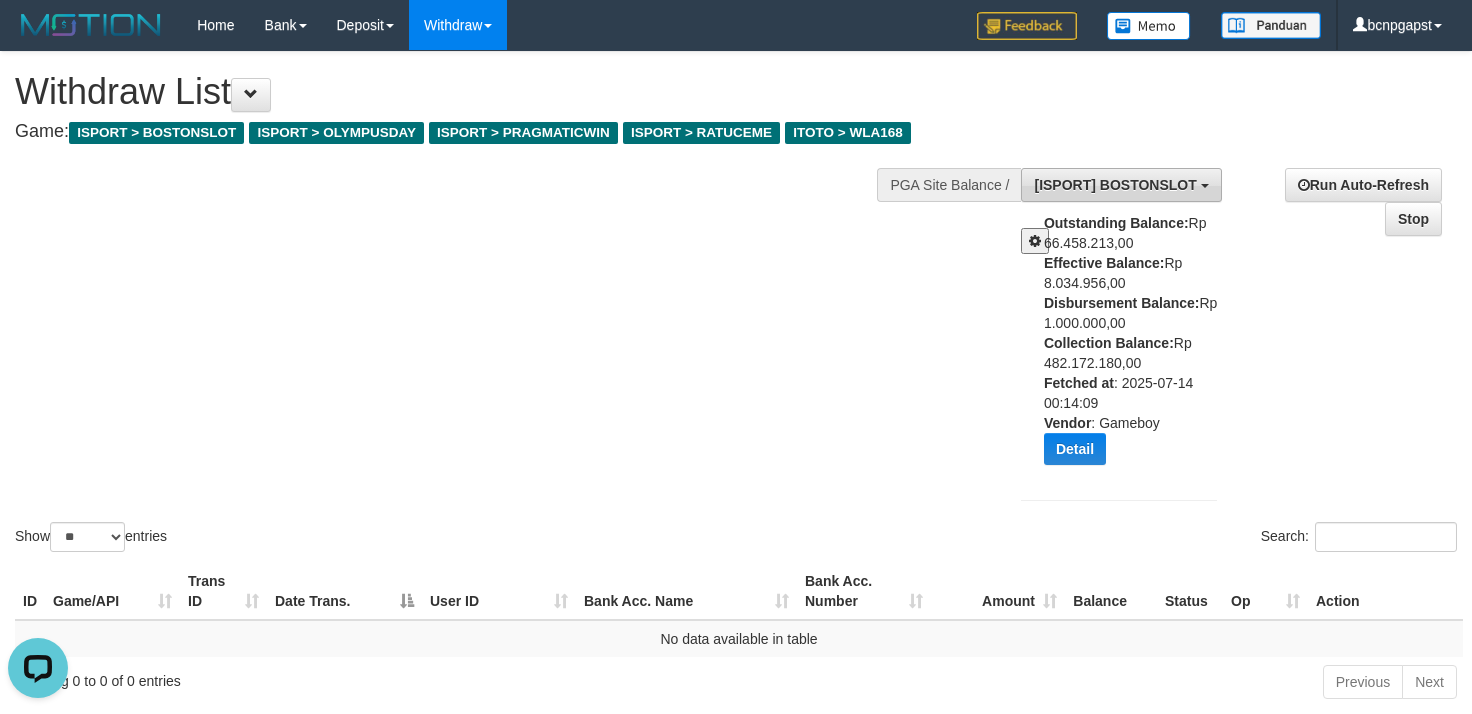 click on "[ISPORT] BOSTONSLOT" at bounding box center (1115, 185) 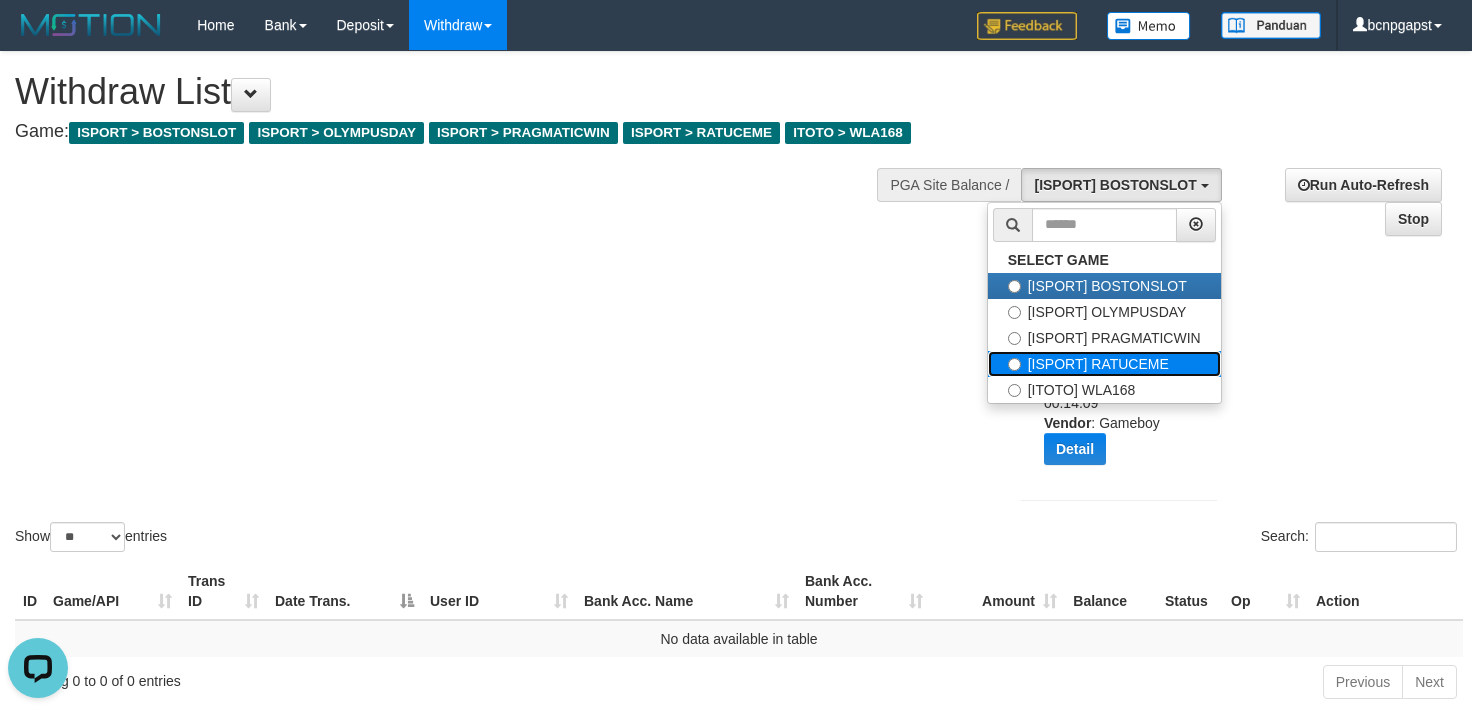 click on "[ISPORT] RATUCEME" at bounding box center [1104, 364] 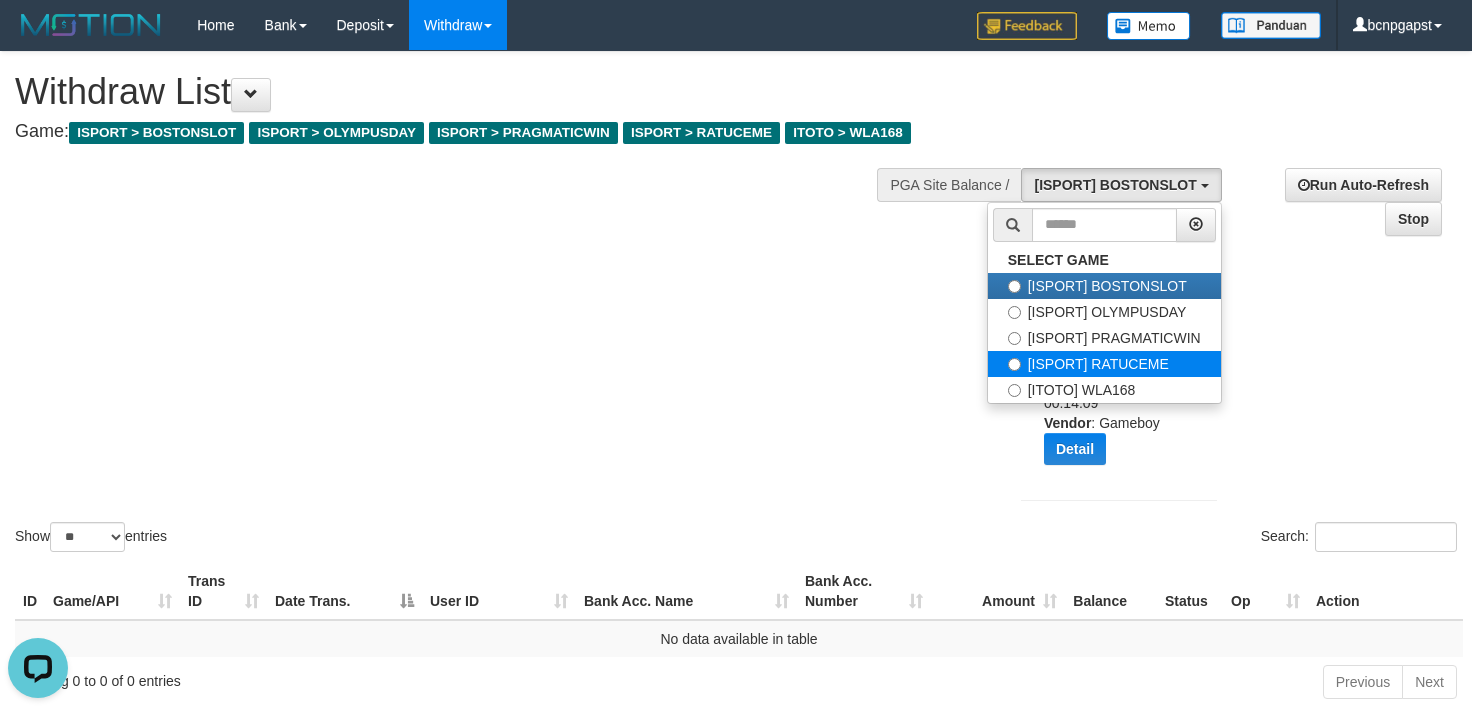 select on "****" 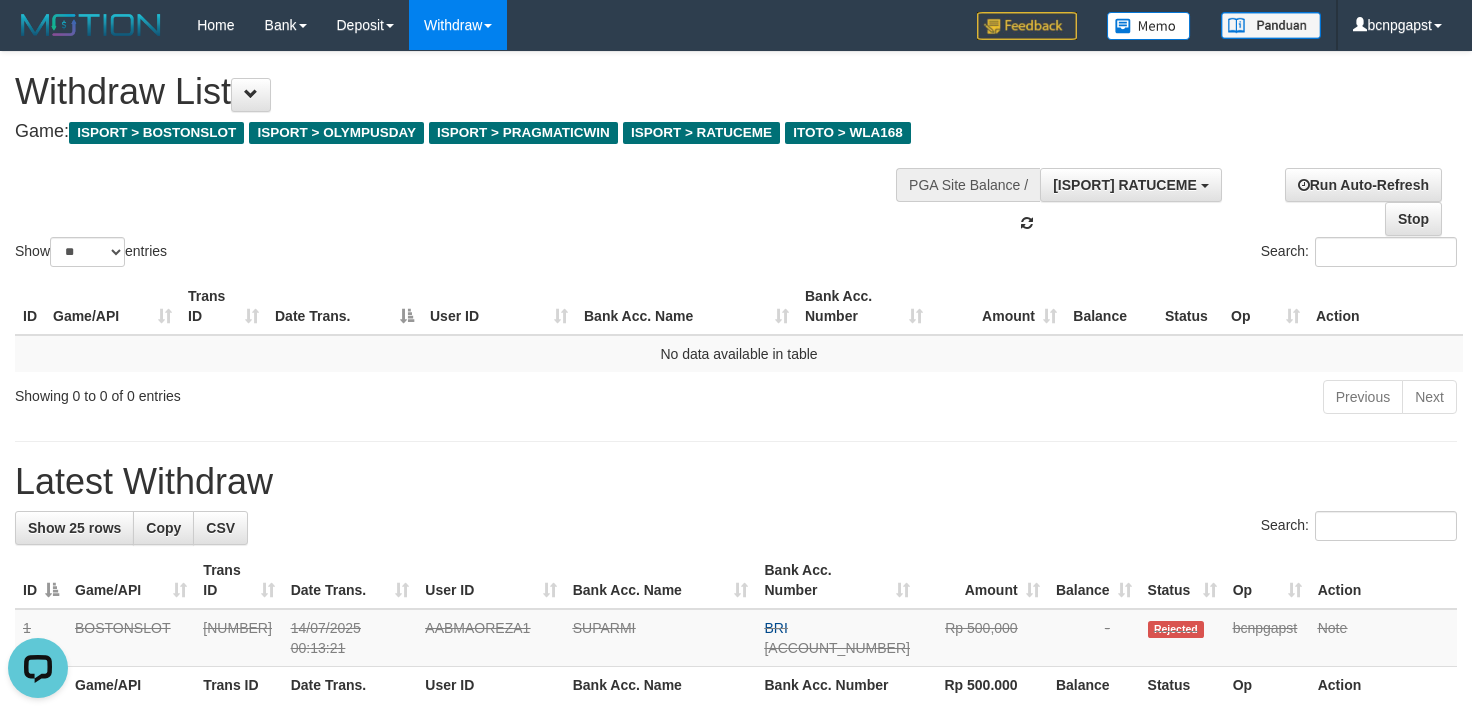 scroll, scrollTop: 69, scrollLeft: 0, axis: vertical 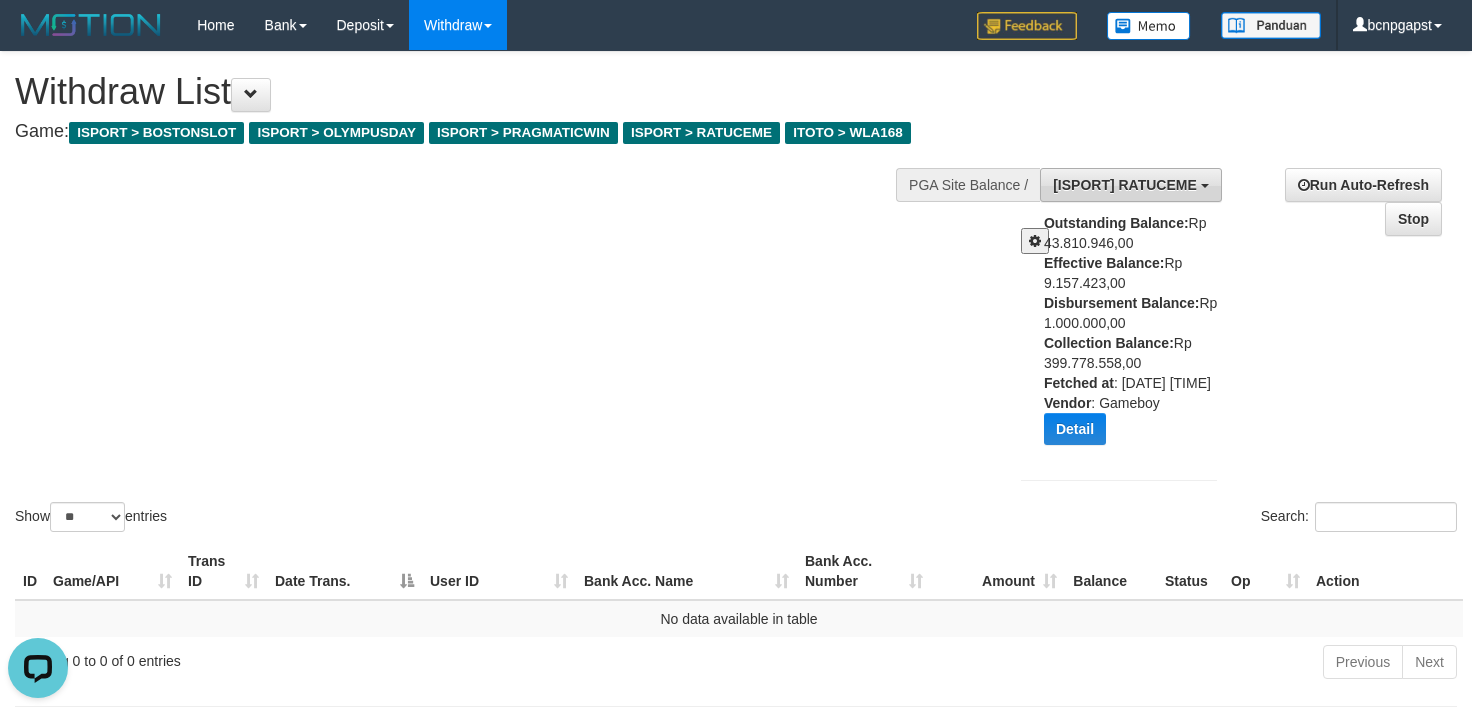 click on "[ISPORT] RATUCEME" at bounding box center [1125, 185] 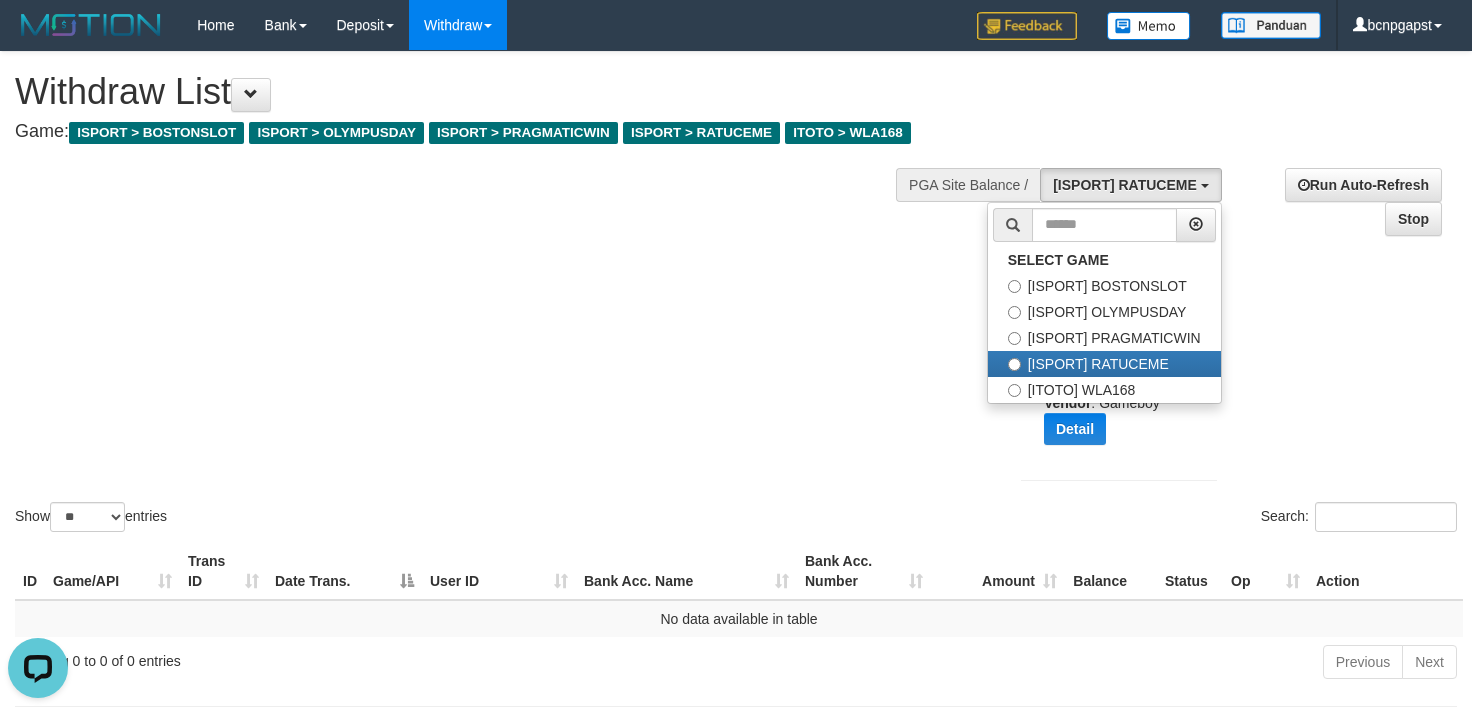 click on "Show  ** ** ** ***  entries Search:" at bounding box center (736, 294) 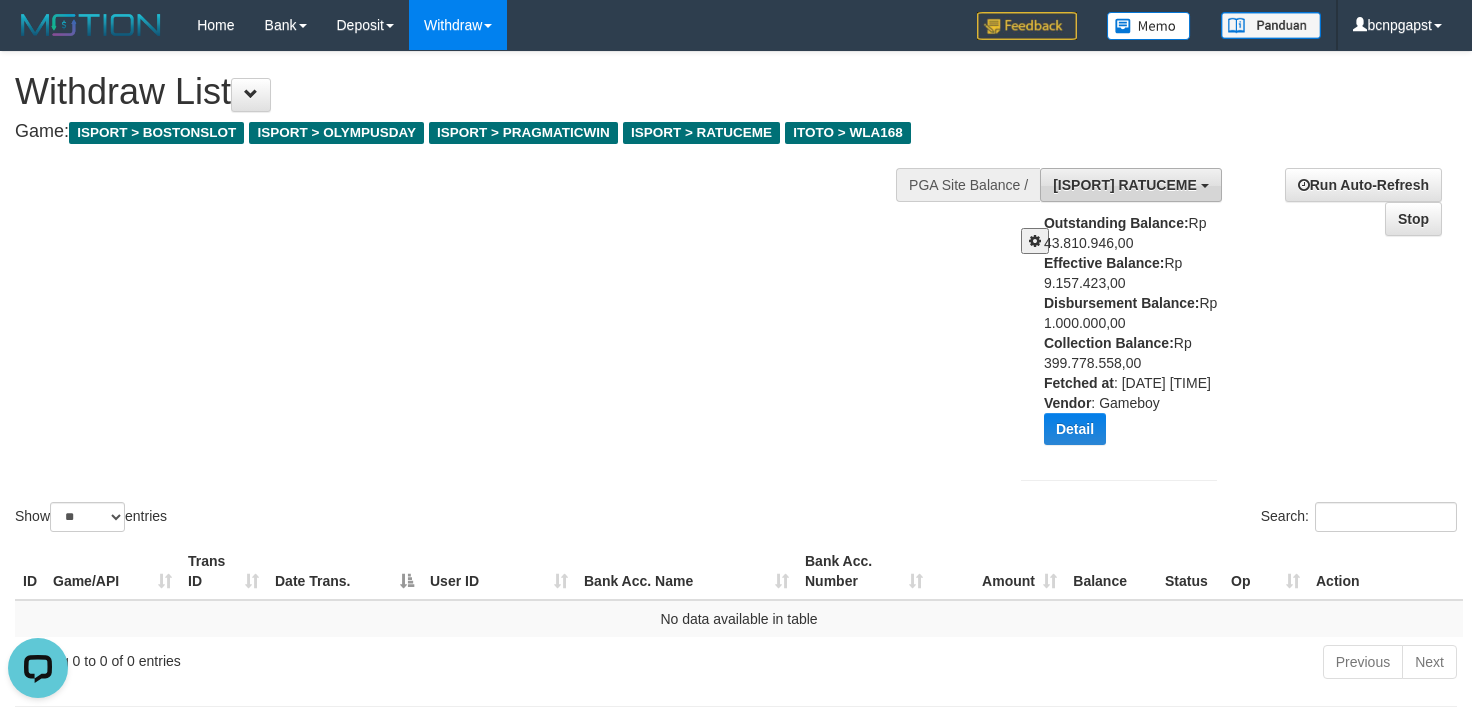 click on "[ISPORT] RATUCEME" at bounding box center (1131, 185) 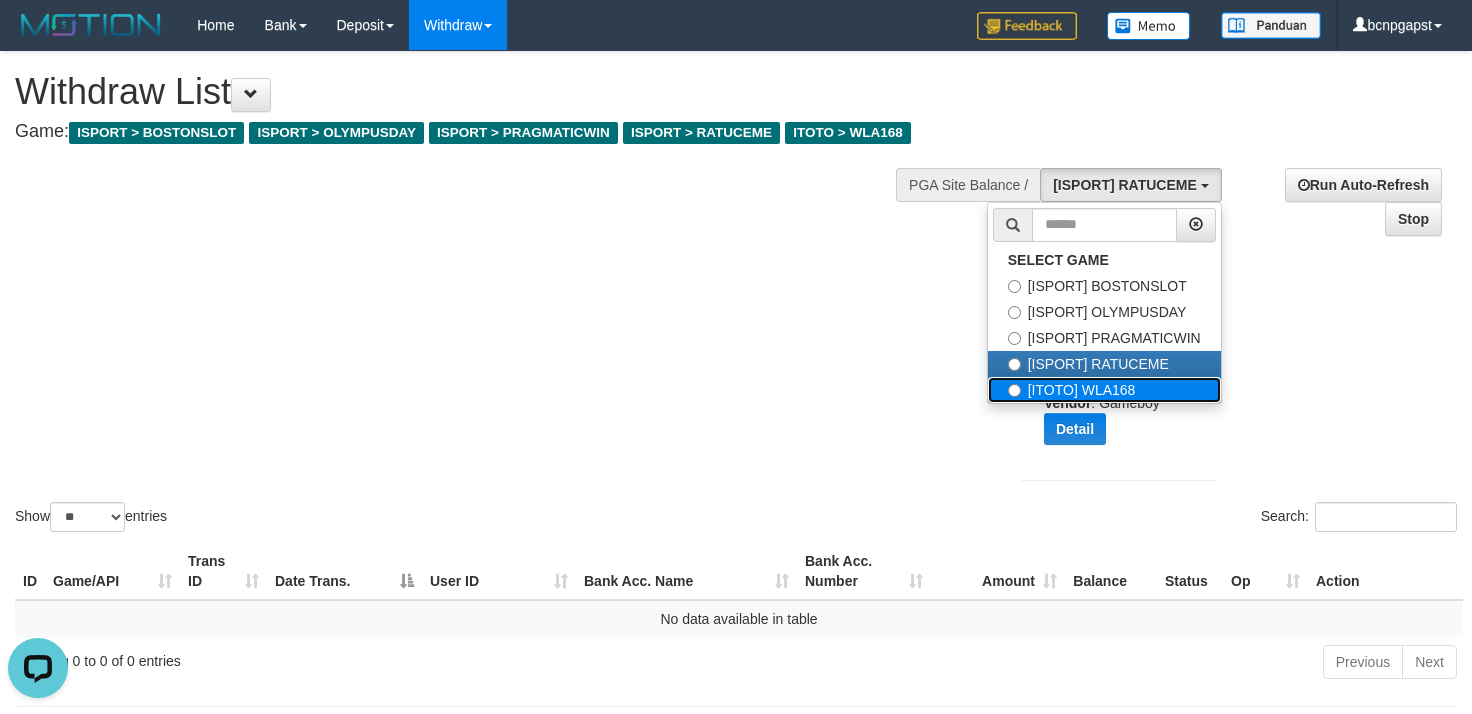 click on "[ITOTO] WLA168" at bounding box center [1104, 390] 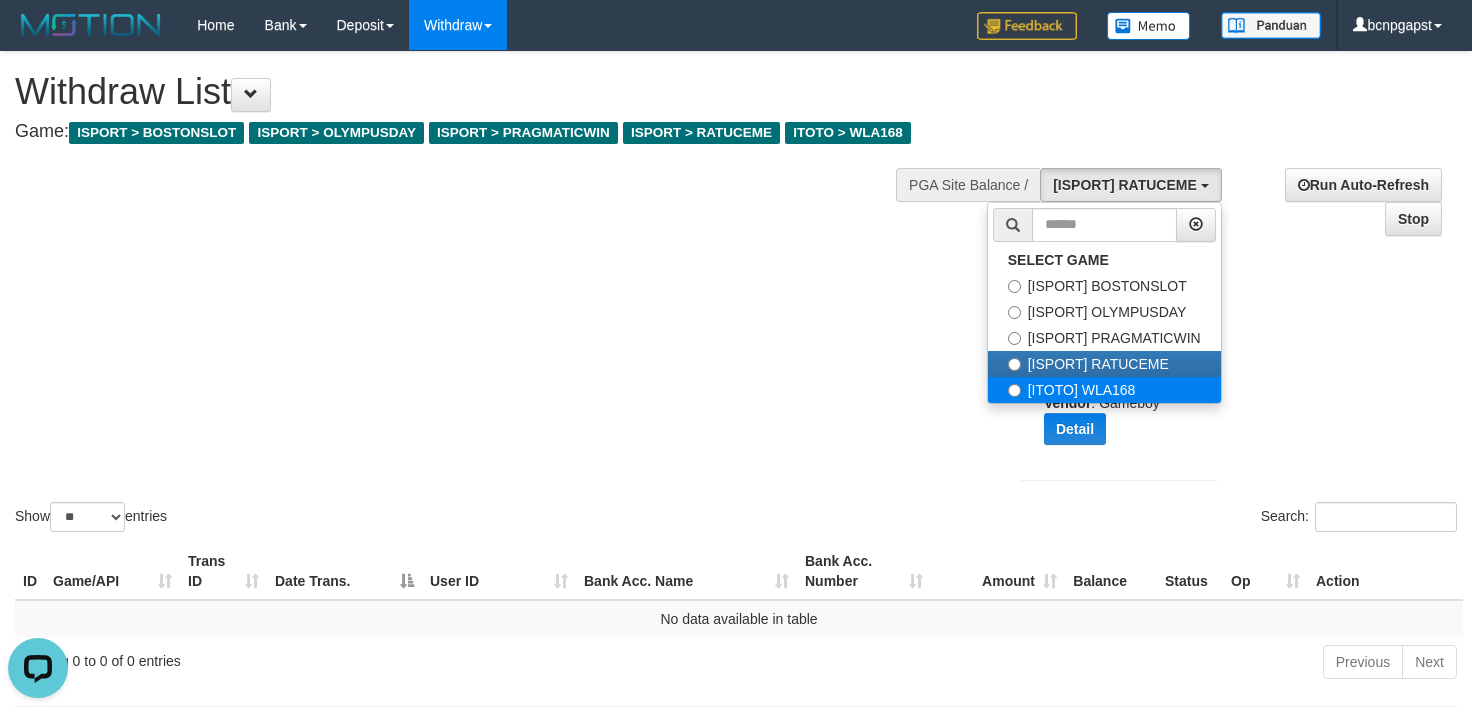 select on "****" 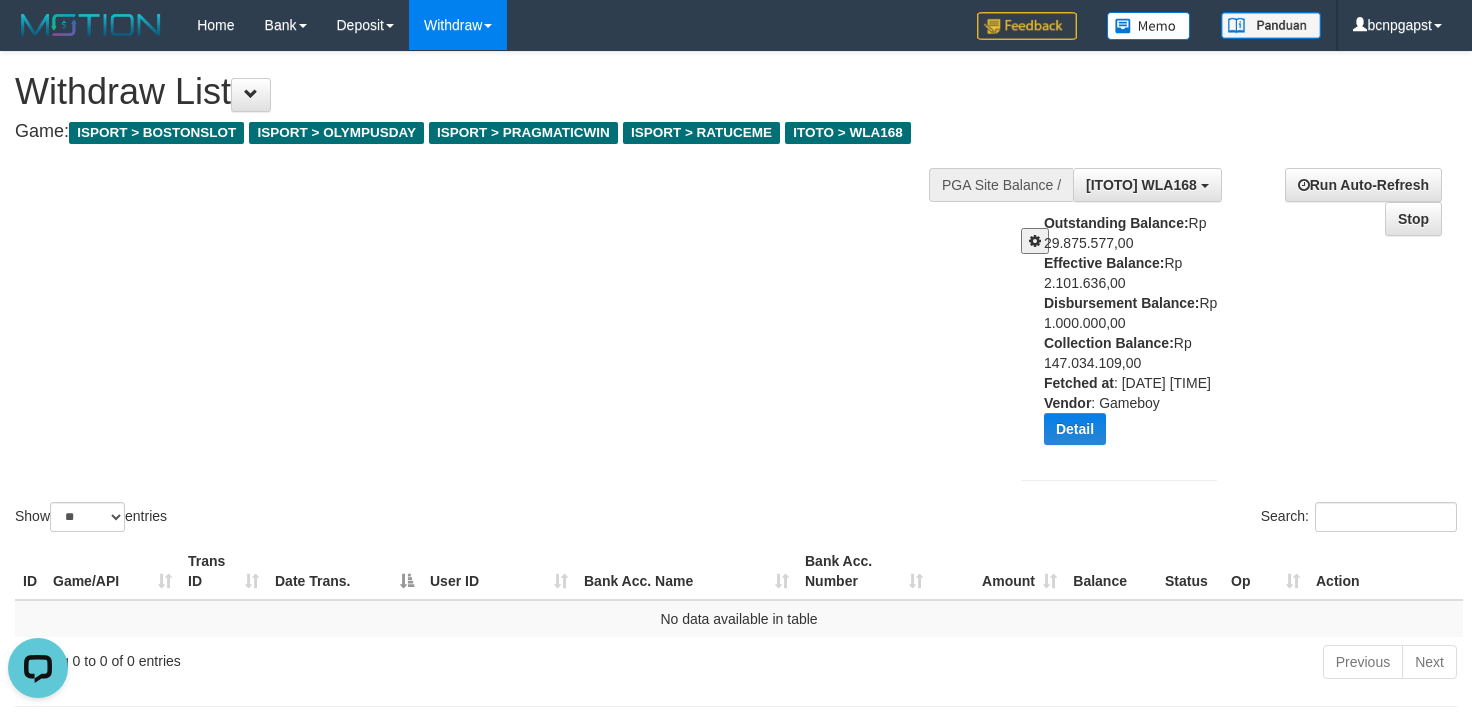drag, startPoint x: 740, startPoint y: 258, endPoint x: 704, endPoint y: 229, distance: 46.227695 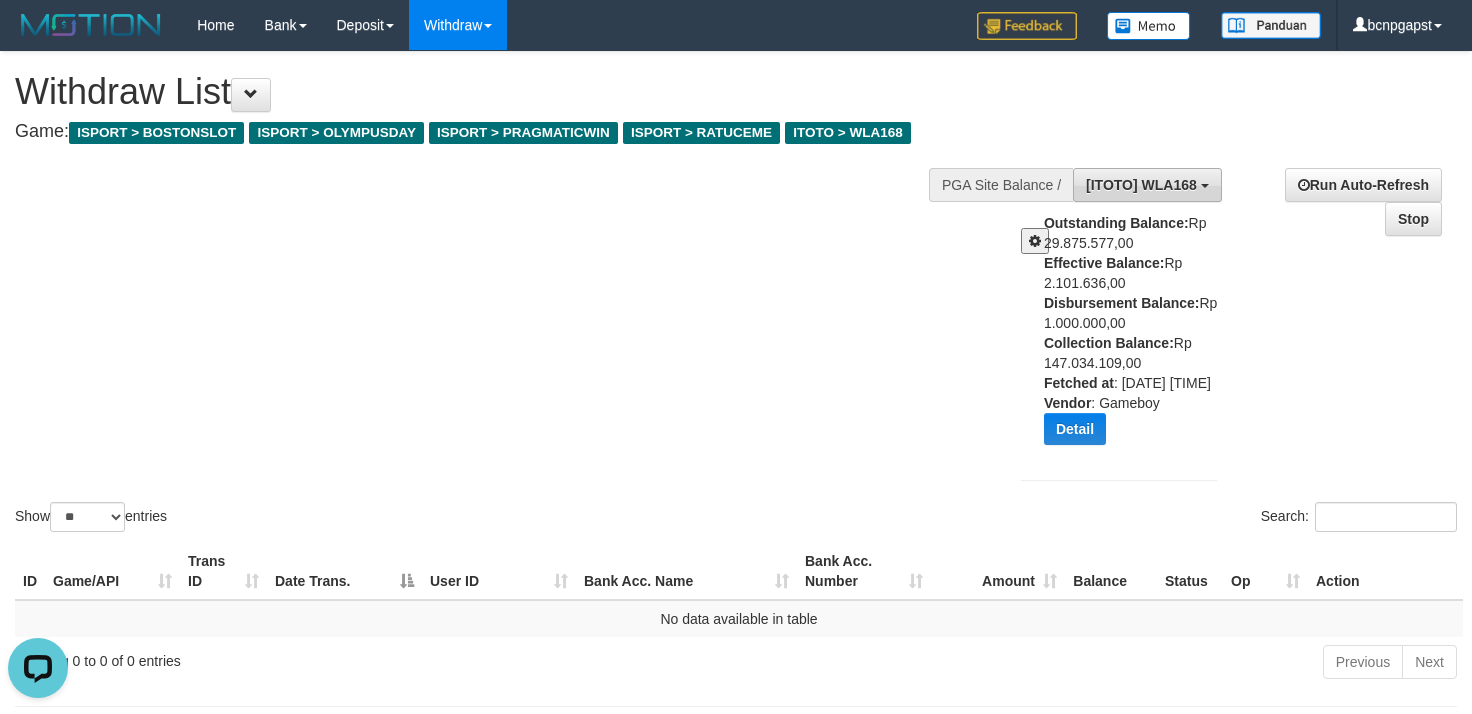 click on "[ITOTO] WLA168" at bounding box center [1141, 185] 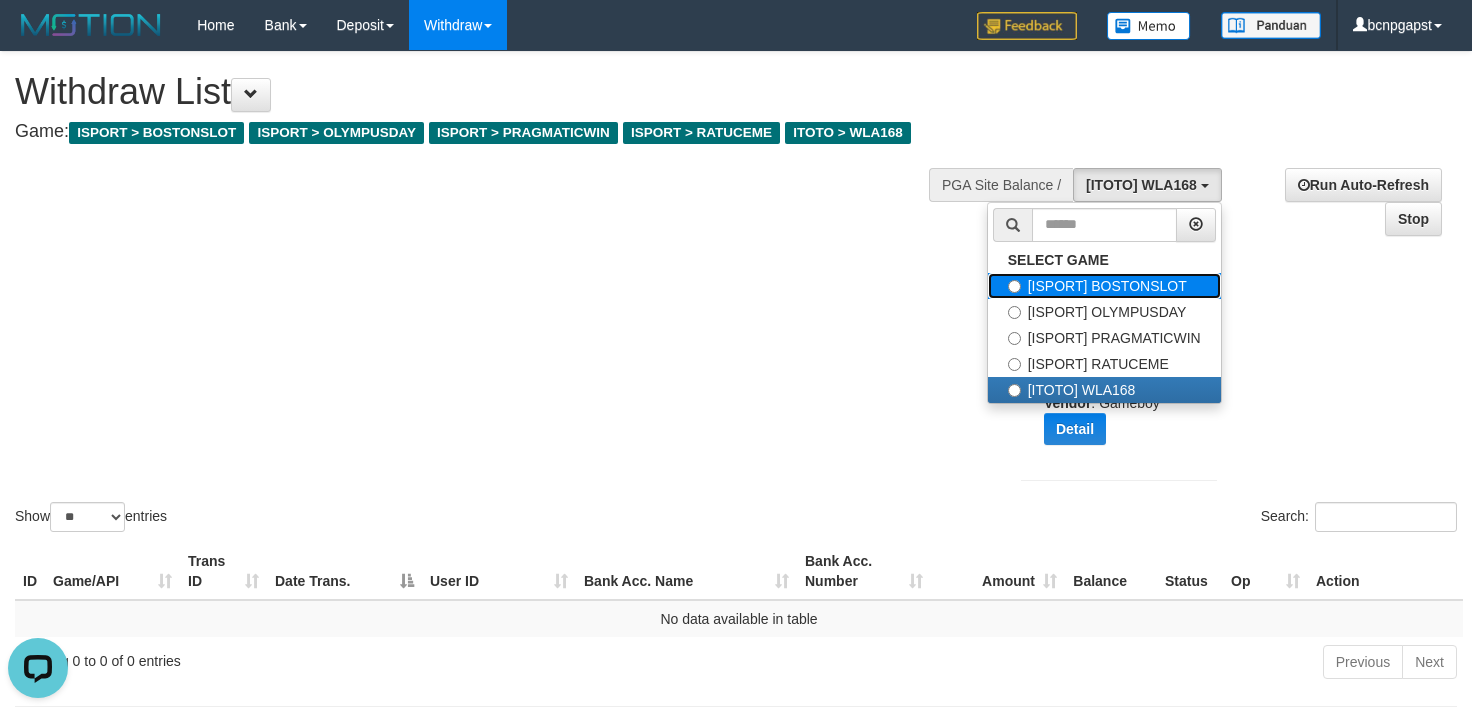 click on "[ISPORT] BOSTONSLOT" at bounding box center (1104, 286) 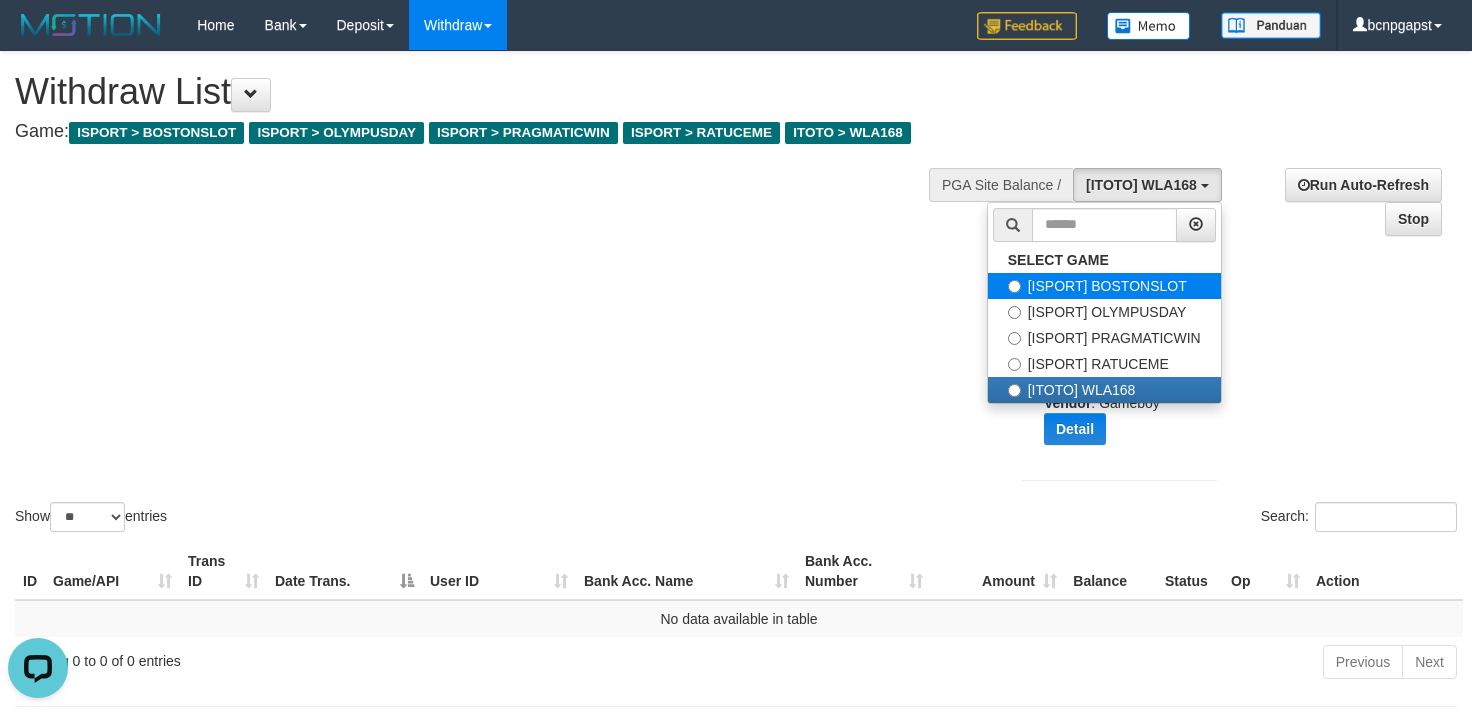 select on "****" 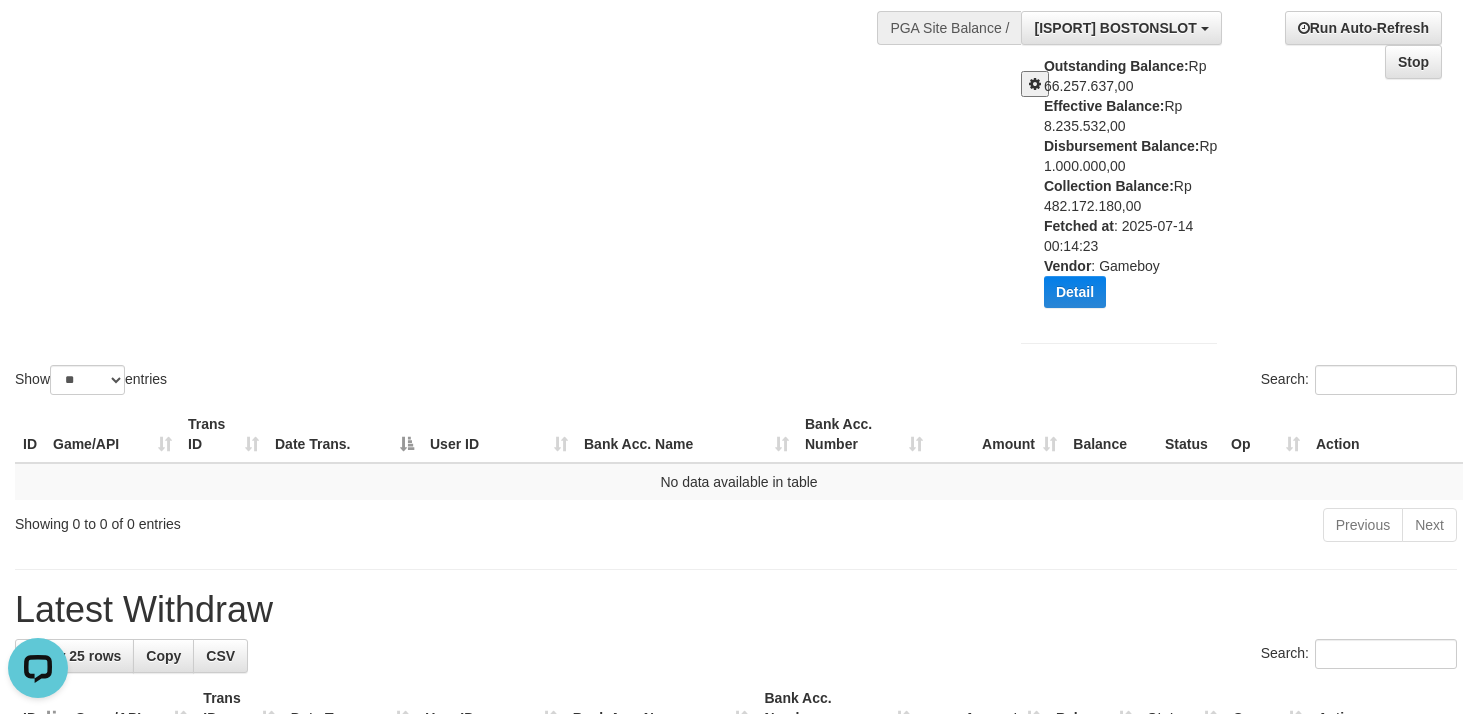 scroll, scrollTop: 222, scrollLeft: 0, axis: vertical 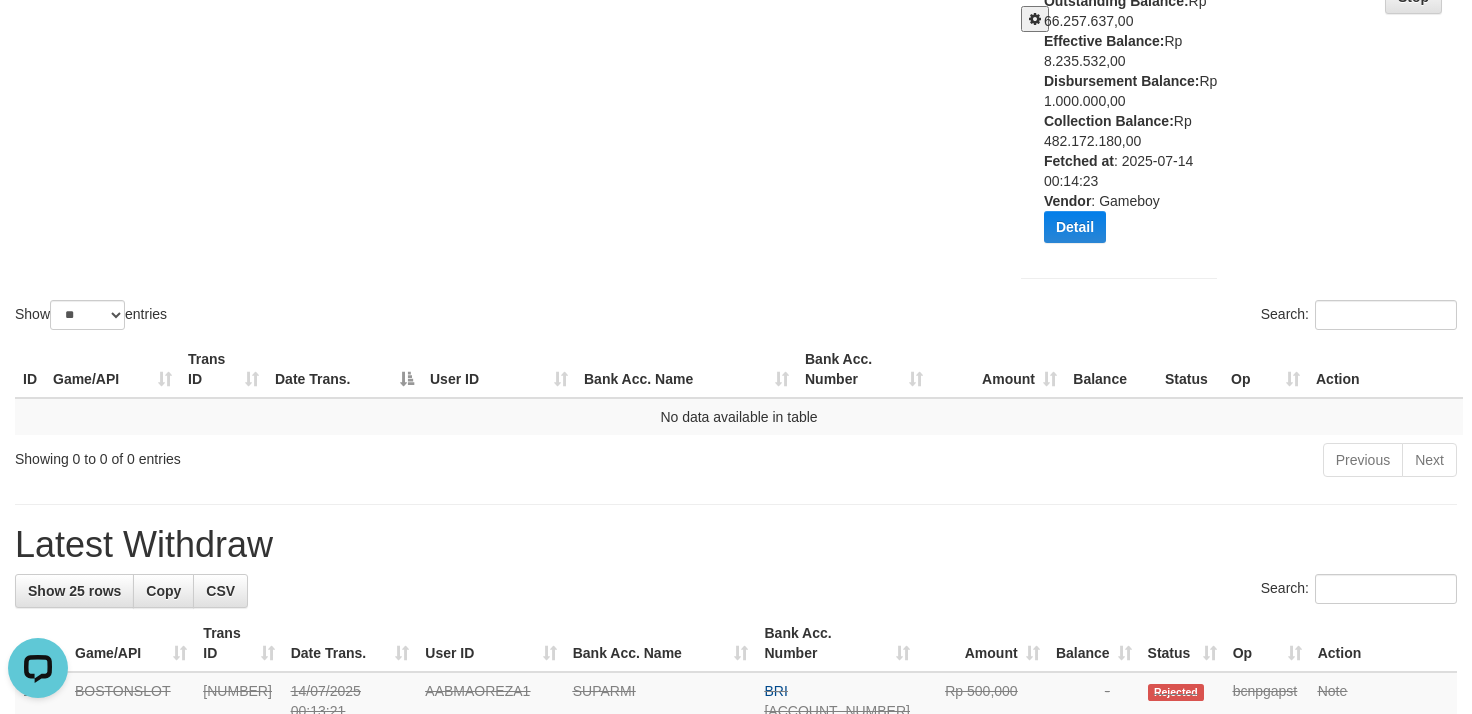 click on "Show  ** ** ** ***  entries Search:" at bounding box center (736, 82) 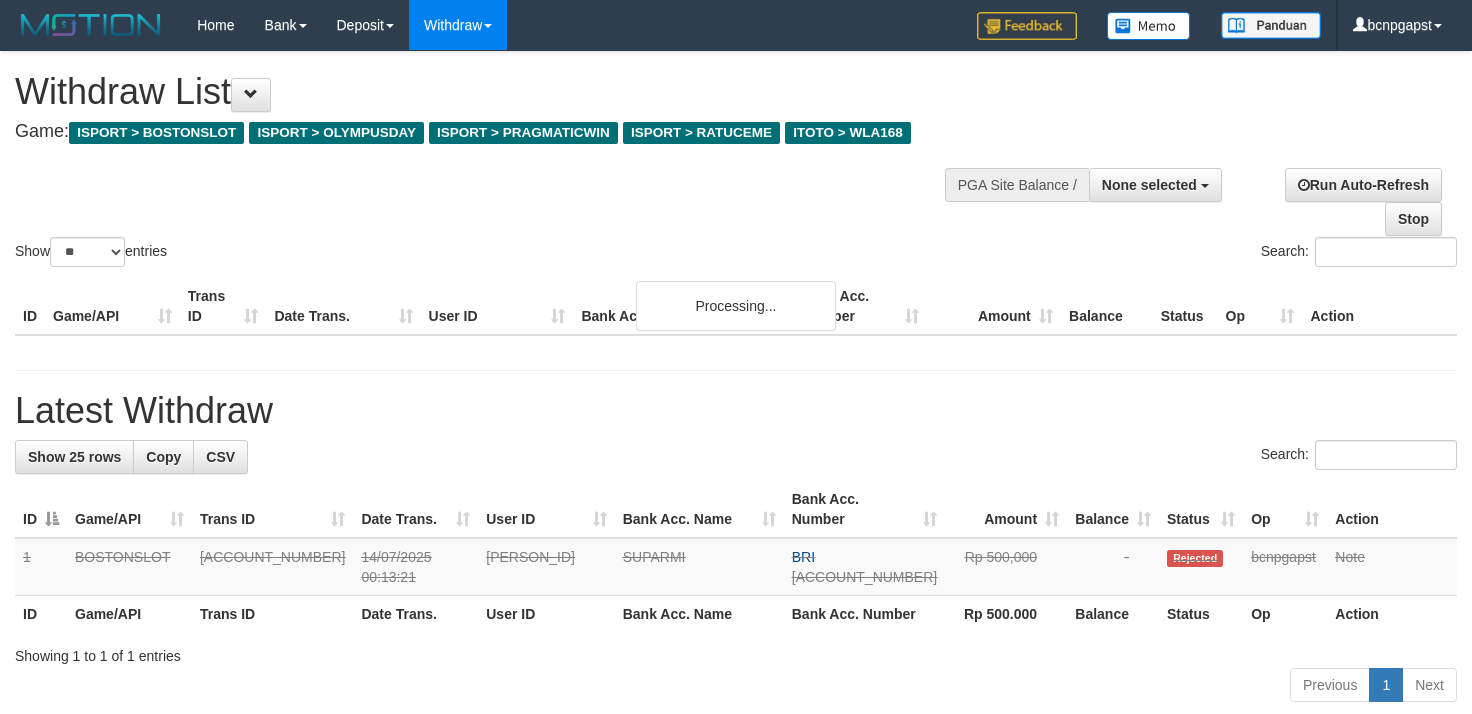 select 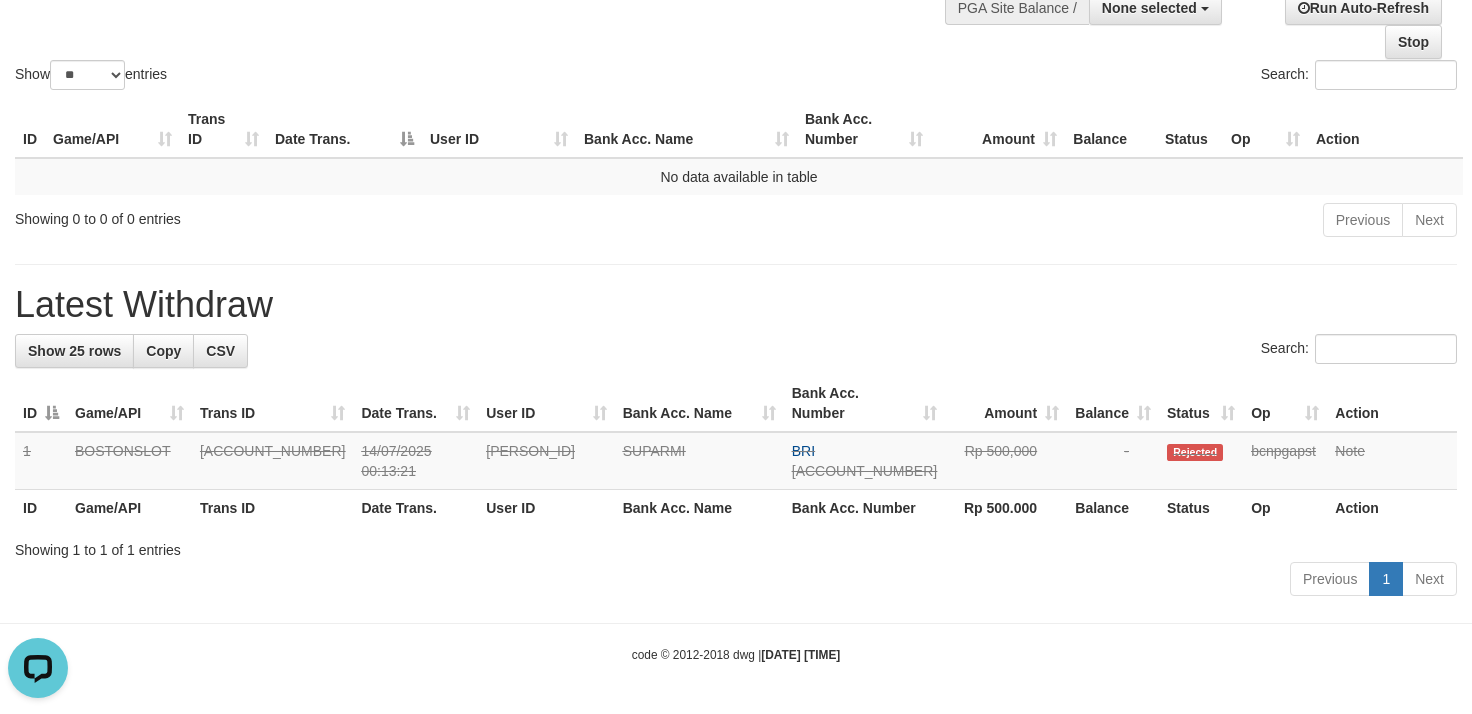 scroll, scrollTop: 0, scrollLeft: 0, axis: both 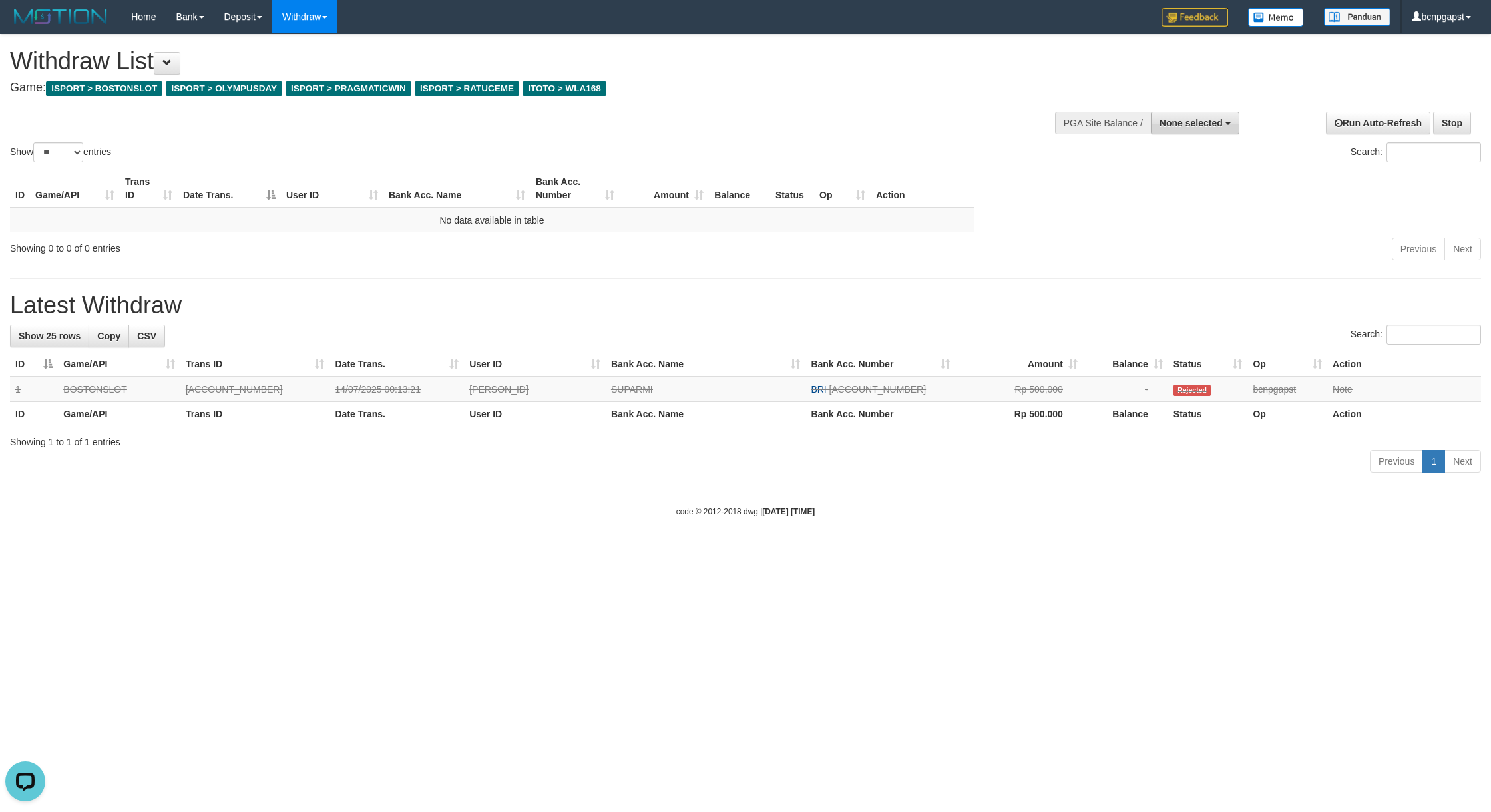 click on "None selected" at bounding box center (1191, 123) 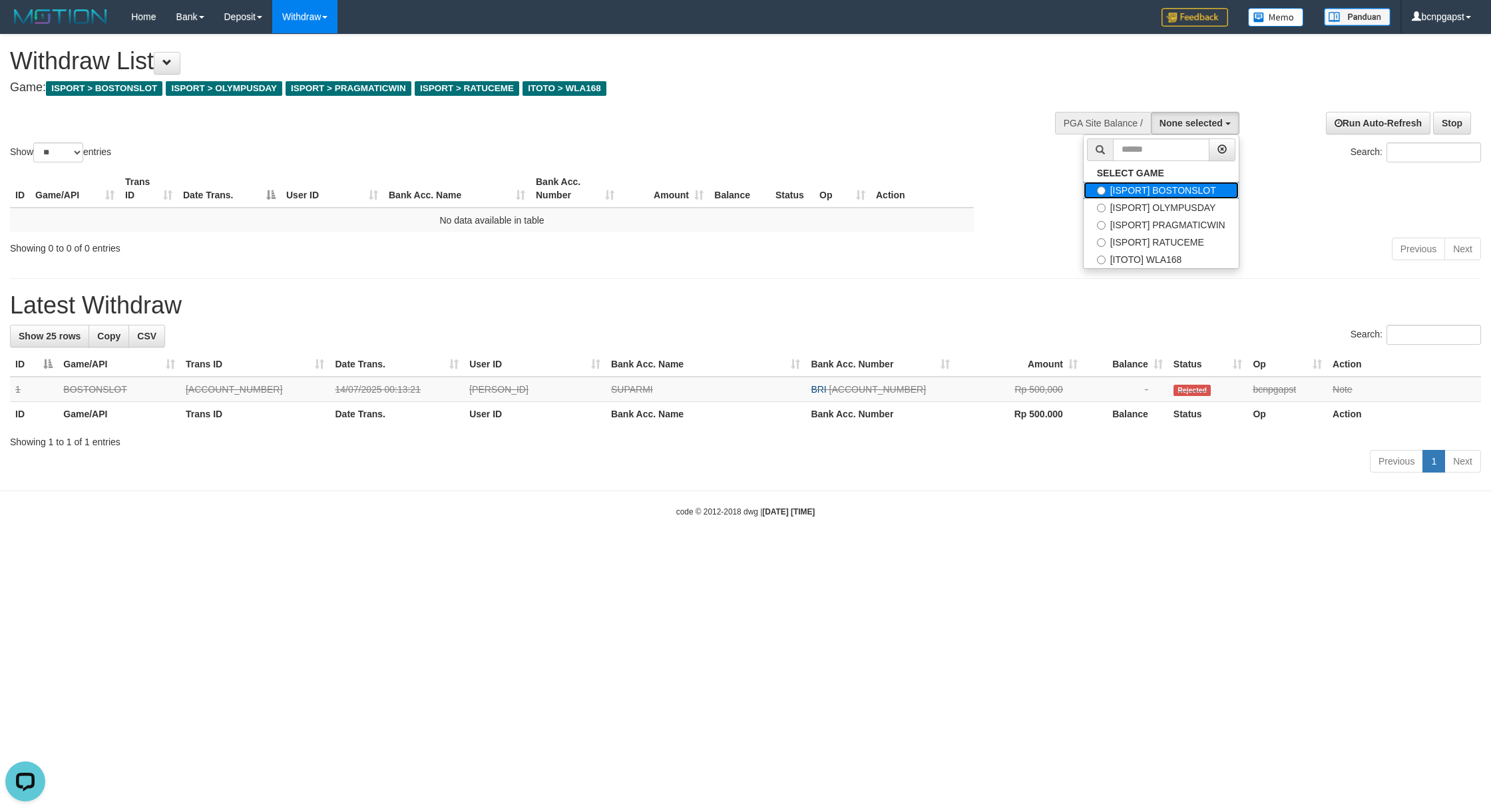 click on "[ISPORT] BOSTONSLOT" at bounding box center [1161, 190] 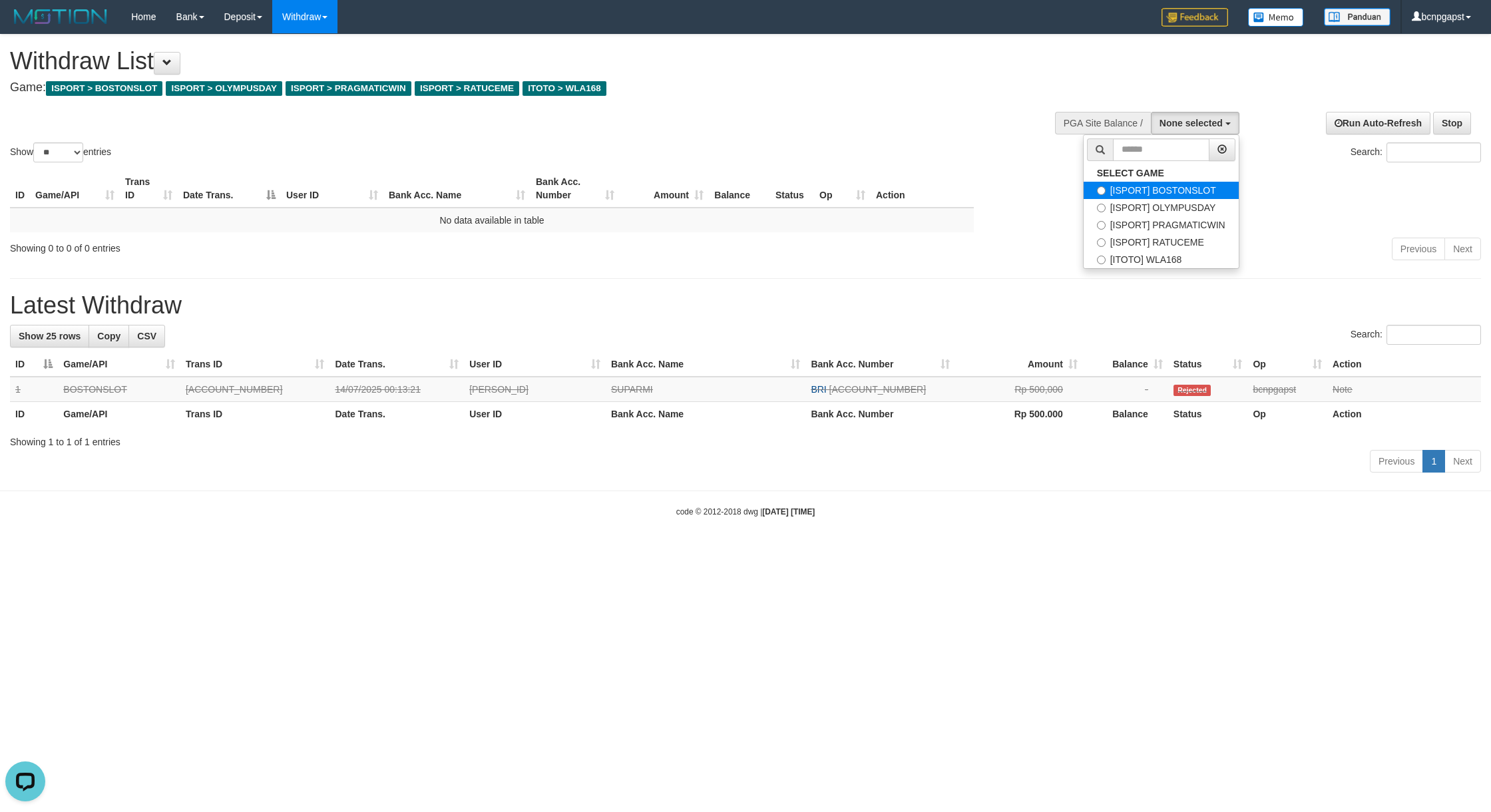 select on "****" 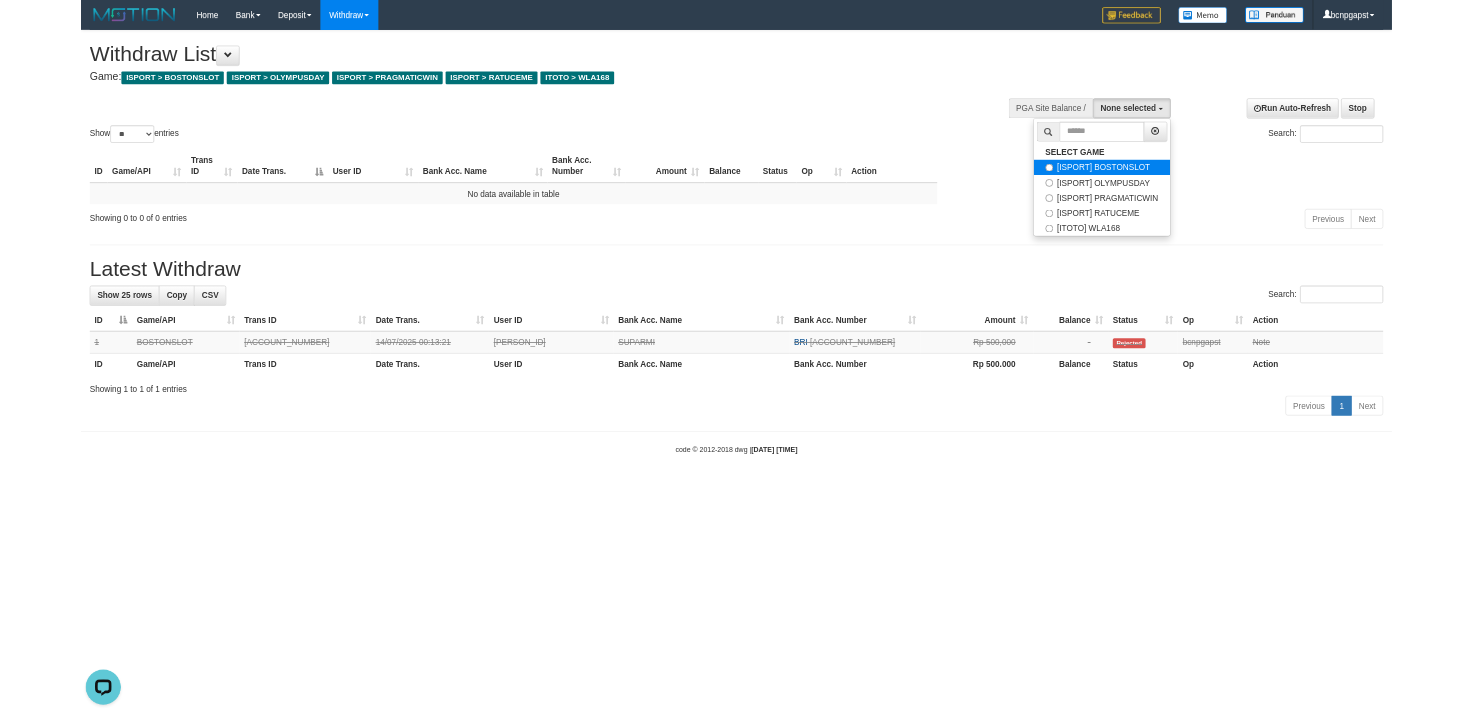 scroll, scrollTop: 17, scrollLeft: 0, axis: vertical 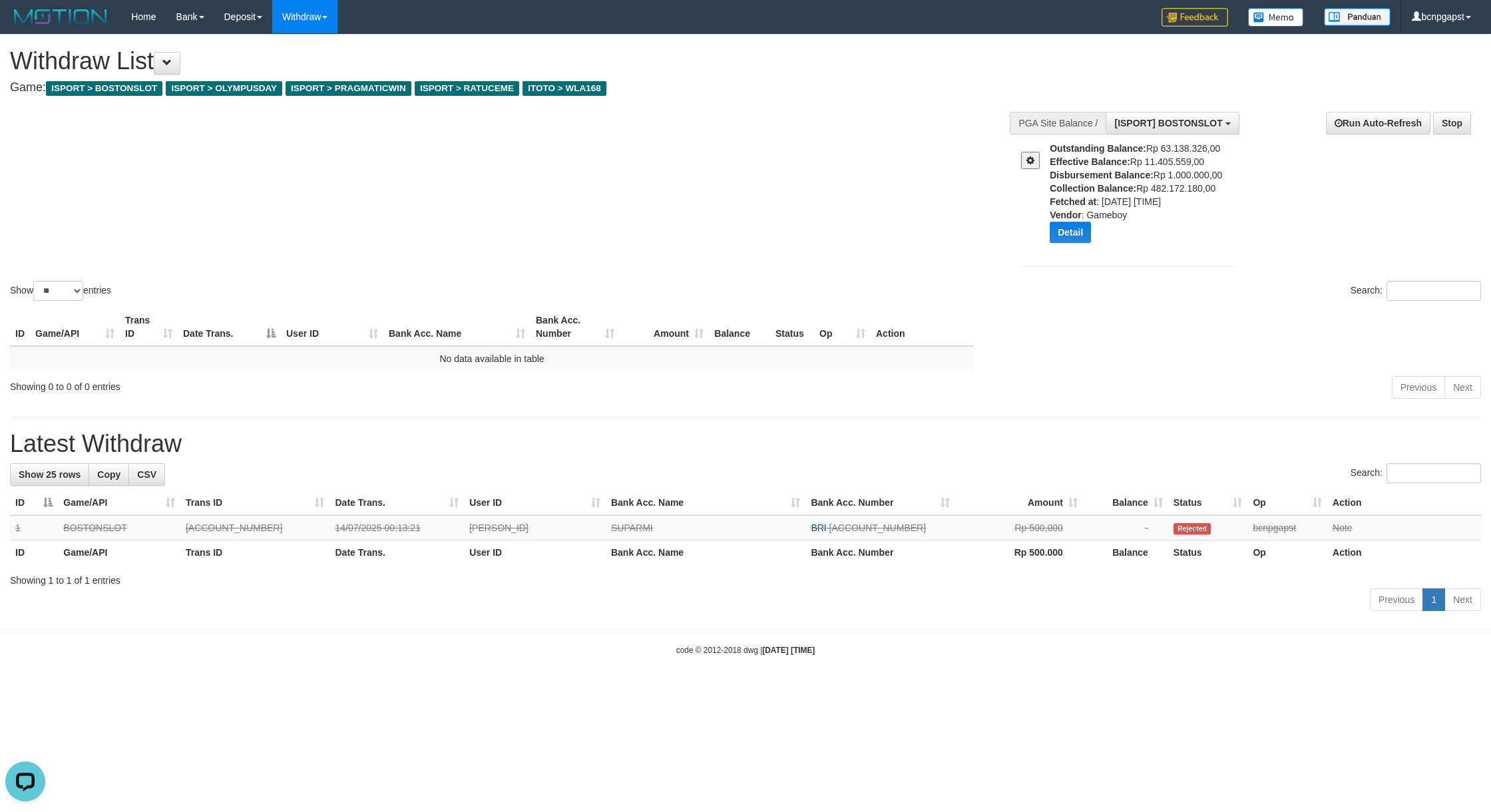 click at bounding box center (1030, 160) 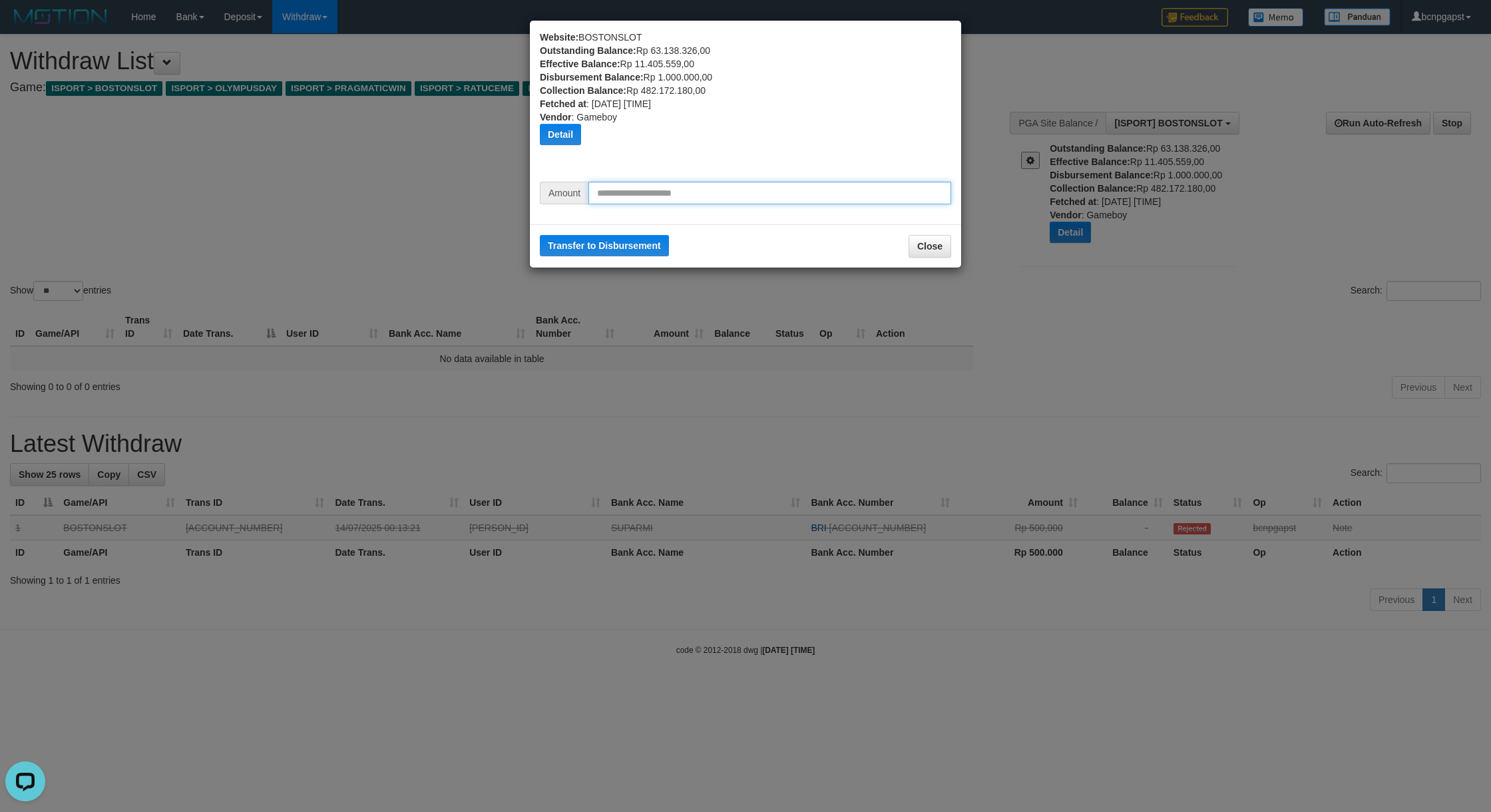 click at bounding box center [769, 193] 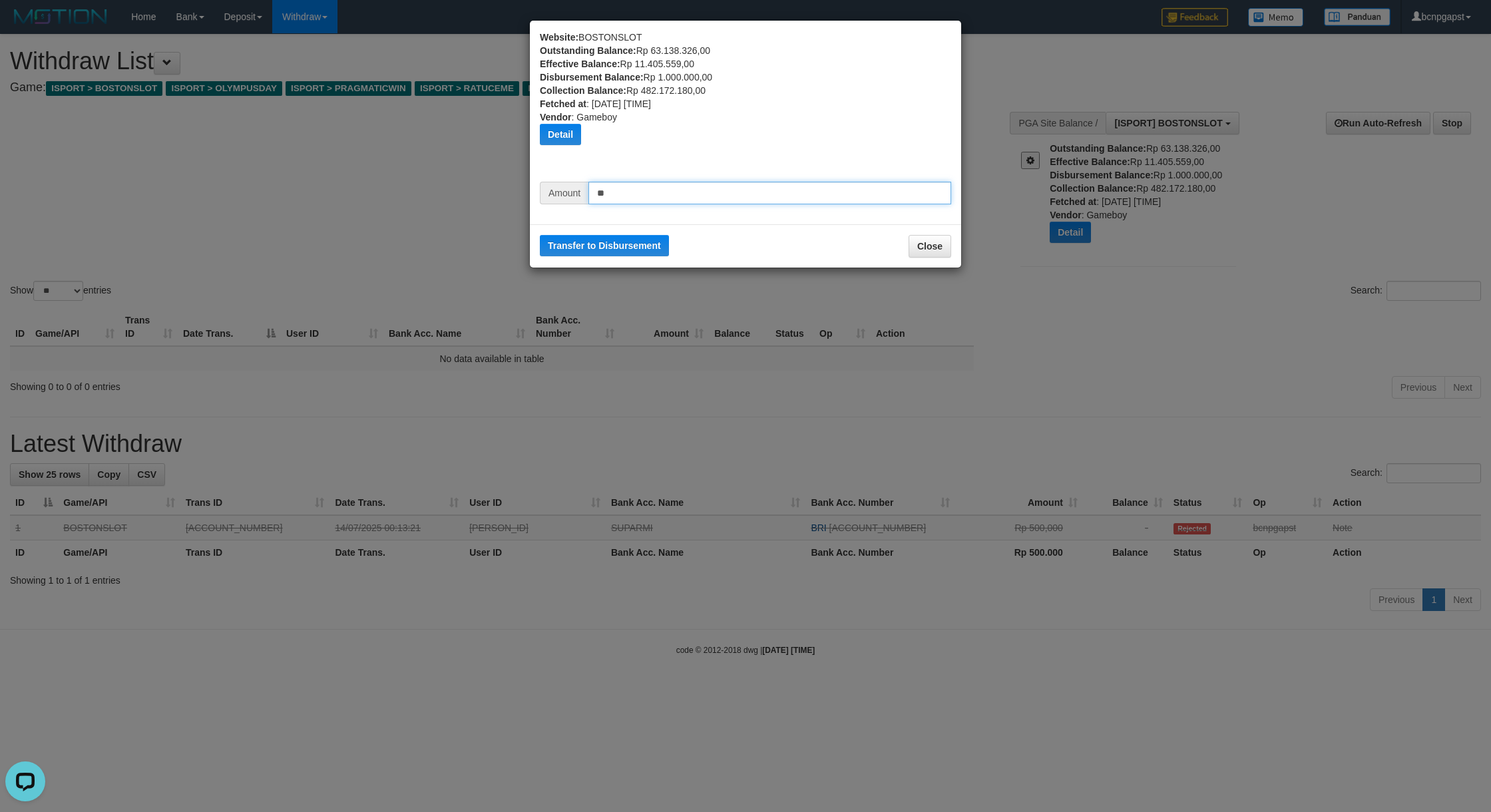 click on "**" at bounding box center (769, 193) 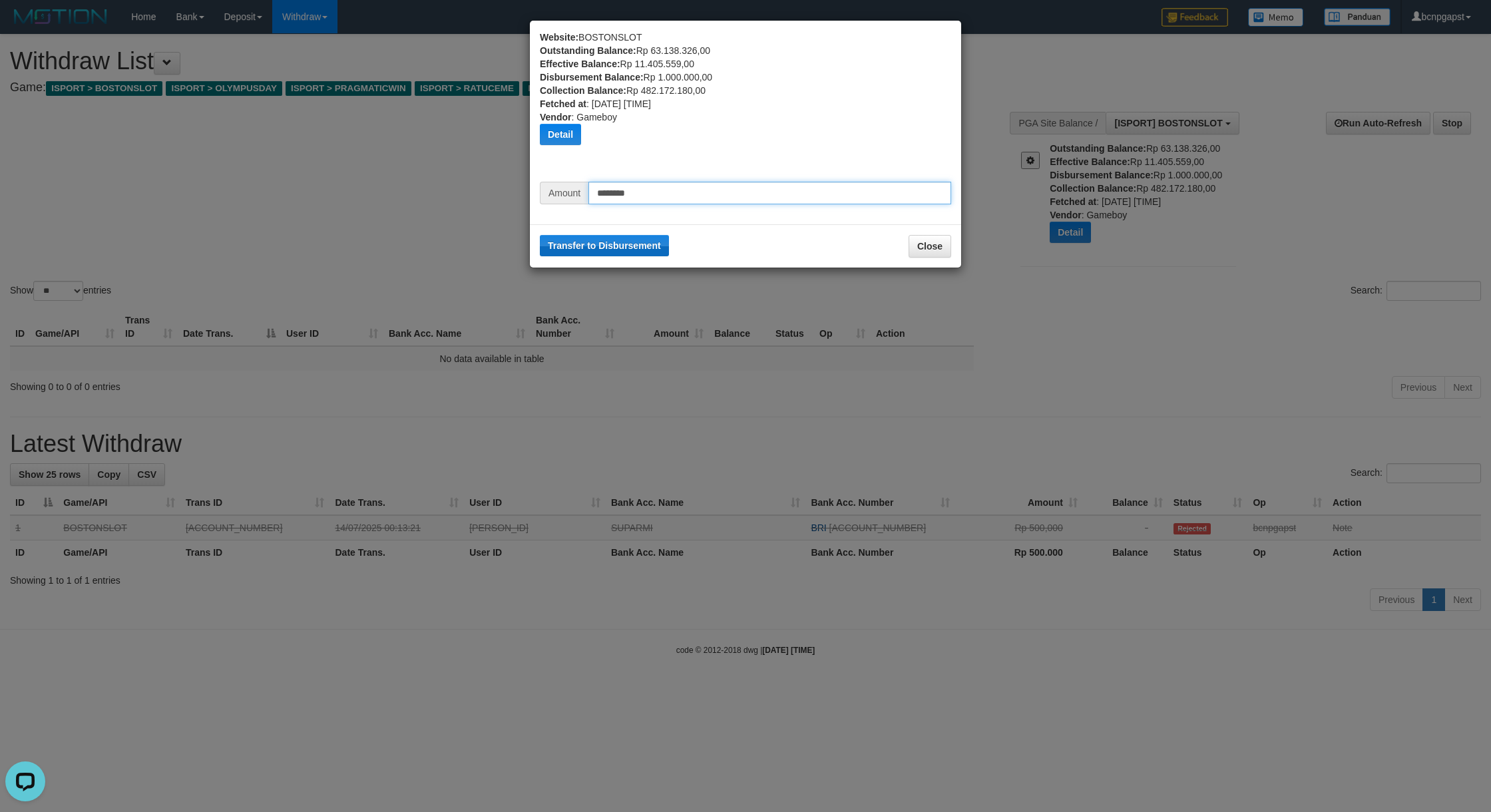 type on "********" 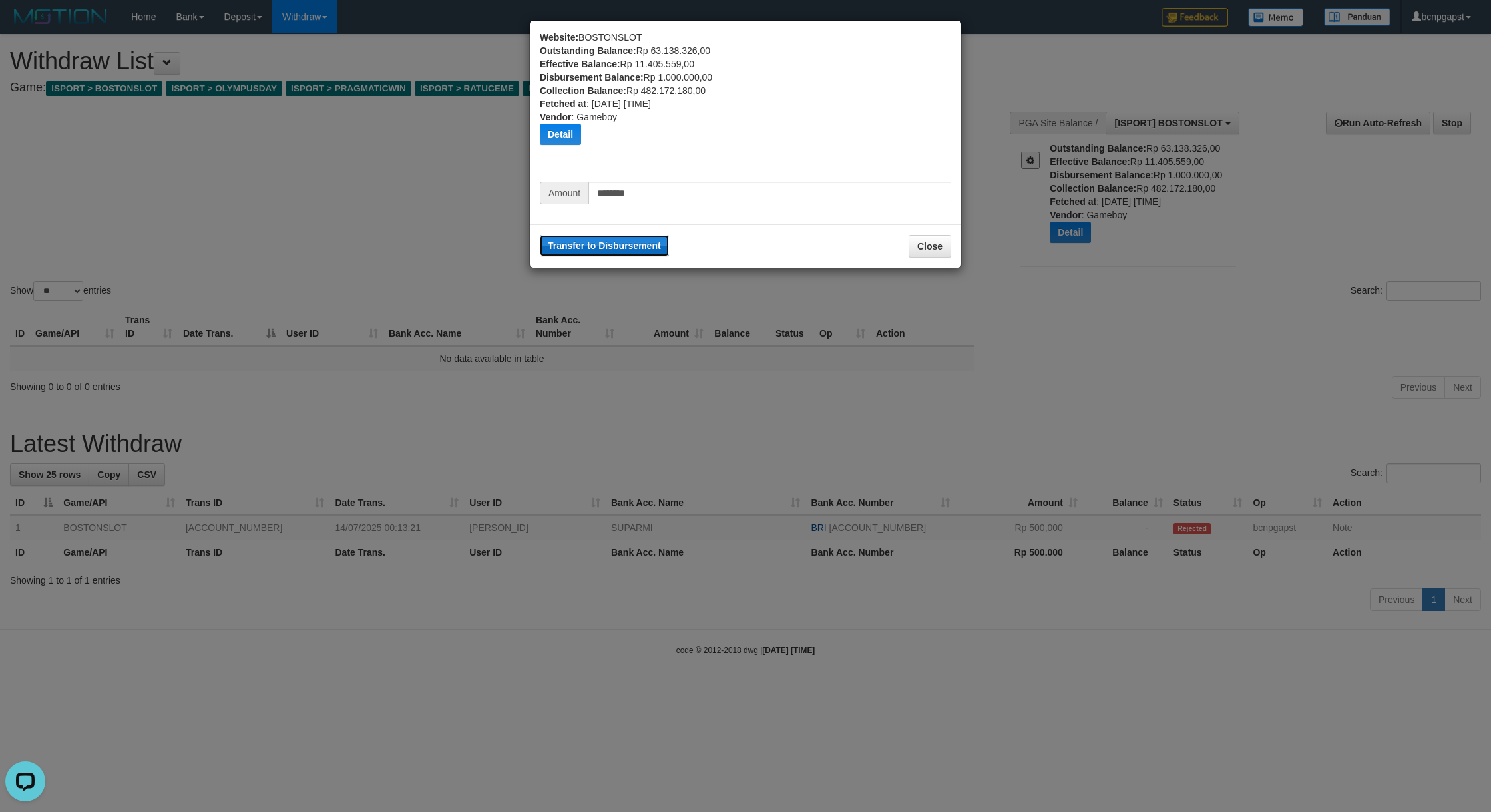 click on "Transfer to Disbursement" at bounding box center [604, 246] 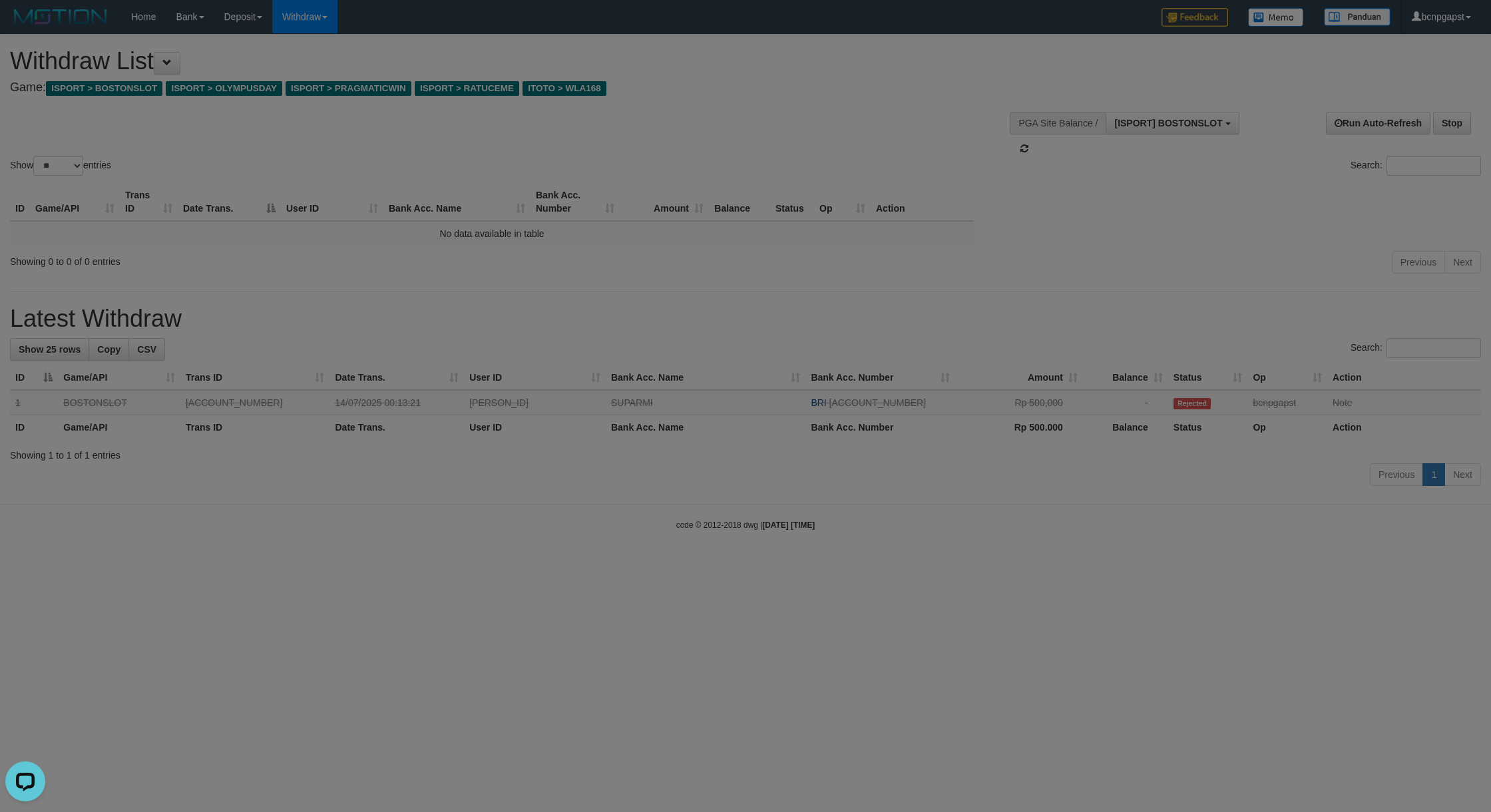 type 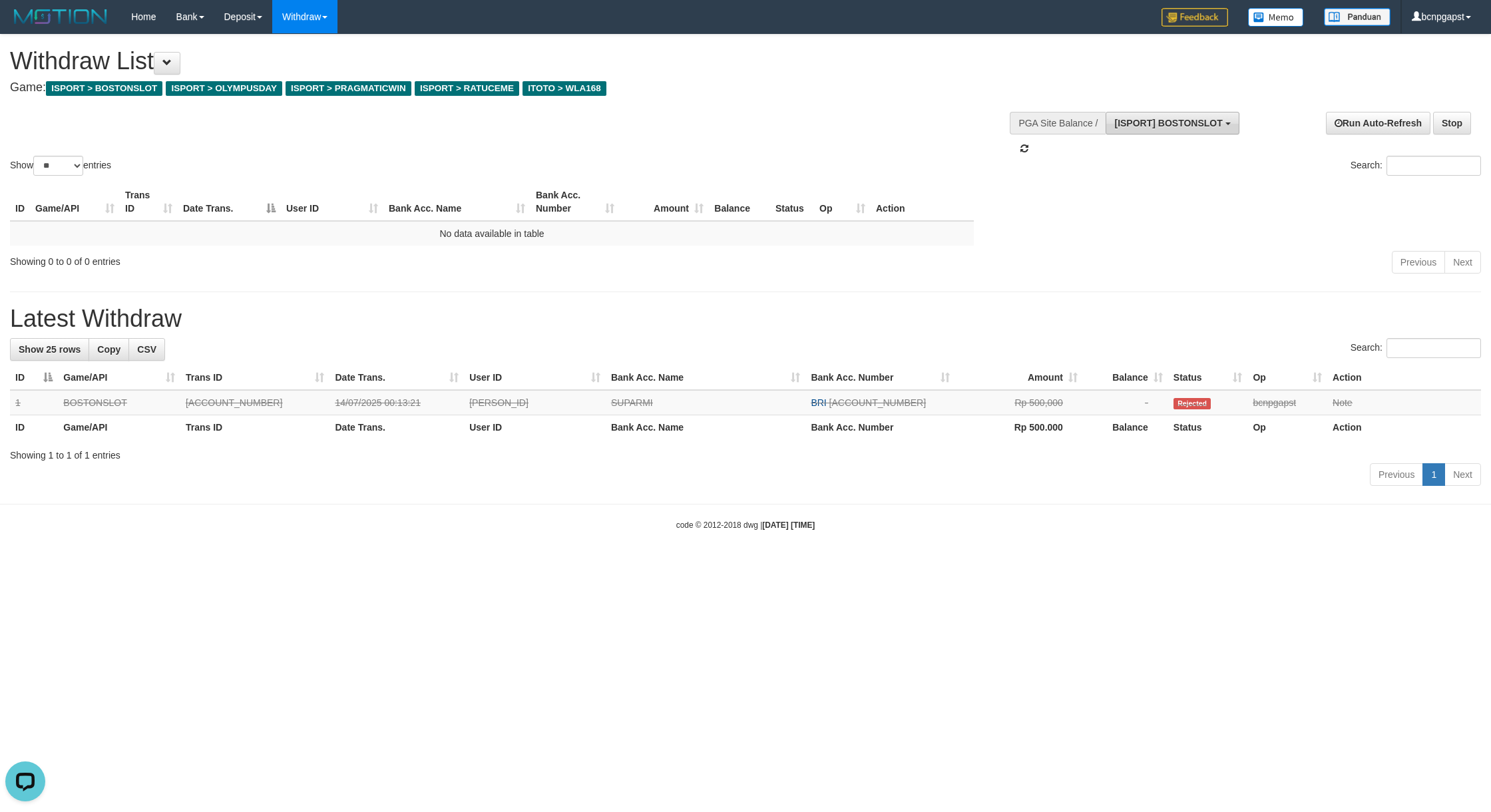 click on "[ISPORT] BOSTONSLOT" at bounding box center [1172, 123] 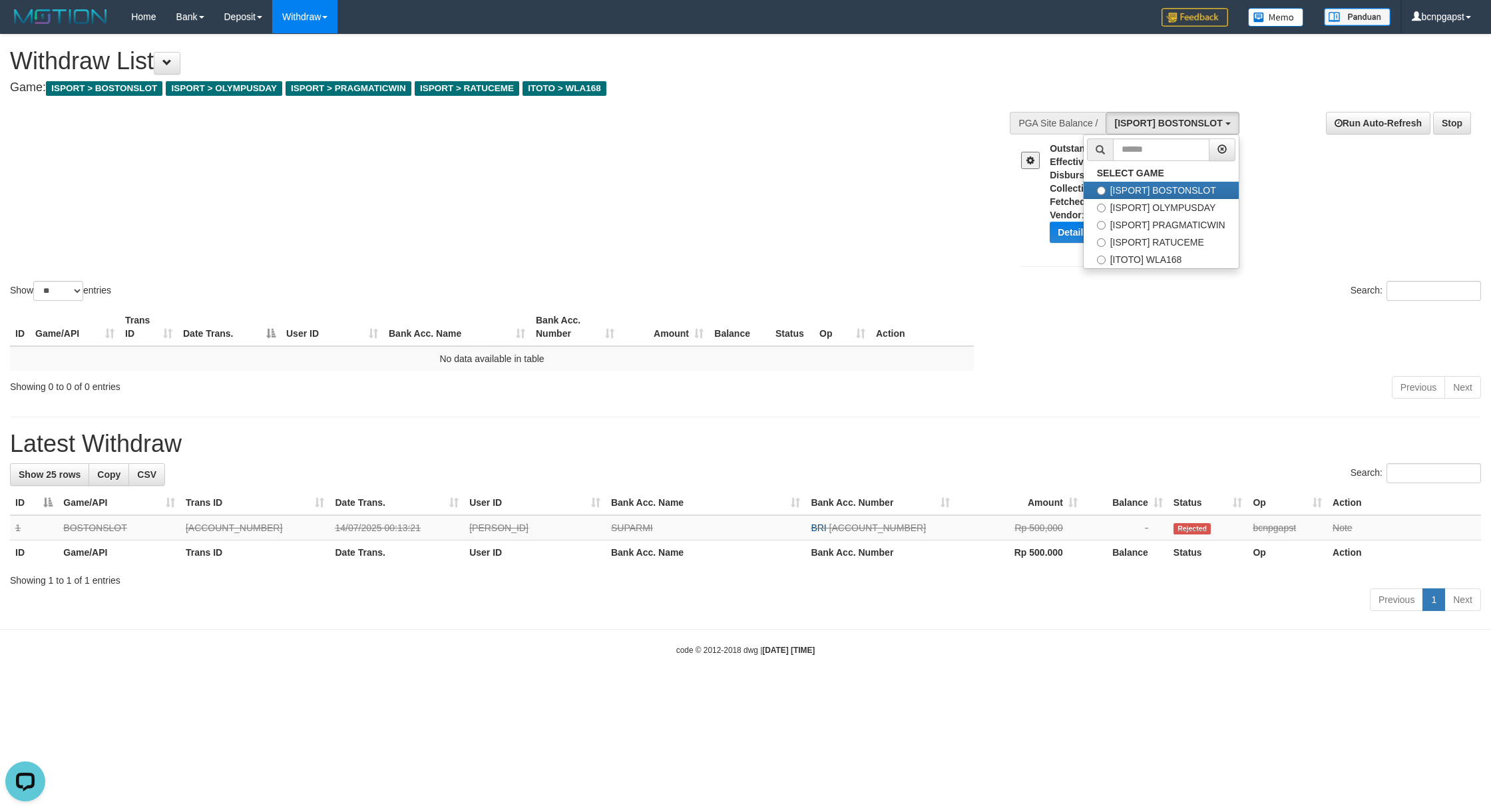 click on "**********" at bounding box center [1245, 191] 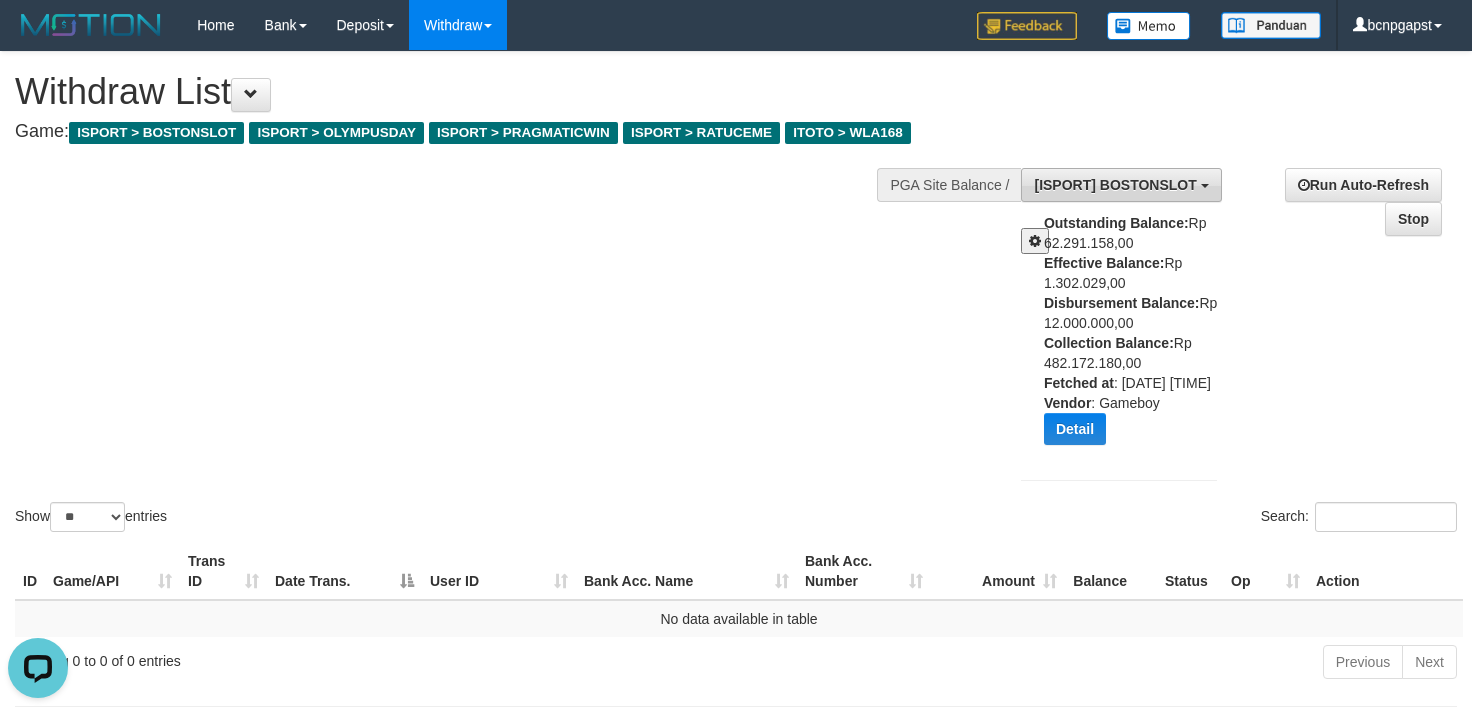 click on "[ISPORT] BOSTONSLOT" at bounding box center (1115, 185) 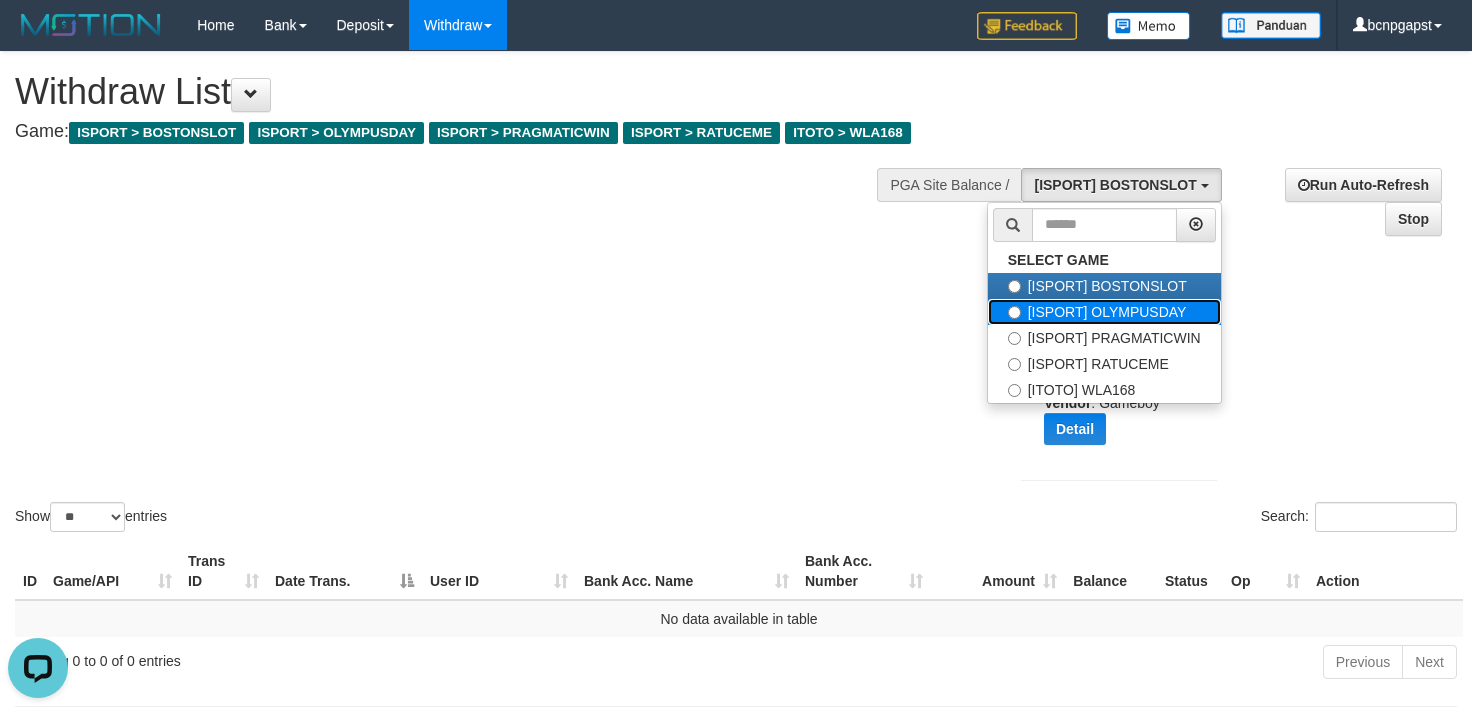 click on "[ISPORT] OLYMPUSDAY" at bounding box center [1104, 312] 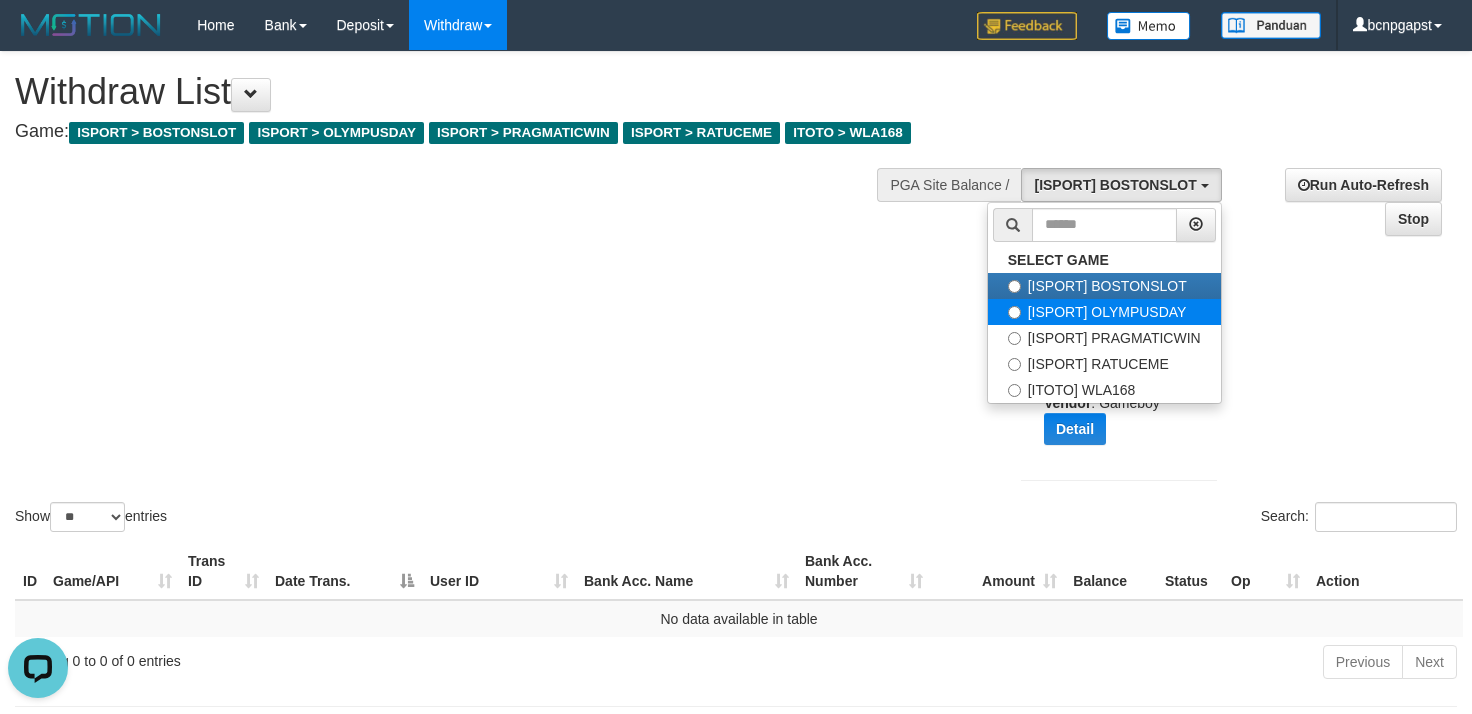 select on "***" 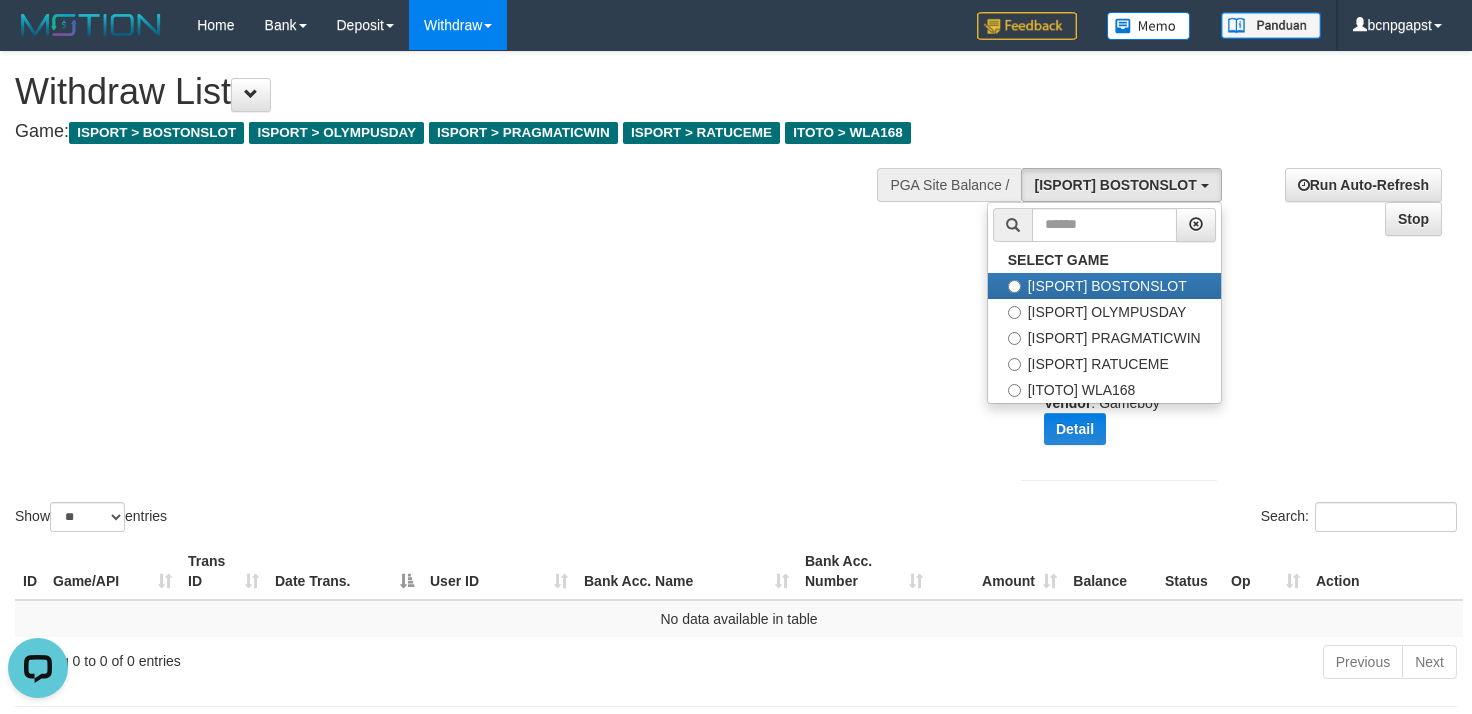 scroll, scrollTop: 34, scrollLeft: 0, axis: vertical 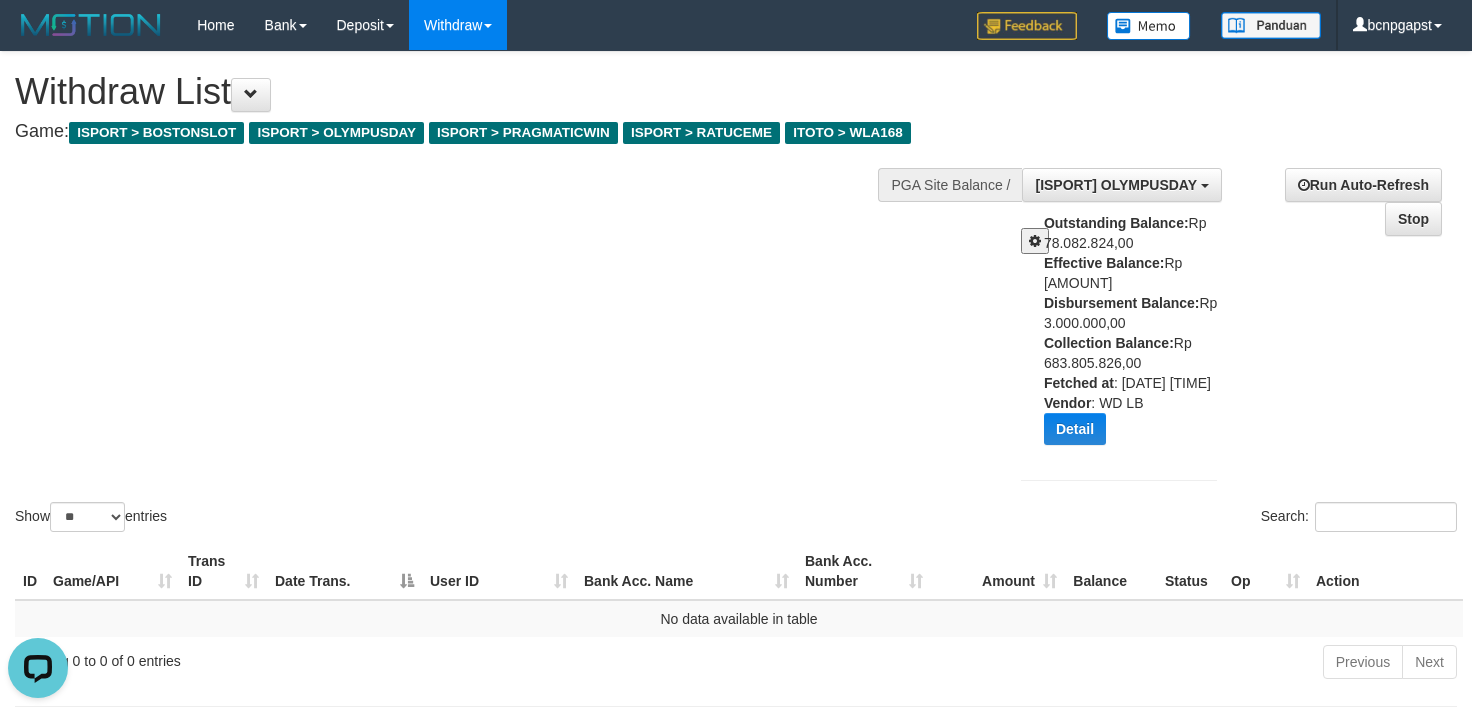 click at bounding box center [1035, 241] 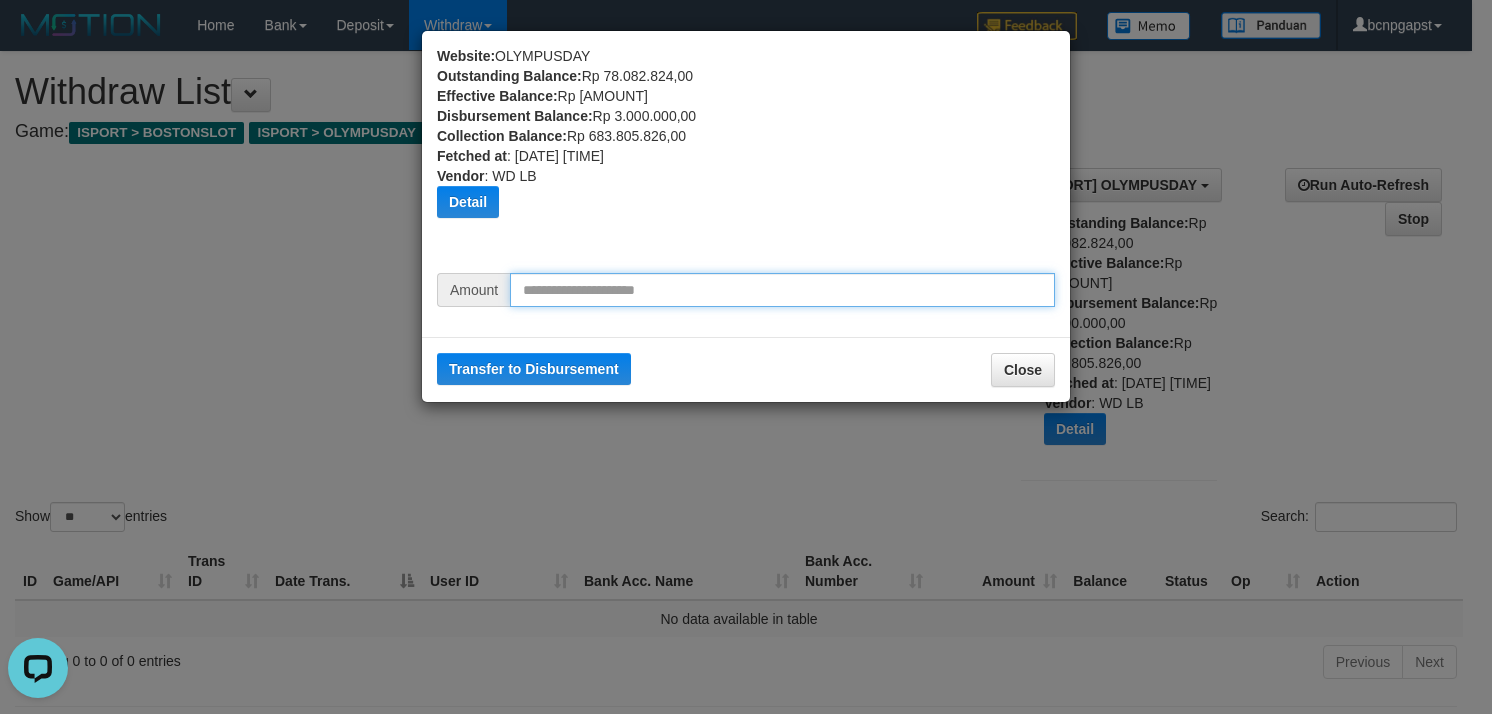 click at bounding box center (782, 290) 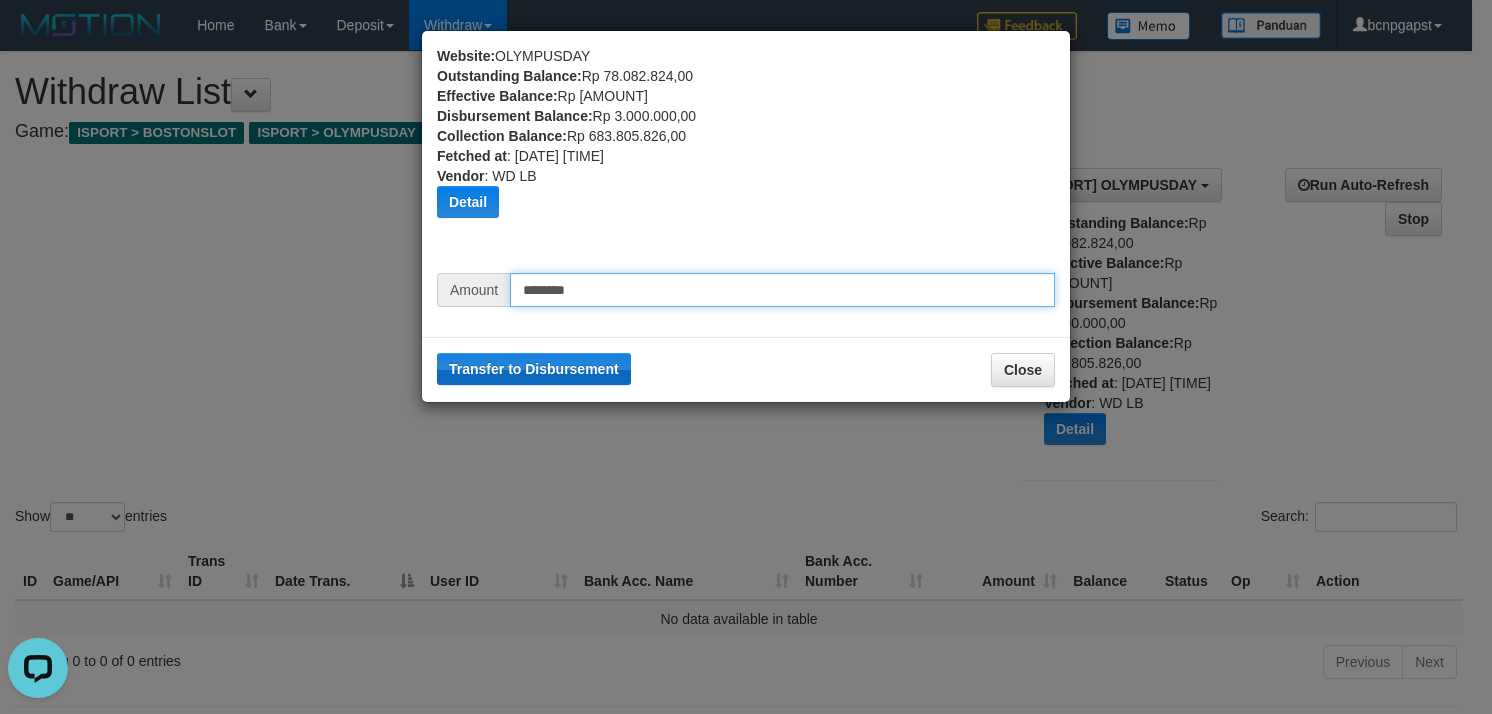type on "********" 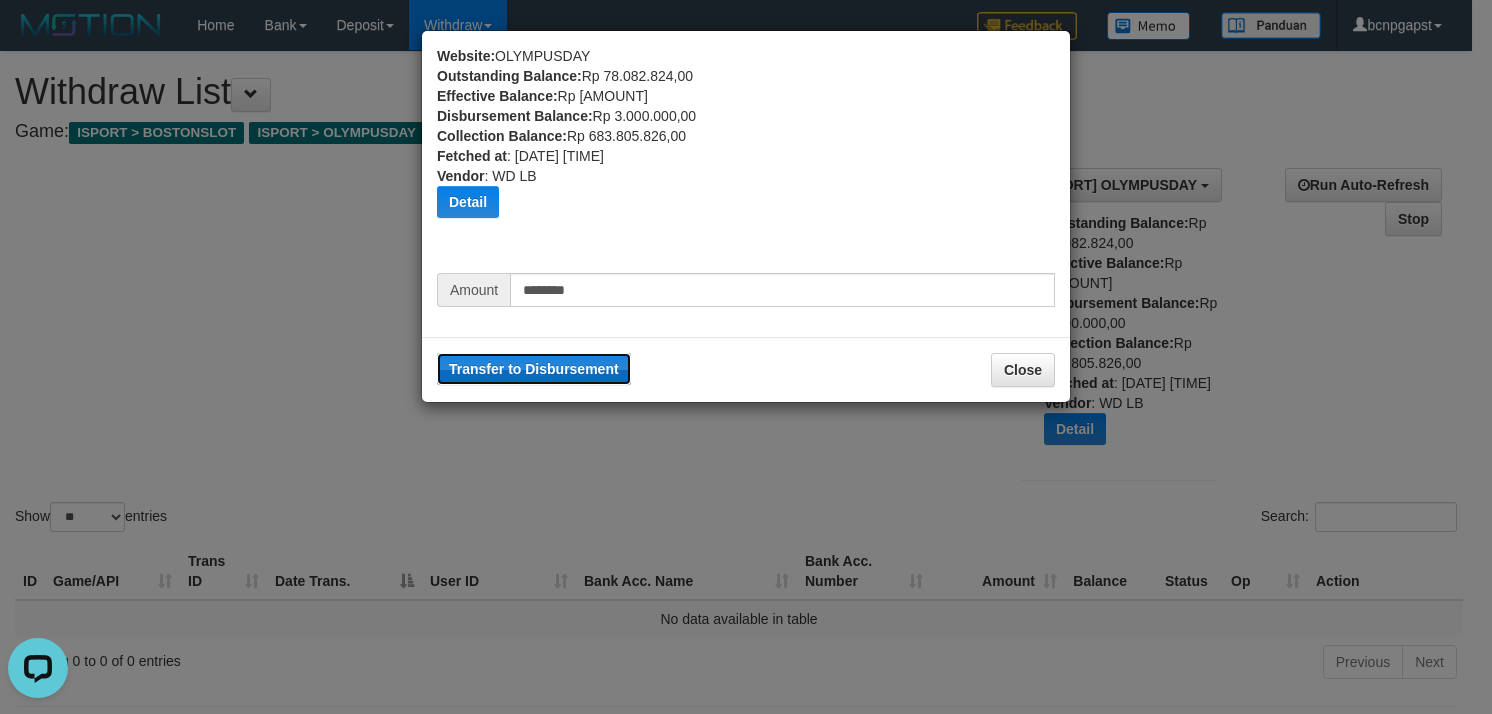 click on "Transfer to Disbursement" at bounding box center (534, 369) 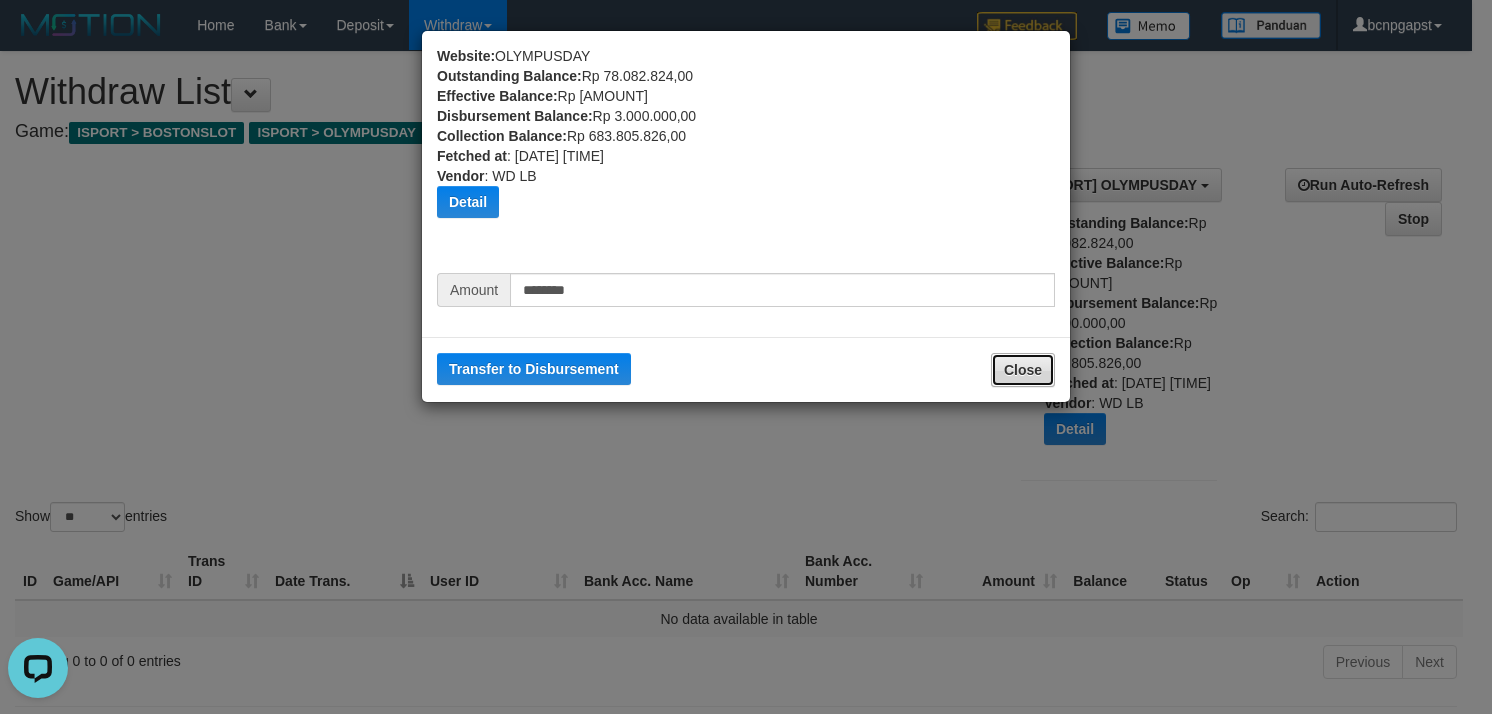 click on "Close" at bounding box center [1023, 370] 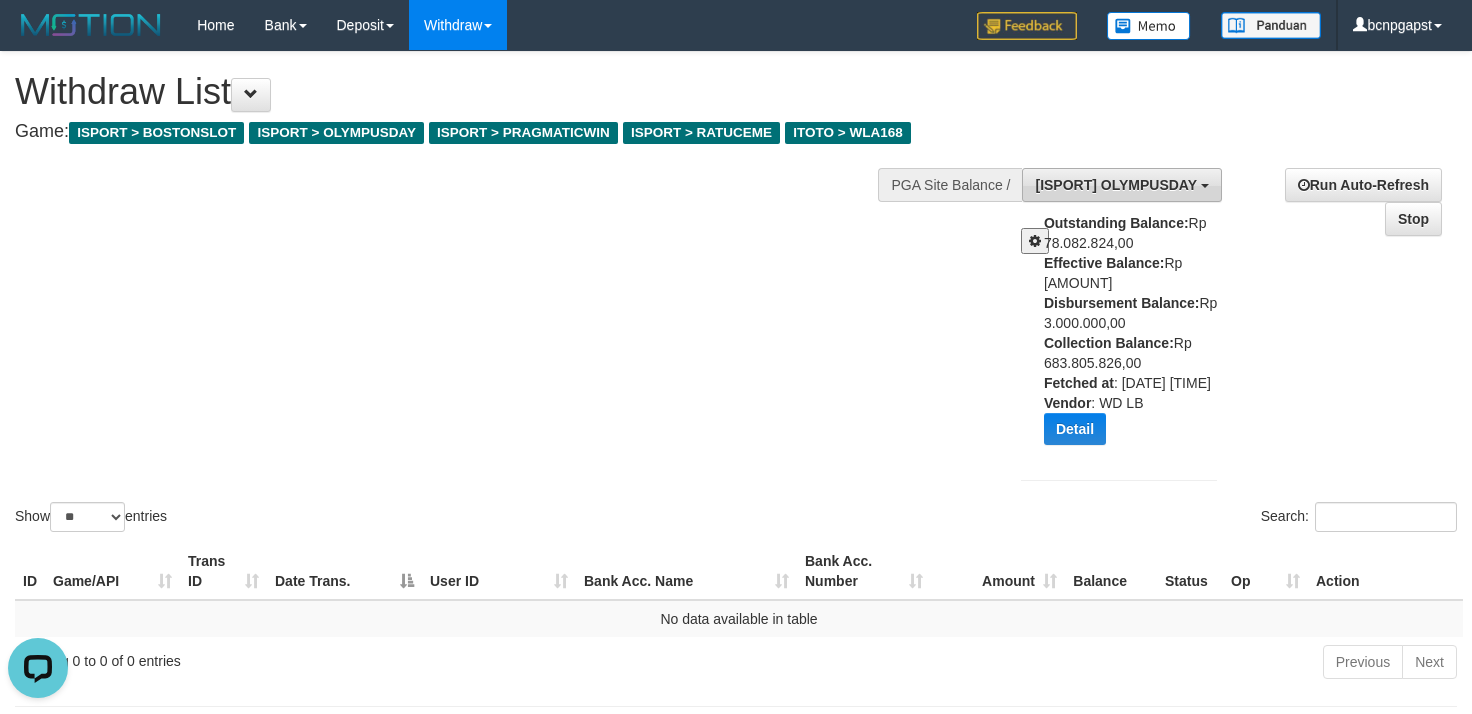 click on "[ISPORT] OLYMPUSDAY" at bounding box center (1121, 185) 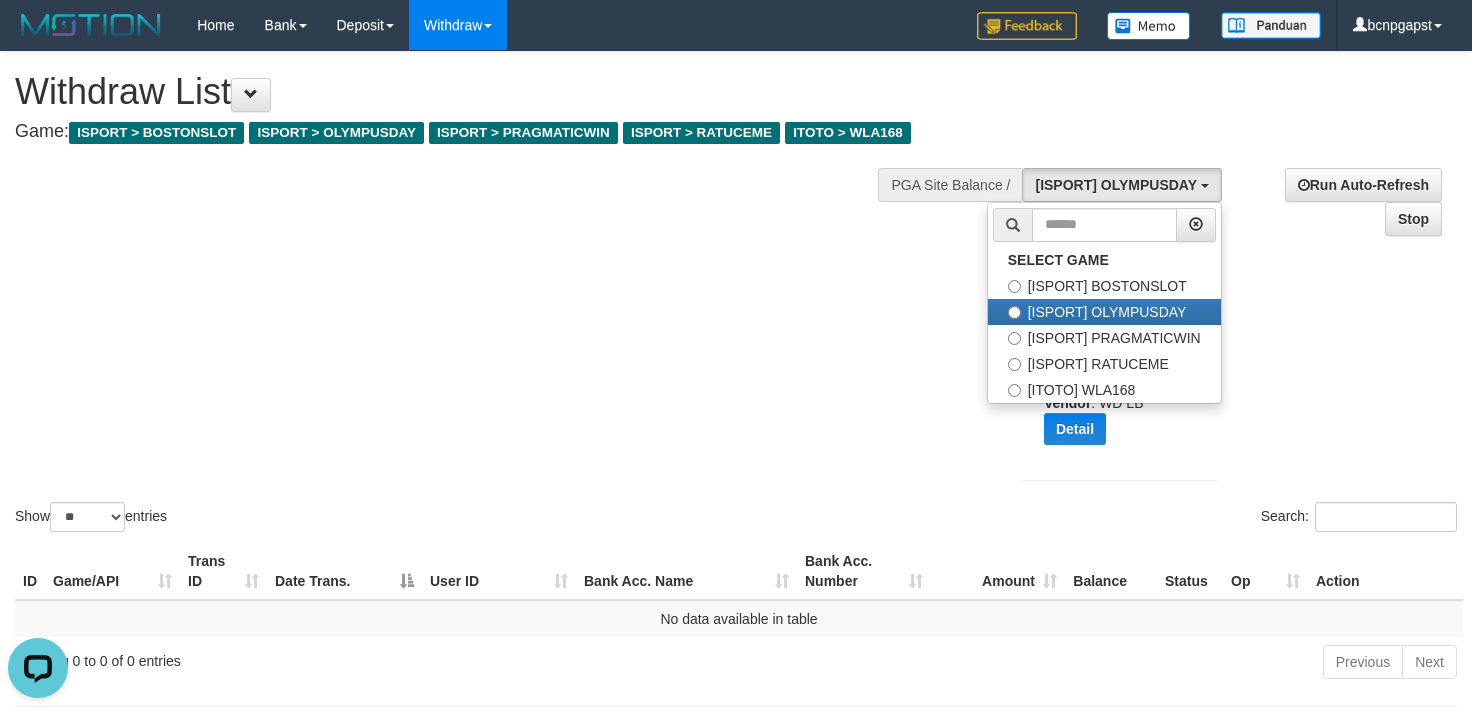 drag, startPoint x: 1065, startPoint y: 310, endPoint x: 845, endPoint y: 320, distance: 220.22716 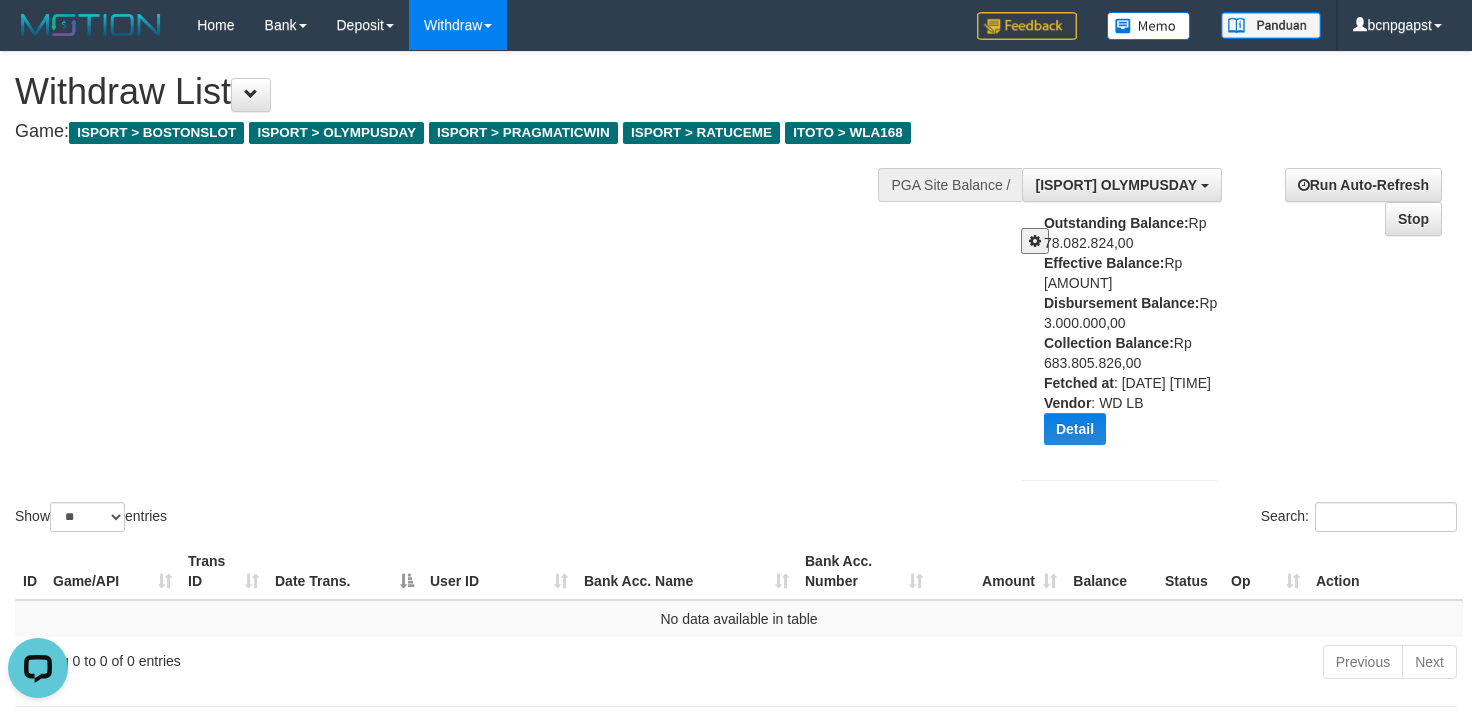 click on "Show  ** ** ** ***  entries Search:" at bounding box center (736, 294) 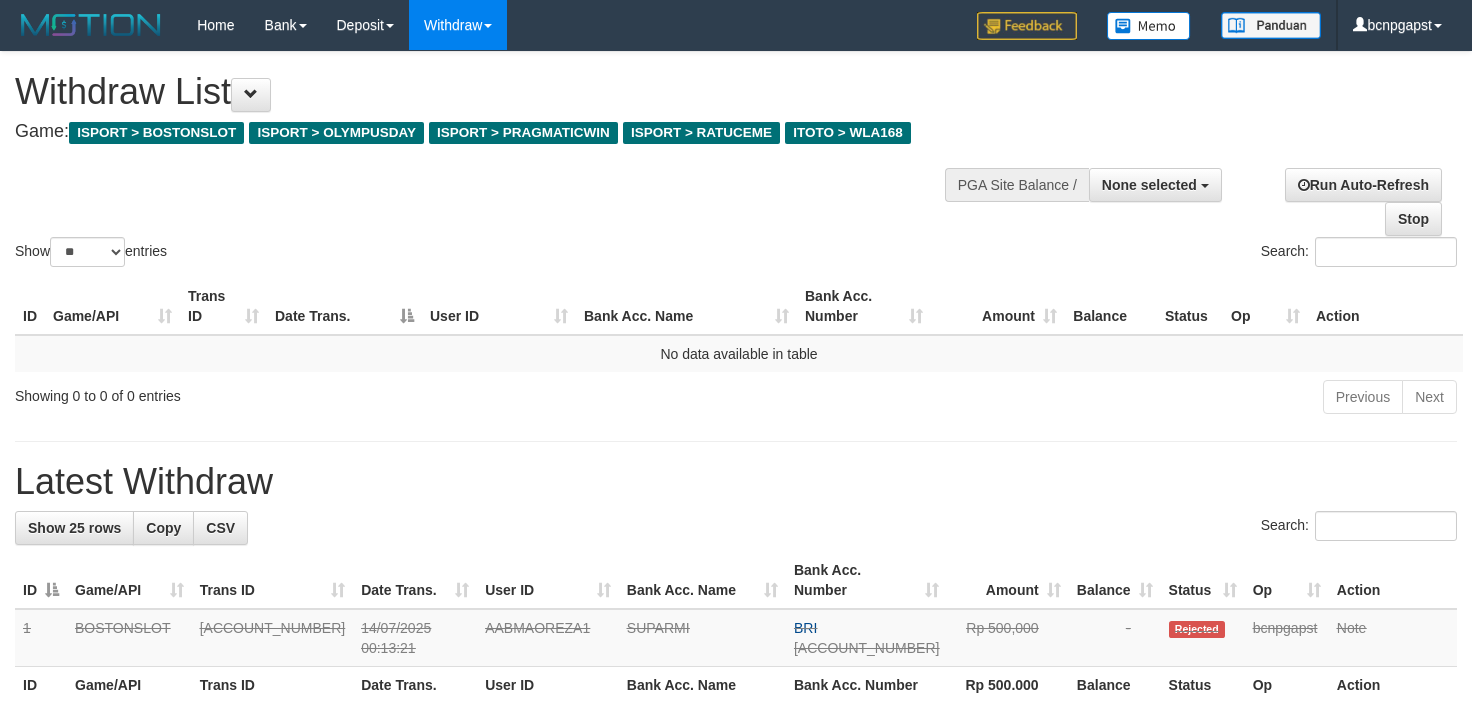 select 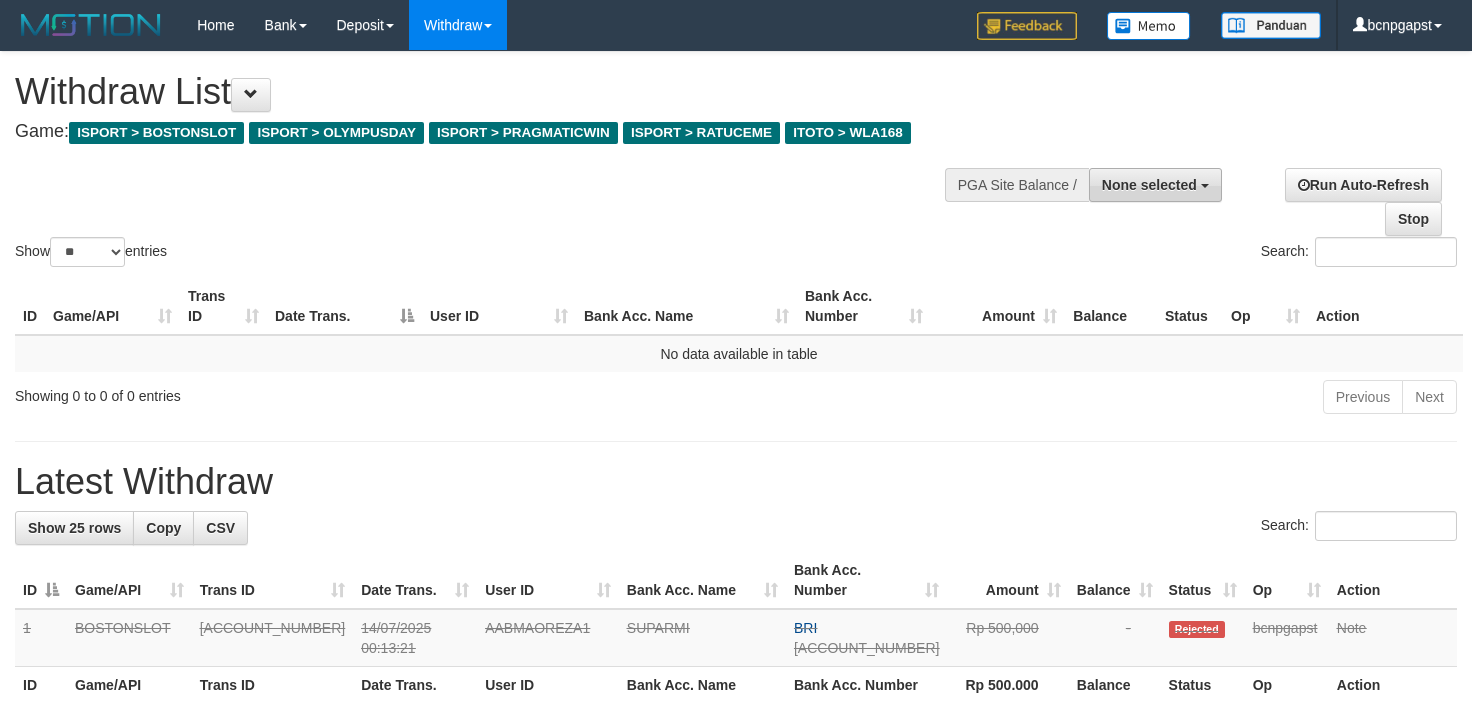click on "None selected" at bounding box center [1149, 185] 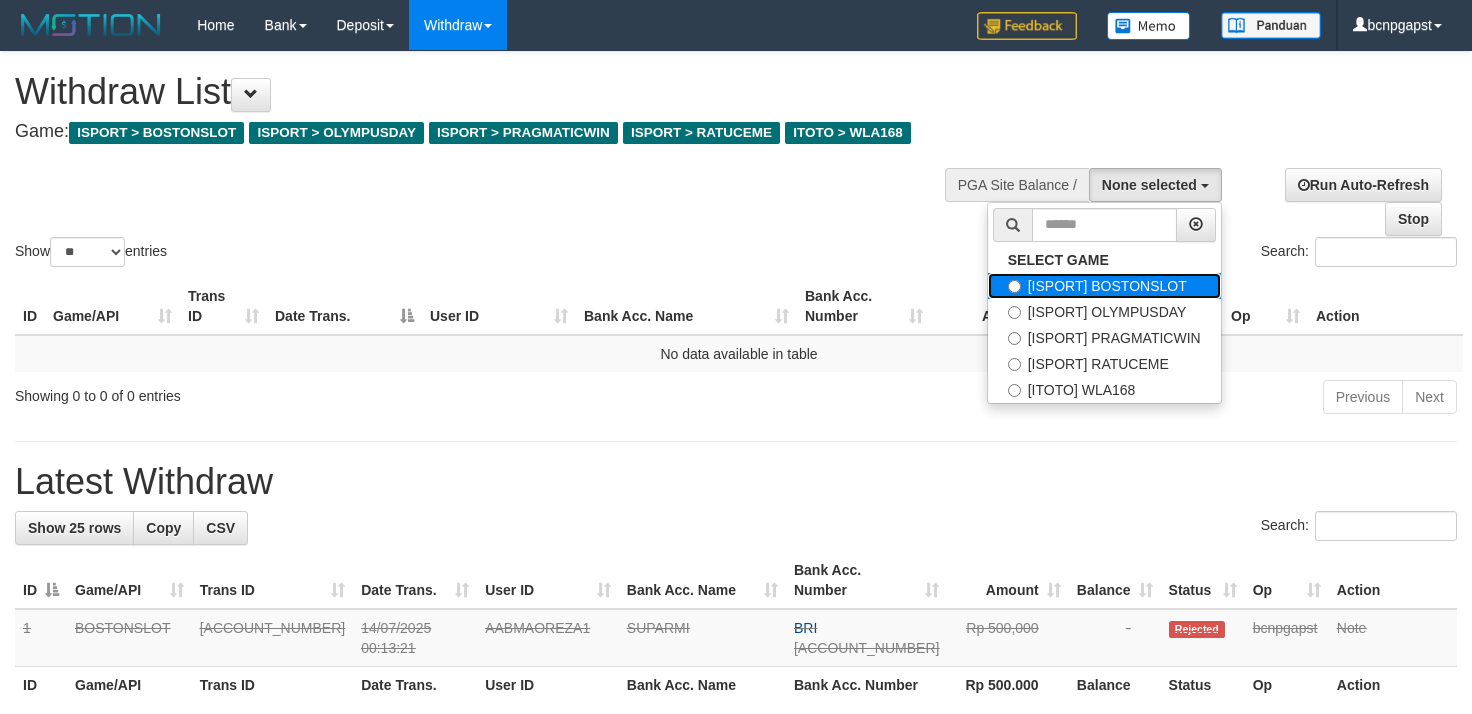 click on "[ISPORT] BOSTONSLOT" at bounding box center (1104, 286) 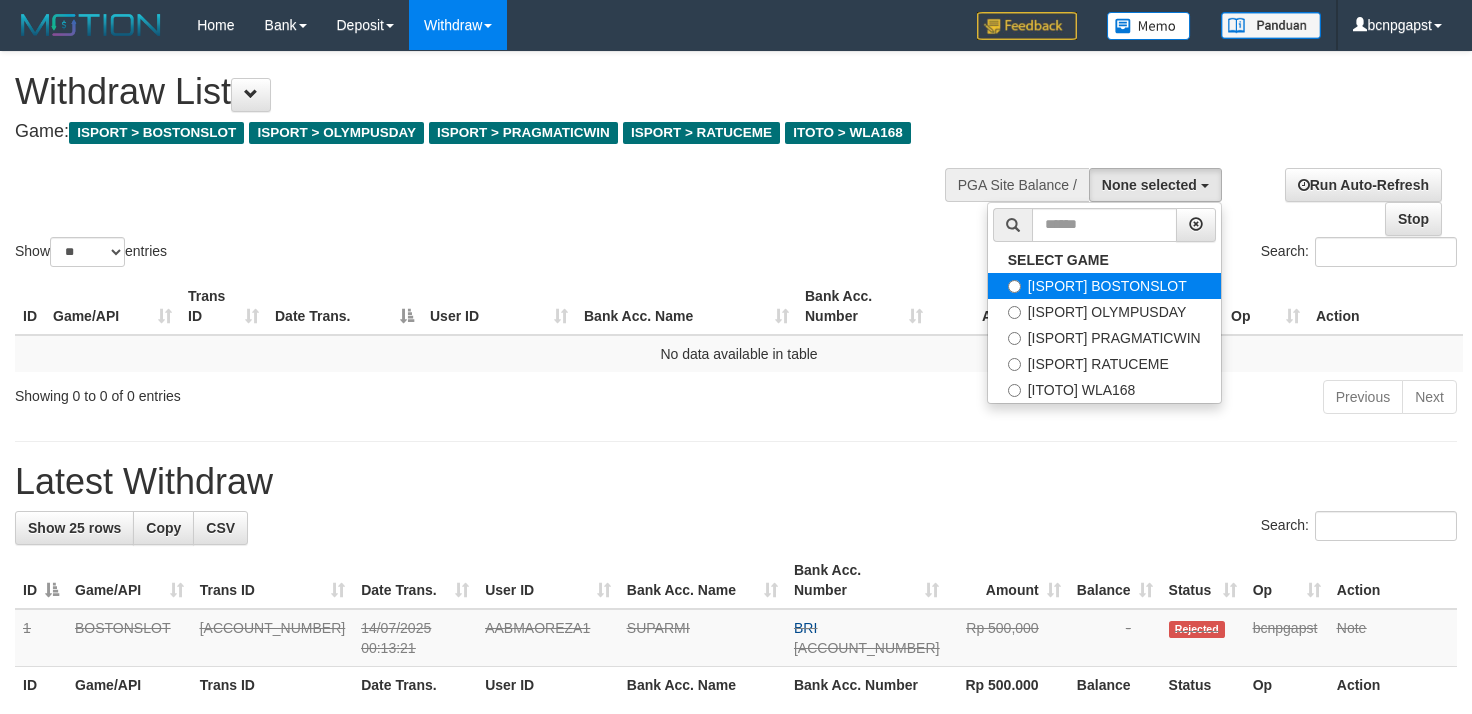 scroll, scrollTop: 17, scrollLeft: 0, axis: vertical 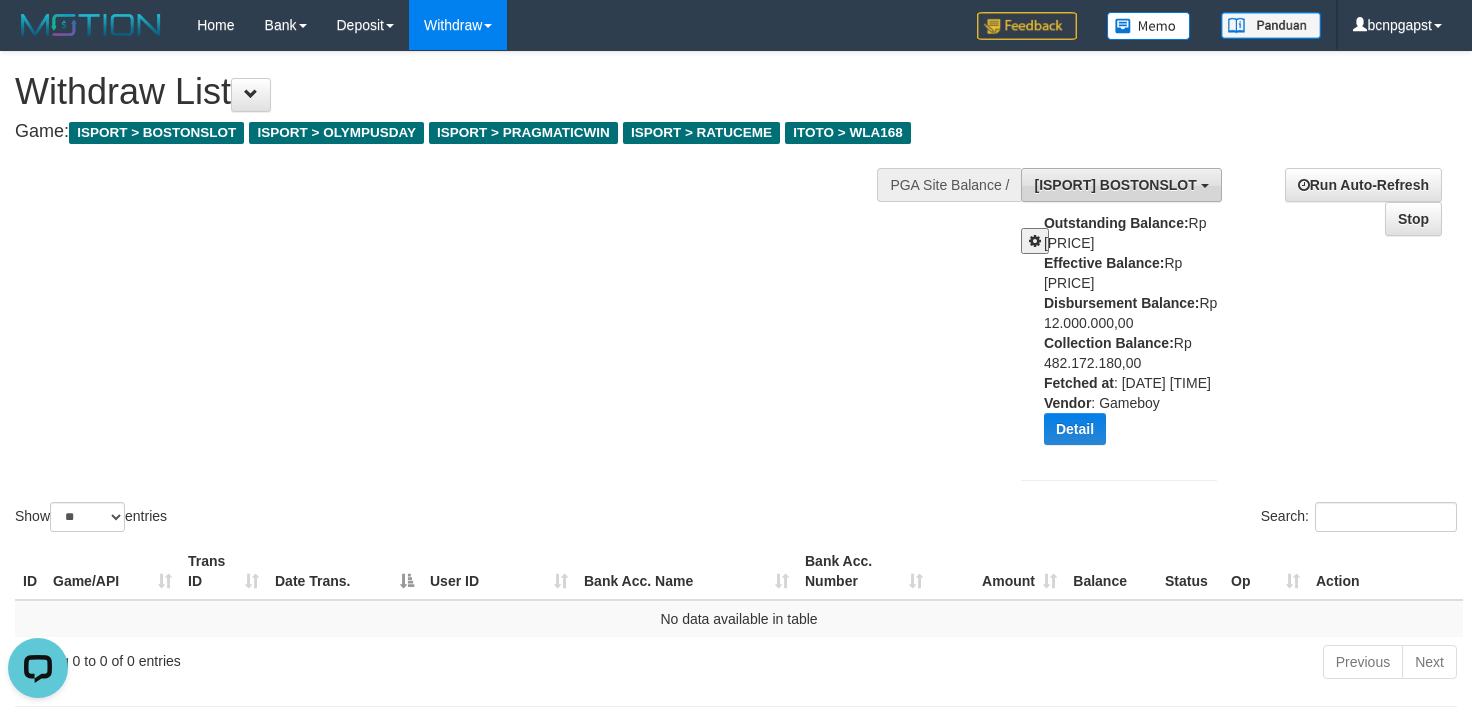 click on "[ISPORT] BOSTONSLOT" at bounding box center (1115, 185) 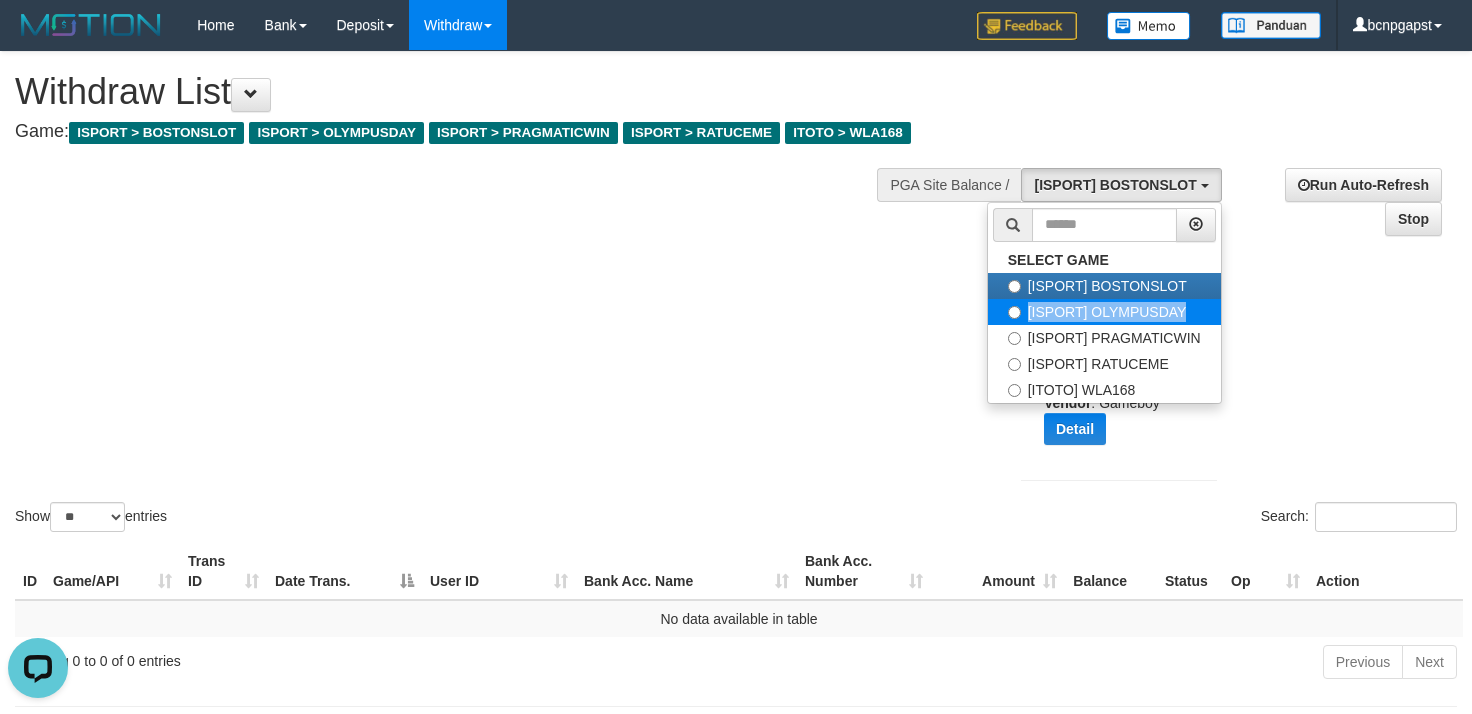 click on "SELECT GAME
[ISPORT] BOSTONSLOT
[ISPORT] OLYMPUSDAY
[ISPORT] PRAGMATICWIN
[ISPORT] RATUCEME
[ITOTO] WLA168" at bounding box center [1104, 303] 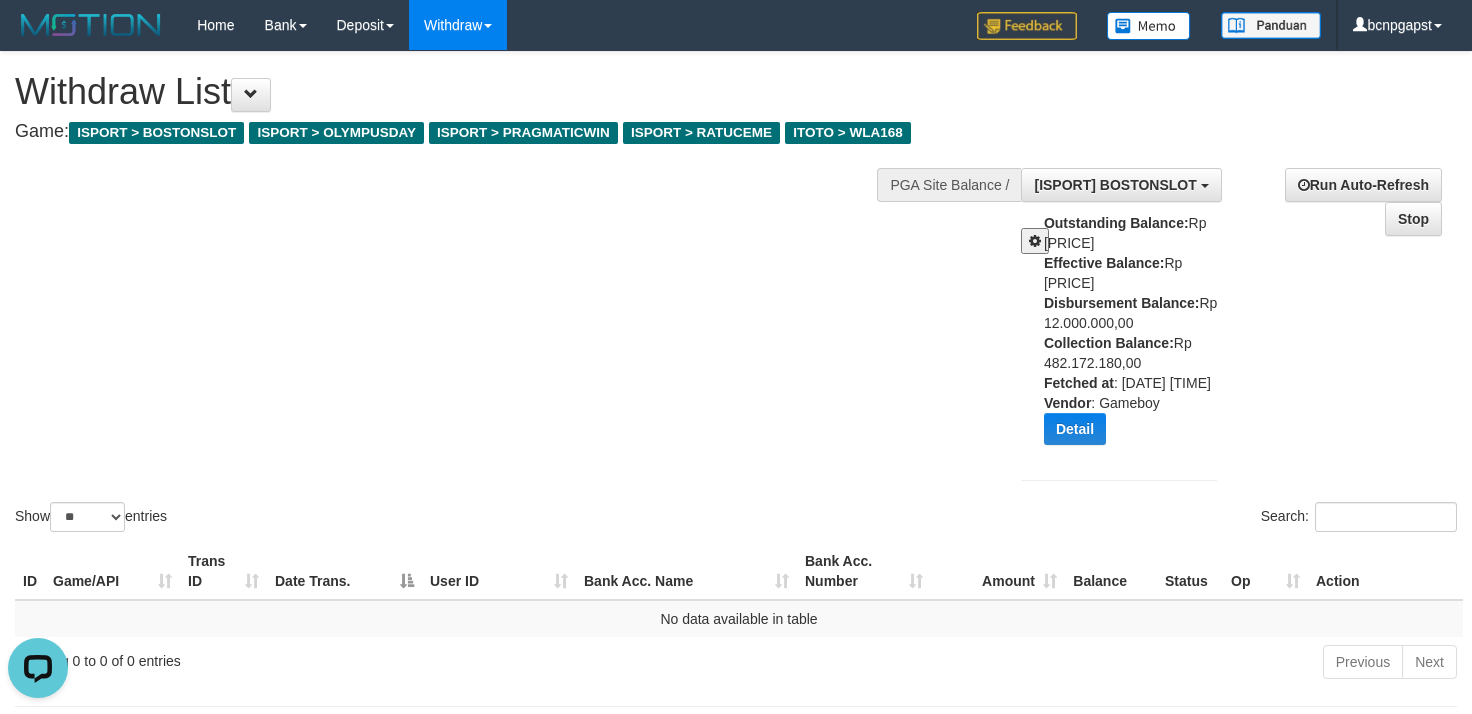 click on "Outstanding Balance:  Rp [PRICE]
Effective Balance:  Rp [PRICE]
Disbursement Balance:  Rp [PRICE]
Collection Balance:  Rp [PRICE]
Fetched at : [DATE] [TIME]
Vendor : [VENDOR]
Detail
Vendor Name
Outstanding Balance
Effective Balance
Disbursment Balance
Collection Balance
No data found
Fetched at:   [DATE] [TIME]
Vendor:   [VENDOR]" at bounding box center (1138, 336) 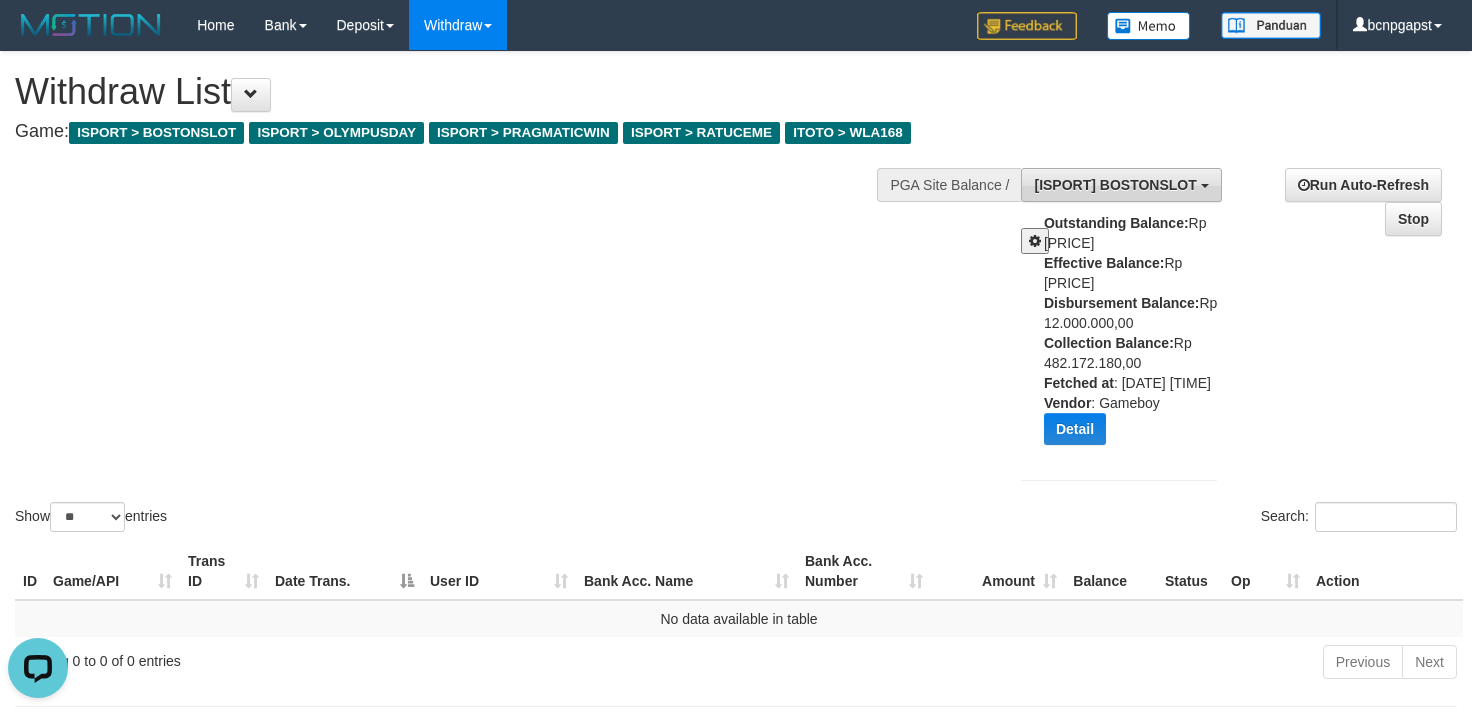 click on "[ISPORT] BOSTONSLOT" at bounding box center [1121, 185] 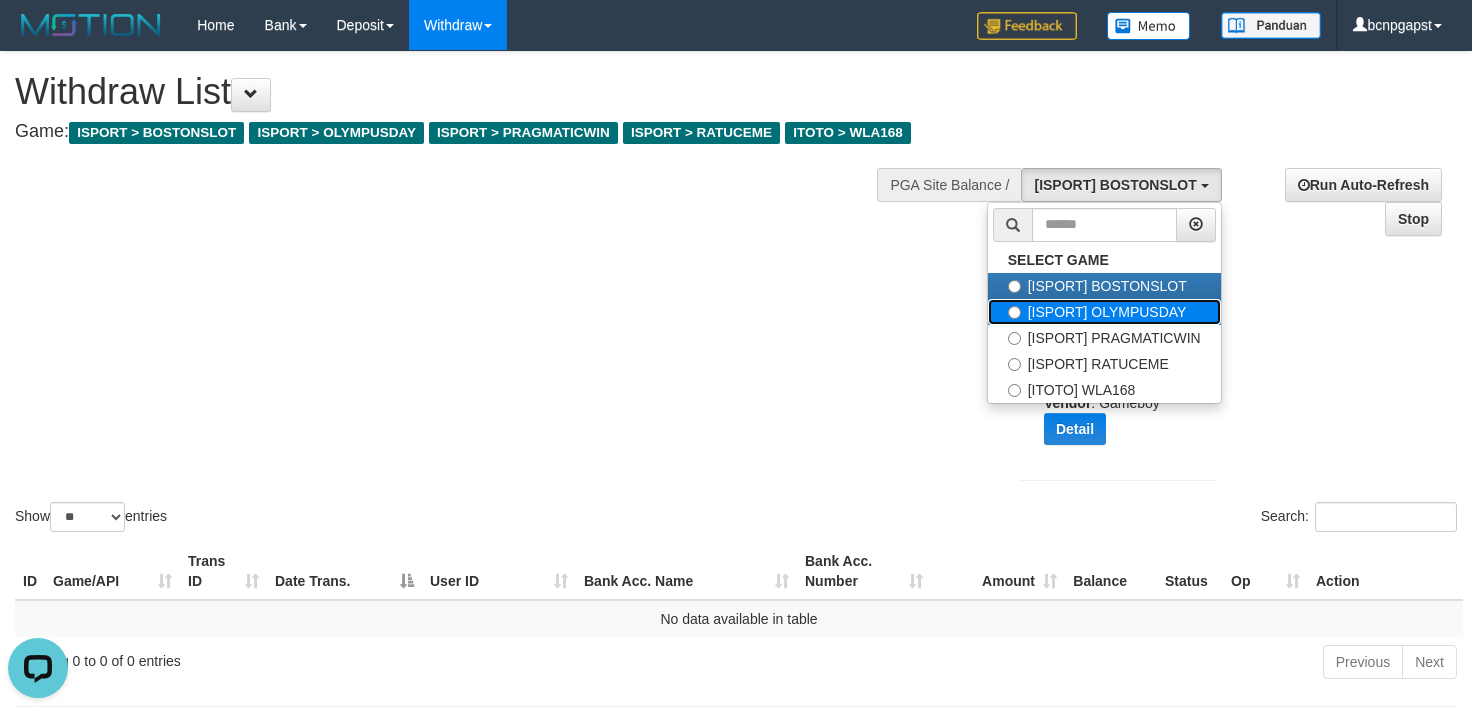 click on "[ISPORT] OLYMPUSDAY" at bounding box center [1104, 312] 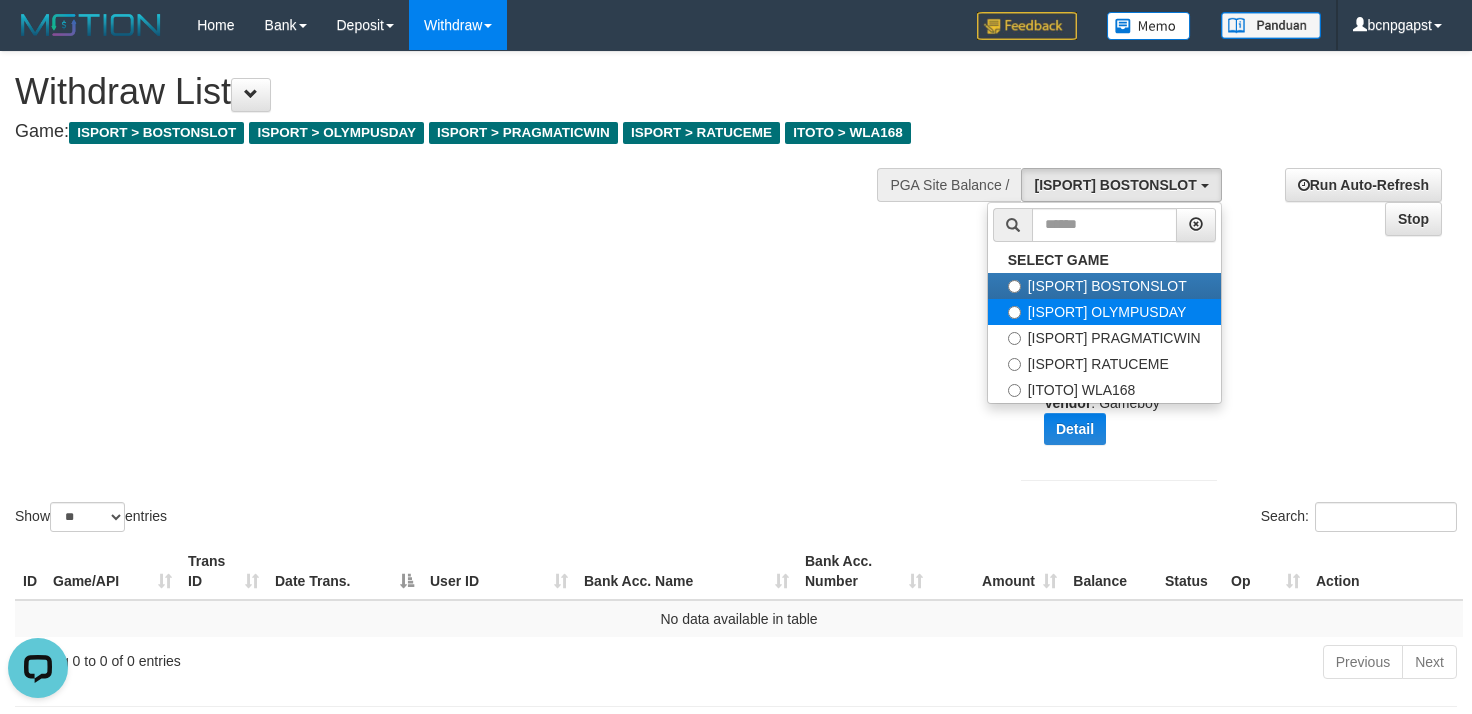 select on "***" 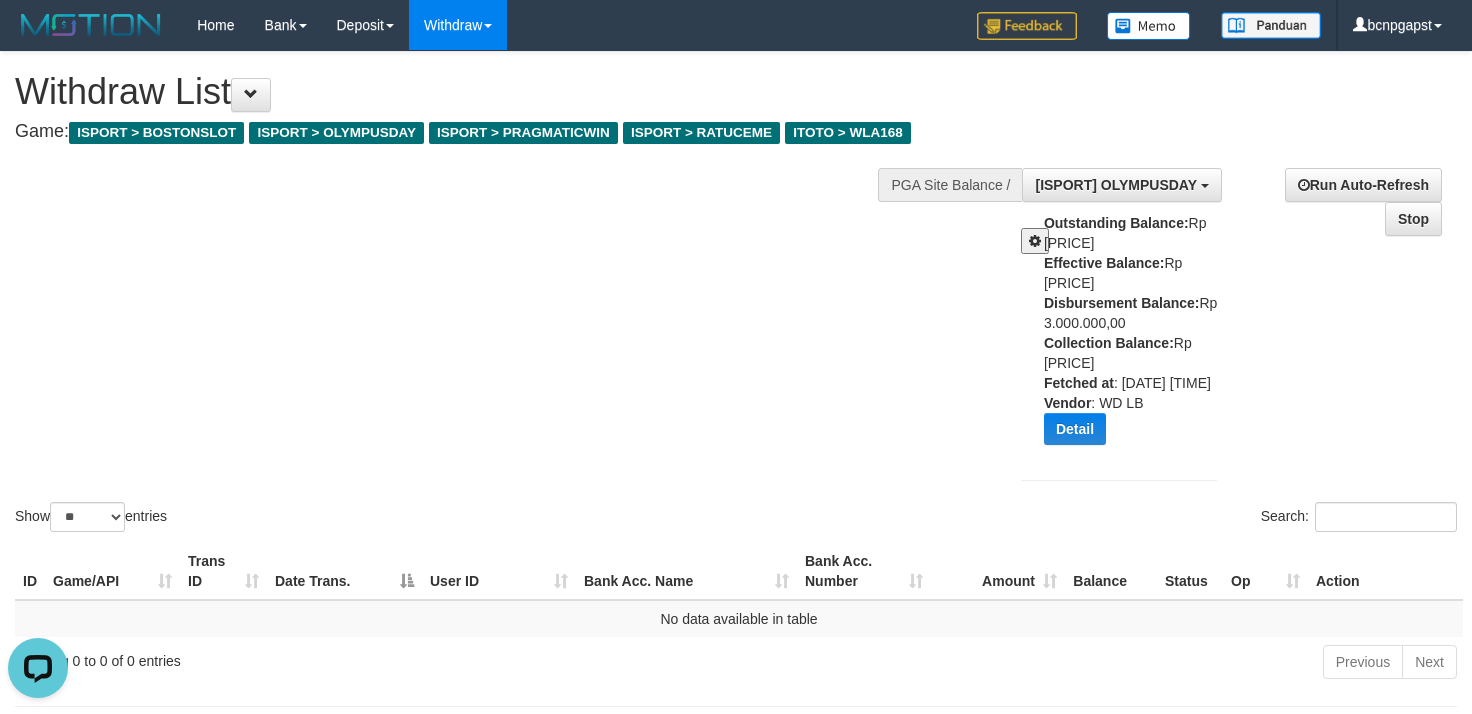 click at bounding box center (1035, 241) 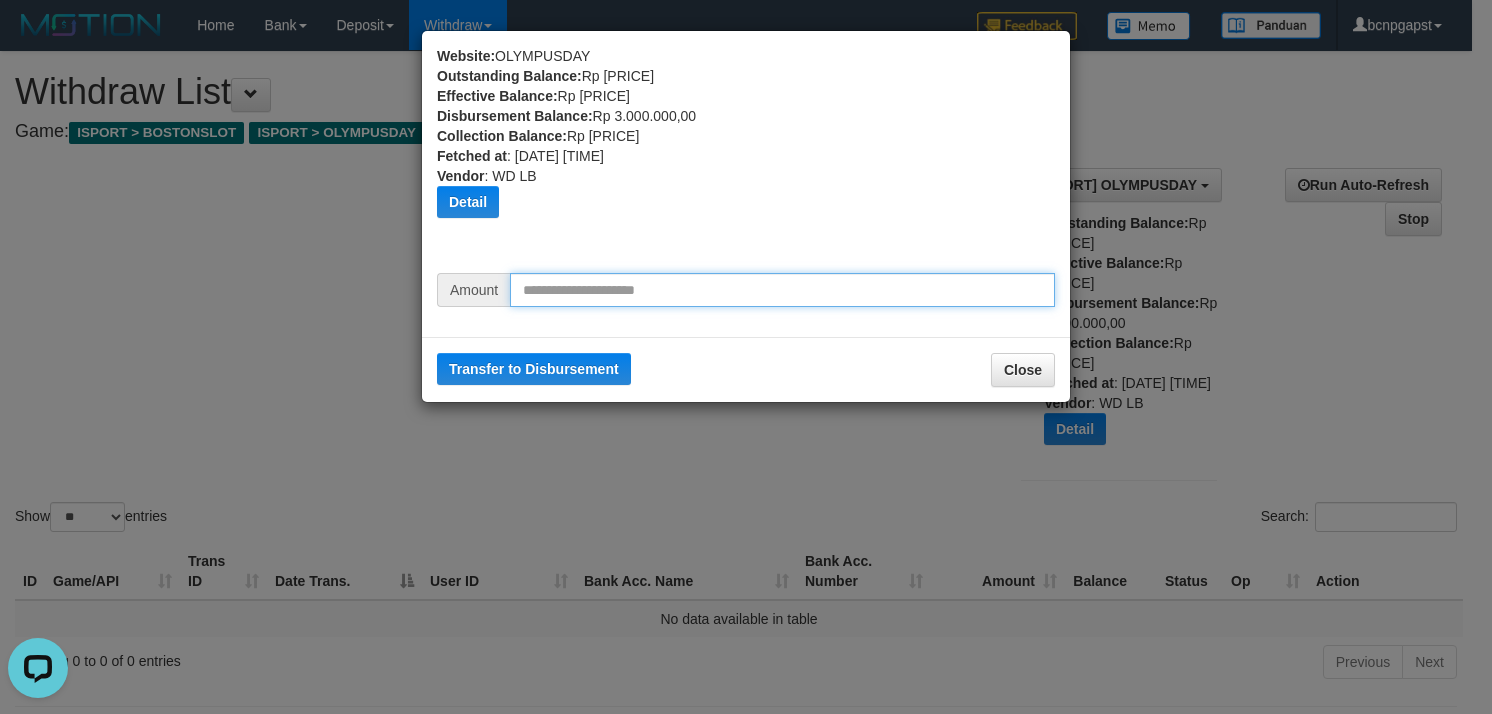 click at bounding box center [782, 290] 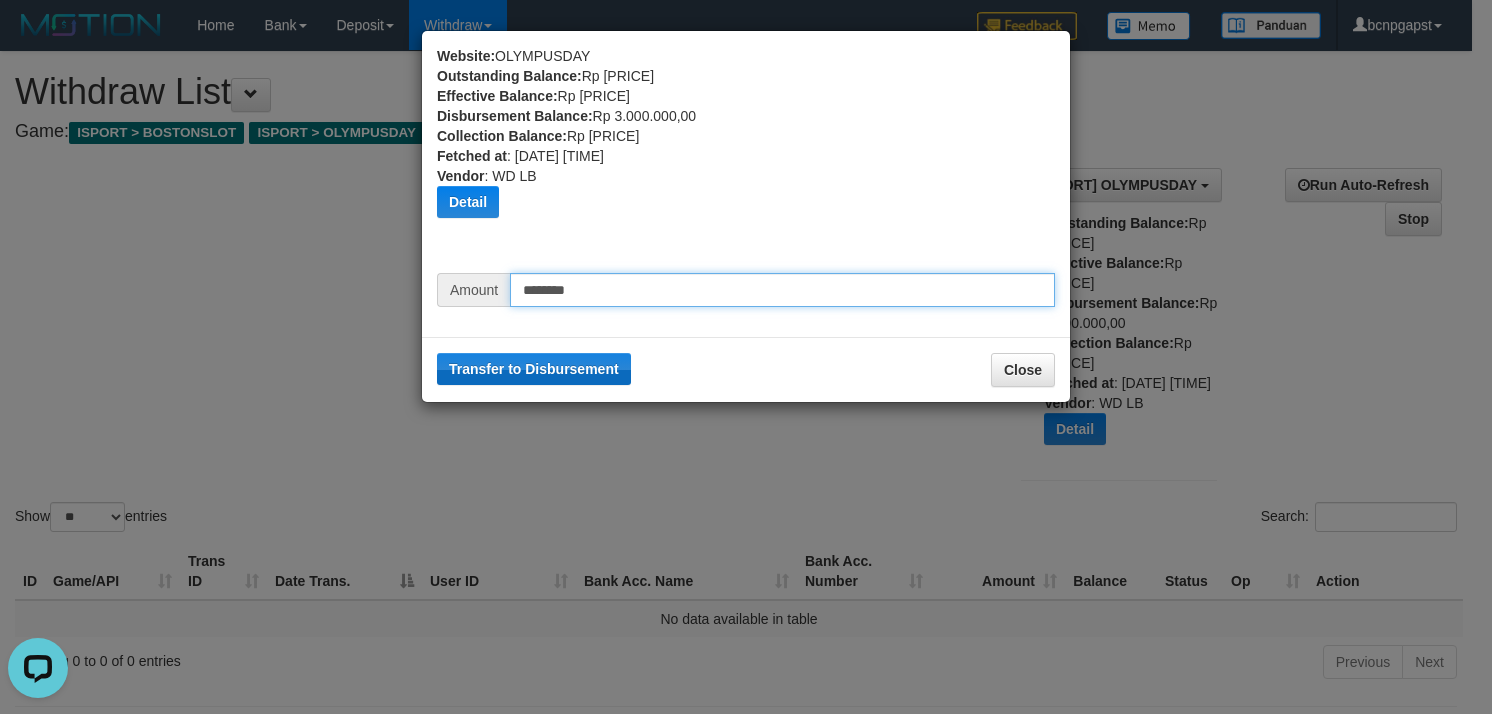 type on "********" 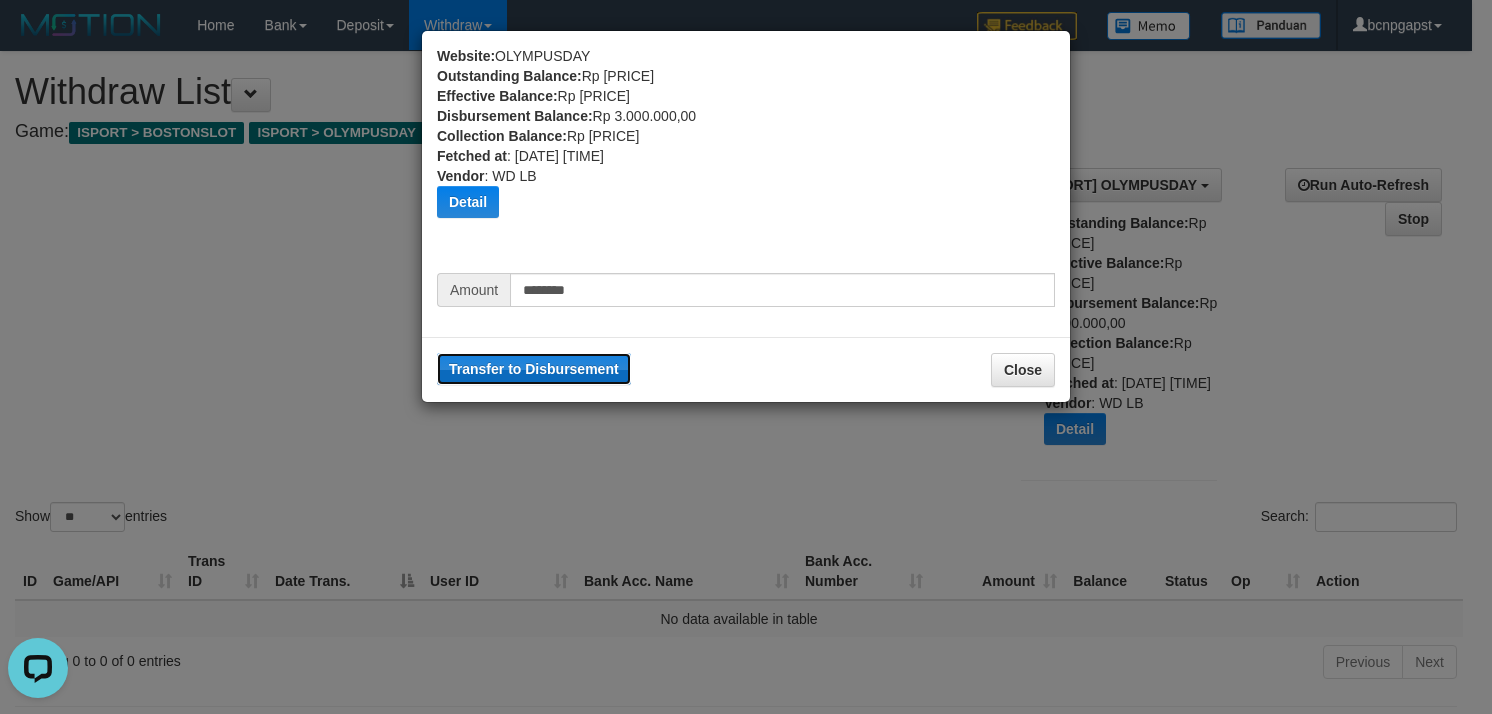 click on "Transfer to Disbursement" at bounding box center [534, 369] 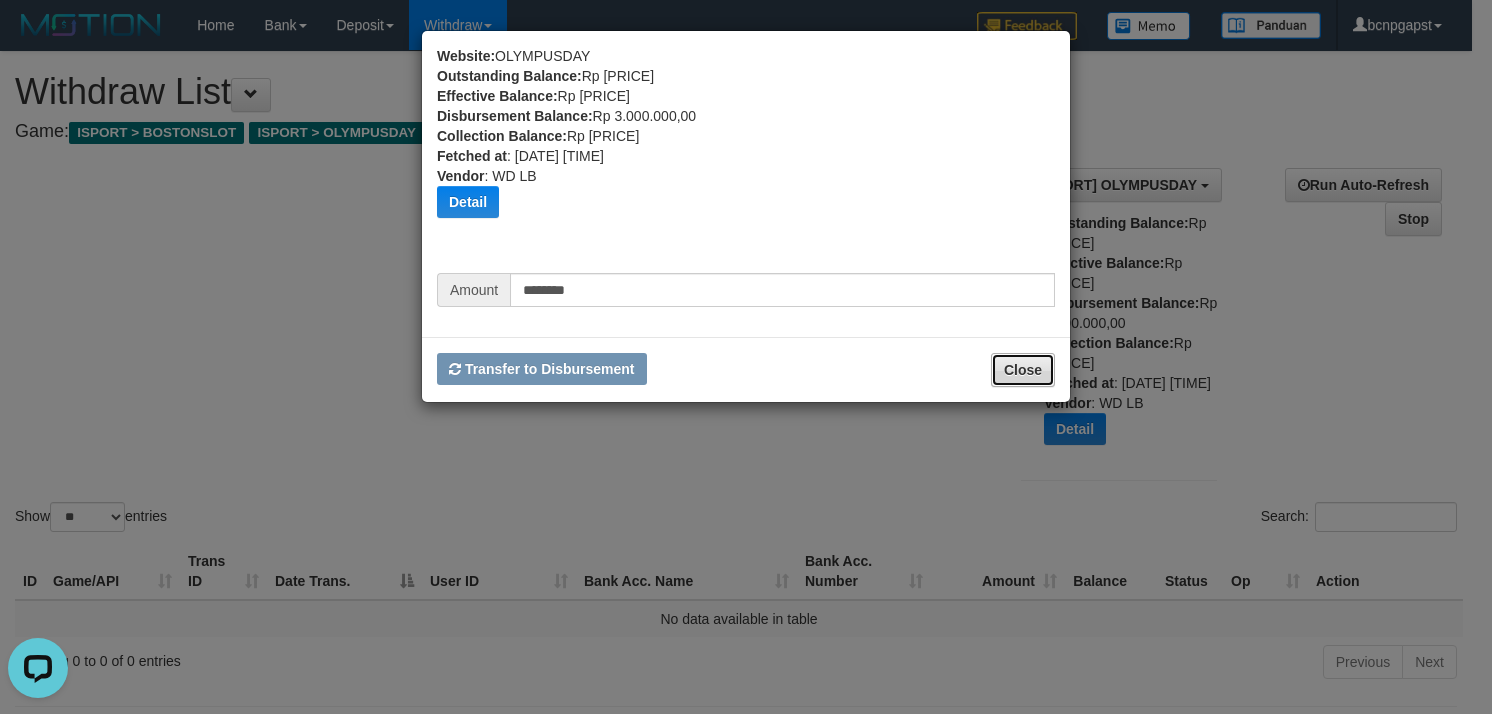 click on "Close" at bounding box center (1023, 370) 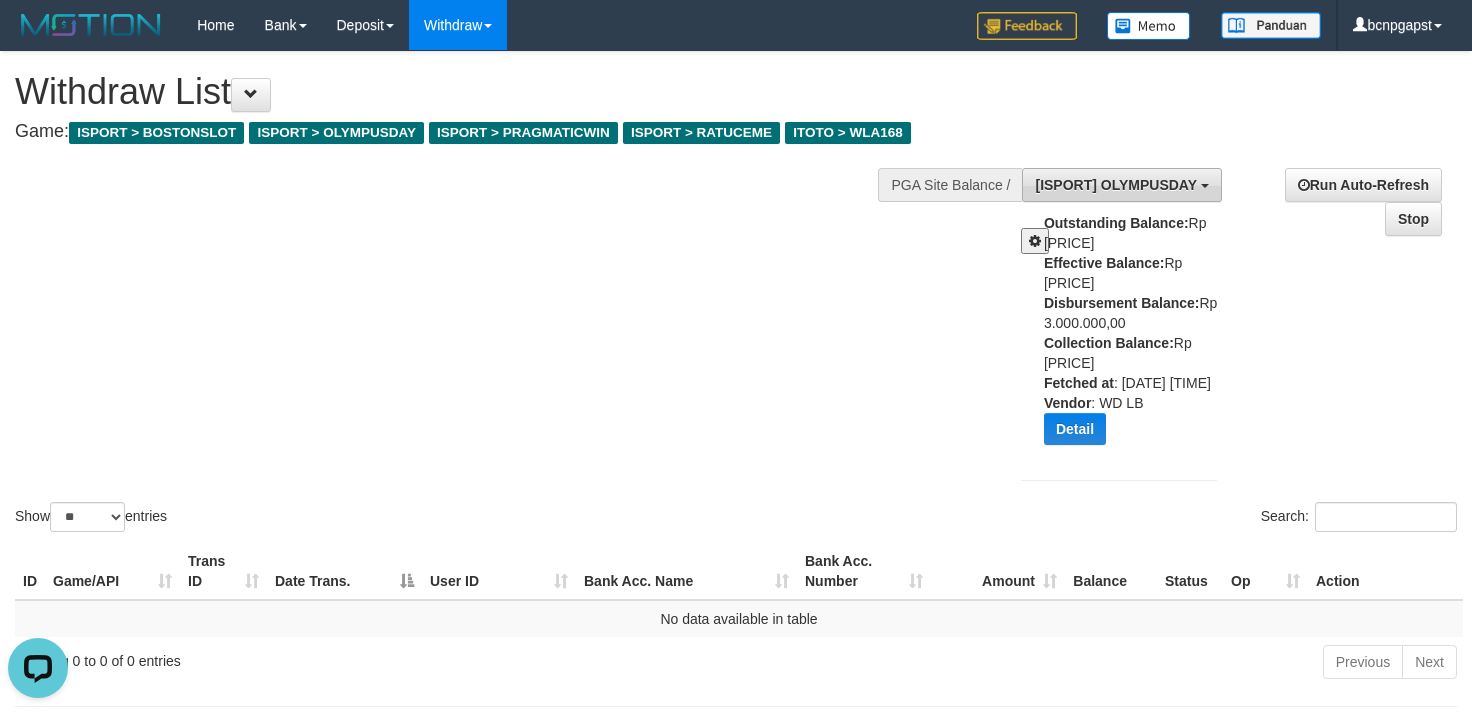 click on "[ISPORT] OLYMPUSDAY" at bounding box center [1115, 185] 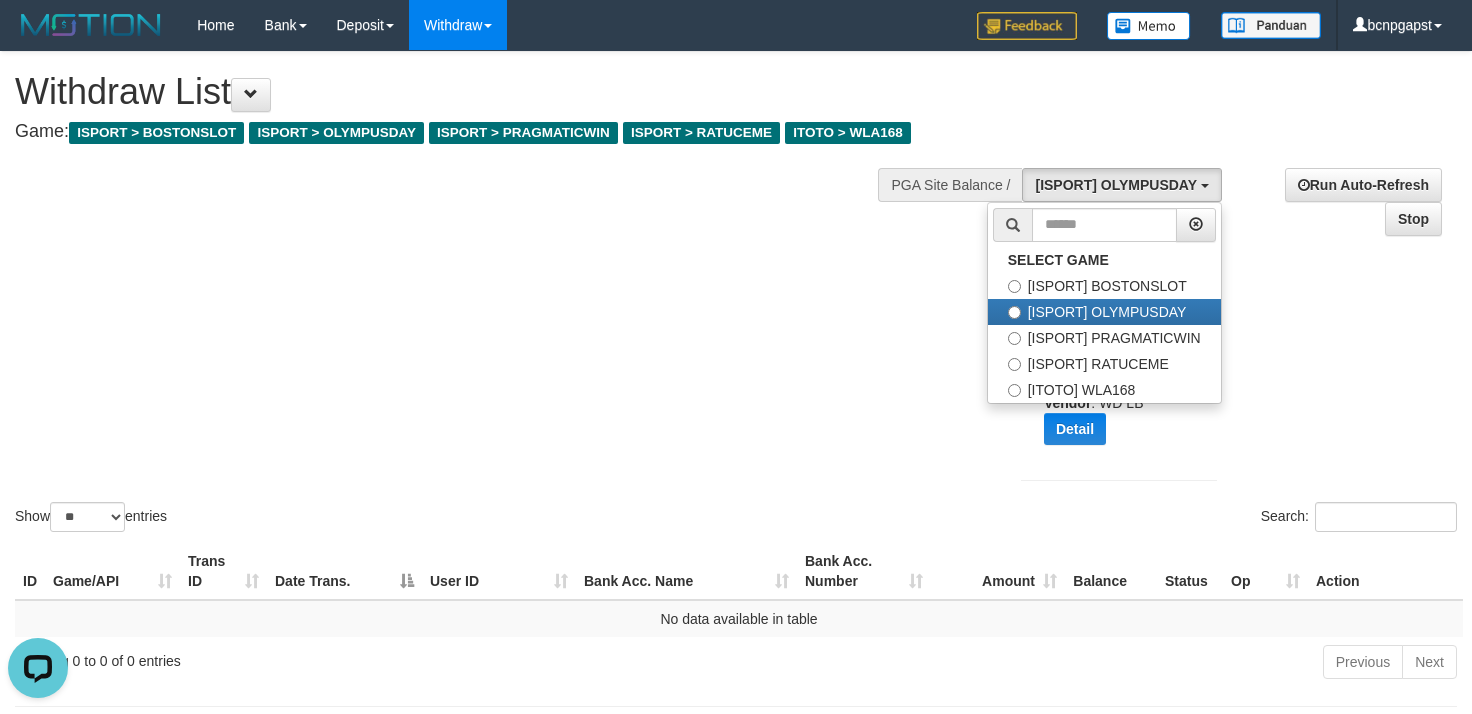 click on "Show  ** ** ** ***  entries Search:" at bounding box center (736, 294) 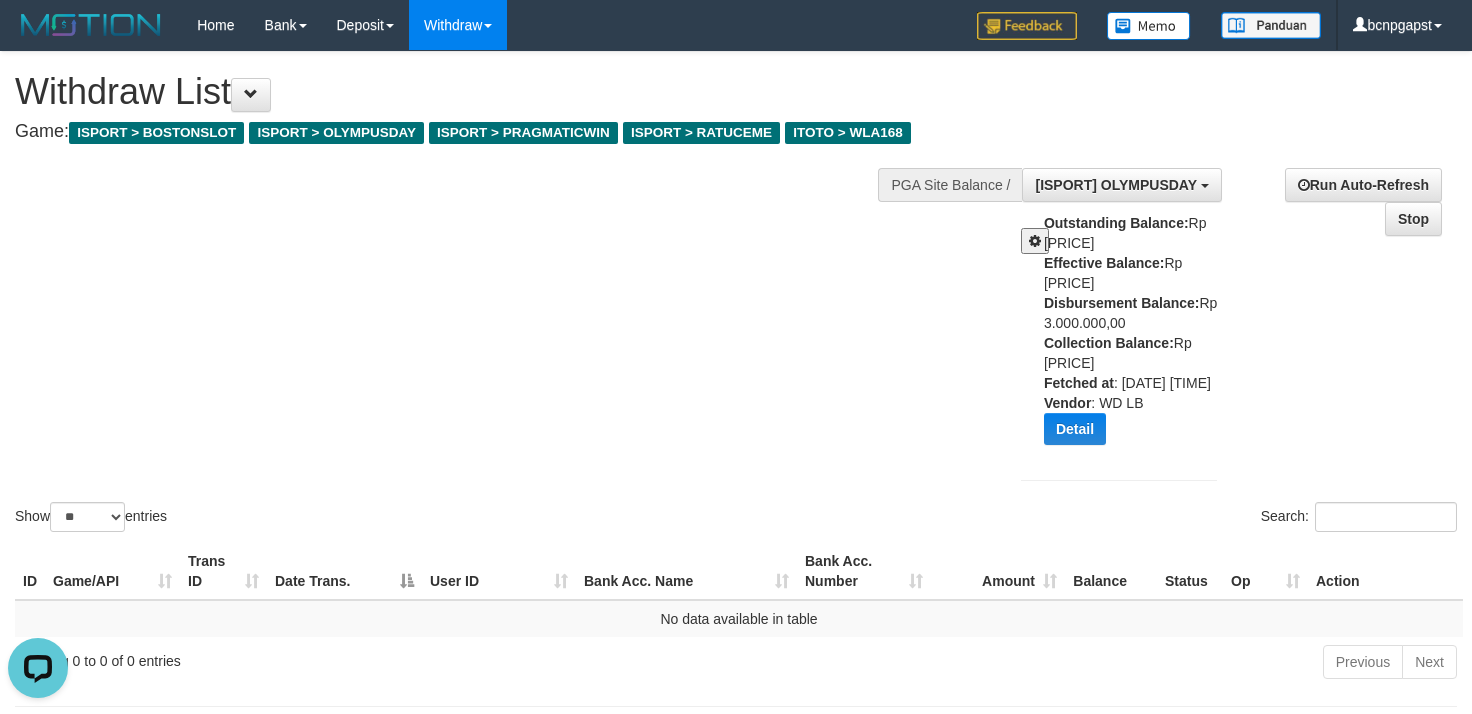 click on "Outstanding Balance:  Rp 77.906.885,00
Effective Balance:  Rp 12.525.297,00
Disbursement Balance:  Rp 3.000.000,00
Collection Balance:  Rp 683.805.826,00
Fetched at : 2025-07-14 00:29:36
Vendor : WD LB
Detail
Vendor Name
Outstanding Balance
Effective Balance
Disbursment Balance
Collection Balance
Lambda
Rp 26.226.691,00
Rp 5.832.956,00
Rp 1.000.000,00
Rp 75.841.480,00
Atlas
Rp 29.695.895,00
Rp 1.737.177,00
Rp 1.000.000,00
Rp 404.071.525,00
Gigantic" at bounding box center [1138, 336] 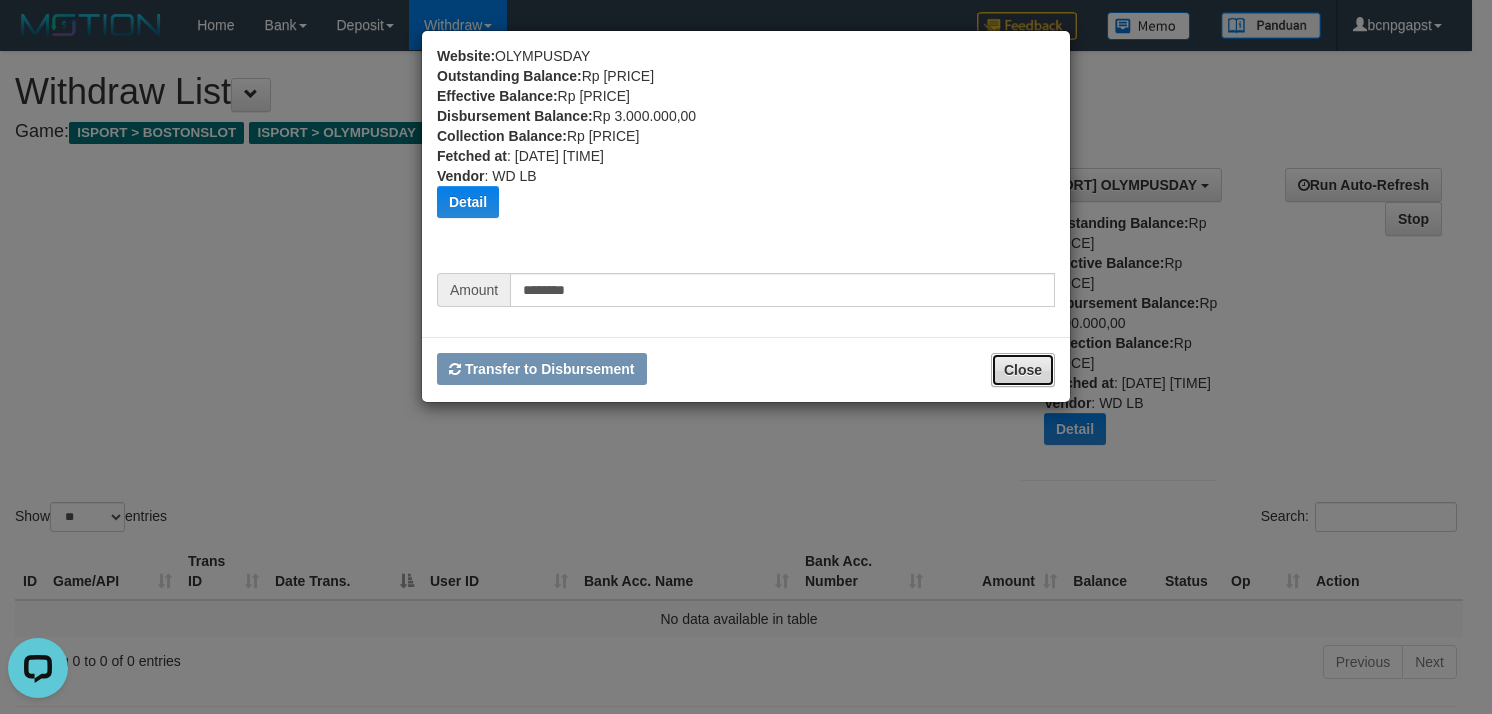 click on "Close" at bounding box center (1023, 370) 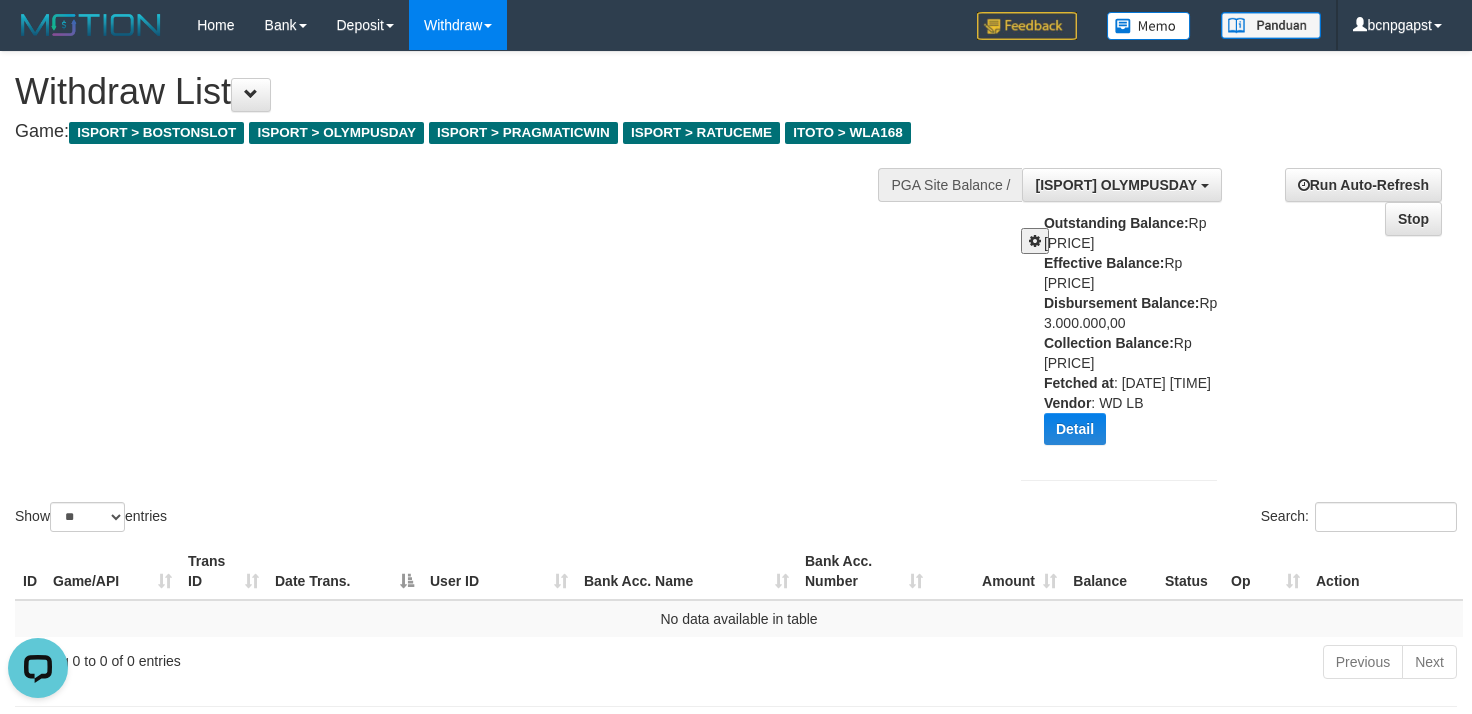click on "Show  ** ** ** ***  entries Search:" at bounding box center [736, 294] 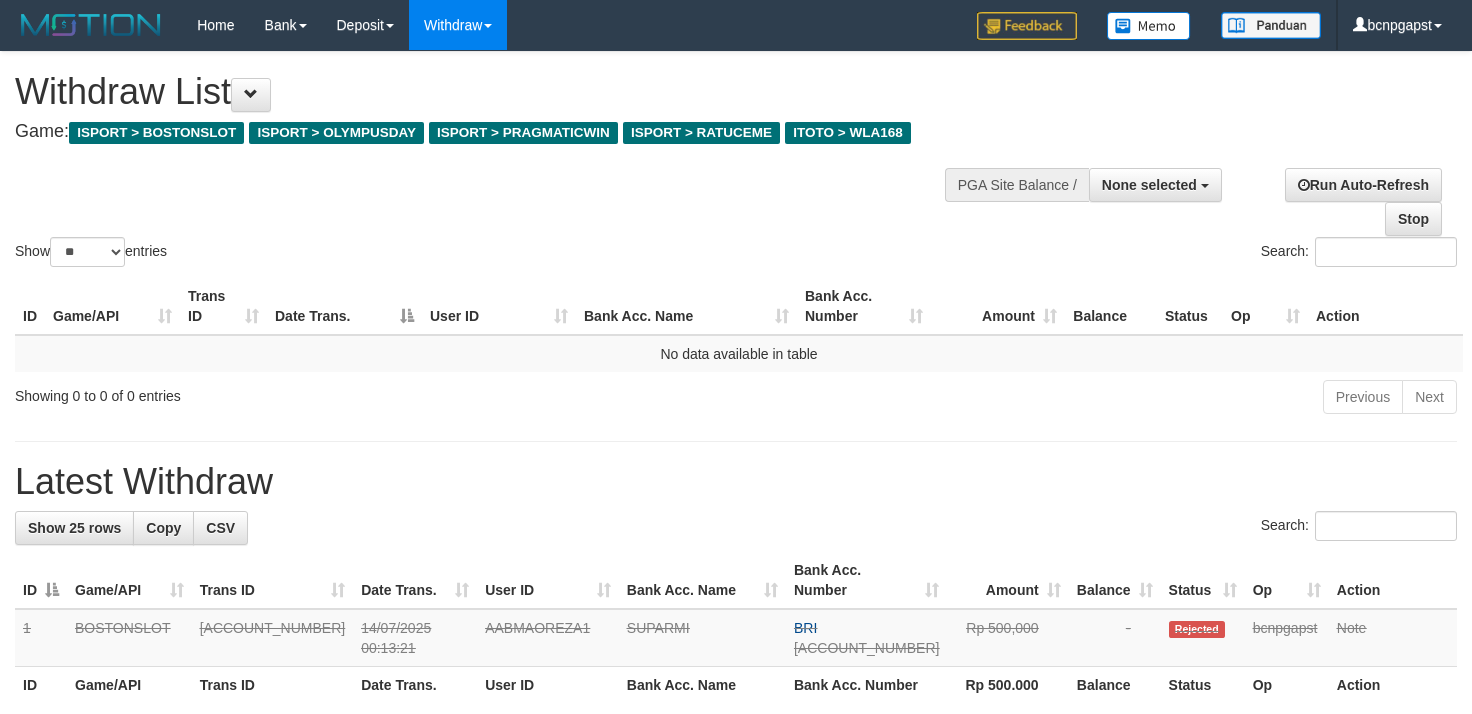 select 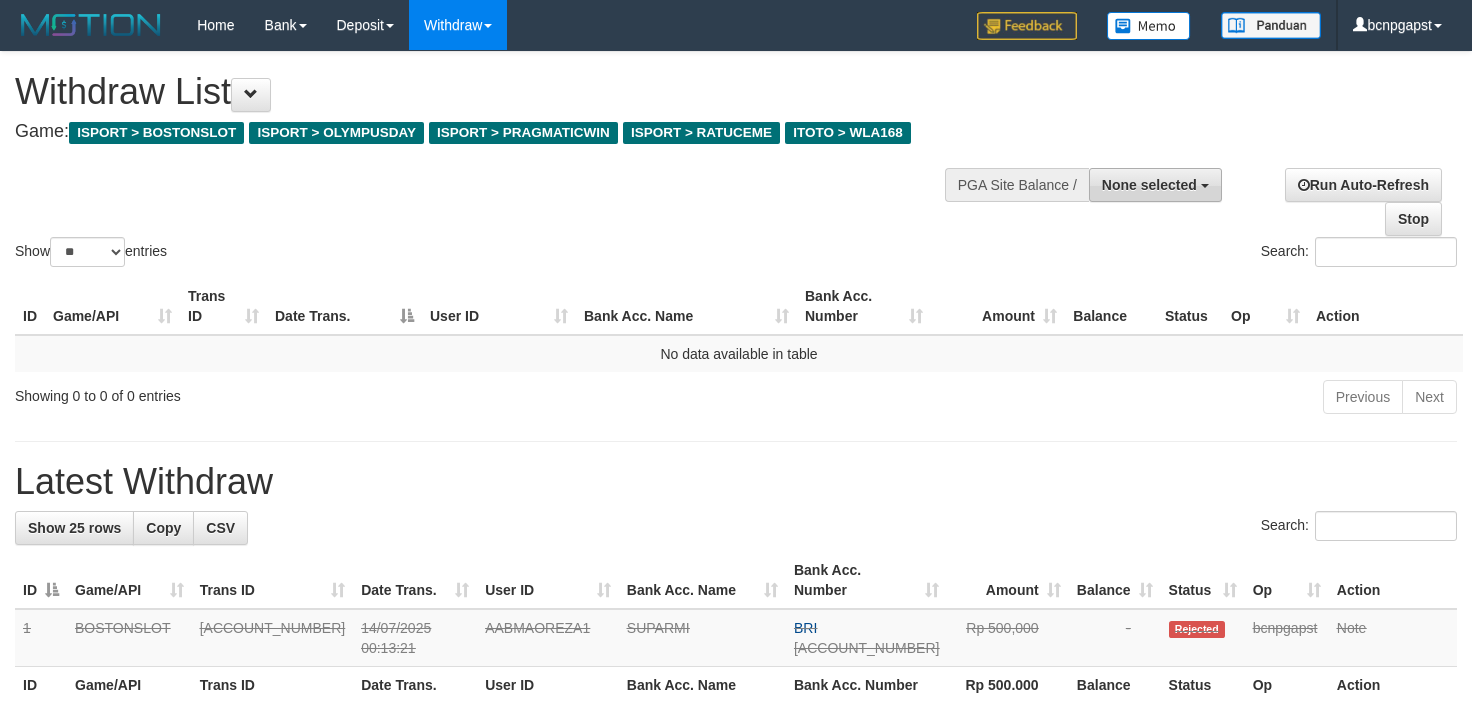 click on "None selected" at bounding box center [1155, 185] 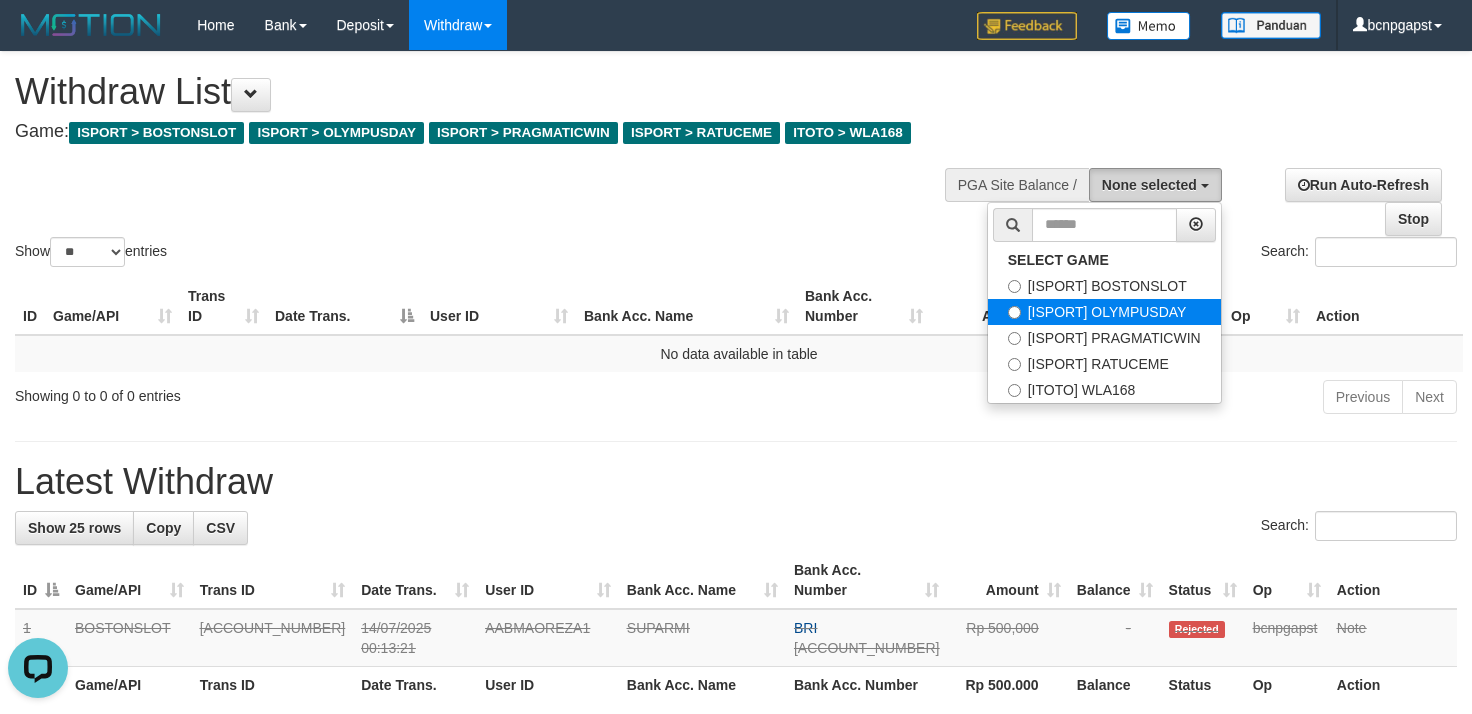 scroll, scrollTop: 0, scrollLeft: 0, axis: both 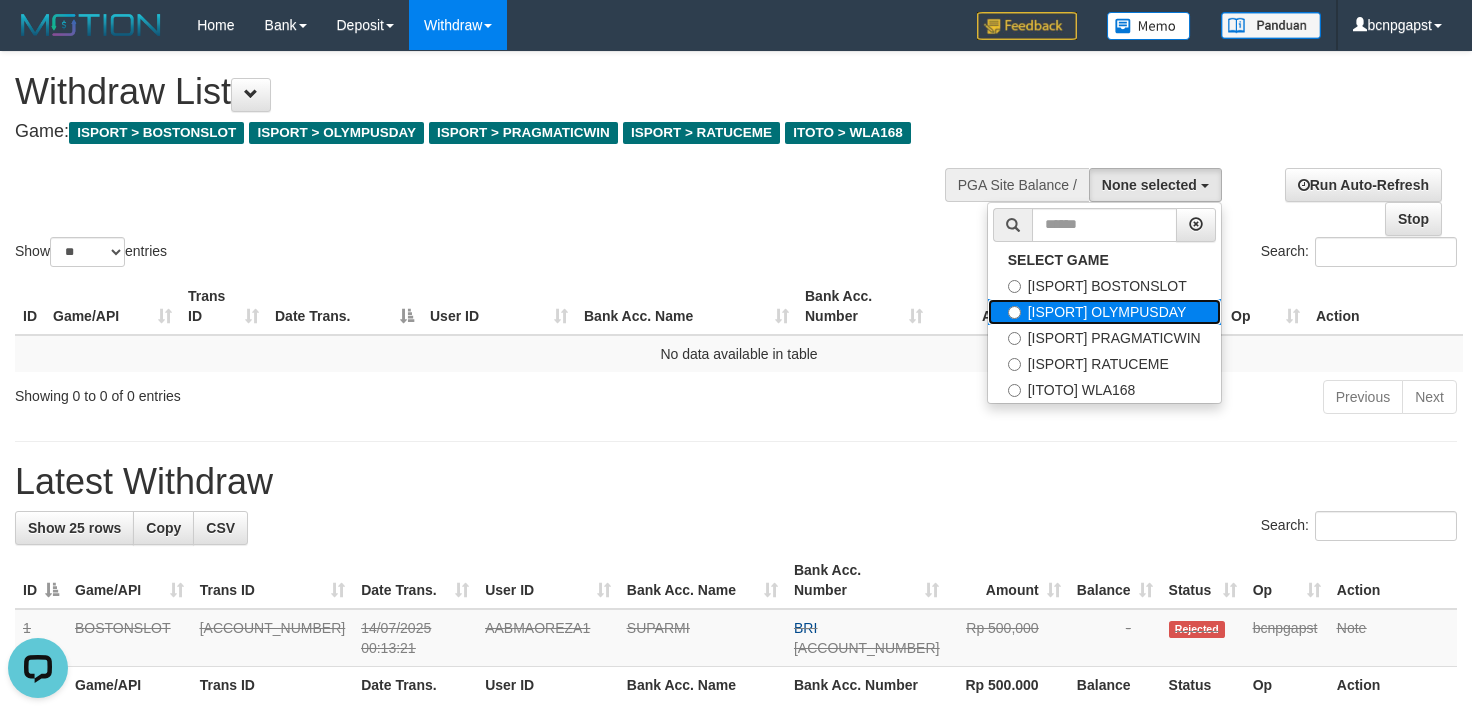 click on "[ISPORT] OLYMPUSDAY" at bounding box center (1104, 312) 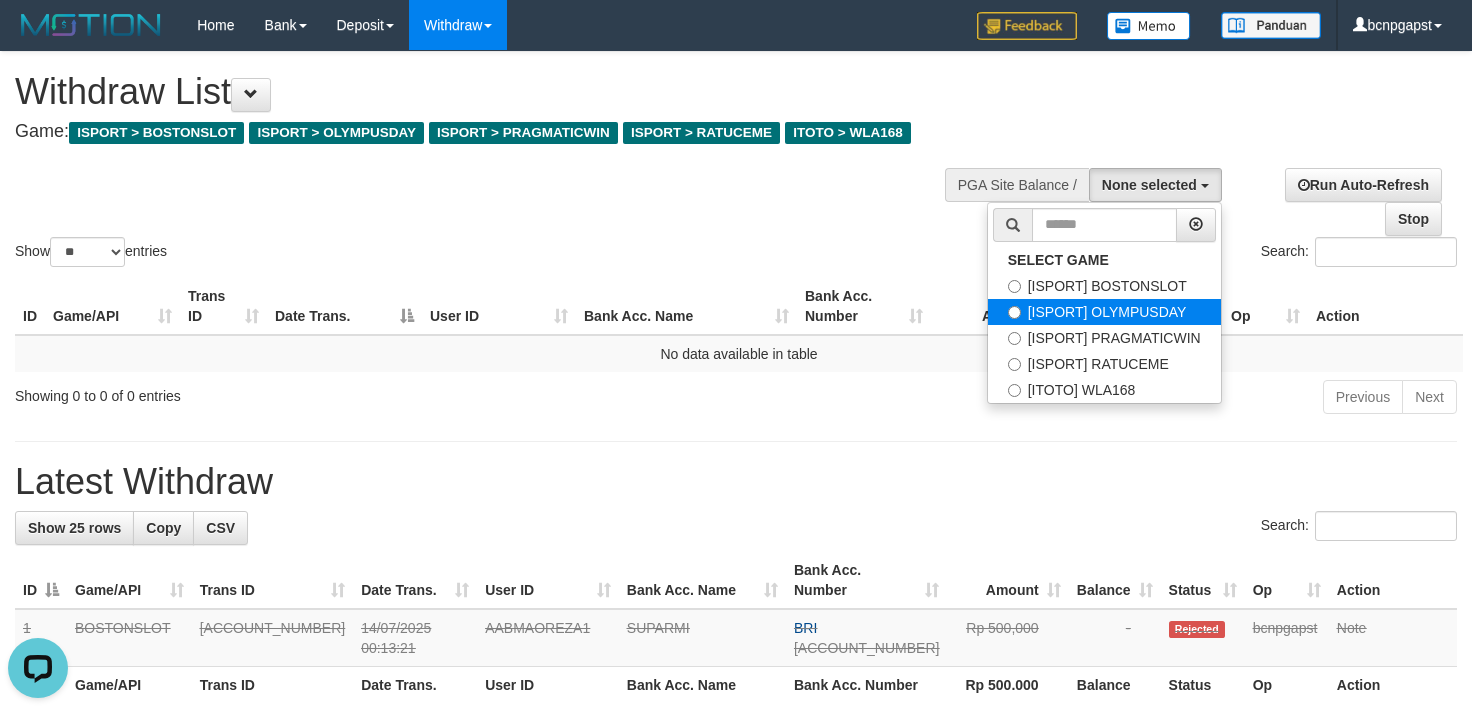 select on "***" 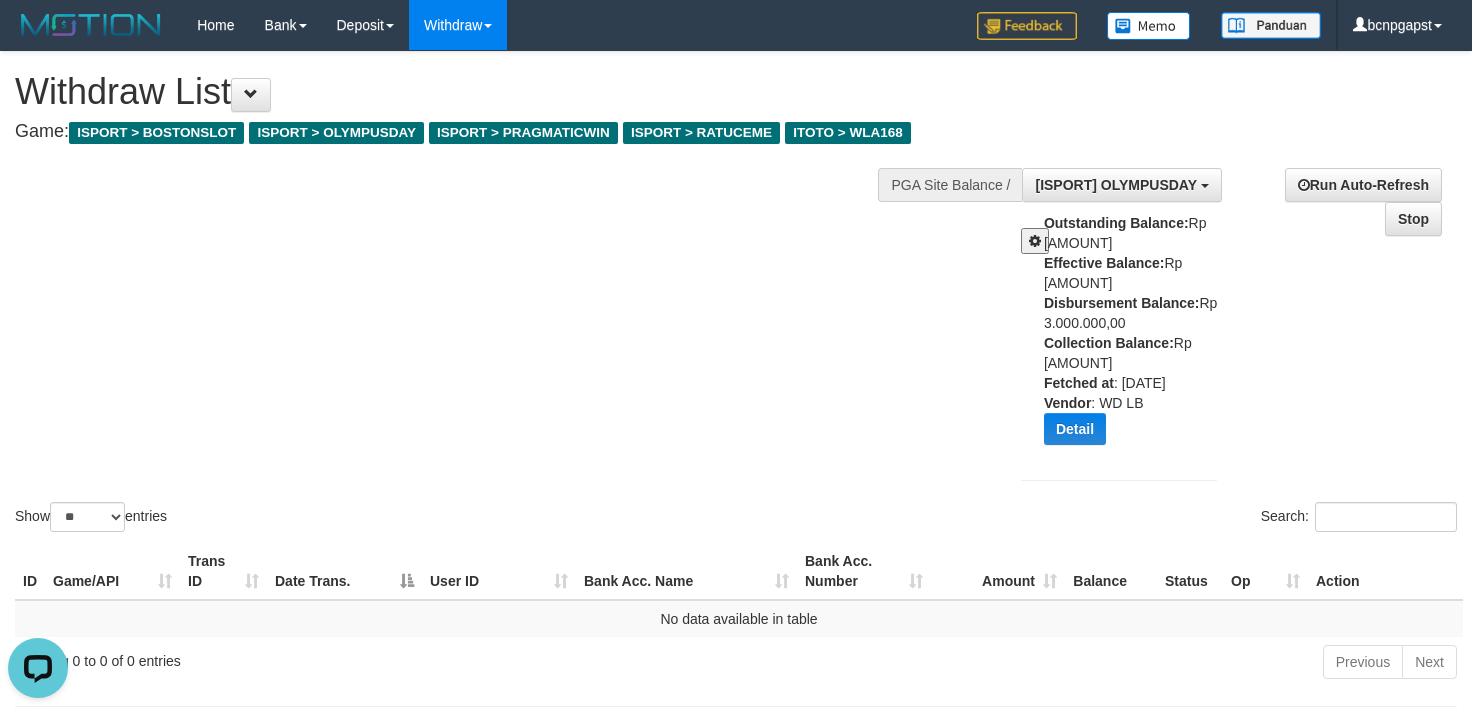 click at bounding box center [1035, 241] 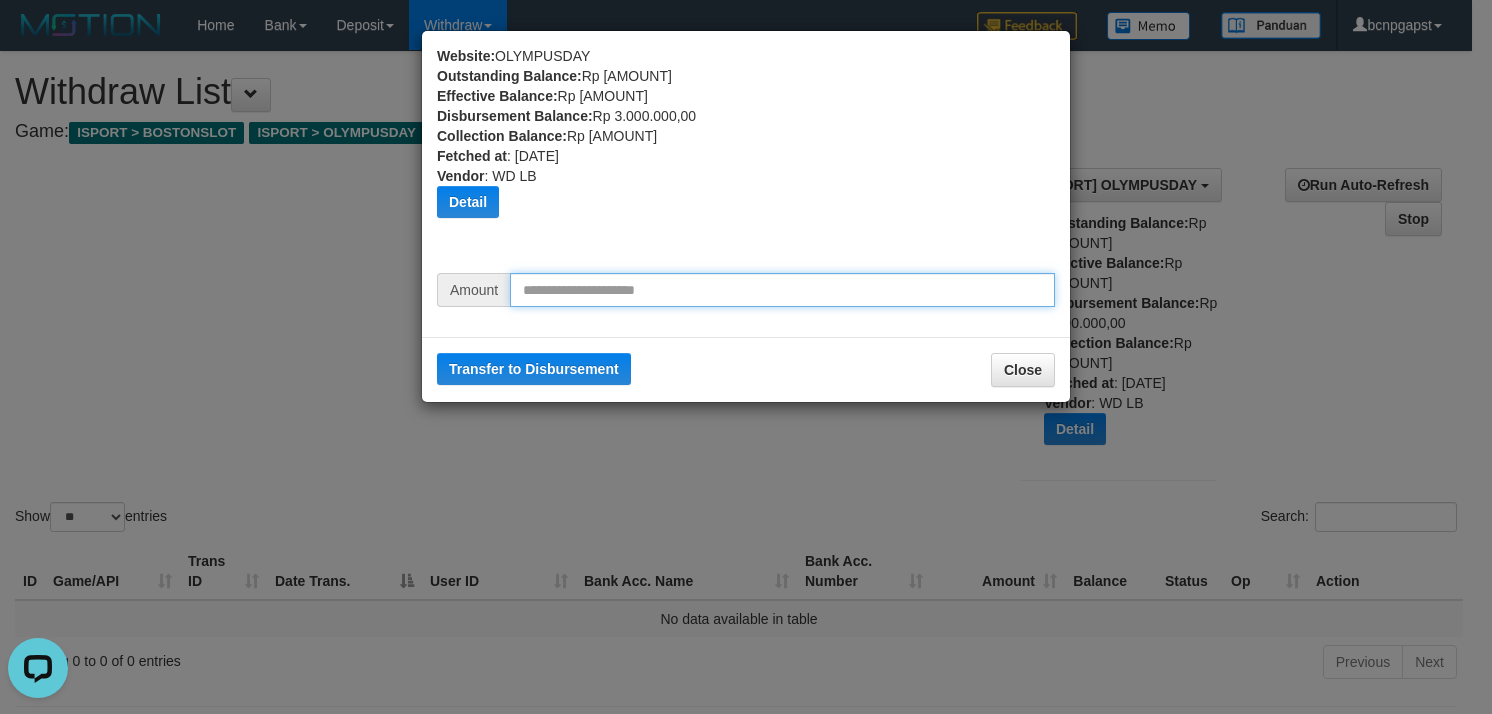 click at bounding box center (782, 290) 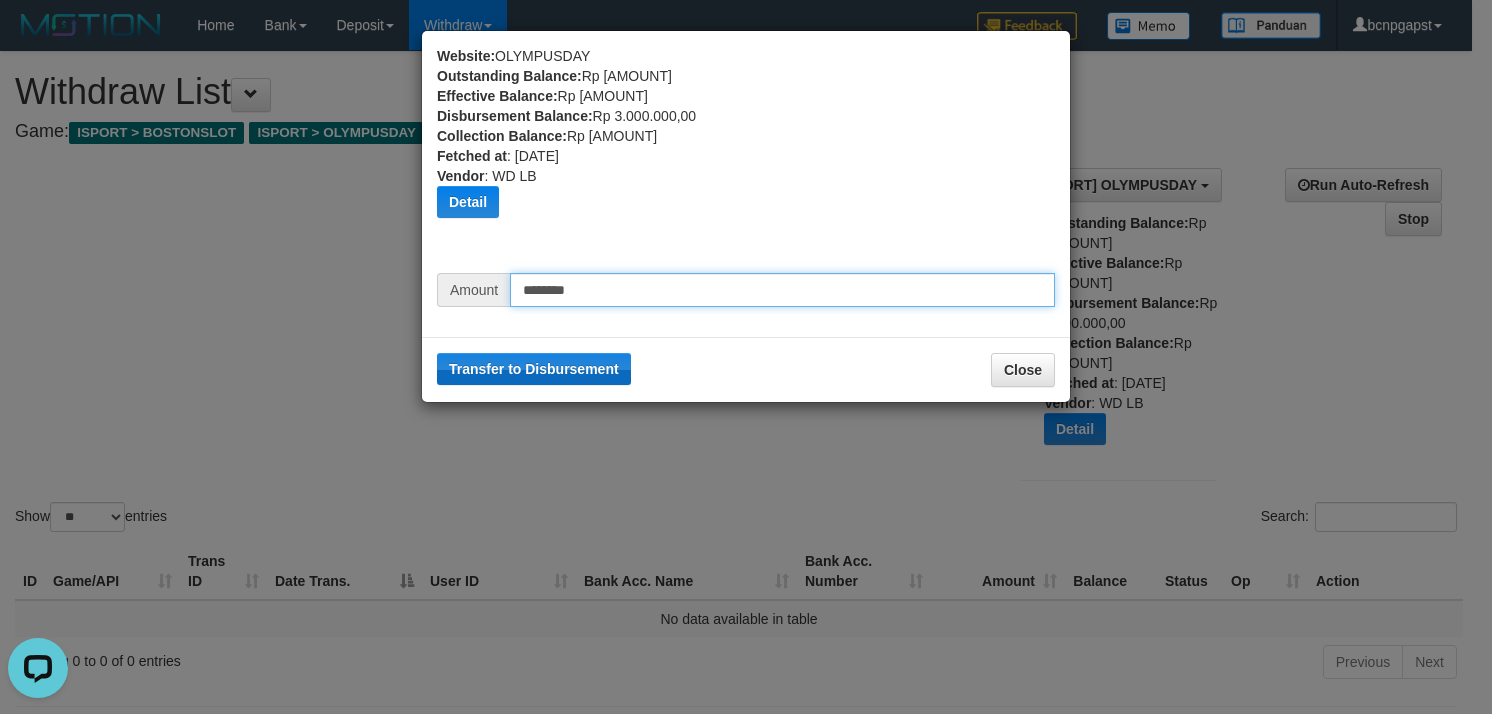 type on "********" 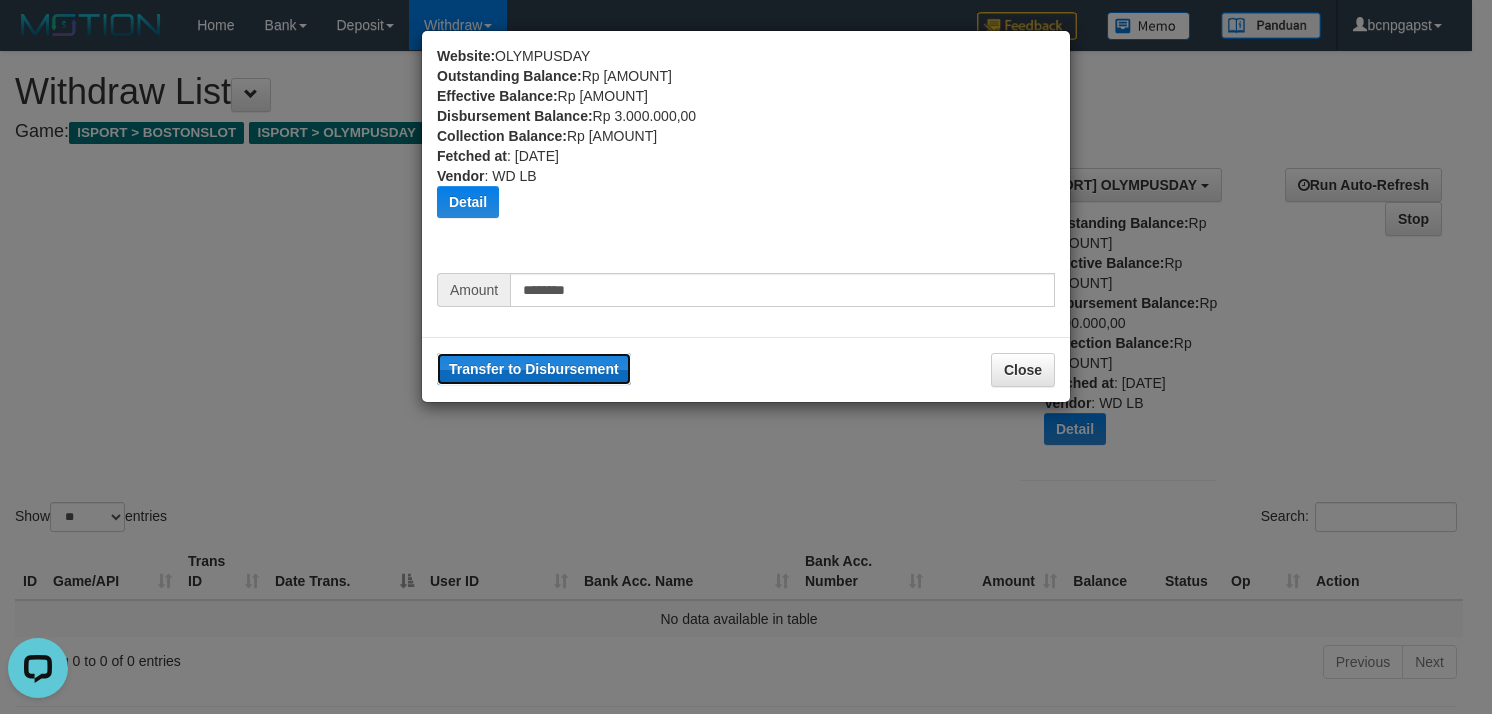 click on "Transfer to Disbursement" at bounding box center [534, 369] 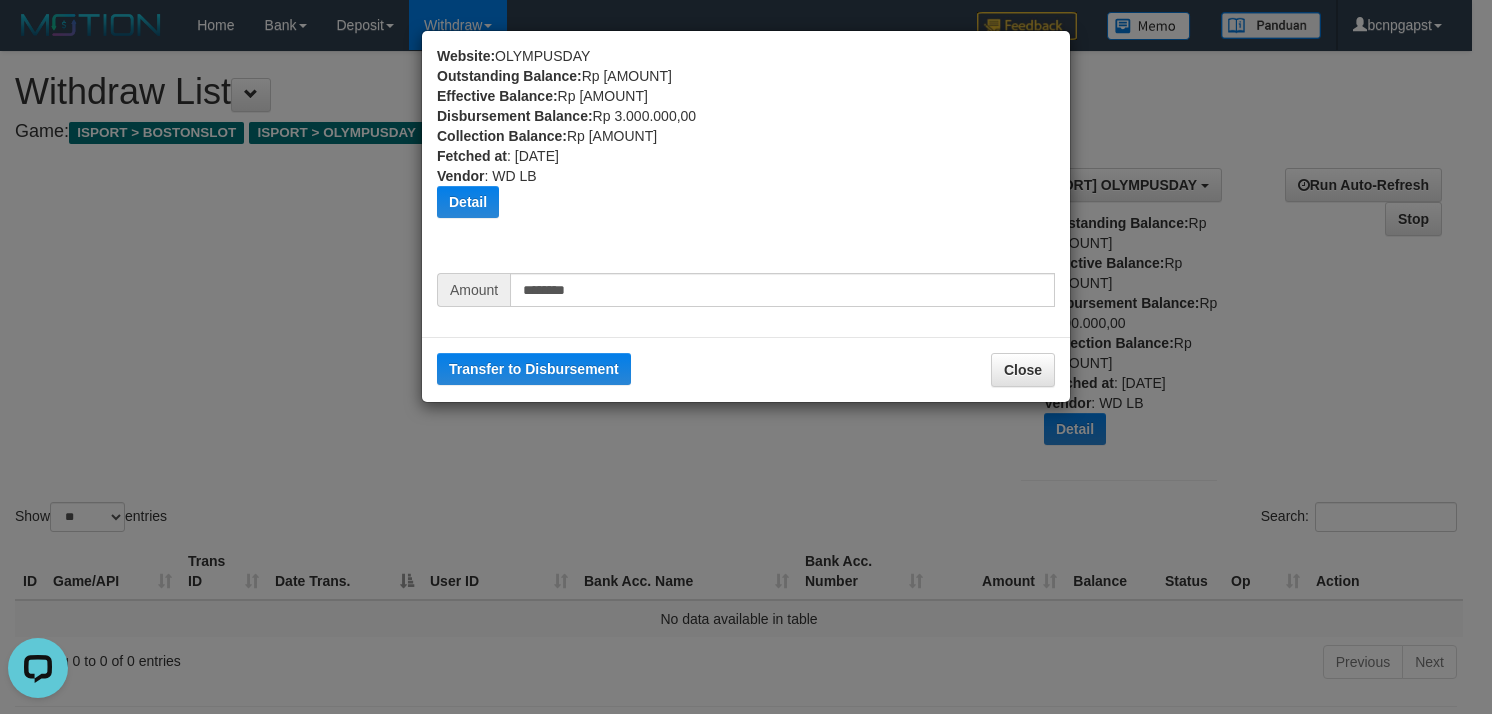 click on "Website:  OLYMPUSDAY
Outstanding Balance:  Rp 77.455.477,00
Effective Balance:  Rp 12.976.705,00
Disbursement Balance:  Rp 3.000.000,00
Collection Balance:  Rp 683.805.826,00
Fetched at : 2025-07-14 00:32:03
Vendor : WD LB
Detail
Vendor Name
Outstanding Balance
Effective Balance
Disbursment Balance
Collection Balance
Lambda
Rp 26.149.828,00
Rp 5.909.819,00
Rp 1.000.000,00
Rp 75.841.480,00
Atlas
Rp 29.447.366,00
Rp 1.985.706,00
Rp 1.000.000,00
Rp 404.071.525,00
WD LB" at bounding box center (746, 357) 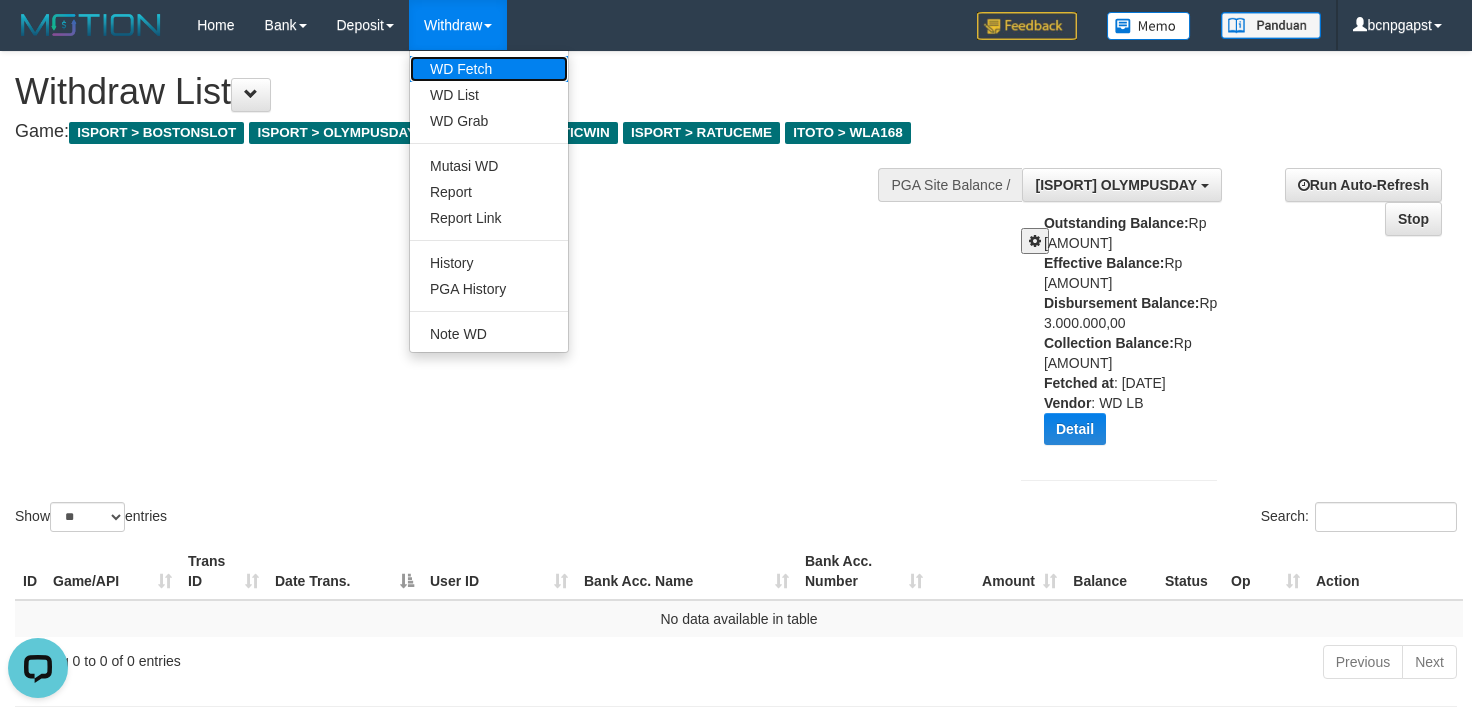 click on "WD Fetch" at bounding box center [489, 69] 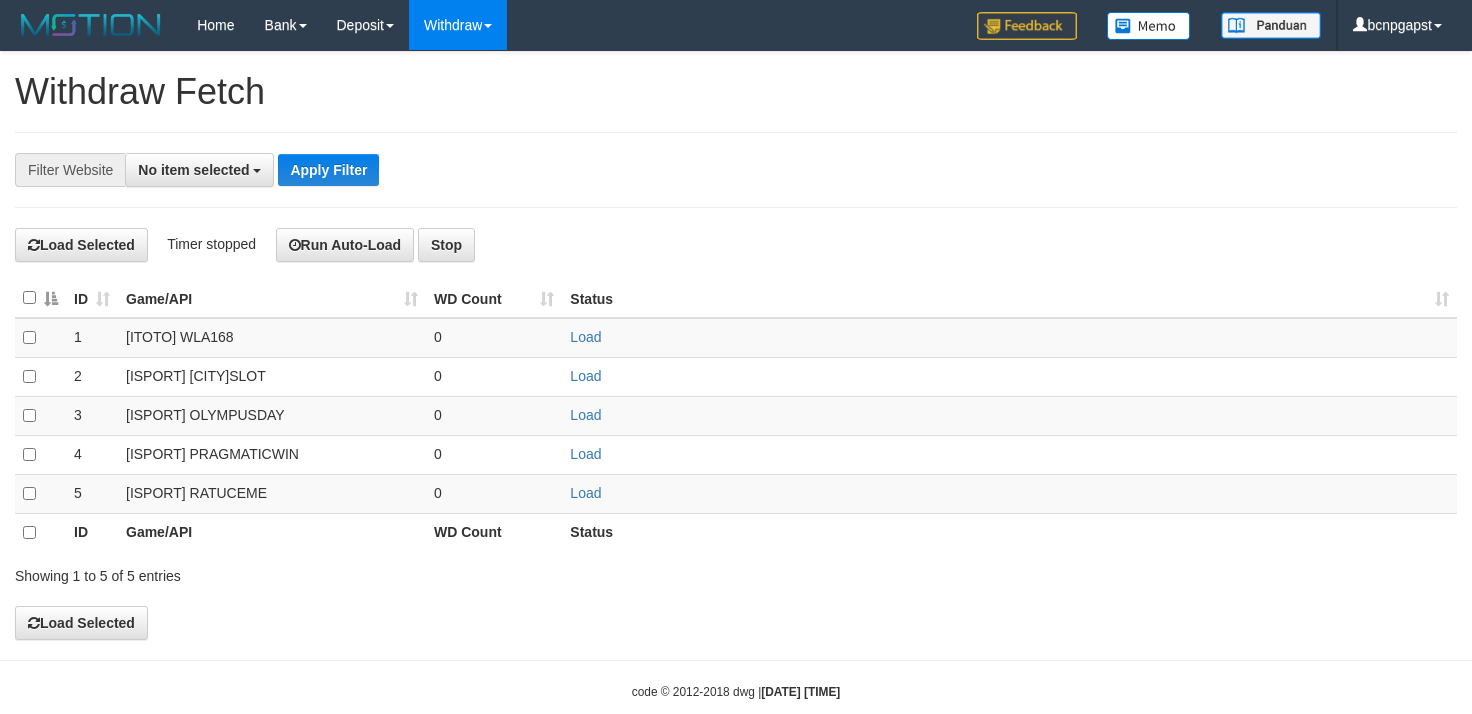 select 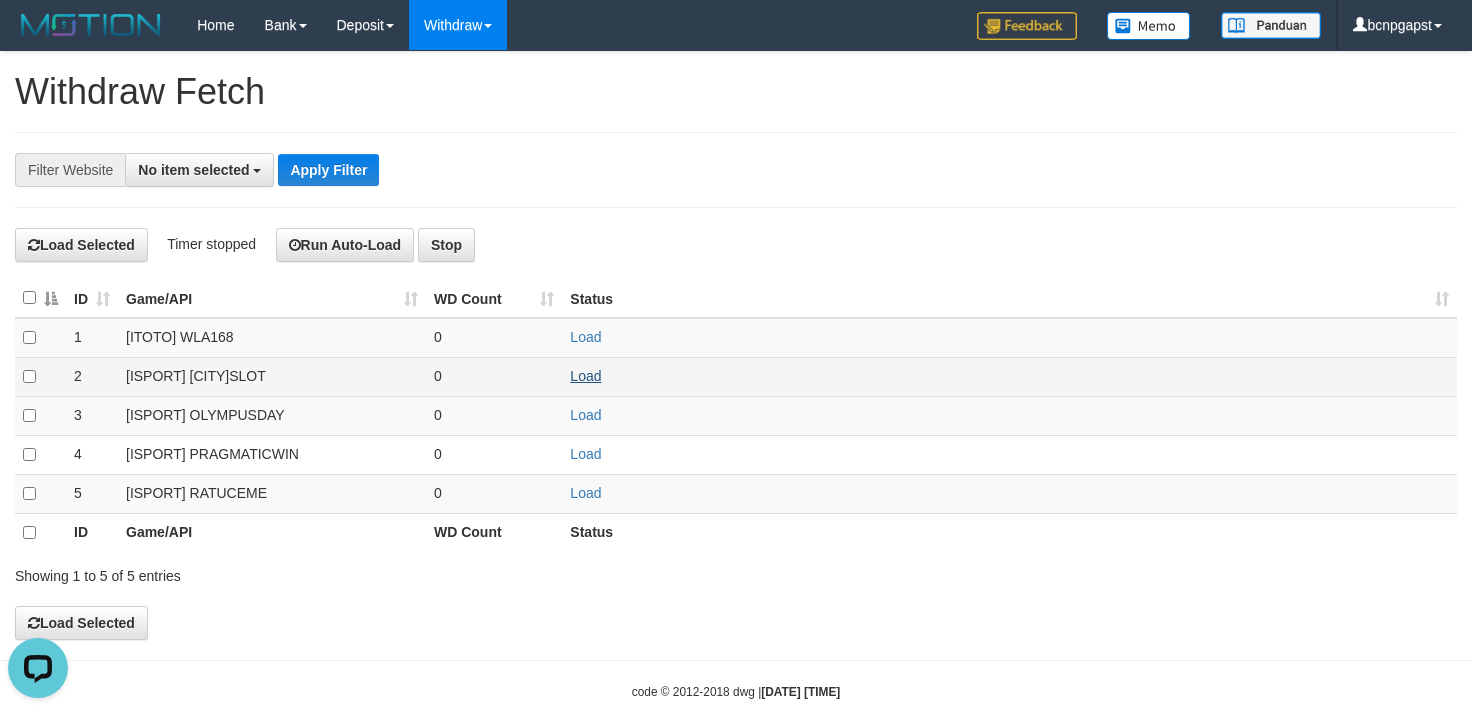 scroll, scrollTop: 0, scrollLeft: 0, axis: both 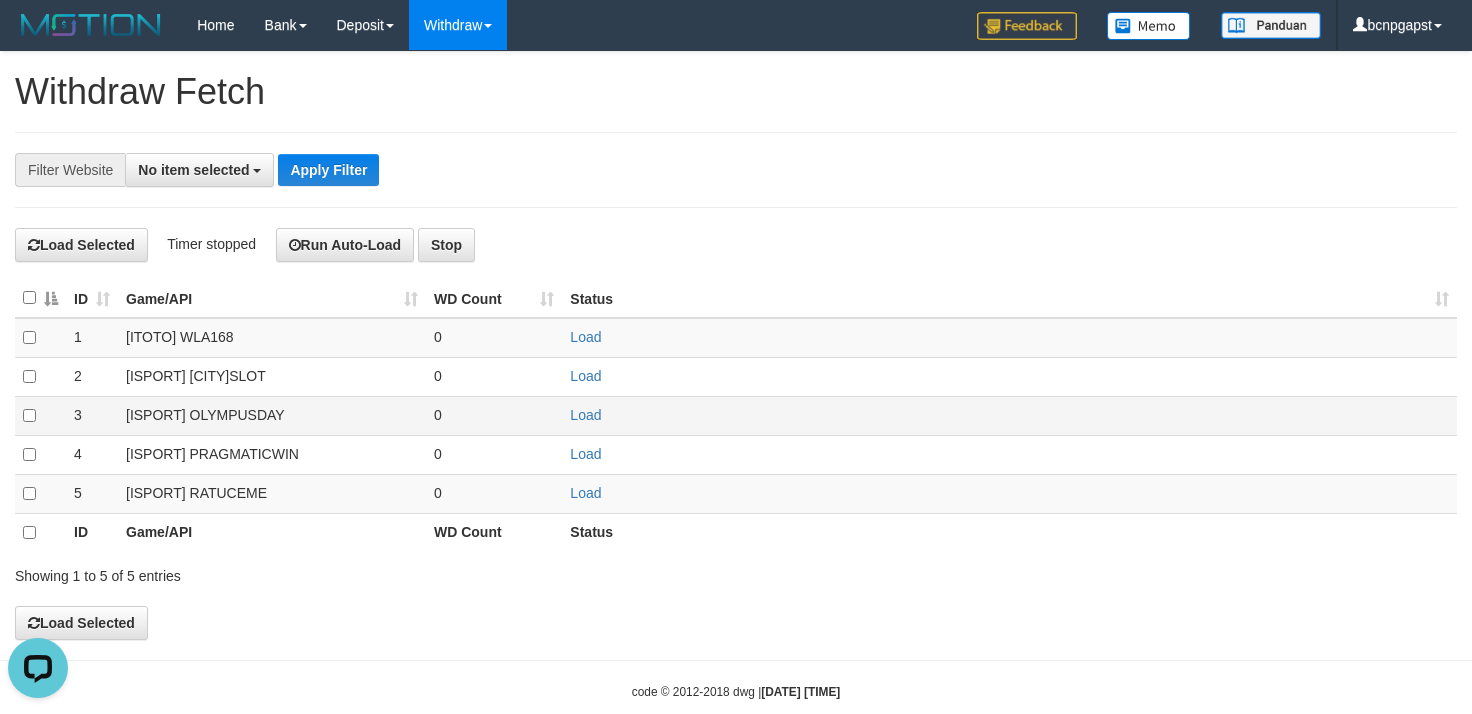 click on "Load" at bounding box center [1009, 415] 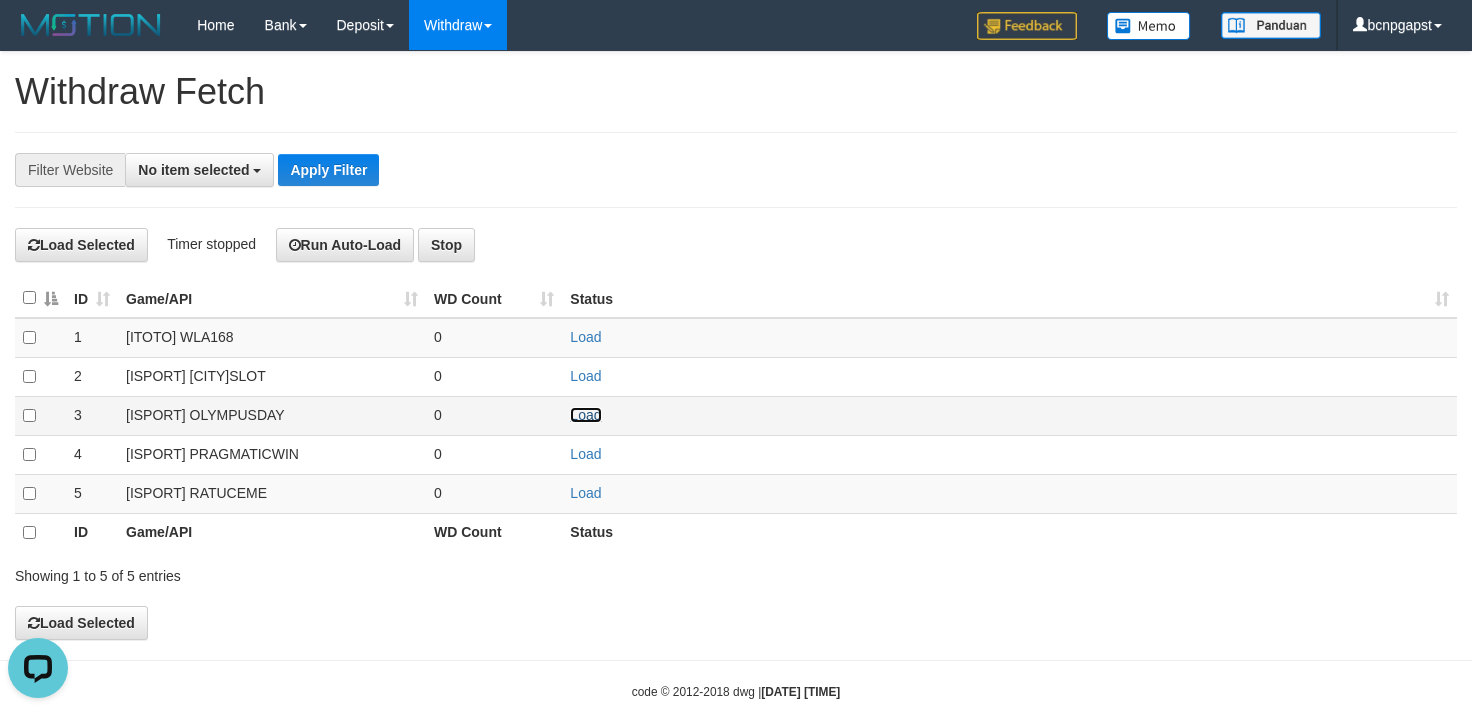 click on "Load" at bounding box center (585, 415) 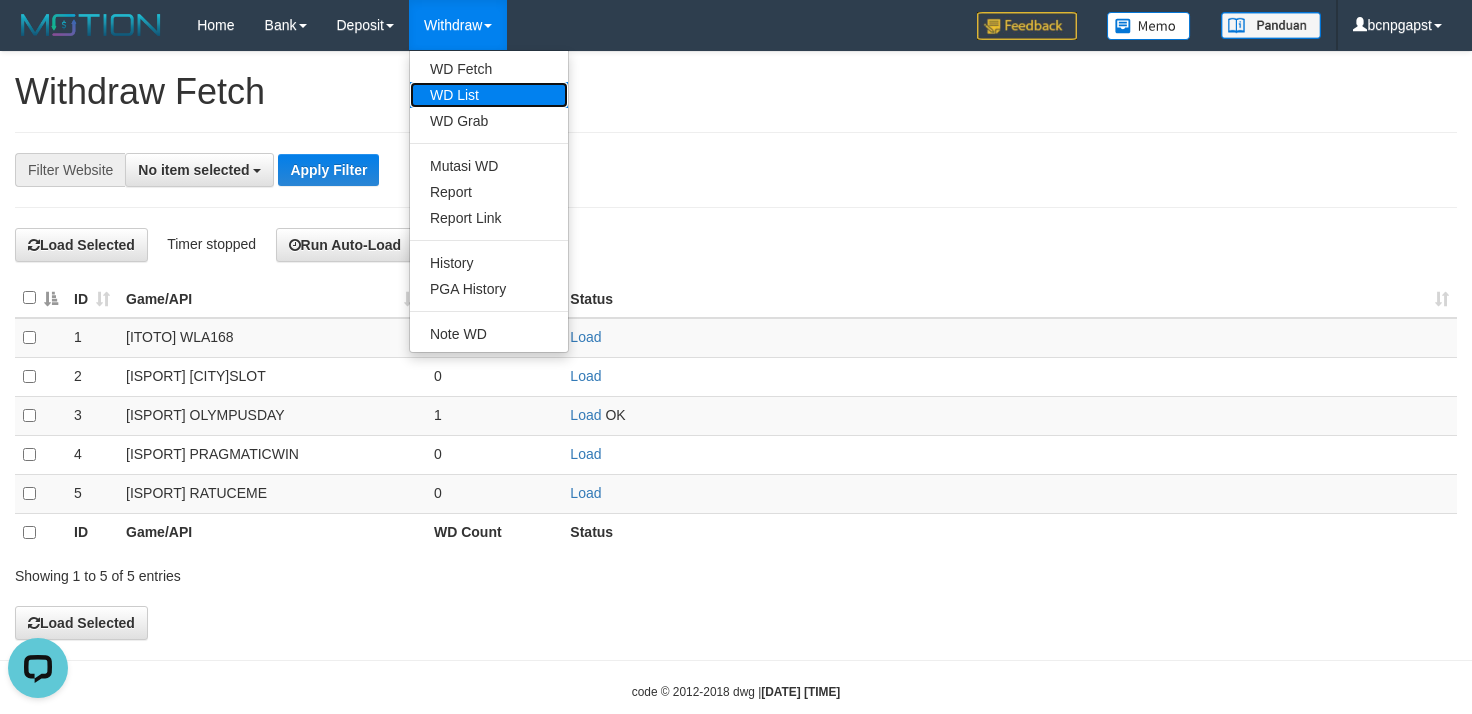 click on "WD List" at bounding box center (489, 95) 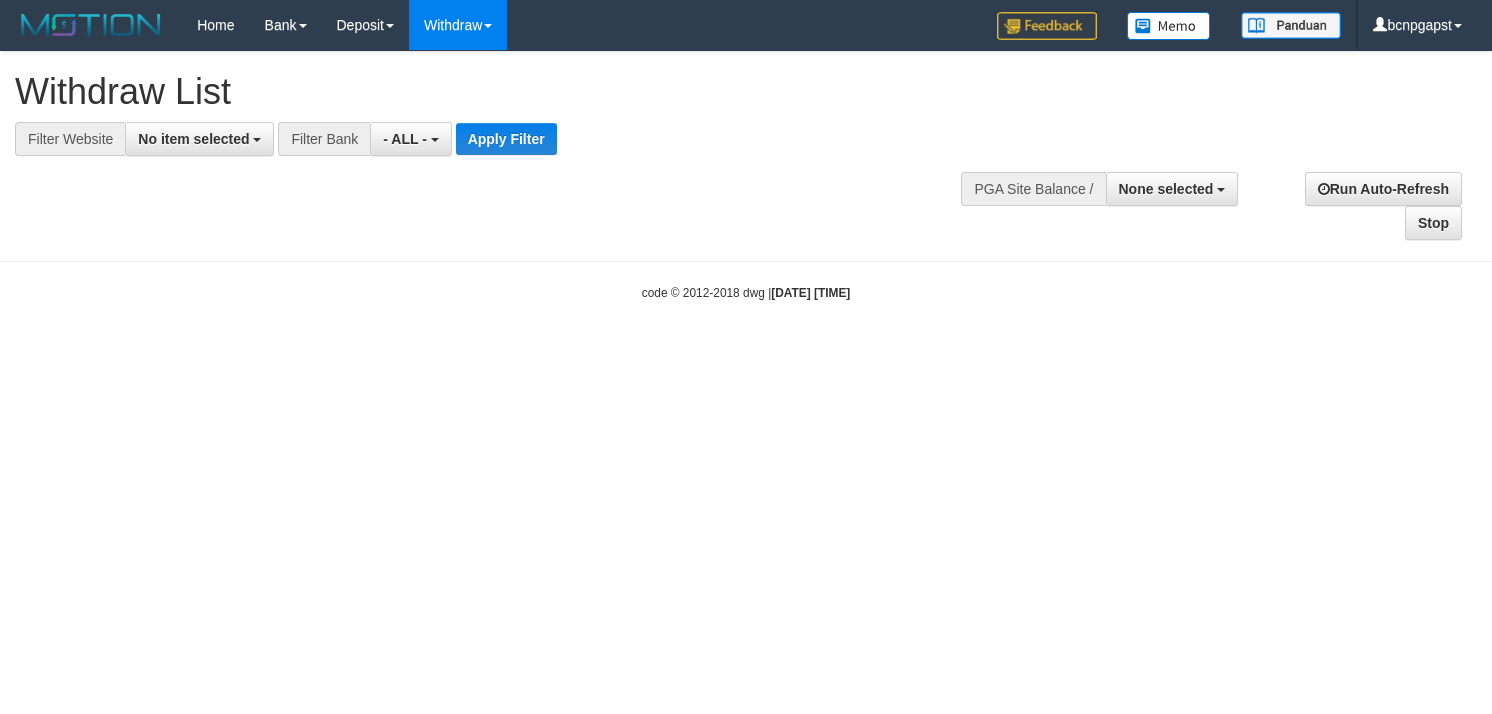 select 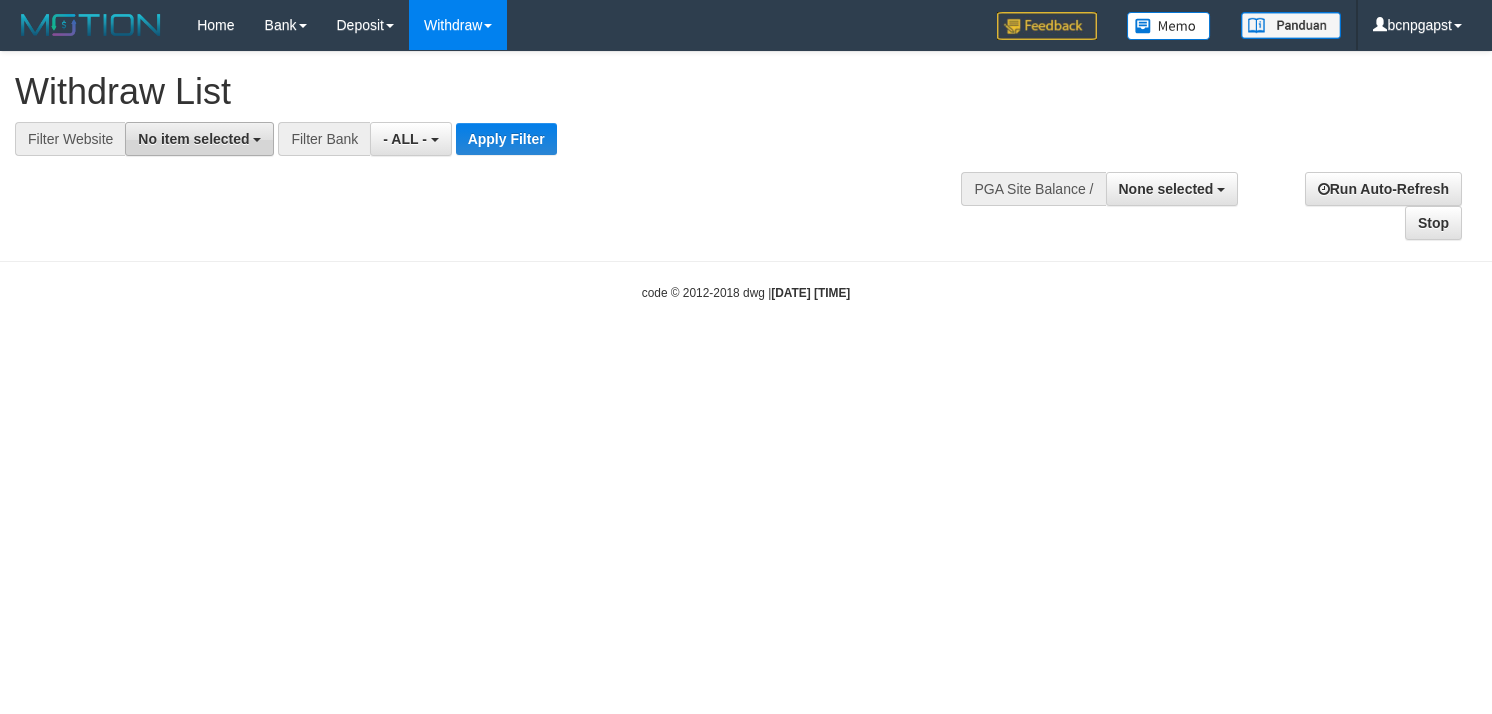 click on "No item selected" at bounding box center [193, 139] 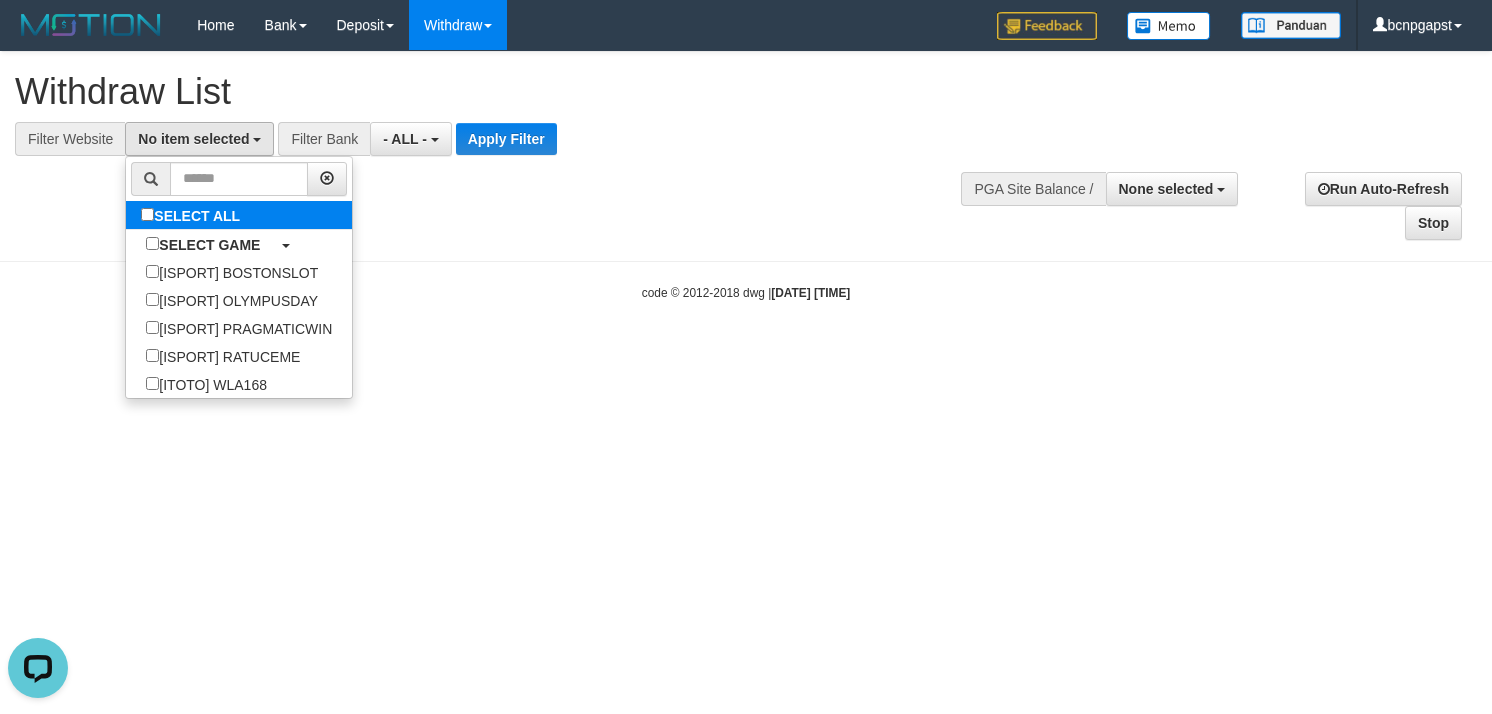 scroll, scrollTop: 0, scrollLeft: 0, axis: both 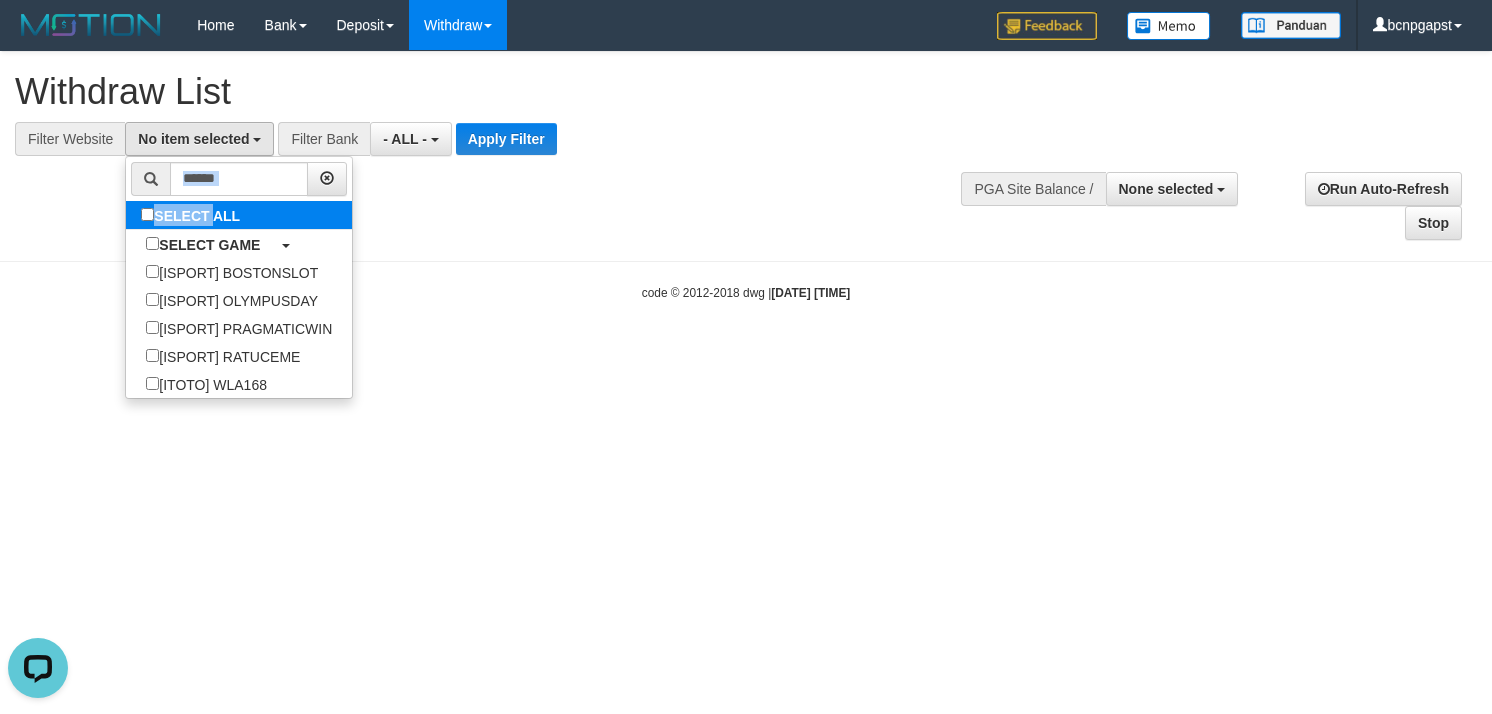 drag, startPoint x: 222, startPoint y: 197, endPoint x: 214, endPoint y: 217, distance: 21.540659 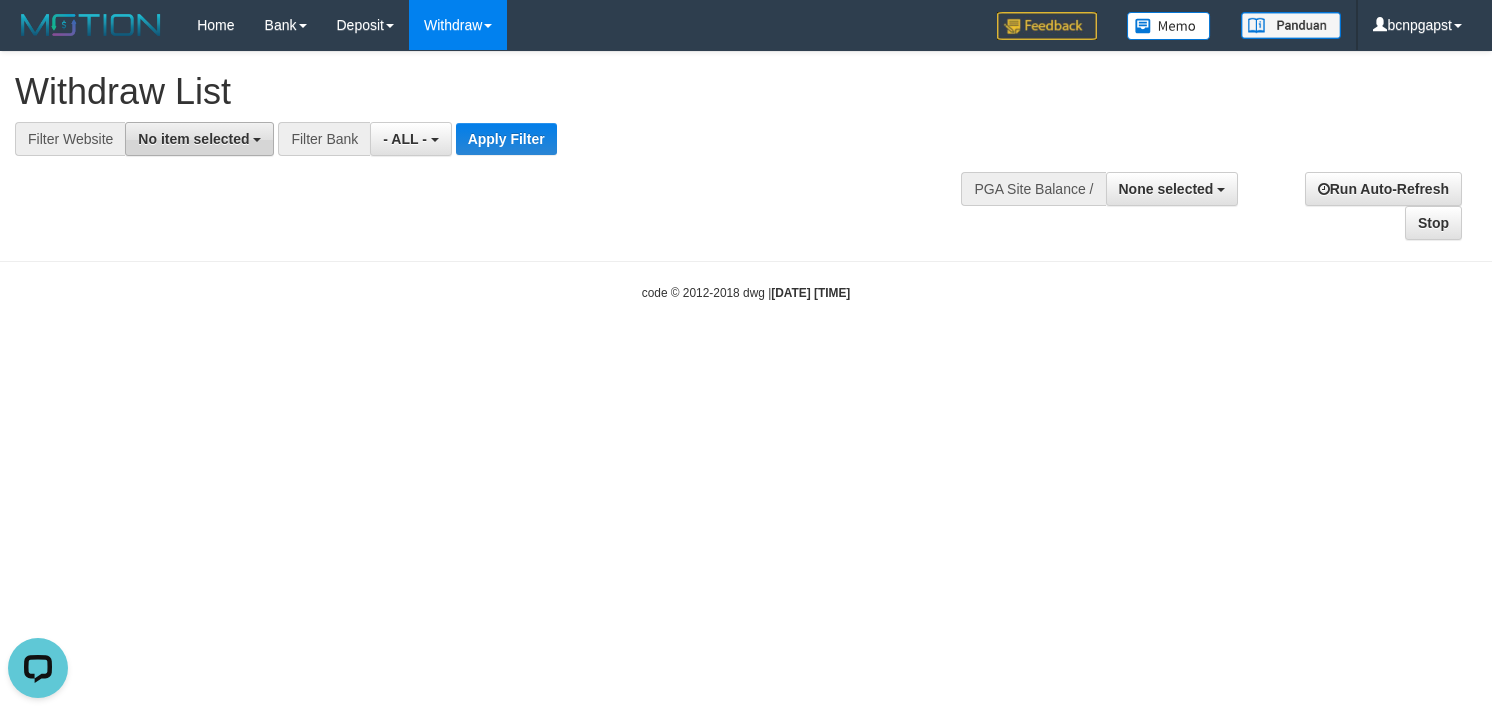 click on "No item selected" at bounding box center [193, 139] 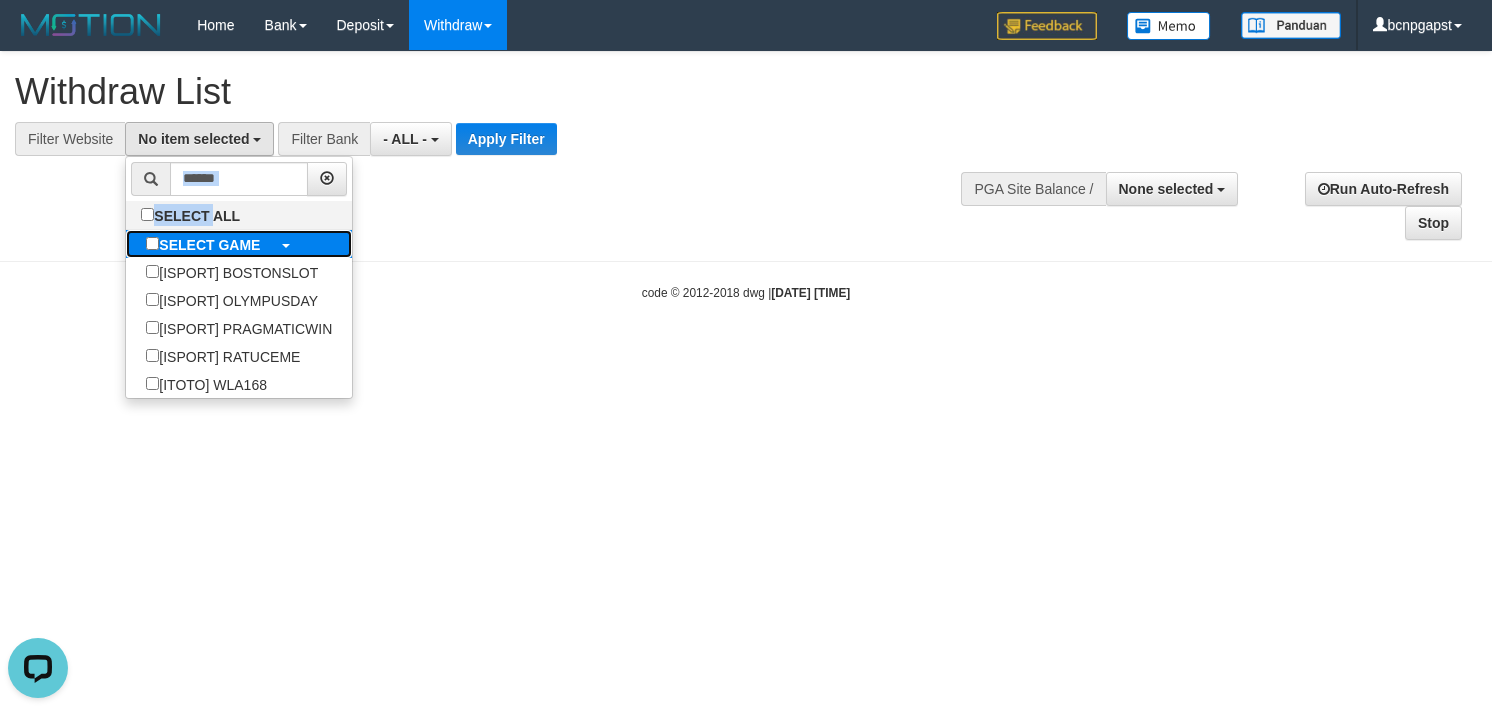 click on "SELECT GAME" at bounding box center (203, 244) 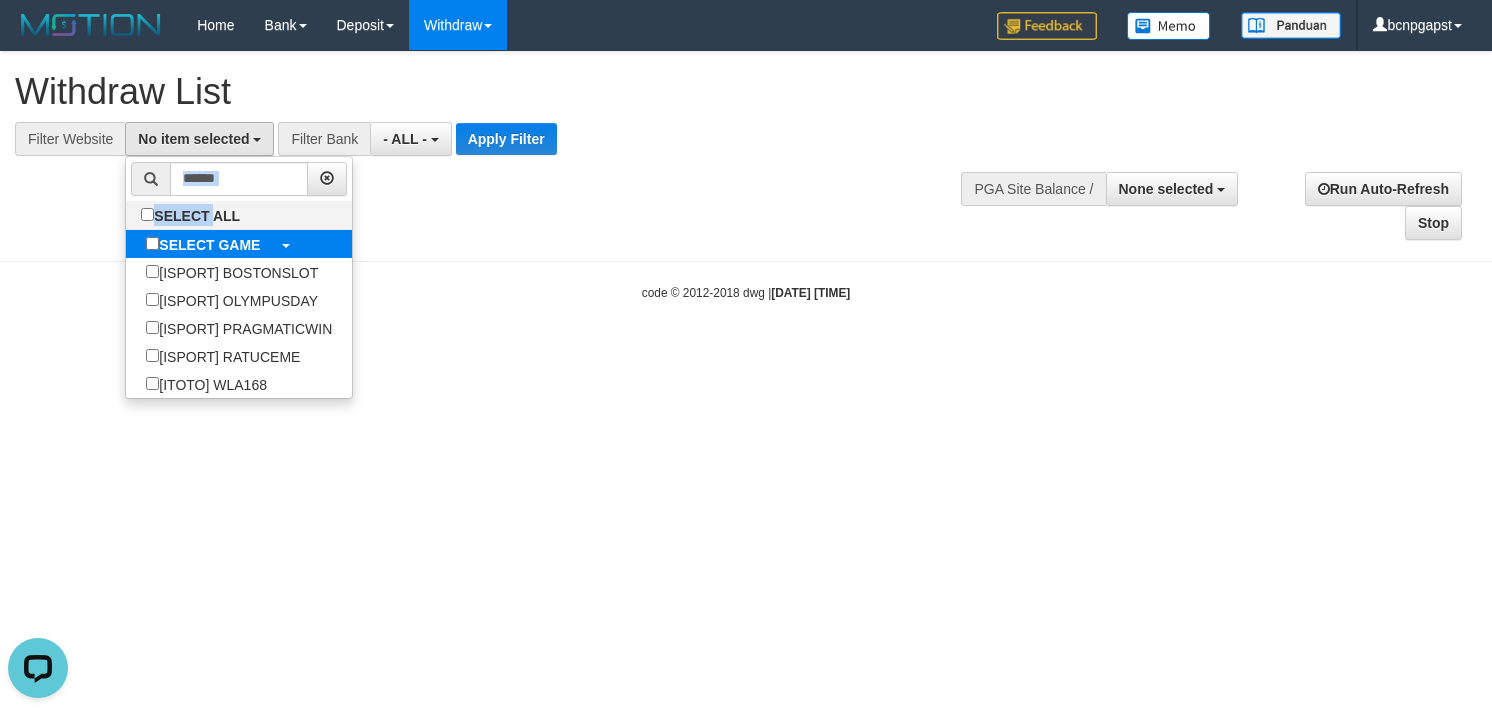 select on "****" 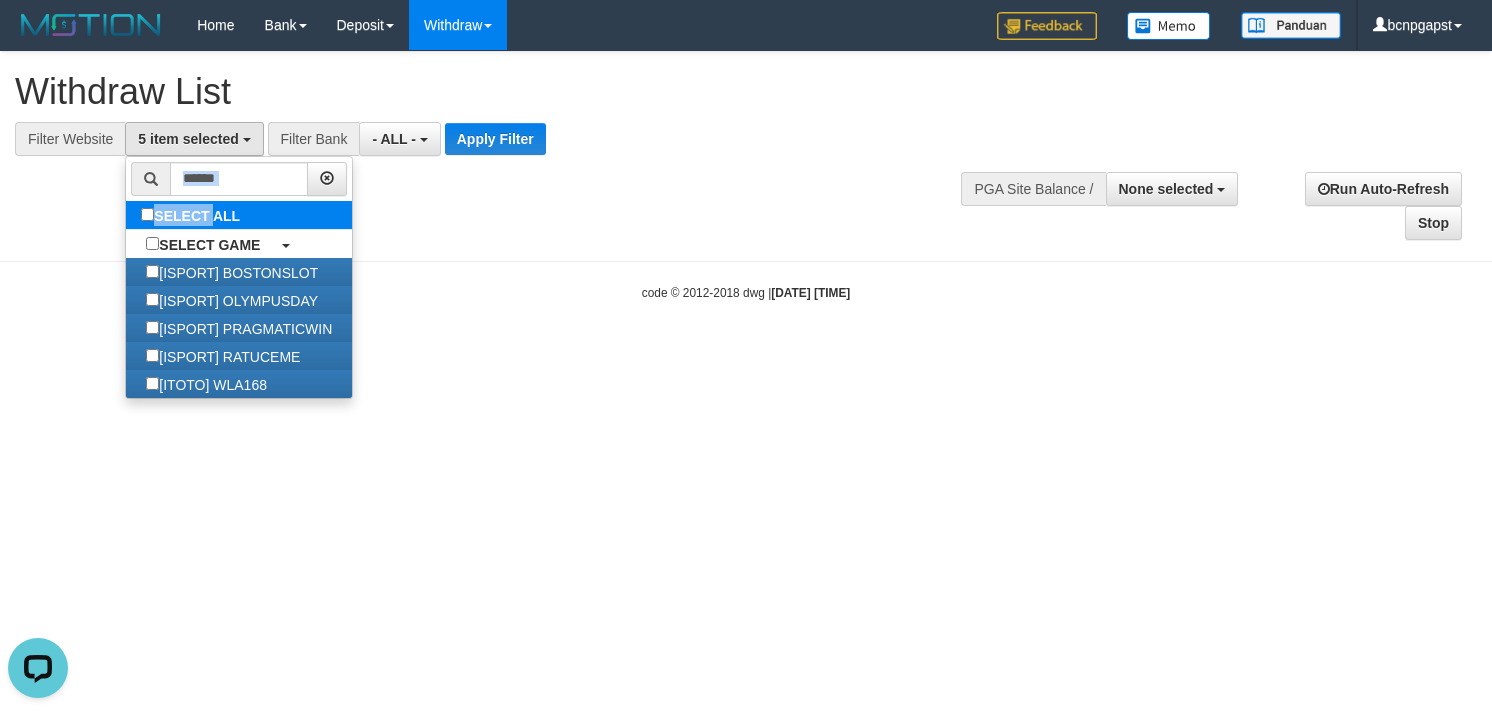 scroll, scrollTop: 17, scrollLeft: 0, axis: vertical 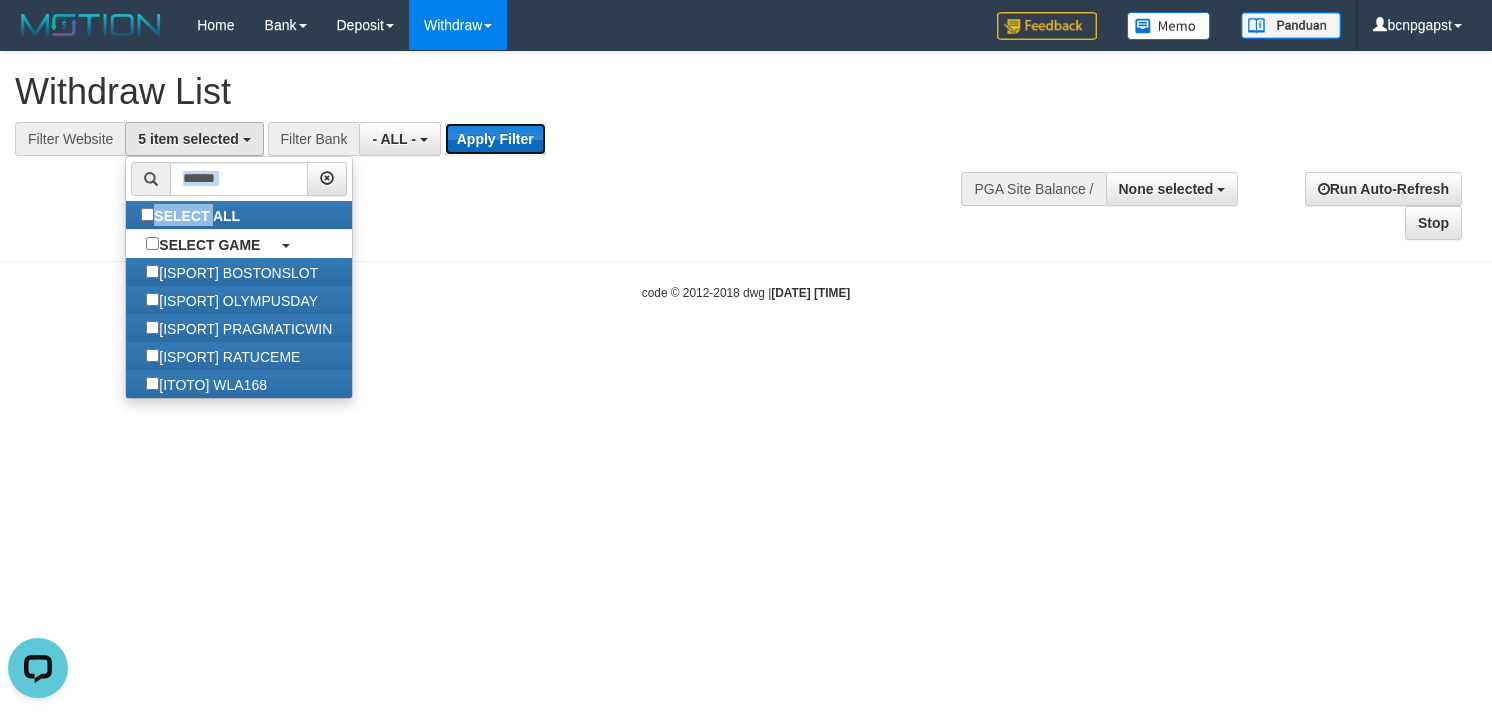 click on "Apply Filter" at bounding box center [495, 139] 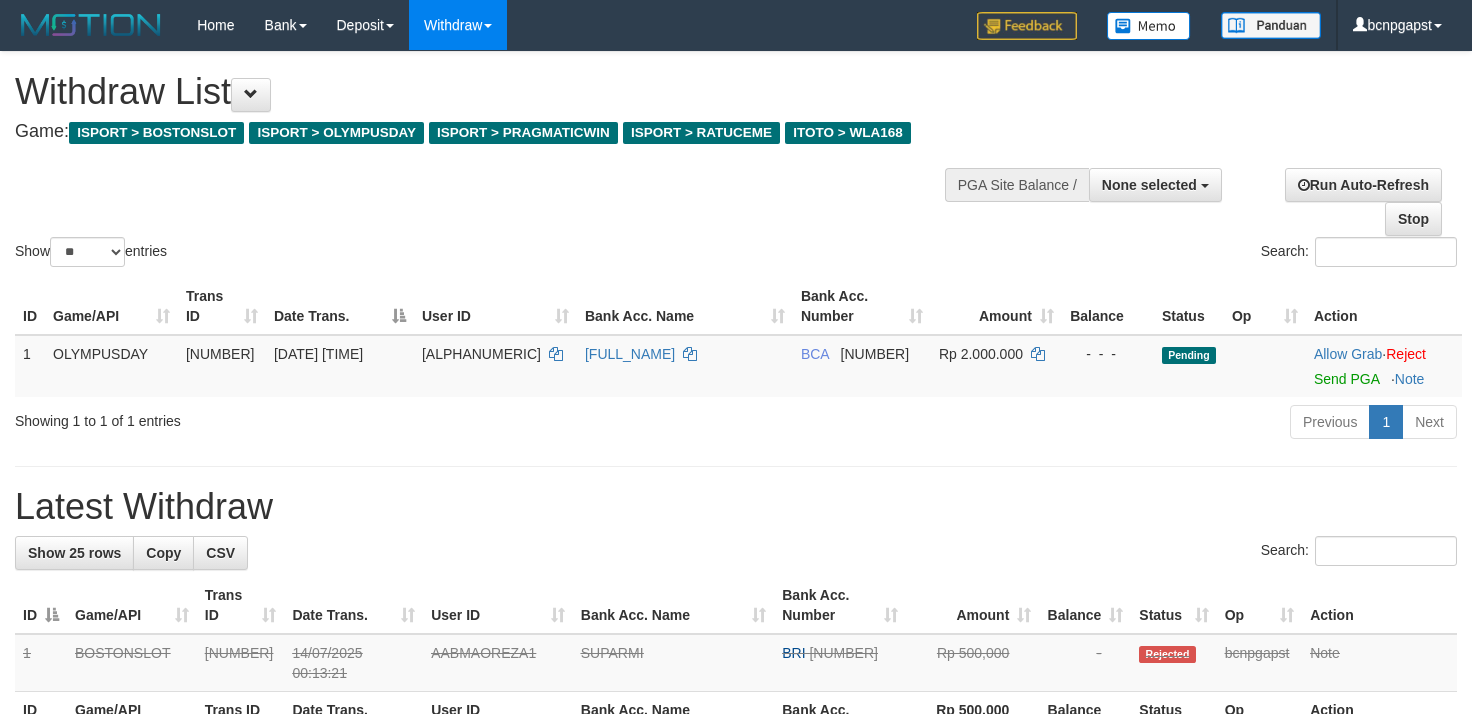 select 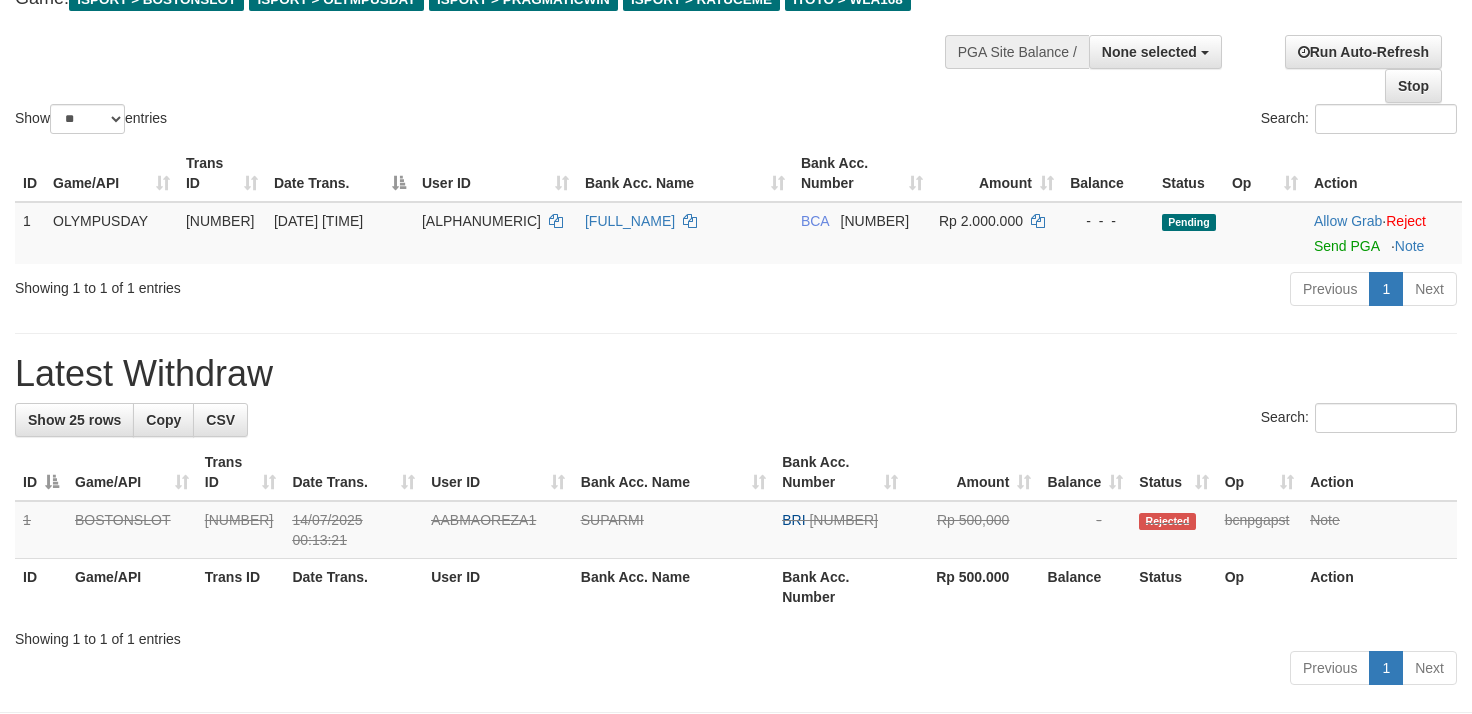 scroll, scrollTop: 222, scrollLeft: 0, axis: vertical 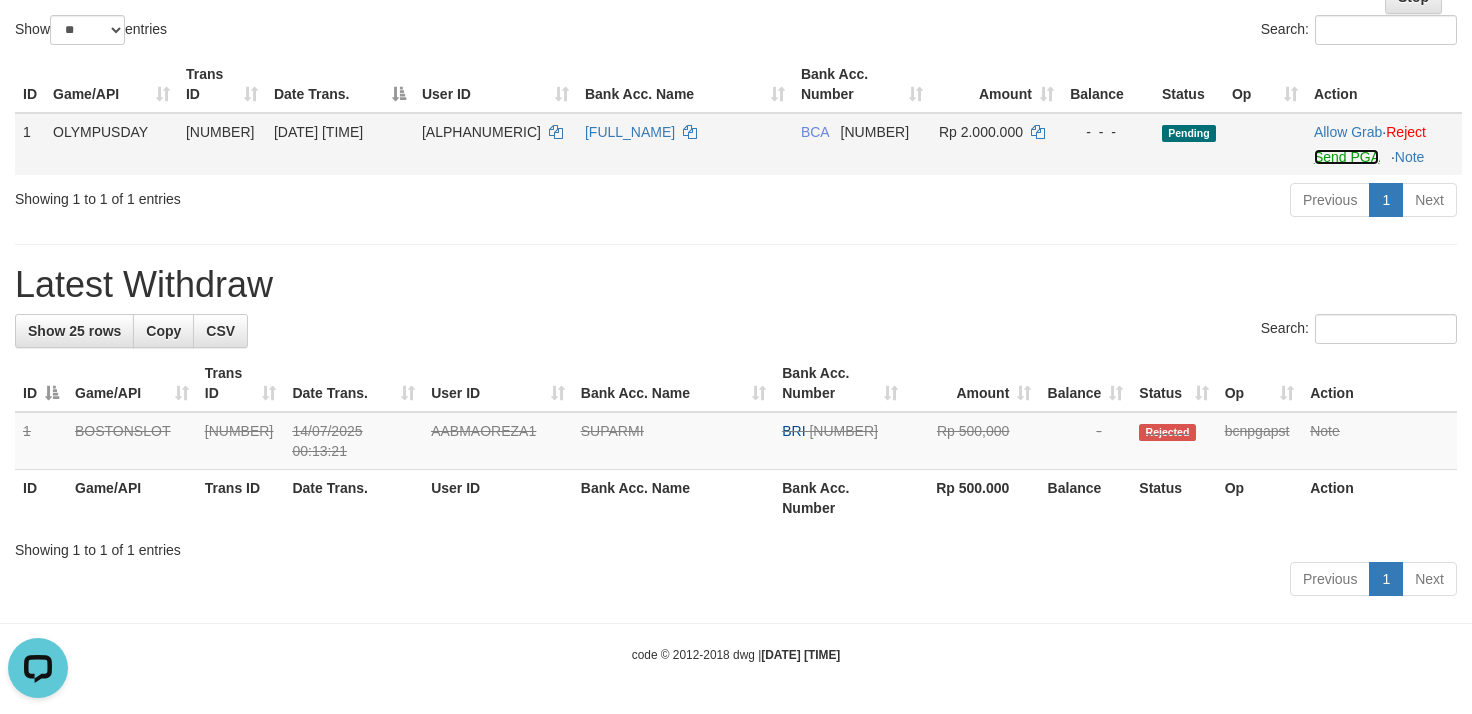 click on "Send PGA" at bounding box center [1346, 157] 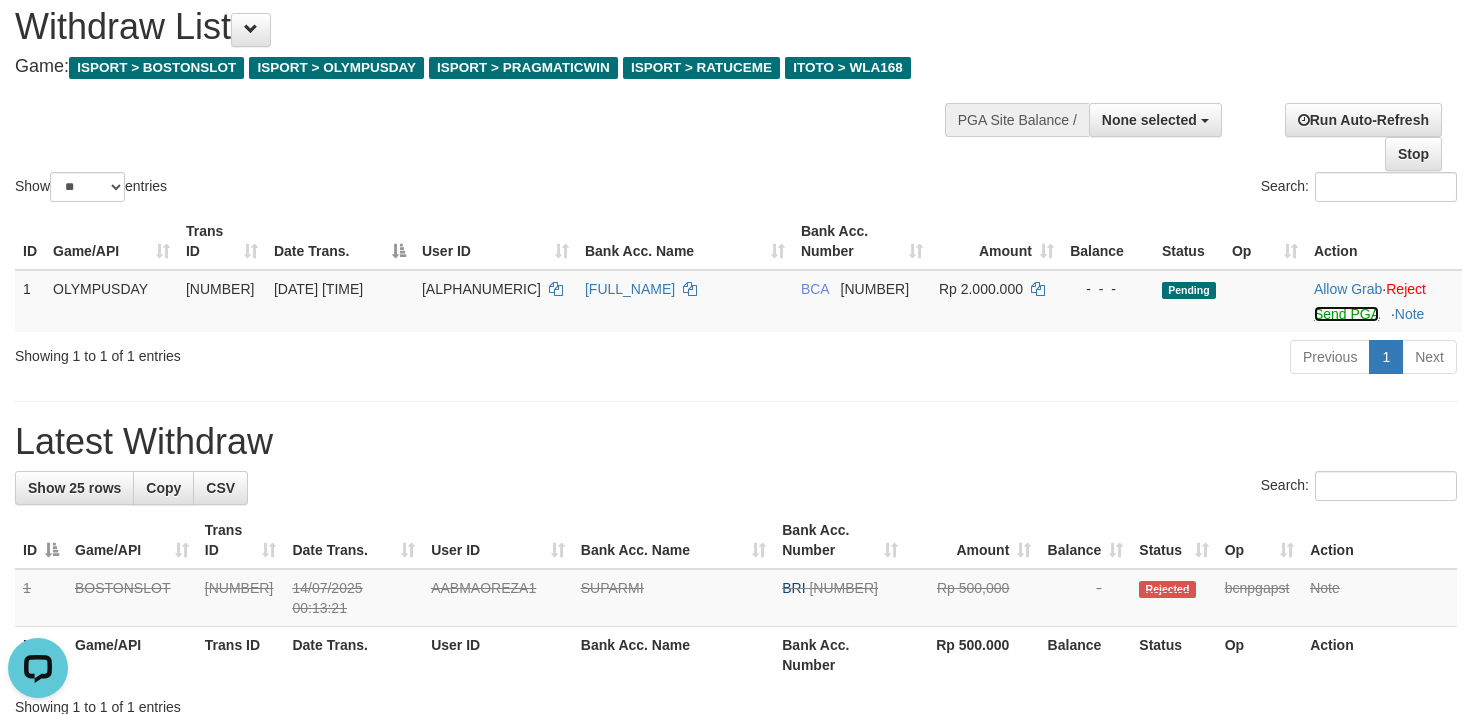 scroll, scrollTop: 0, scrollLeft: 0, axis: both 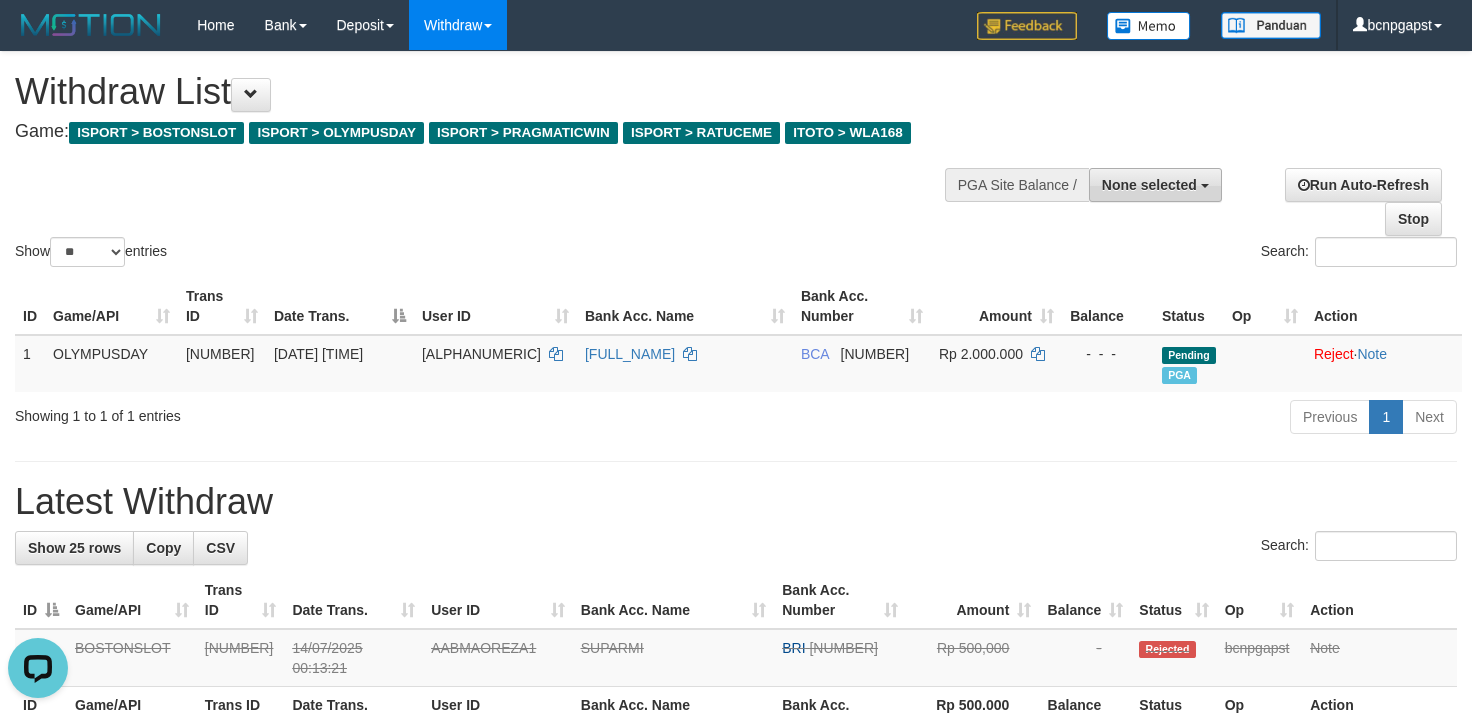 click on "None selected" at bounding box center (1149, 185) 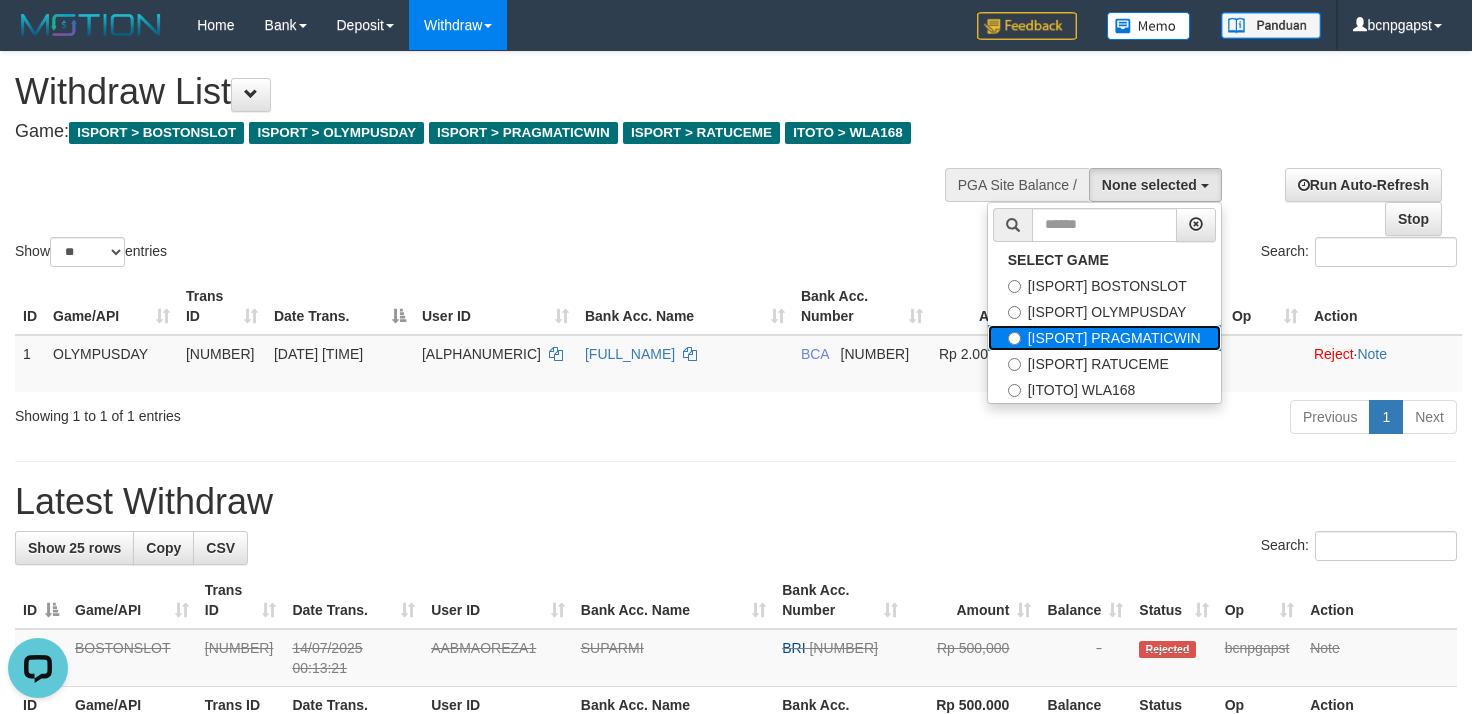 click on "[ISPORT] PRAGMATICWIN" at bounding box center [1104, 338] 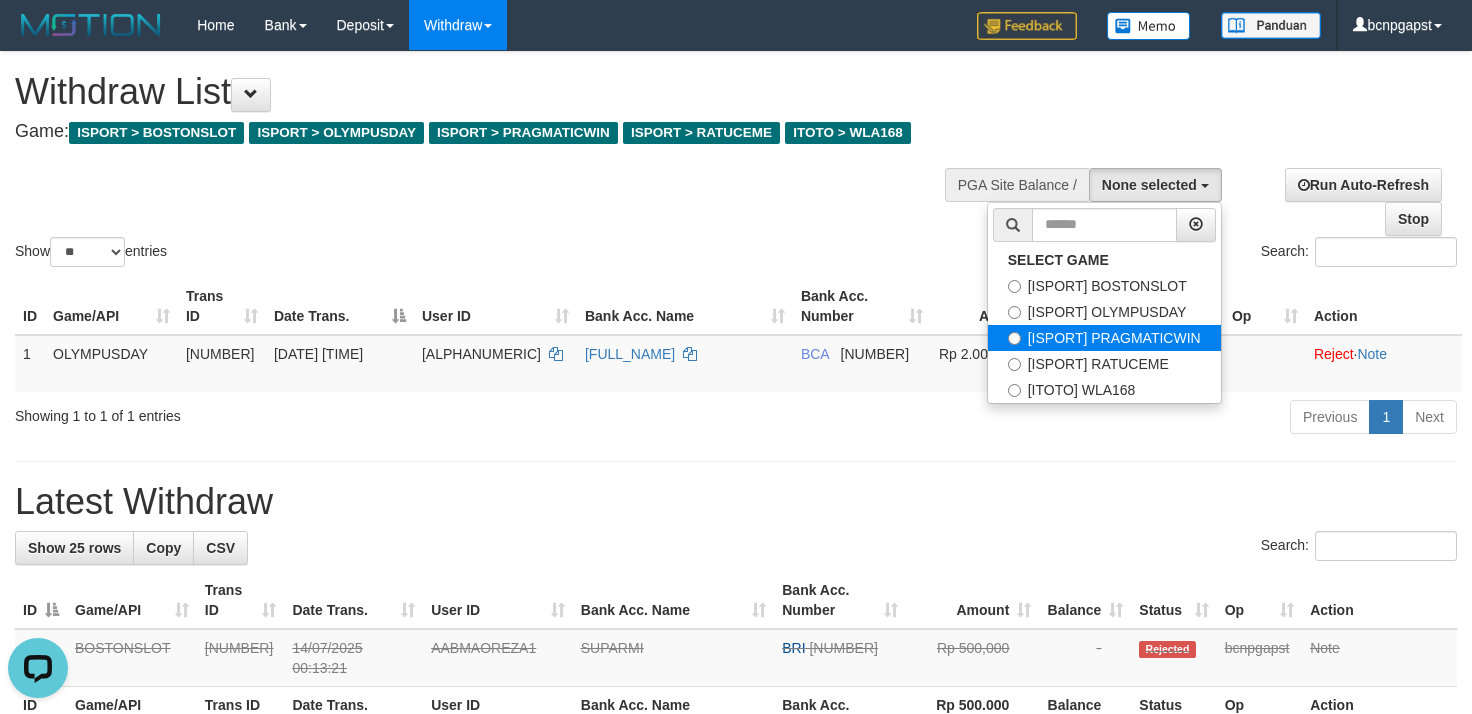 select on "****" 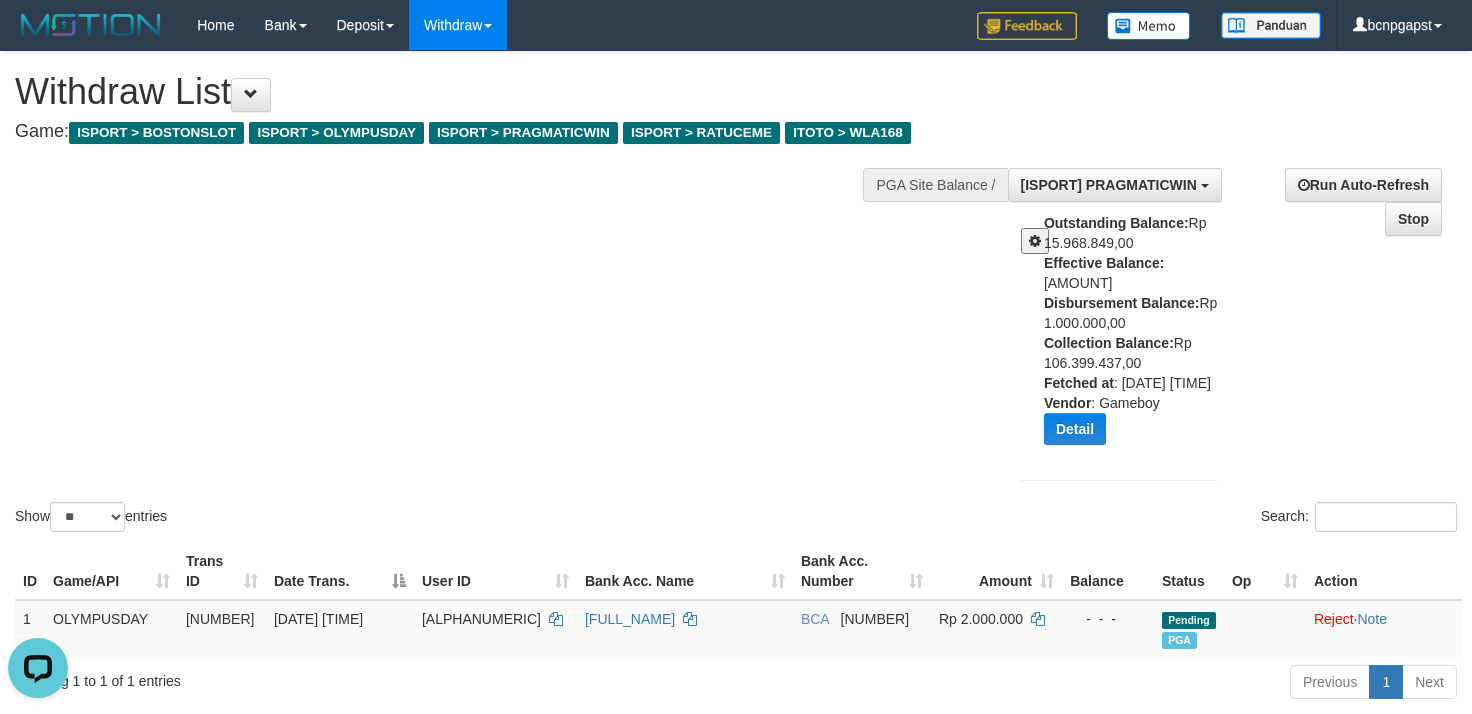 click at bounding box center (1035, 241) 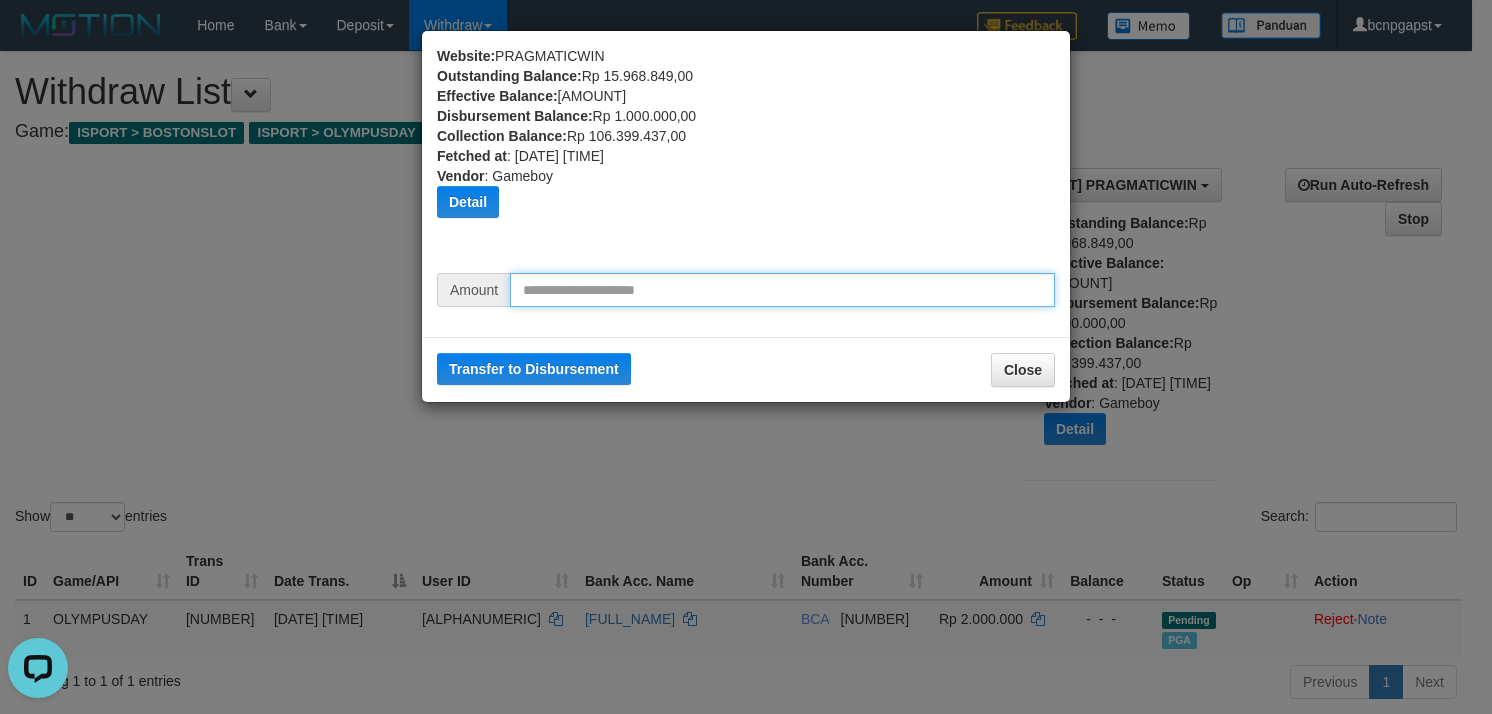 click at bounding box center (782, 290) 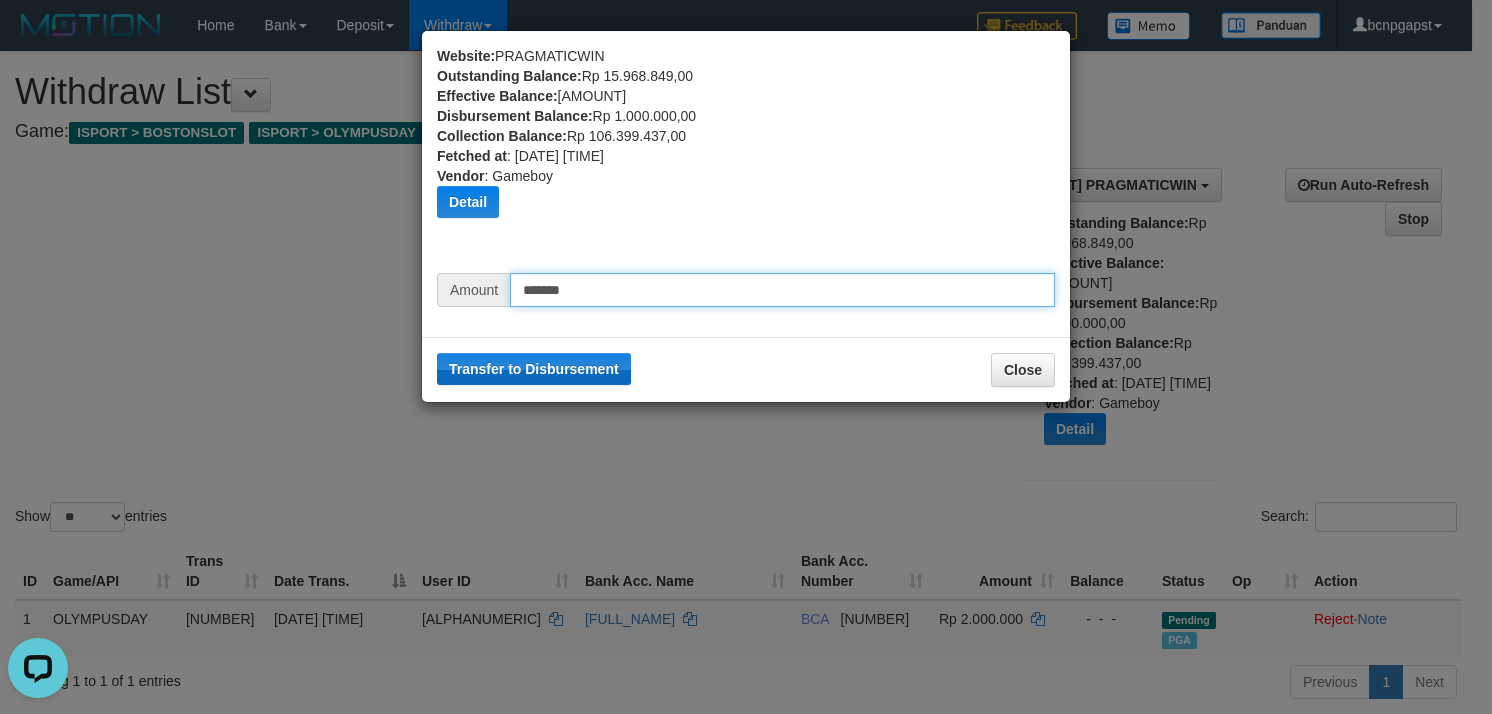 type on "*******" 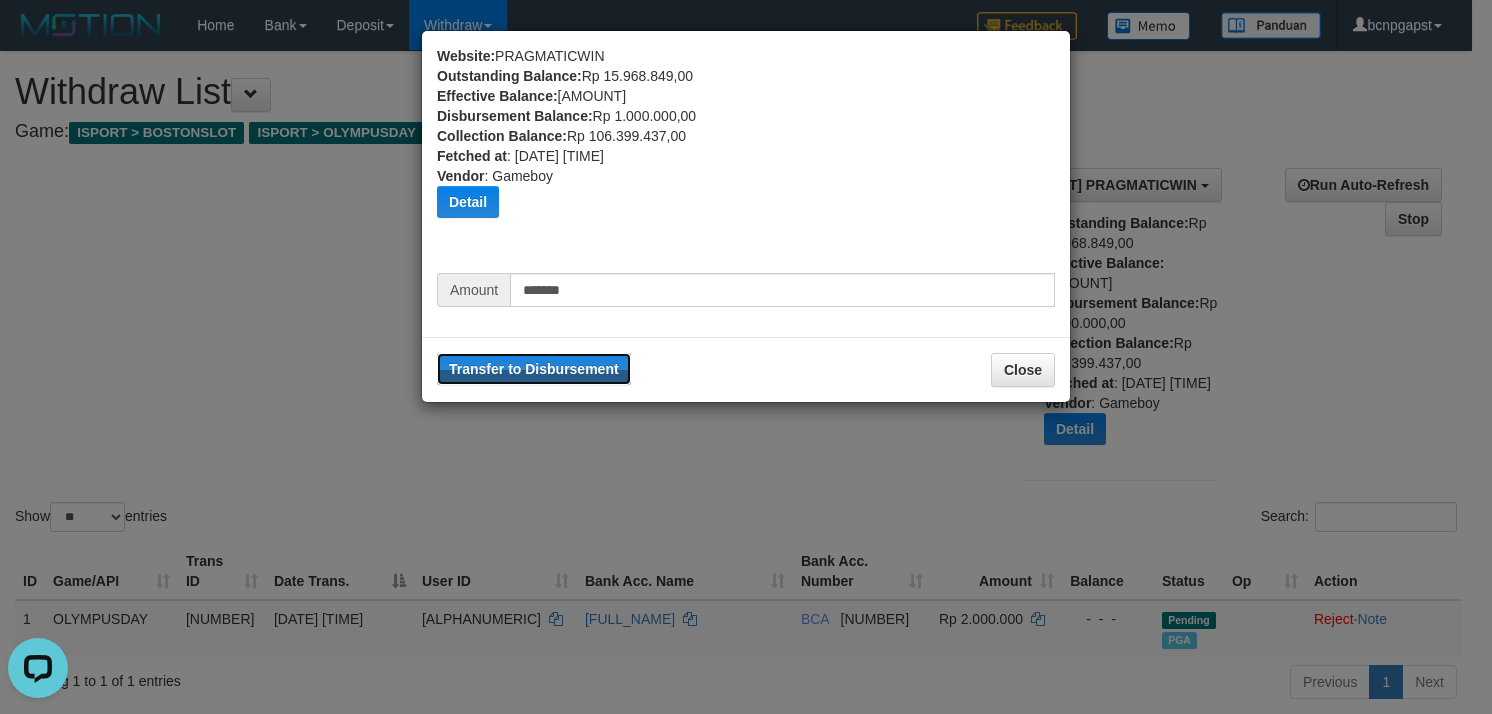 drag, startPoint x: 502, startPoint y: 364, endPoint x: 849, endPoint y: 169, distance: 398.0377 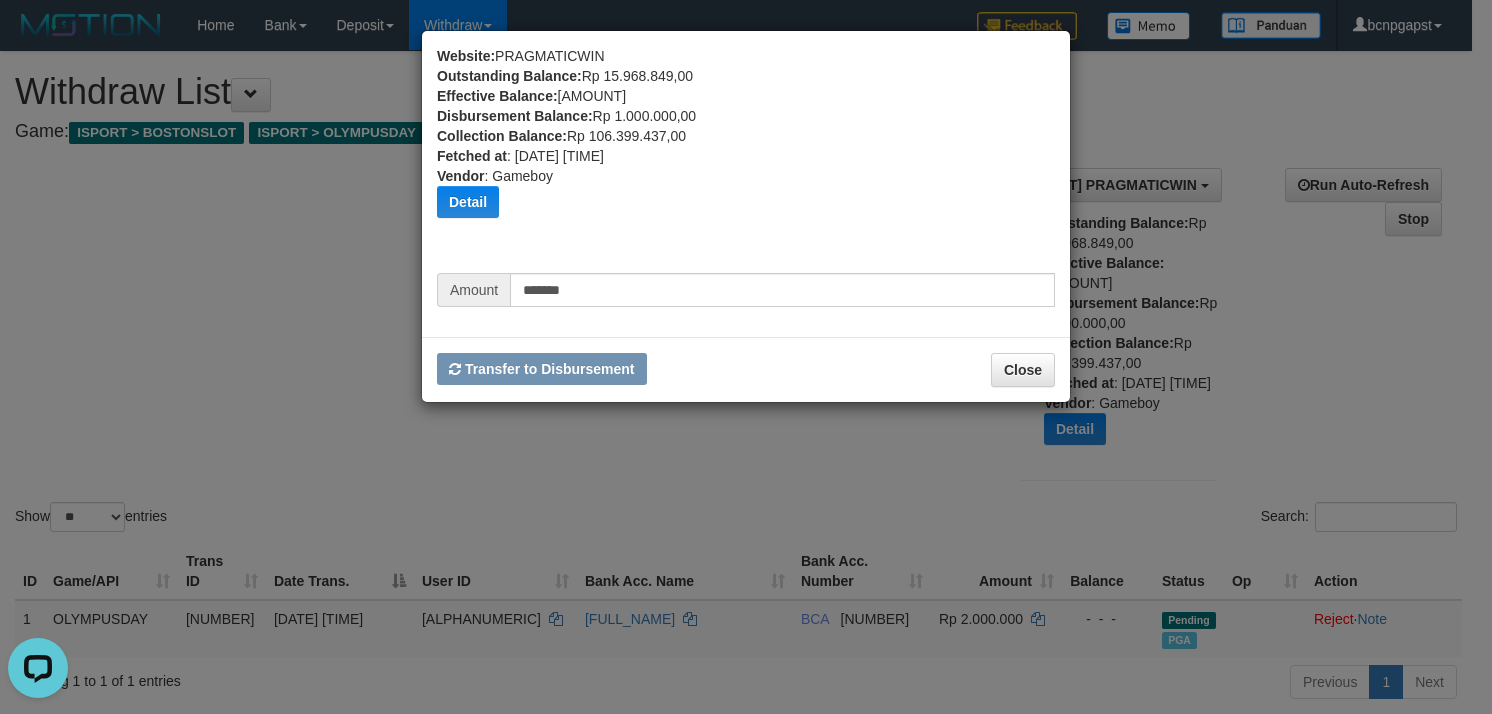 type 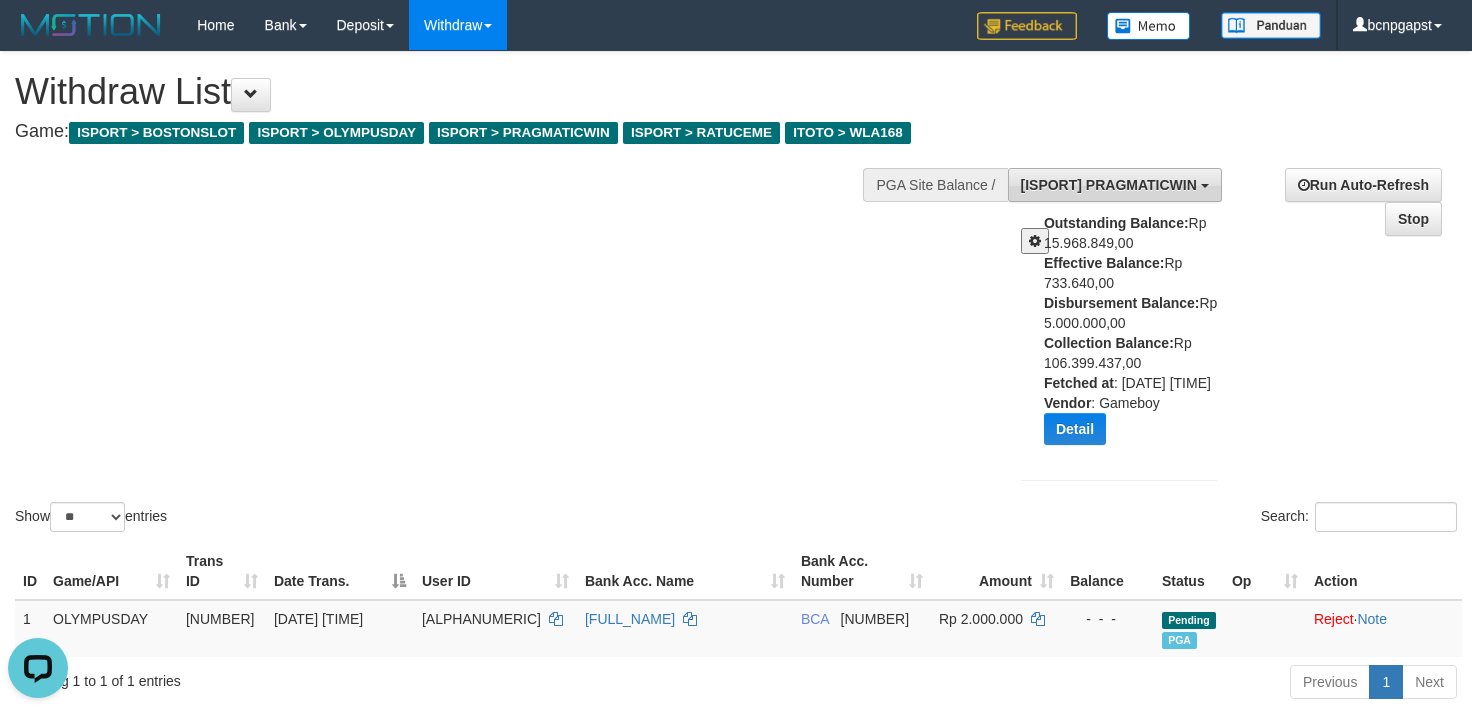 click on "[ISPORT] PRAGMATICWIN" at bounding box center [1109, 185] 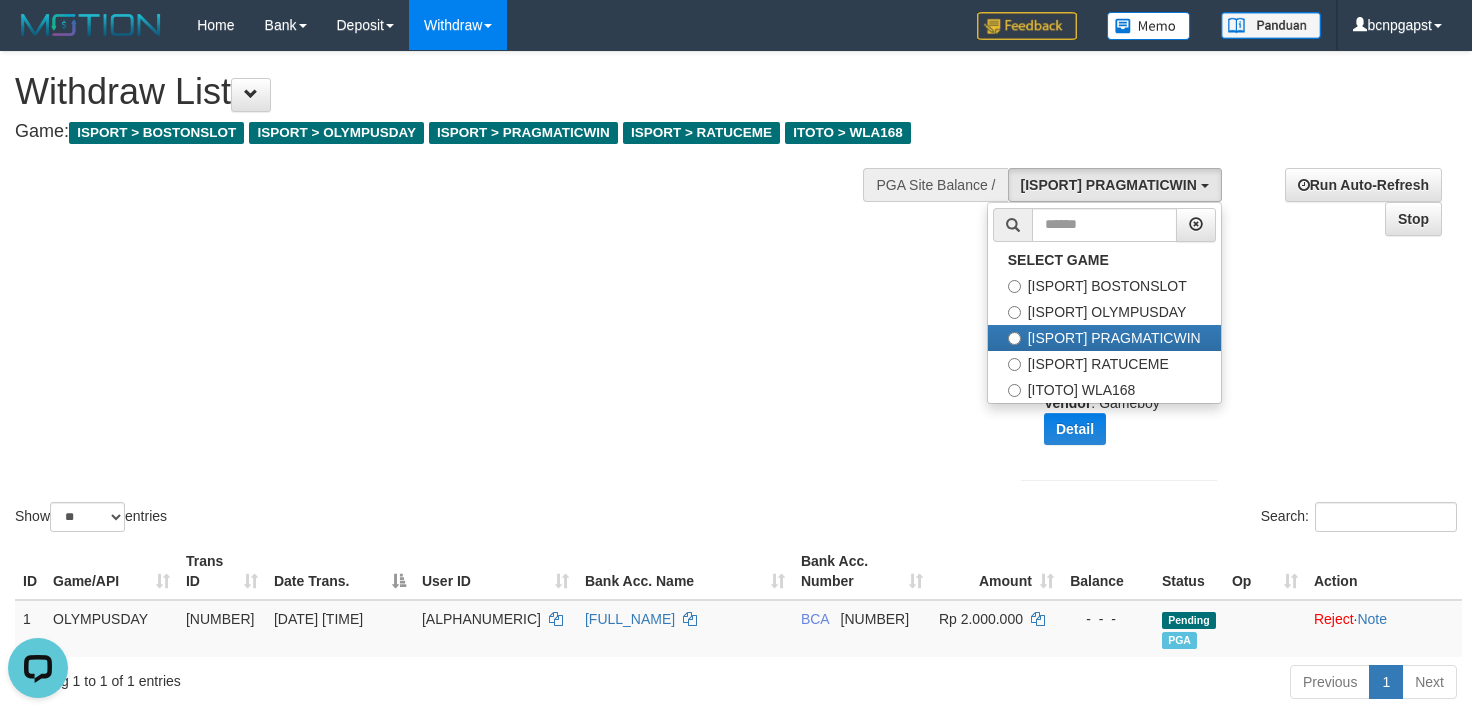click on "Show  ** ** ** ***  entries Search:" at bounding box center [736, 294] 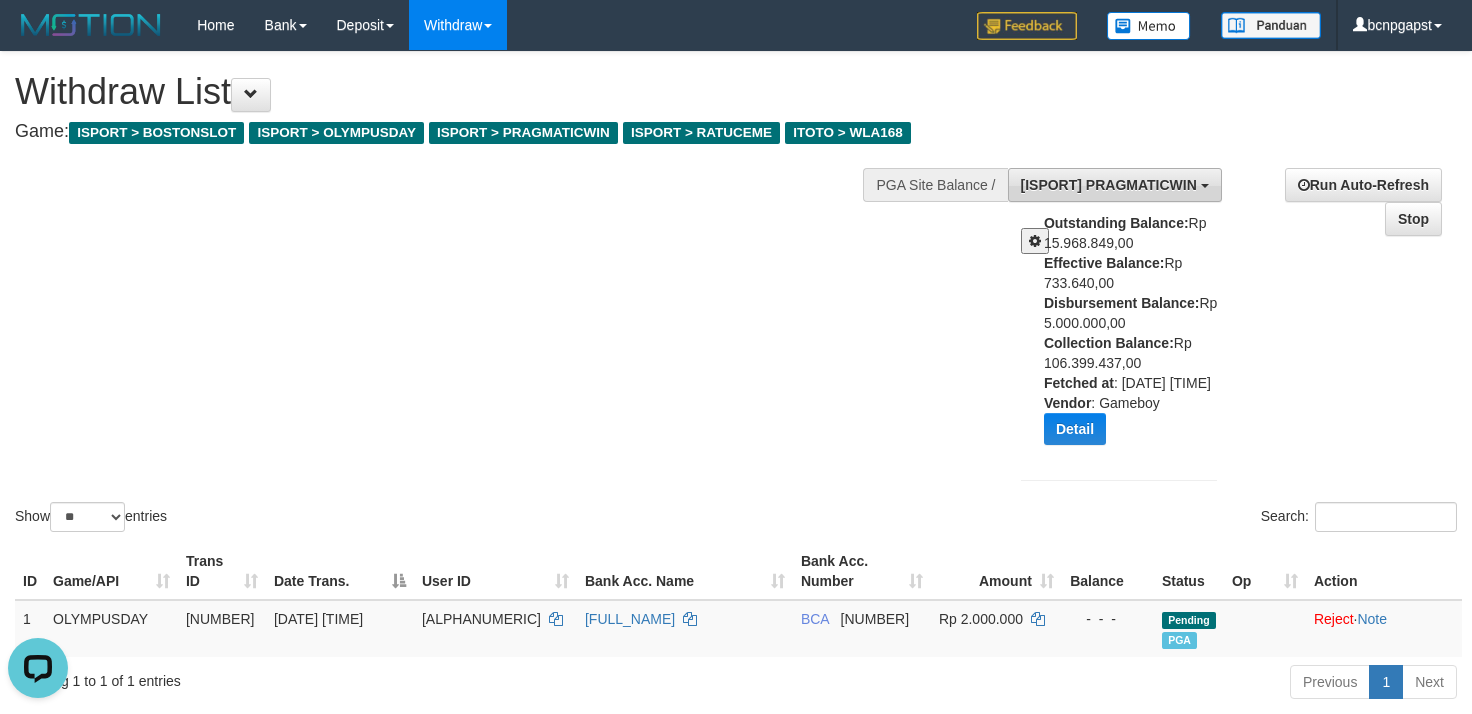 click on "[ISPORT] PRAGMATICWIN" at bounding box center (1109, 185) 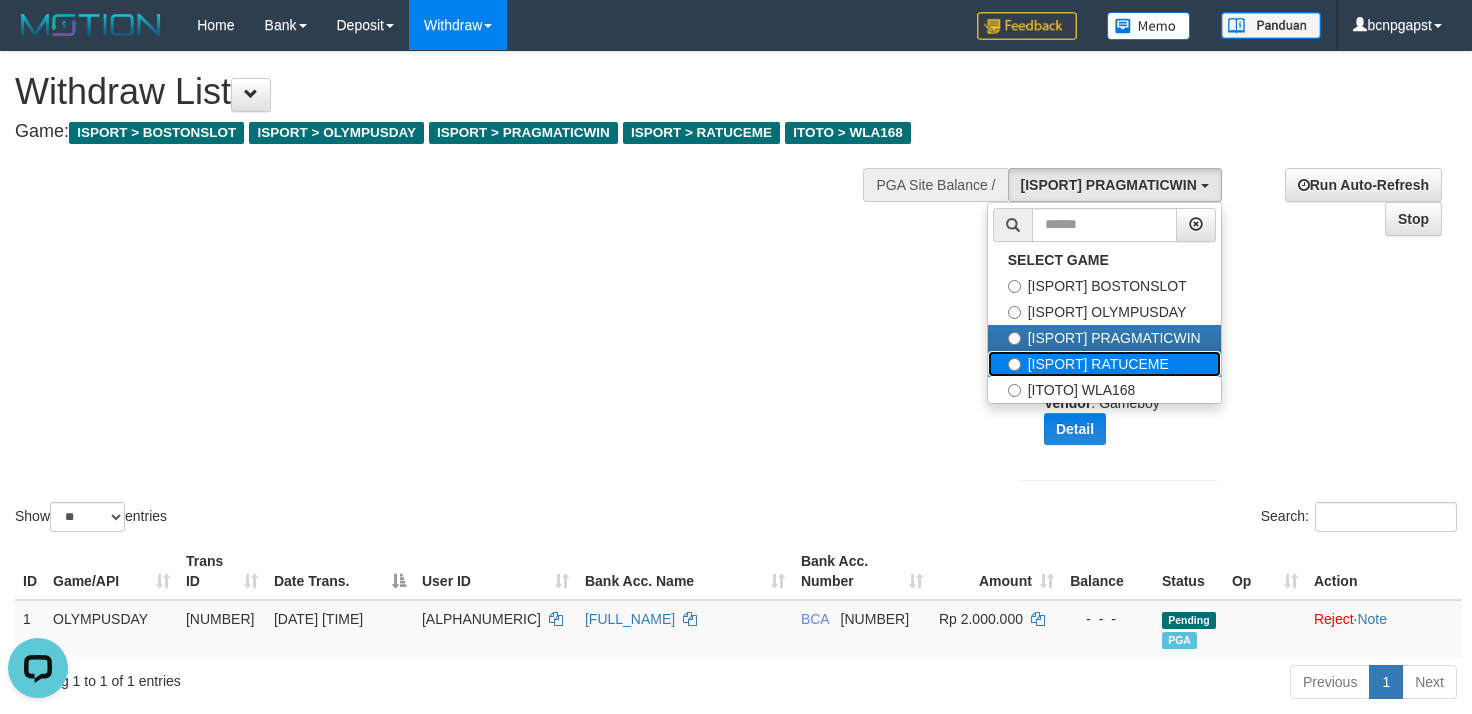 click on "[ISPORT] RATUCEME" at bounding box center [1104, 364] 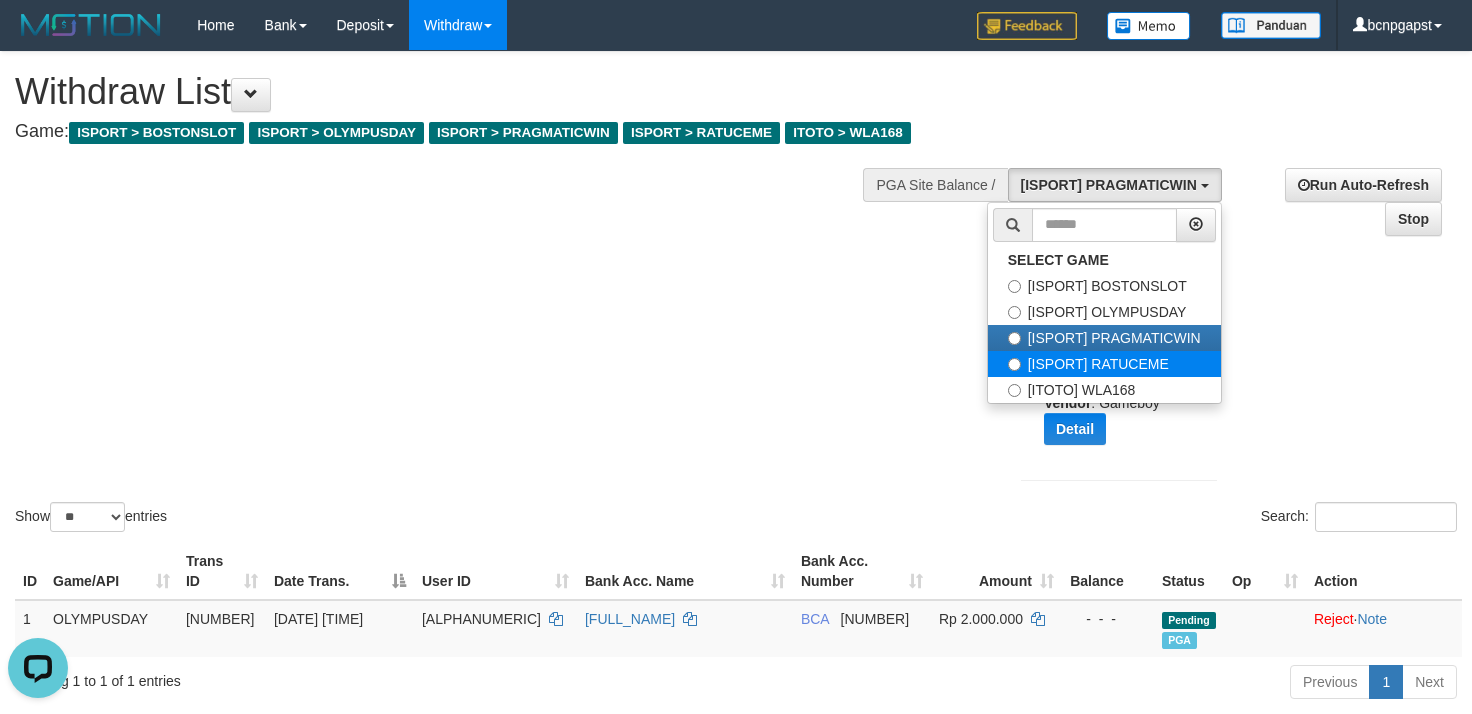 select on "****" 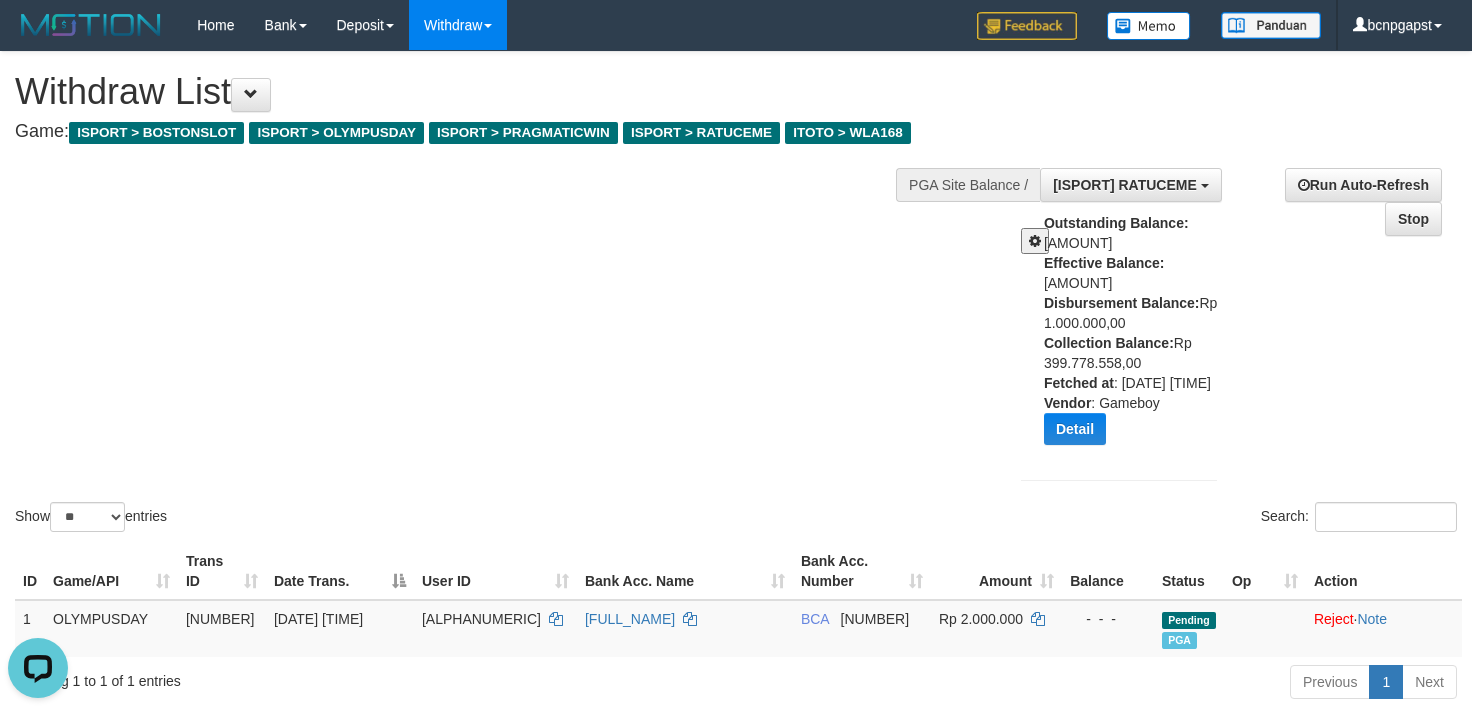 click at bounding box center (1035, 241) 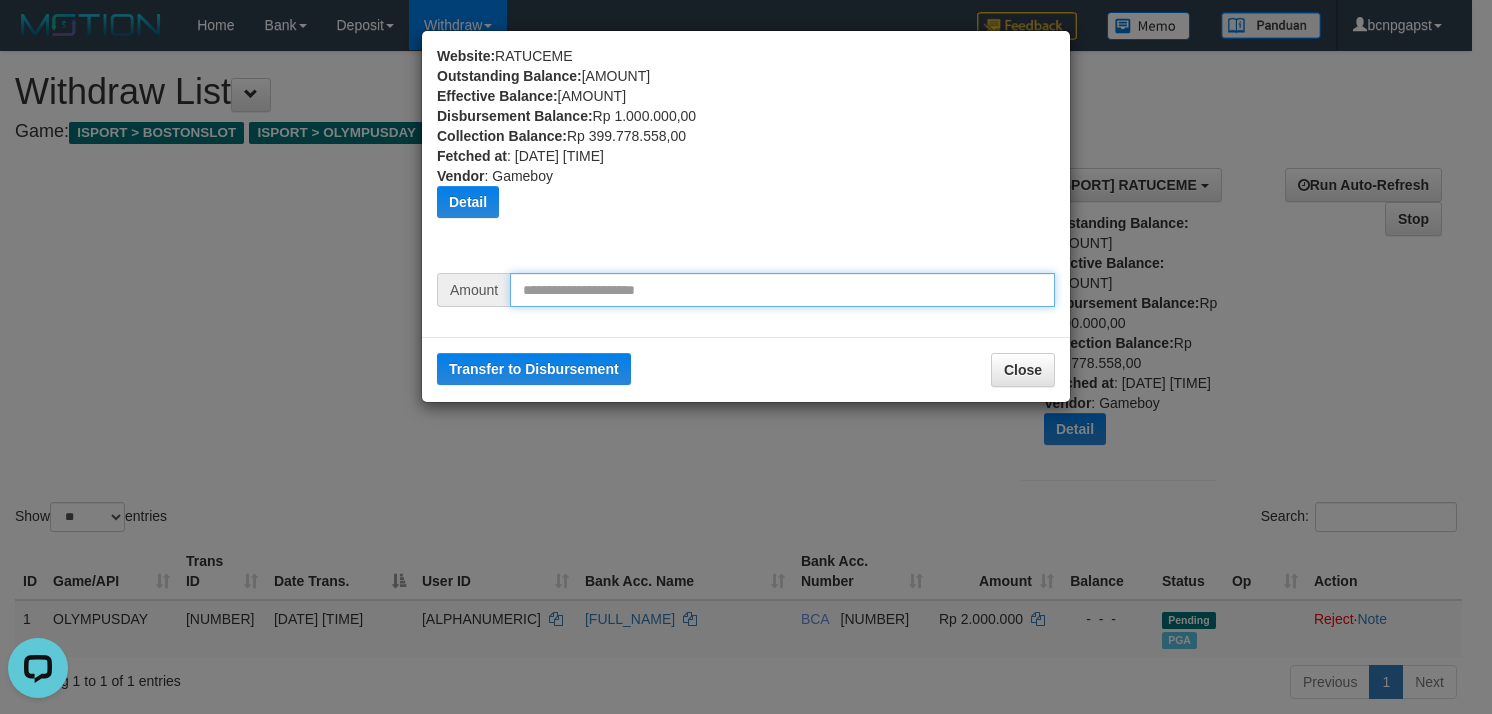 click at bounding box center (782, 290) 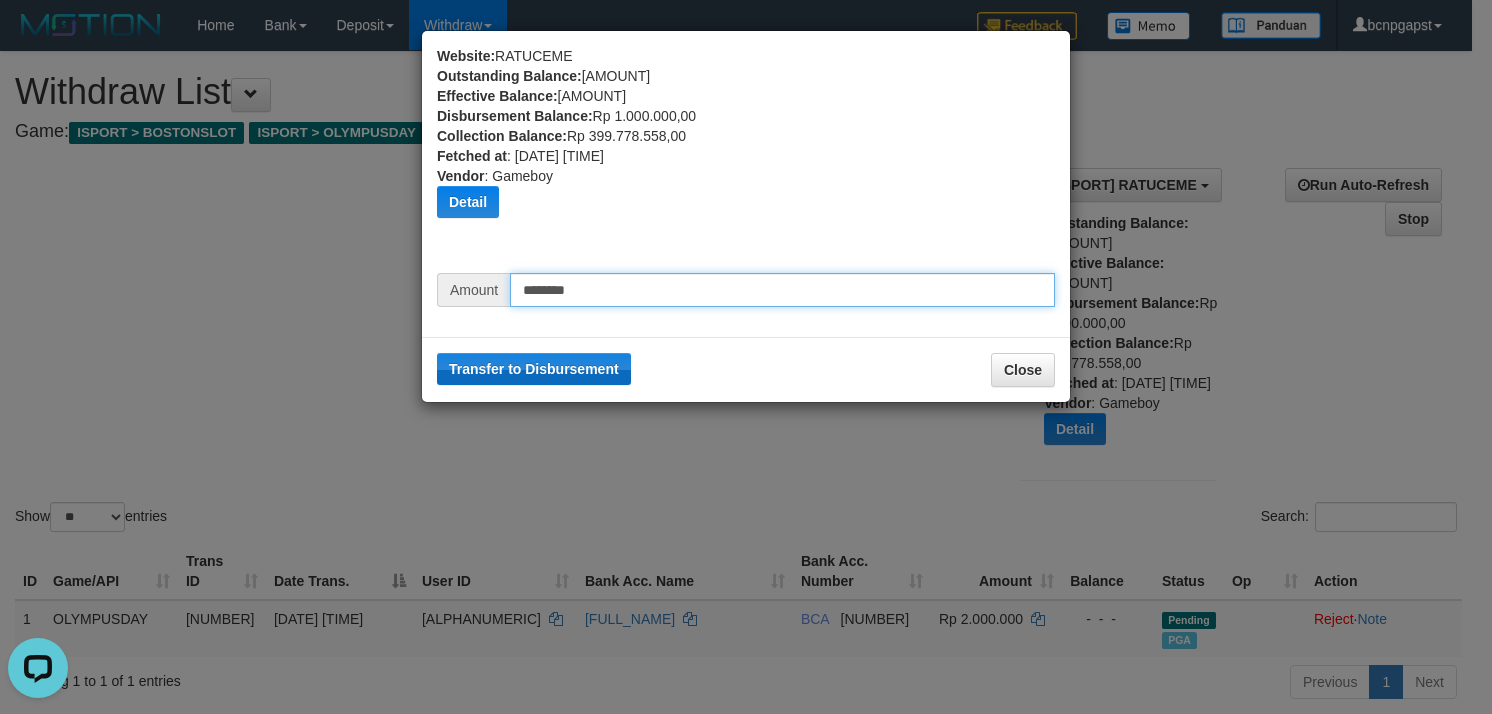 type on "********" 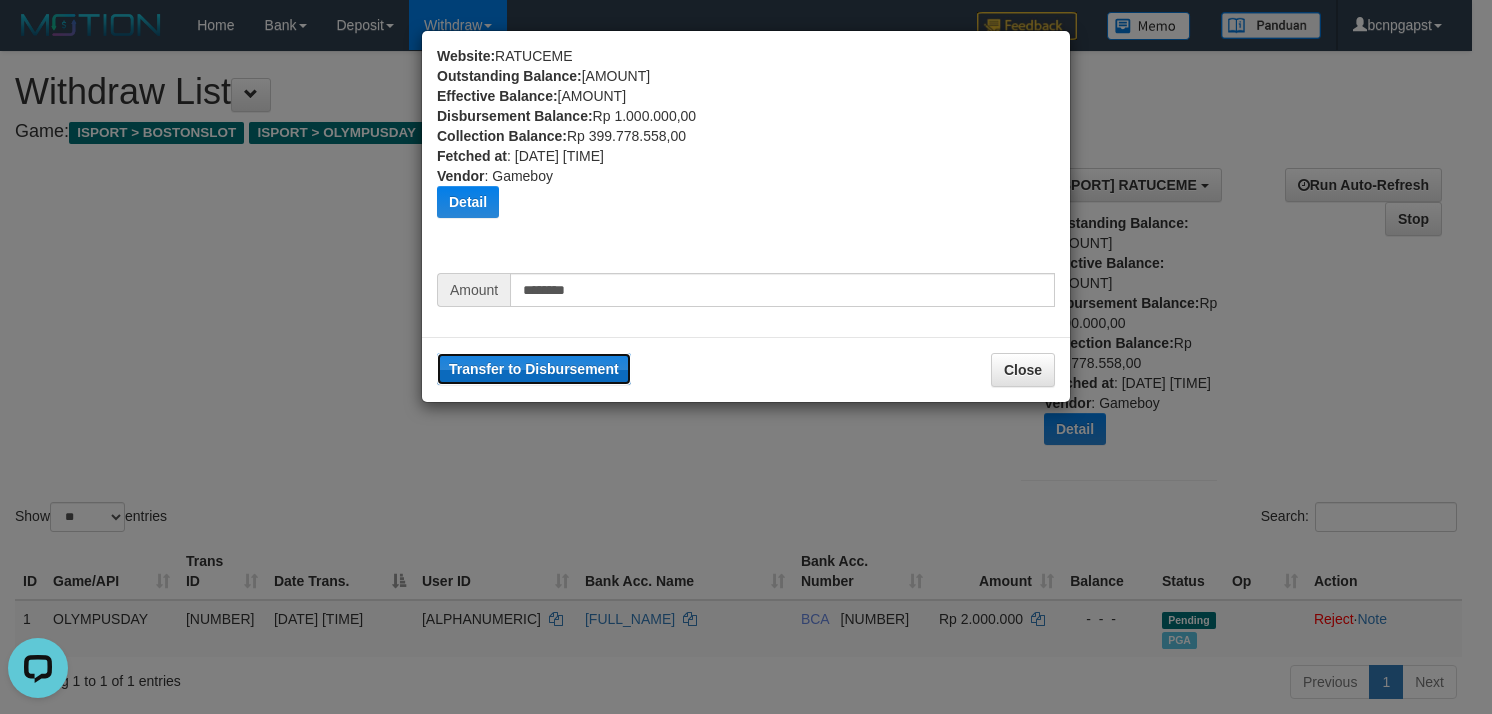 click on "Transfer to Disbursement" at bounding box center (534, 369) 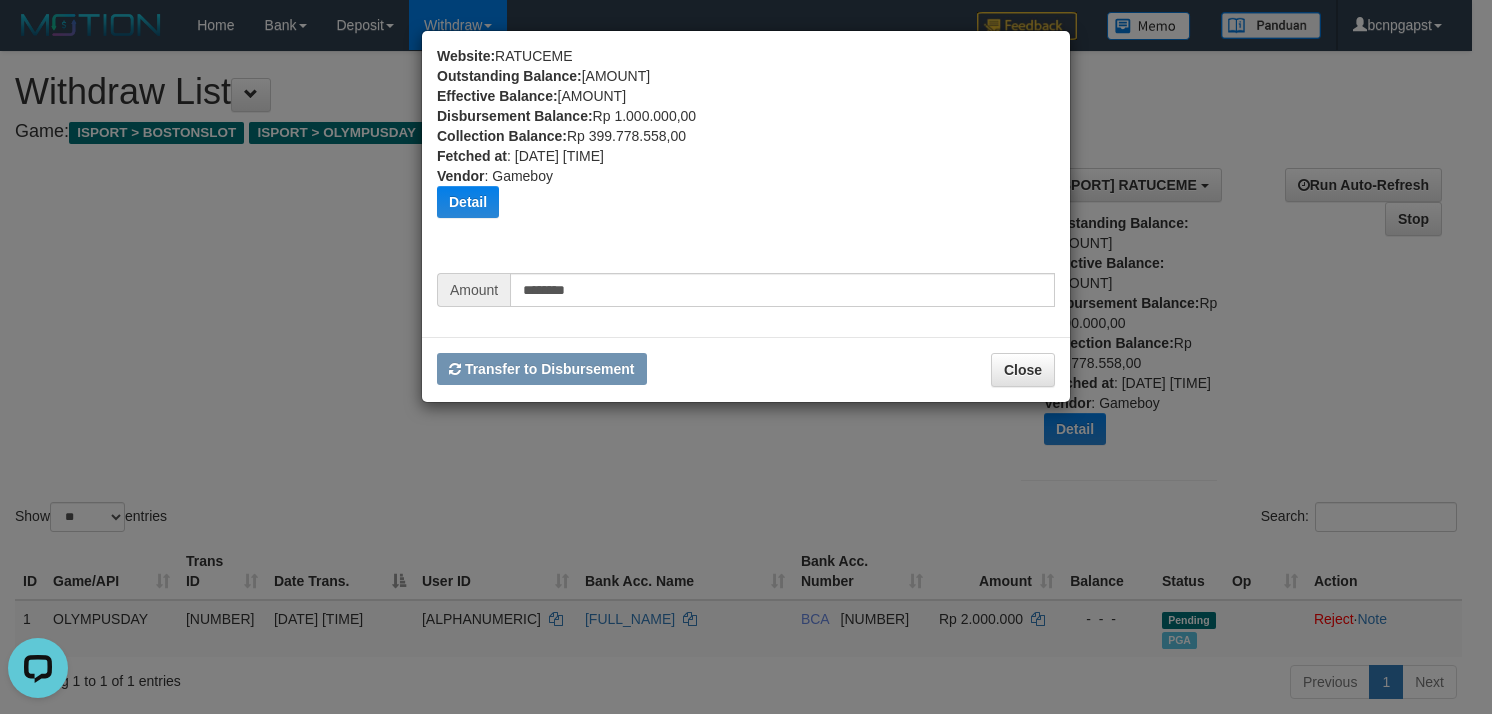 type 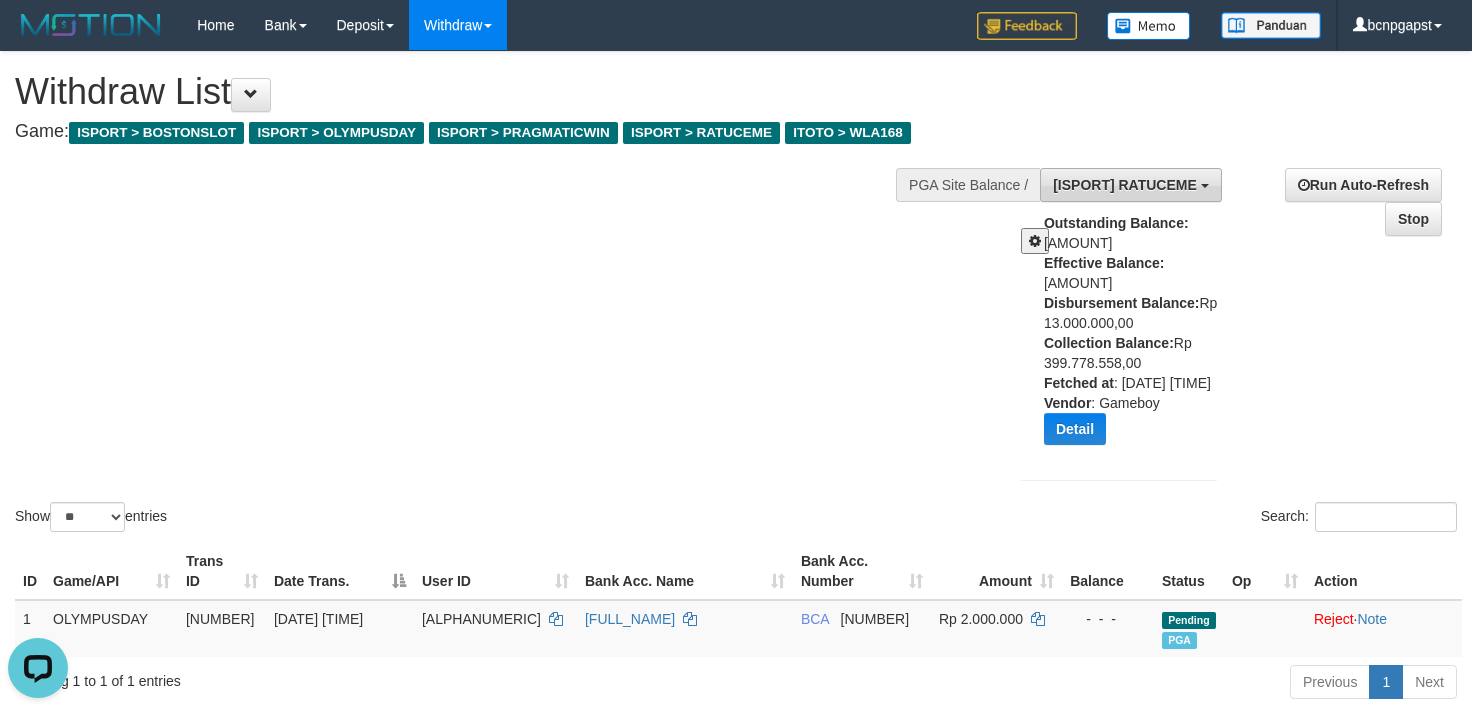 click on "[ISPORT] RATUCEME" at bounding box center (1125, 185) 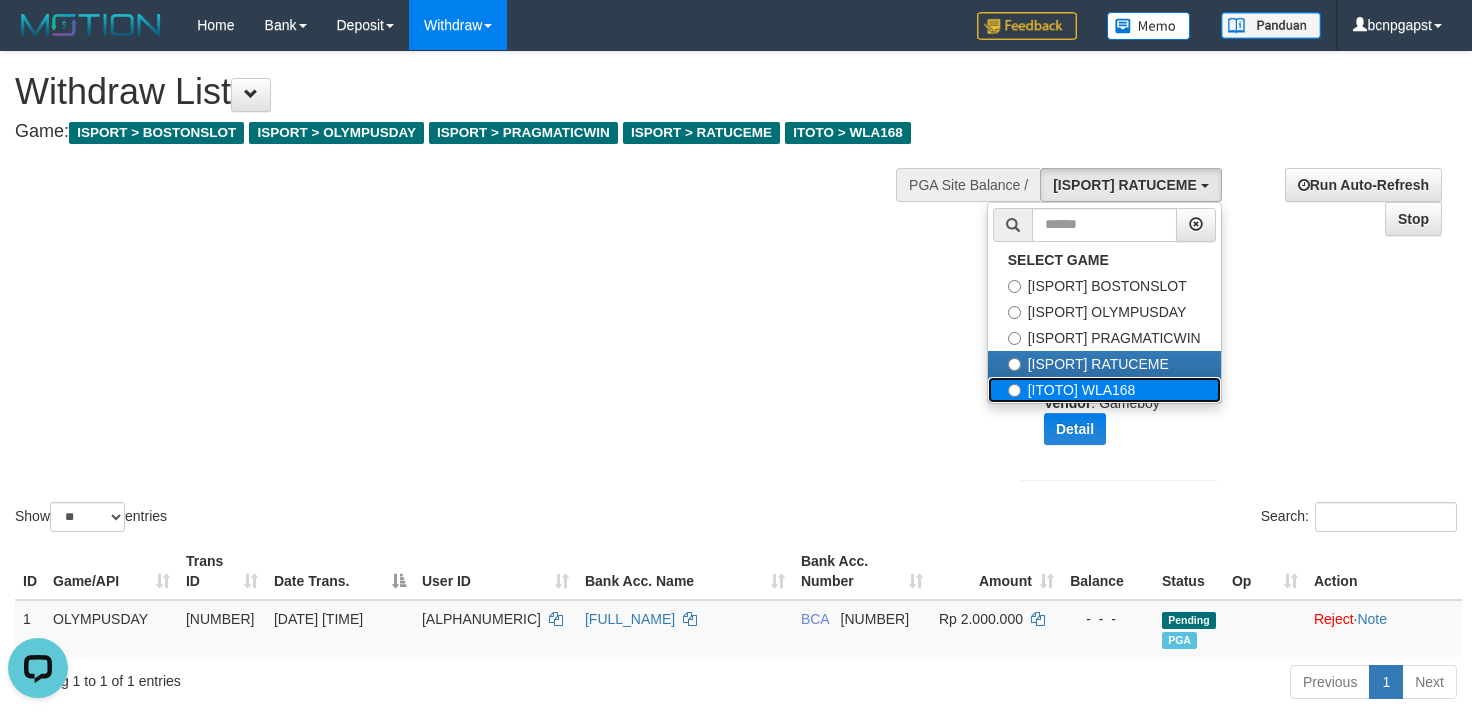 click on "[ITOTO] WLA168" at bounding box center [1104, 390] 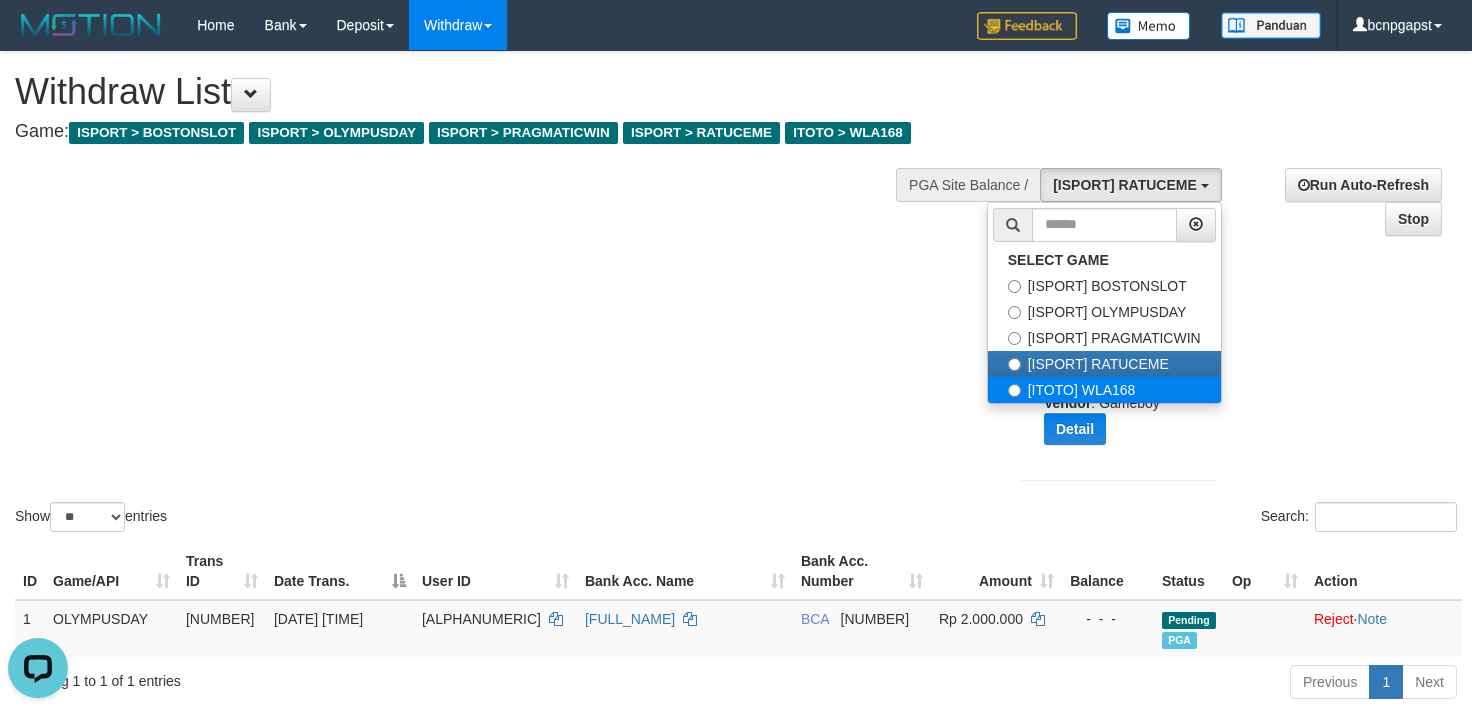 select on "****" 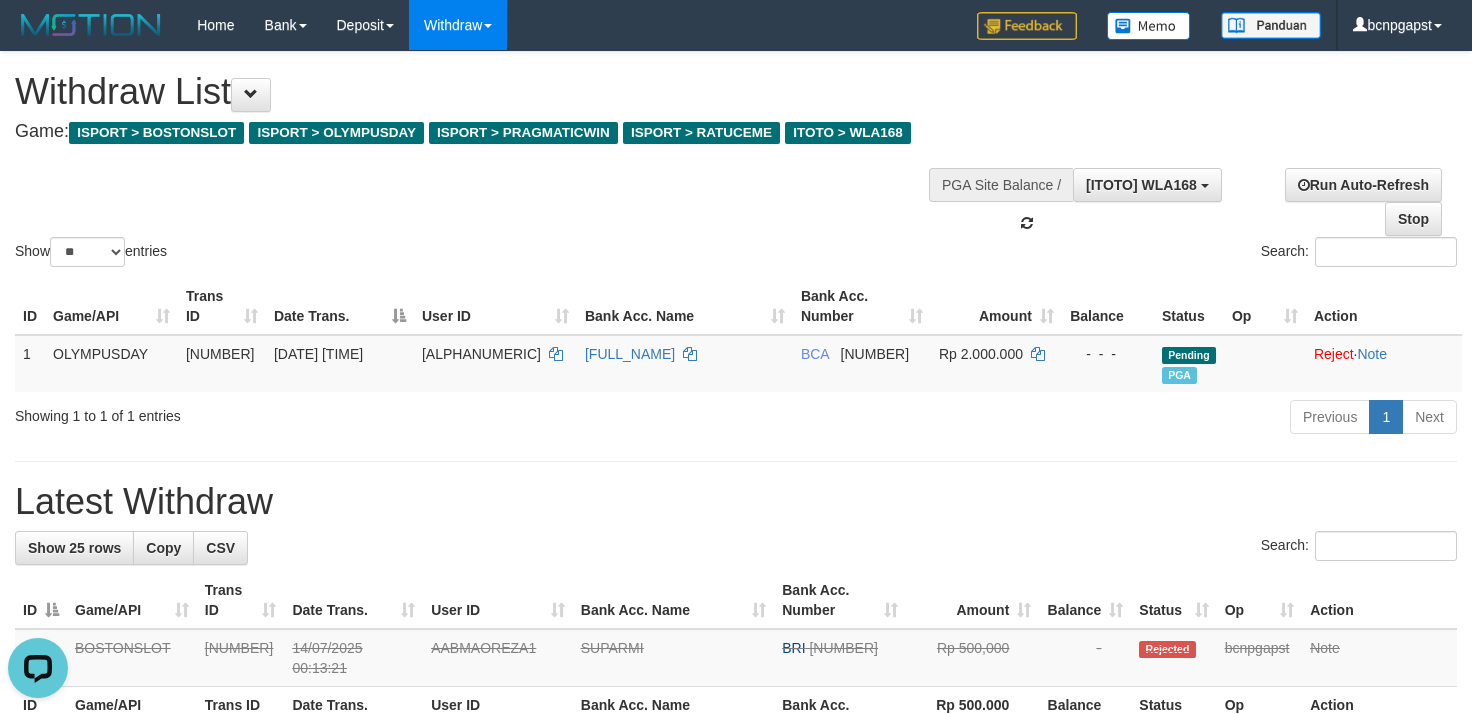 scroll, scrollTop: 85, scrollLeft: 0, axis: vertical 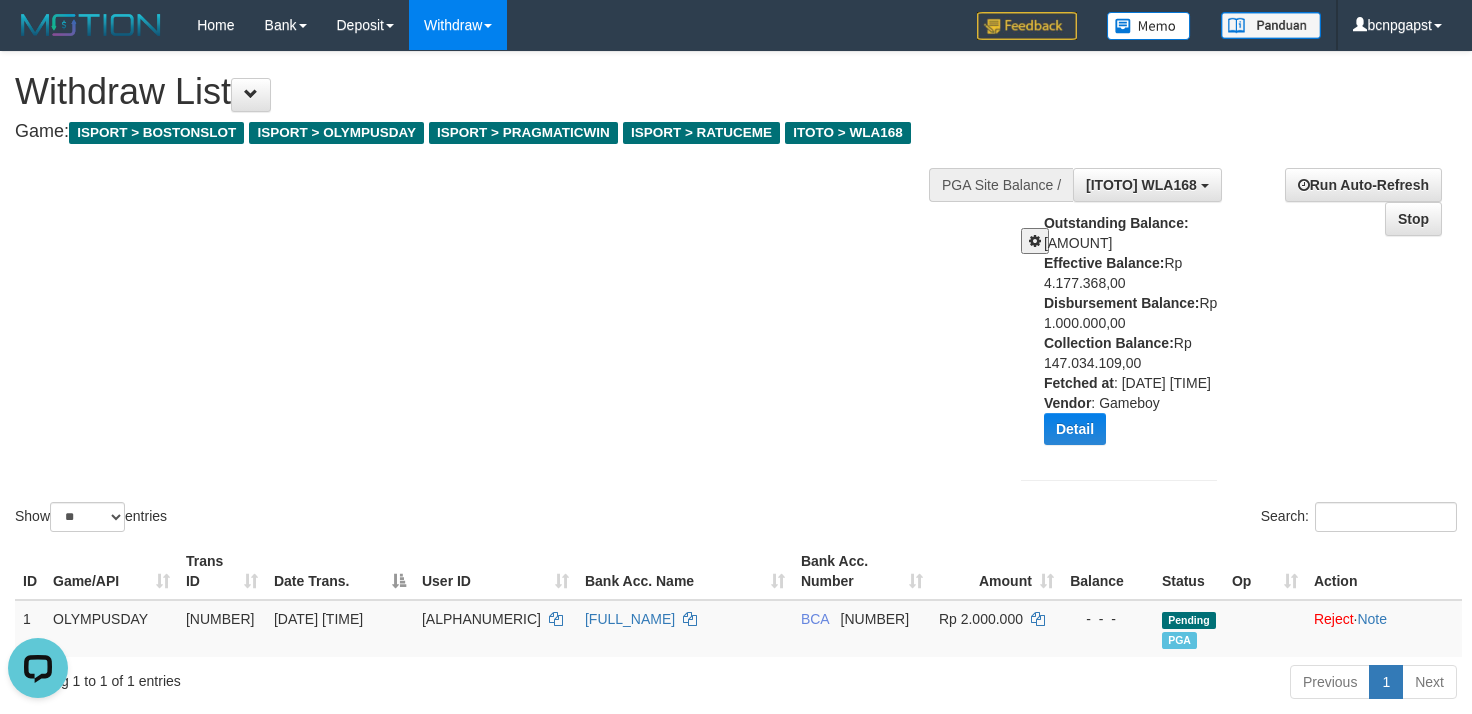 click at bounding box center (1035, 241) 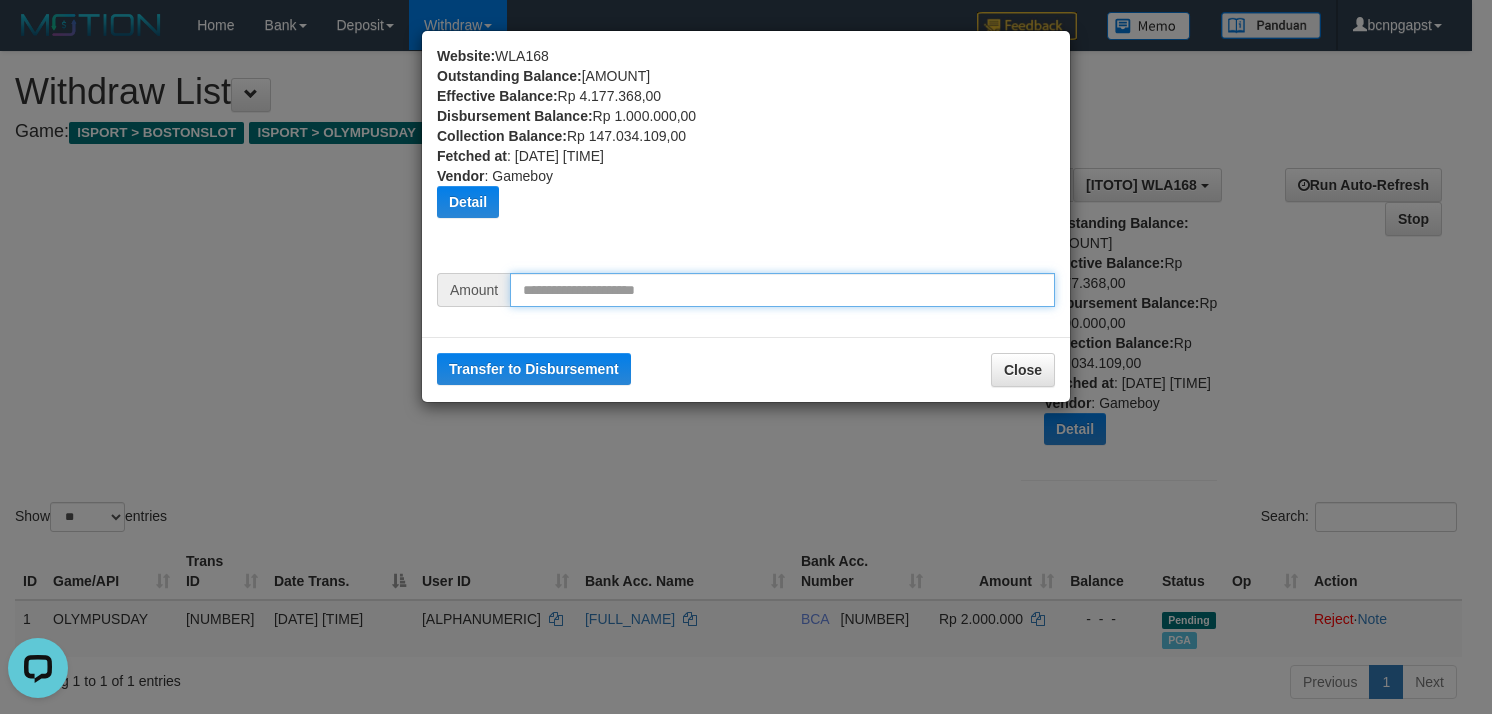 click at bounding box center (782, 290) 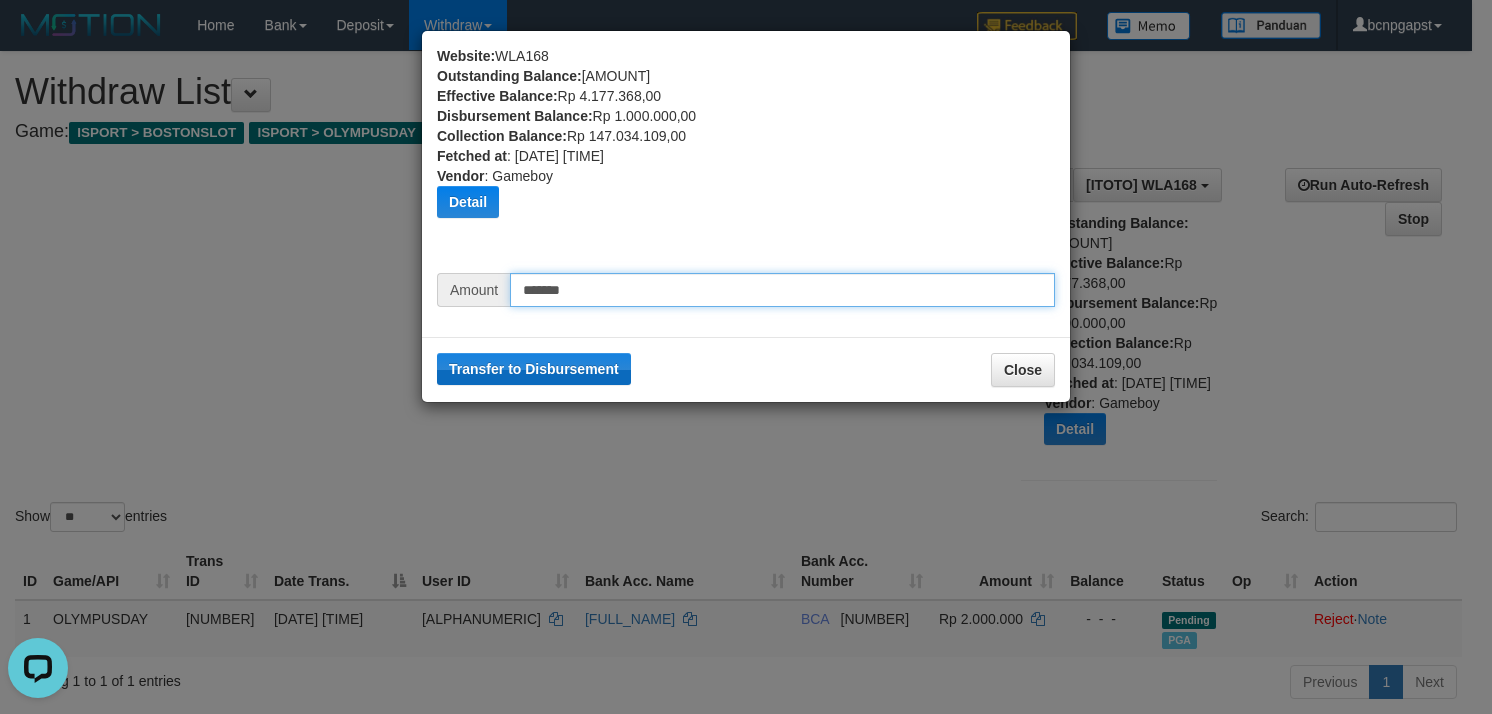 type on "*******" 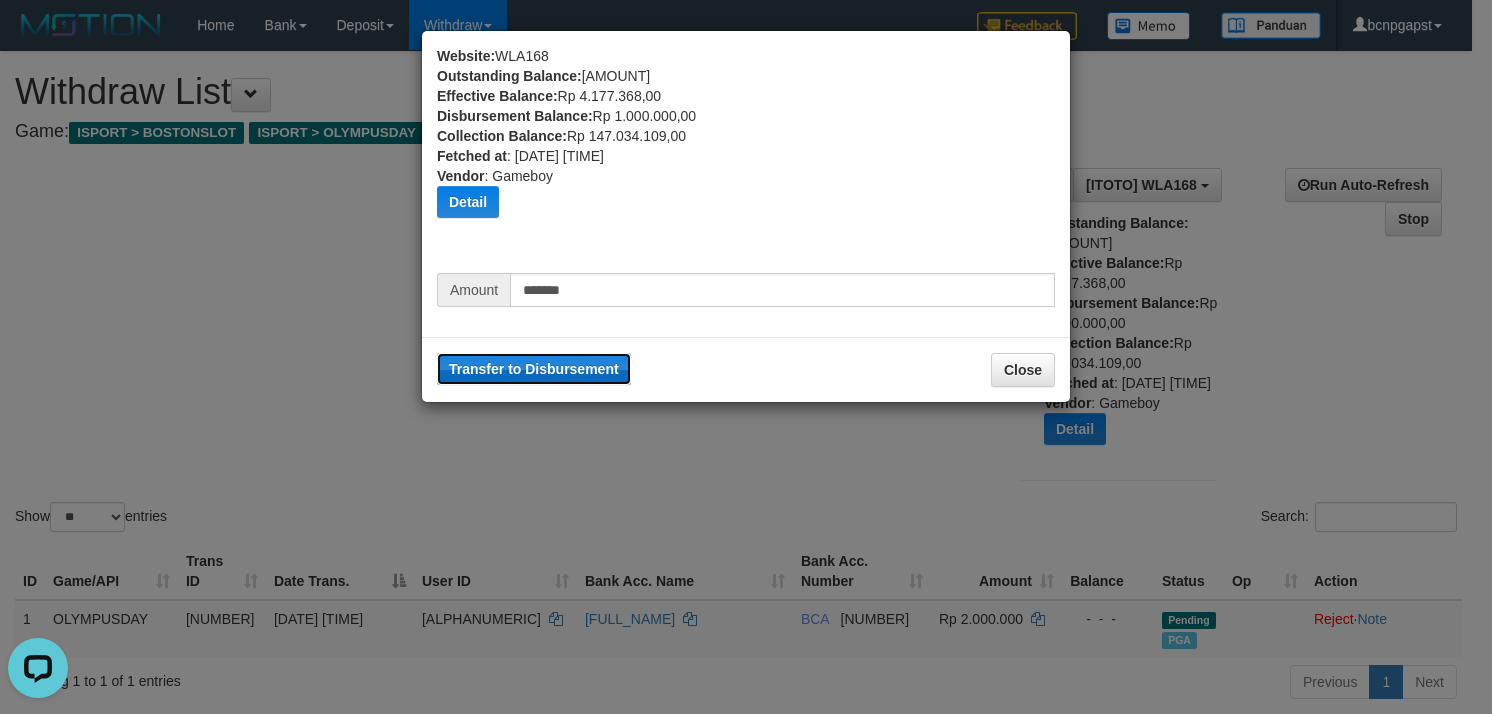click on "Transfer to Disbursement" at bounding box center [534, 369] 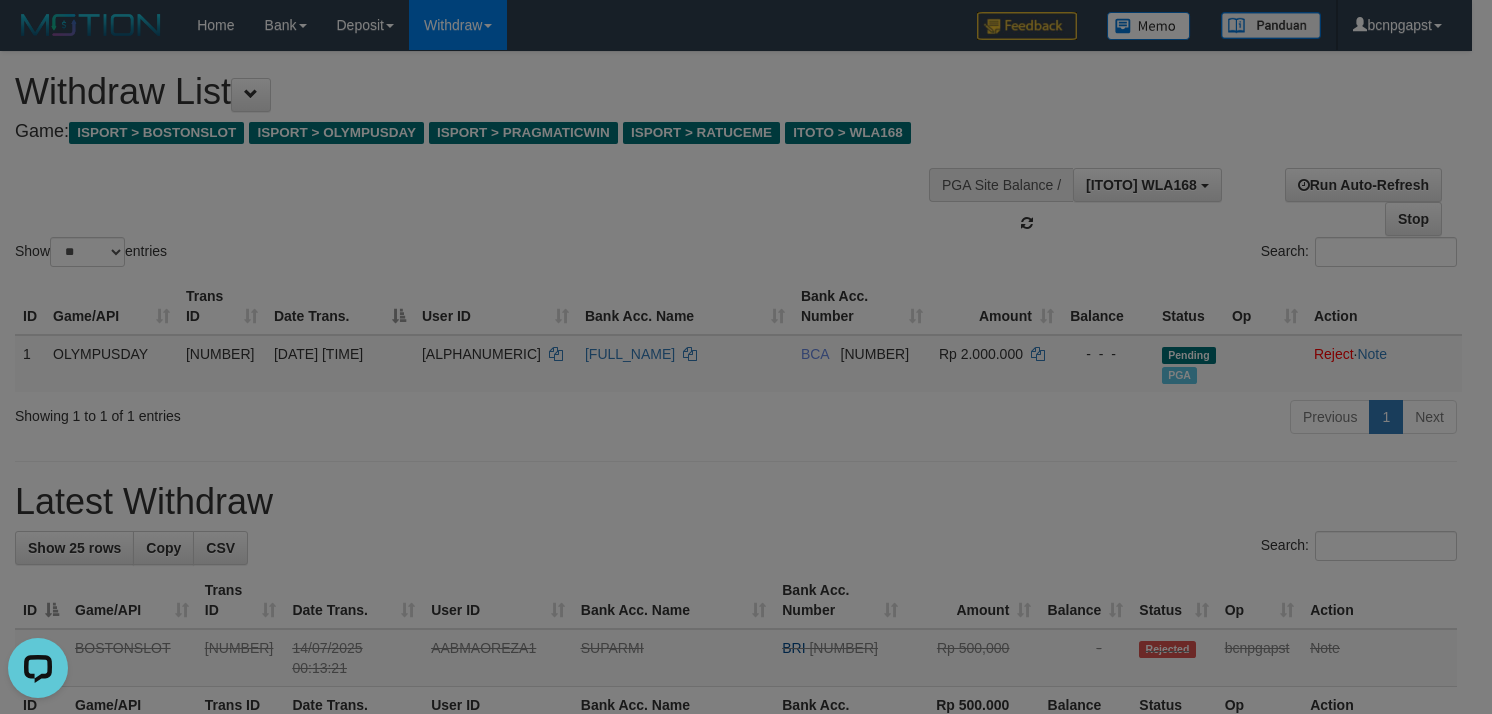 type 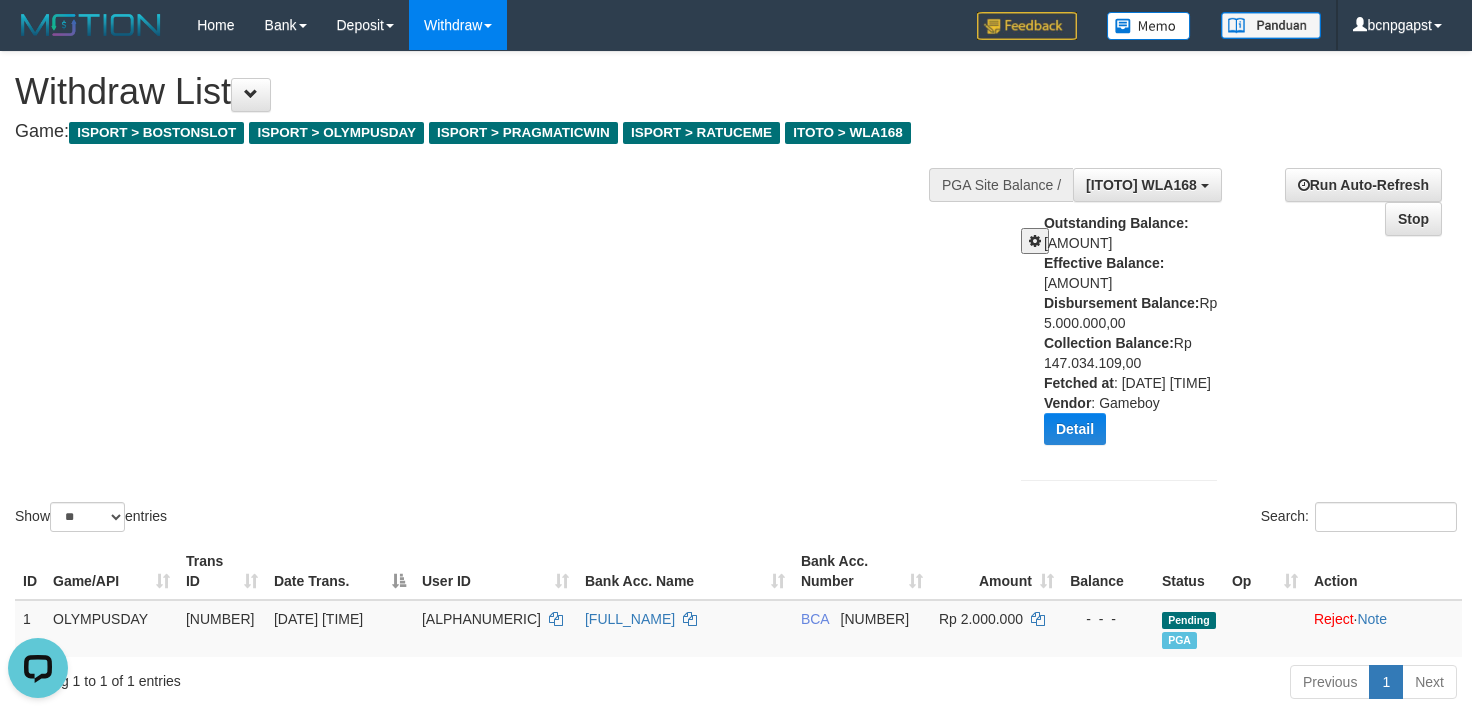 click on "Show  ** ** ** ***  entries Search:" at bounding box center [736, 294] 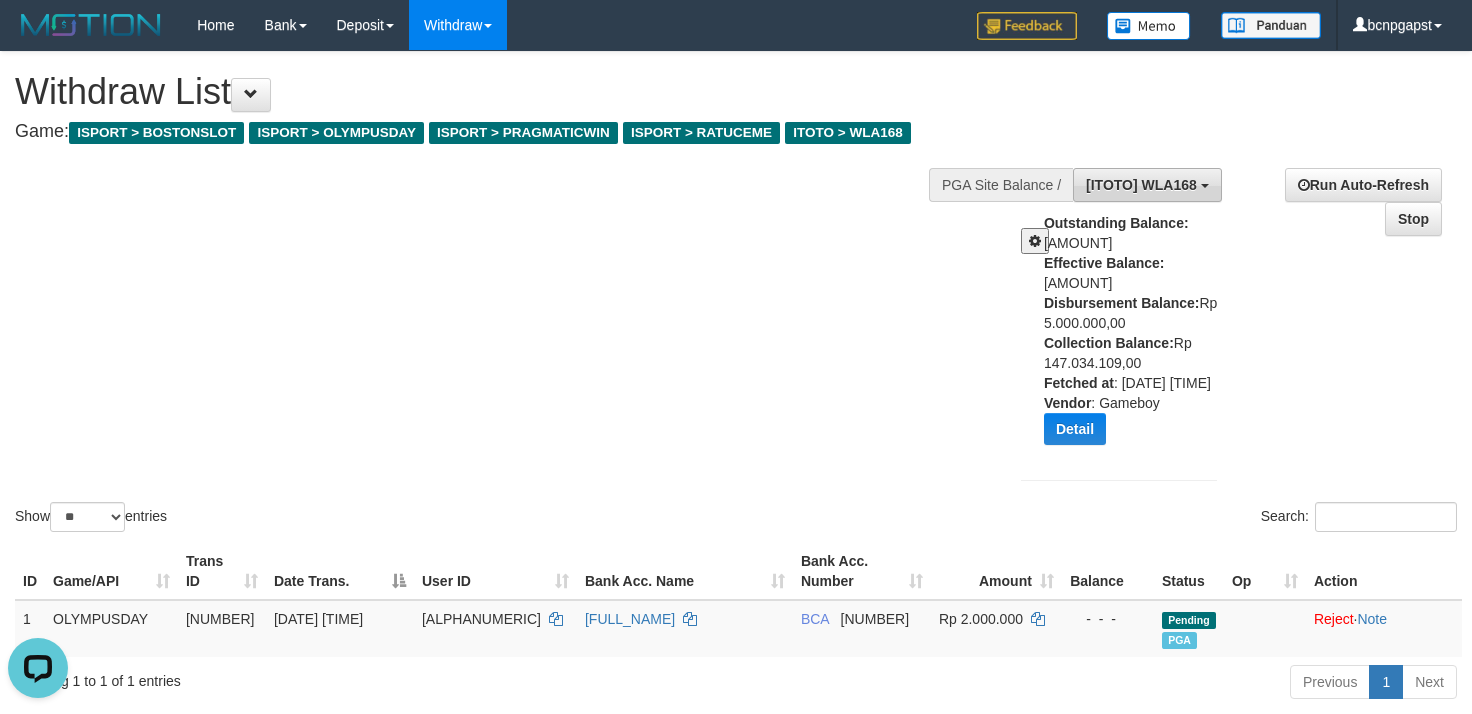 click on "[ITOTO] WLA168" at bounding box center (1141, 185) 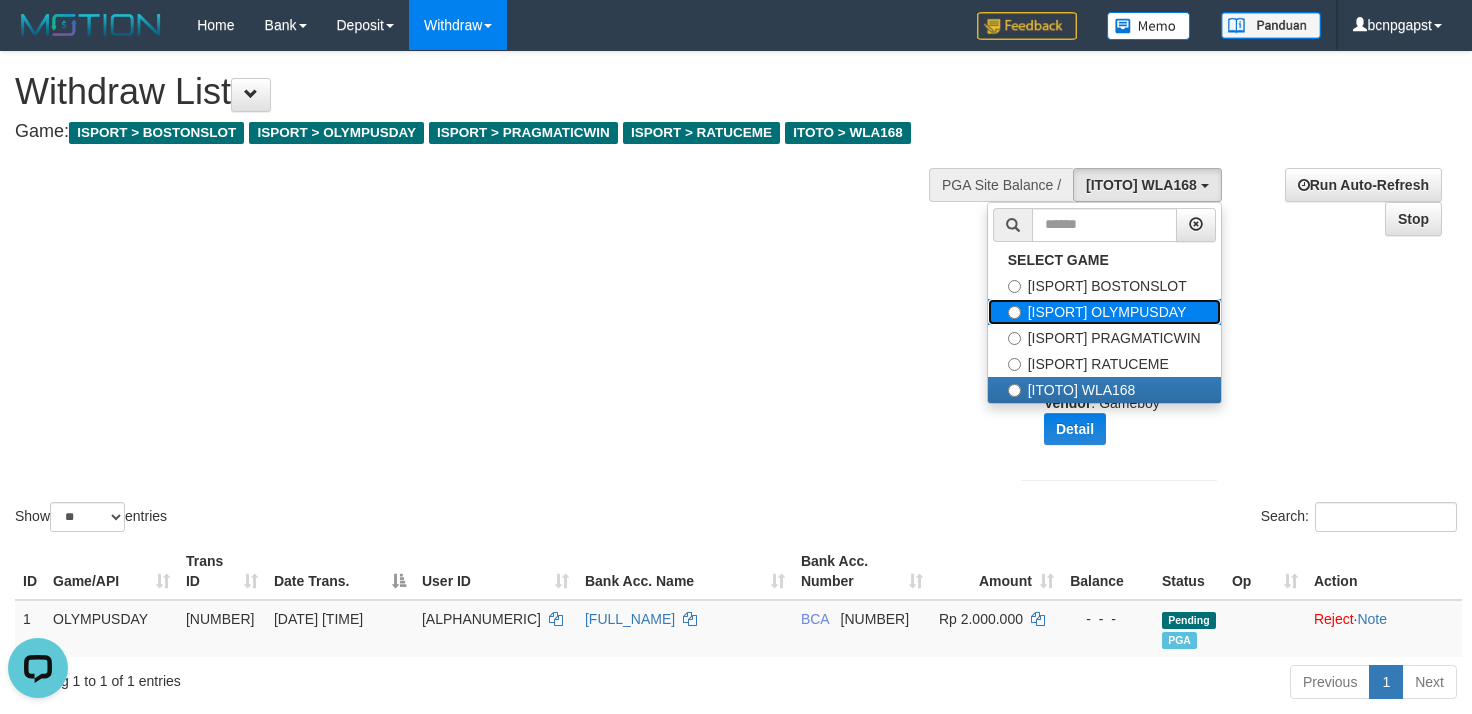 click on "[ISPORT] OLYMPUSDAY" at bounding box center (1104, 312) 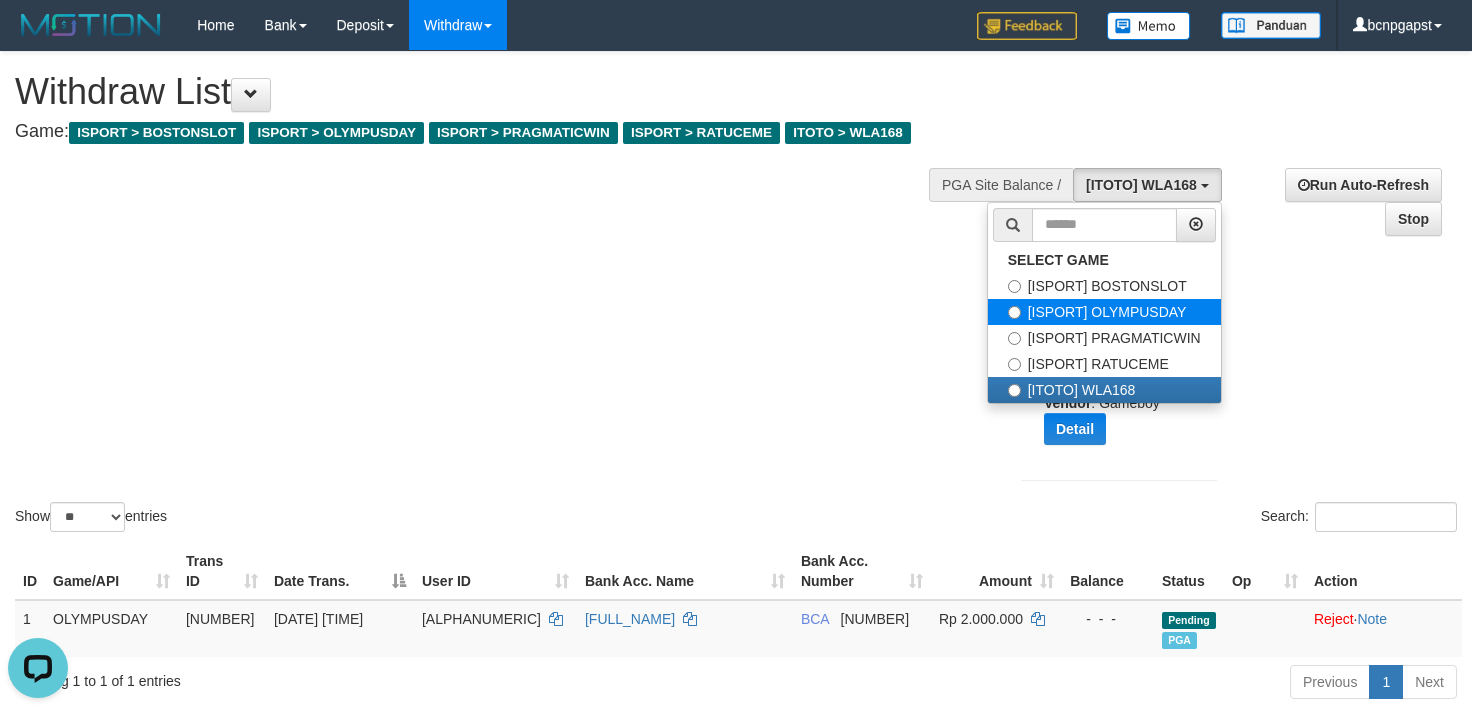 select on "***" 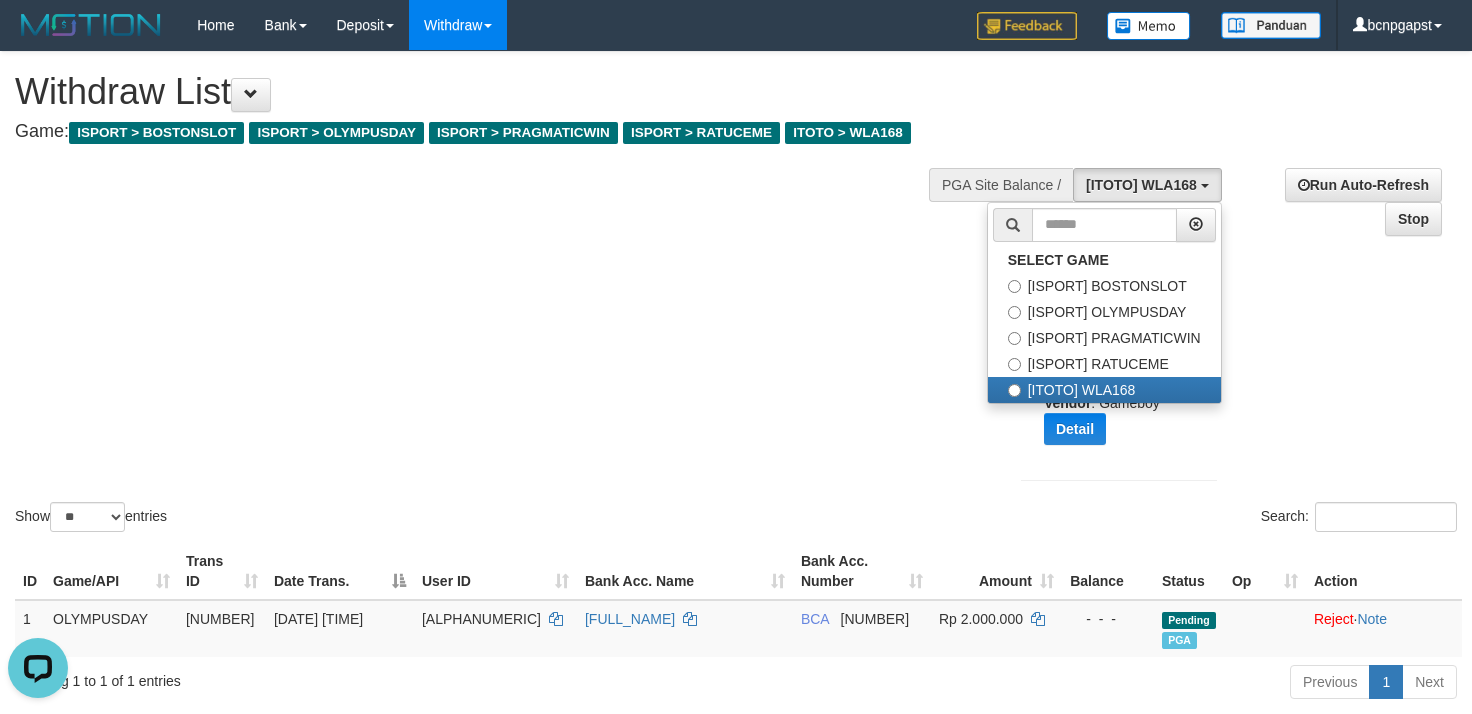 scroll, scrollTop: 50, scrollLeft: 0, axis: vertical 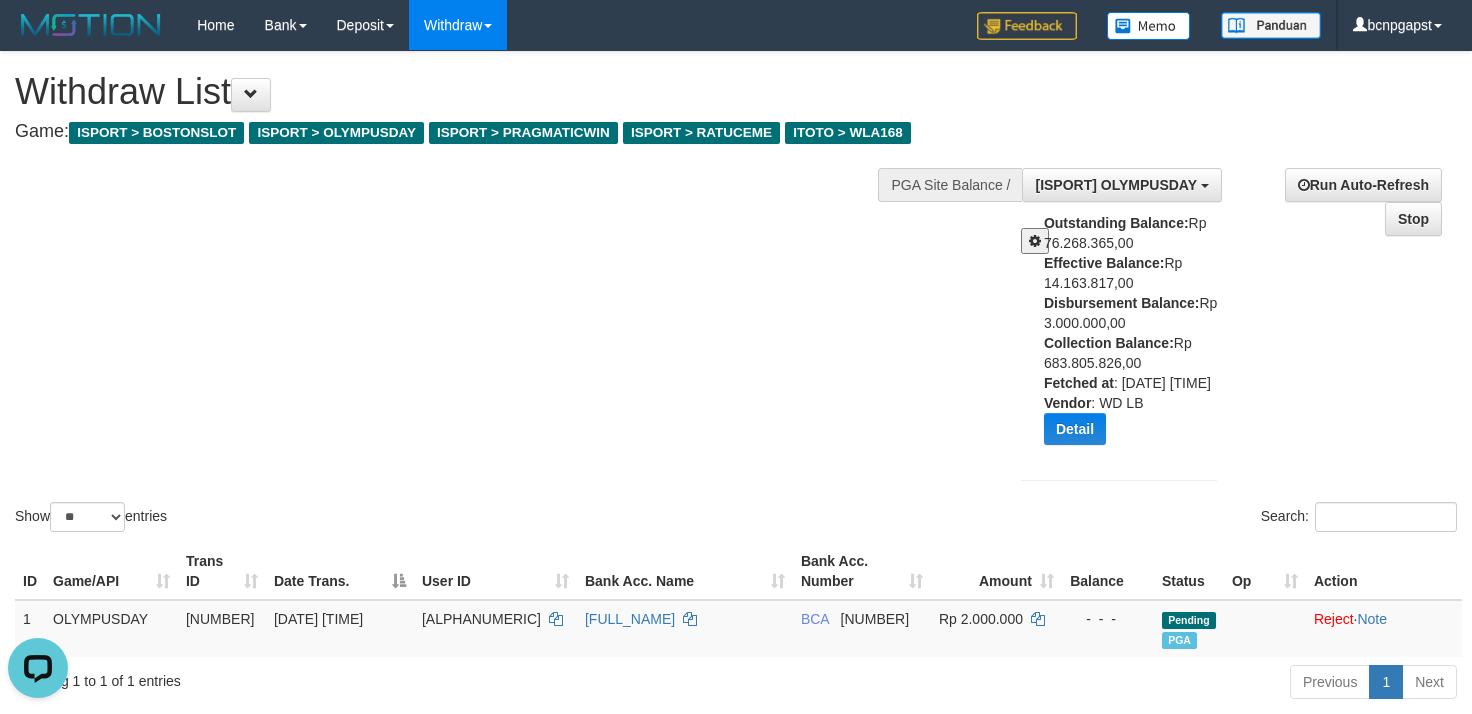 click at bounding box center [1035, 241] 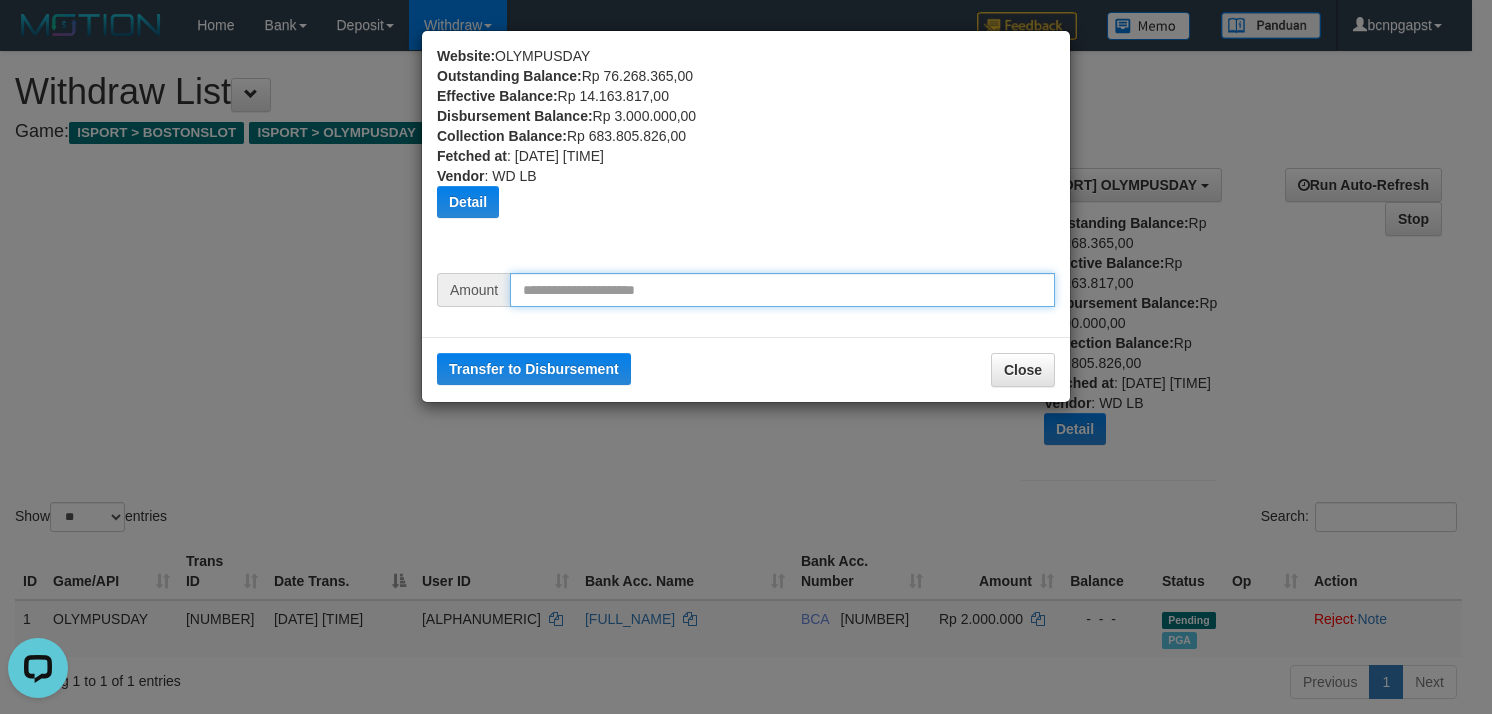 click at bounding box center [782, 290] 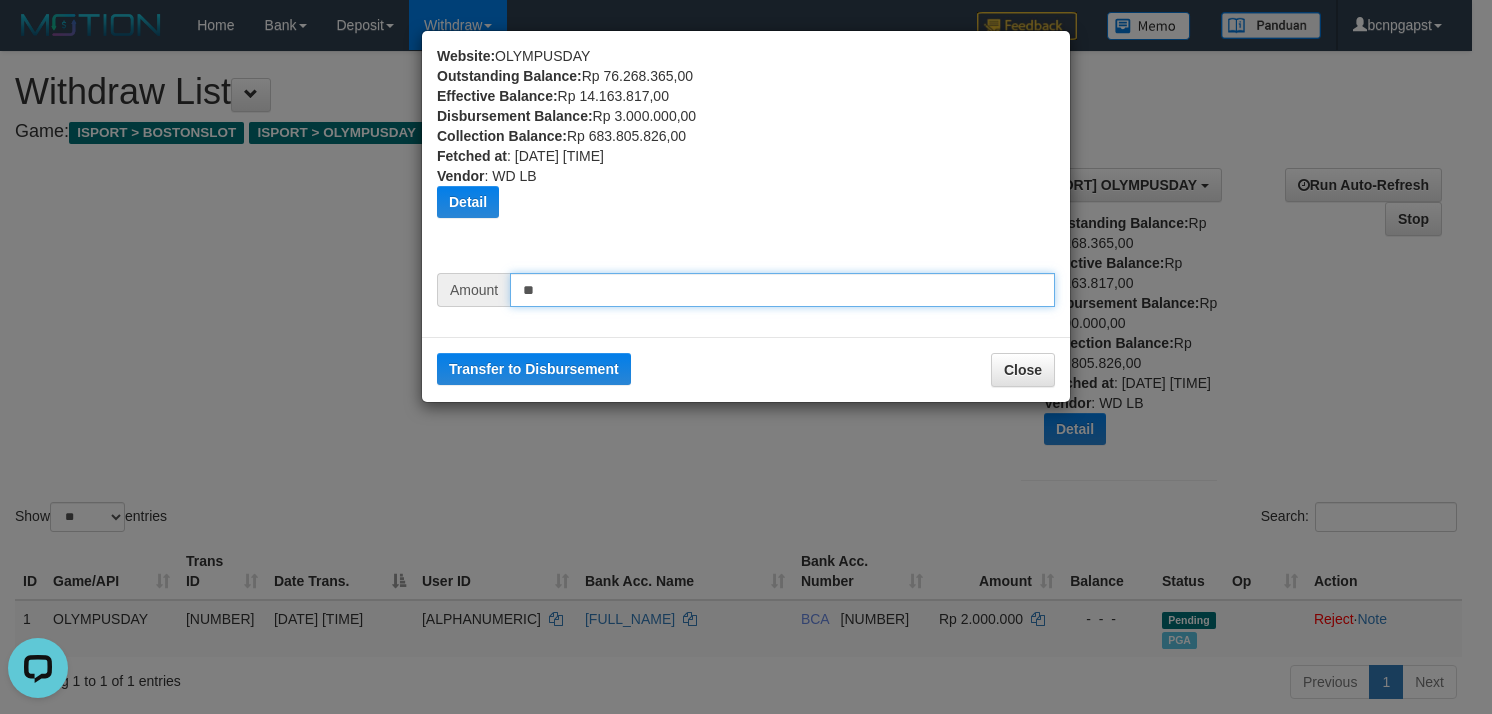 type on "*" 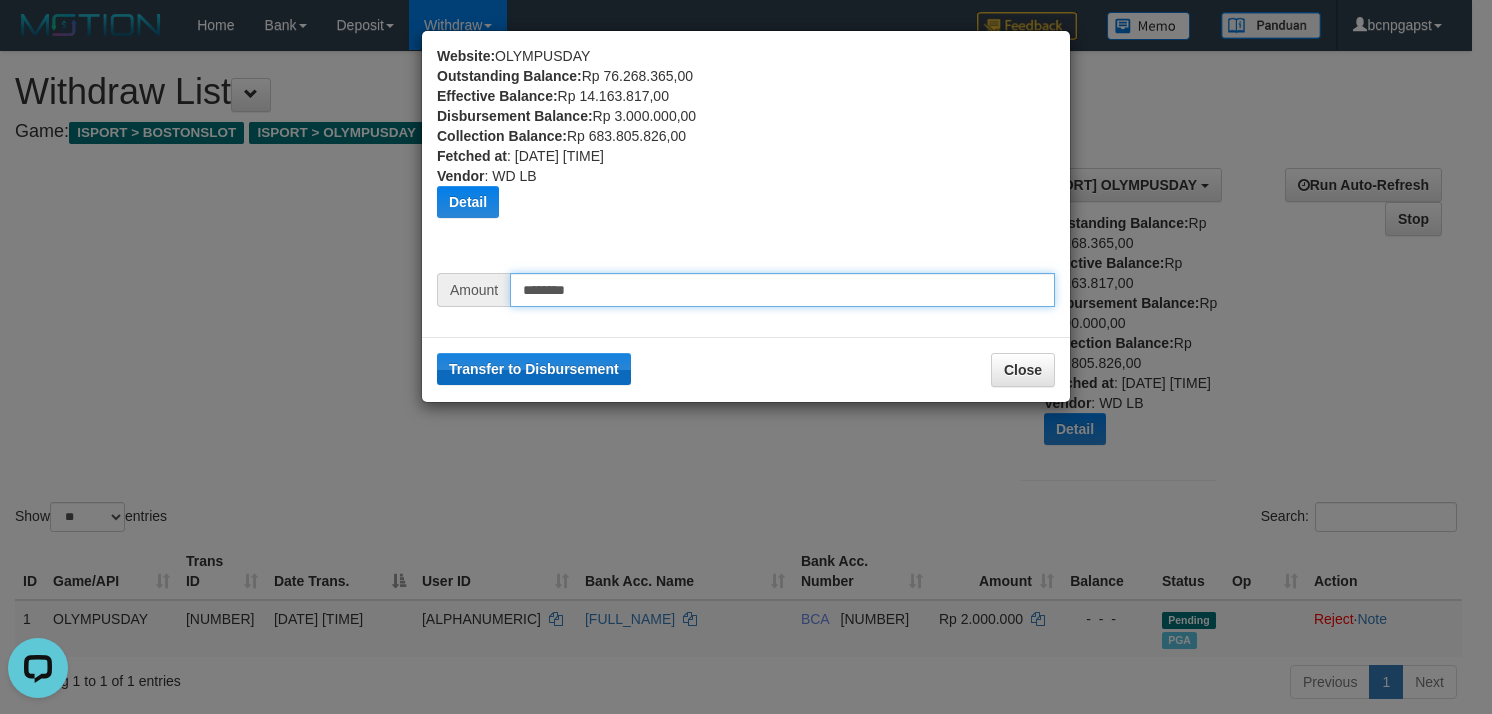 type on "********" 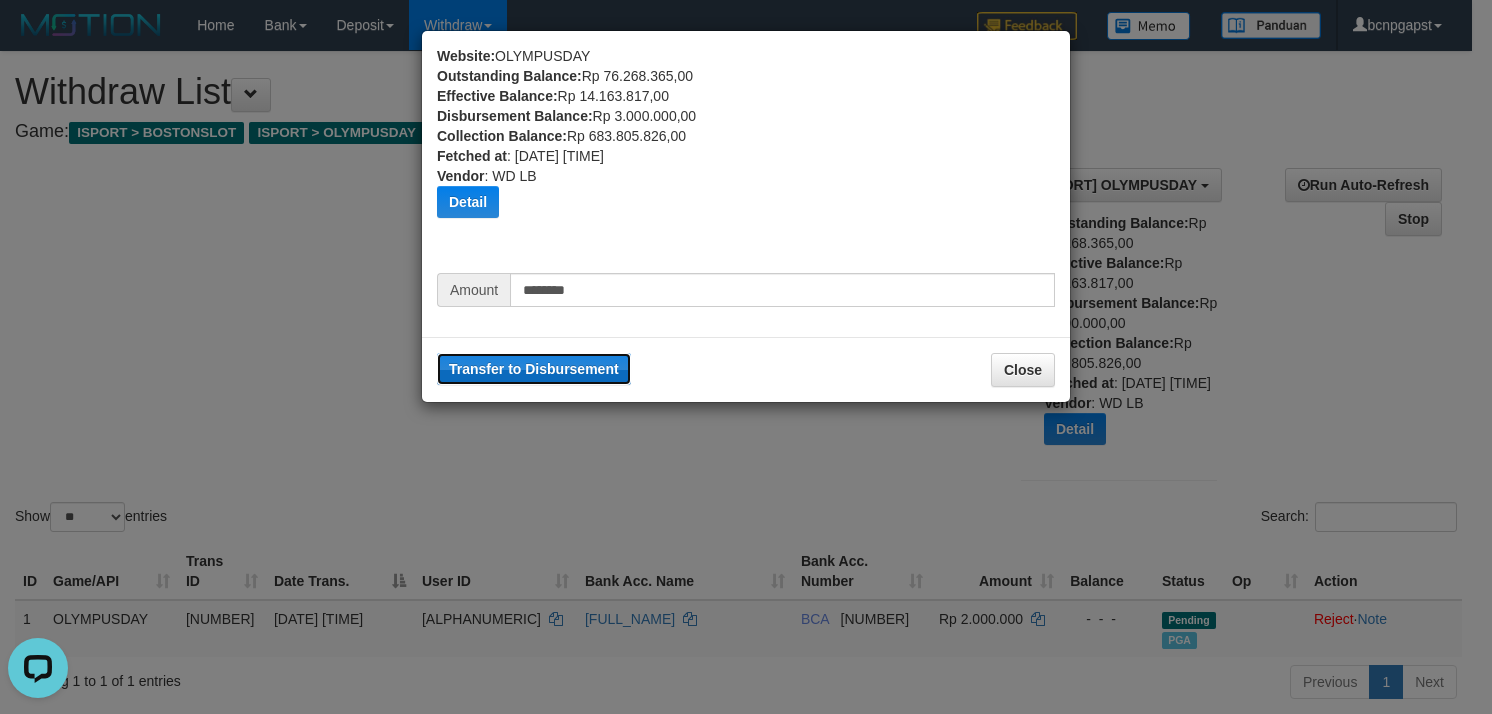 click on "Transfer to Disbursement" at bounding box center (534, 369) 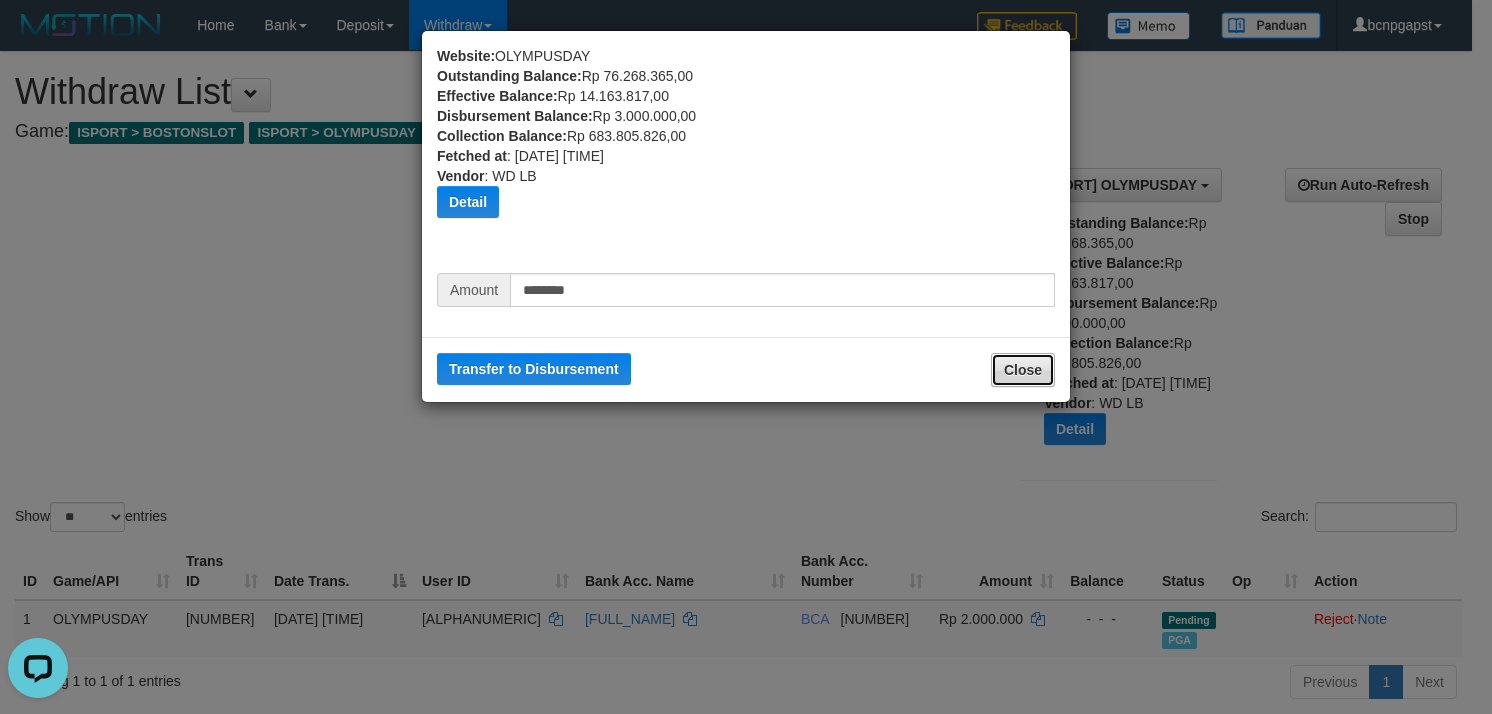 click on "Close" at bounding box center [1023, 370] 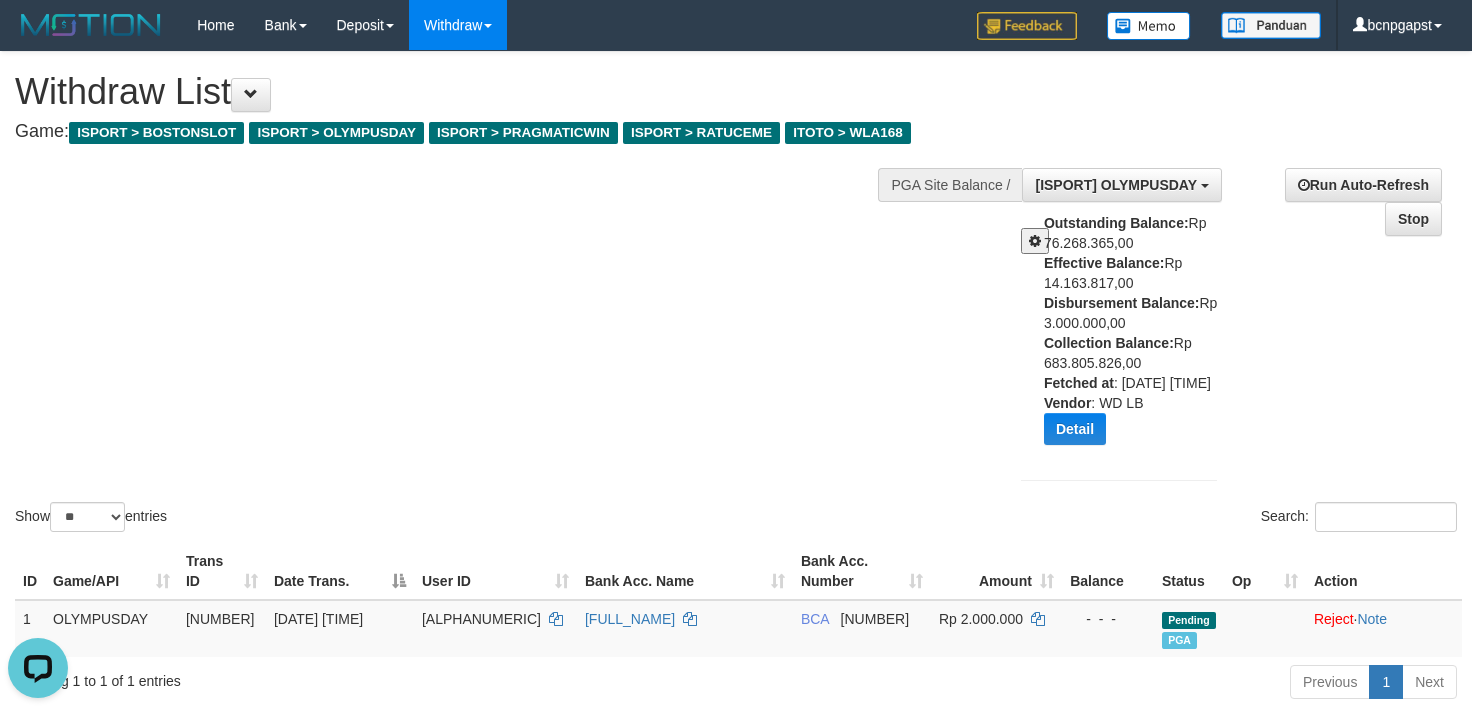 click on "Show  ** ** ** ***  entries Search:" at bounding box center [736, 294] 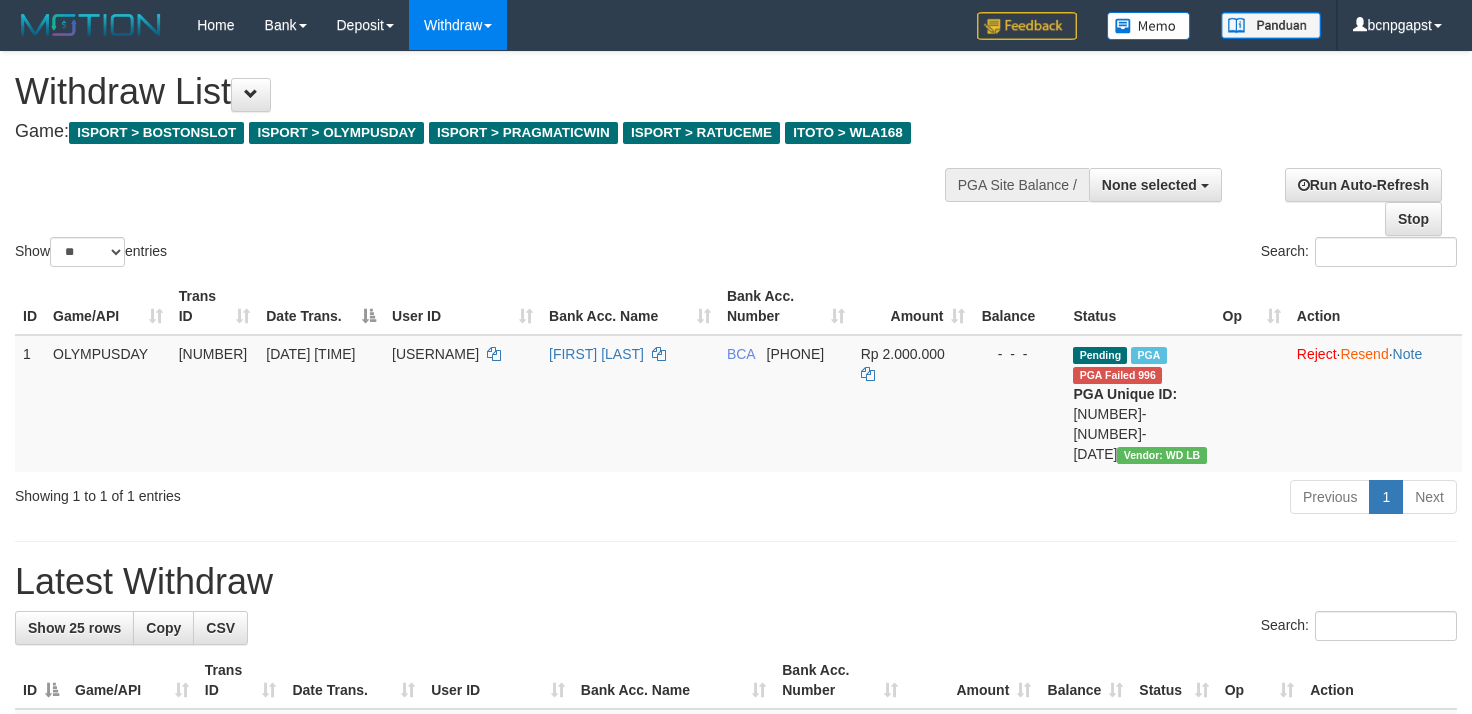 select 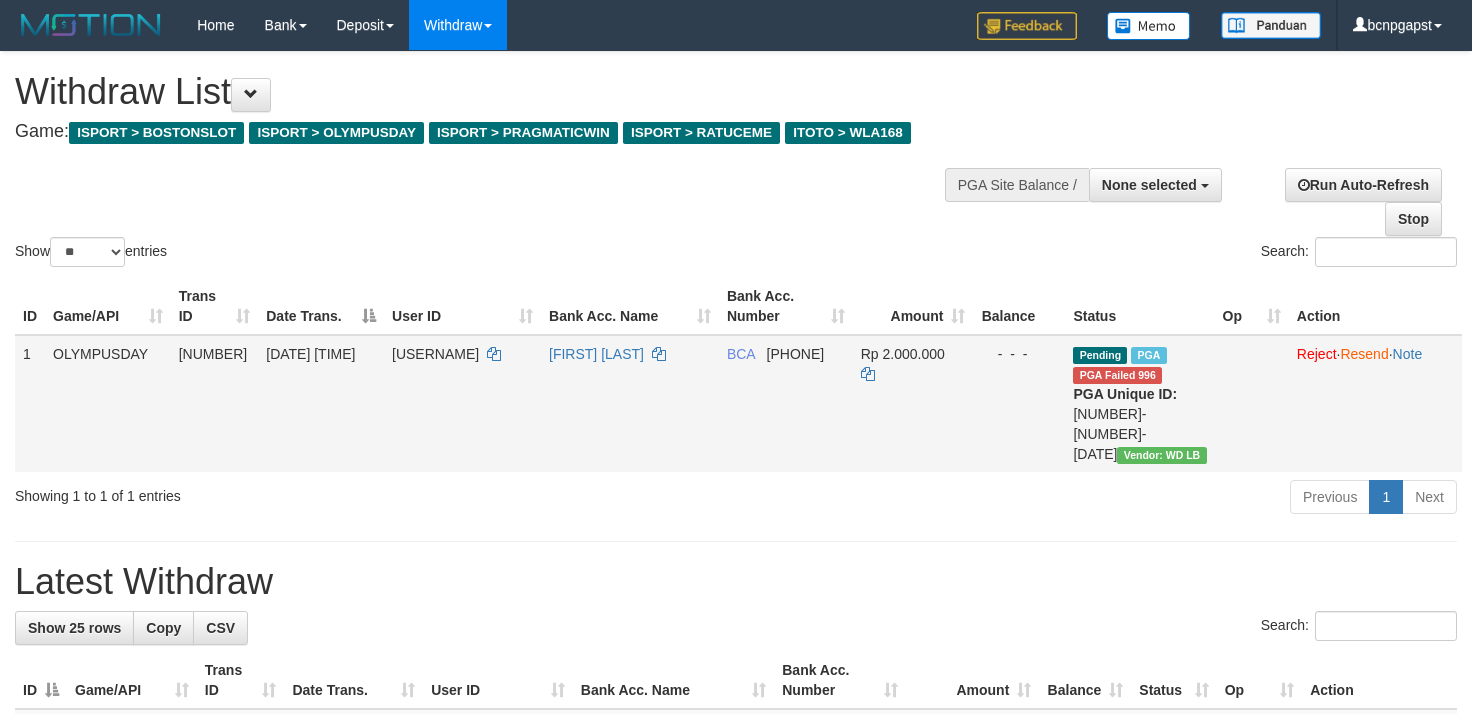 scroll, scrollTop: 222, scrollLeft: 0, axis: vertical 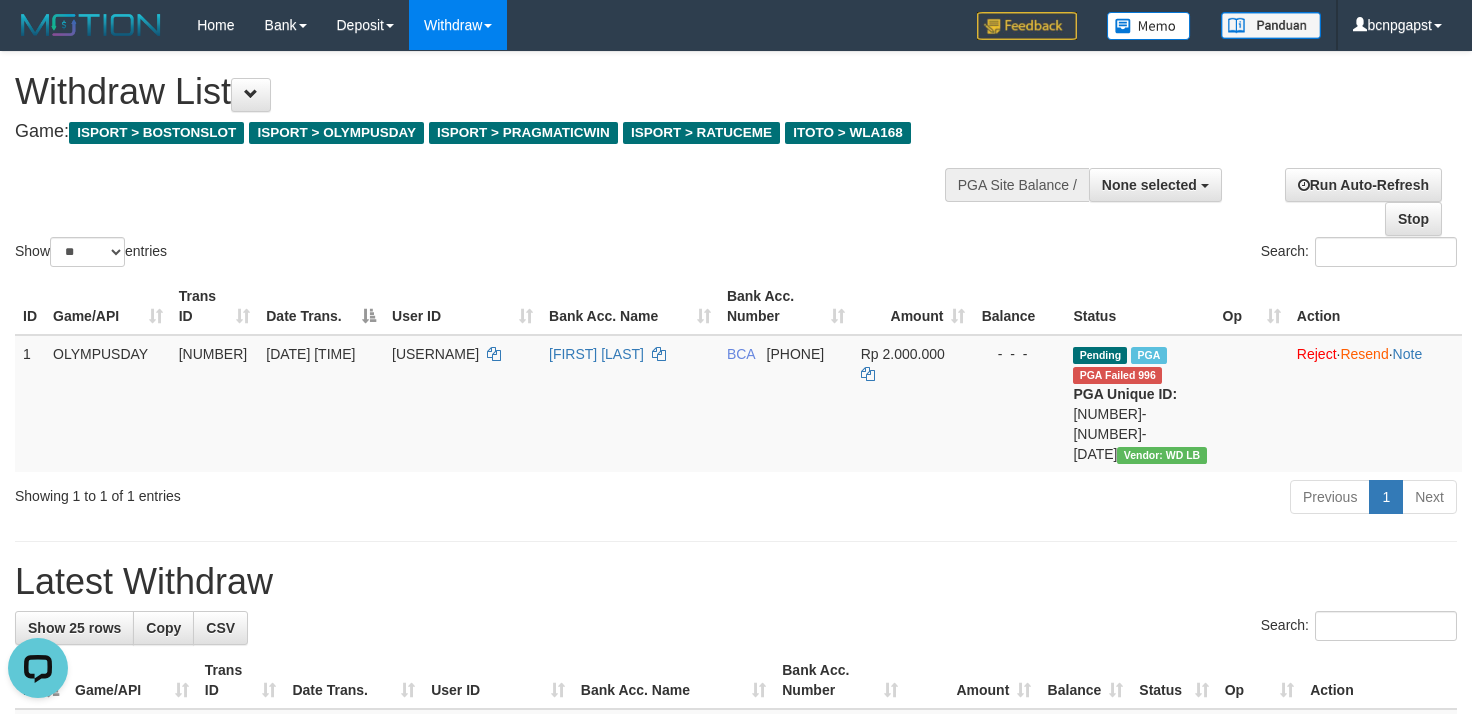 click on "Show  ** ** ** ***  entries Search:" at bounding box center (736, 161) 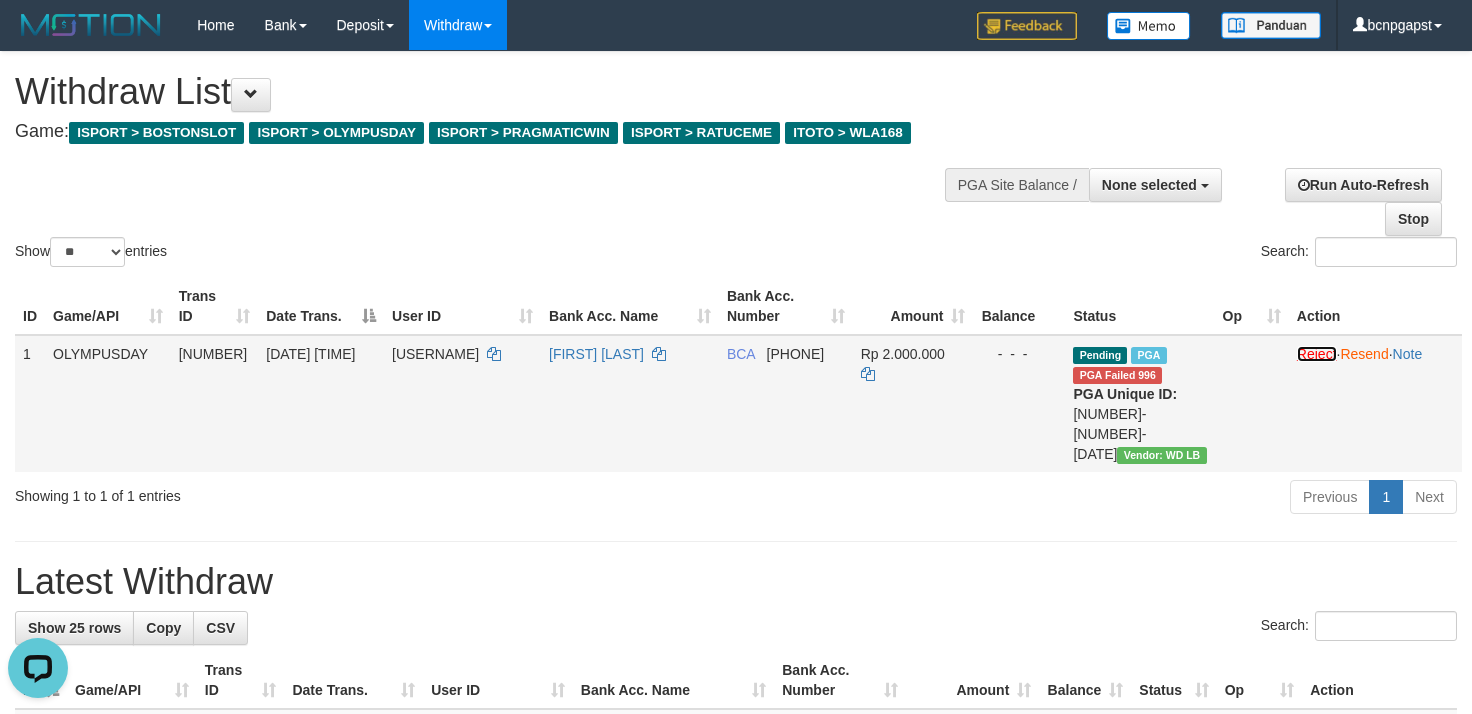 click on "Reject" at bounding box center (1317, 354) 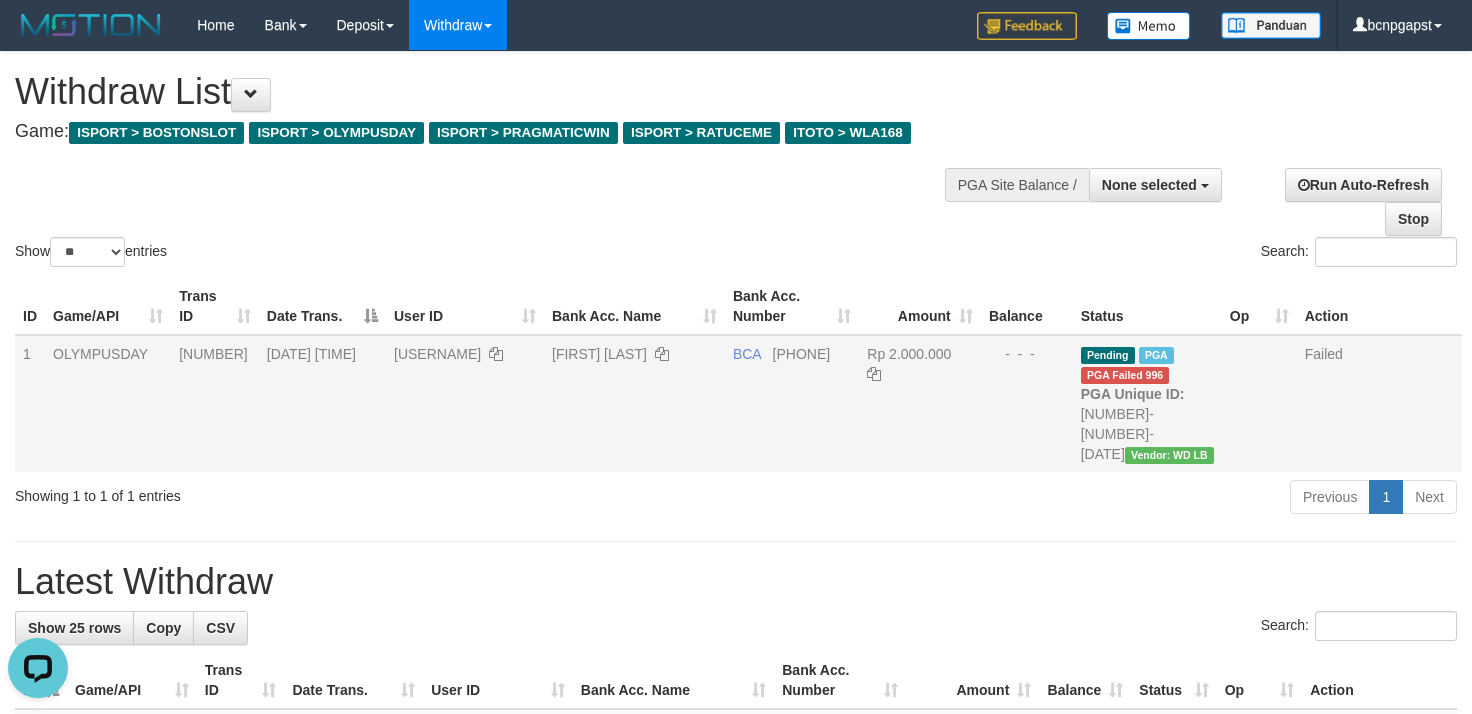 click on "Previous 1 Next" at bounding box center (1042, 499) 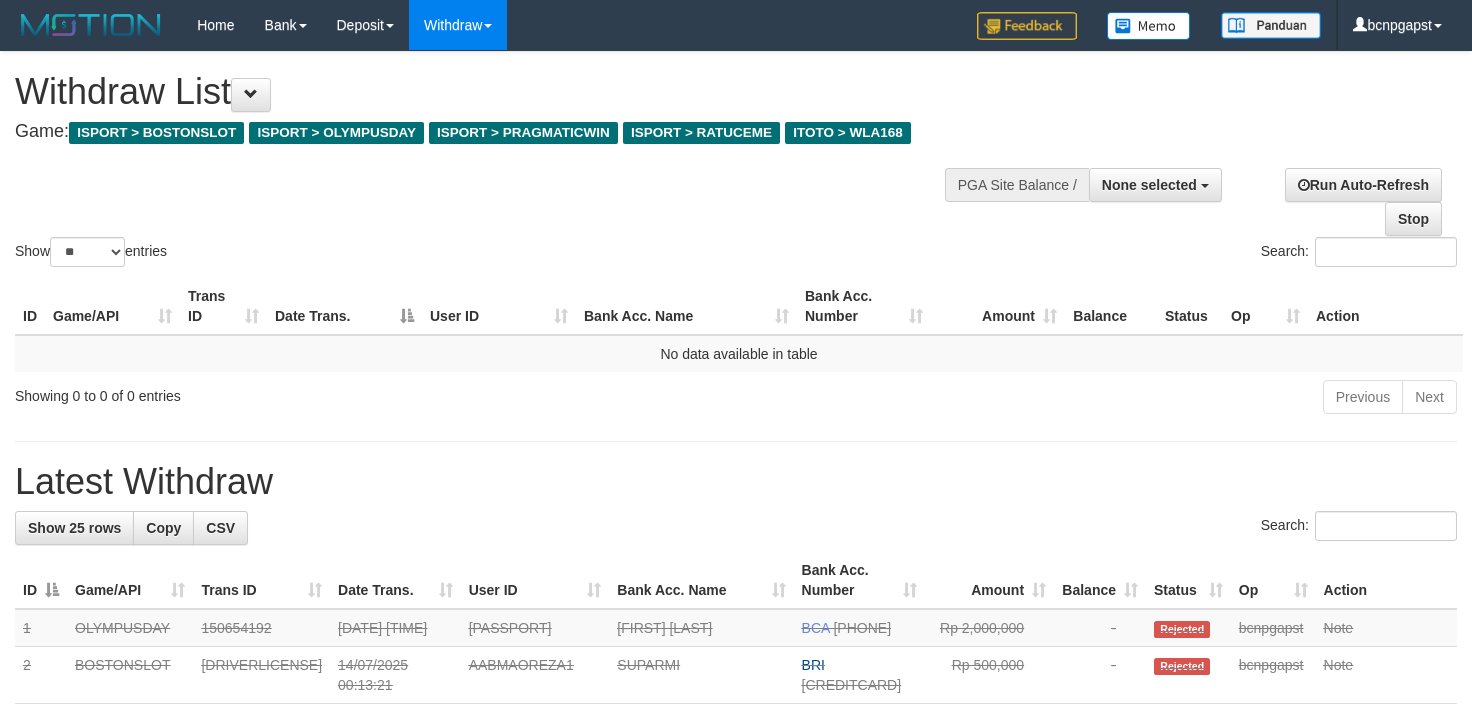 select 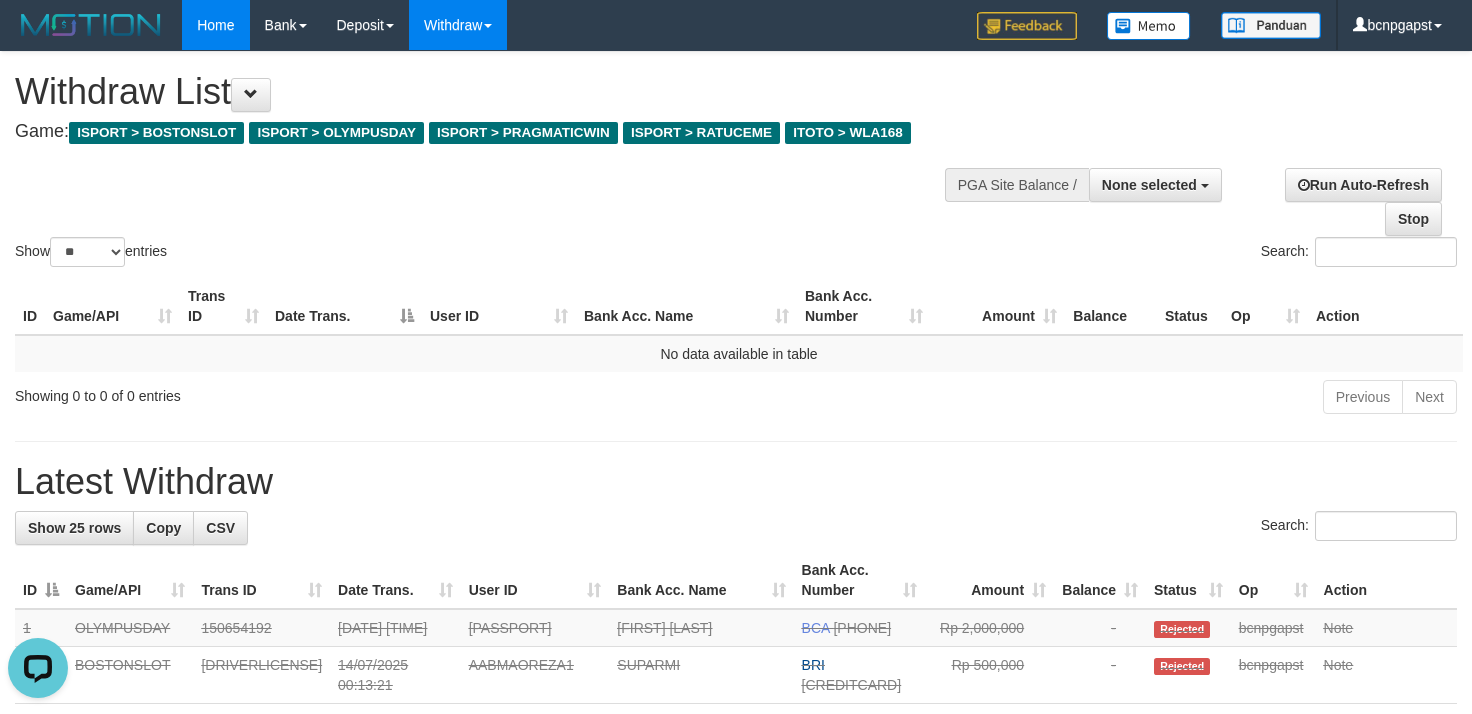 scroll, scrollTop: 0, scrollLeft: 0, axis: both 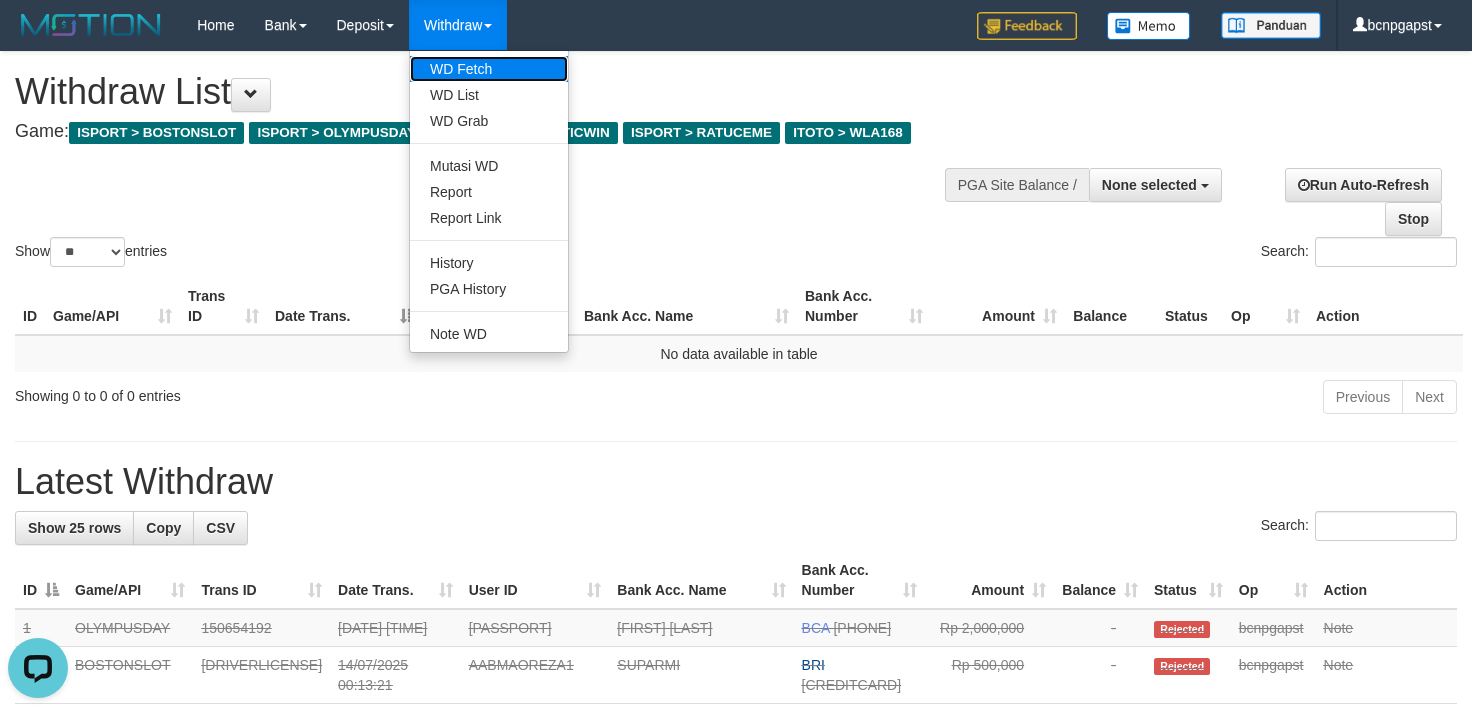 click on "WD Fetch" at bounding box center (489, 69) 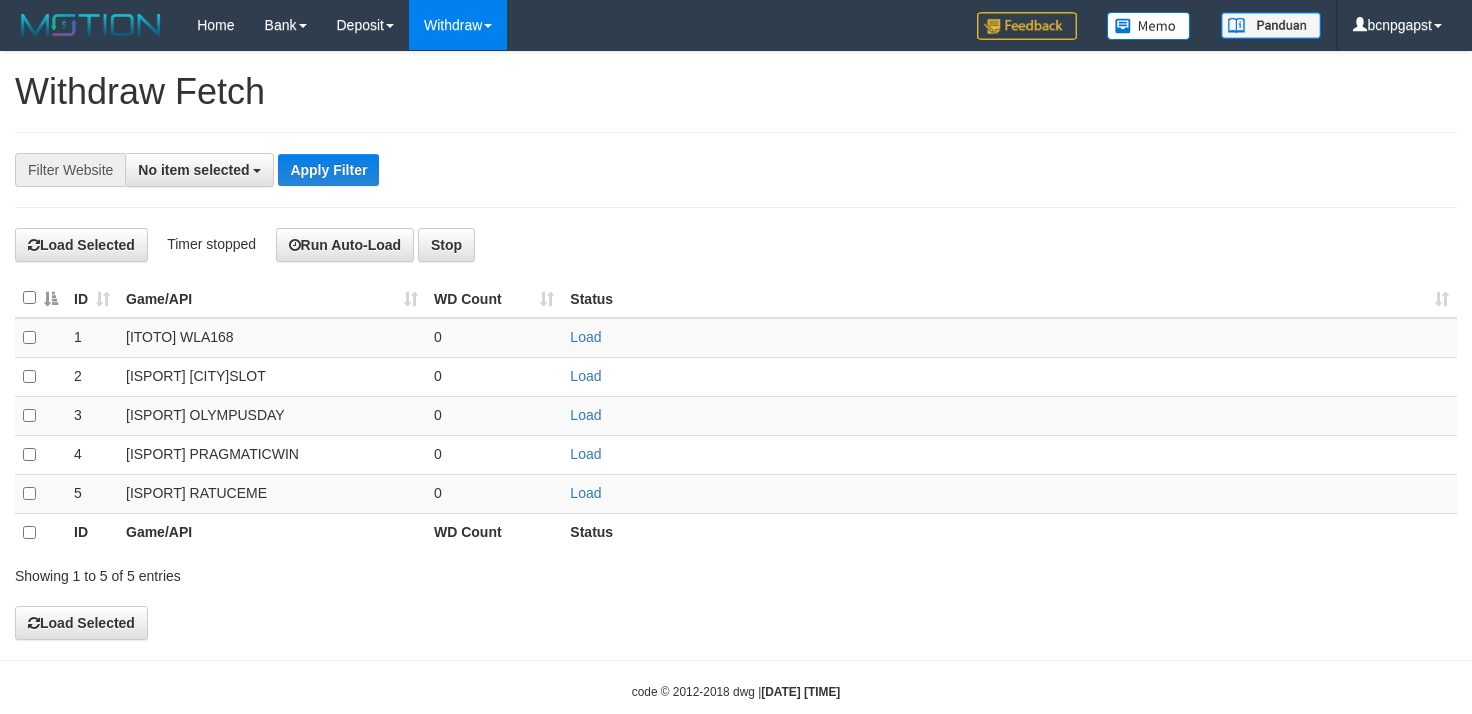 select 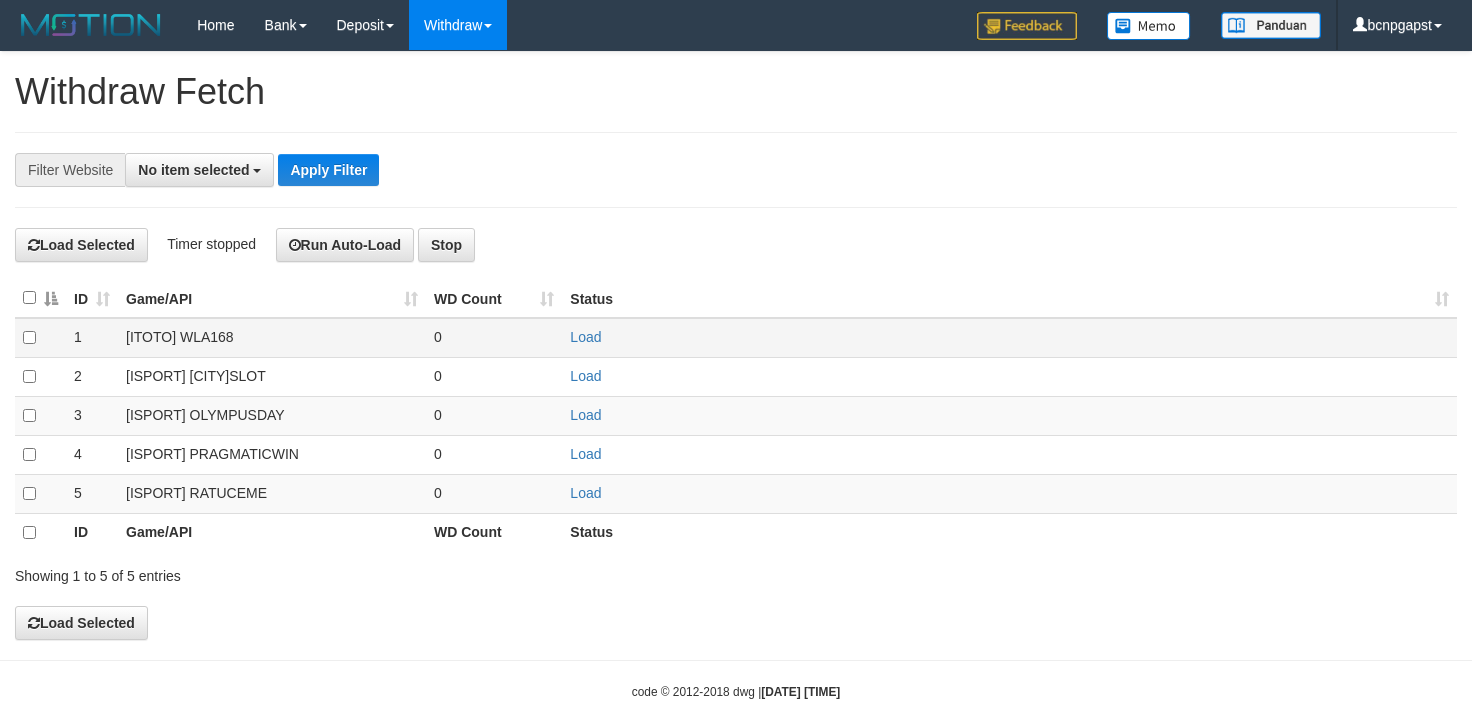 scroll, scrollTop: 0, scrollLeft: 0, axis: both 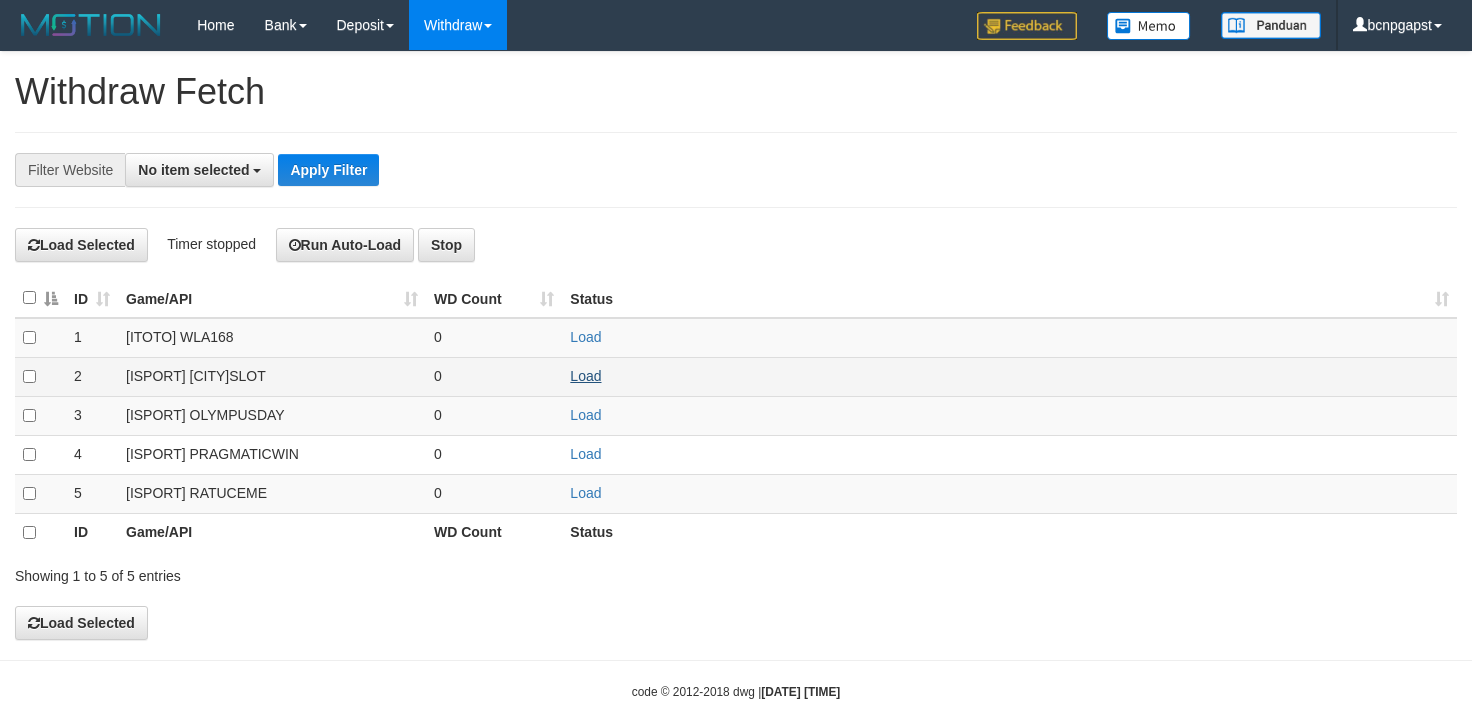 click on "Load" at bounding box center (1009, 376) 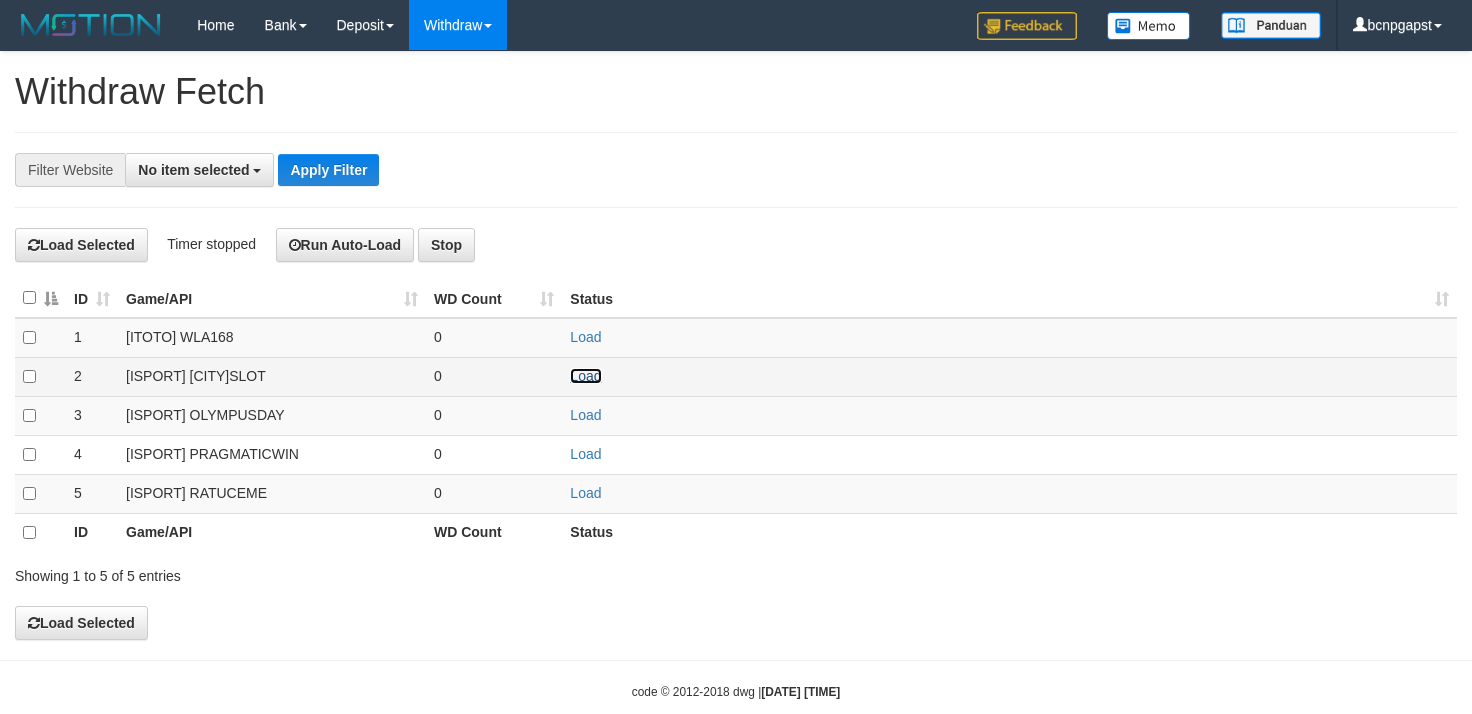 click on "Load" at bounding box center [585, 376] 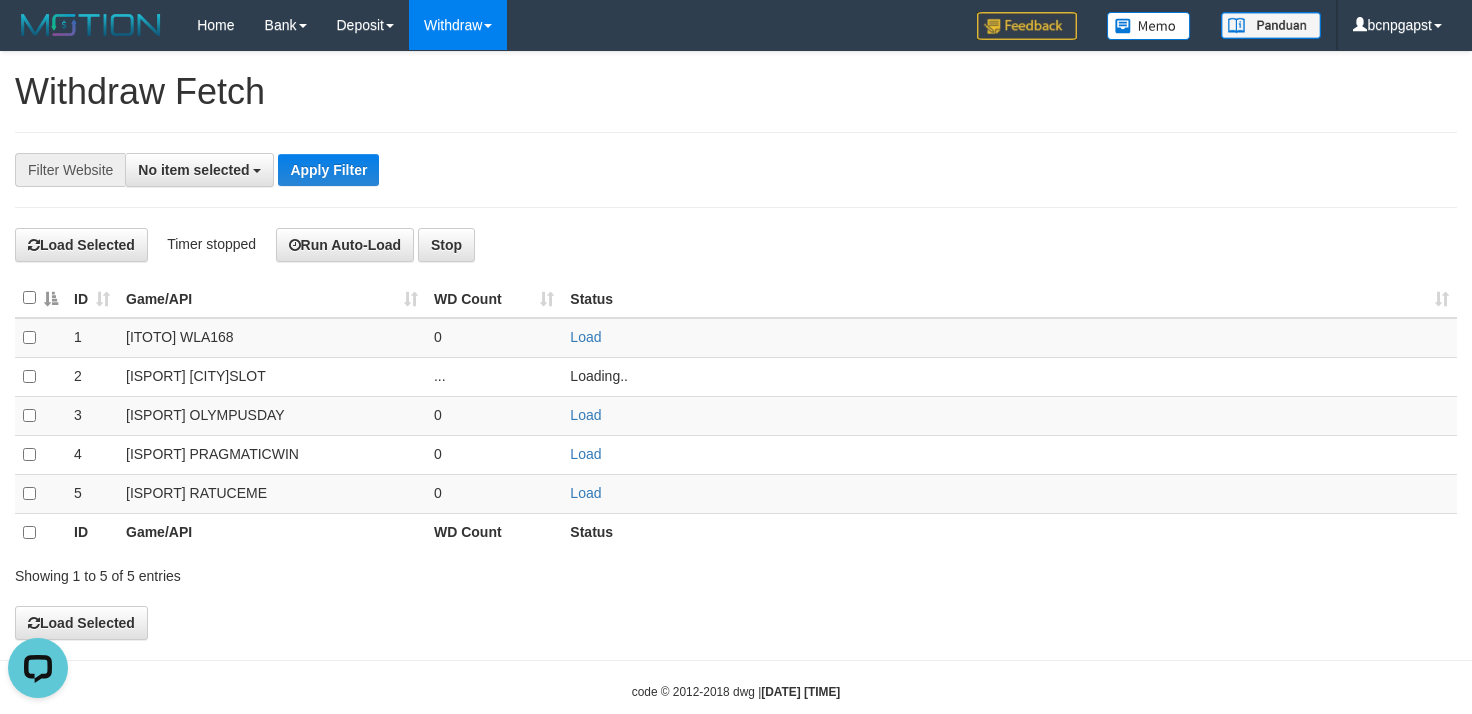 scroll, scrollTop: 0, scrollLeft: 0, axis: both 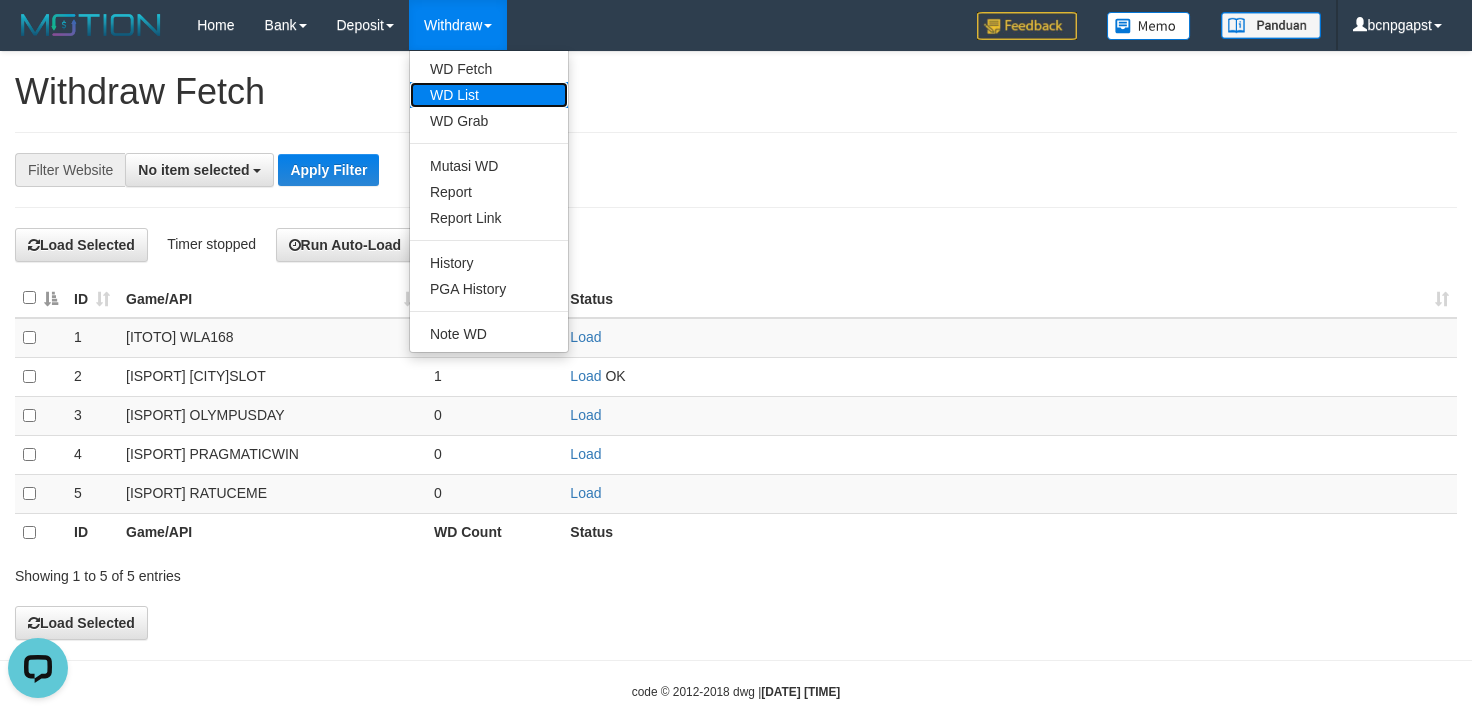 click on "WD List" at bounding box center (489, 95) 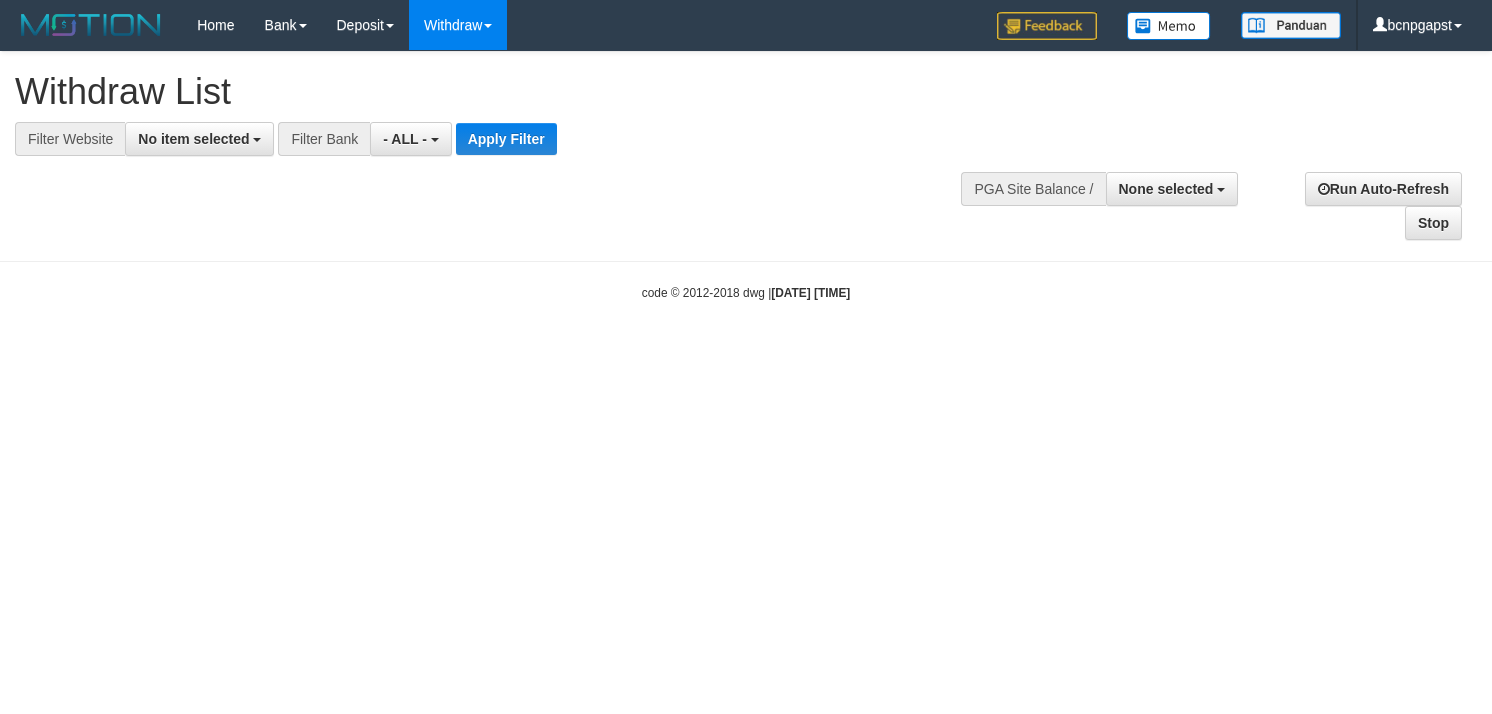 select 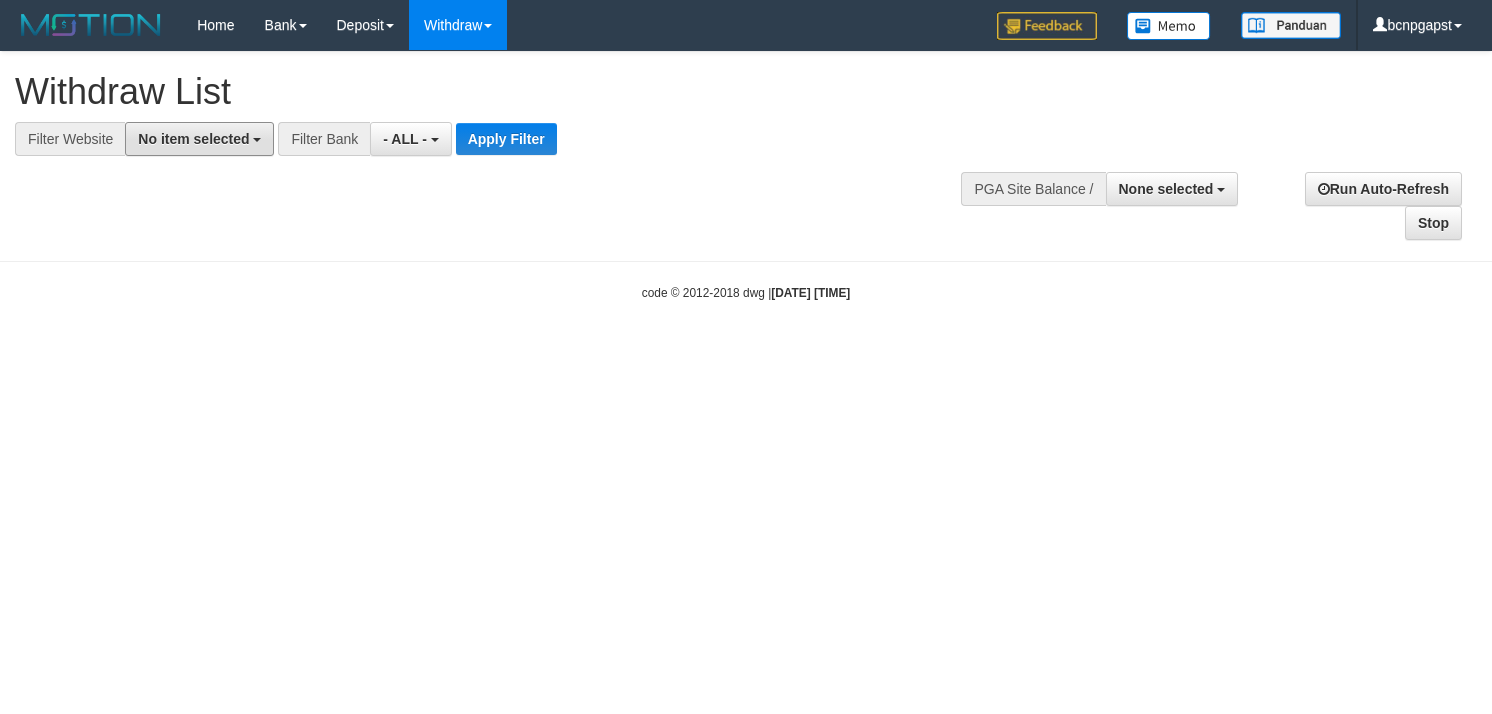 drag, startPoint x: 225, startPoint y: 141, endPoint x: 220, endPoint y: 213, distance: 72.1734 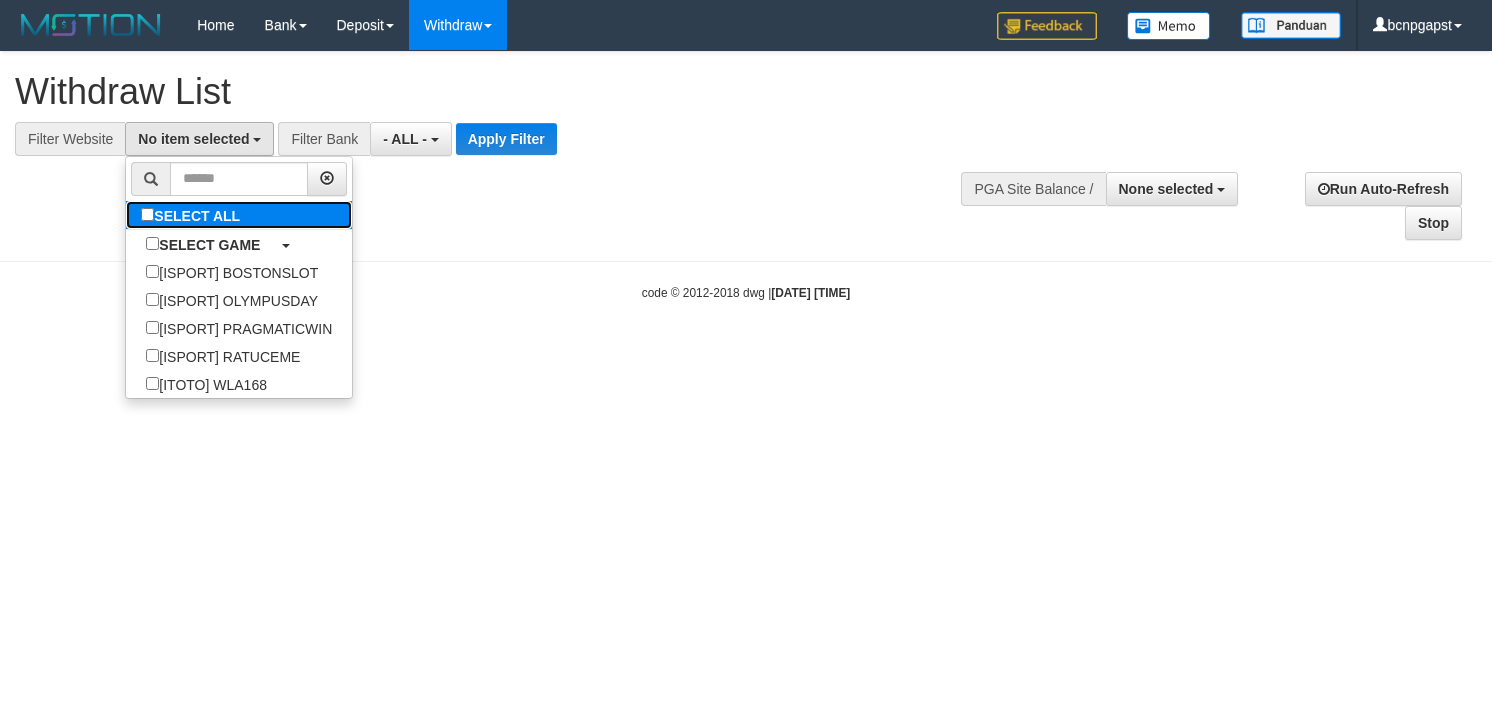click on "SELECT ALL" at bounding box center (193, 215) 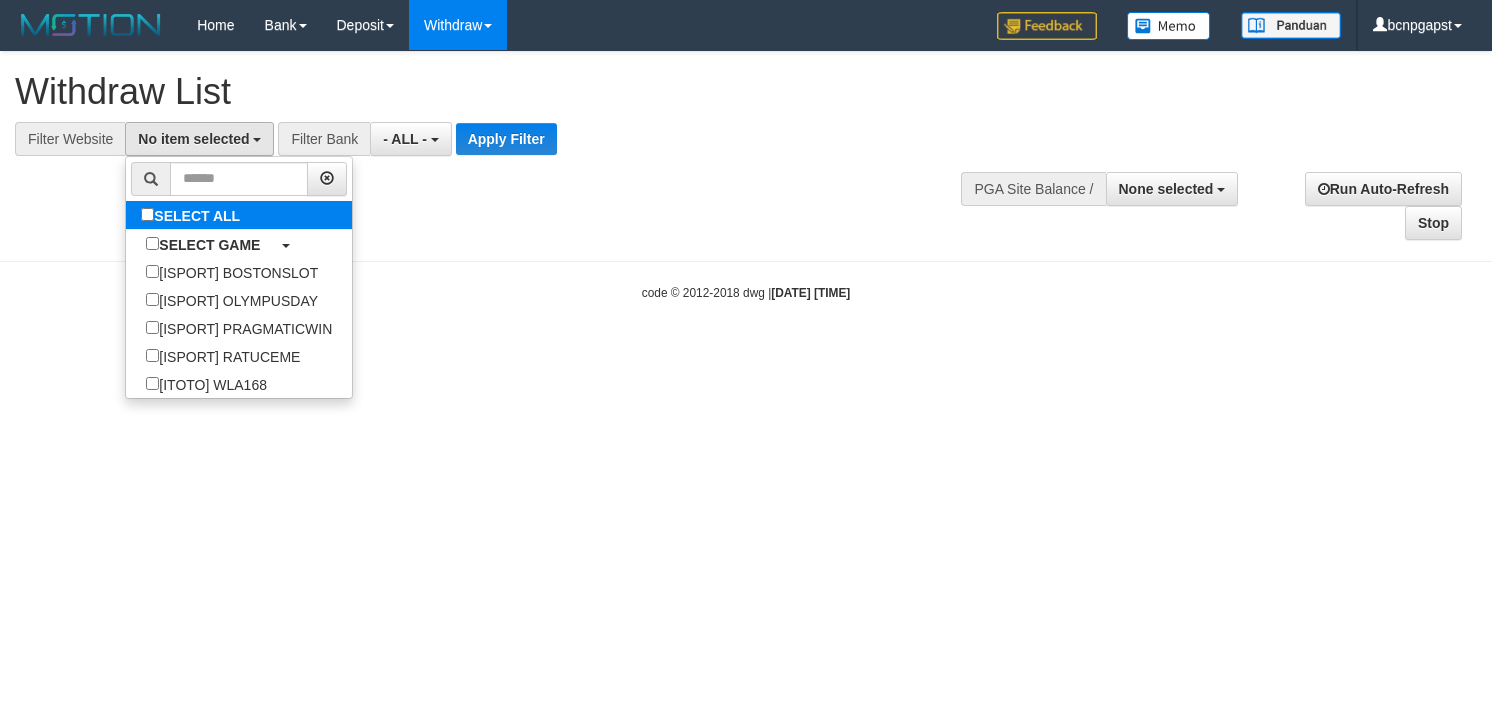 select on "****" 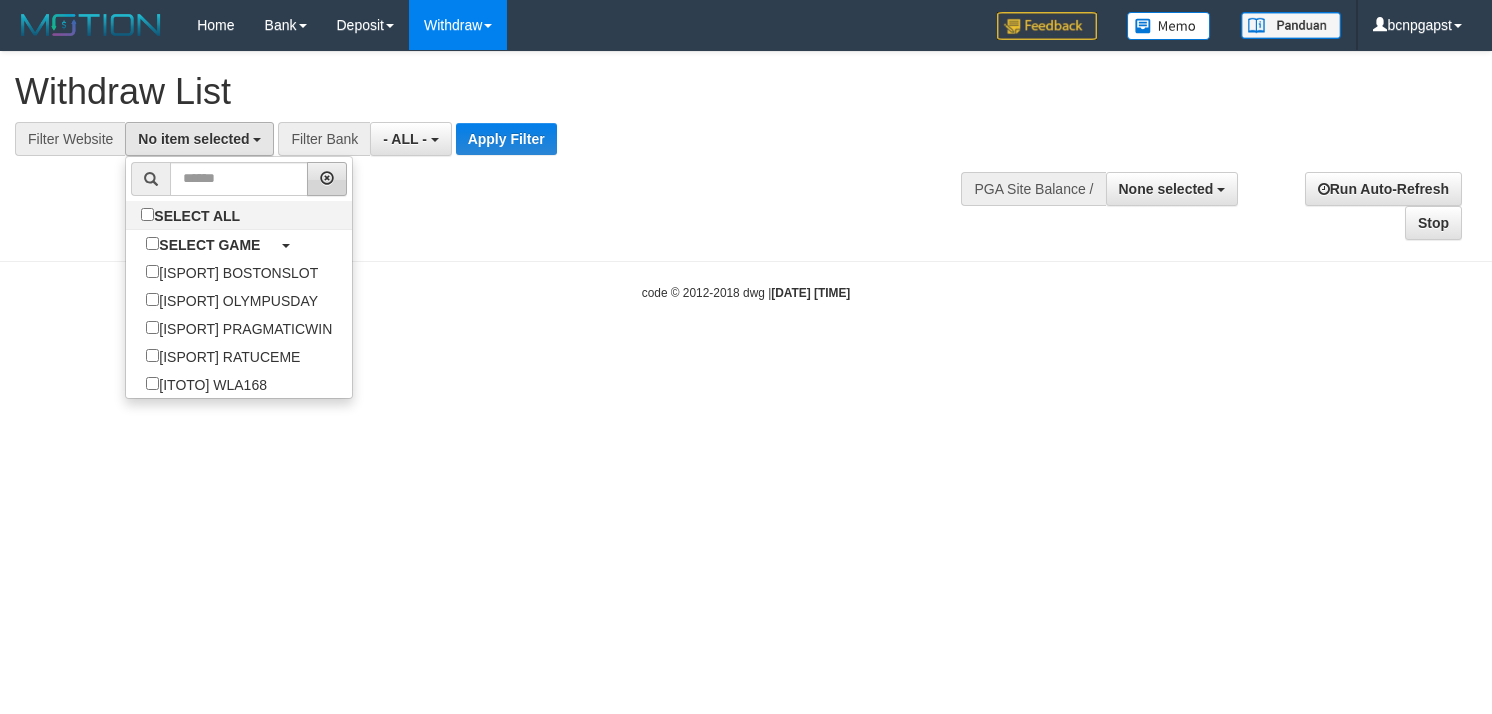 scroll, scrollTop: 17, scrollLeft: 0, axis: vertical 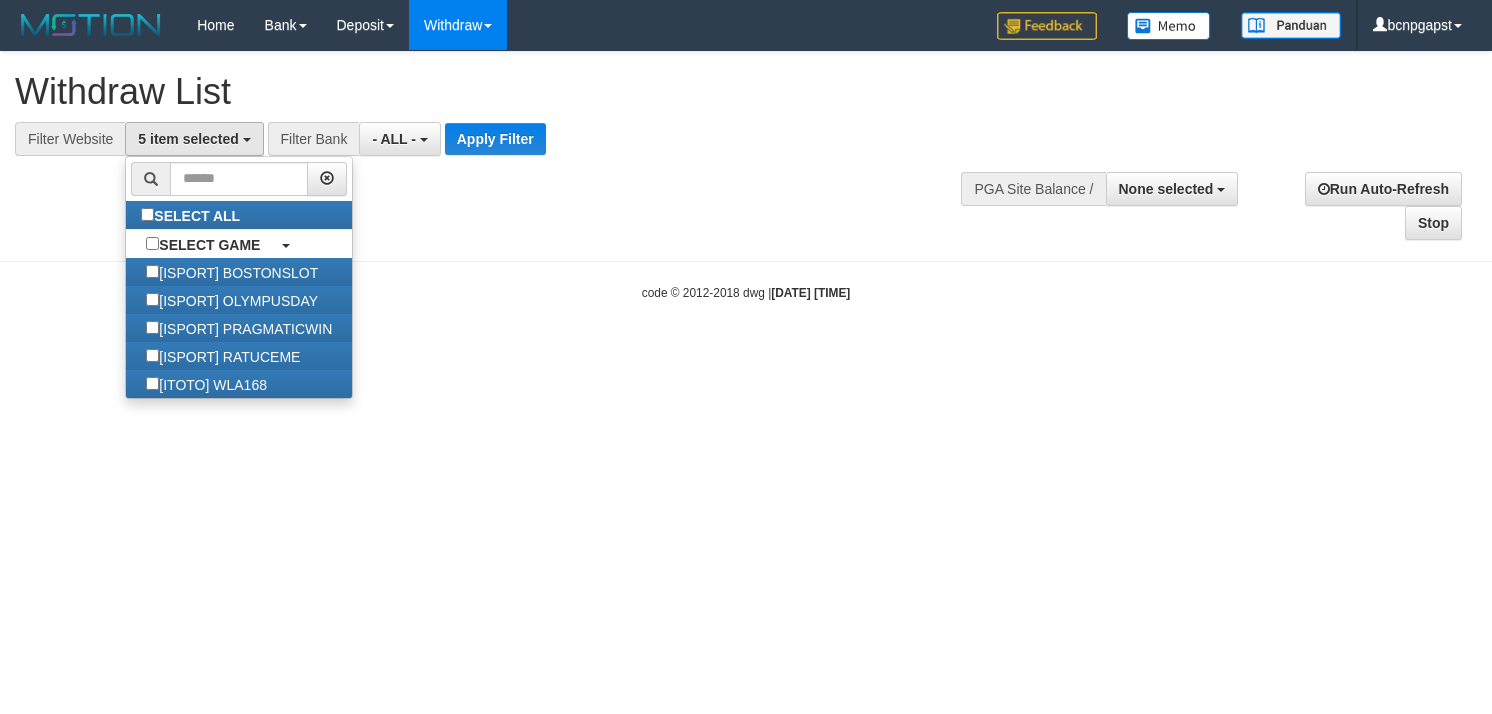 click on "**********" at bounding box center [746, 146] 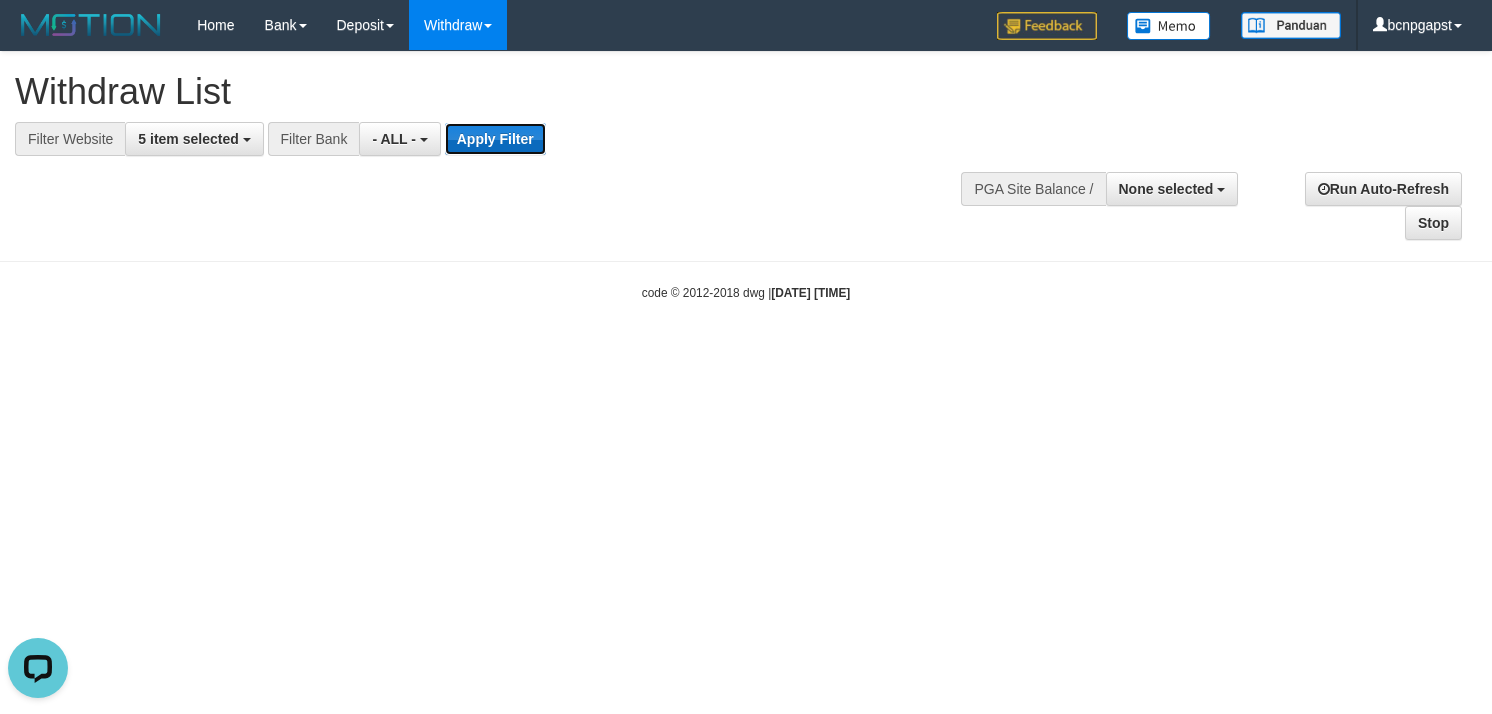scroll, scrollTop: 0, scrollLeft: 0, axis: both 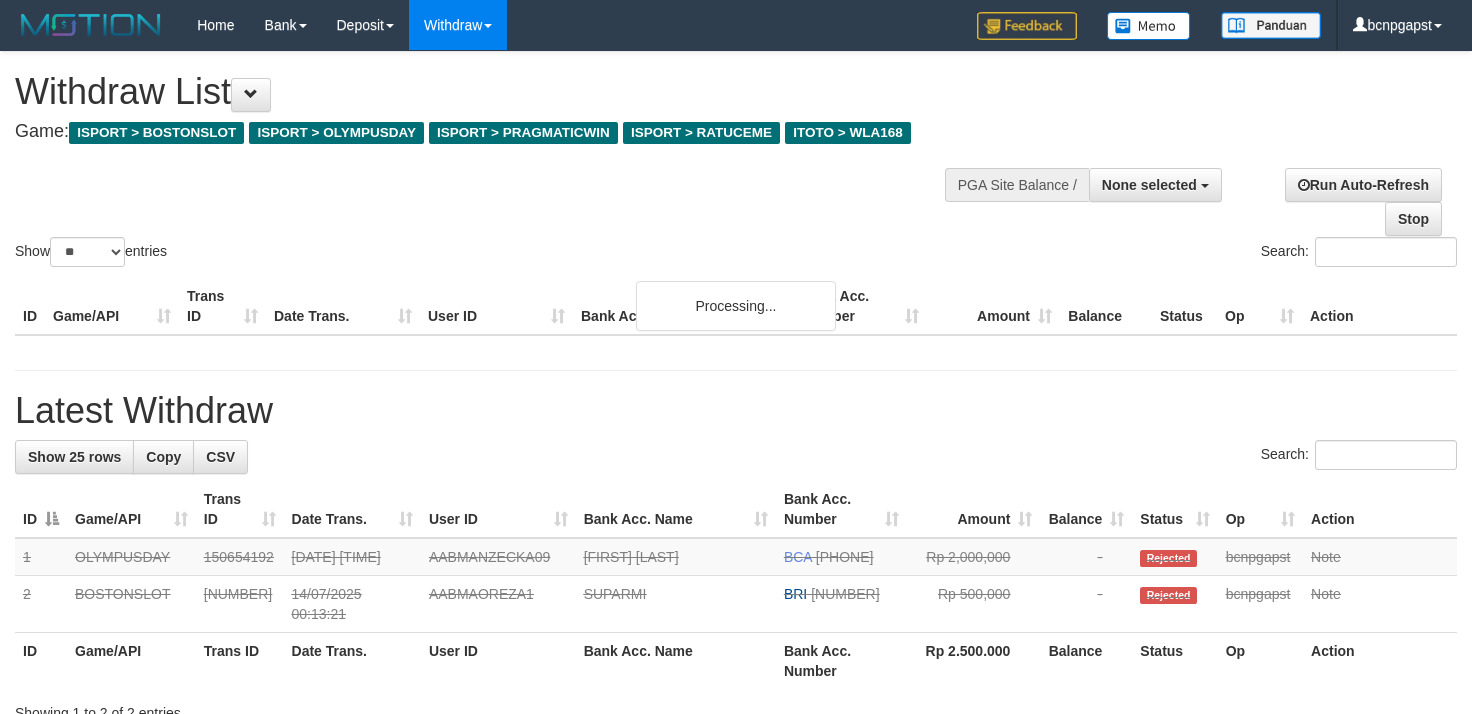 select 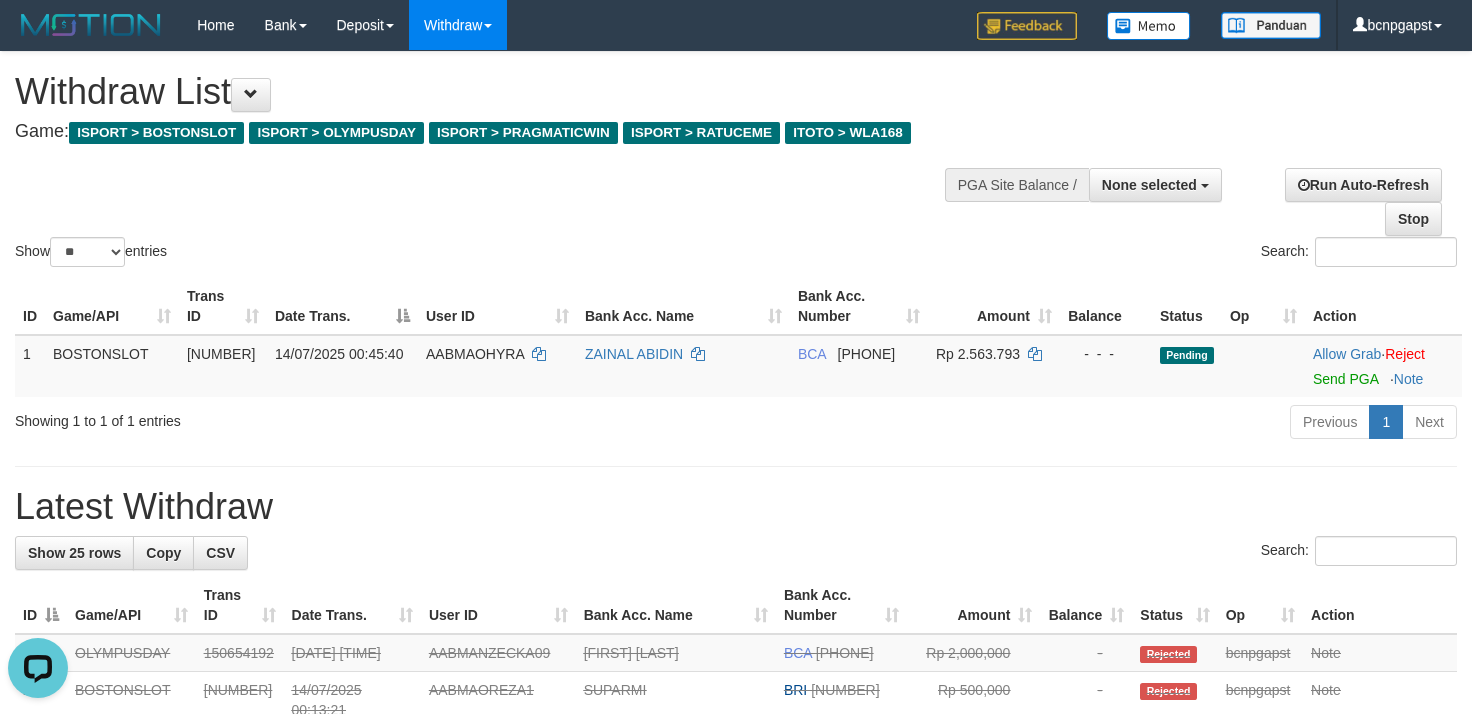 scroll, scrollTop: 0, scrollLeft: 0, axis: both 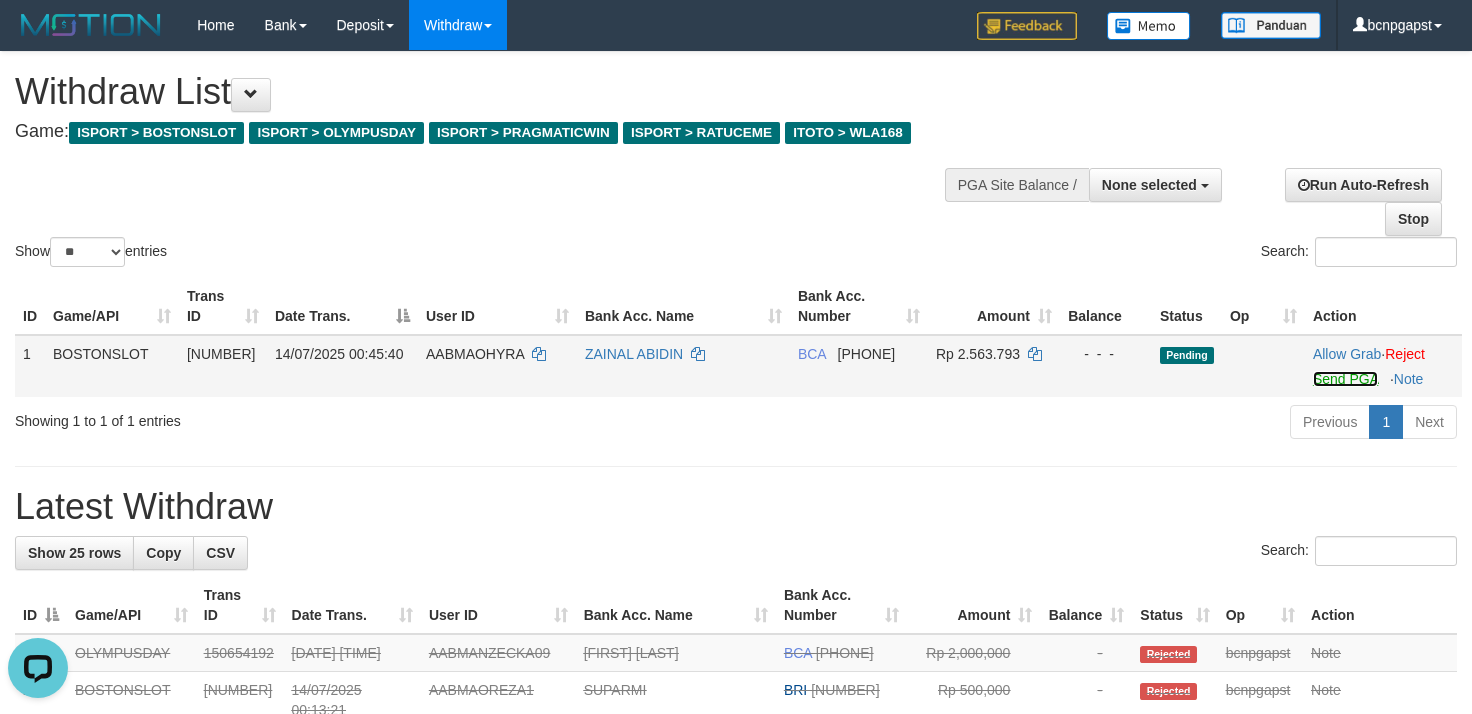 click on "Send PGA" at bounding box center (1345, 379) 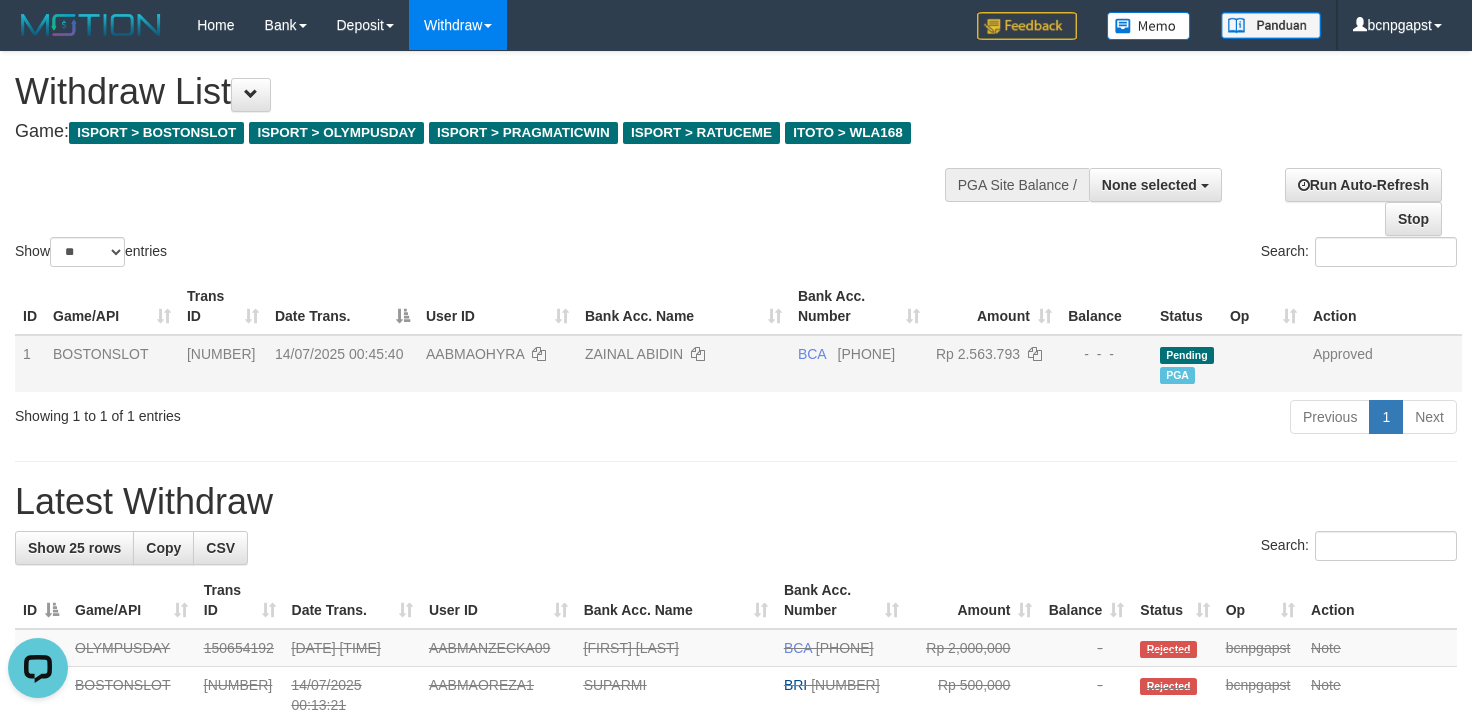 click on "Search:" at bounding box center (1104, 254) 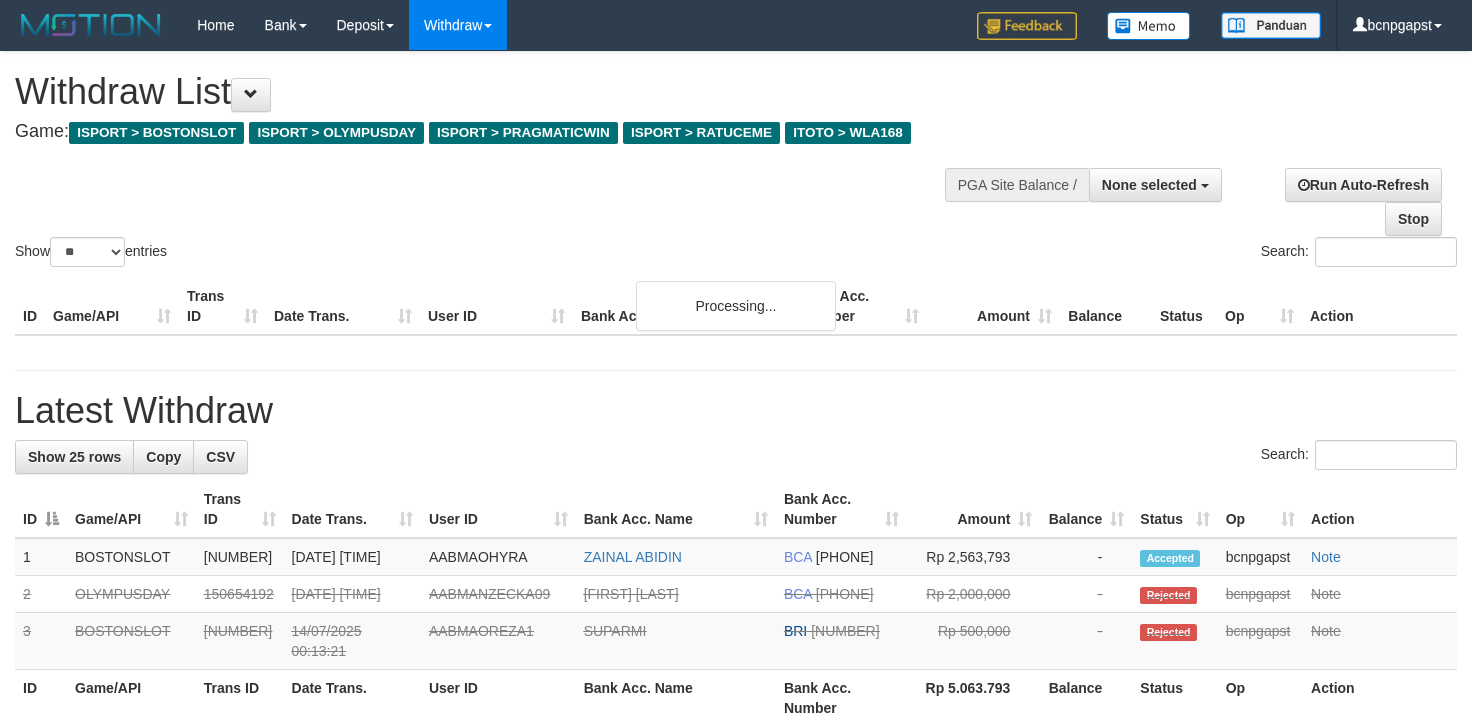 select 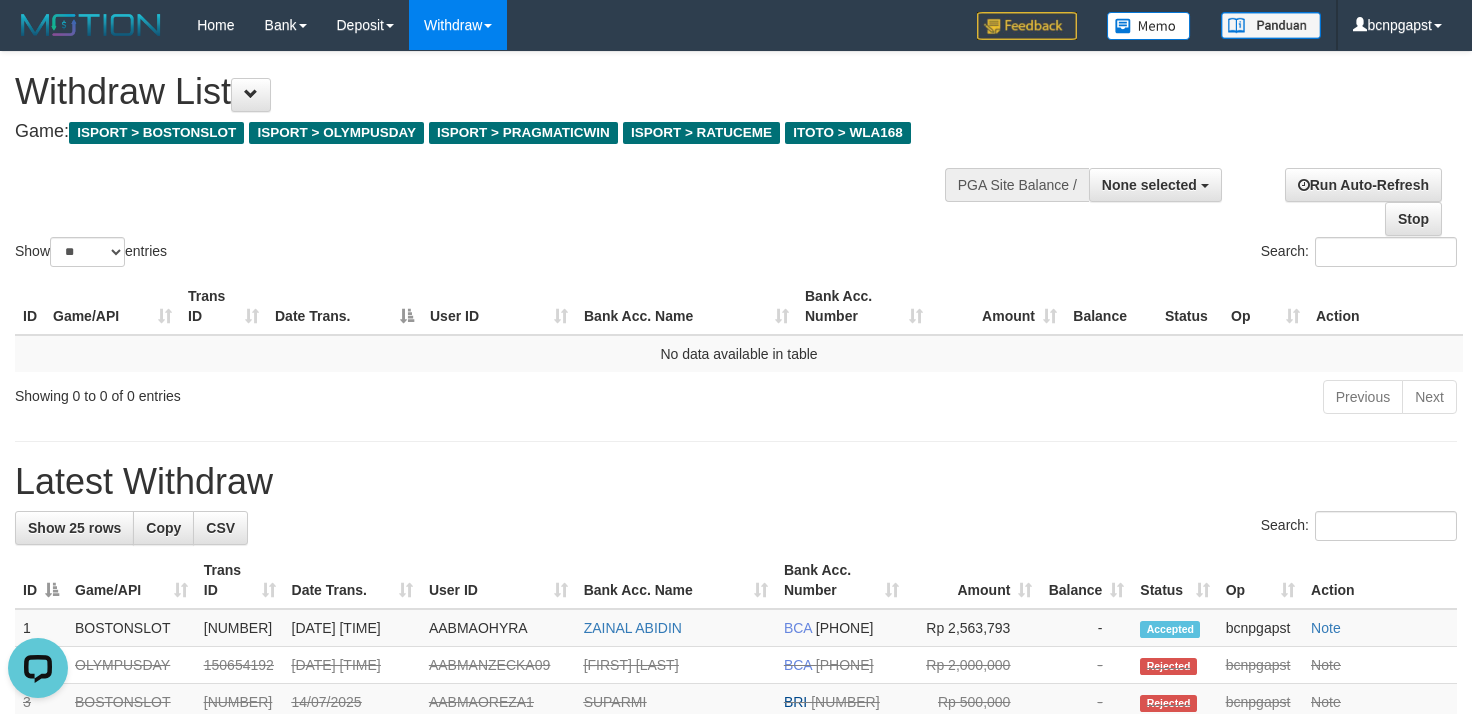 scroll, scrollTop: 0, scrollLeft: 0, axis: both 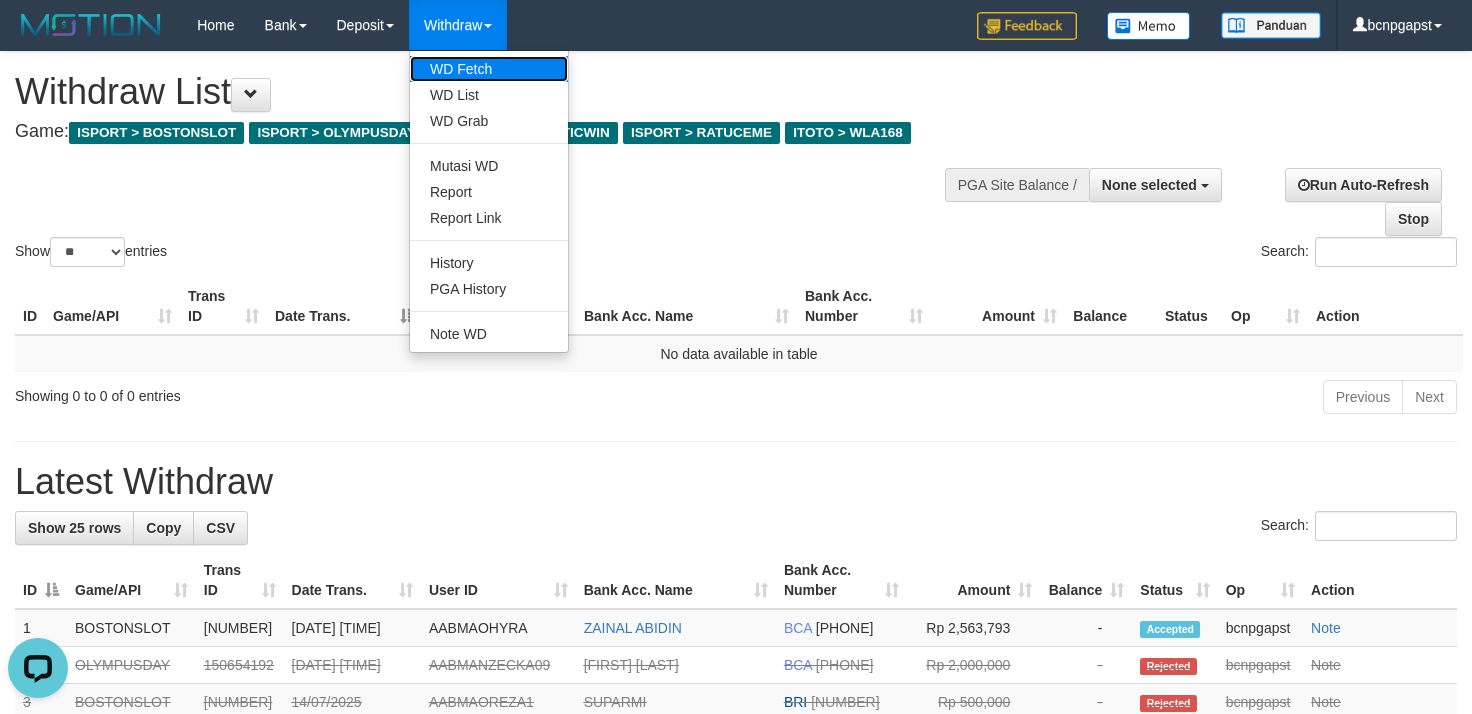 click on "WD Fetch" at bounding box center [489, 69] 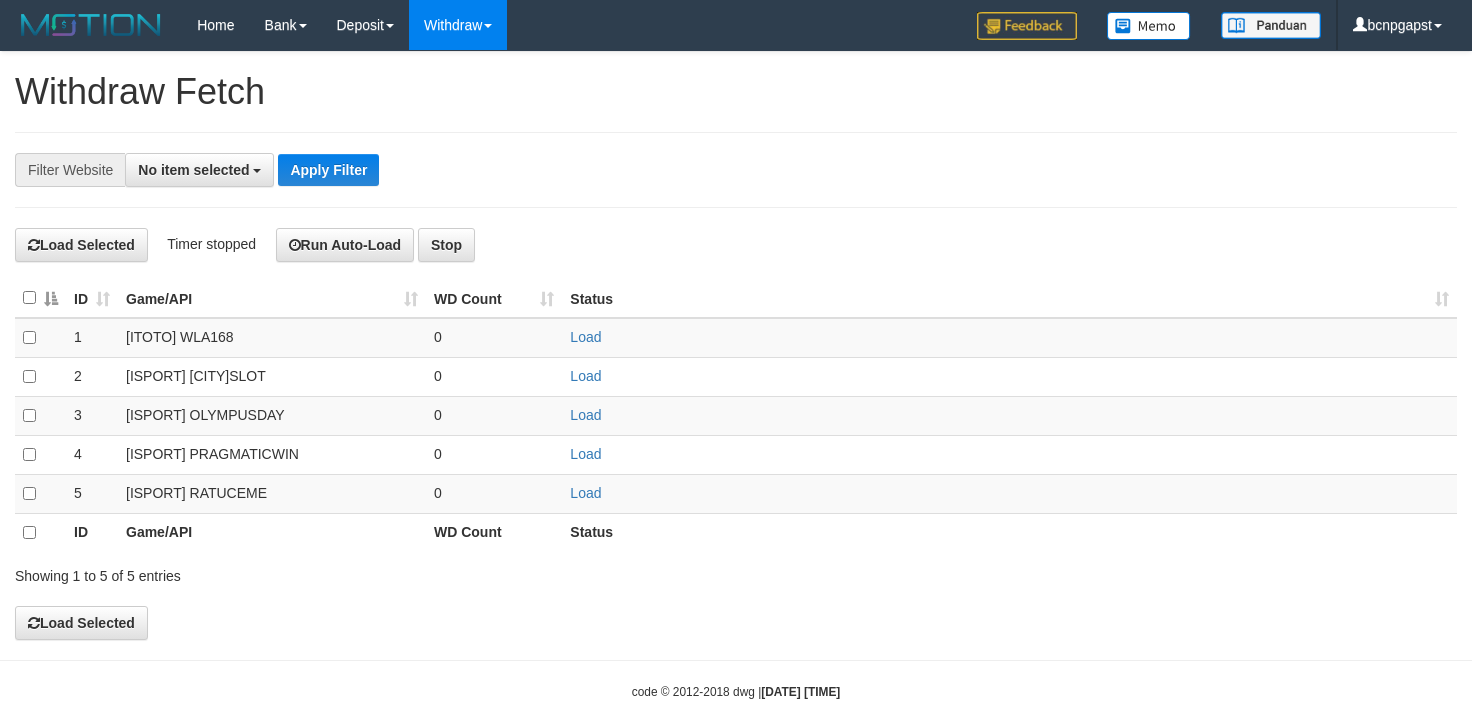 select 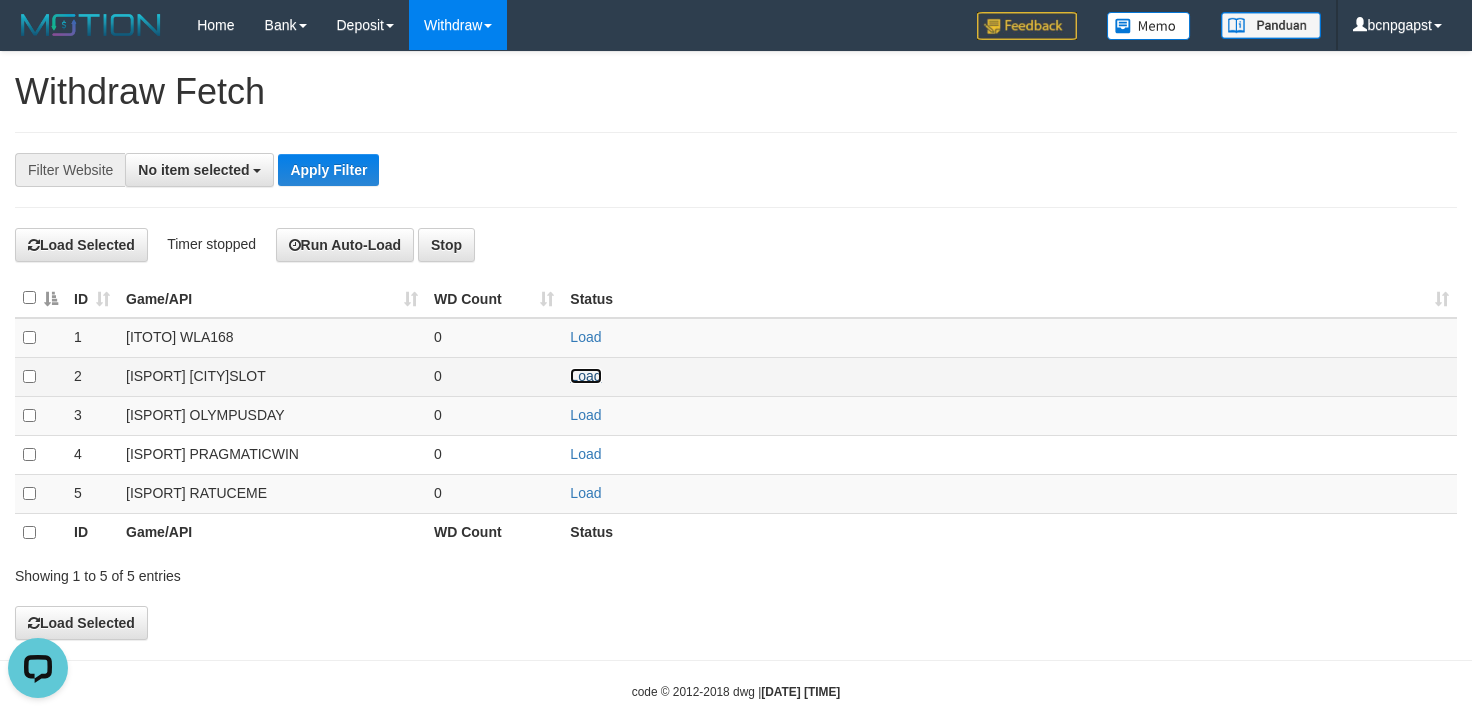 scroll, scrollTop: 0, scrollLeft: 0, axis: both 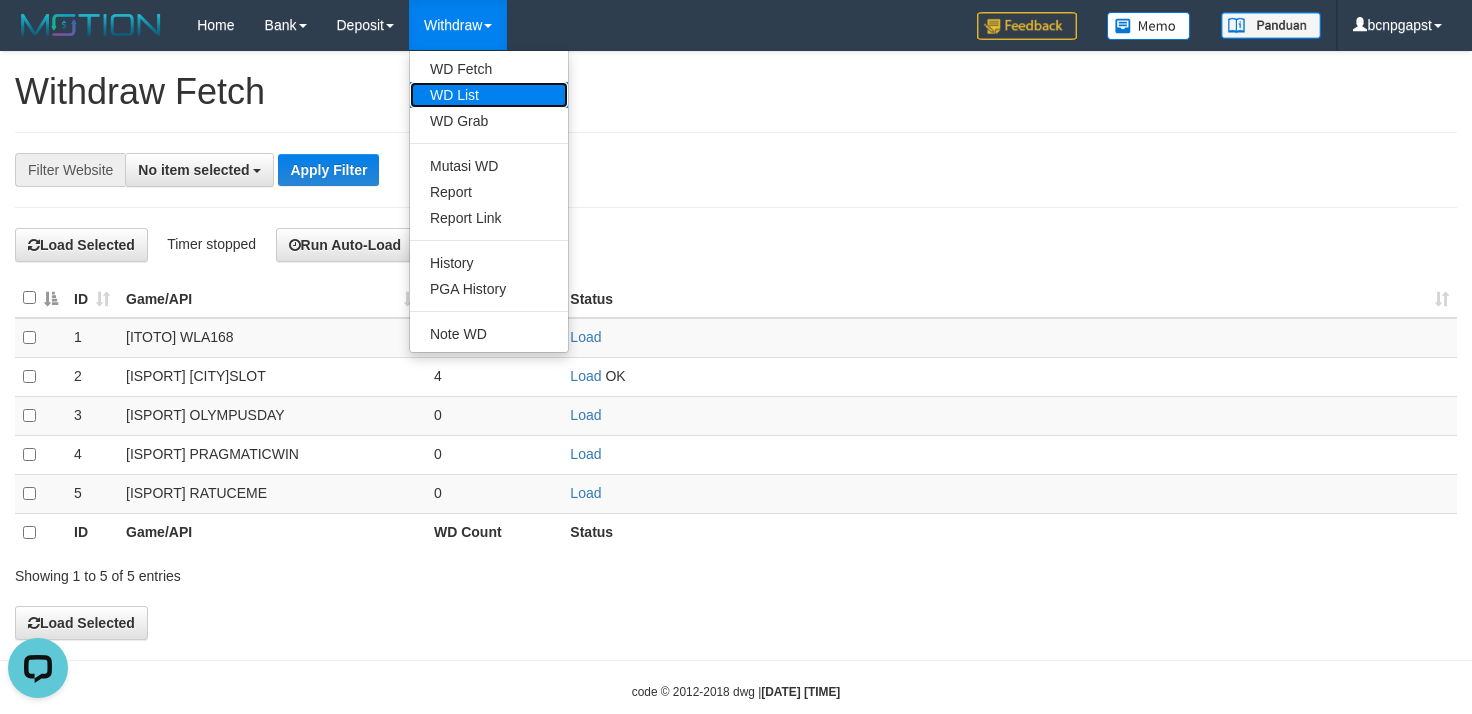 click on "WD List" at bounding box center (489, 95) 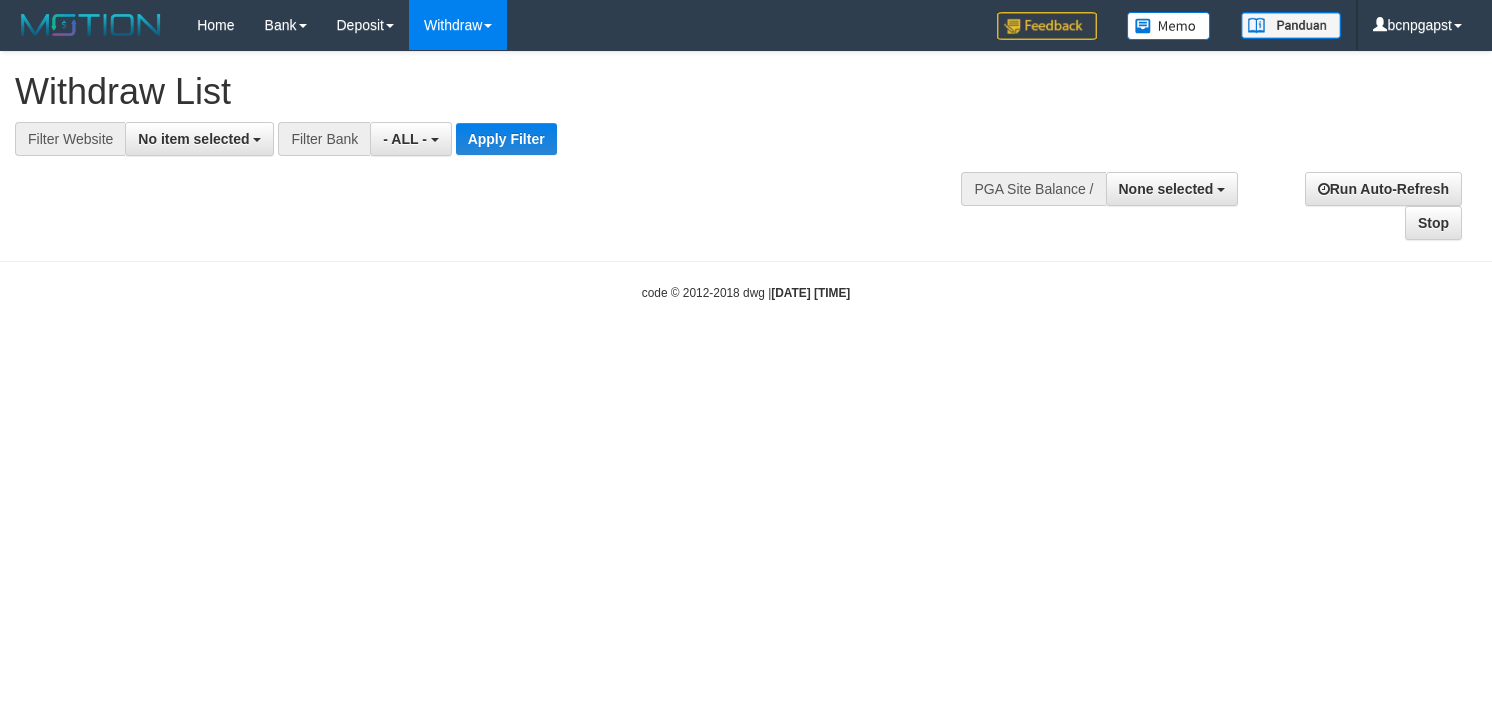 select 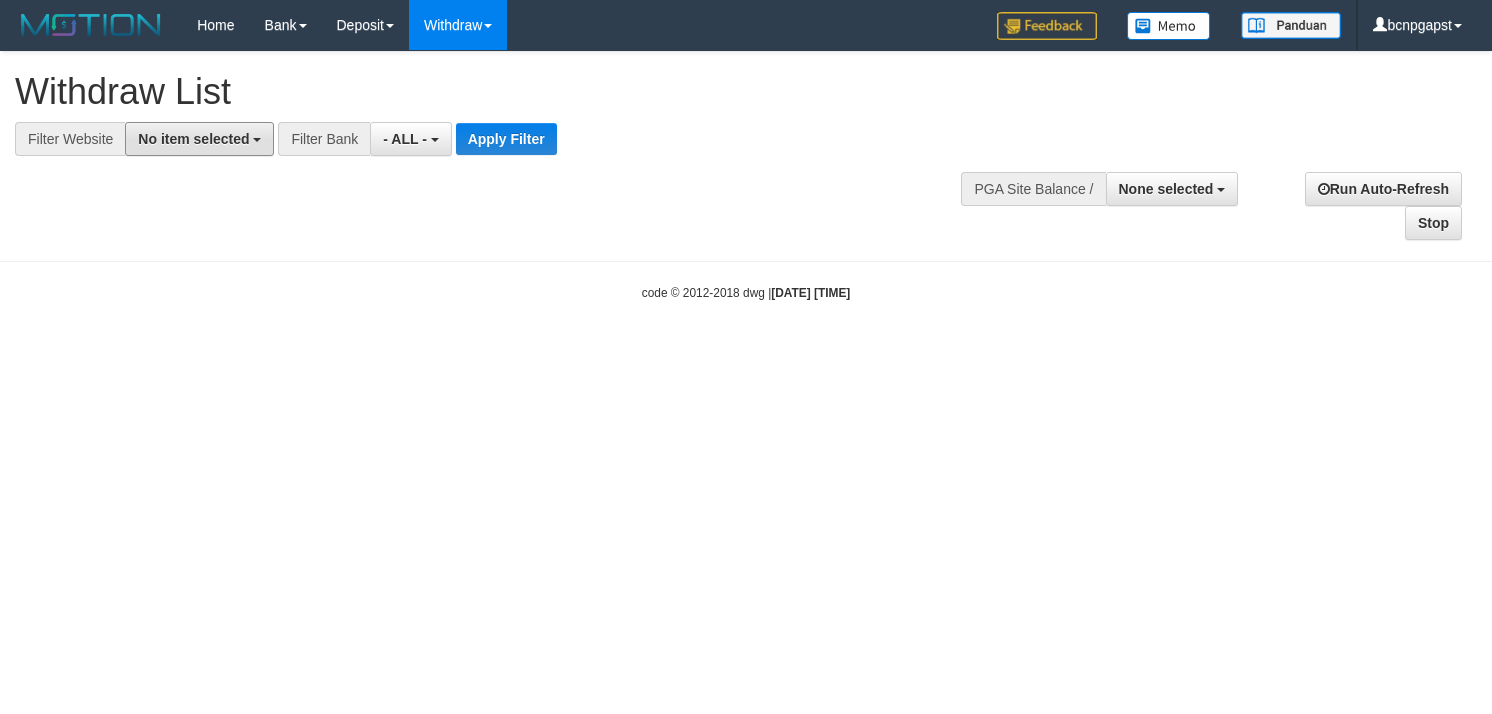 drag, startPoint x: 176, startPoint y: 129, endPoint x: 197, endPoint y: 186, distance: 60.74537 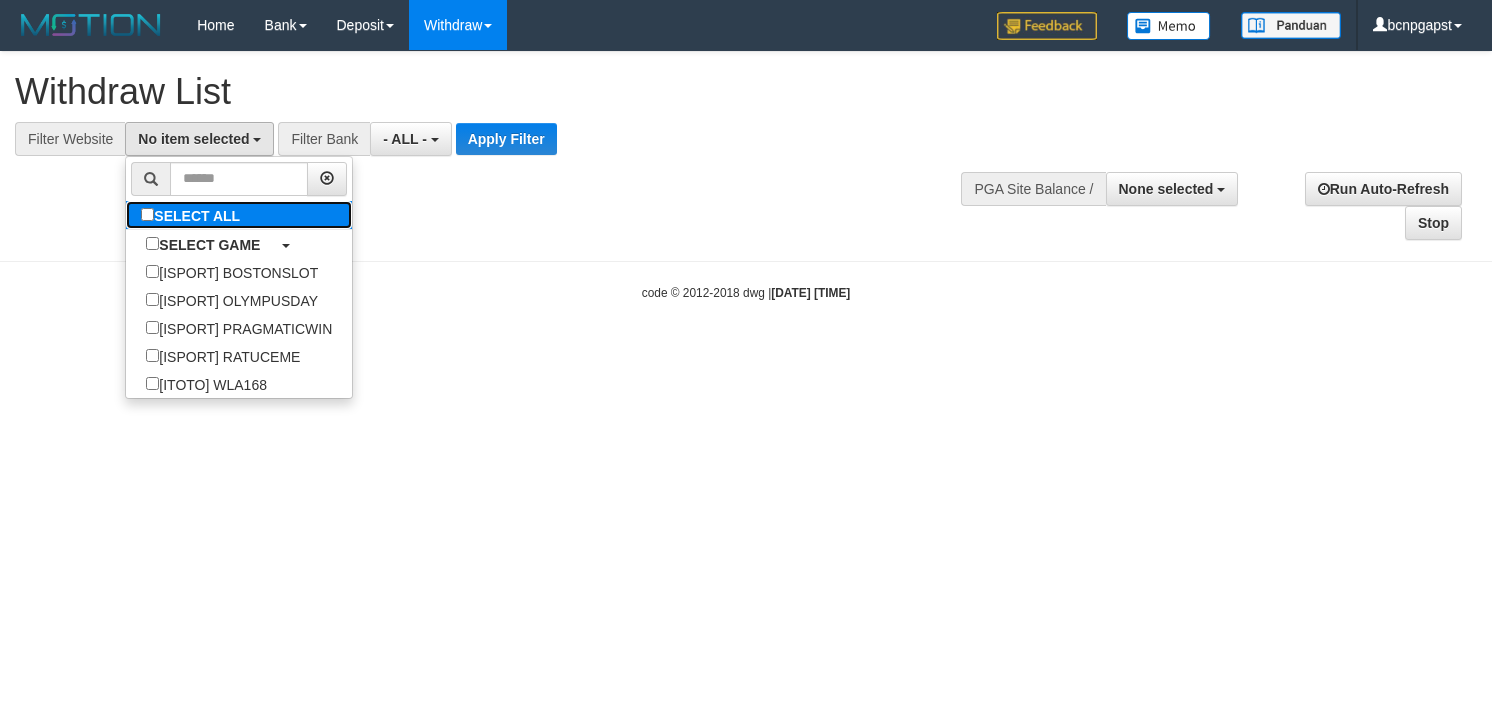 click on "SELECT ALL" at bounding box center [193, 215] 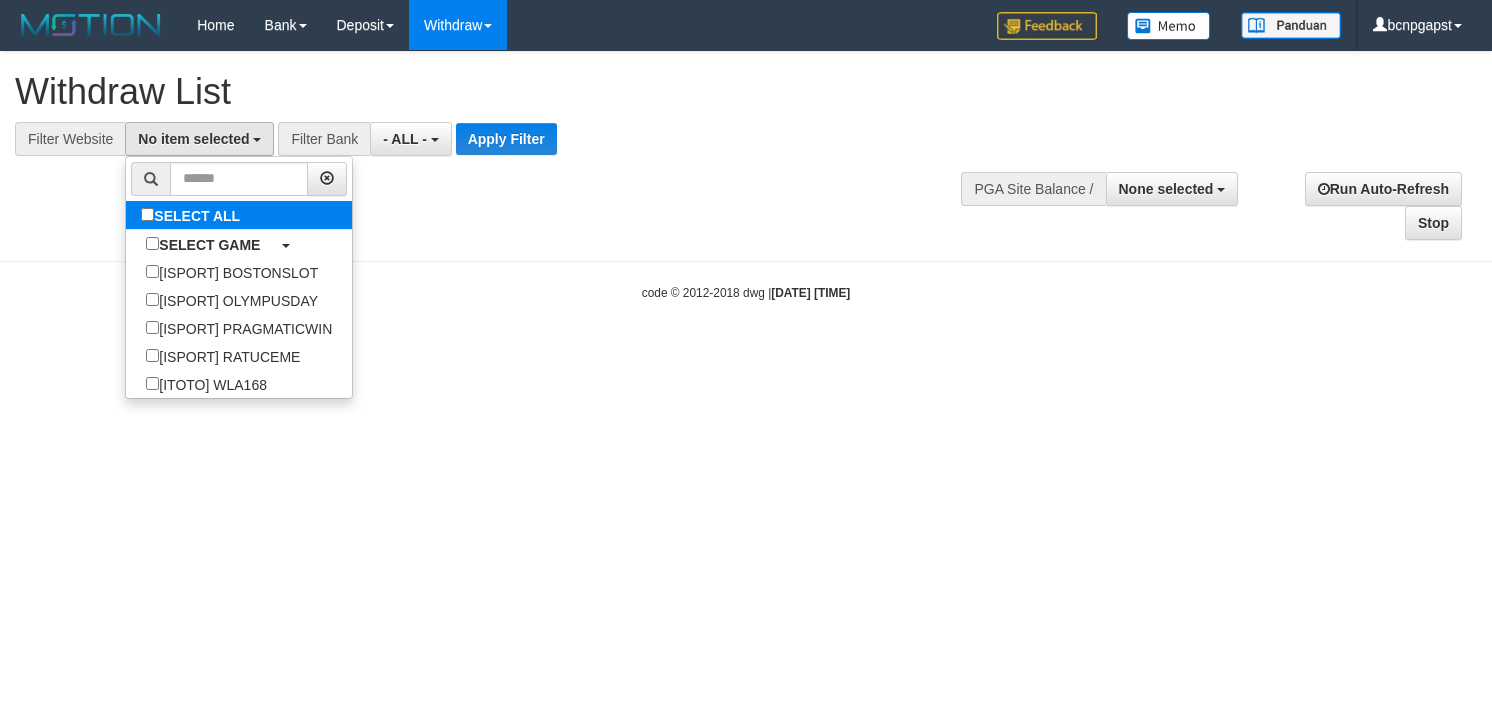select on "****" 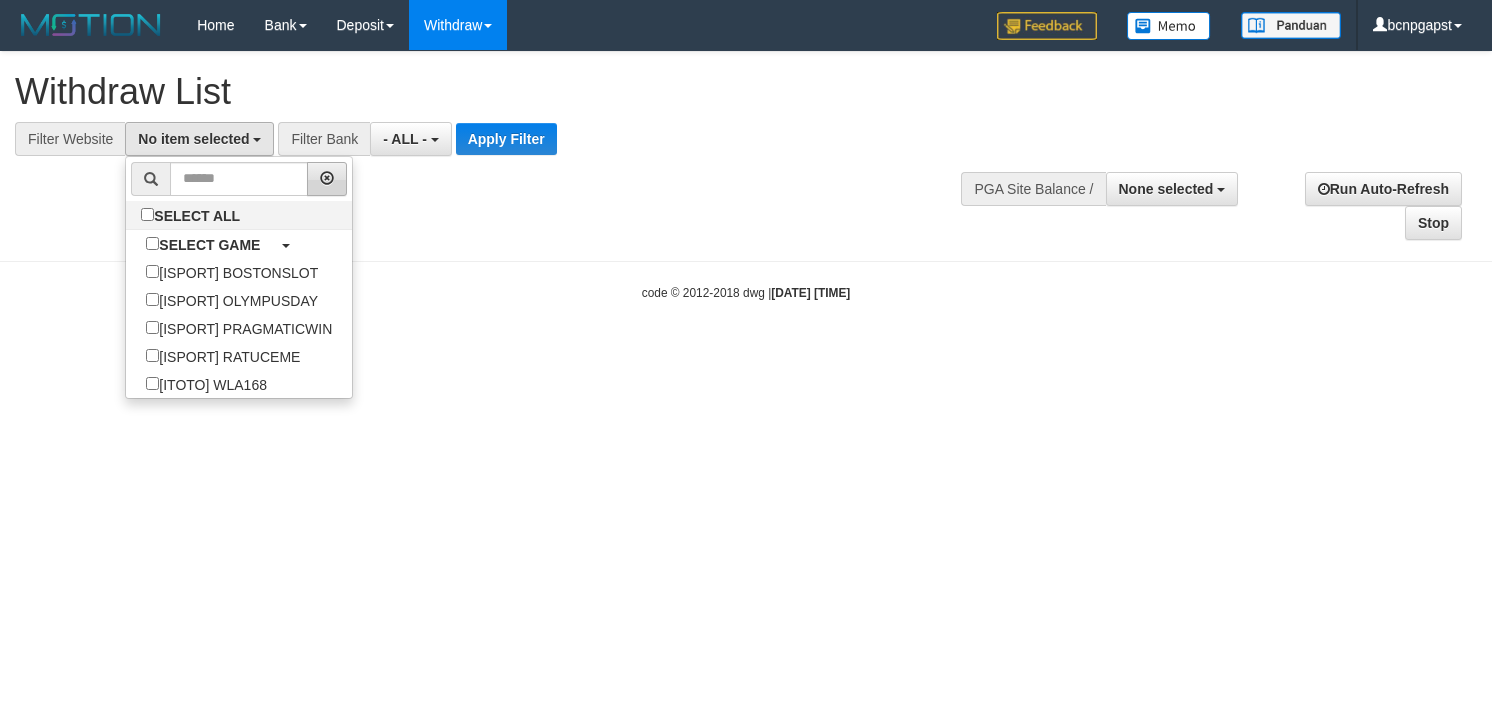 scroll, scrollTop: 17, scrollLeft: 0, axis: vertical 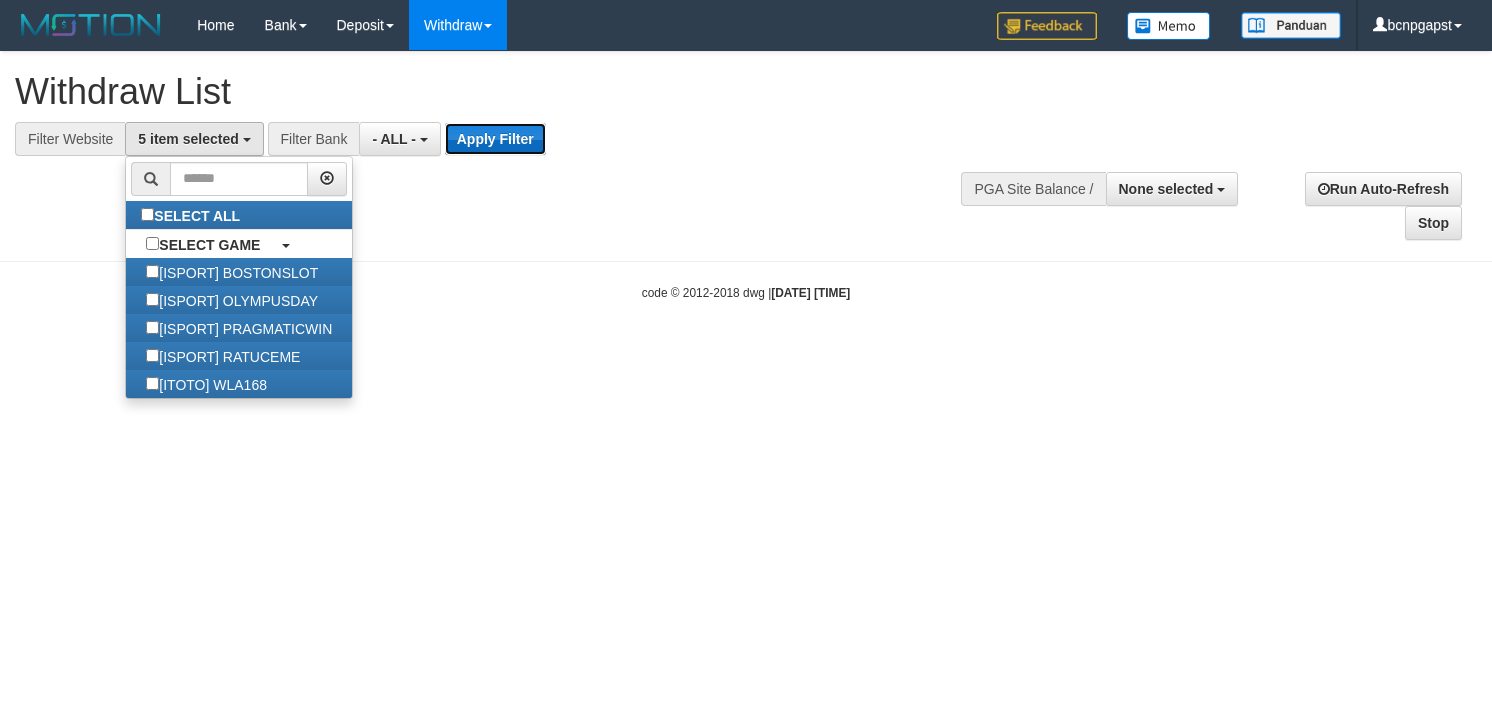 click on "Apply Filter" at bounding box center [495, 139] 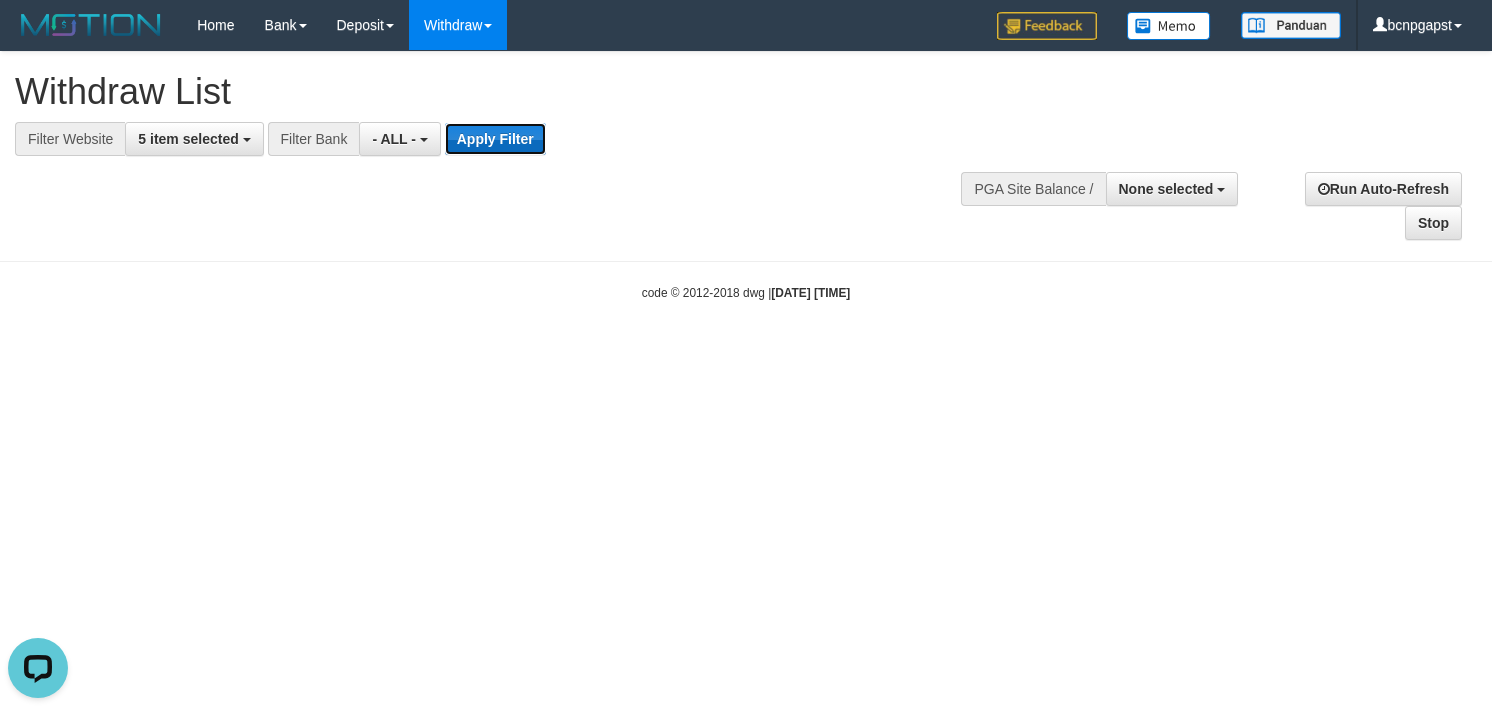 scroll, scrollTop: 0, scrollLeft: 0, axis: both 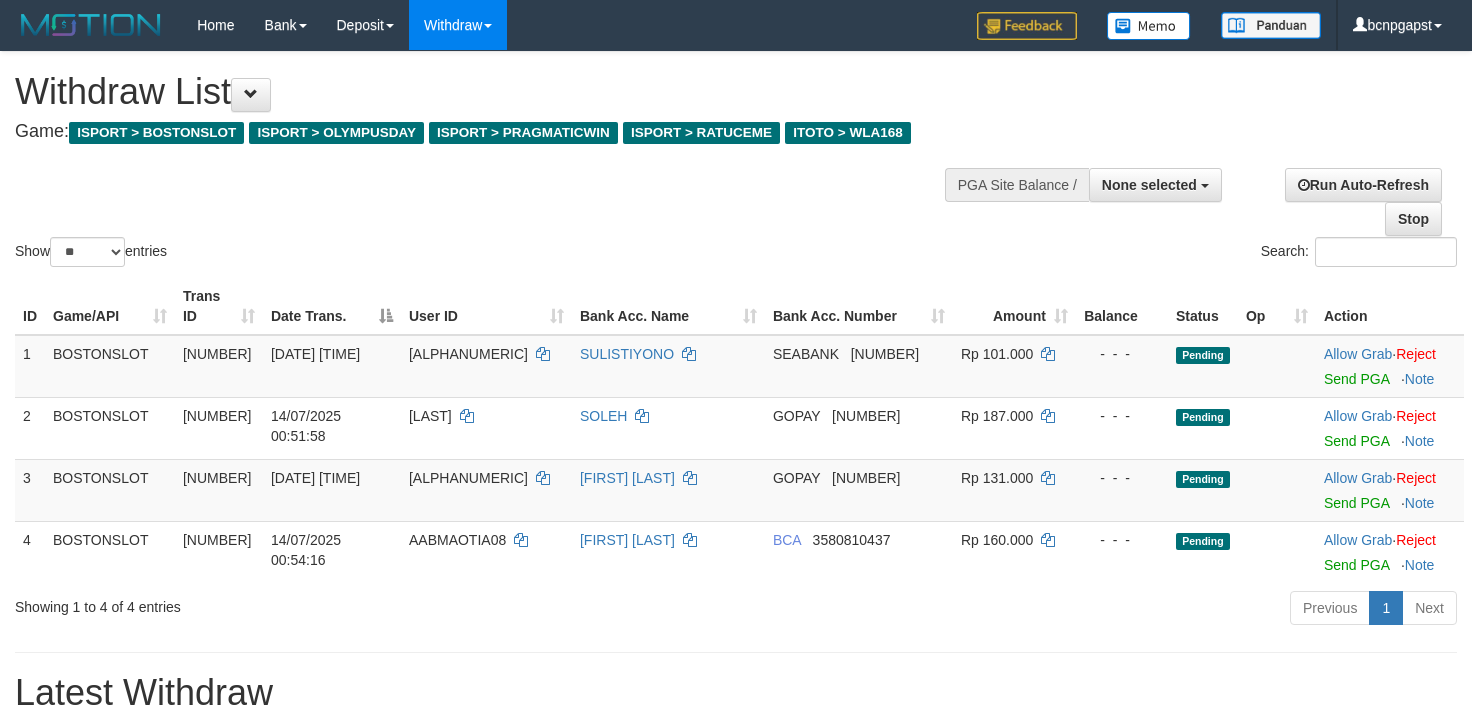 select 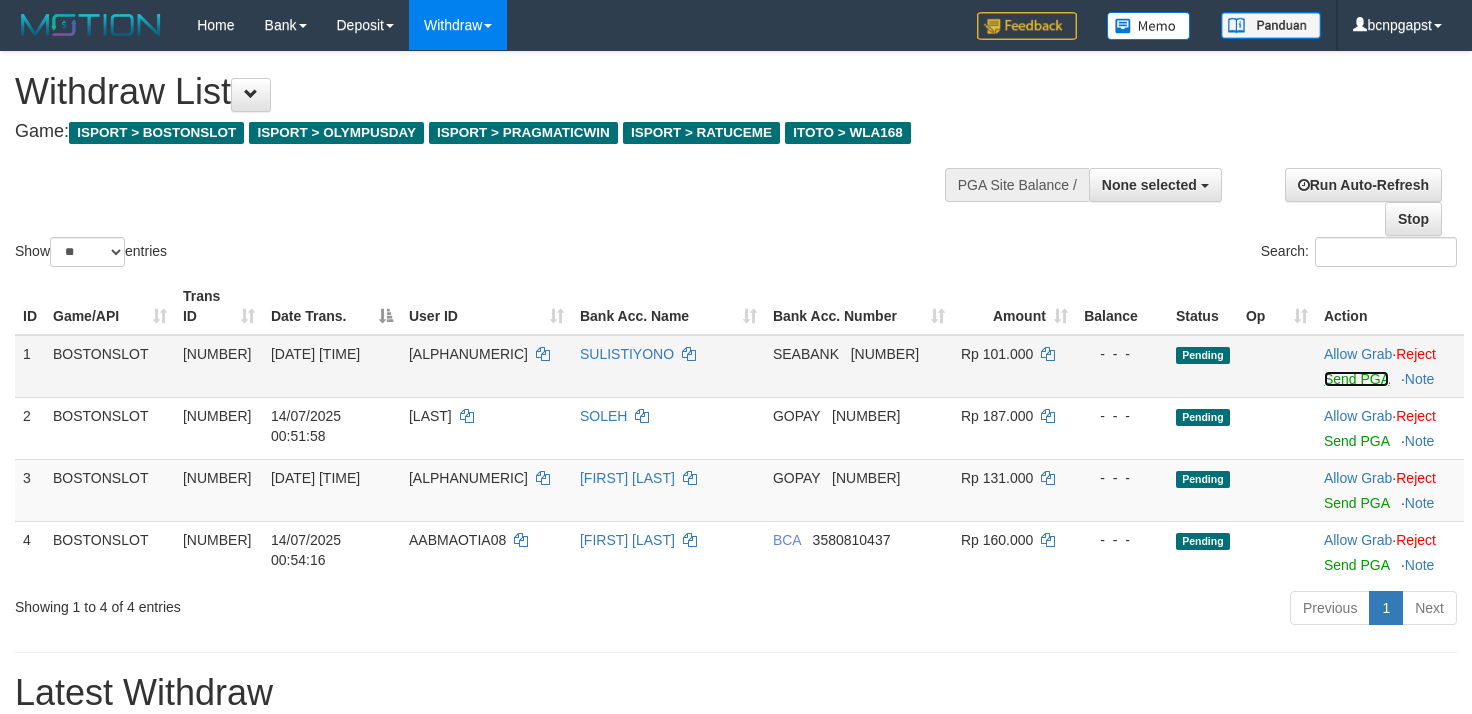 click on "Send PGA" at bounding box center [1356, 379] 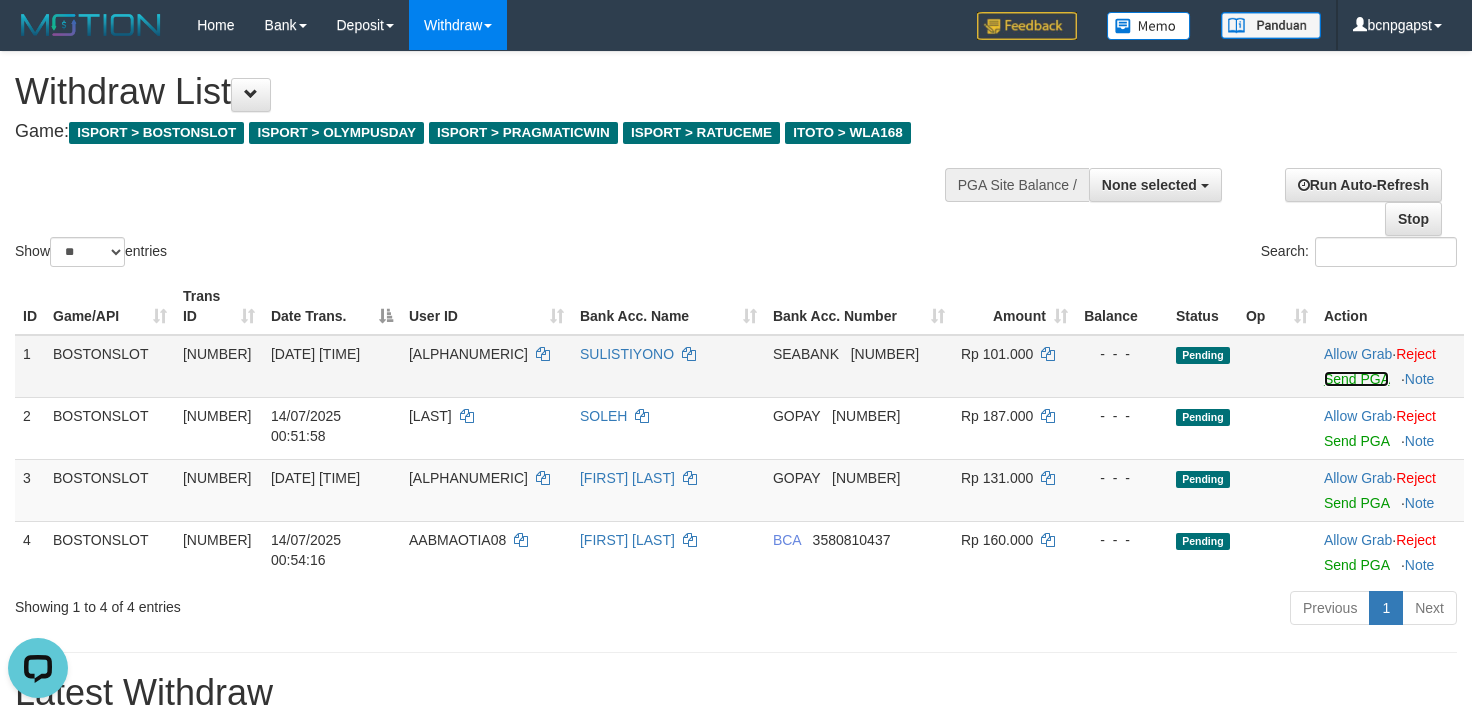 scroll, scrollTop: 0, scrollLeft: 0, axis: both 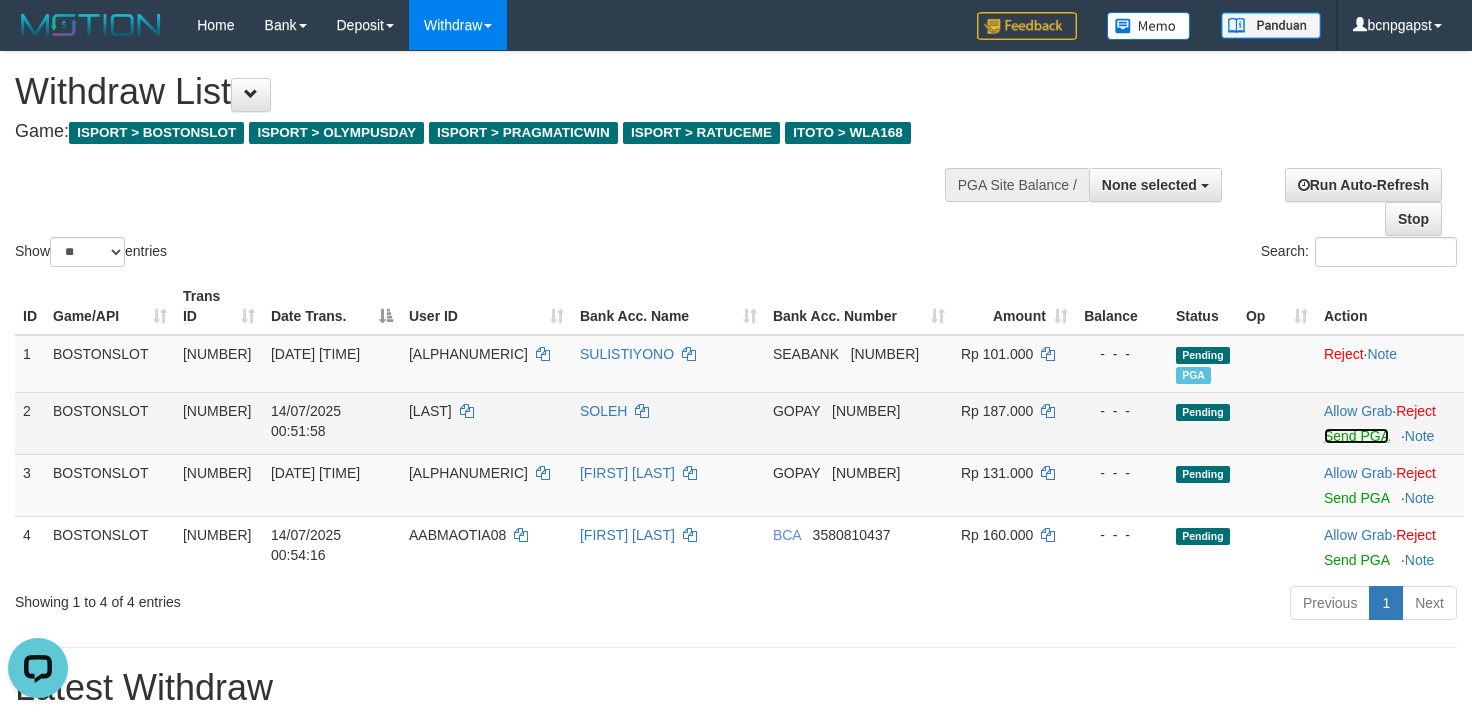 click on "Send PGA" at bounding box center (1356, 436) 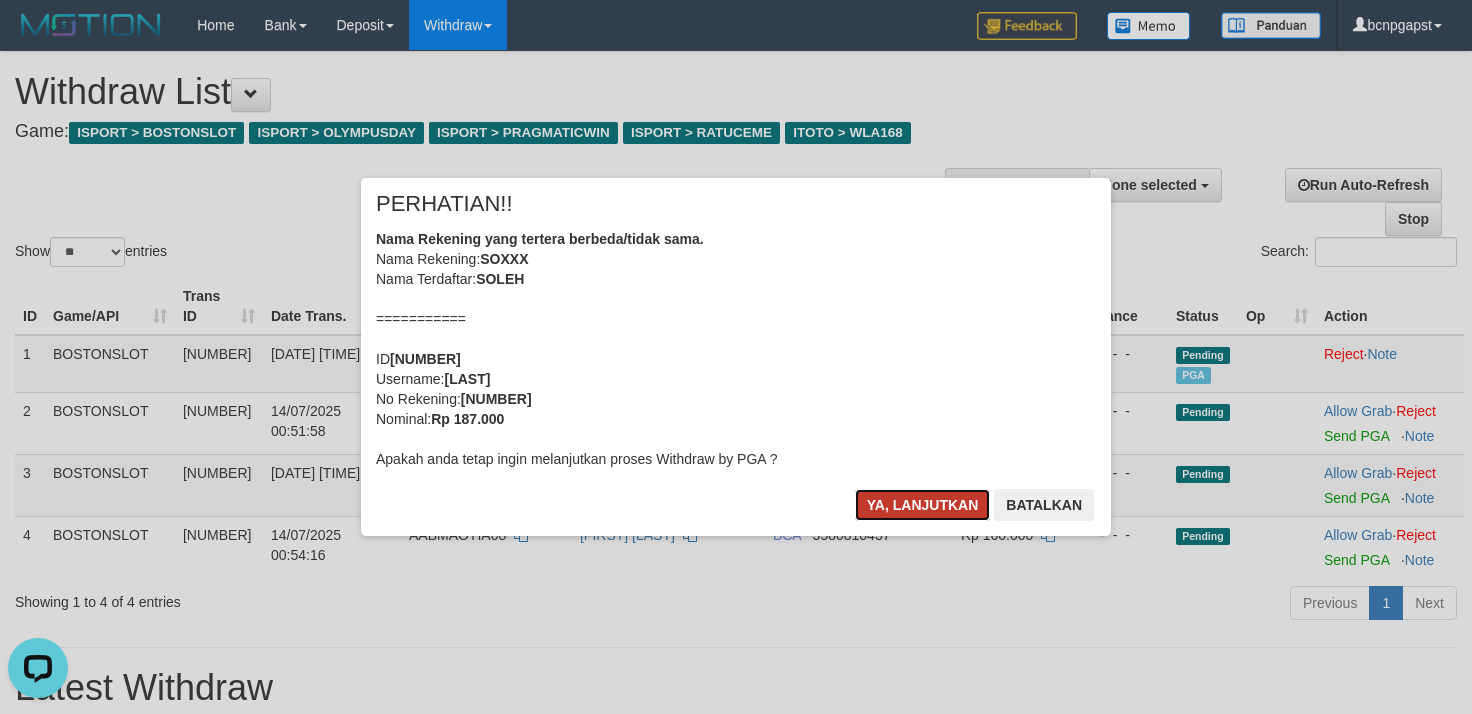 click on "Ya, lanjutkan" at bounding box center [923, 505] 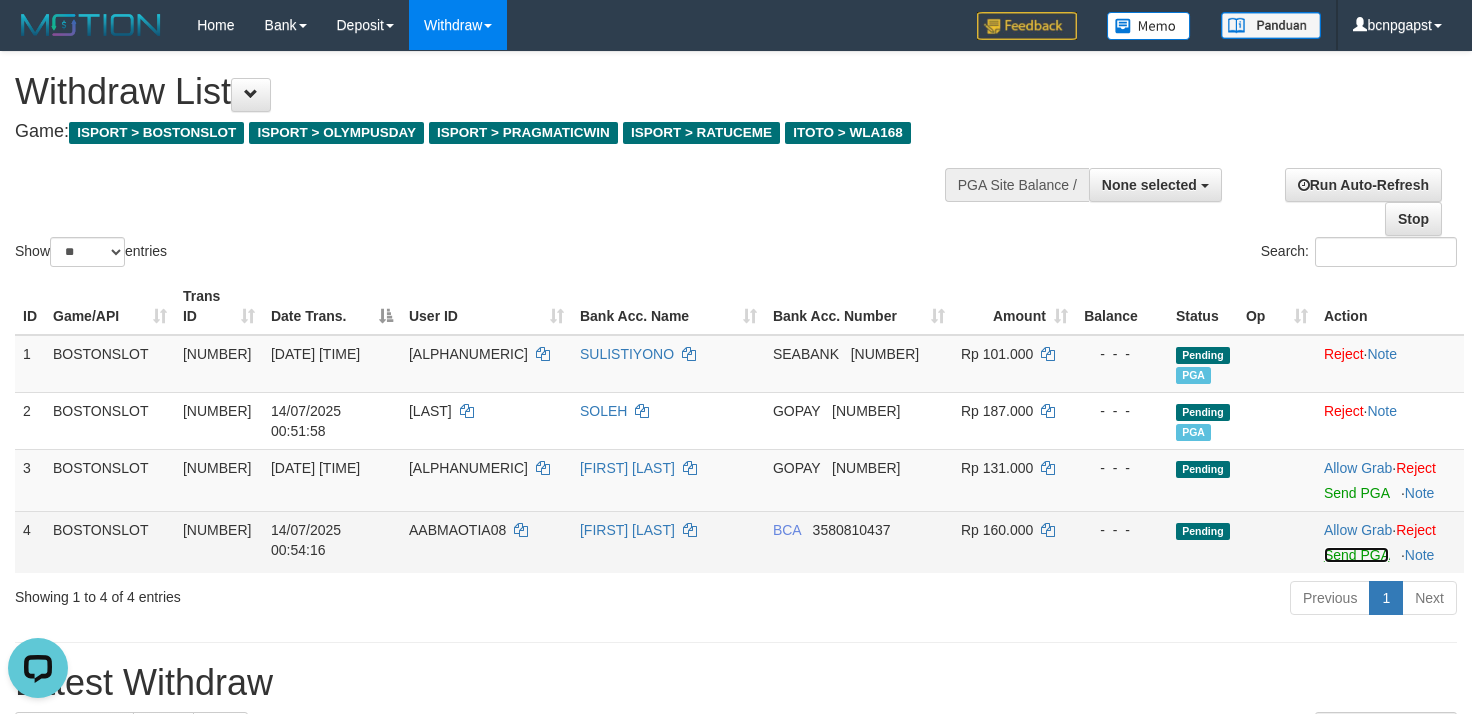 click on "Send PGA" at bounding box center [1356, 555] 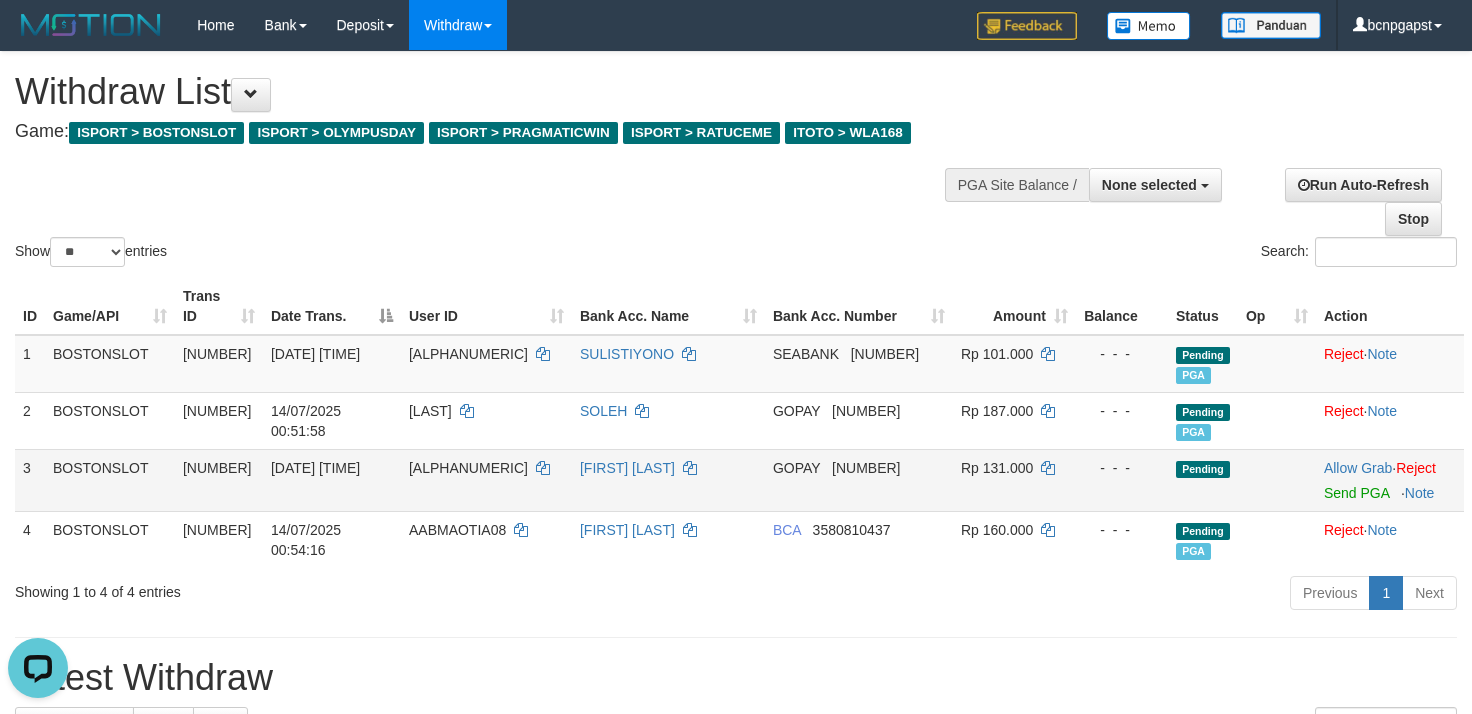 click at bounding box center [1390, 480] 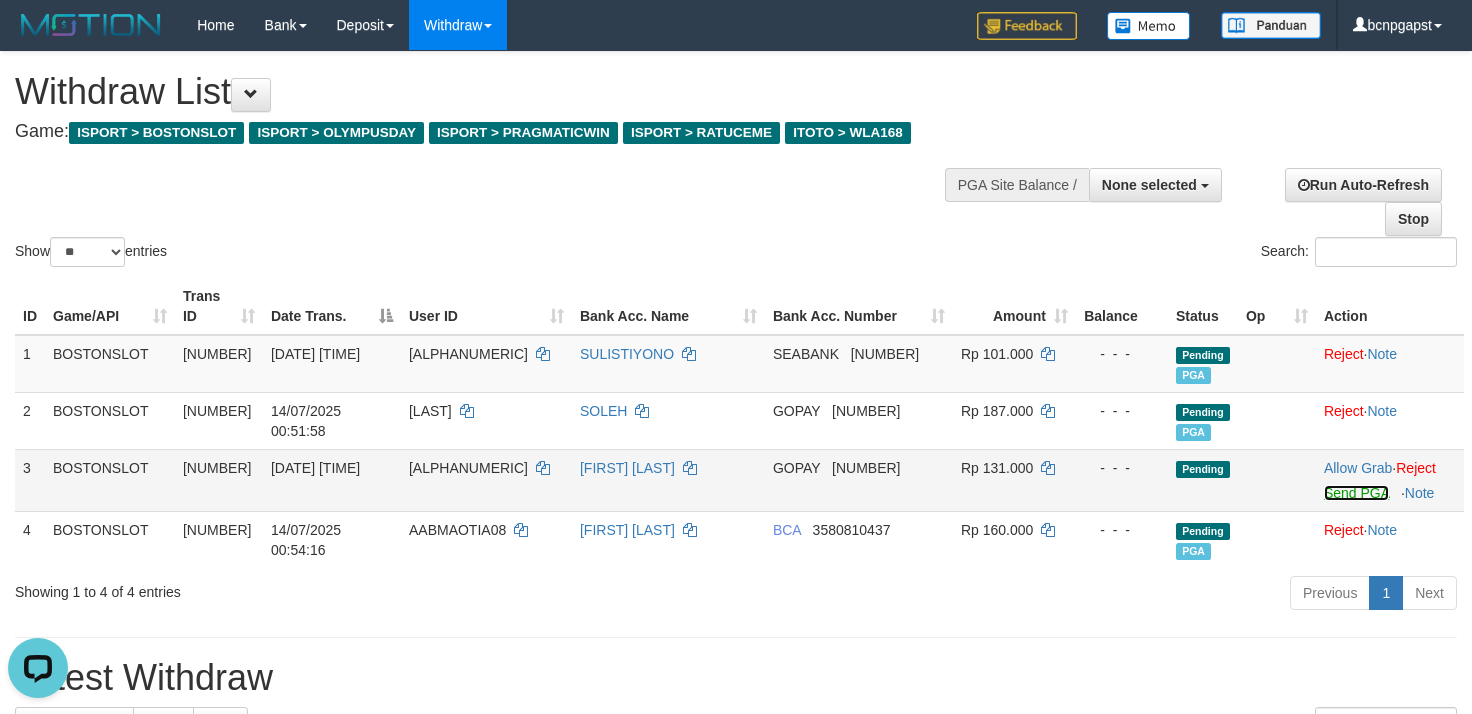click on "Send PGA" at bounding box center (1356, 493) 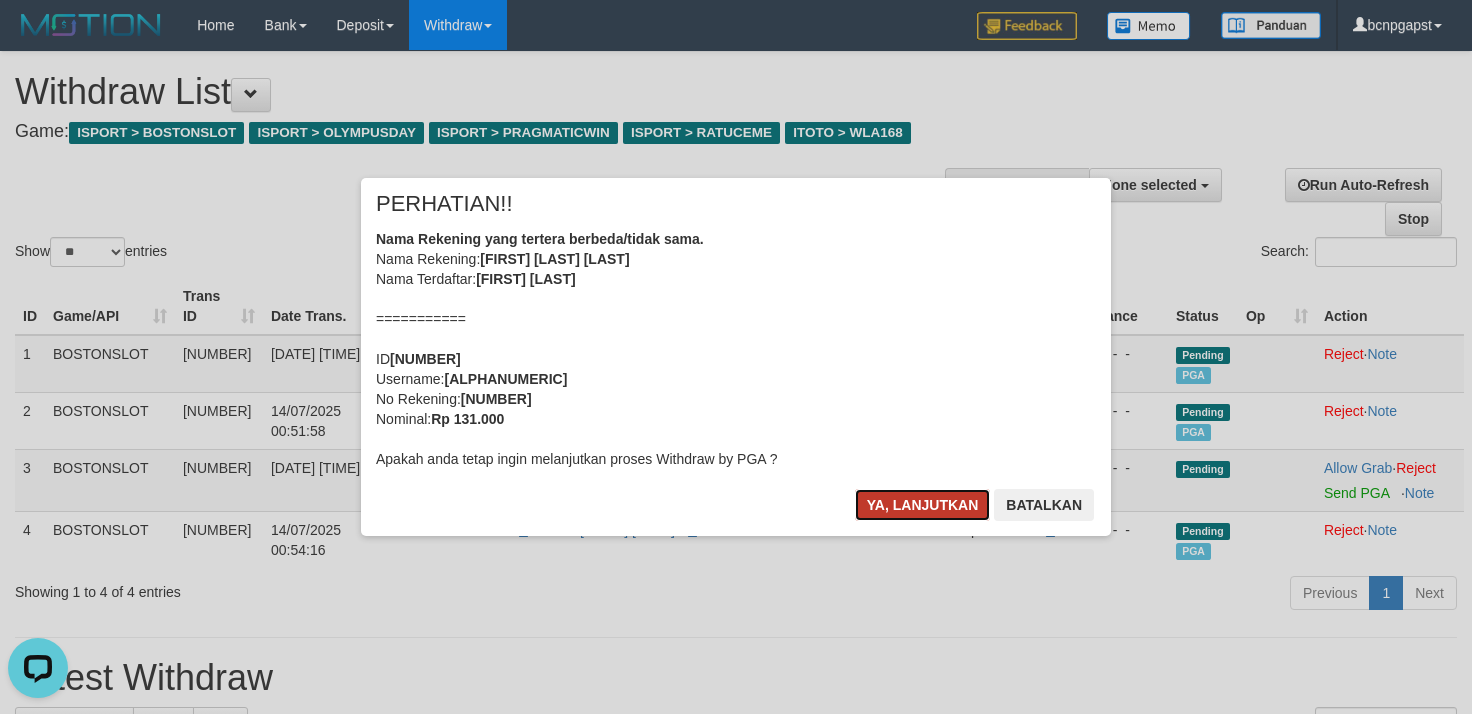 click on "Ya, lanjutkan" at bounding box center (923, 505) 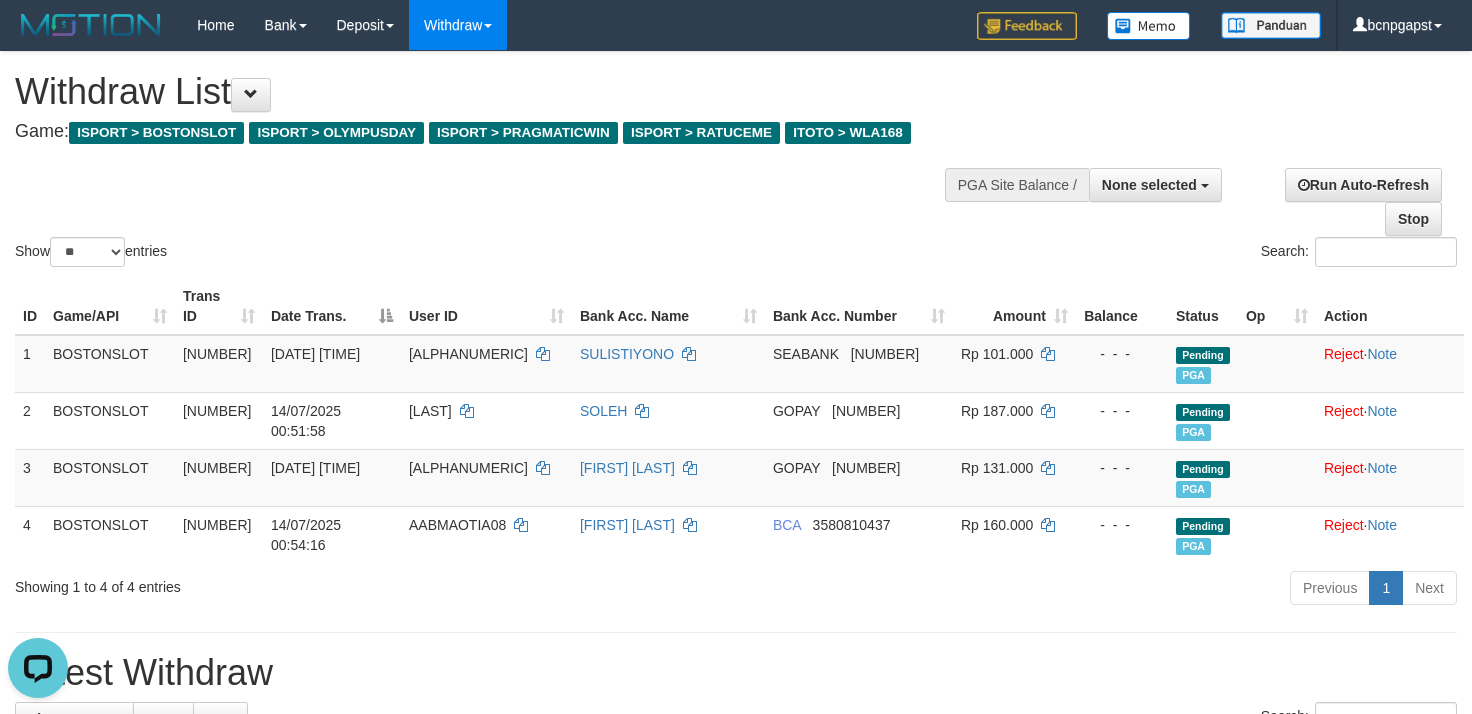 click on "Search:" at bounding box center (1104, 254) 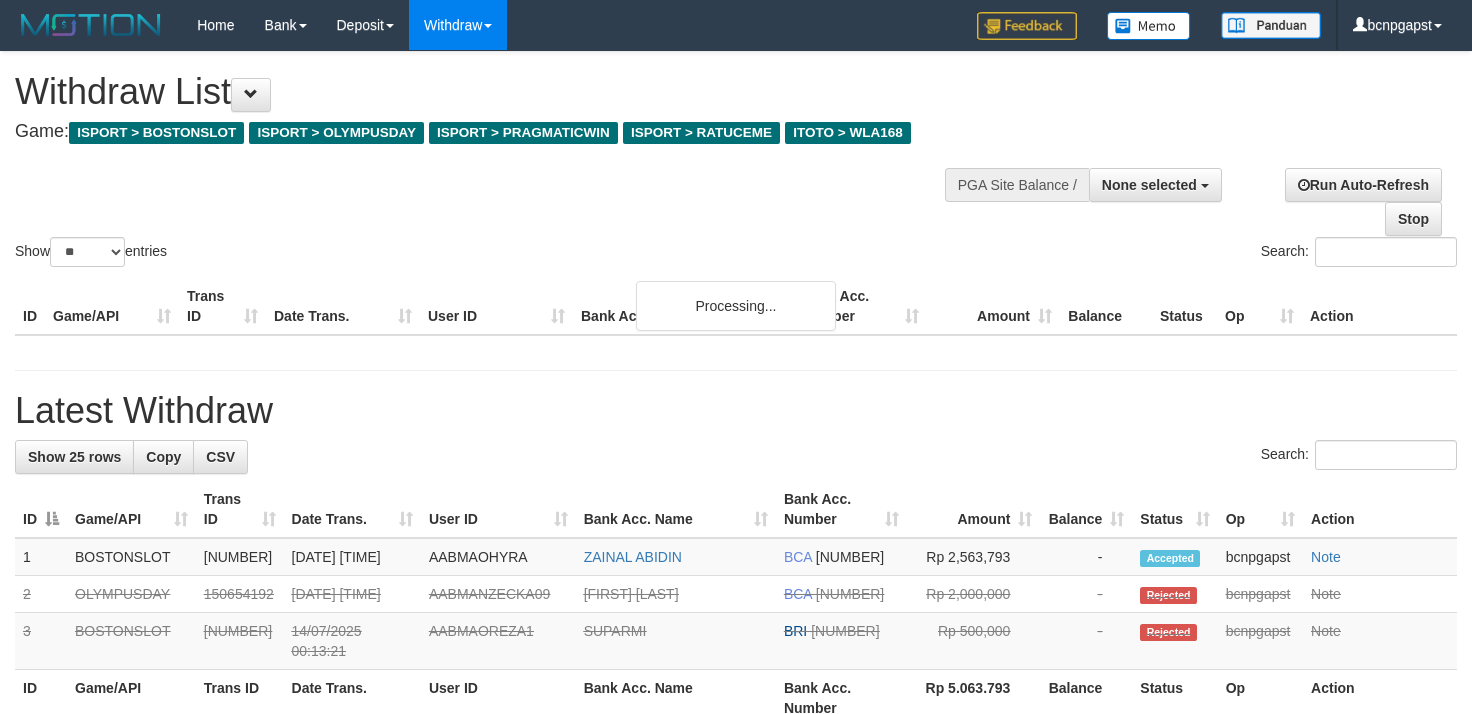 select 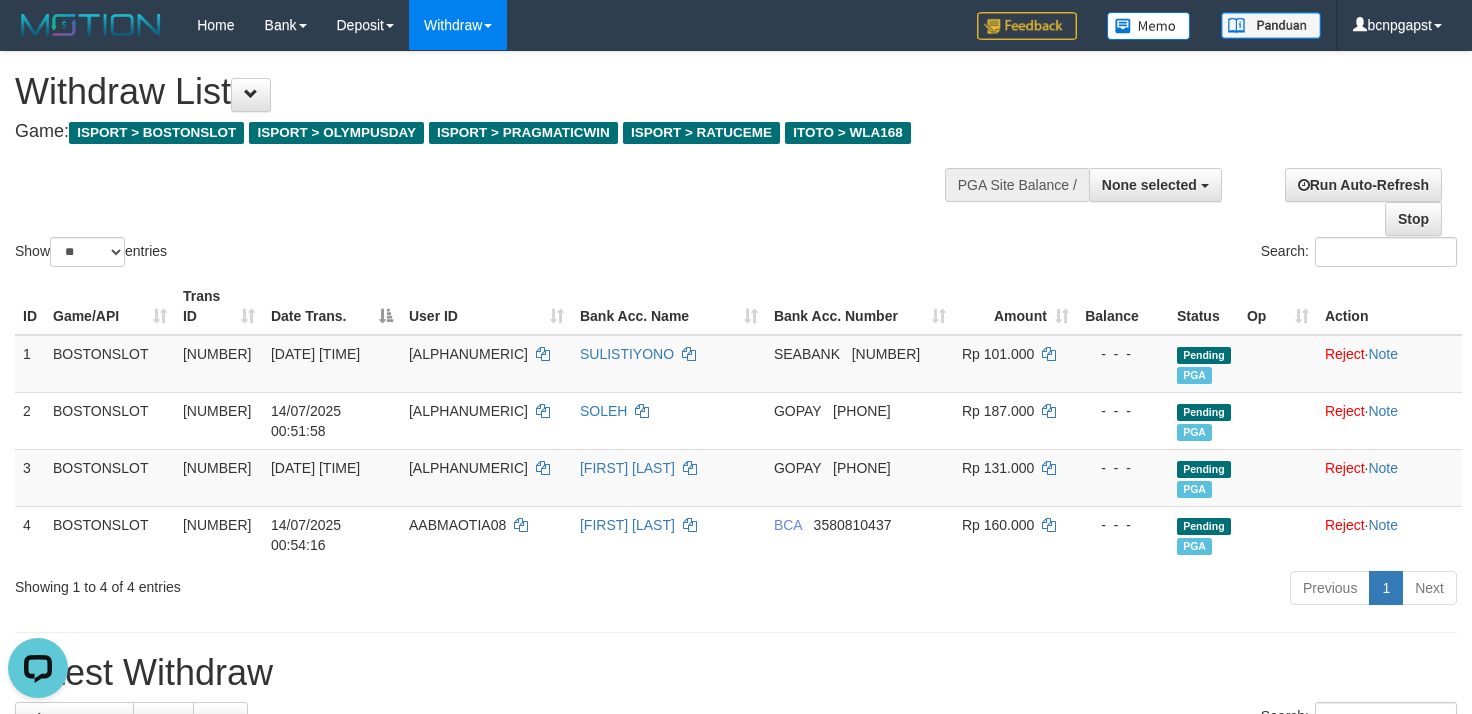 scroll, scrollTop: 0, scrollLeft: 0, axis: both 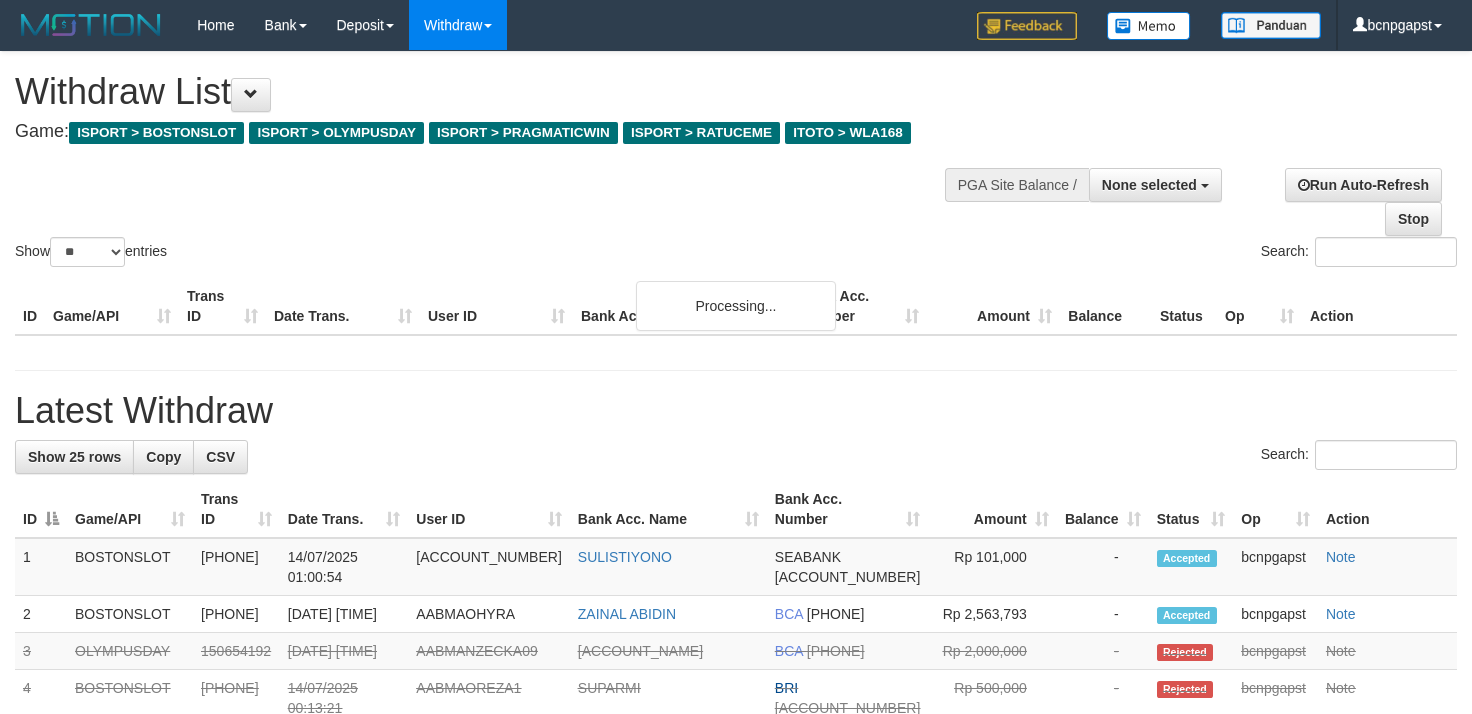 select 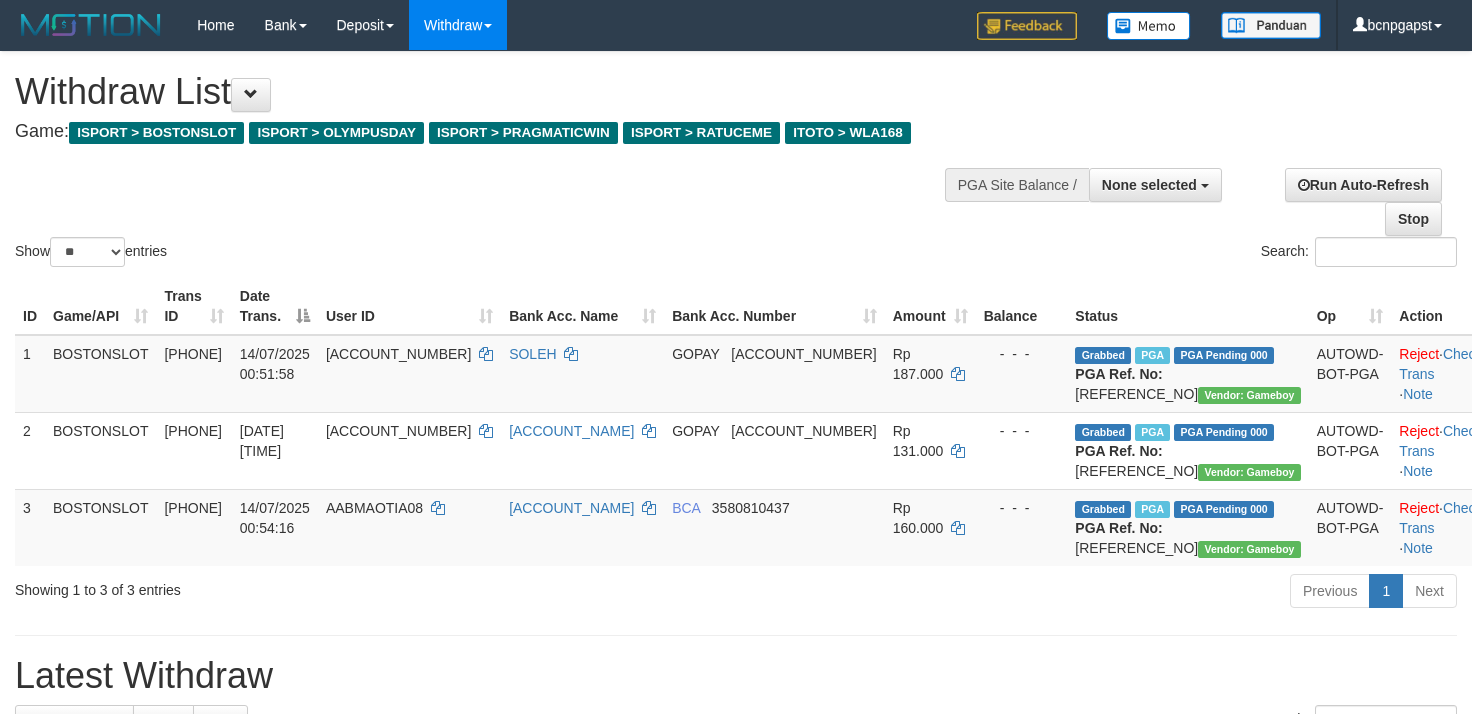 scroll, scrollTop: 157, scrollLeft: 0, axis: vertical 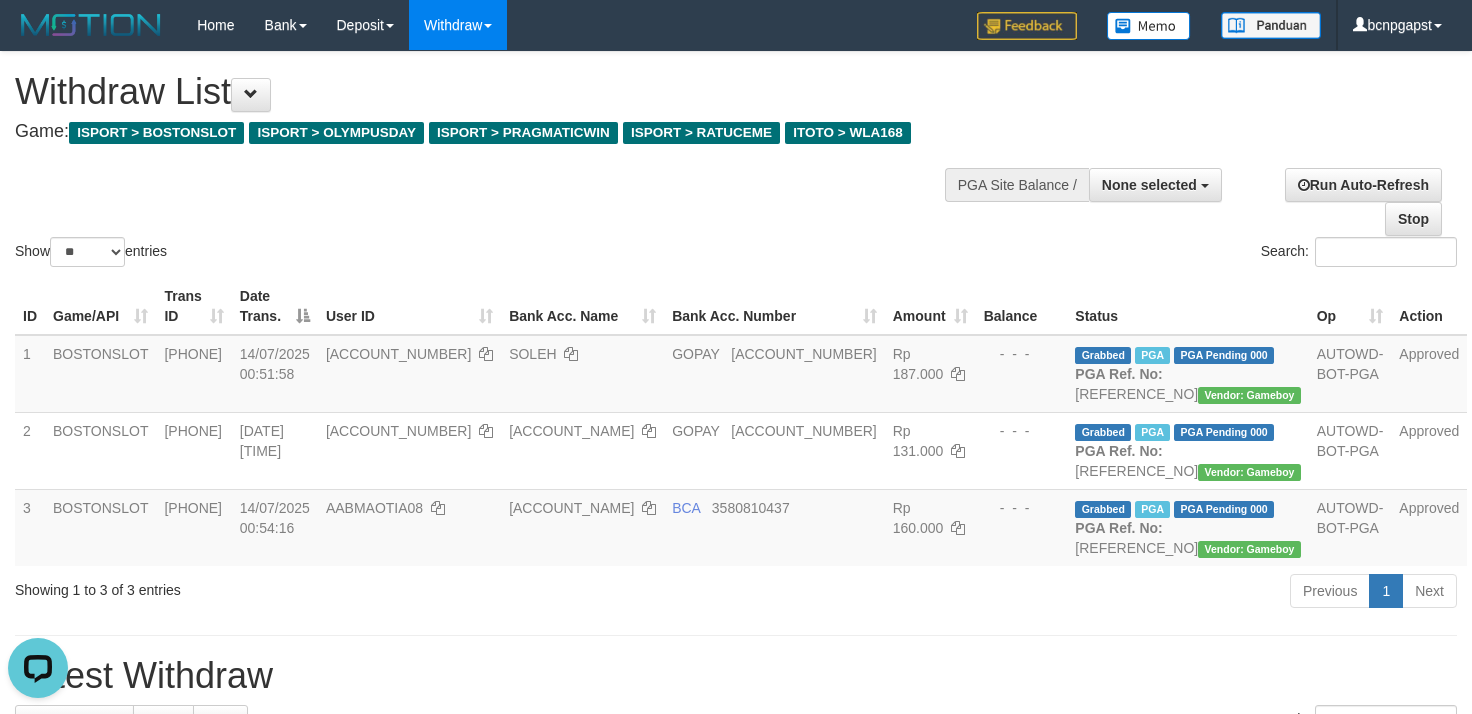 click on "Show  ** ** ** ***  entries Search:" at bounding box center (736, 161) 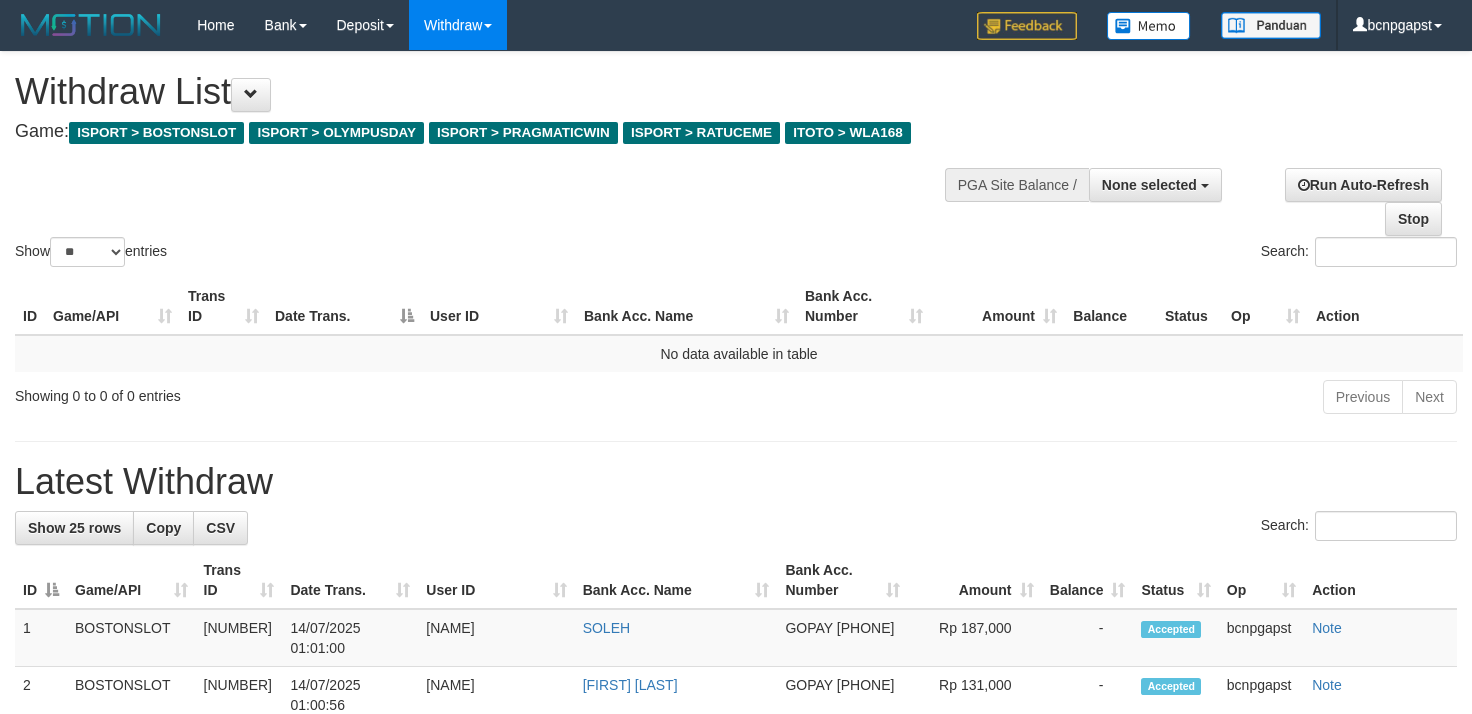 select 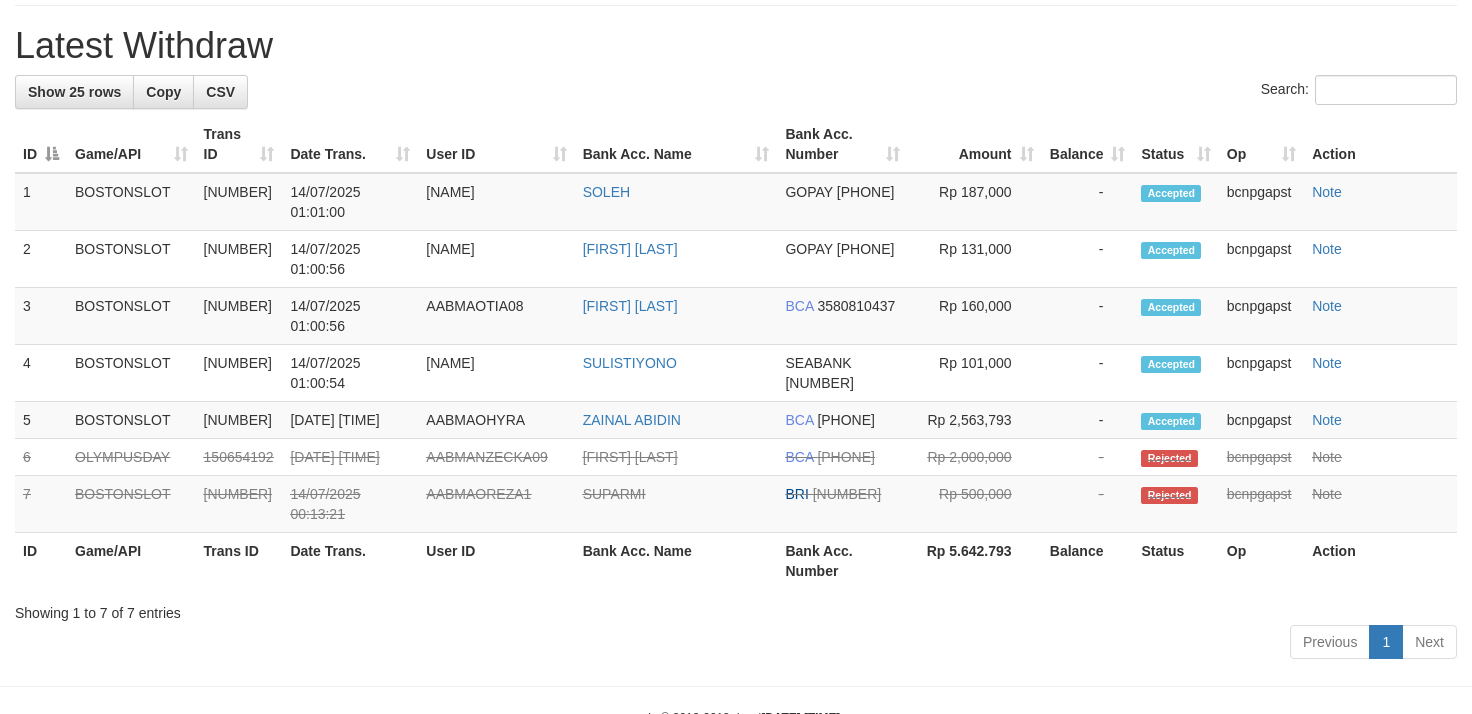 scroll, scrollTop: 444, scrollLeft: 0, axis: vertical 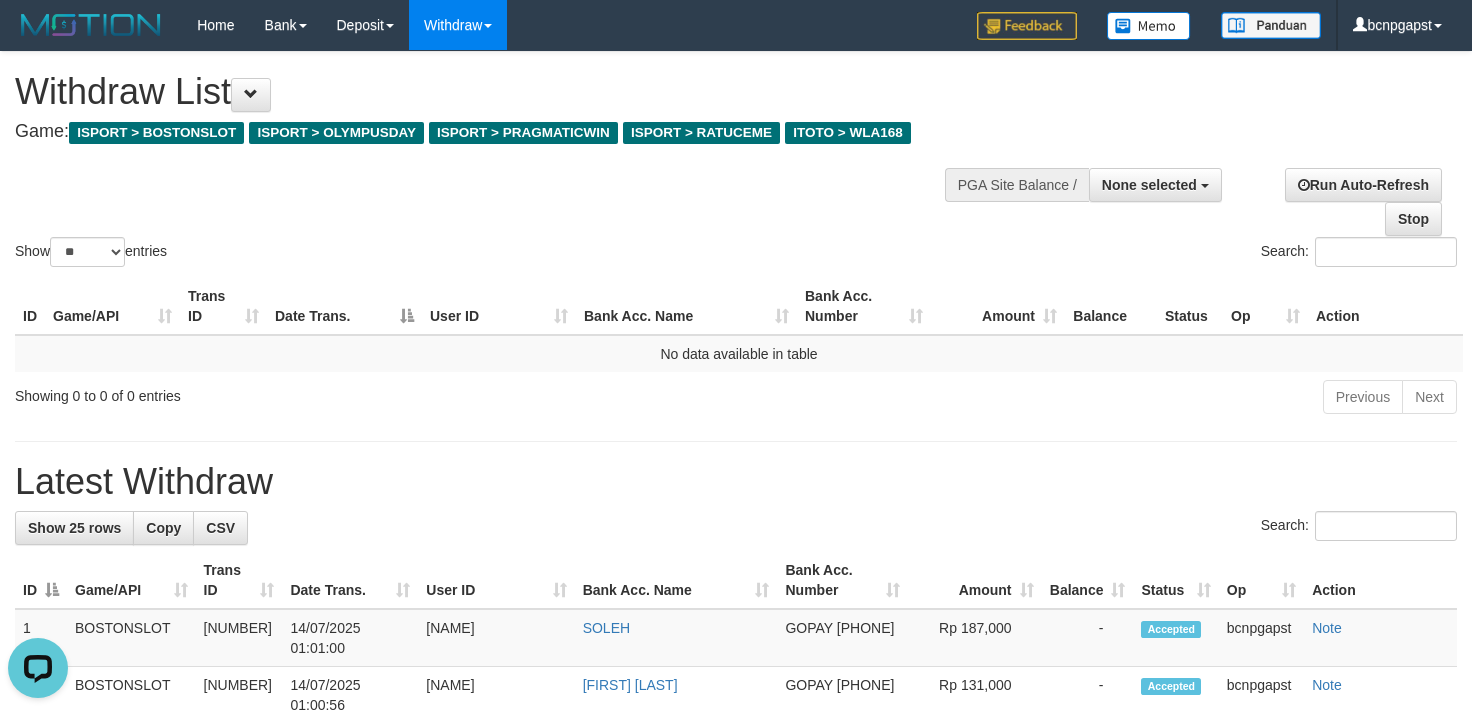 click on "Show  ** ** ** ***  entries" at bounding box center (368, 254) 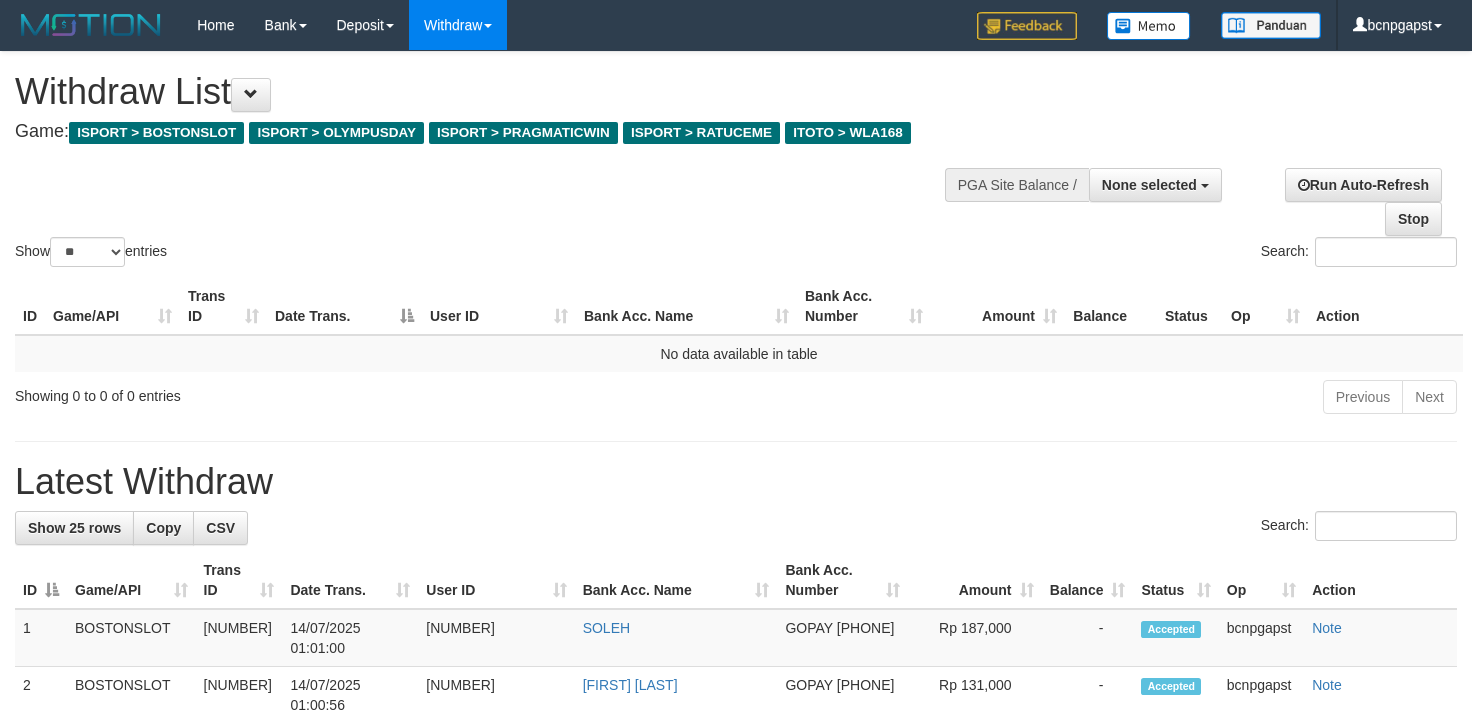 select 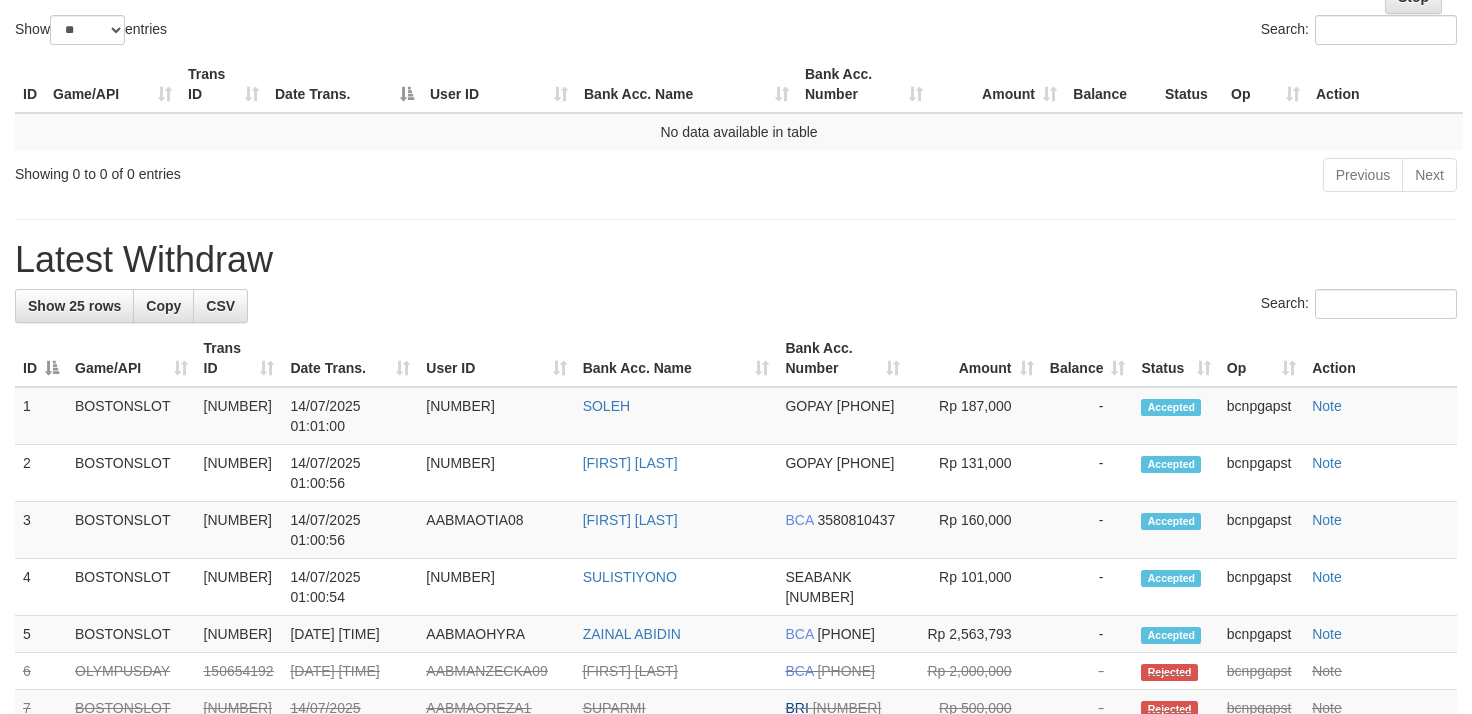 scroll, scrollTop: 0, scrollLeft: 0, axis: both 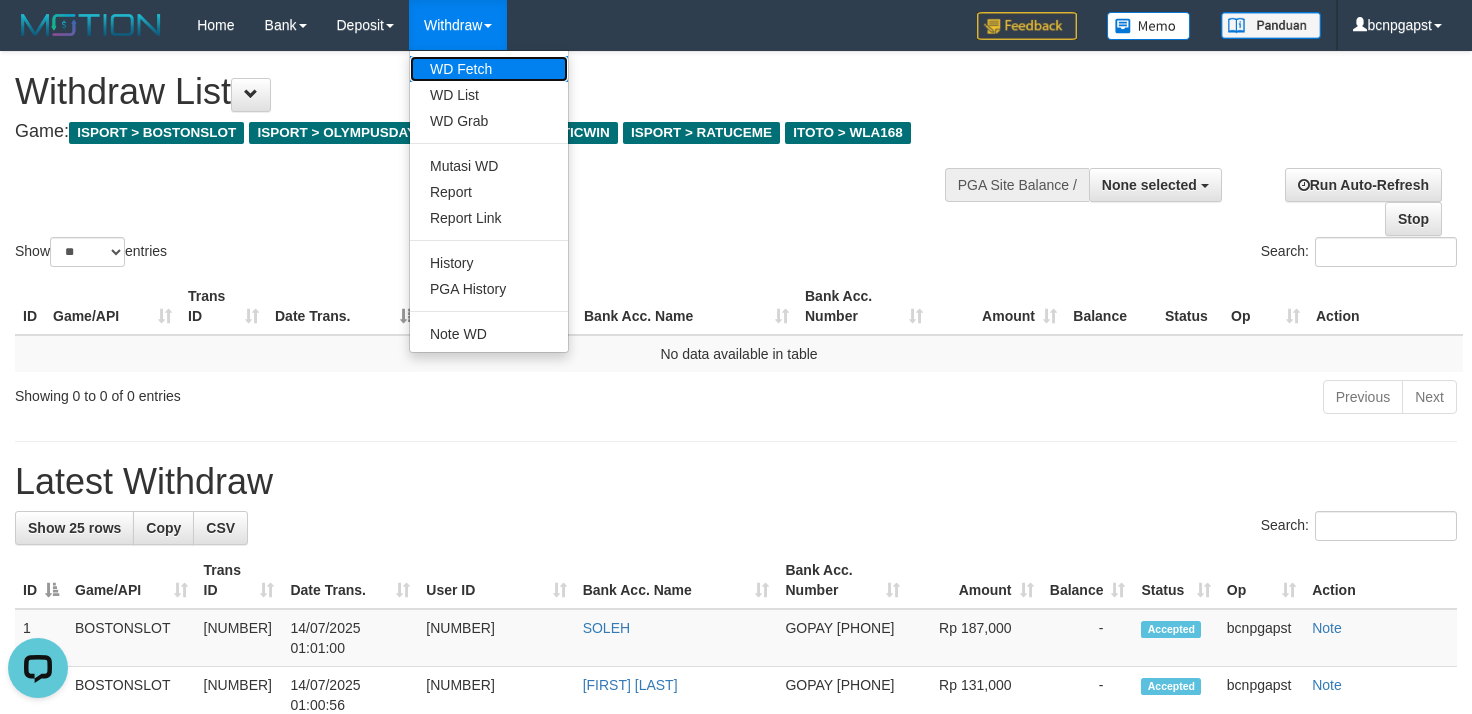 click on "WD Fetch" at bounding box center (489, 69) 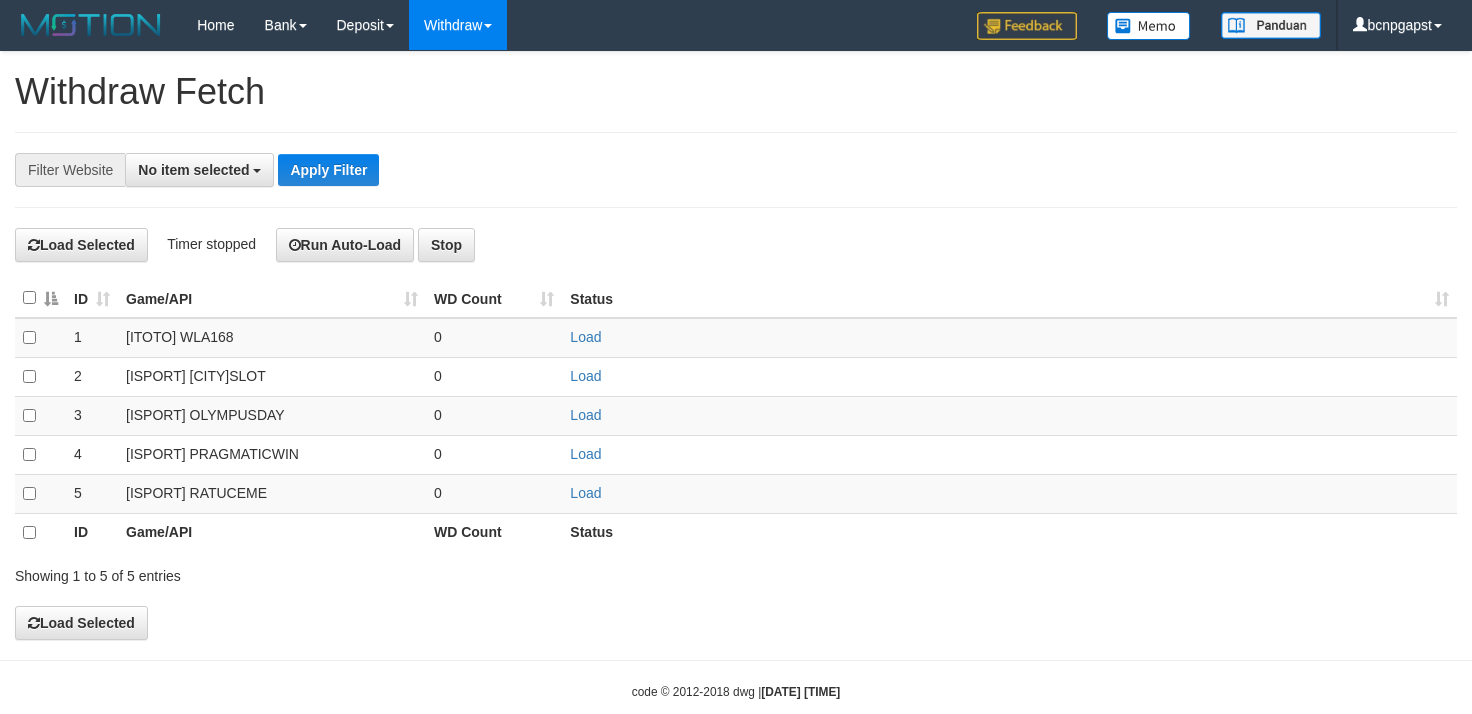 select 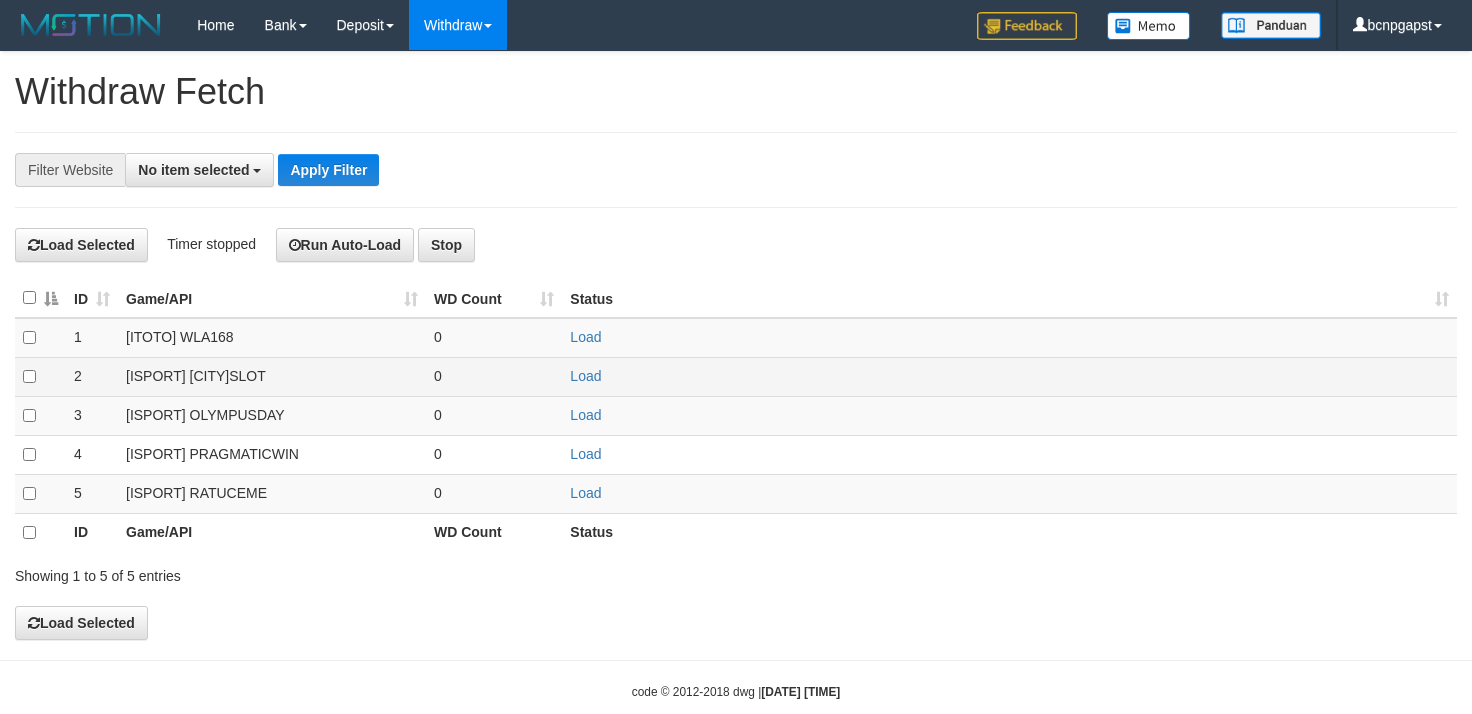 scroll, scrollTop: 0, scrollLeft: 0, axis: both 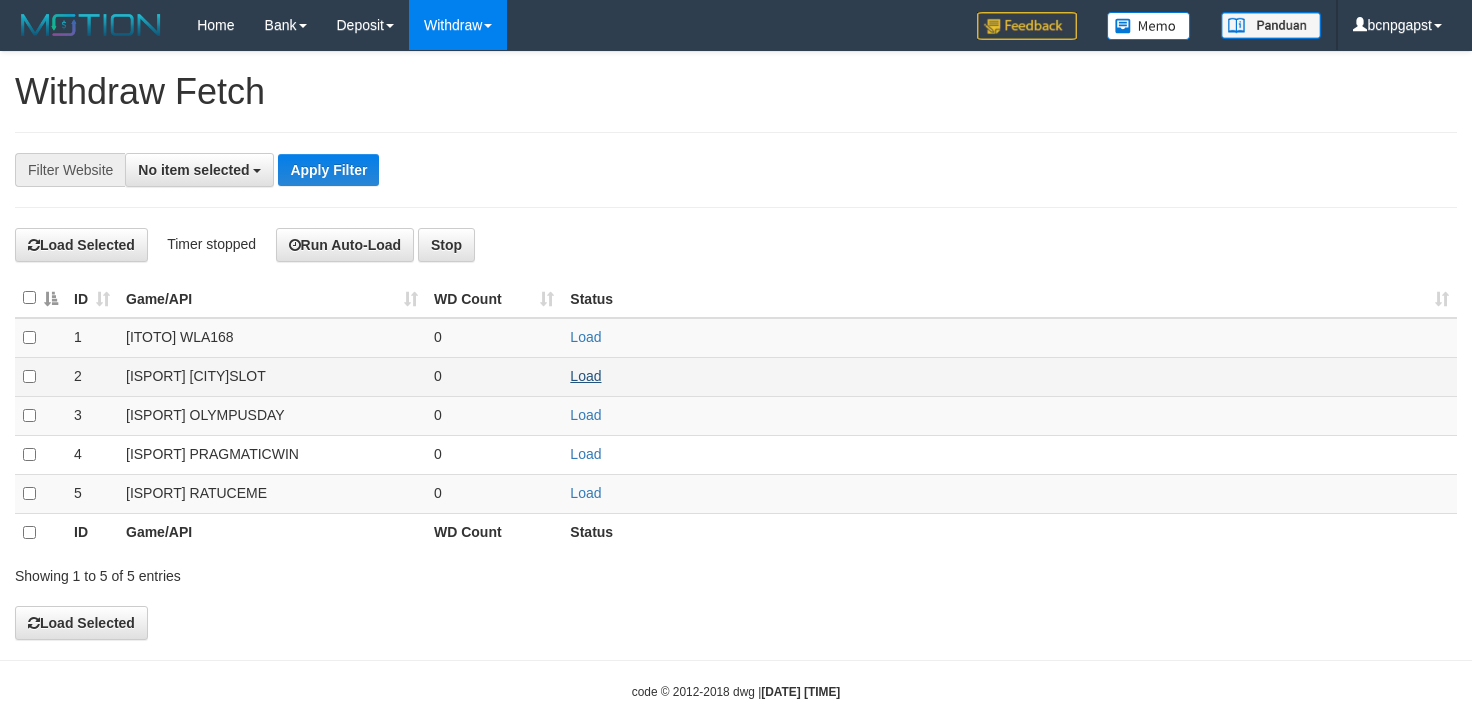 drag, startPoint x: 585, startPoint y: 396, endPoint x: 585, endPoint y: 378, distance: 18 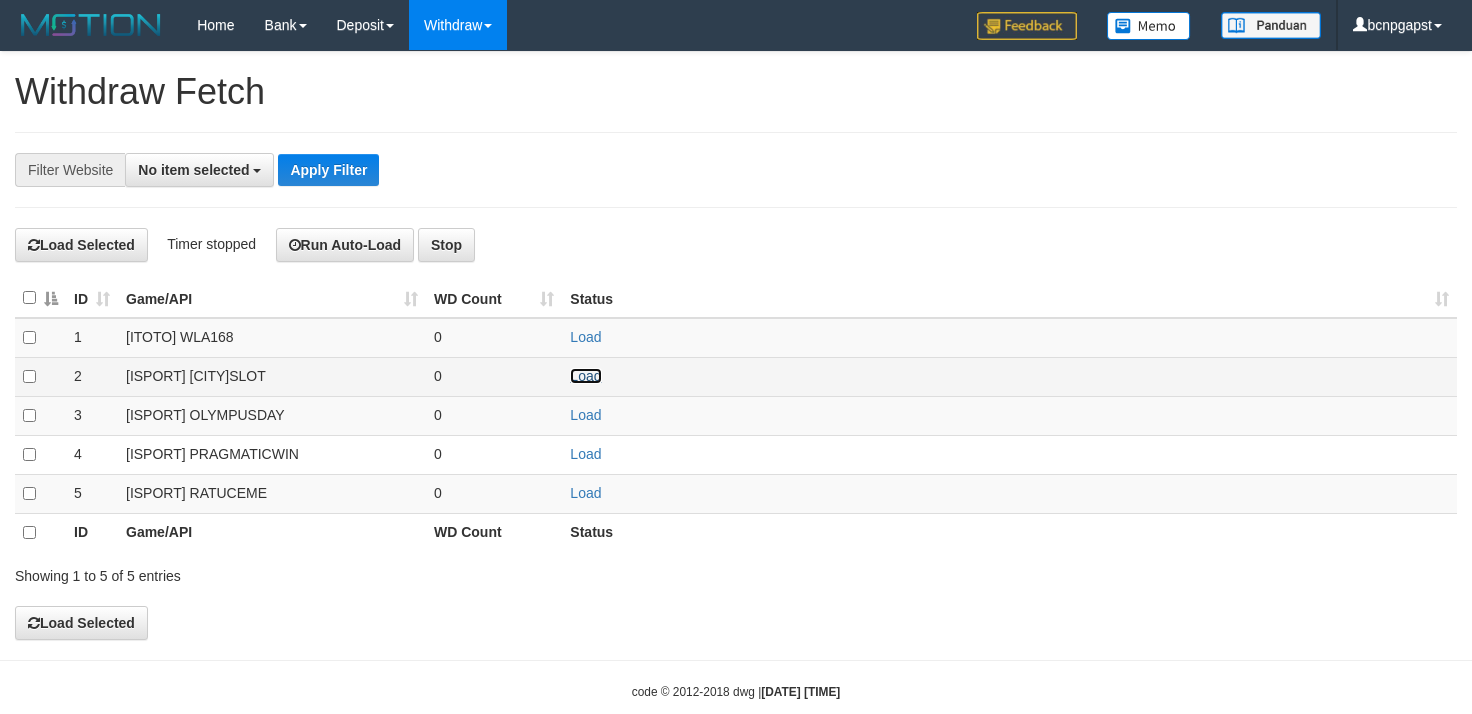 click on "Load" at bounding box center (585, 376) 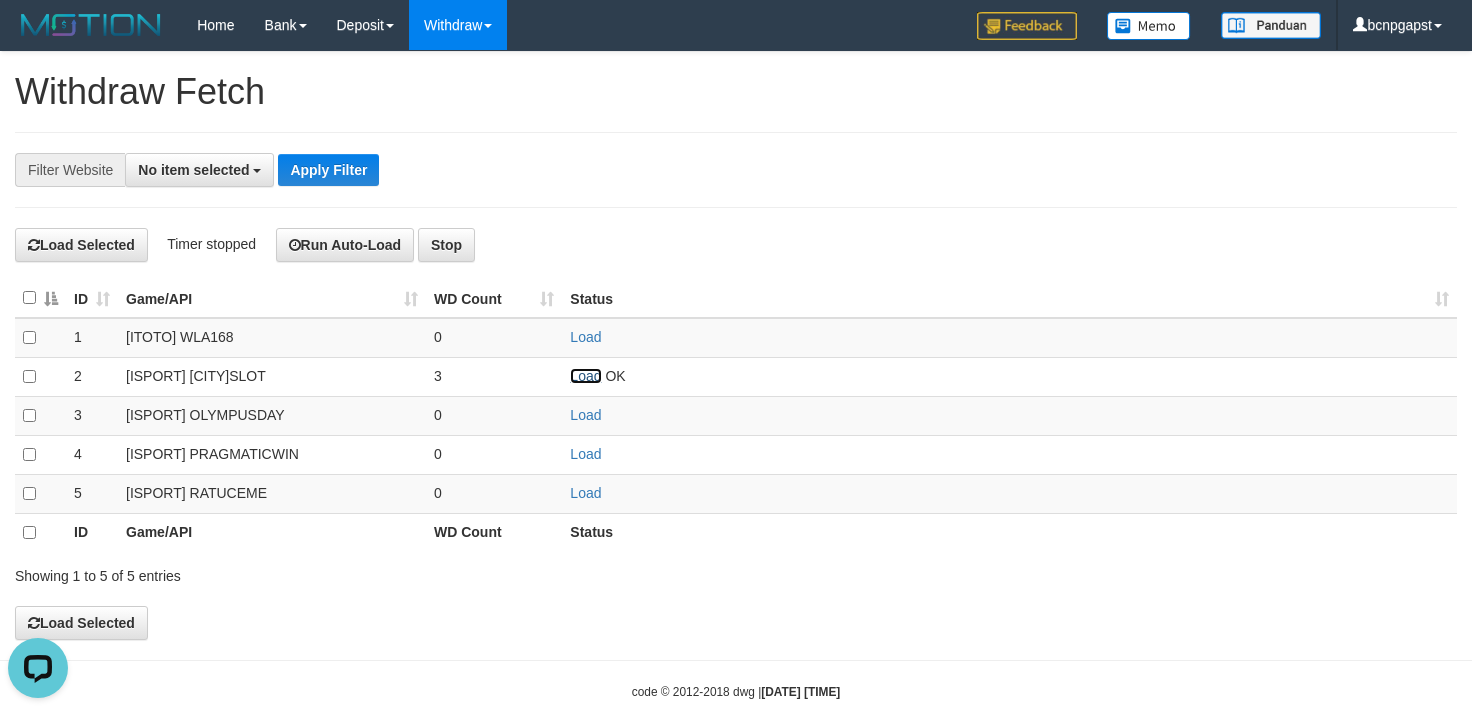 scroll, scrollTop: 0, scrollLeft: 0, axis: both 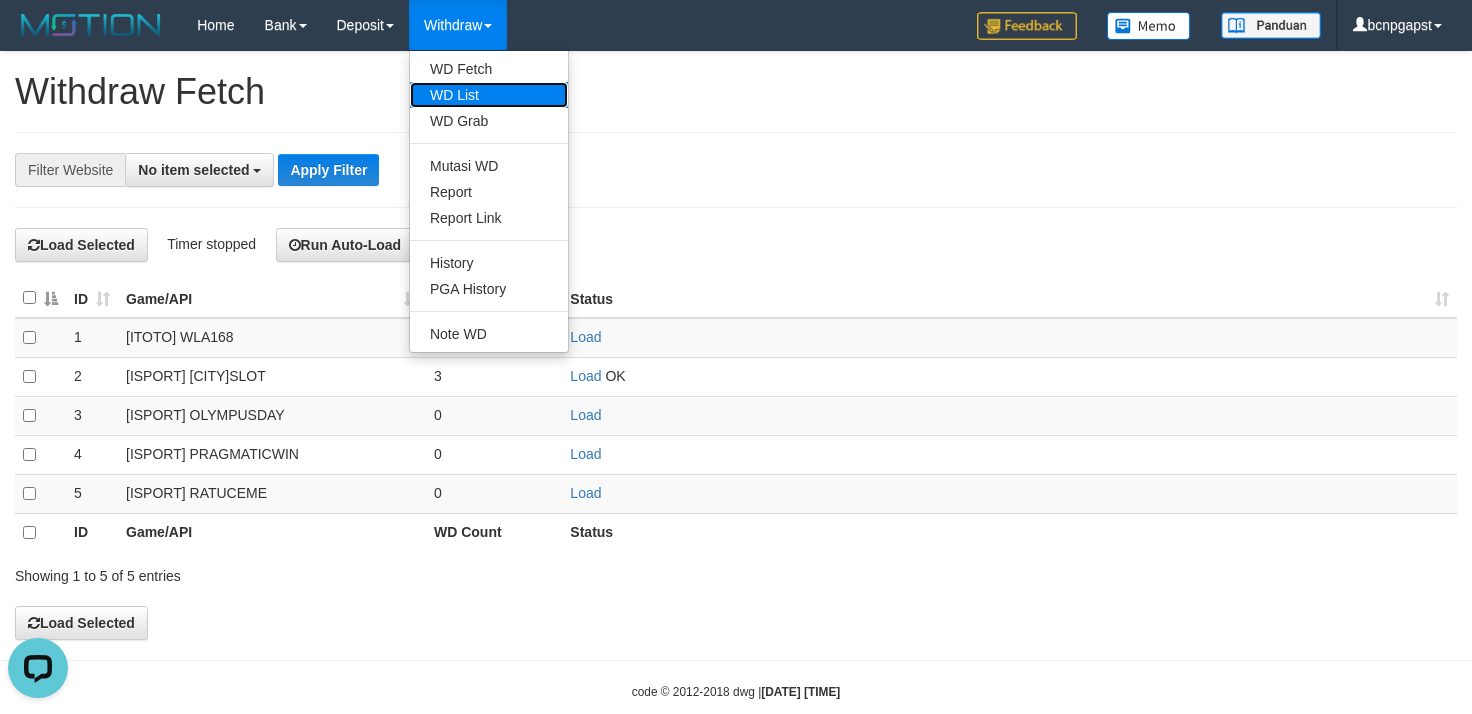 click on "WD List" at bounding box center [489, 95] 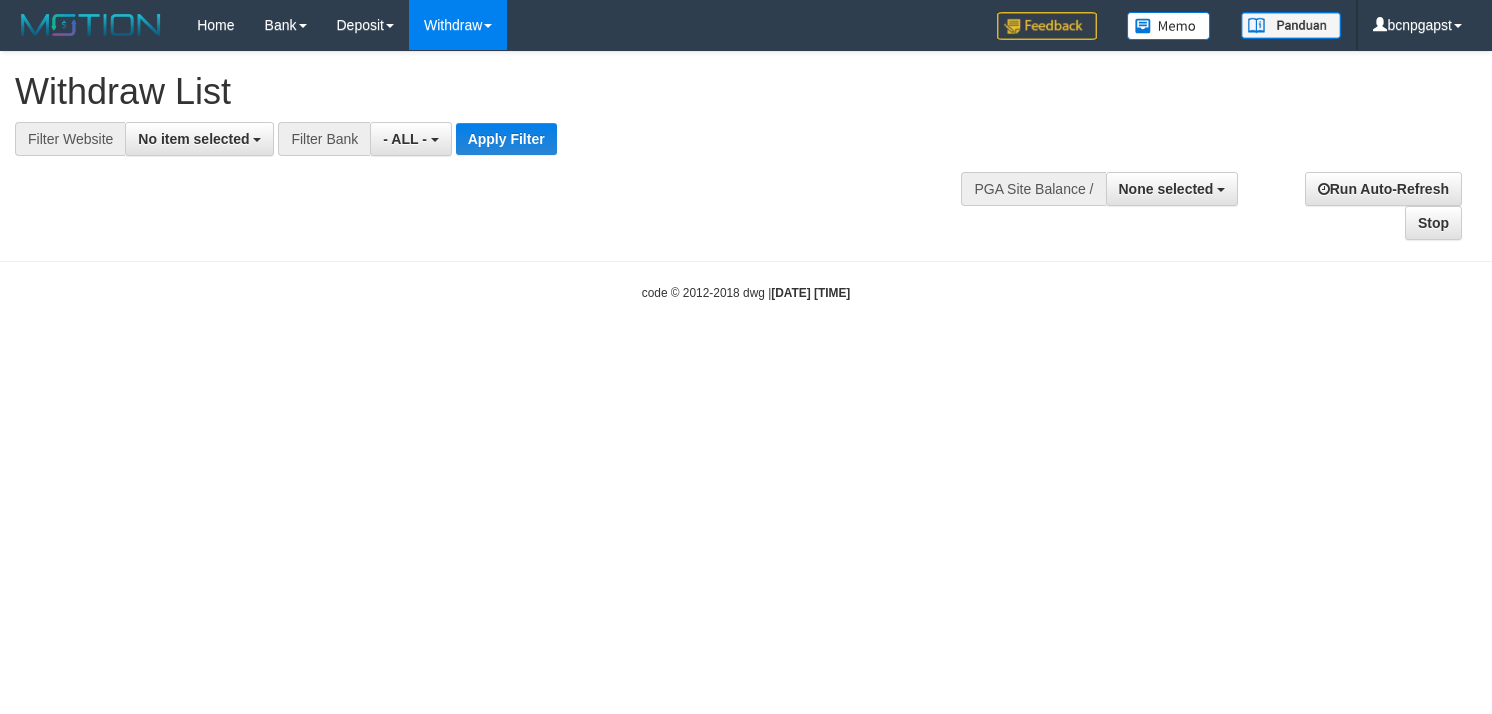 select 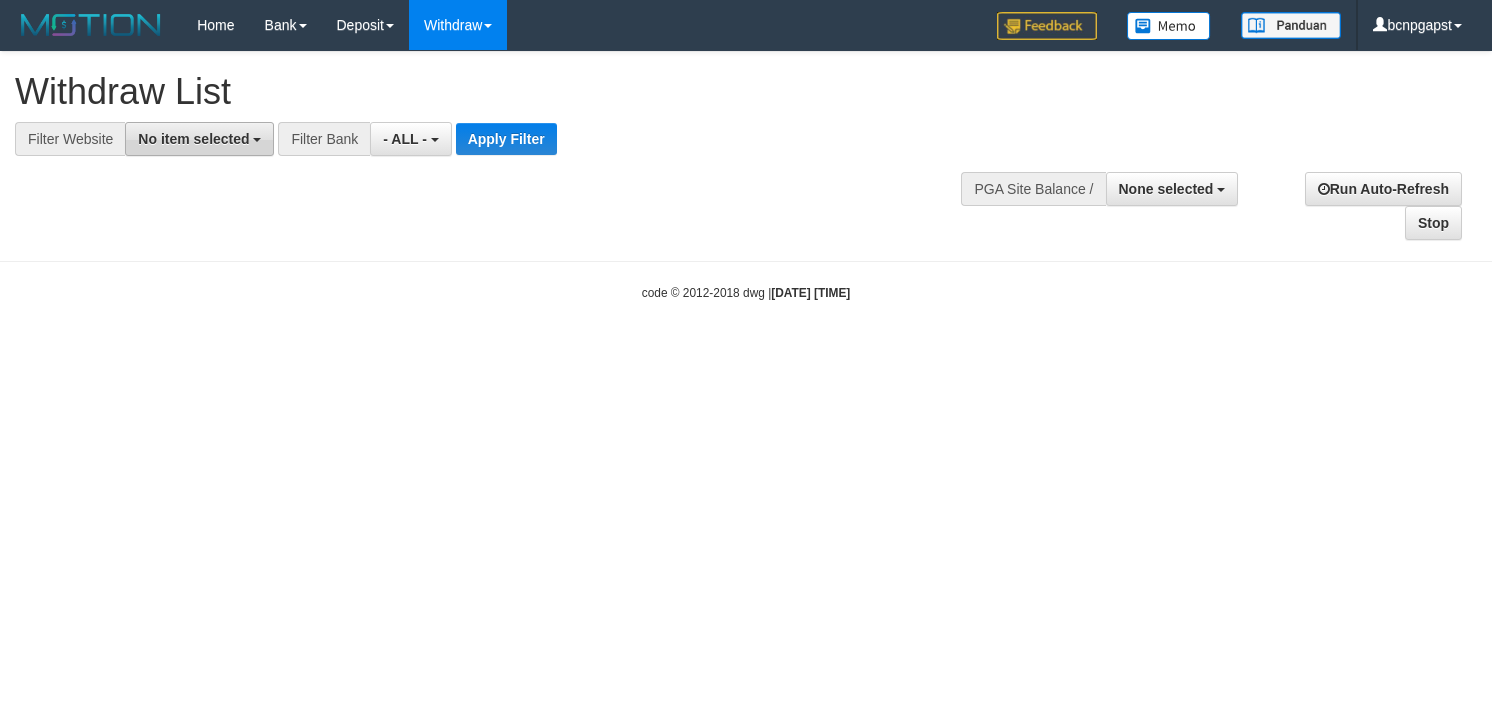 click on "No item selected" at bounding box center [199, 139] 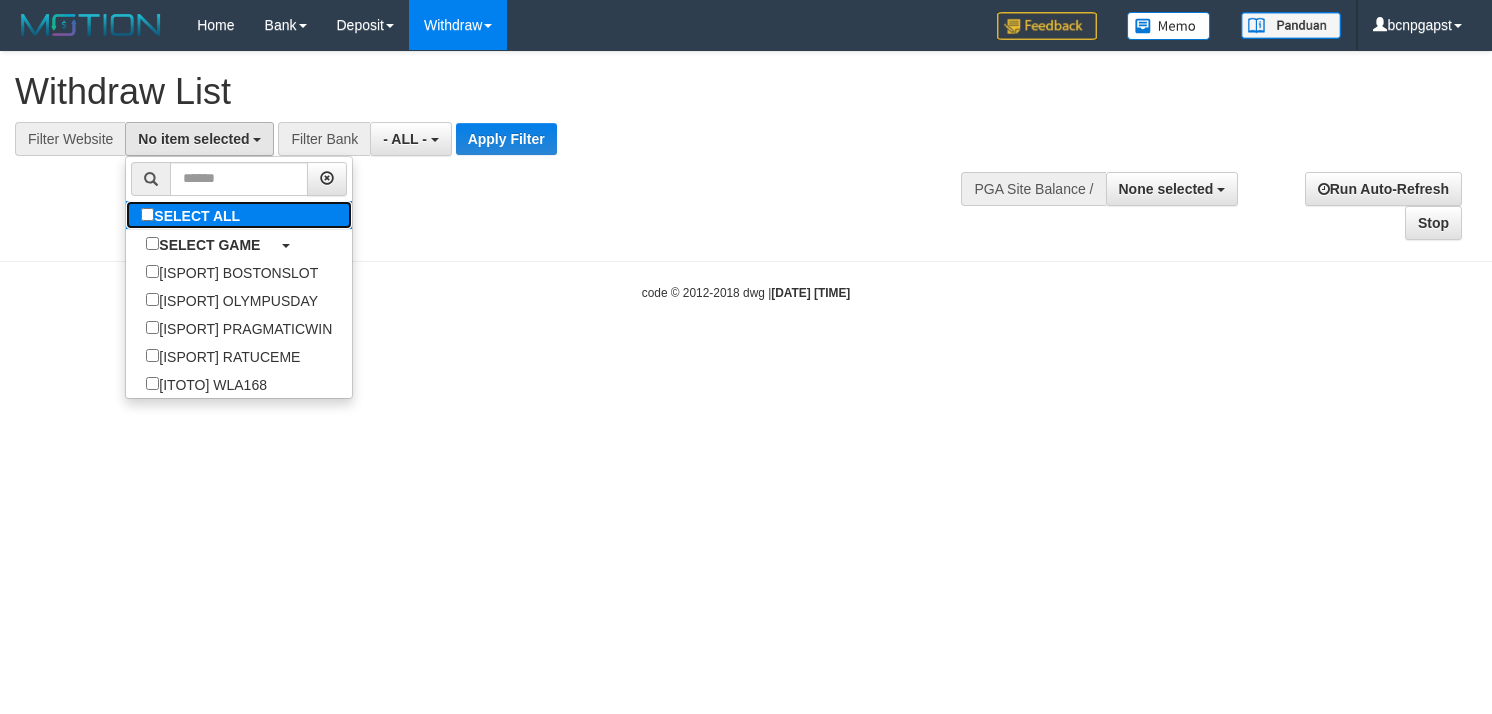 click on "SELECT ALL" at bounding box center [193, 215] 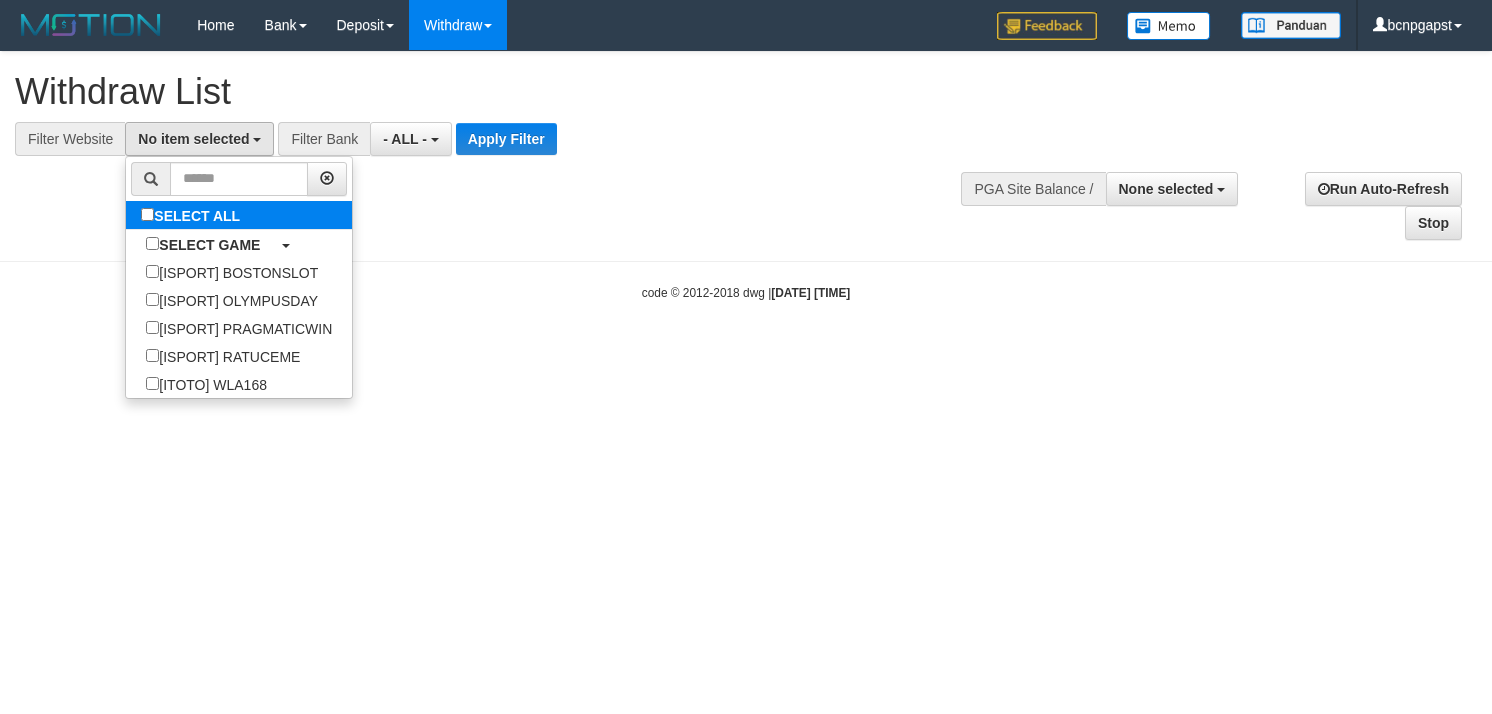 select on "****" 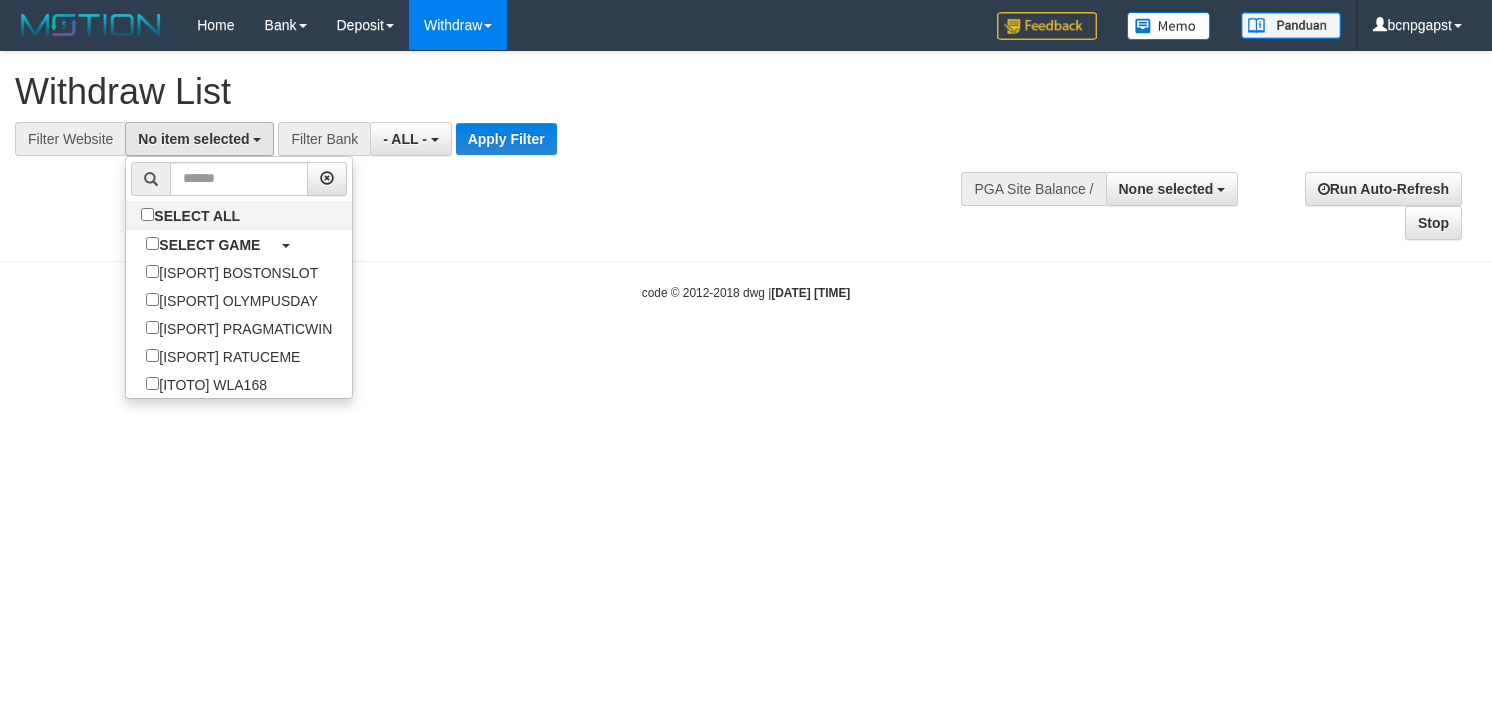 scroll, scrollTop: 17, scrollLeft: 0, axis: vertical 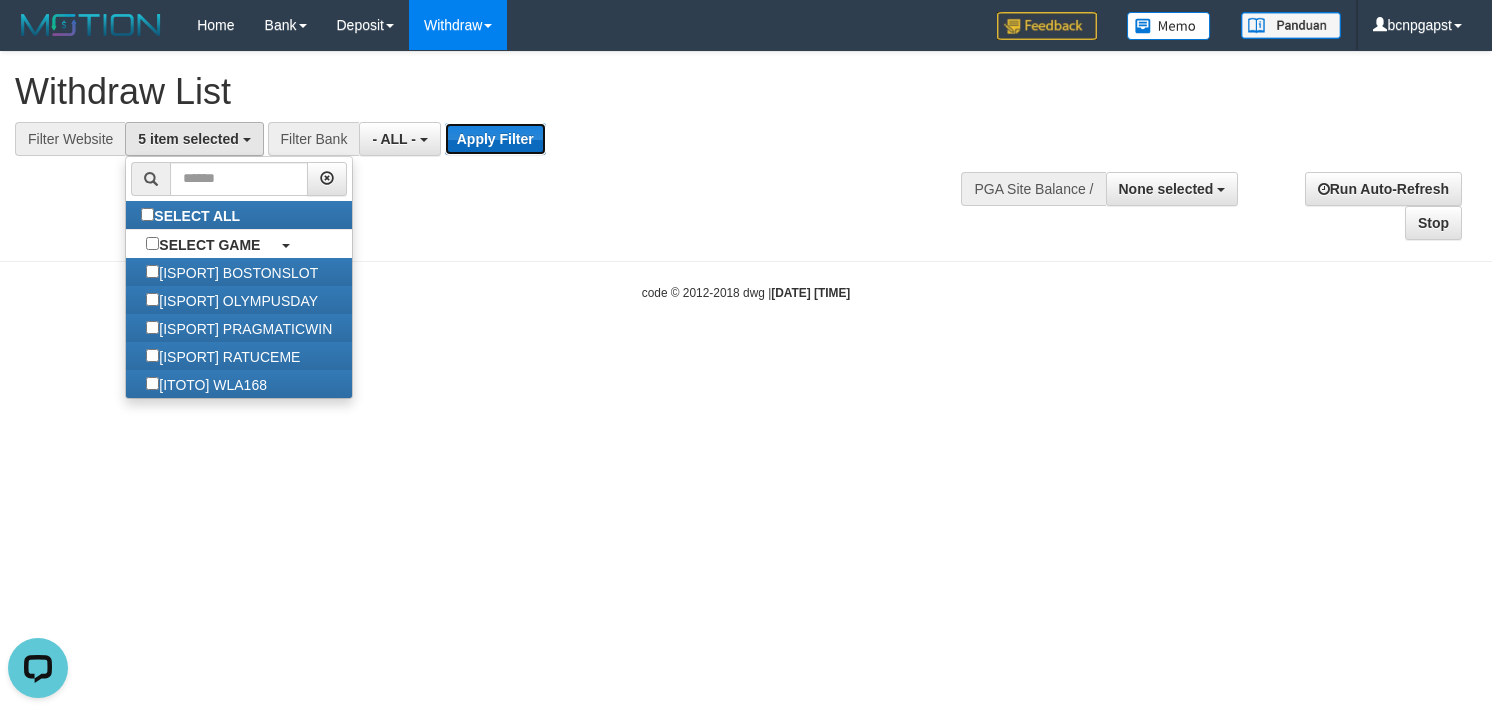 click on "Apply Filter" at bounding box center (495, 139) 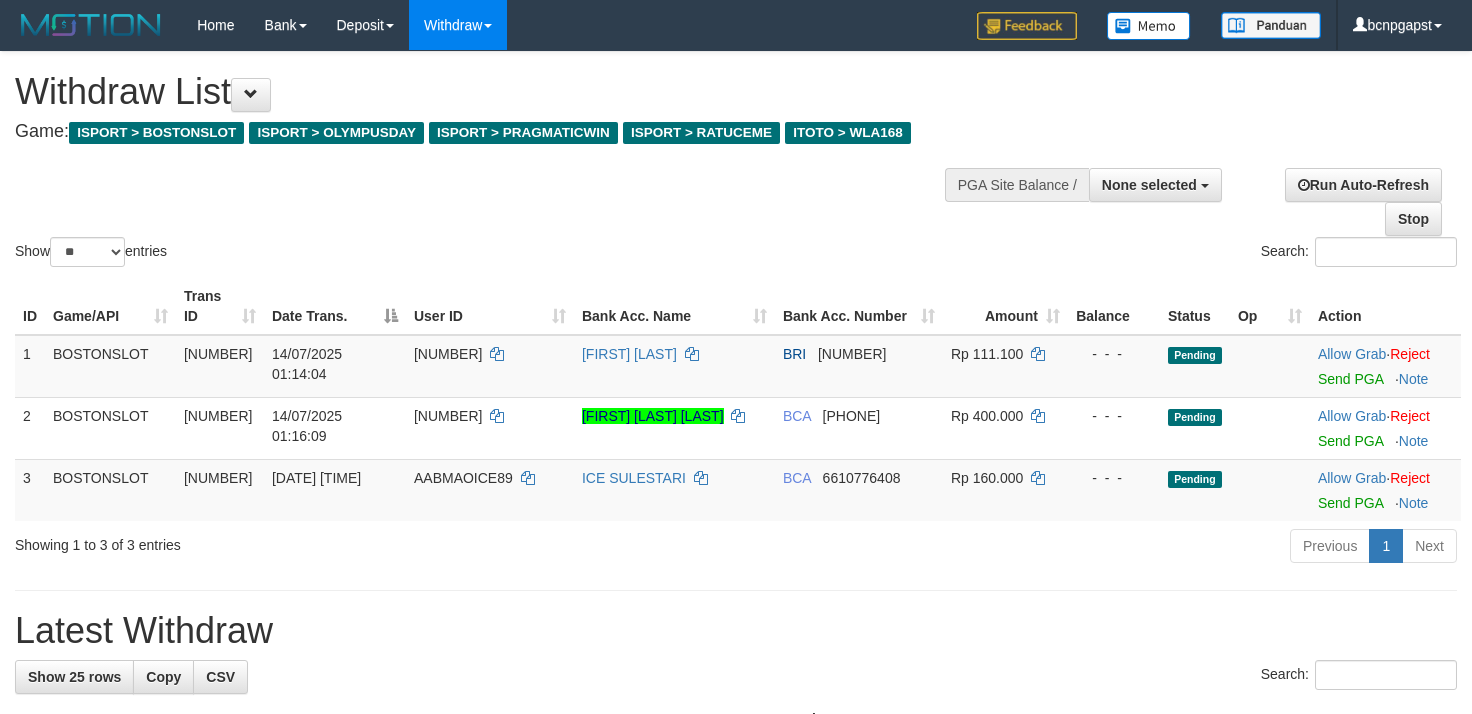 select 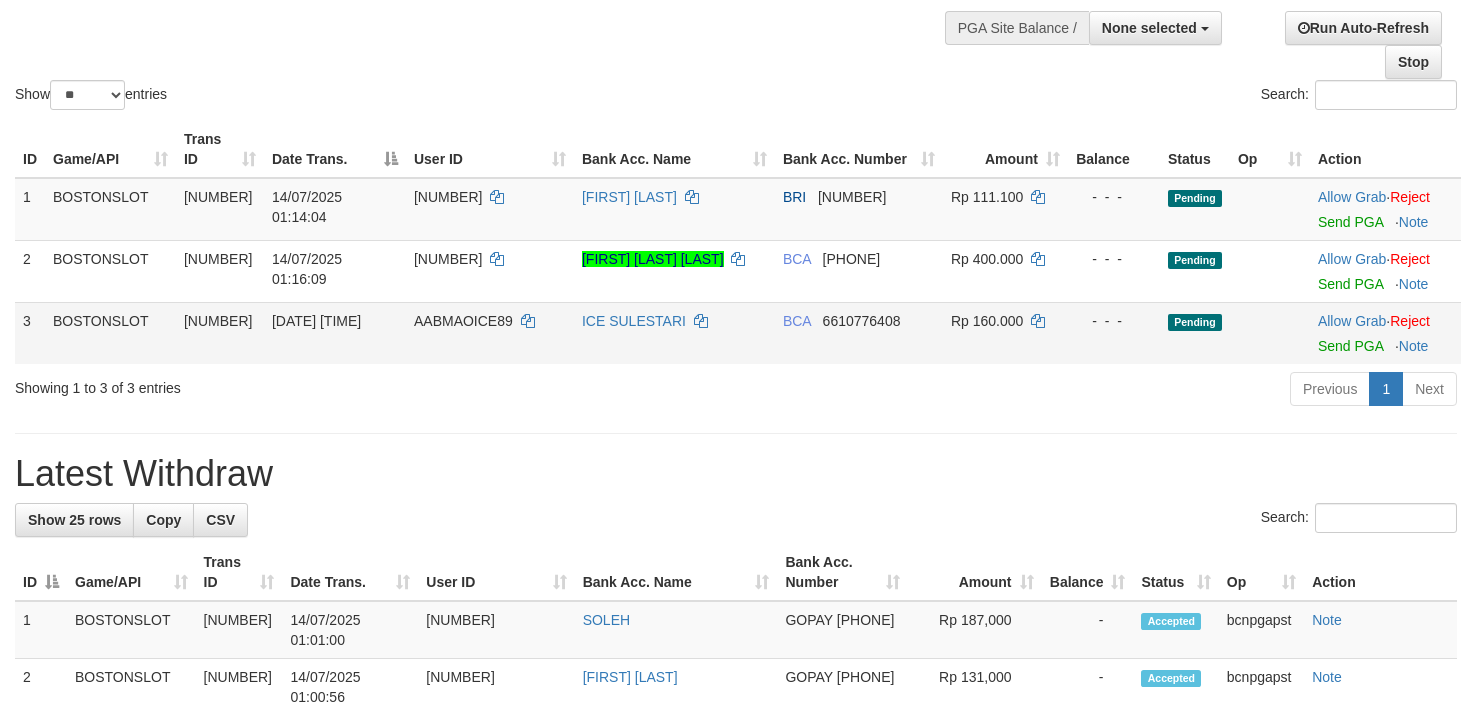 scroll, scrollTop: 222, scrollLeft: 0, axis: vertical 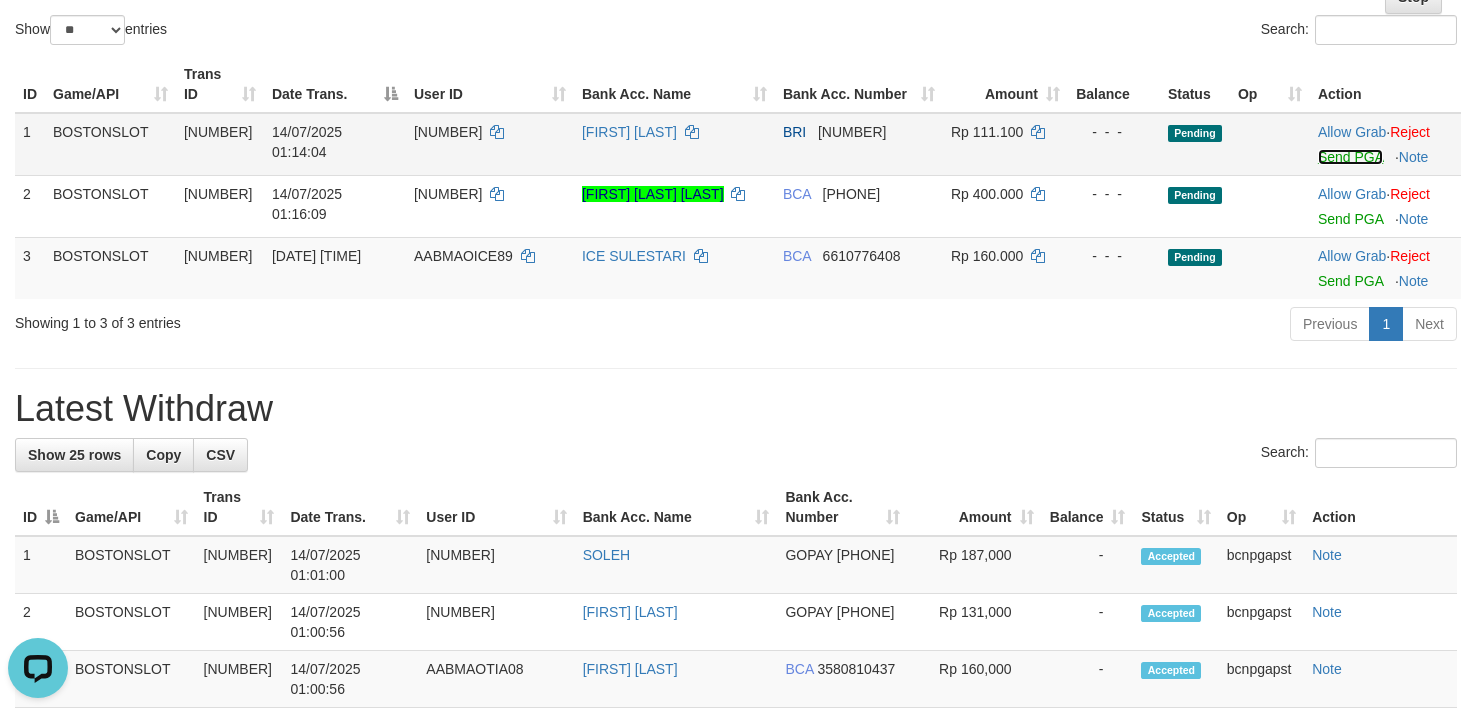 click on "Send PGA" at bounding box center [1350, 157] 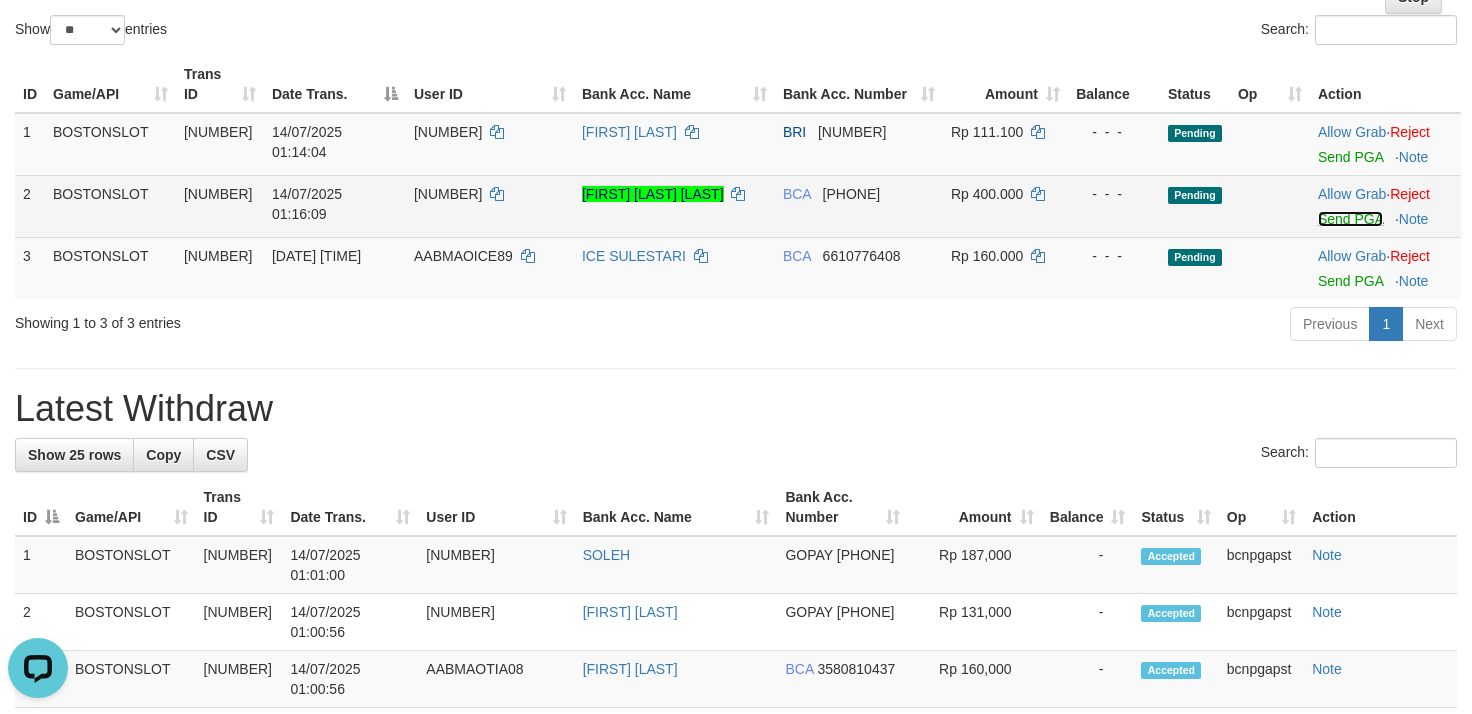 click on "Send PGA" at bounding box center [1350, 219] 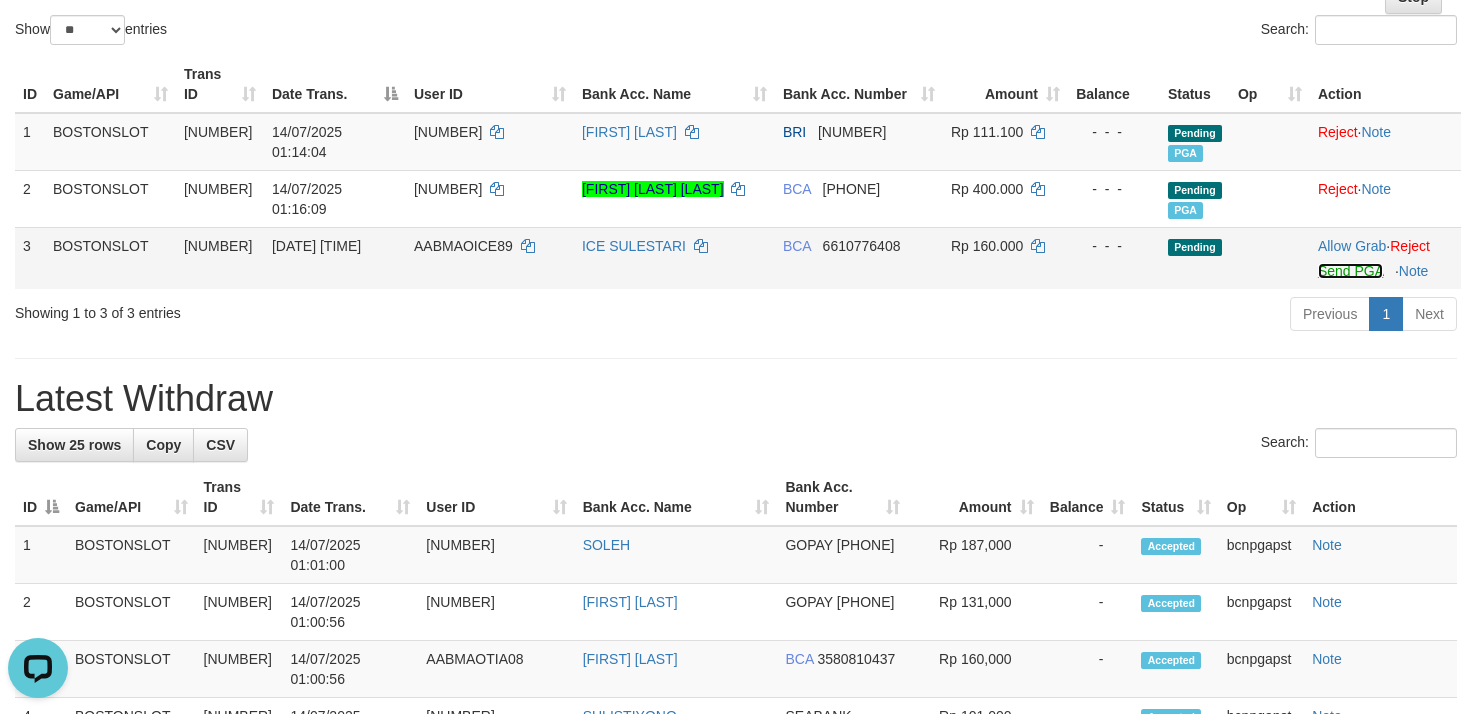 click on "Send PGA" at bounding box center (1350, 271) 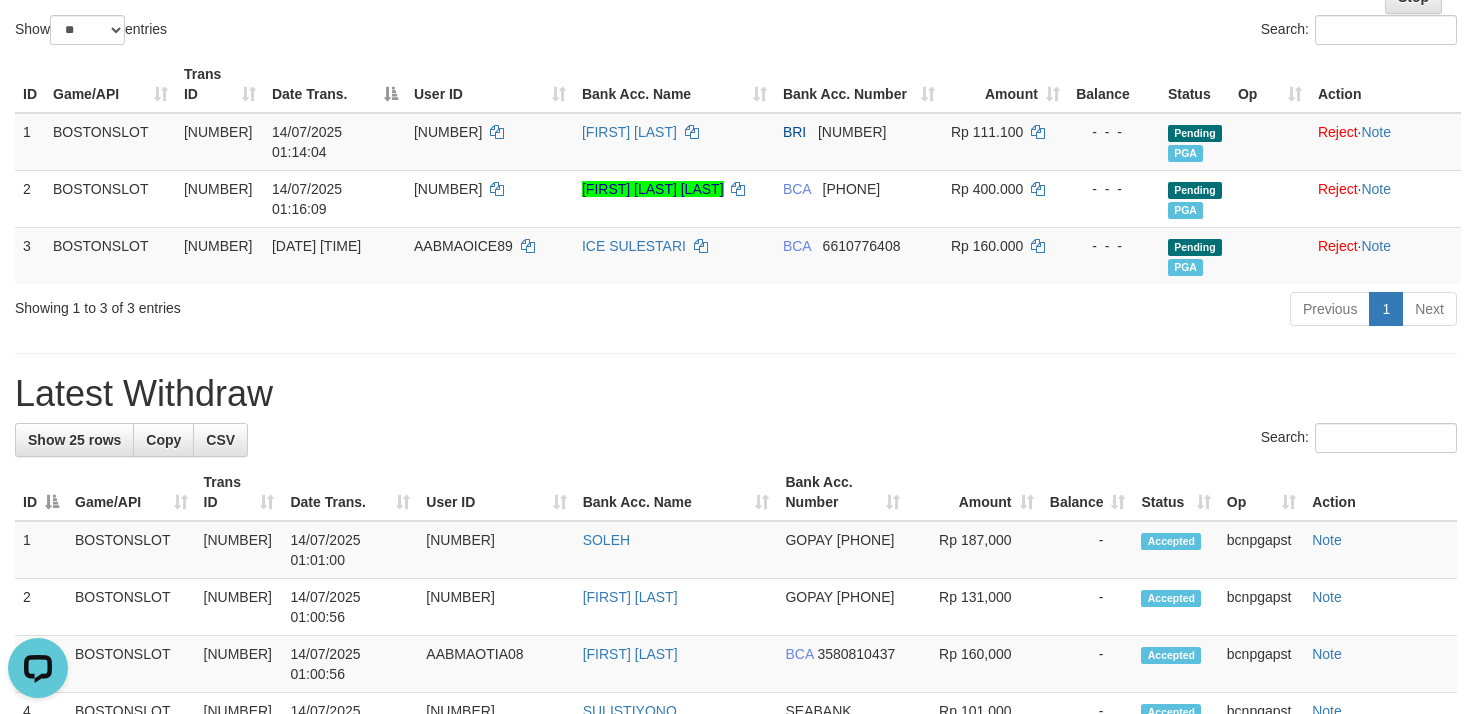 click on "**********" at bounding box center [736, 422] 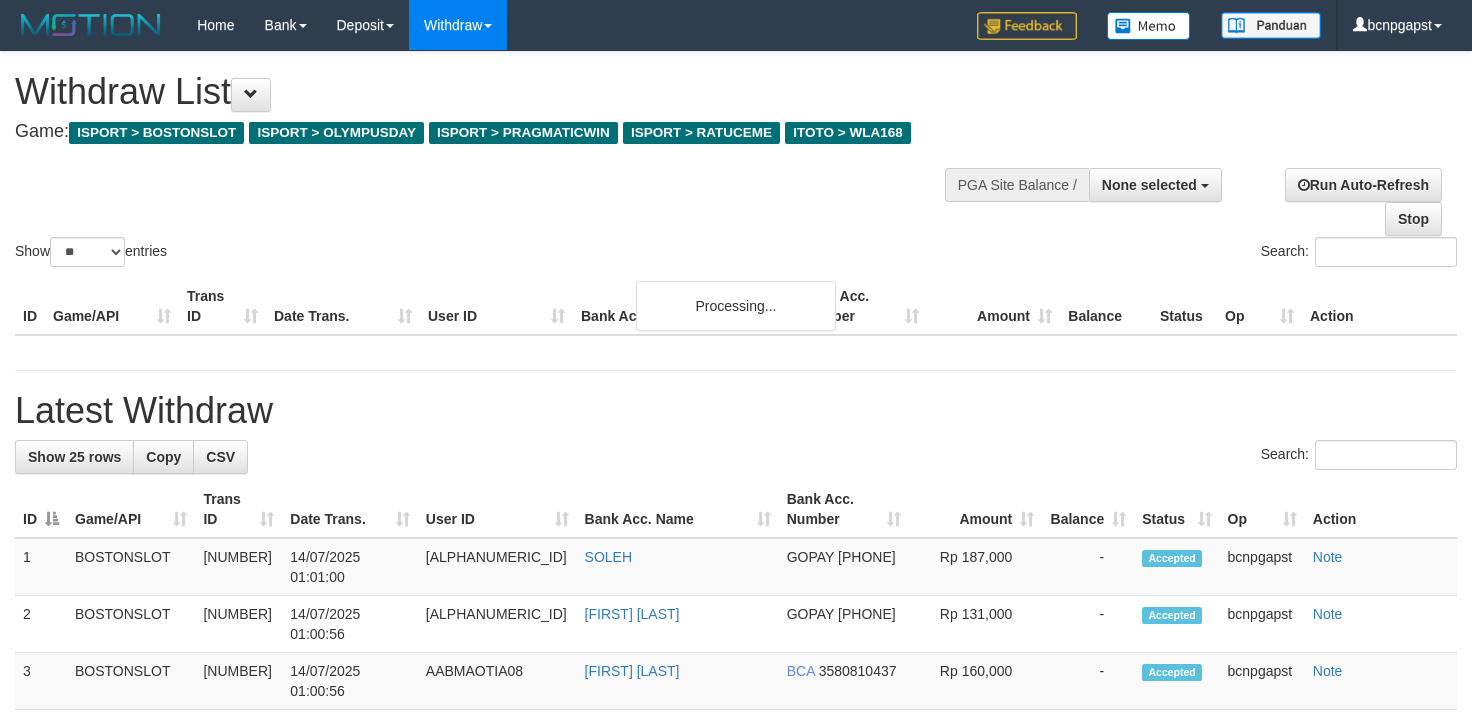 select 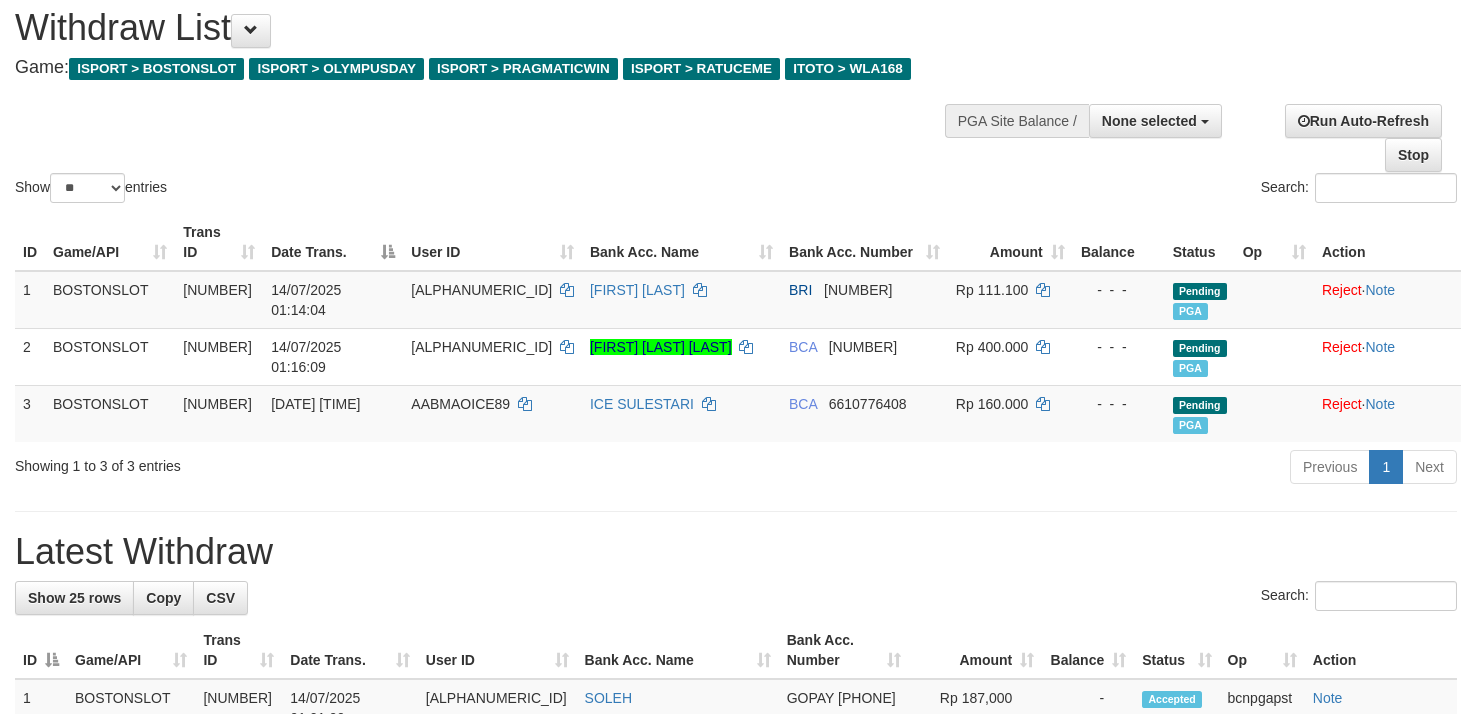 scroll, scrollTop: 0, scrollLeft: 0, axis: both 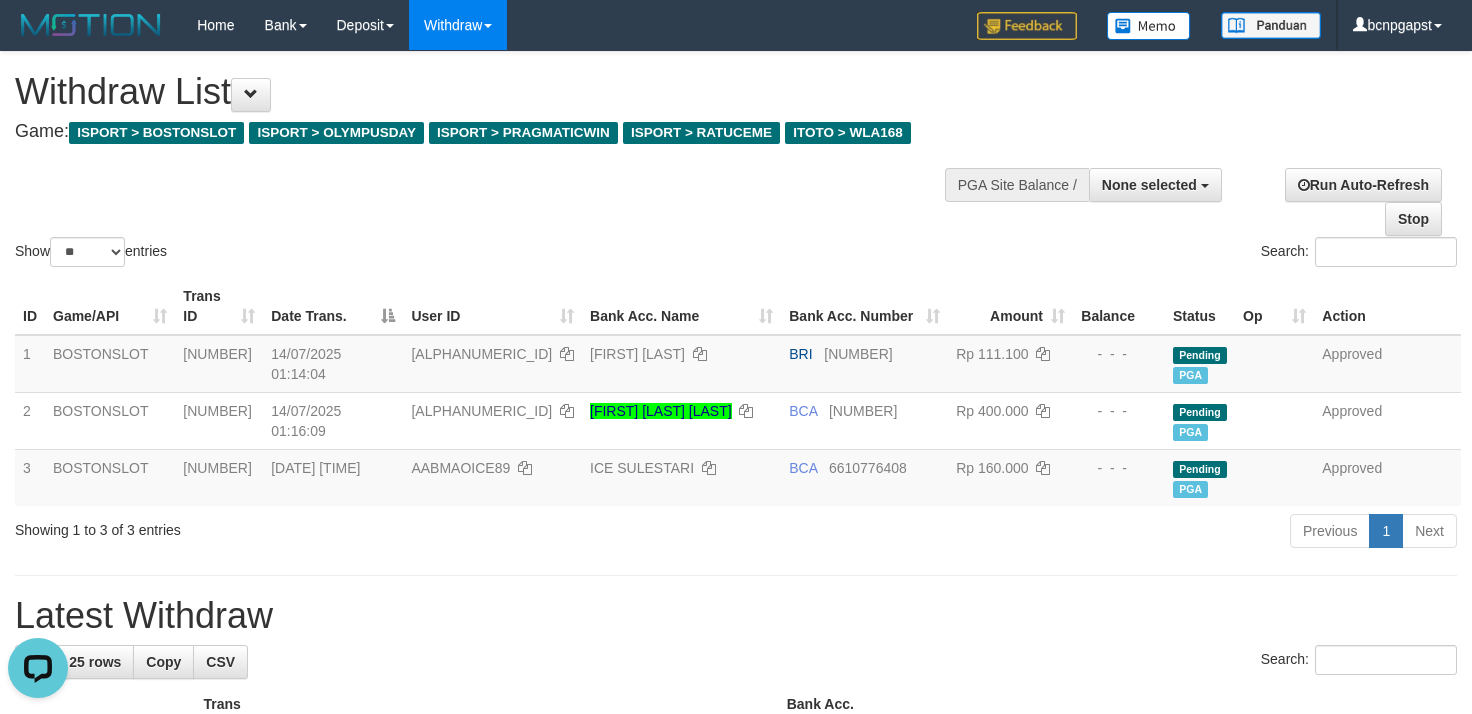 click on "Show  ** ** ** ***  entries Search:" at bounding box center [736, 161] 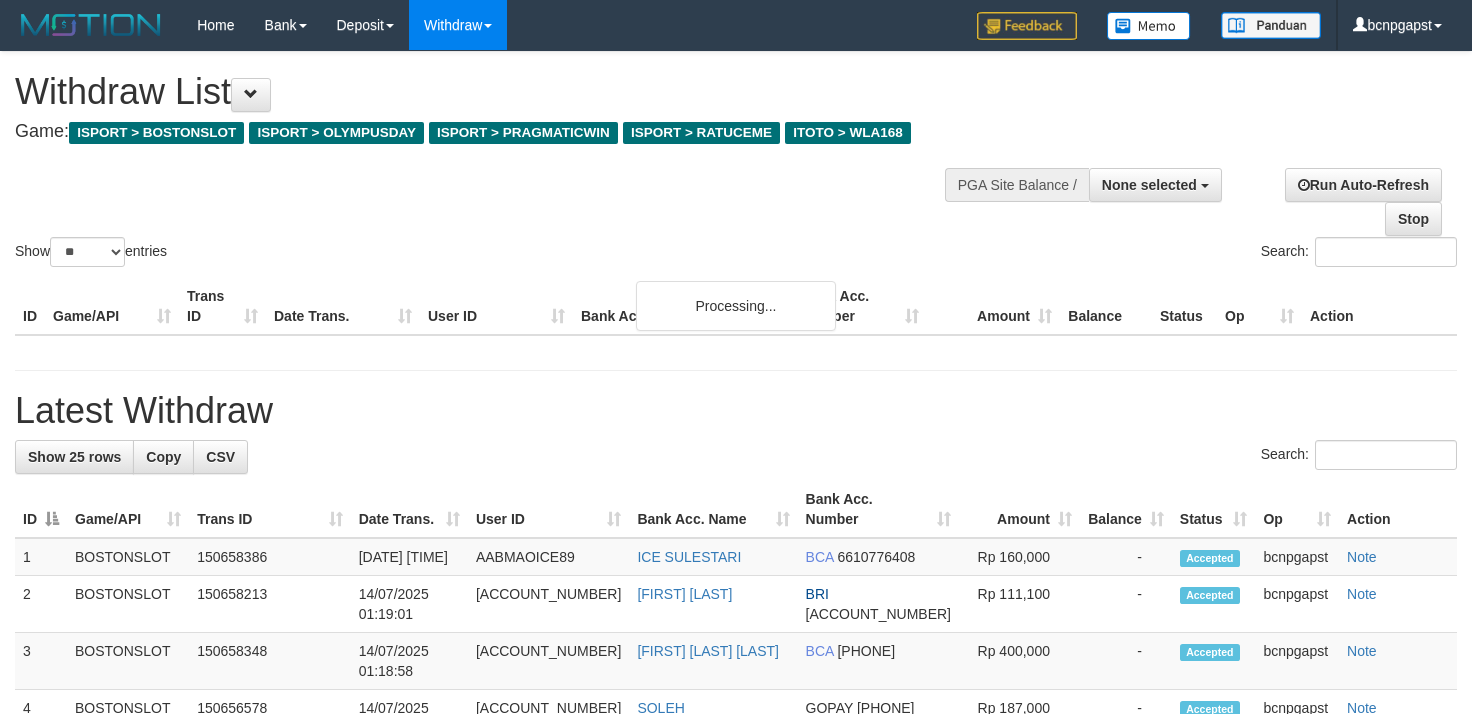 select 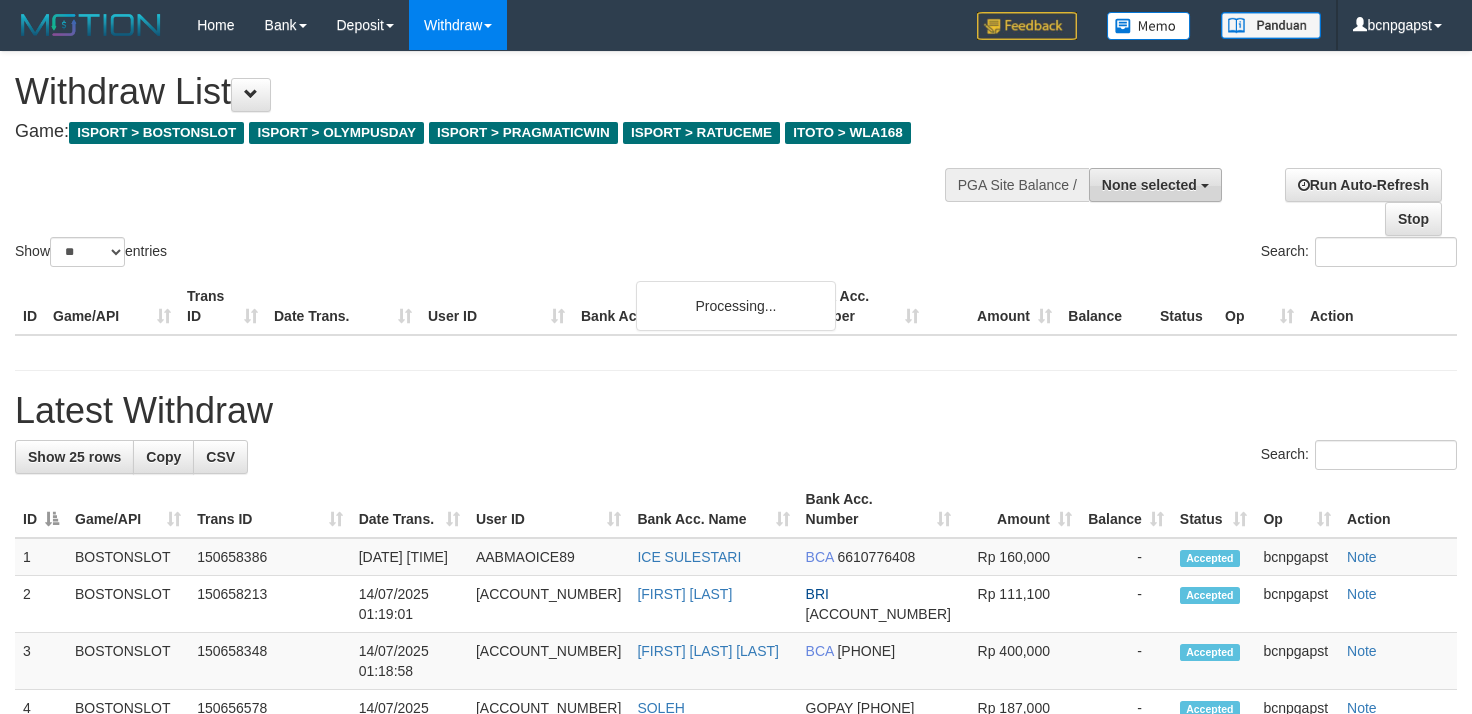 scroll, scrollTop: 0, scrollLeft: 0, axis: both 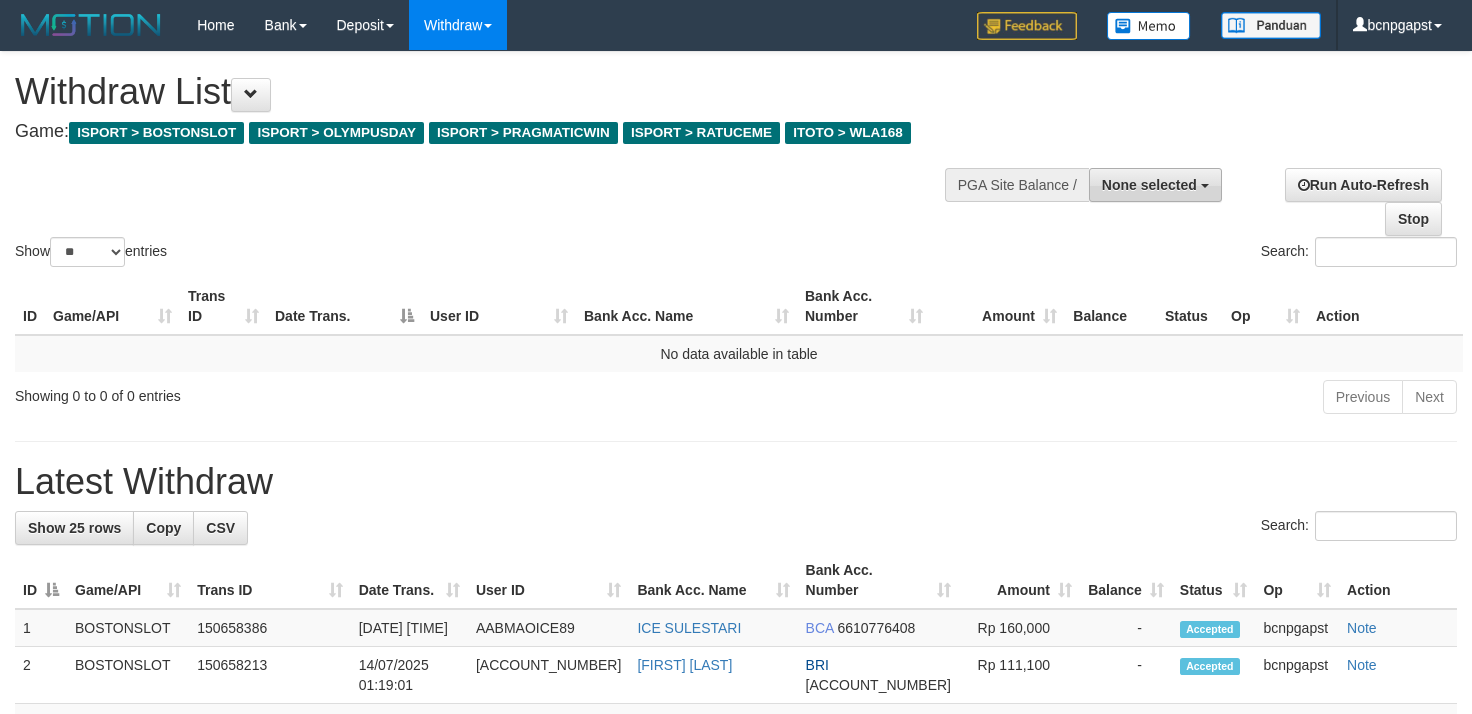 click on "None selected" at bounding box center (1155, 185) 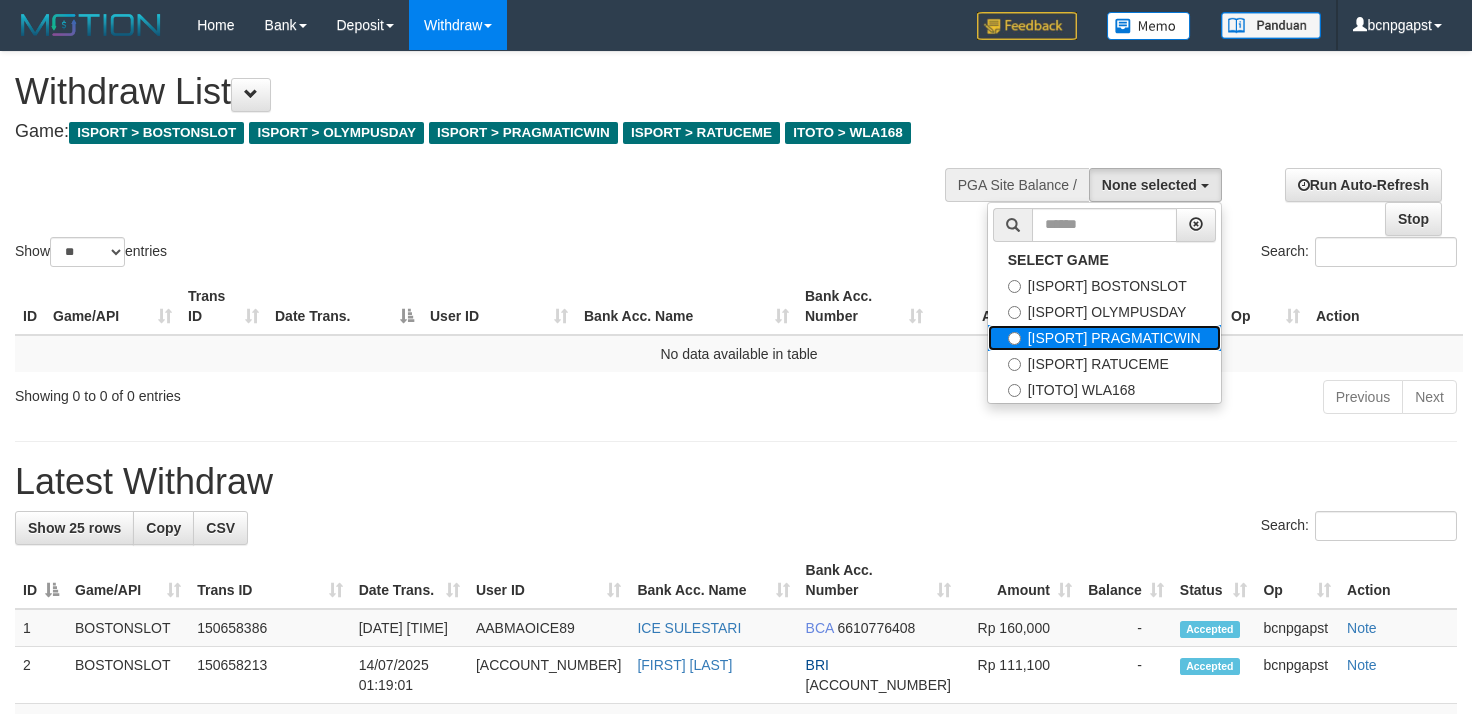 click on "[ISPORT] PRAGMATICWIN" at bounding box center (1104, 338) 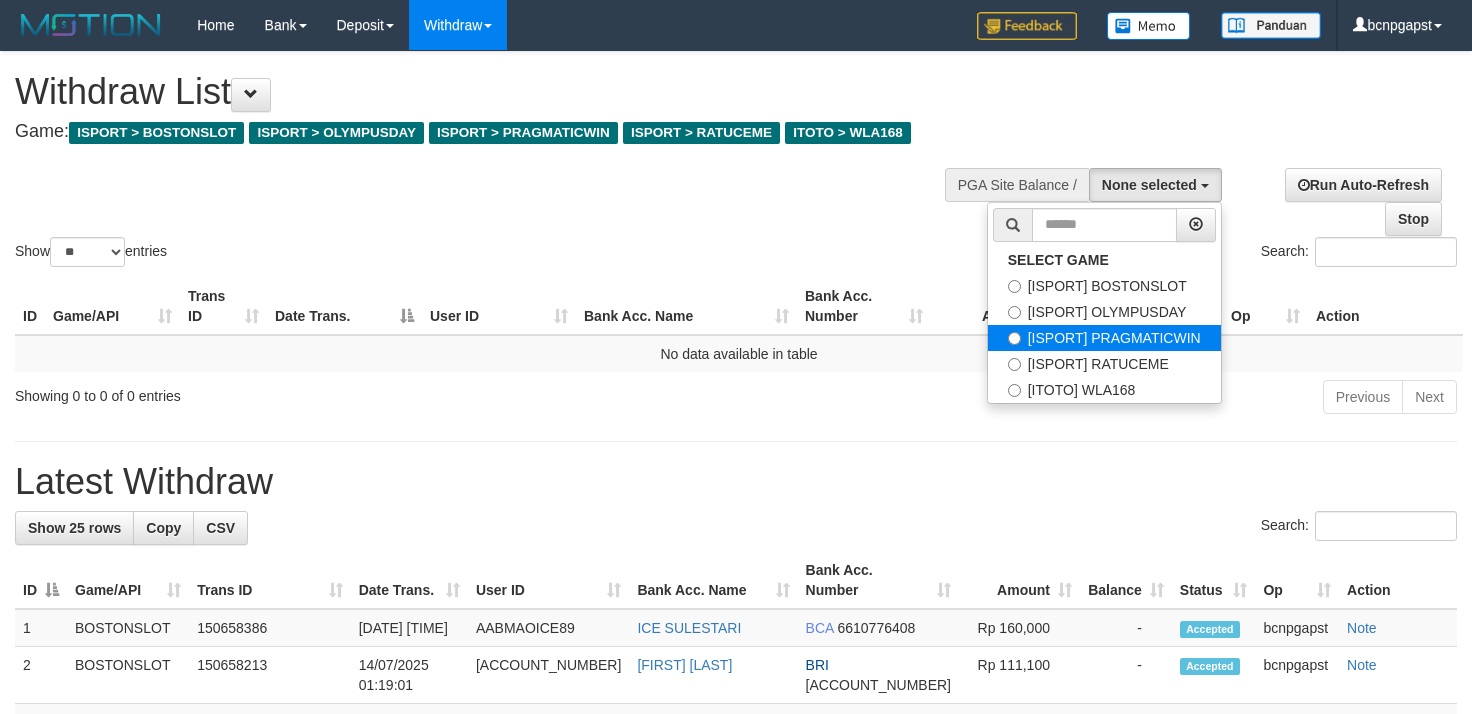 select on "****" 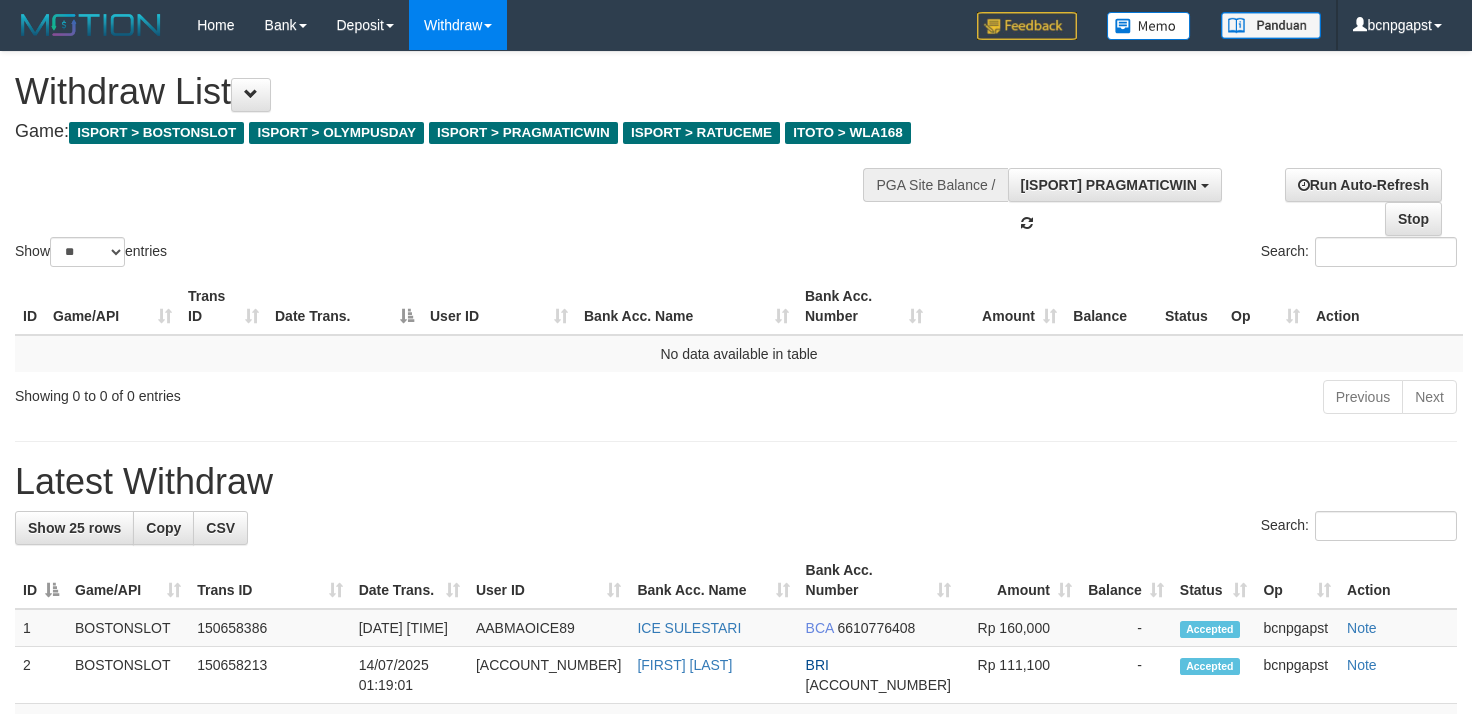 scroll, scrollTop: 52, scrollLeft: 0, axis: vertical 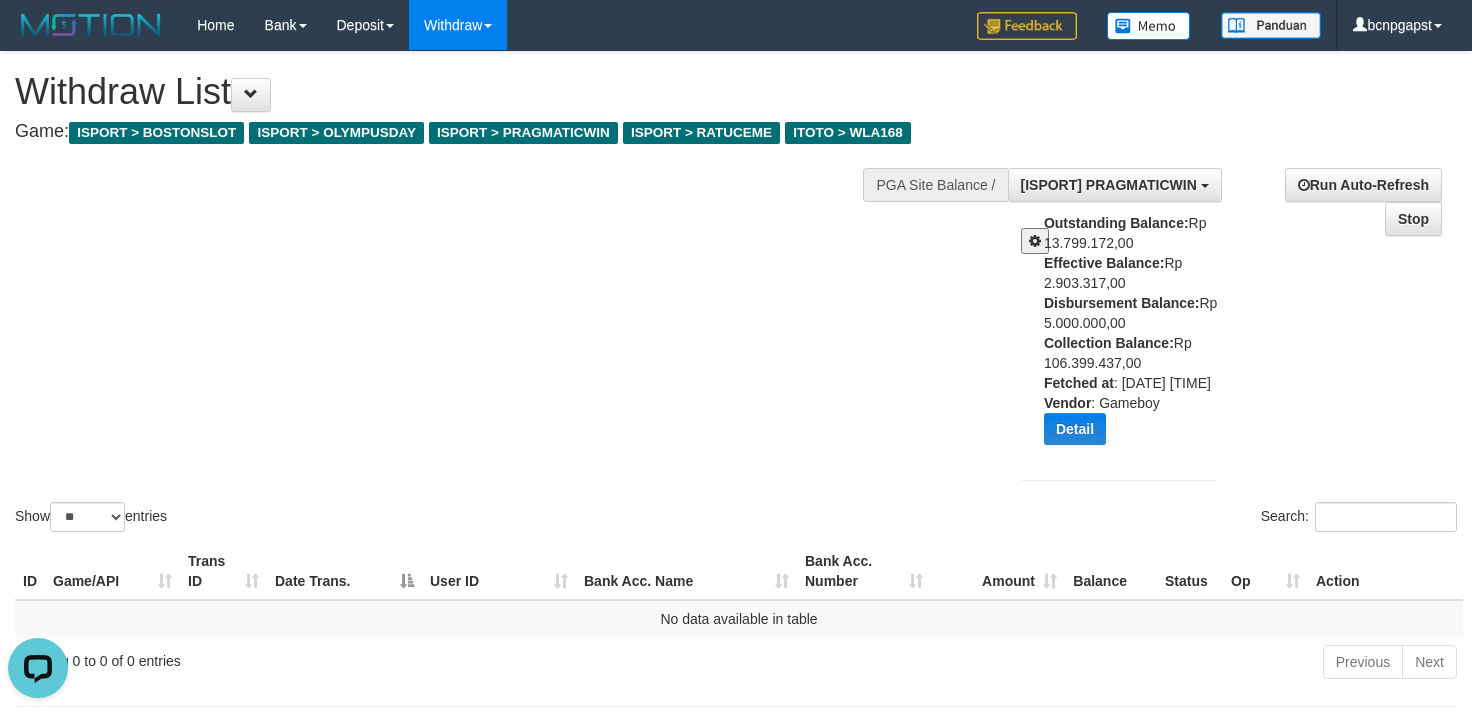 drag, startPoint x: 898, startPoint y: 342, endPoint x: 700, endPoint y: 204, distance: 241.34622 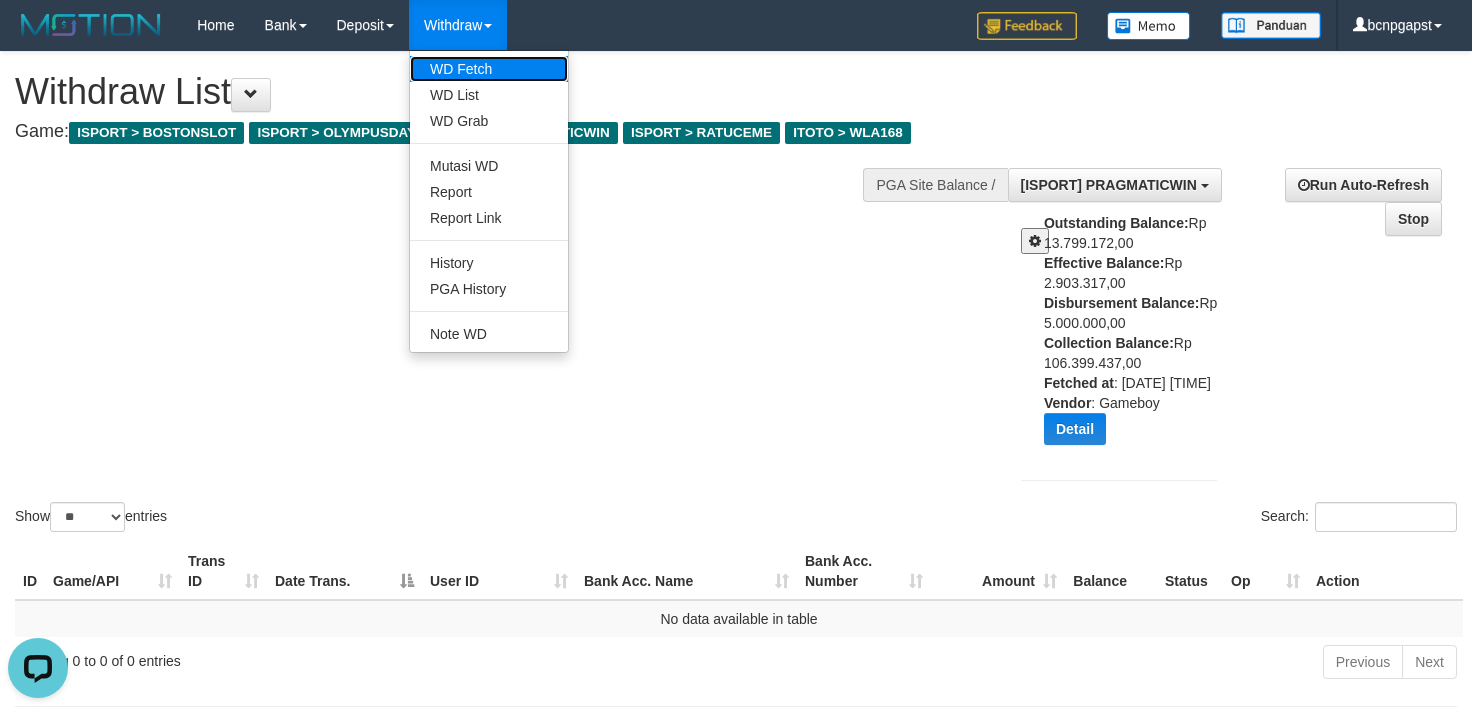 click on "WD Fetch" at bounding box center [489, 69] 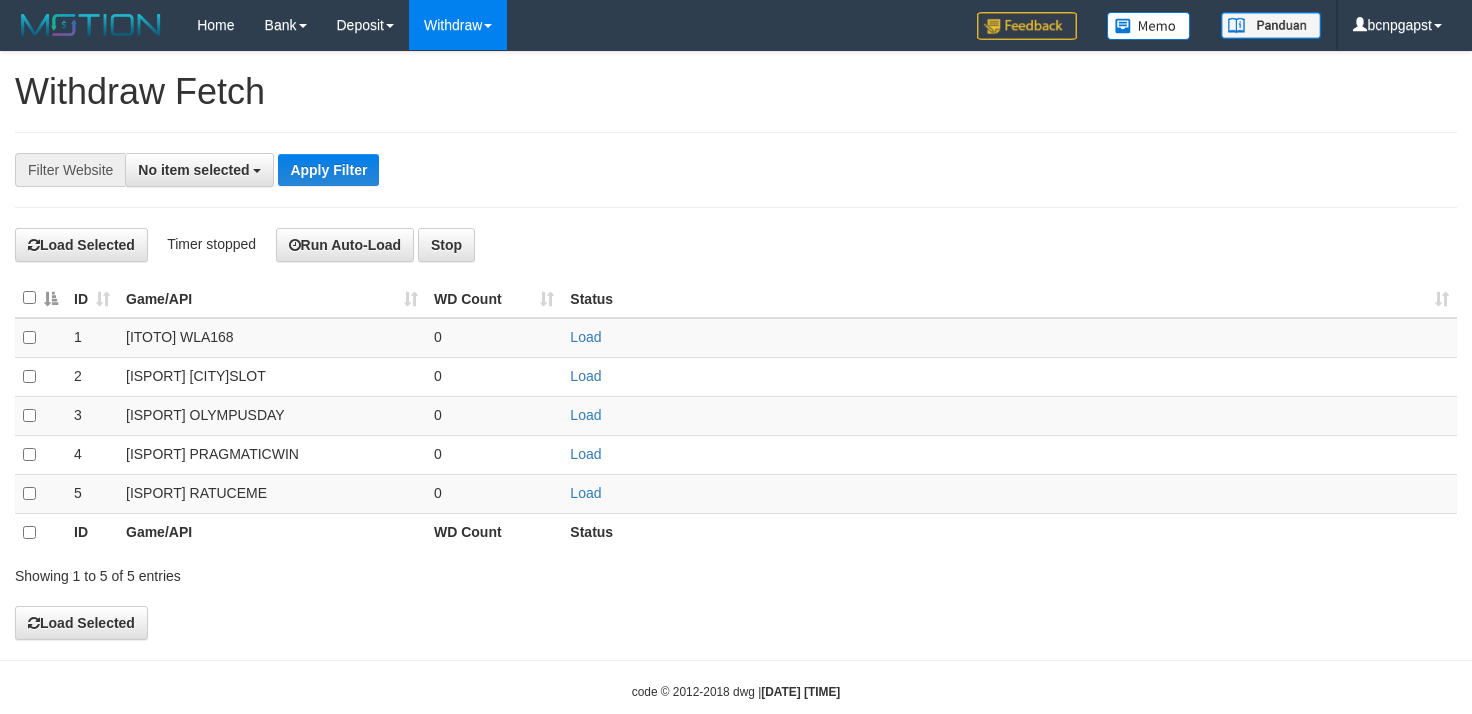 select 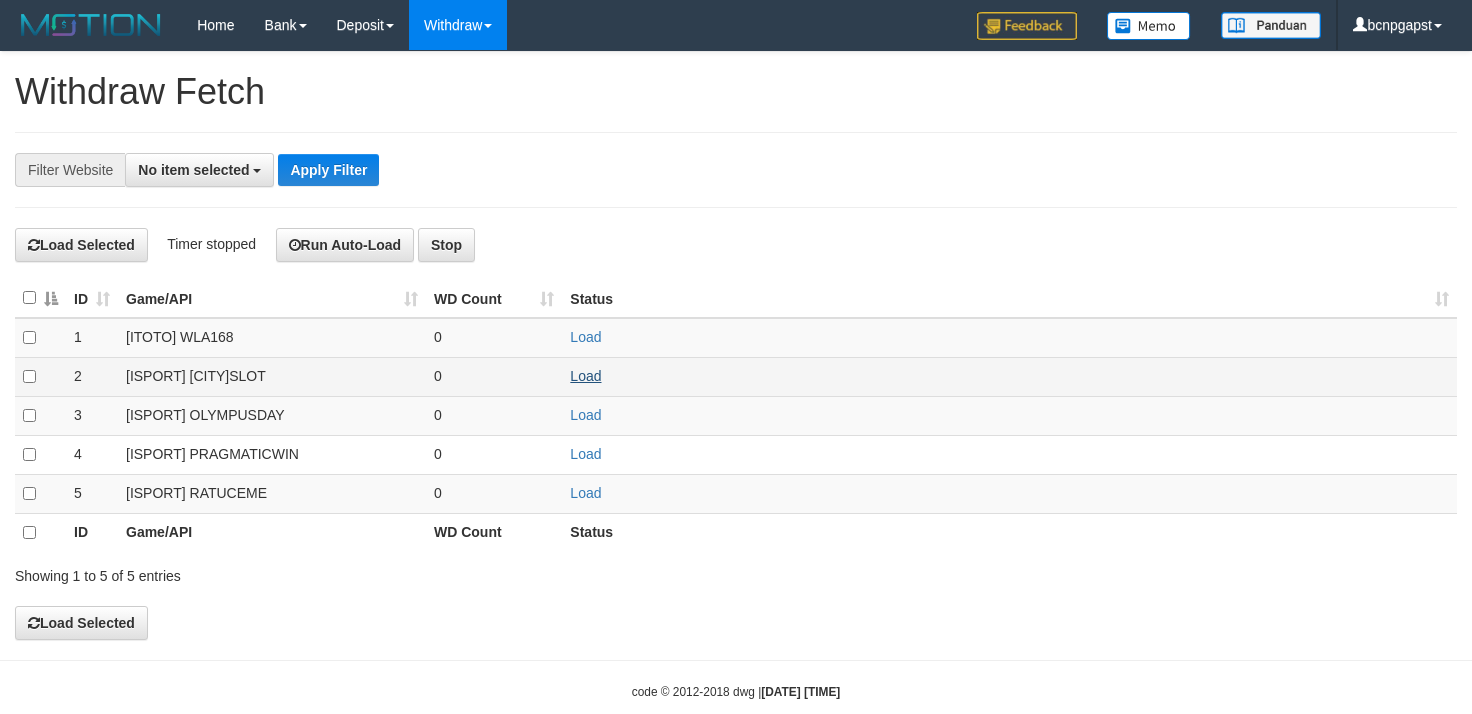 scroll, scrollTop: 0, scrollLeft: 0, axis: both 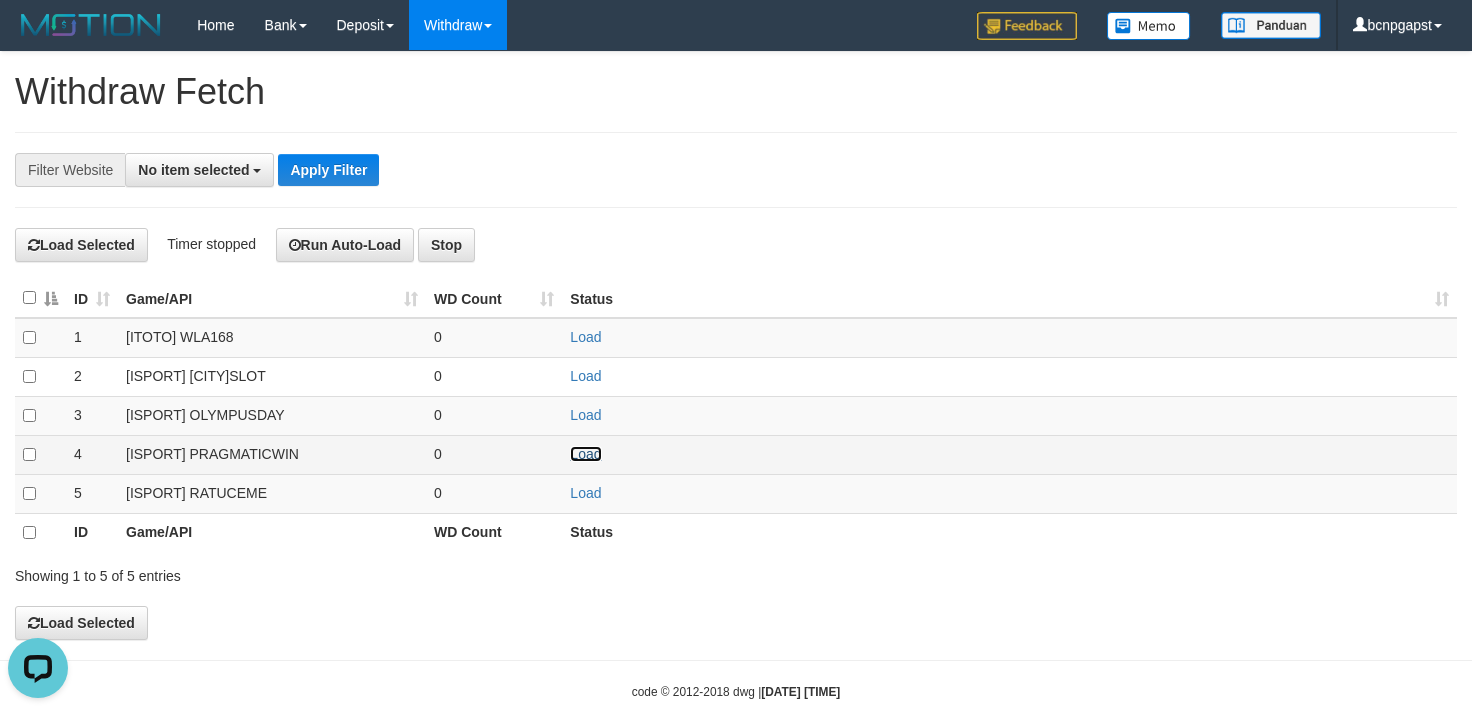 click on "Load" at bounding box center [585, 454] 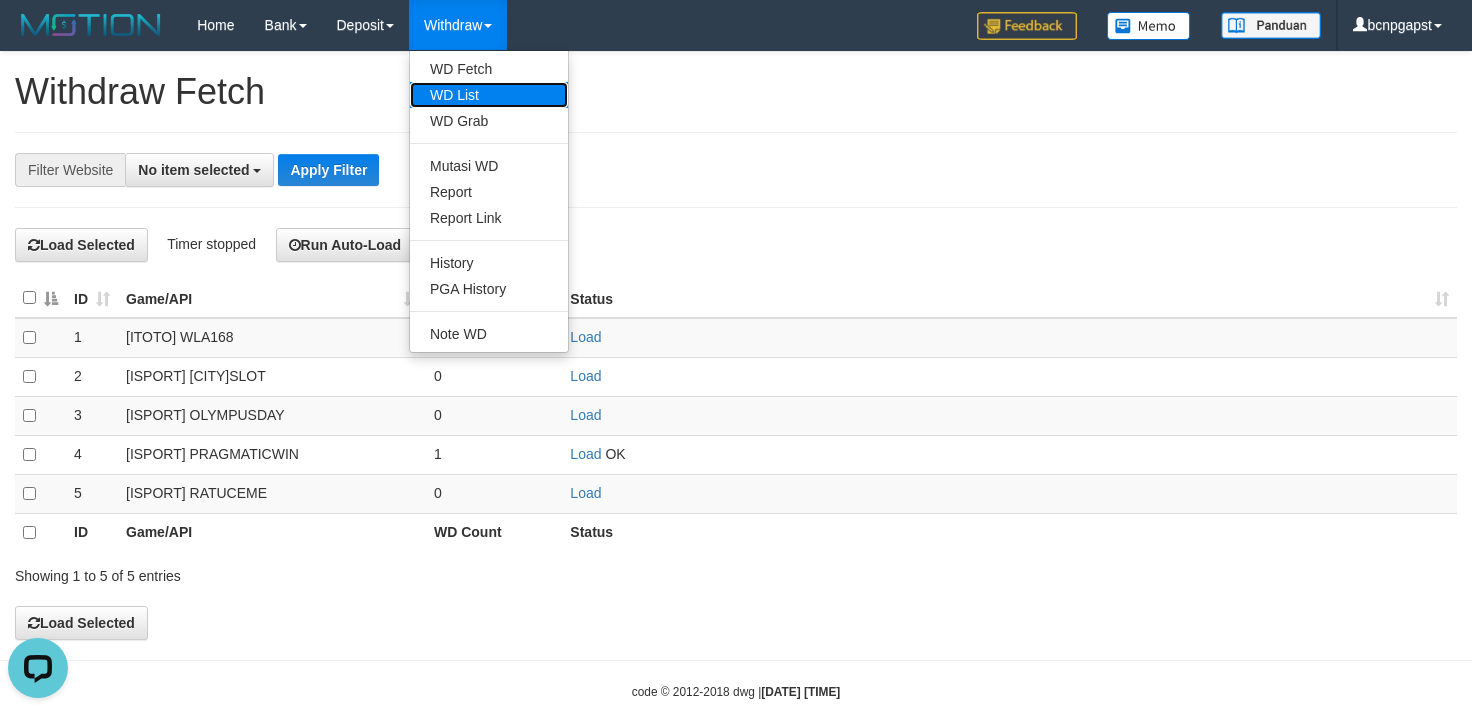 click on "WD List" at bounding box center [489, 95] 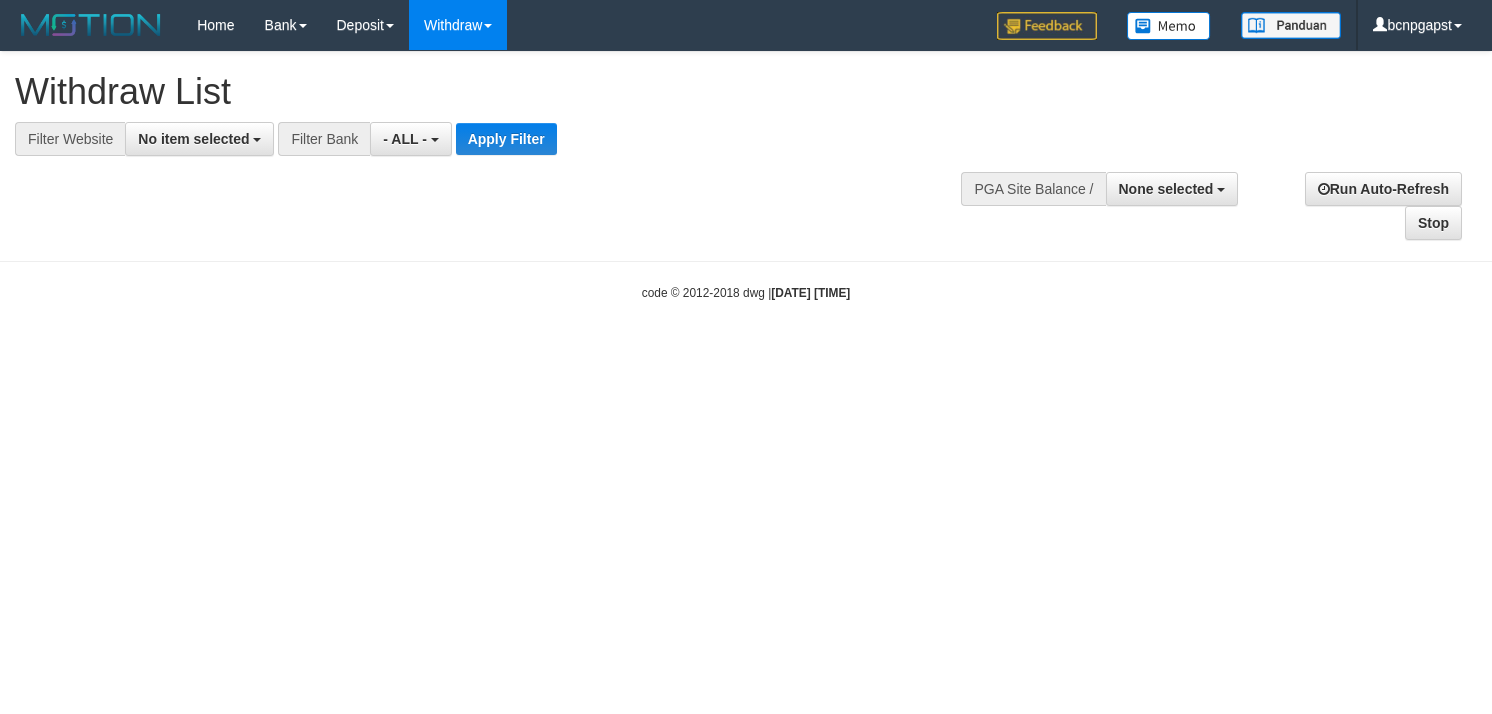select 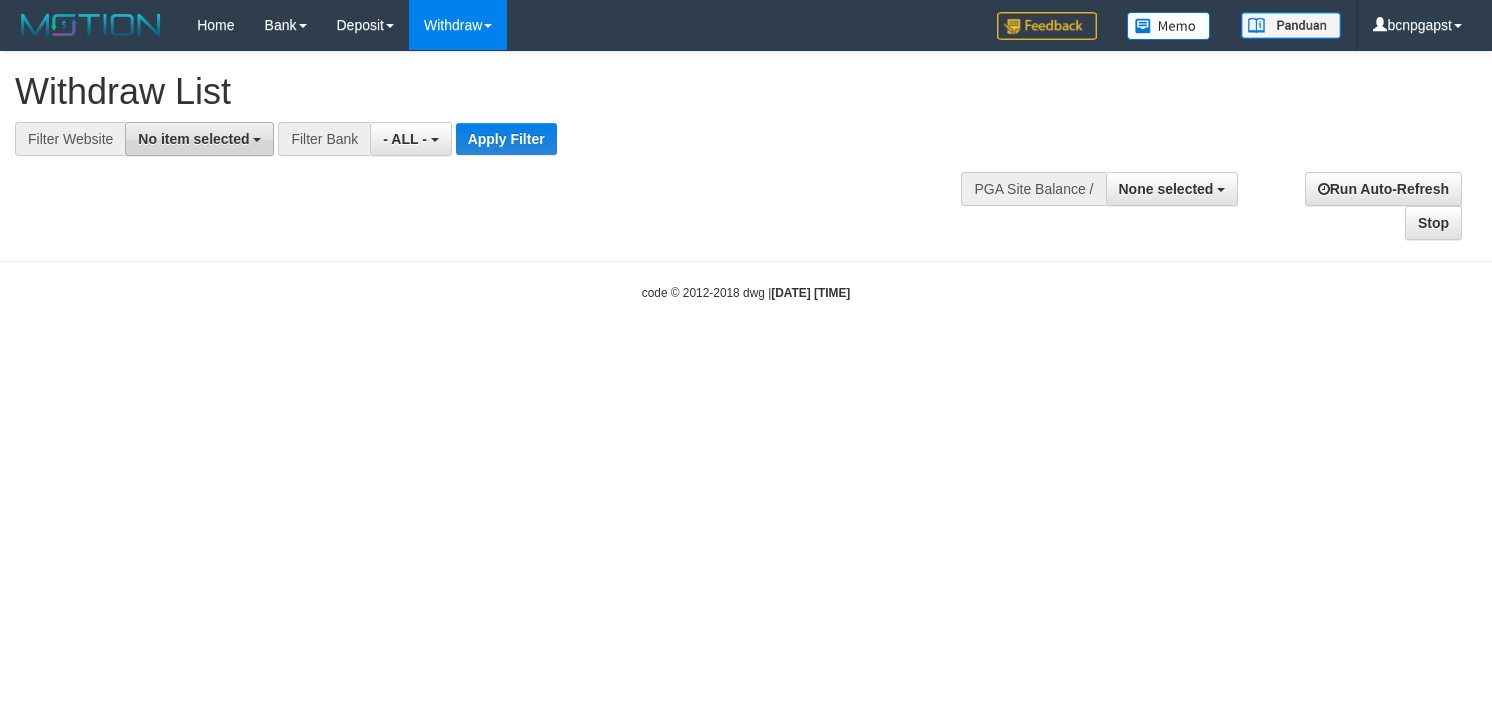 click on "No item selected" at bounding box center [199, 139] 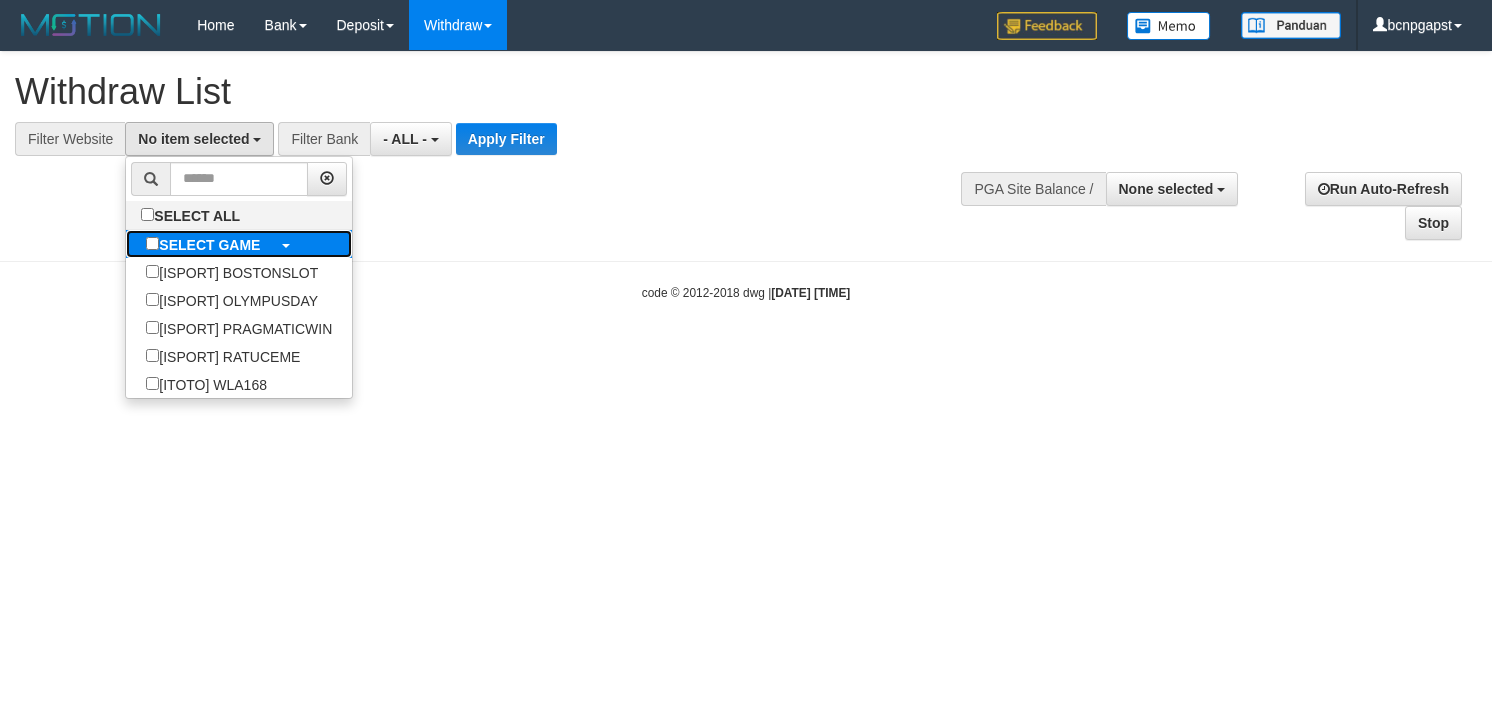 click on "SELECT GAME" at bounding box center [209, 245] 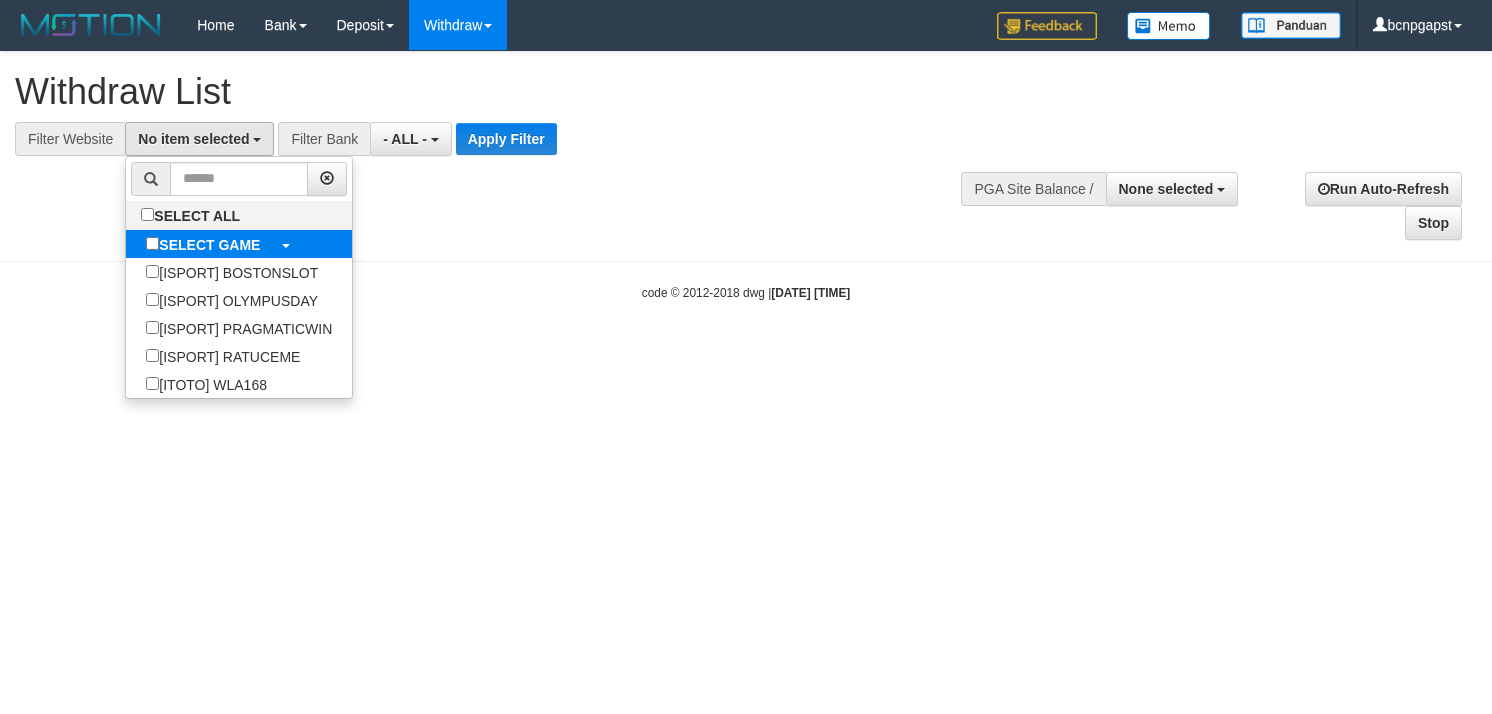 select on "****" 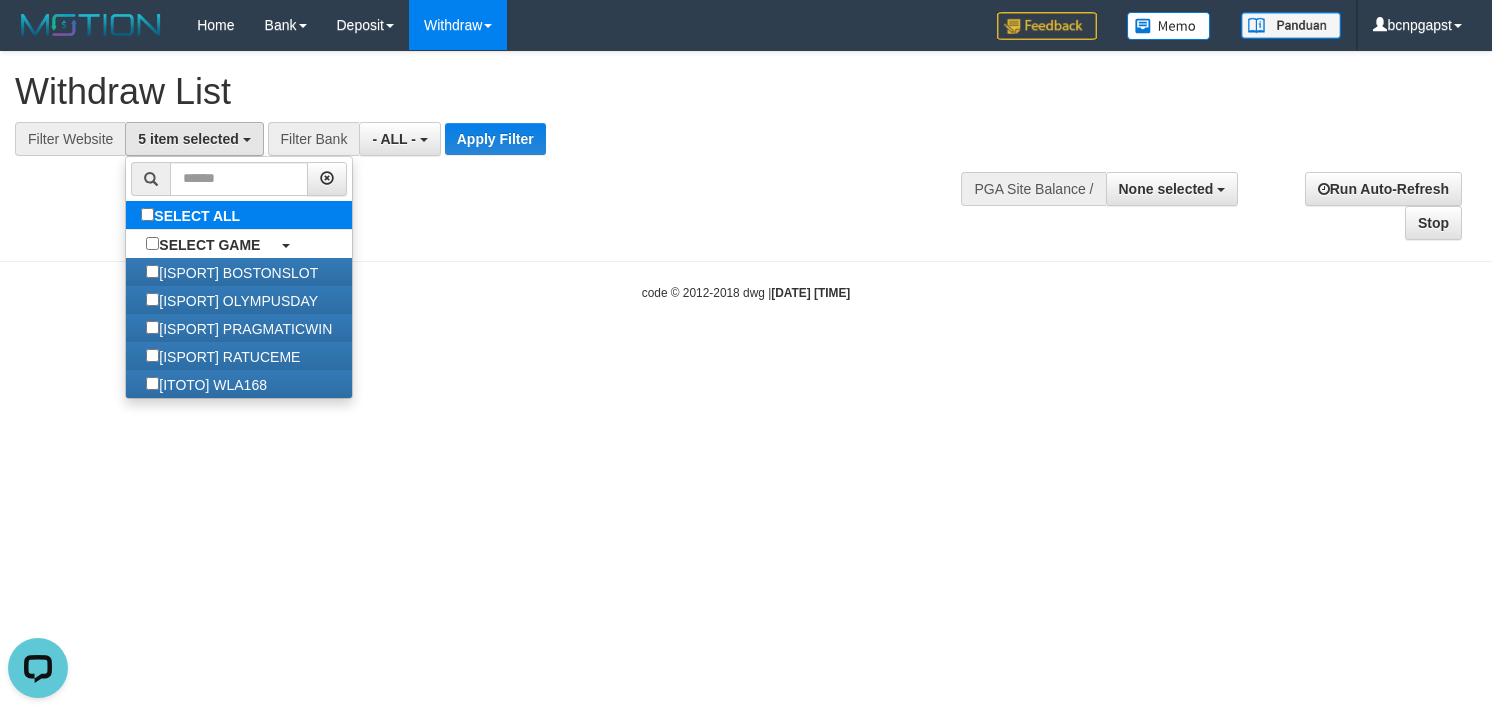 scroll, scrollTop: 0, scrollLeft: 0, axis: both 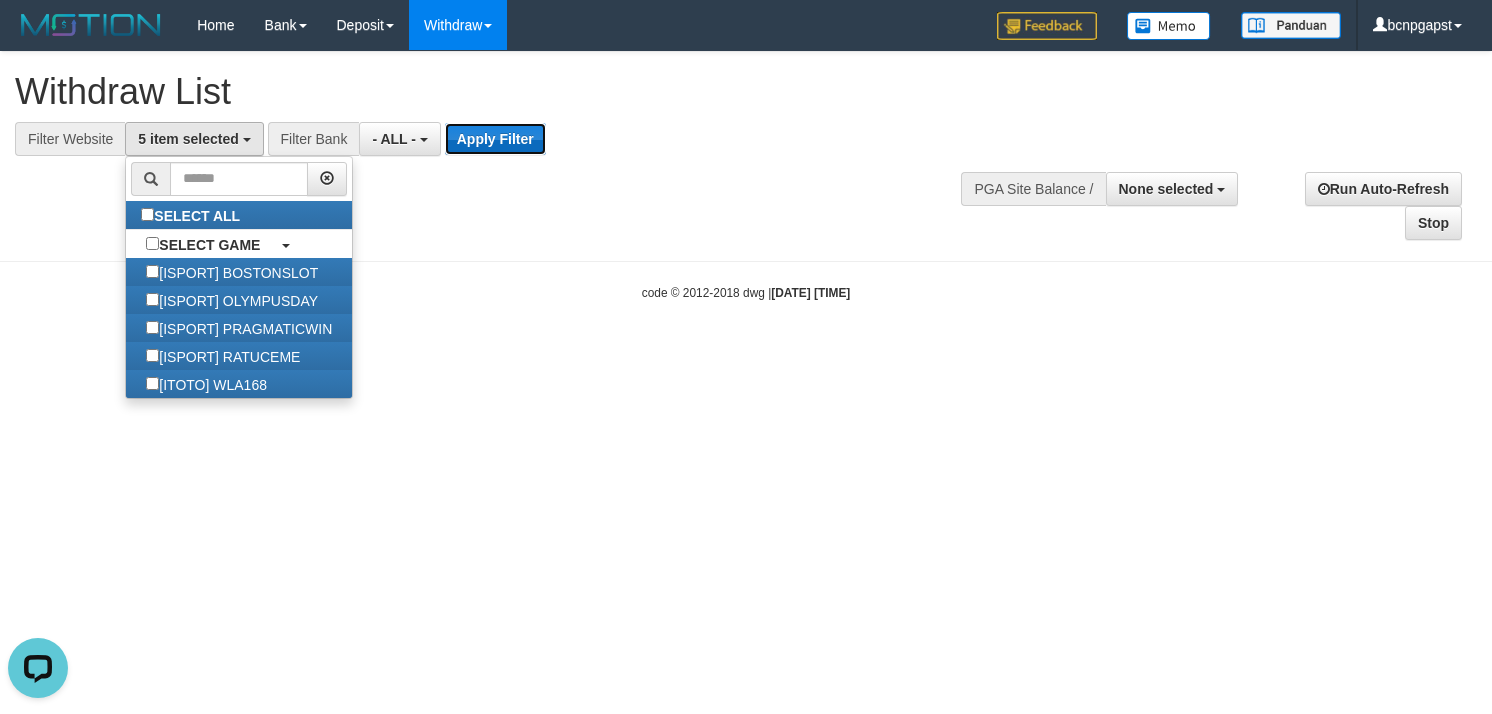 click on "Apply Filter" at bounding box center [495, 139] 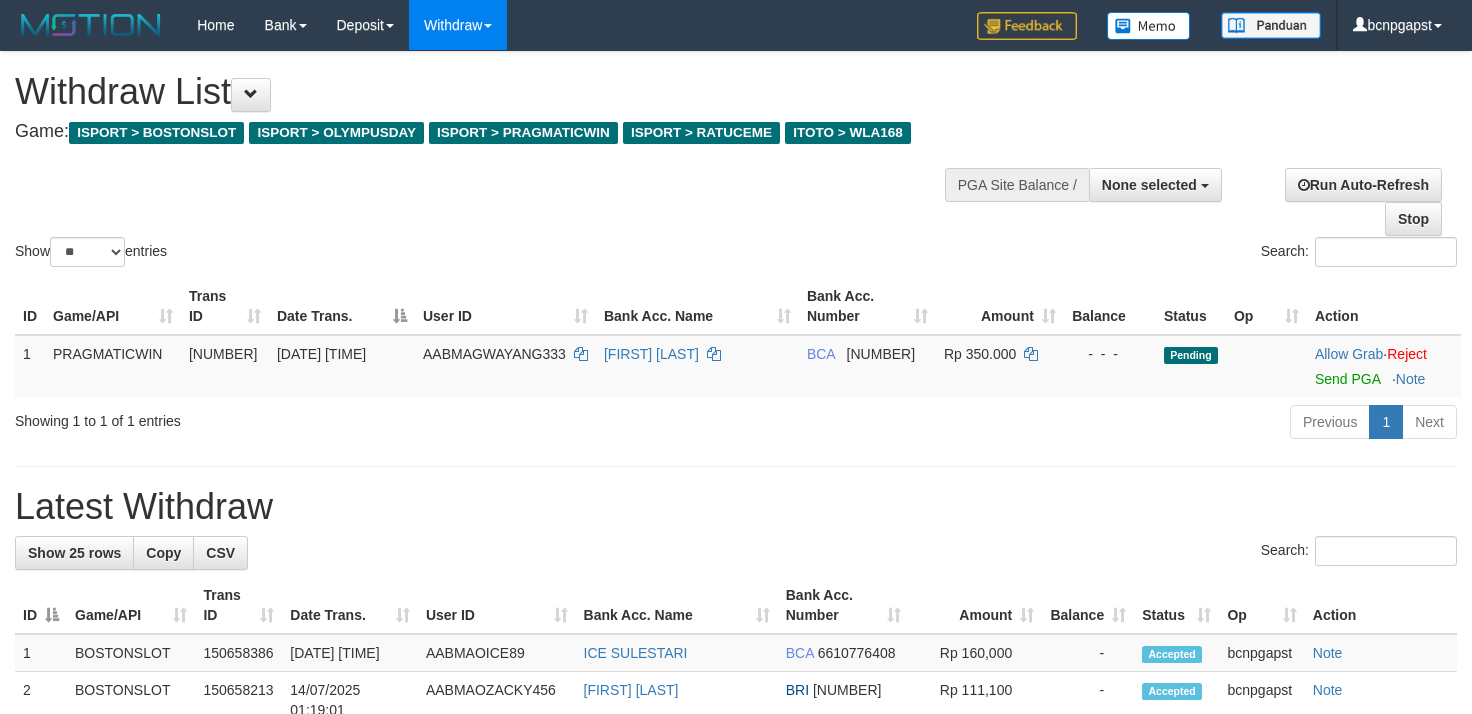 select 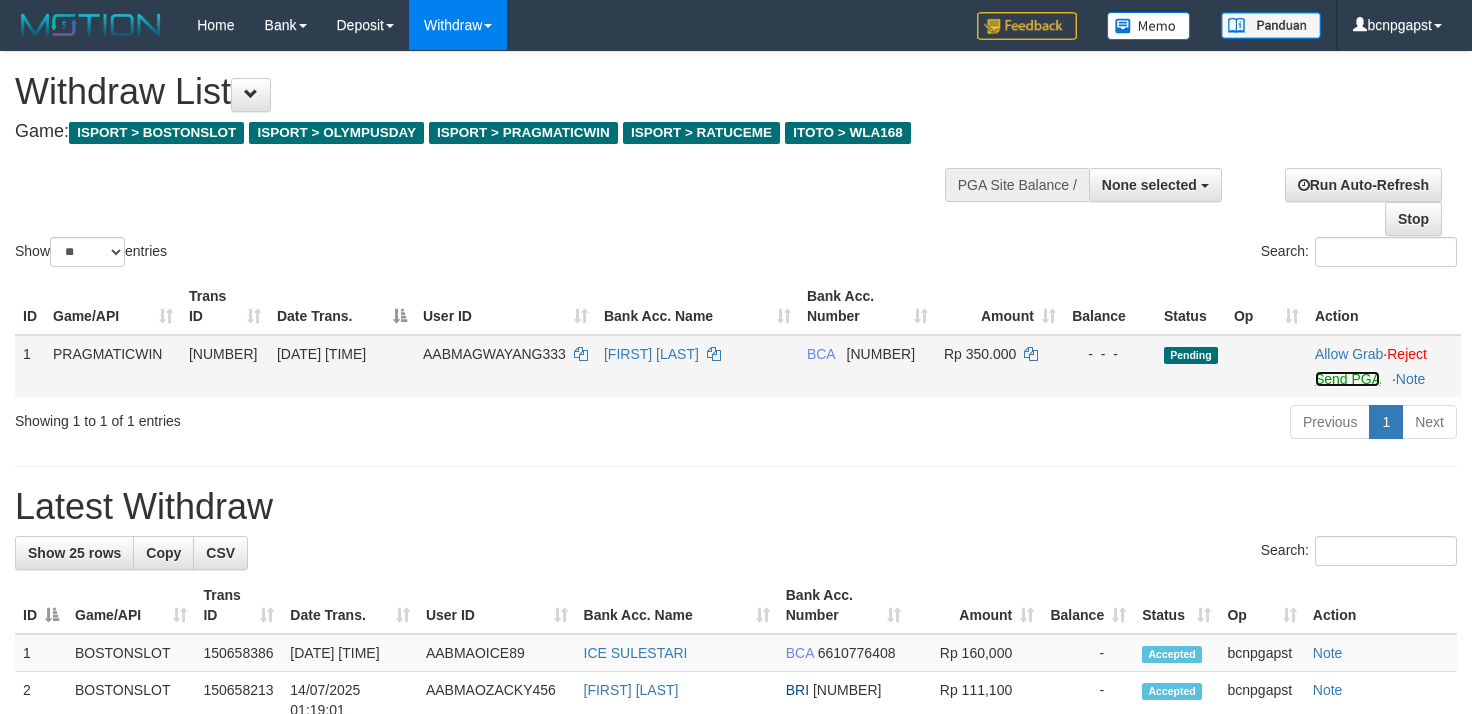 click on "Send PGA" at bounding box center (1347, 379) 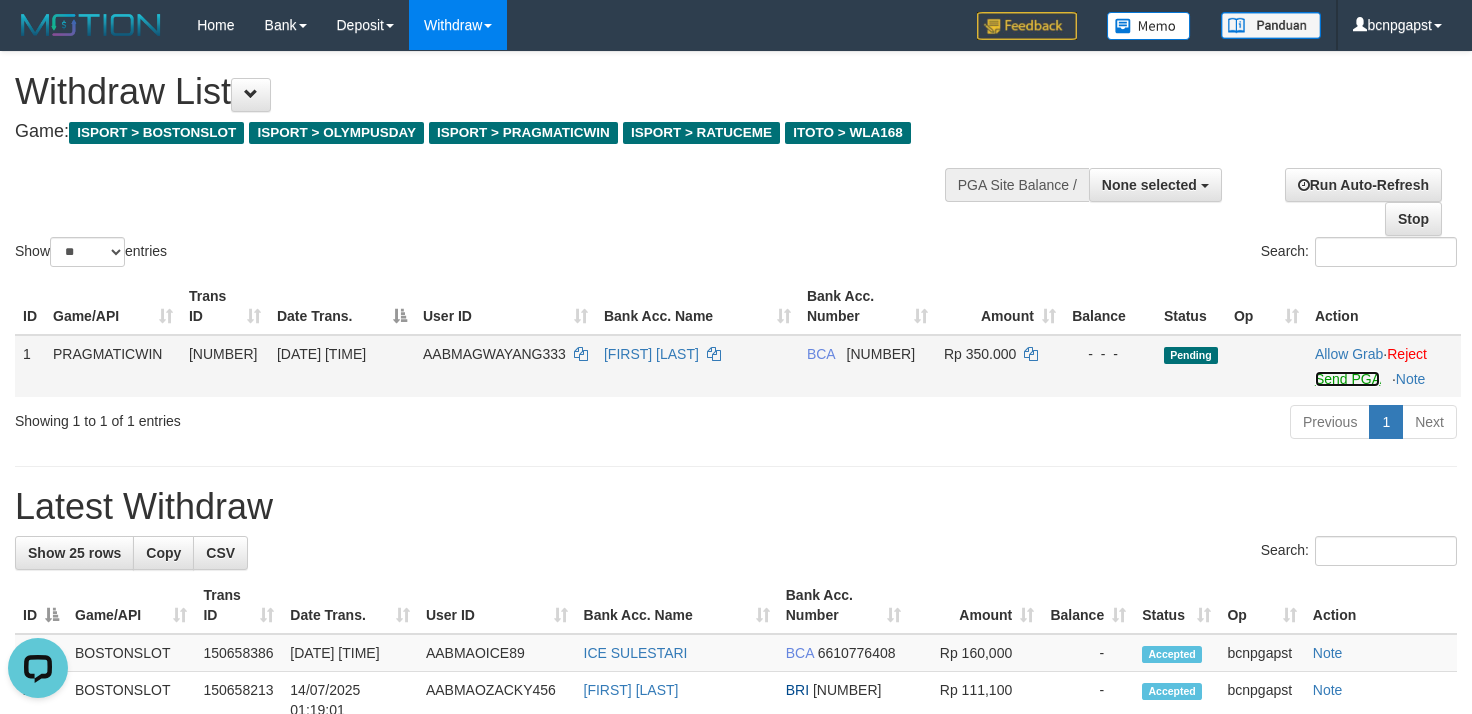 scroll, scrollTop: 0, scrollLeft: 0, axis: both 